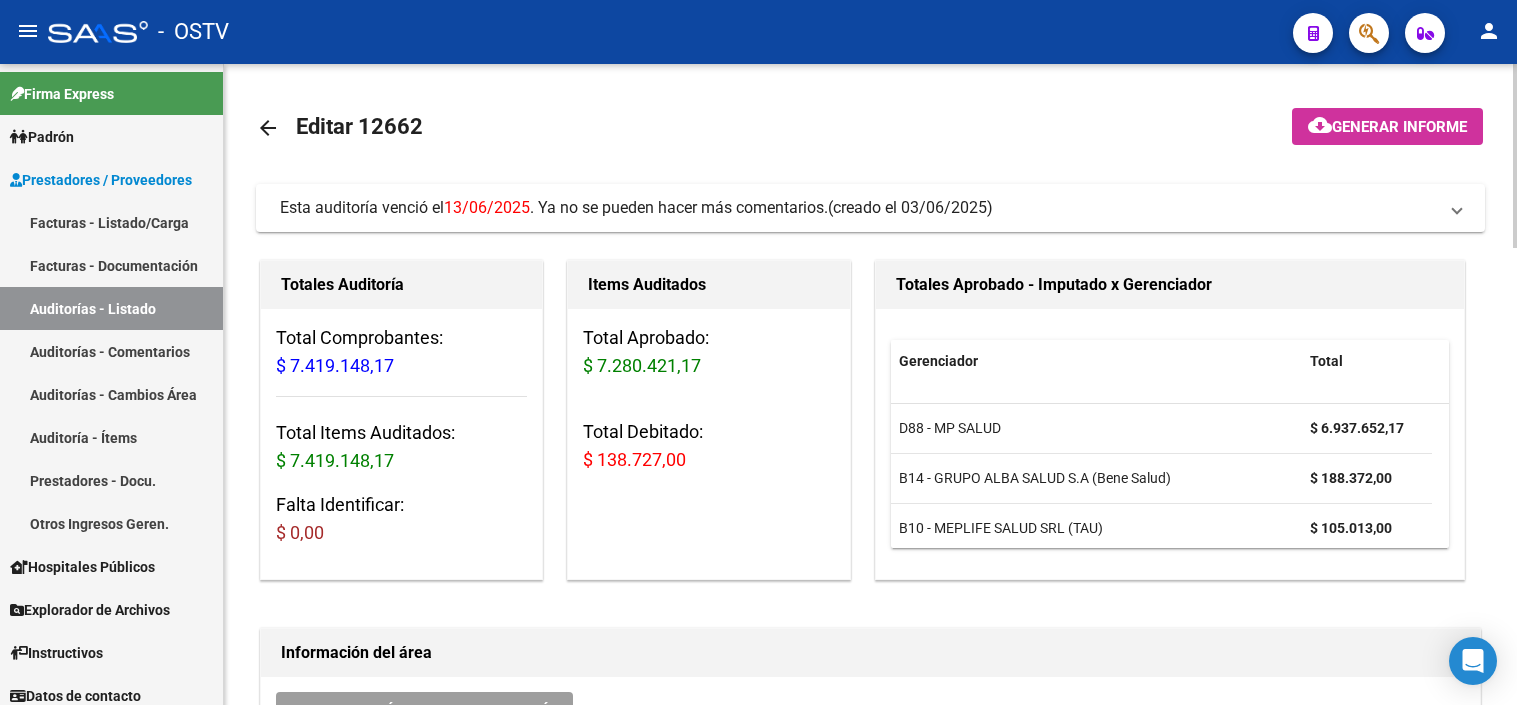 scroll, scrollTop: 0, scrollLeft: 0, axis: both 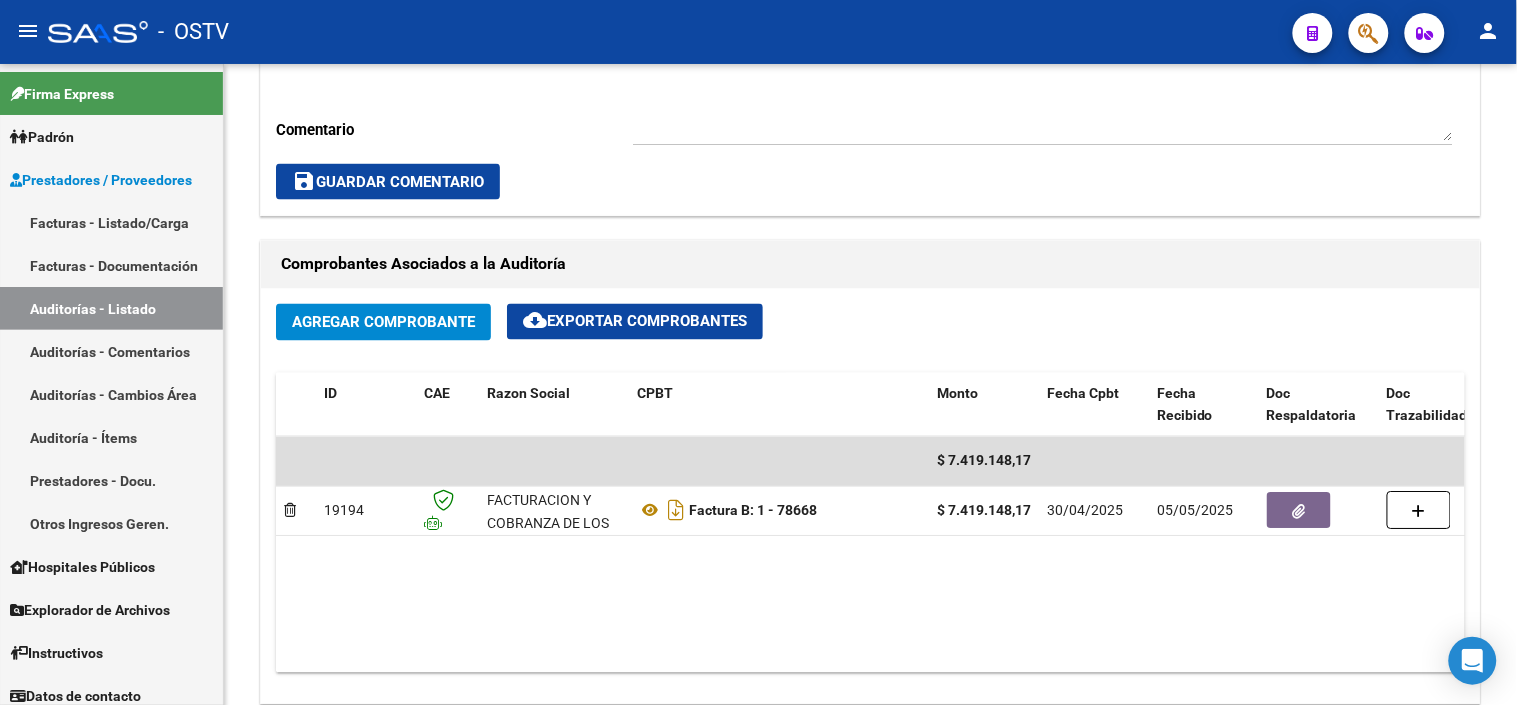click on "Auditorías - Listado" at bounding box center [111, 308] 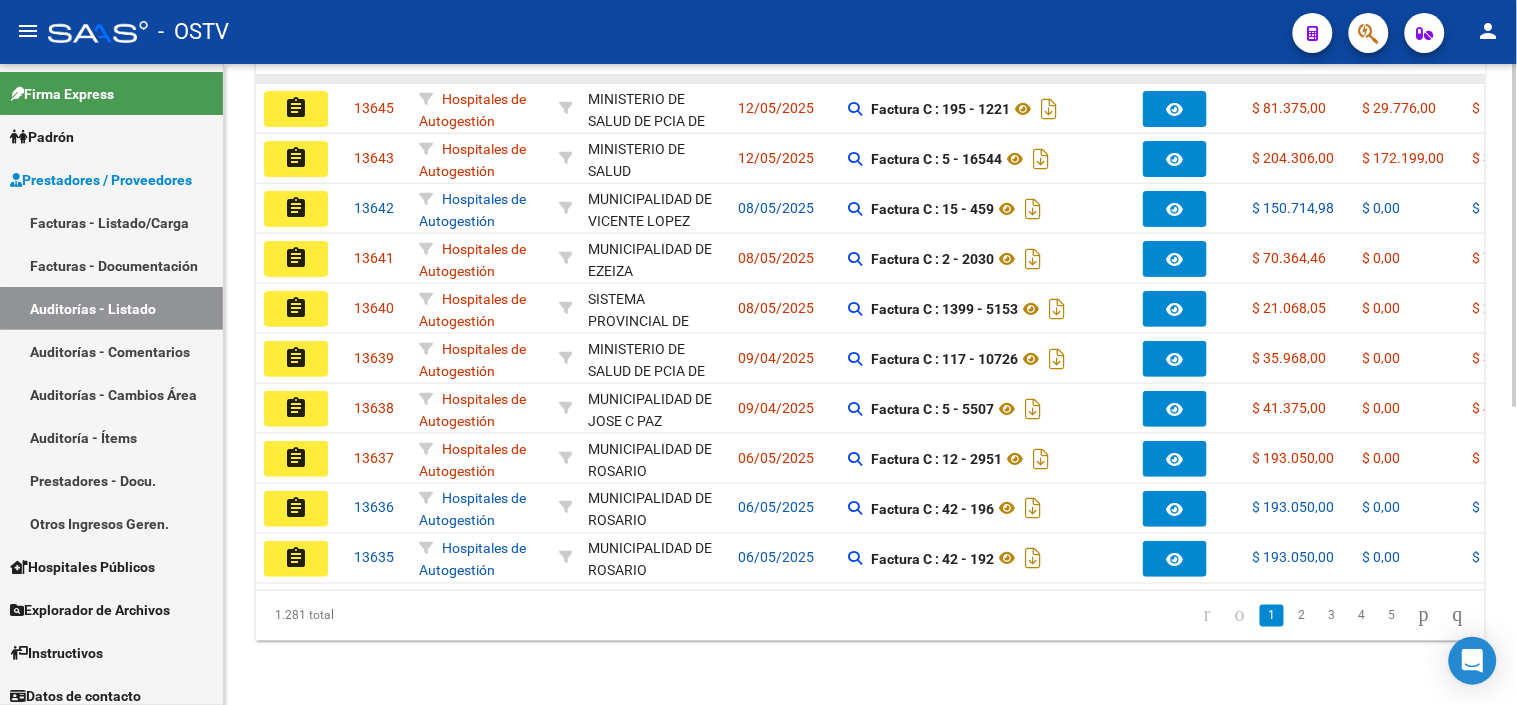 scroll, scrollTop: 0, scrollLeft: 0, axis: both 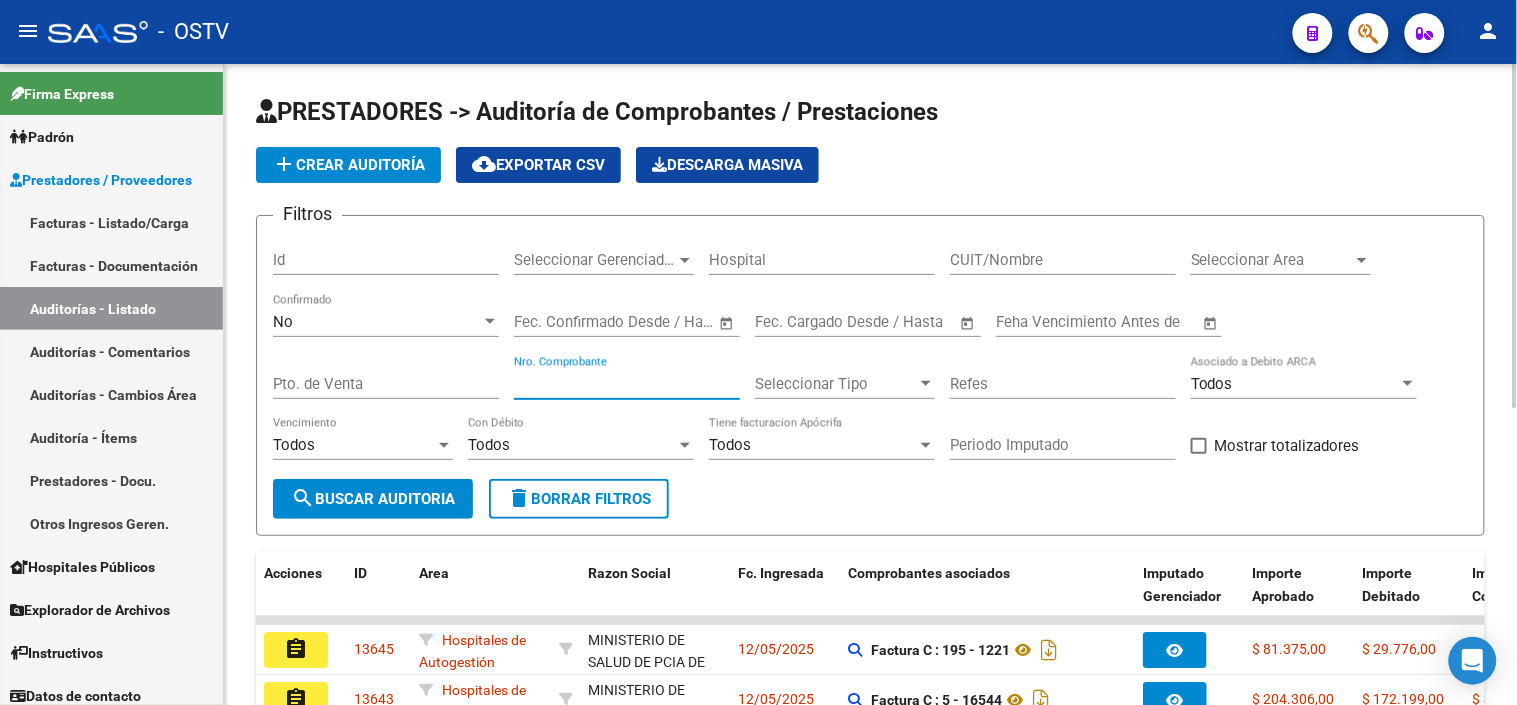 click on "Nro. Comprobante" at bounding box center [627, 384] 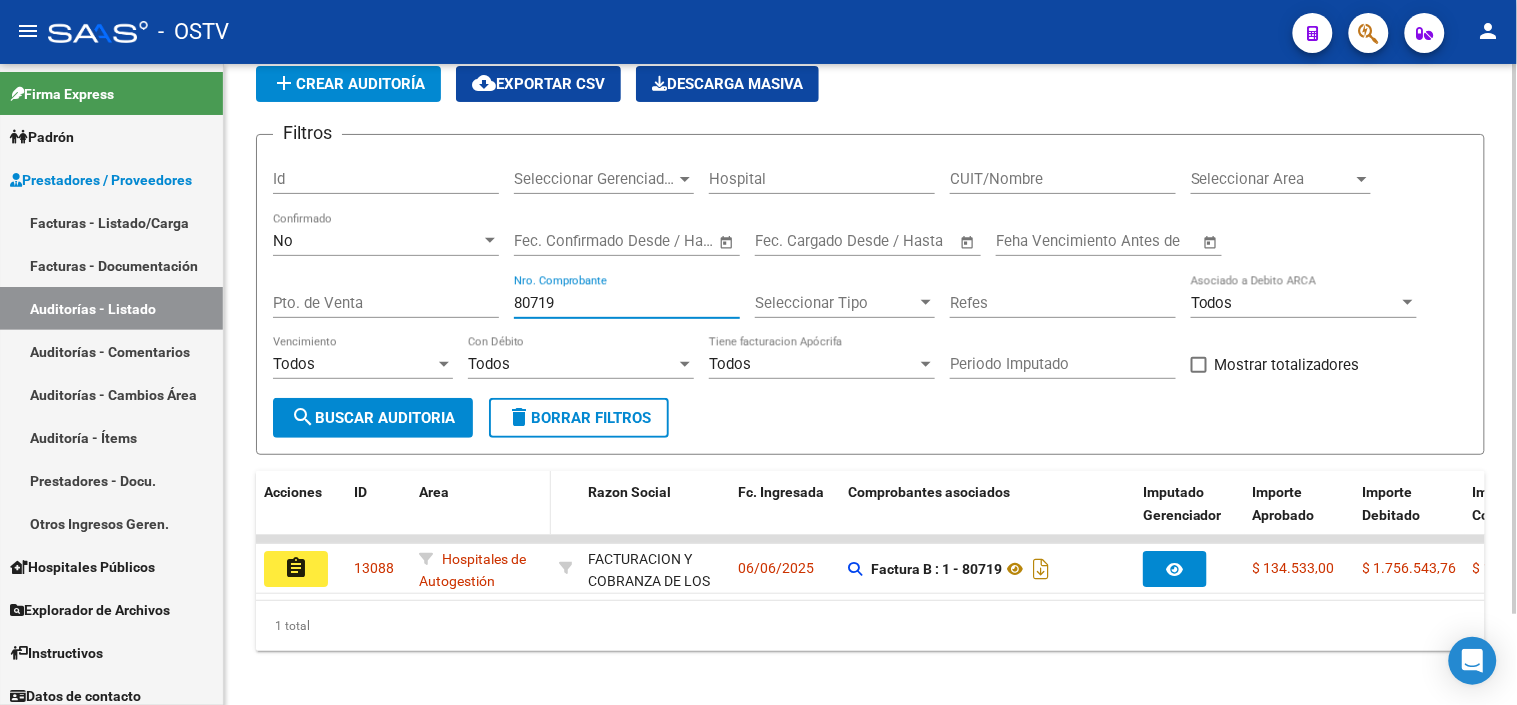 scroll, scrollTop: 107, scrollLeft: 0, axis: vertical 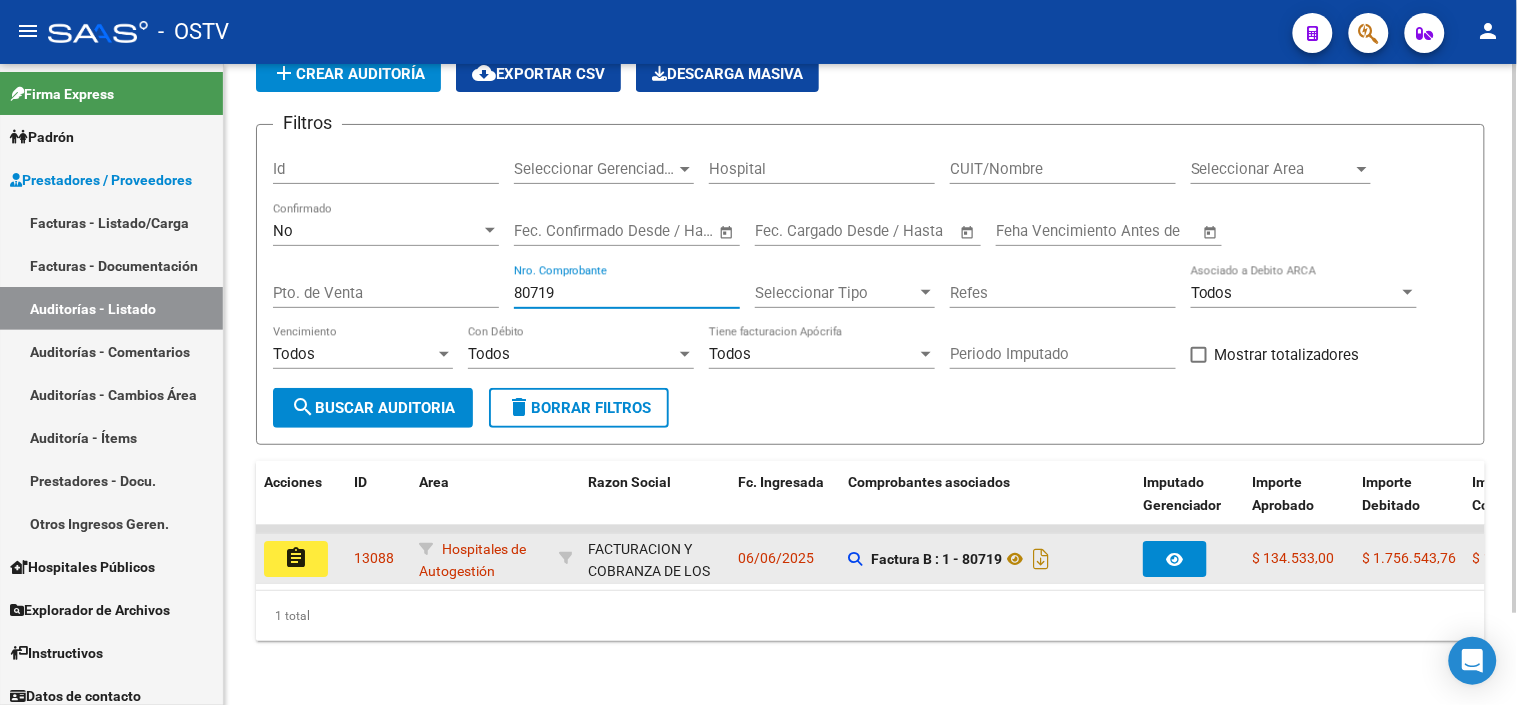 type on "80719" 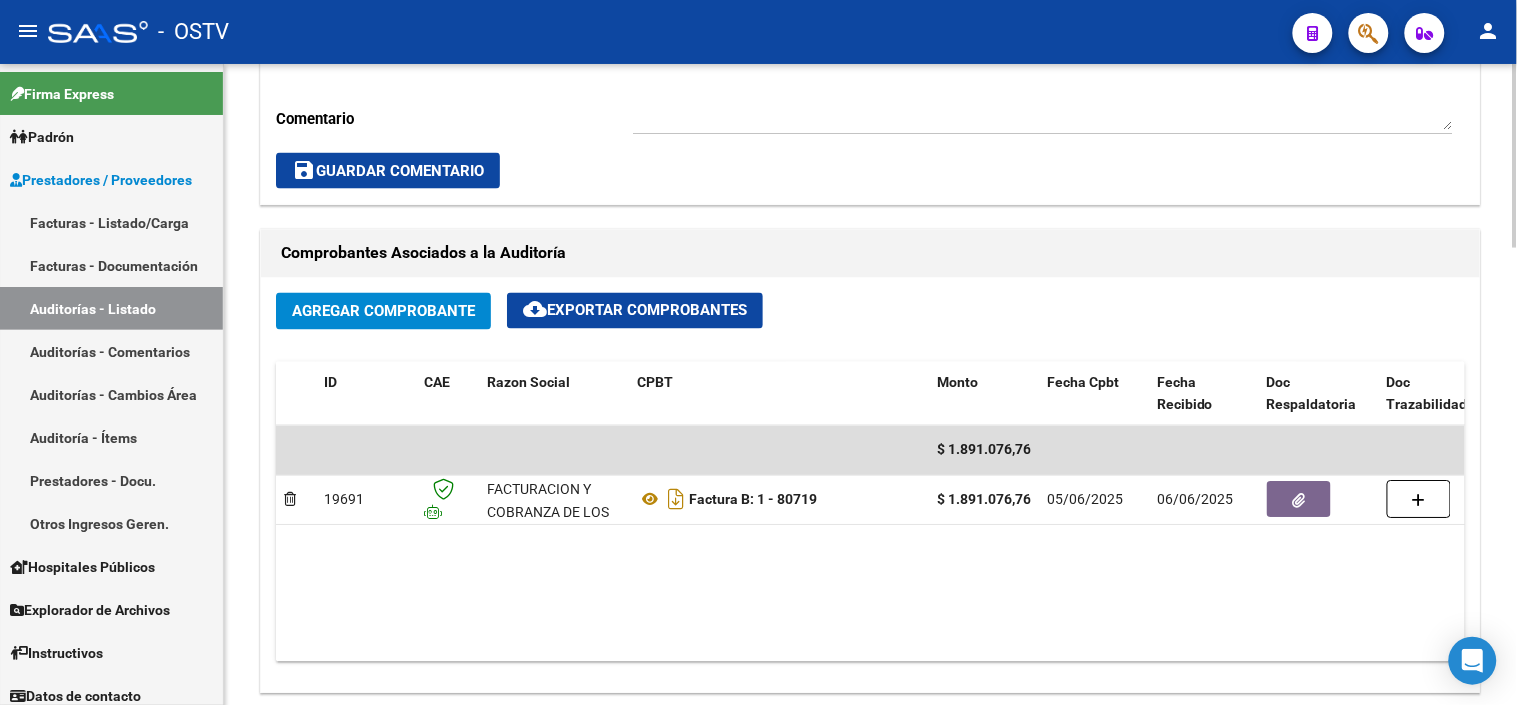 scroll, scrollTop: 888, scrollLeft: 0, axis: vertical 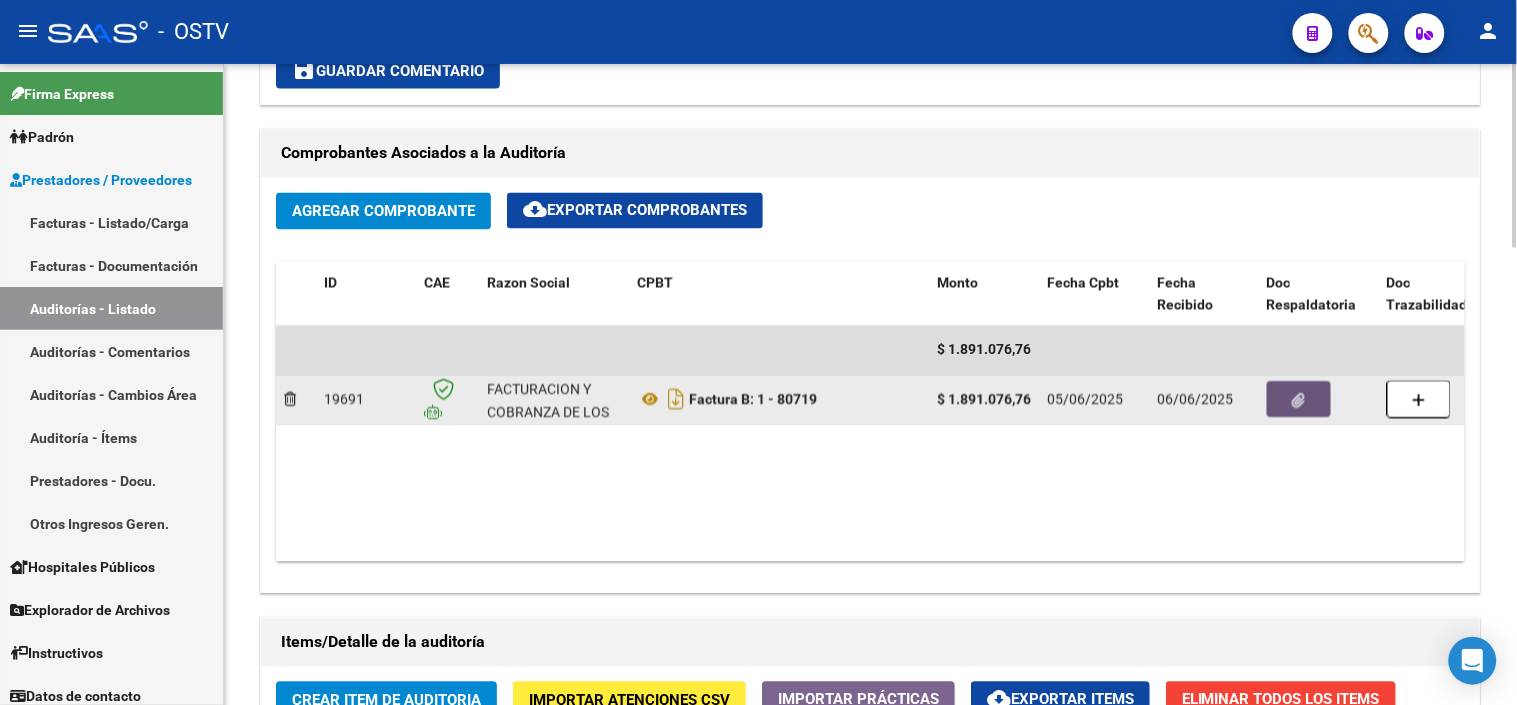 click 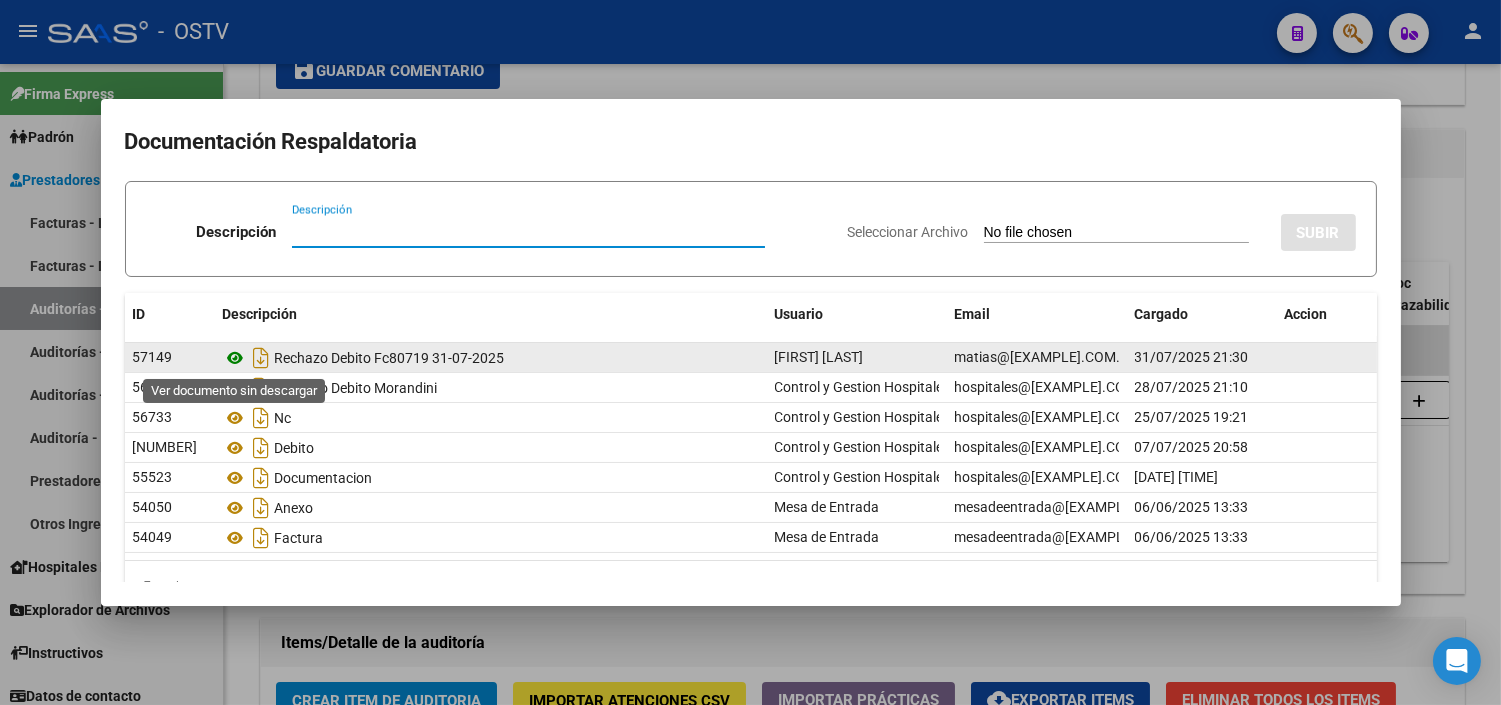 click 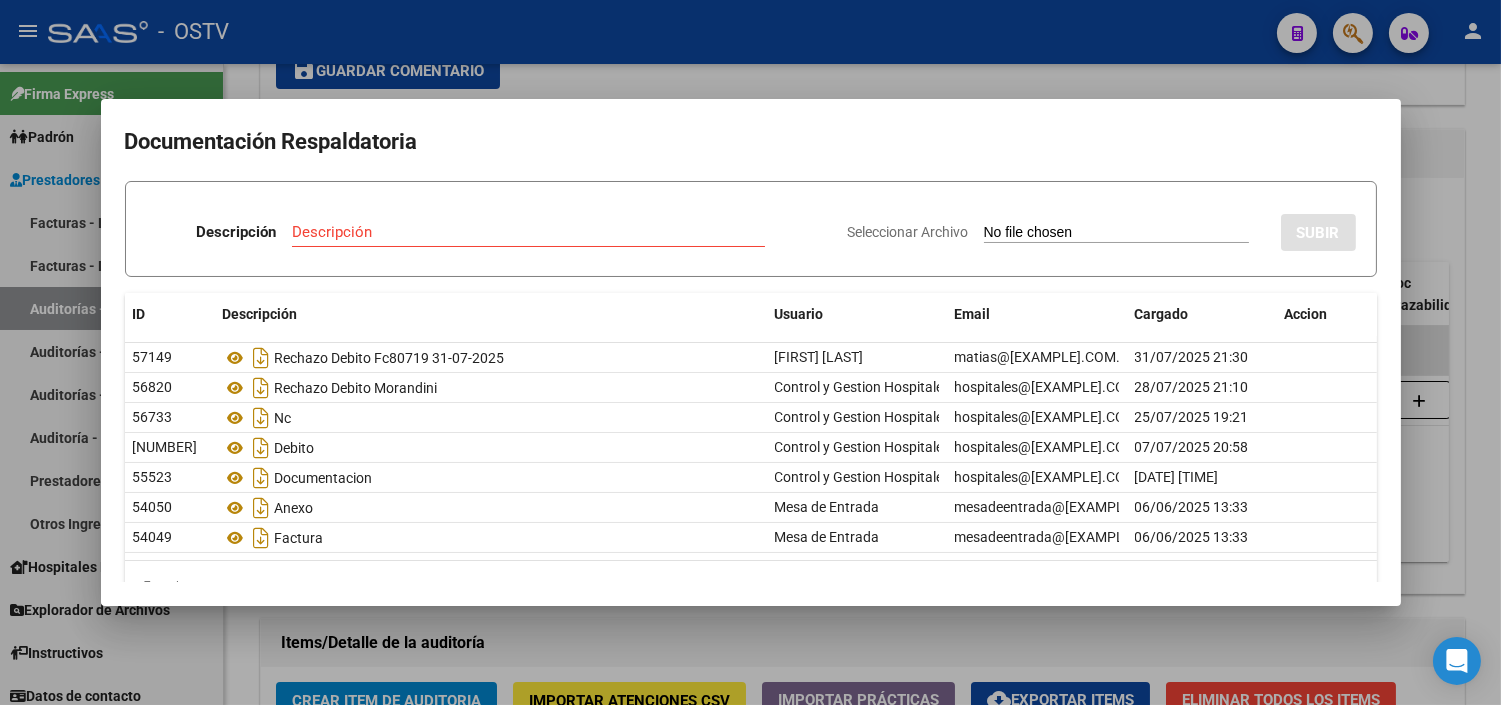click on "Descripción" at bounding box center (528, 232) 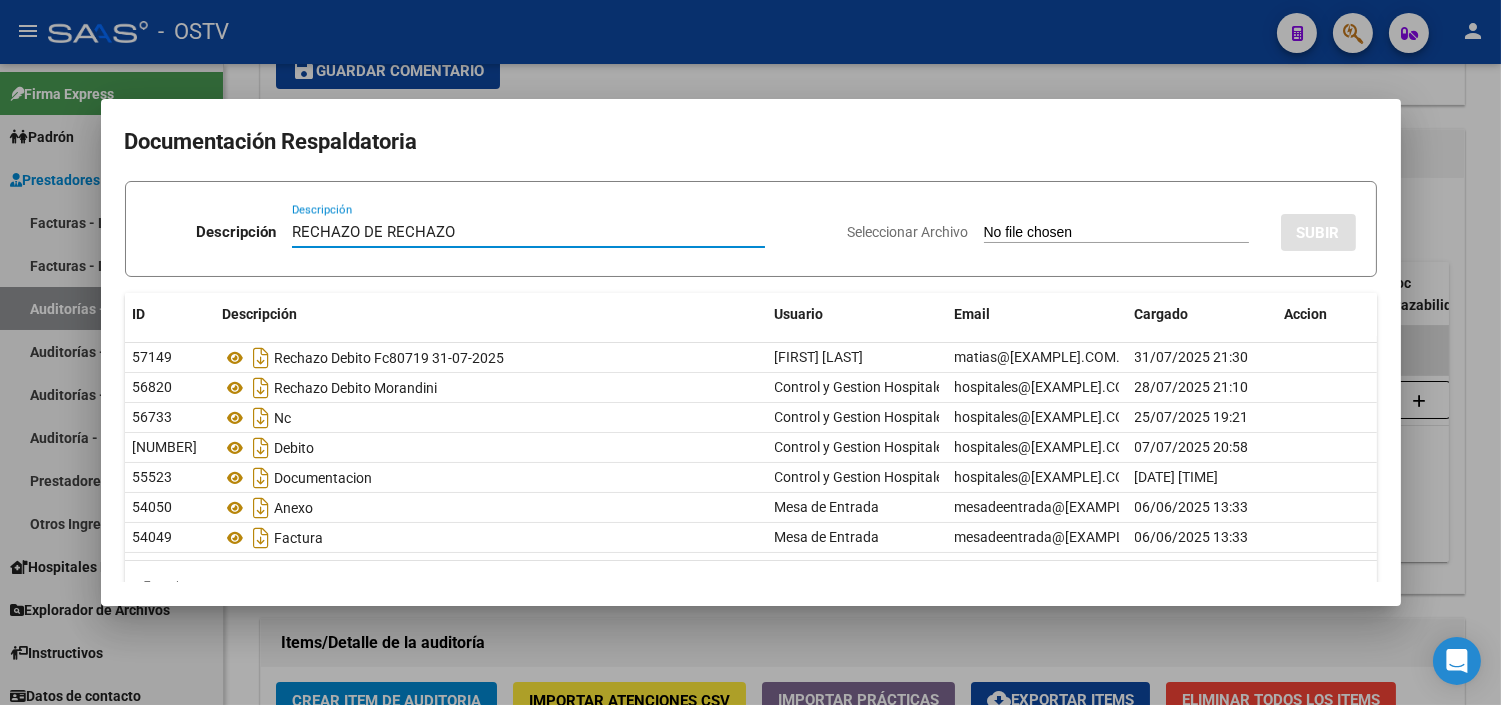 type on "RECHAZO DE RECHAZO" 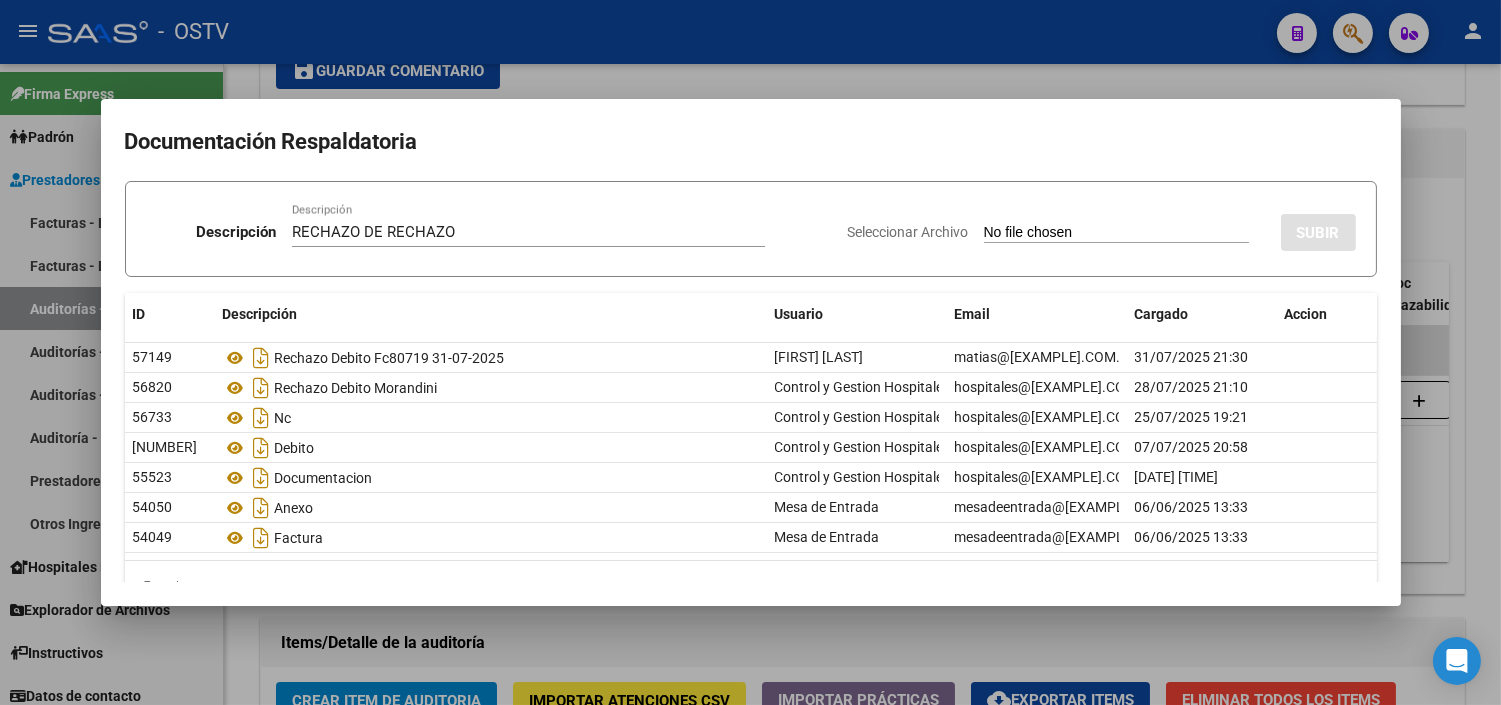 click on "Seleccionar Archivo" at bounding box center [1116, 233] 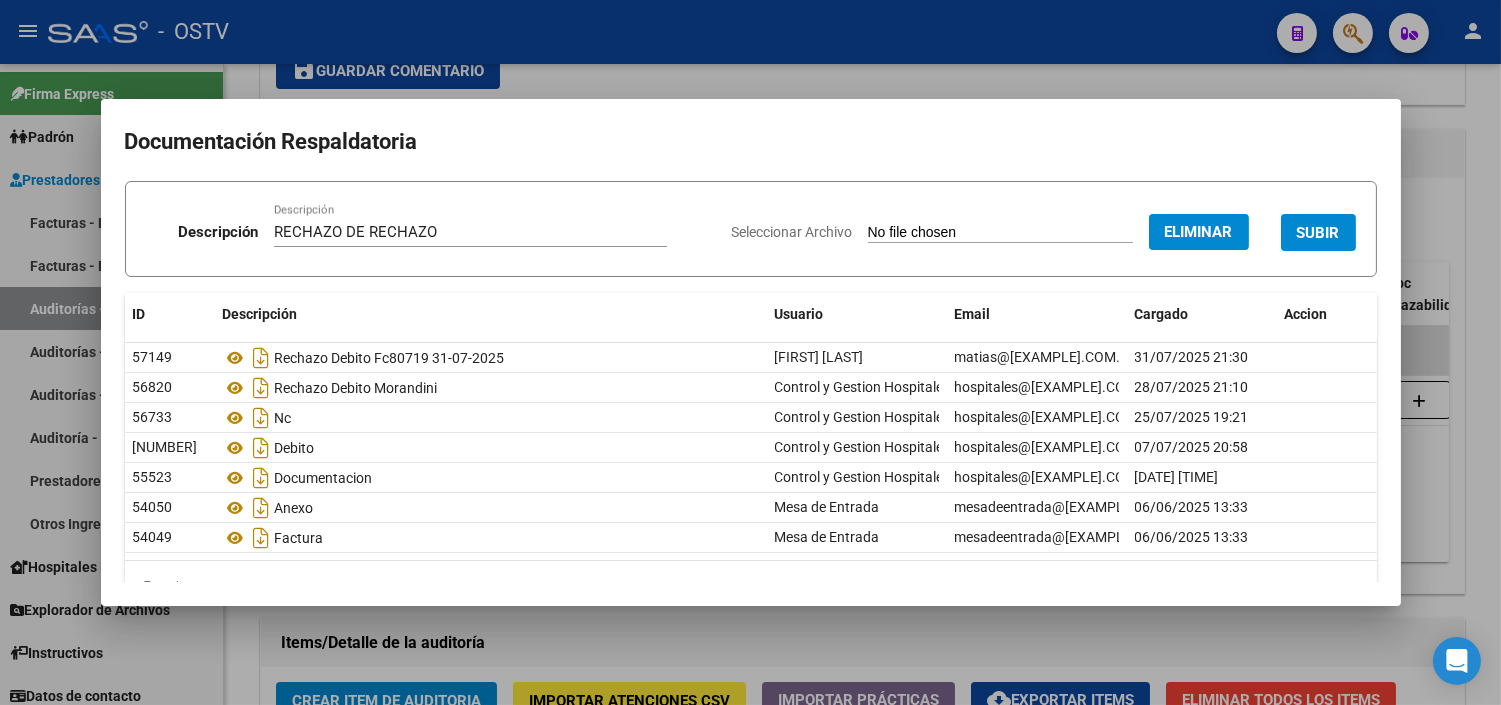 click on "SUBIR" at bounding box center [1318, 233] 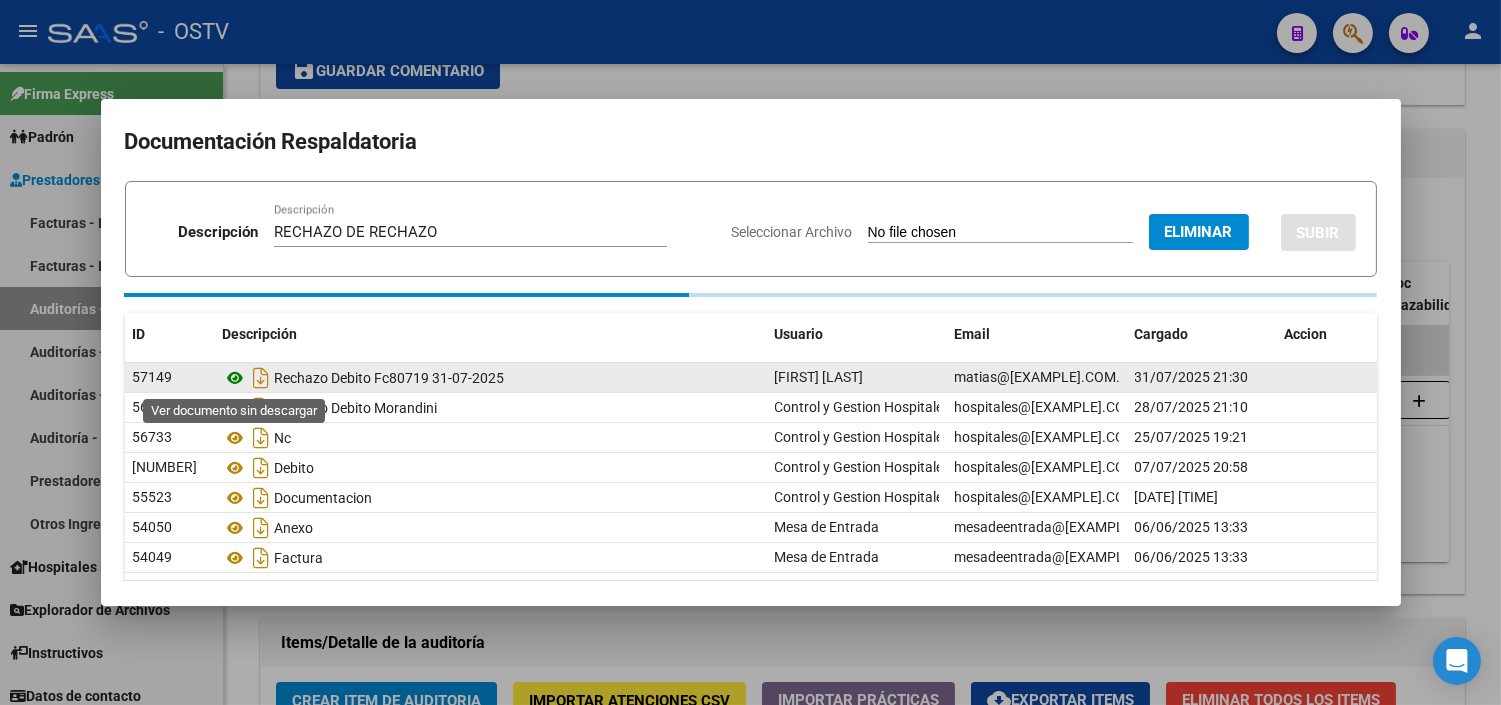 type 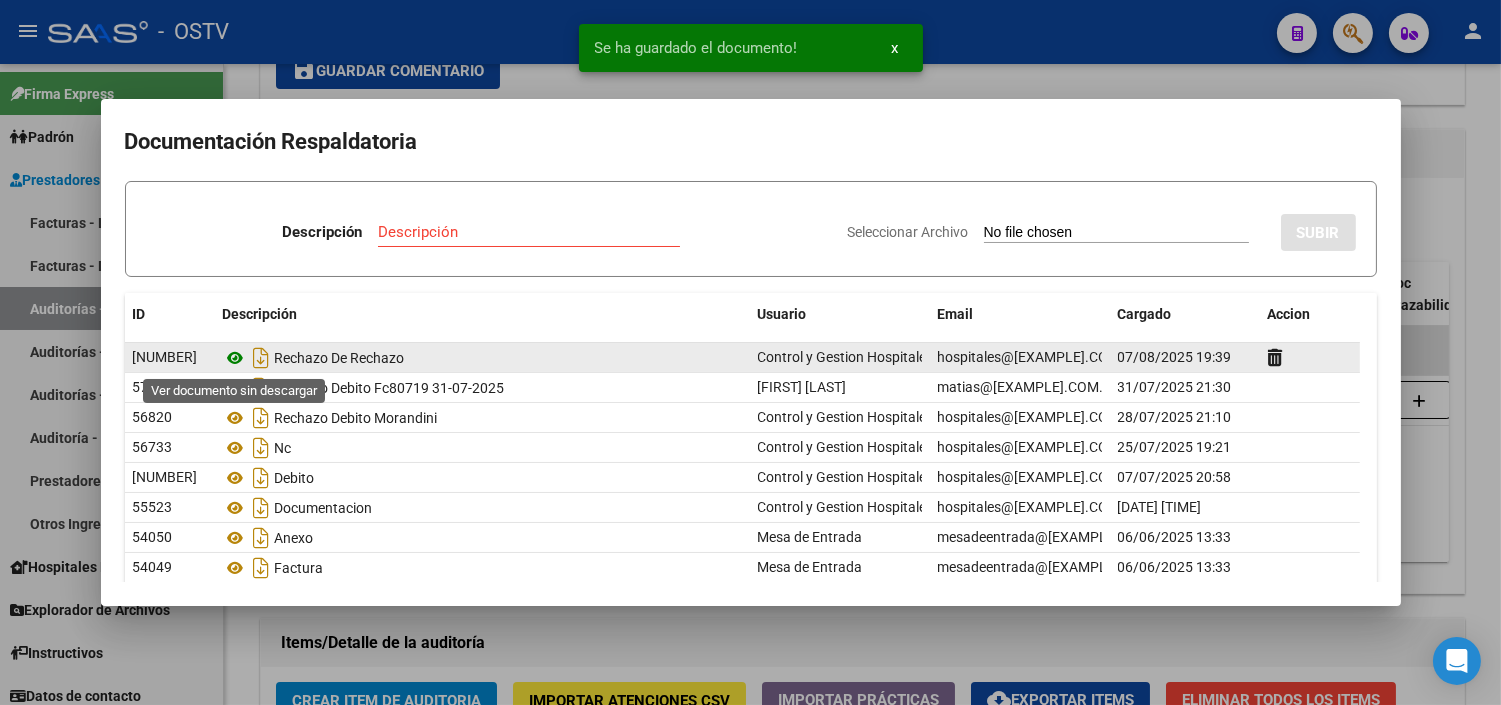 click 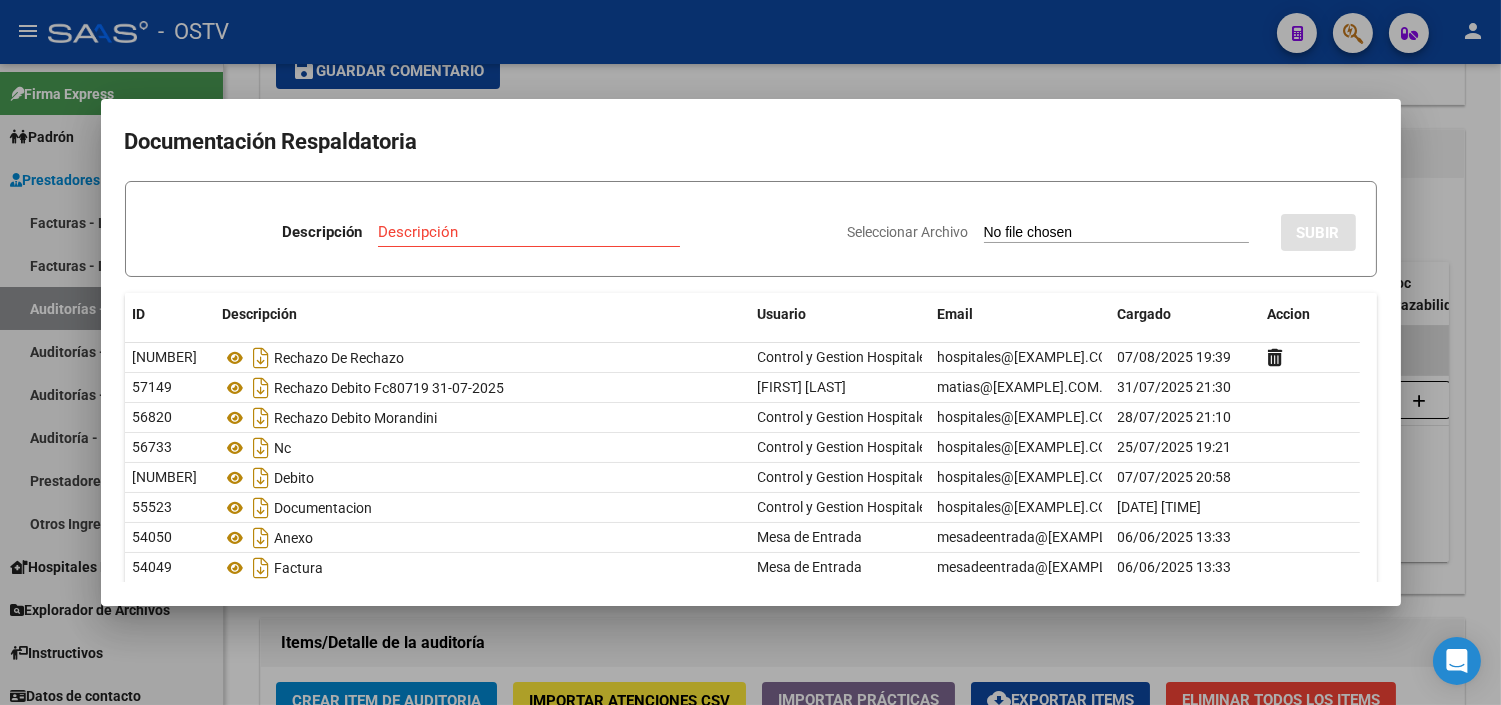 click at bounding box center (750, 352) 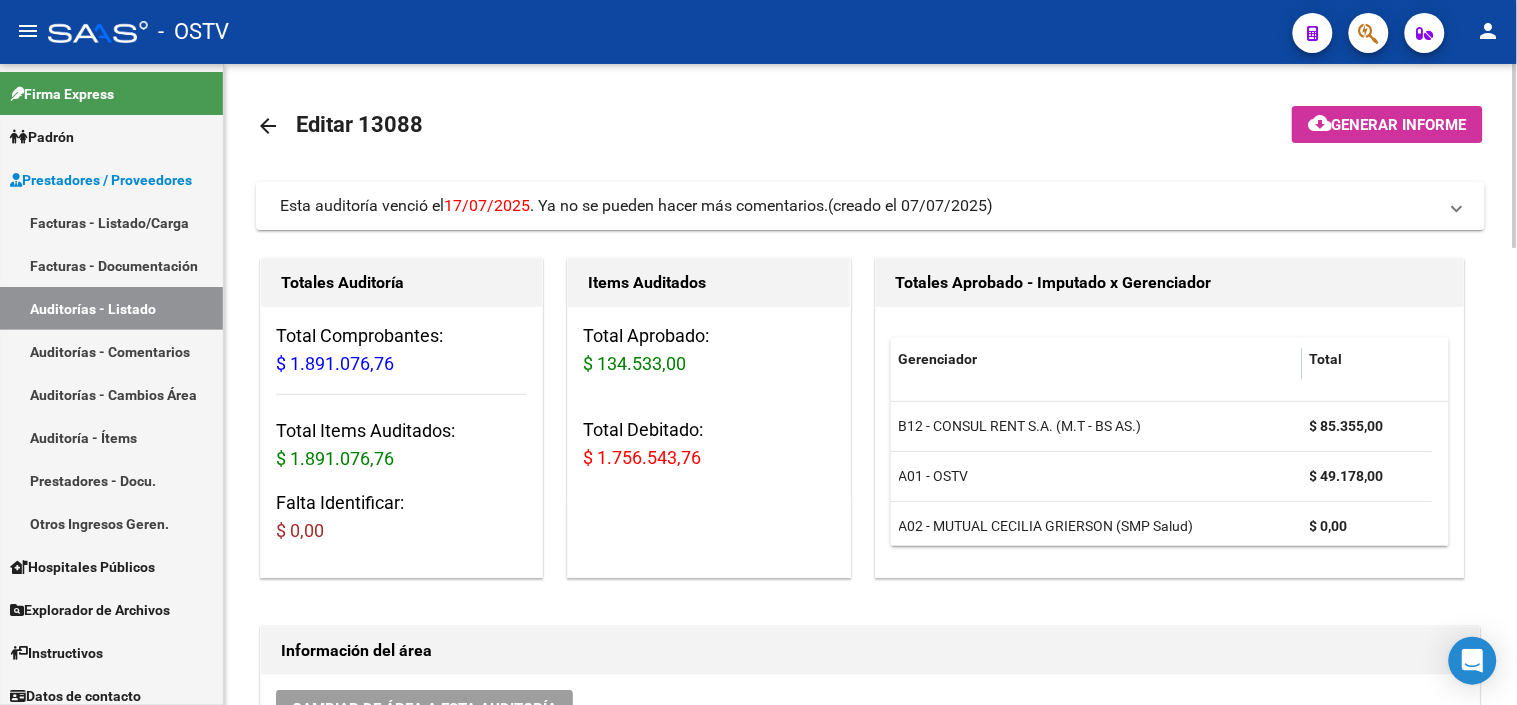 scroll, scrollTop: 0, scrollLeft: 0, axis: both 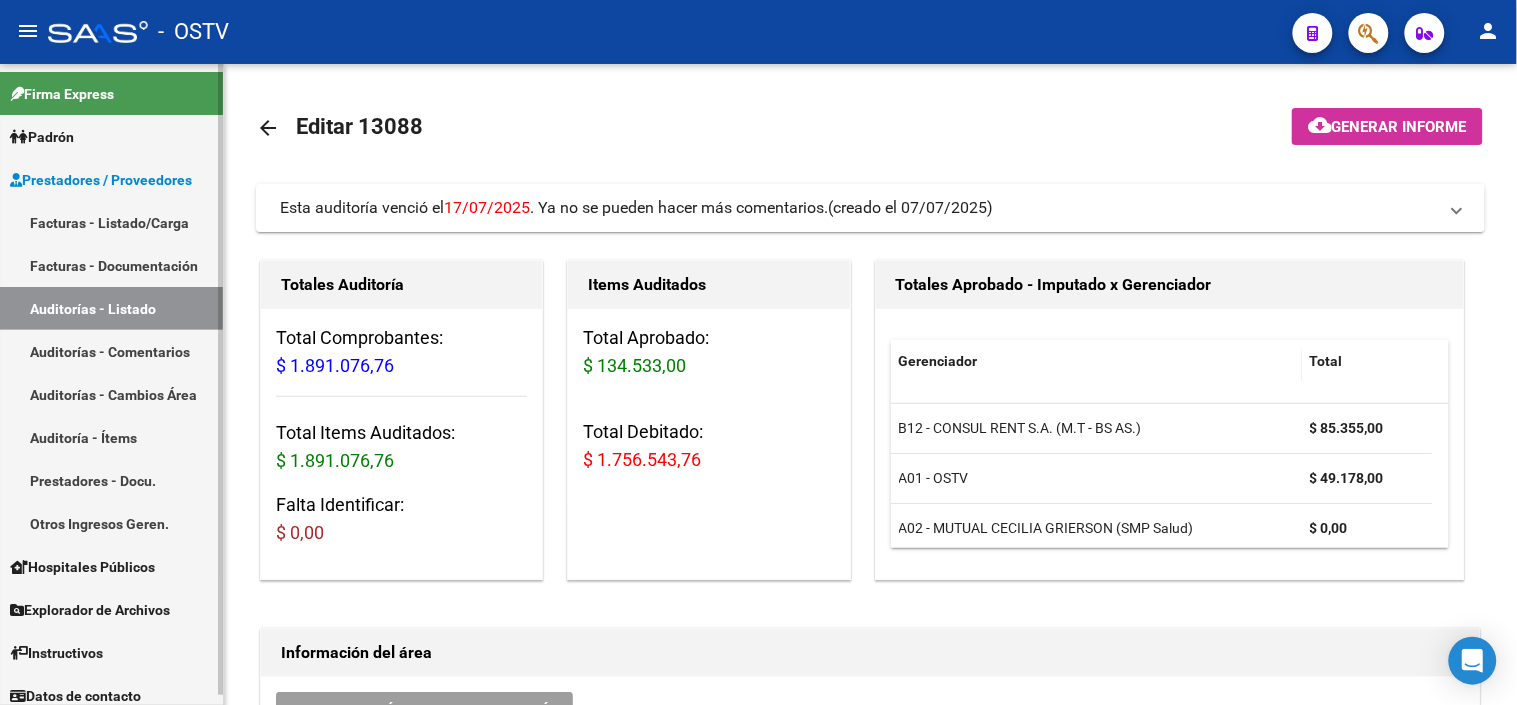 click on "Auditorías - Listado" at bounding box center (111, 308) 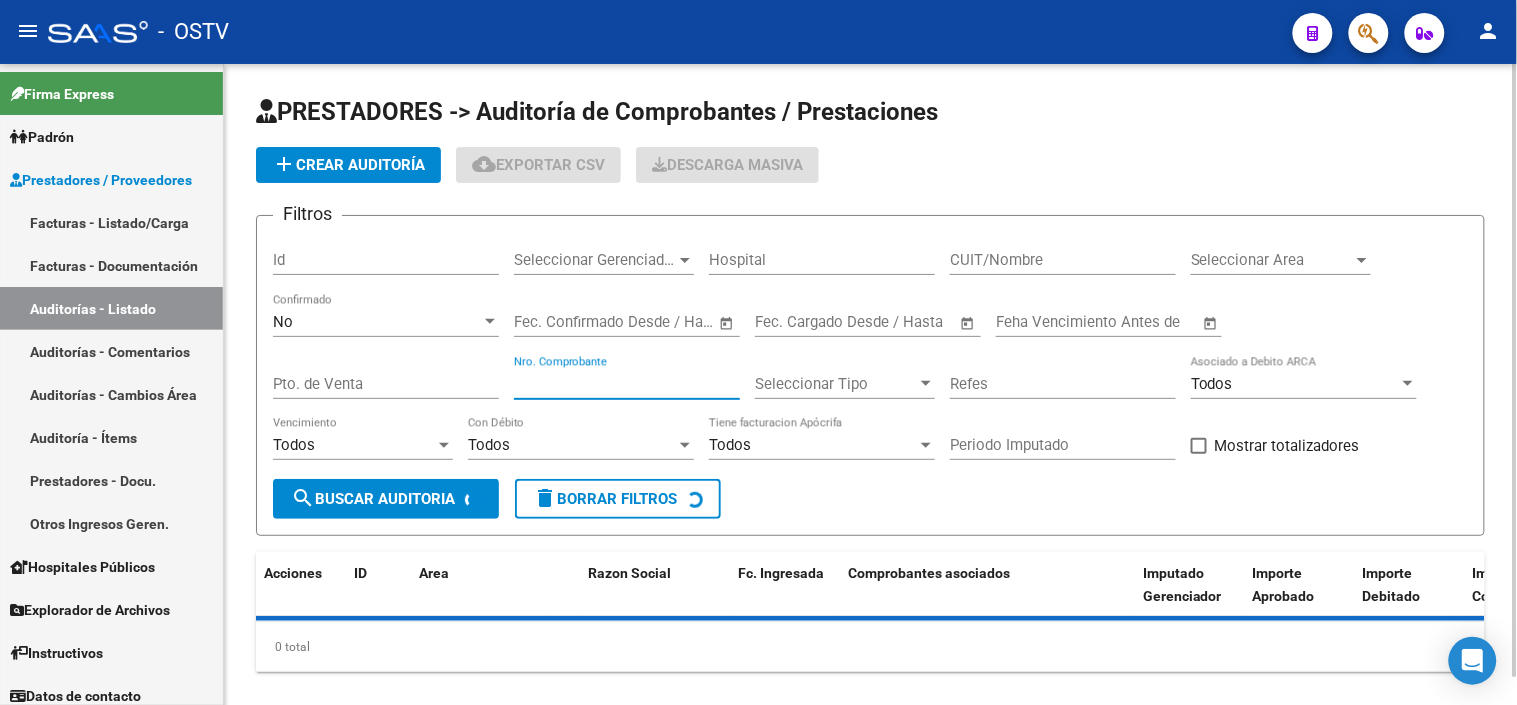 click on "Nro. Comprobante" at bounding box center (627, 384) 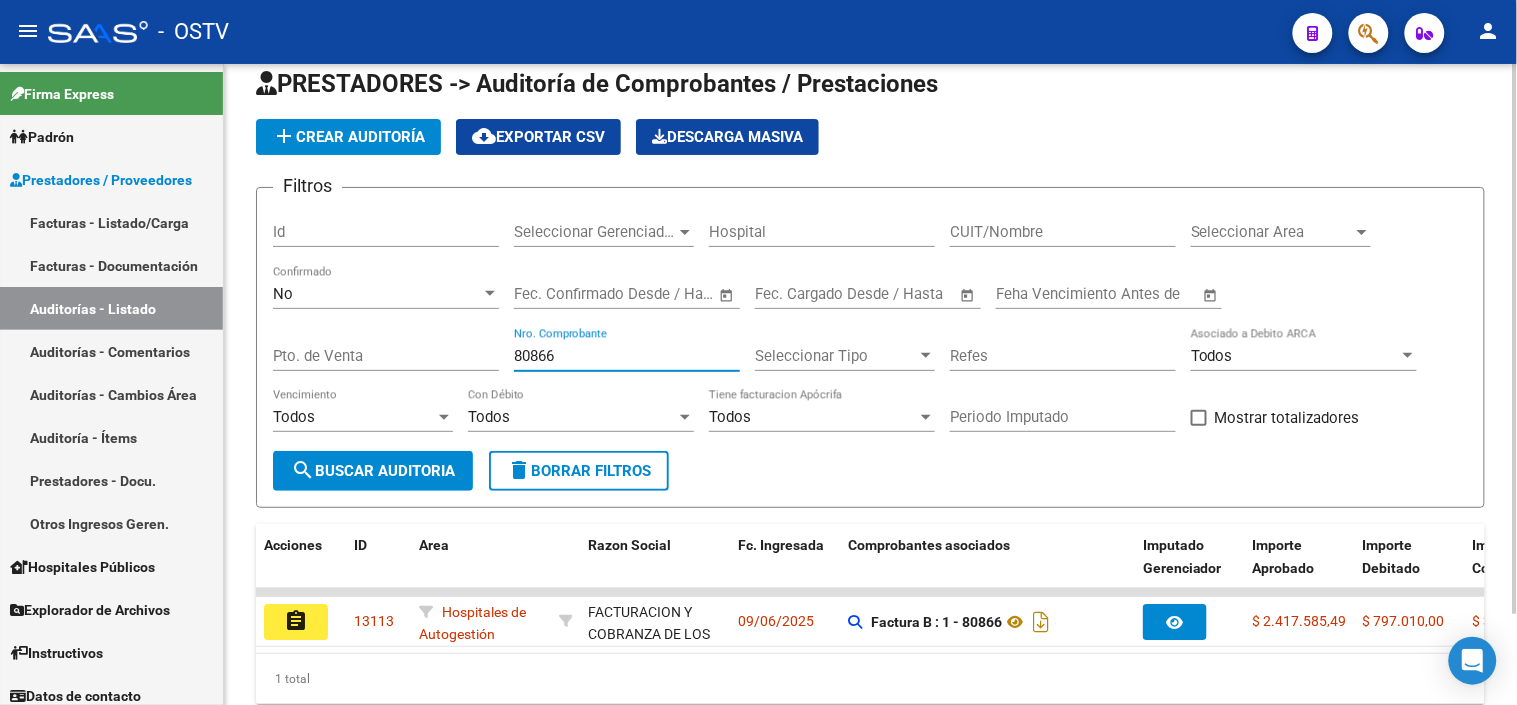 scroll, scrollTop: 107, scrollLeft: 0, axis: vertical 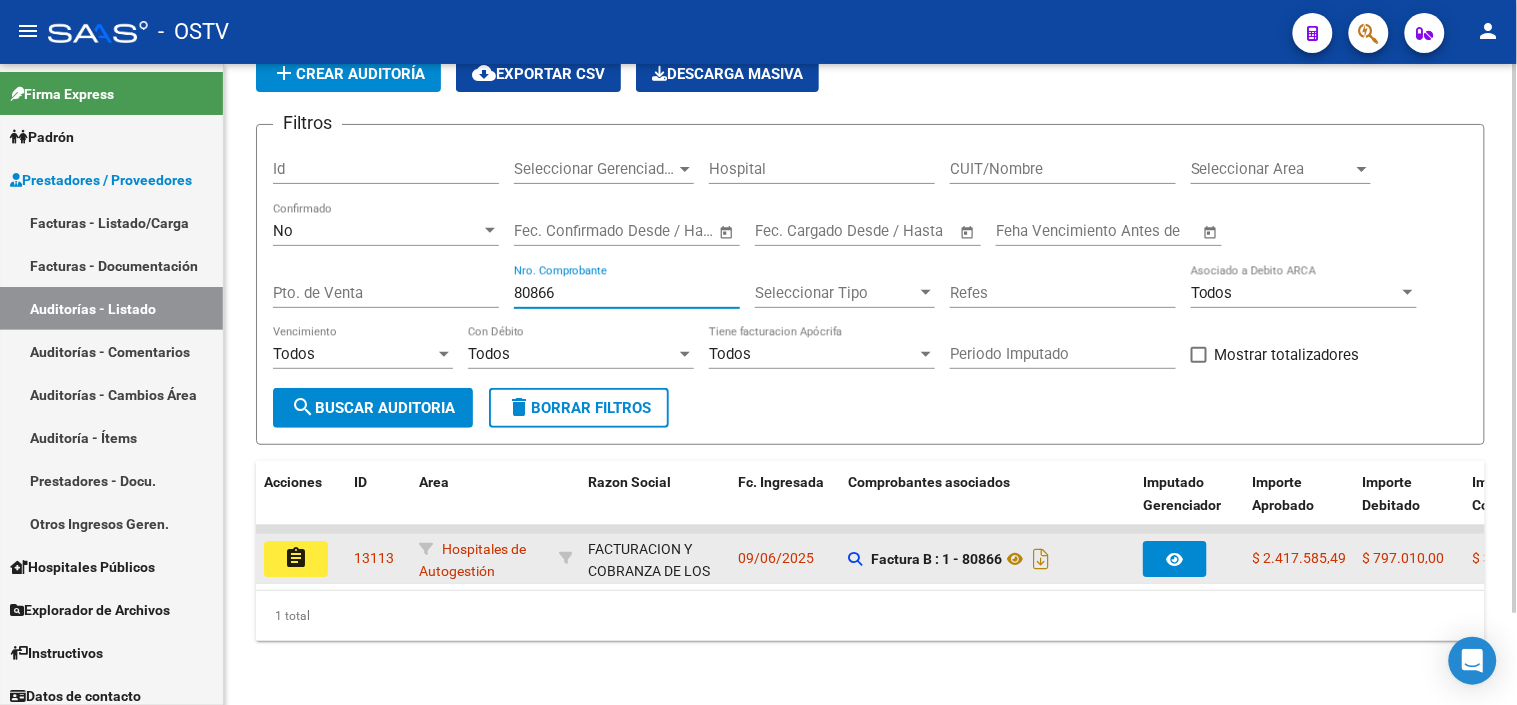 type on "80866" 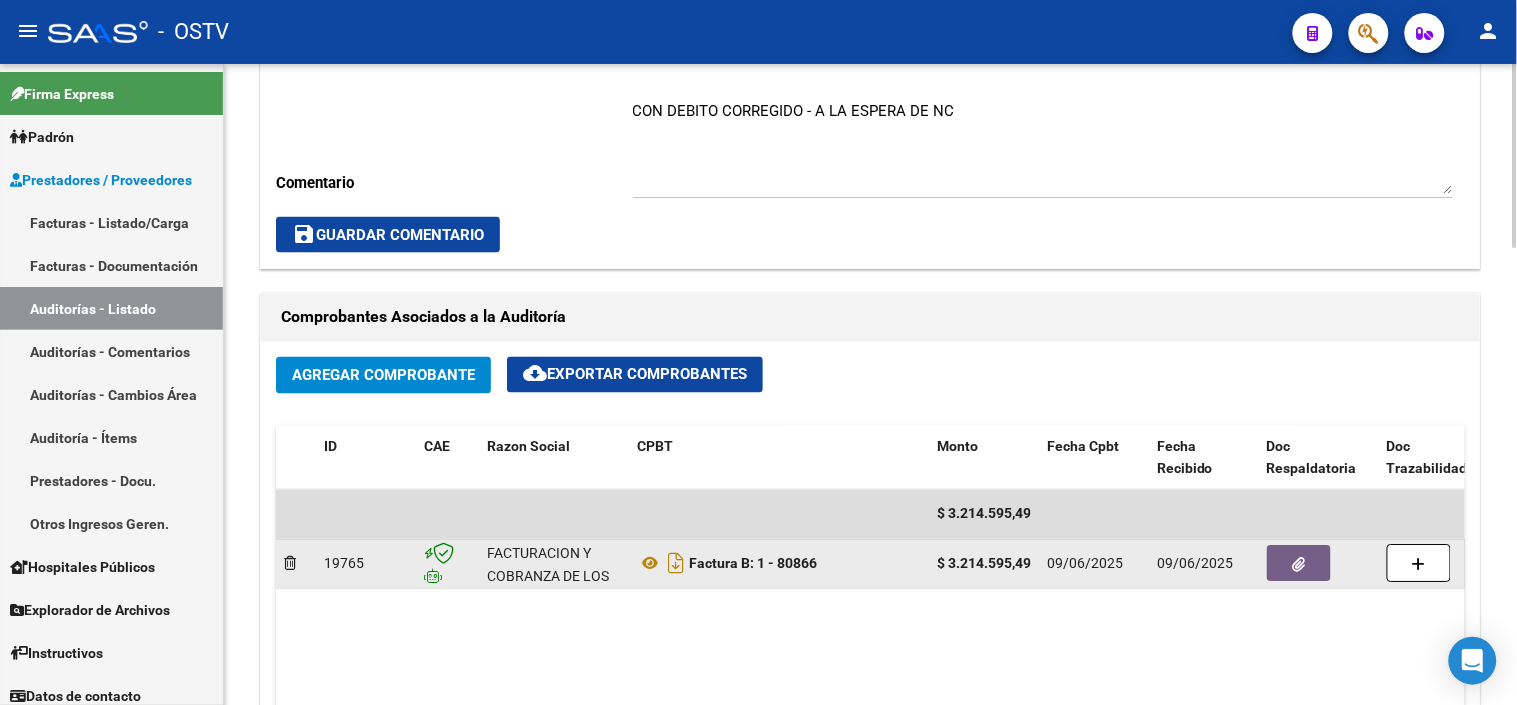 scroll, scrollTop: 777, scrollLeft: 0, axis: vertical 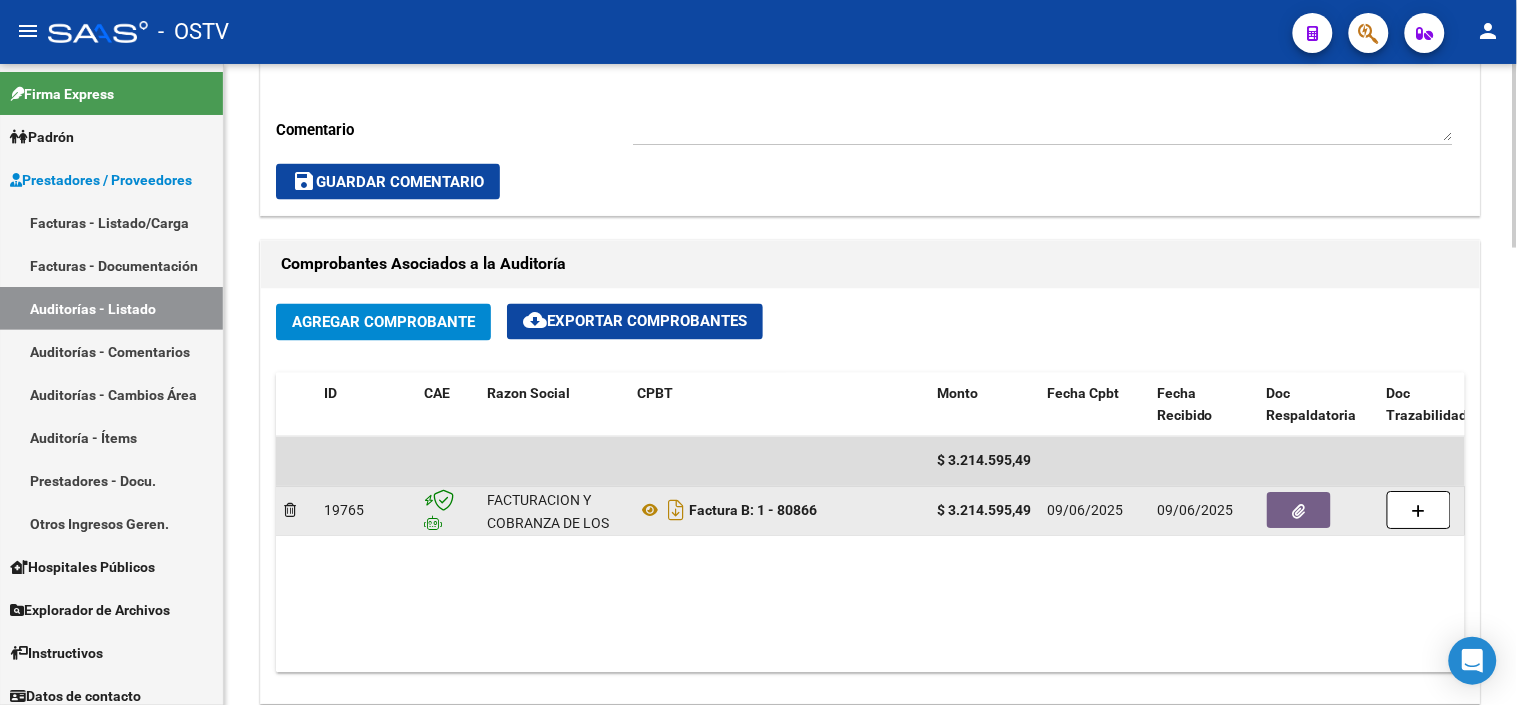 click 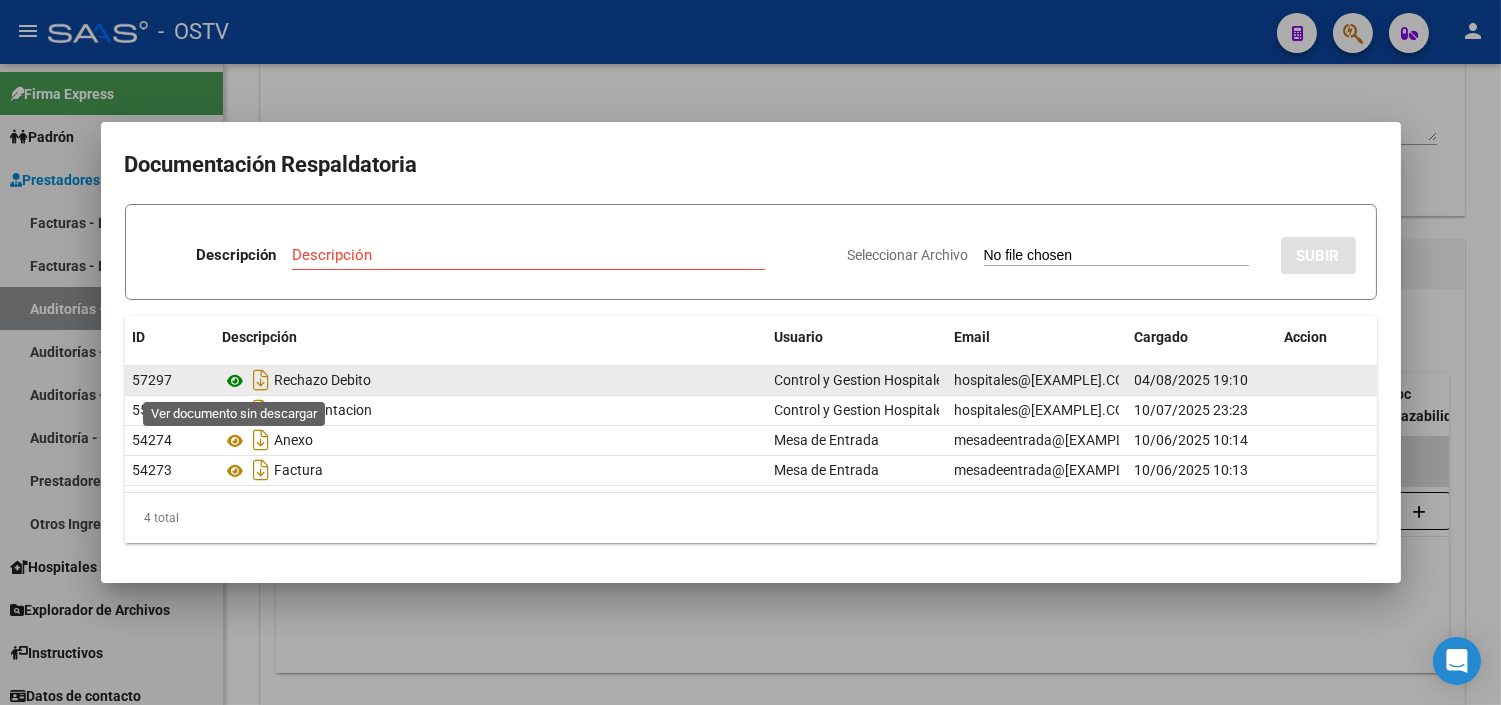click 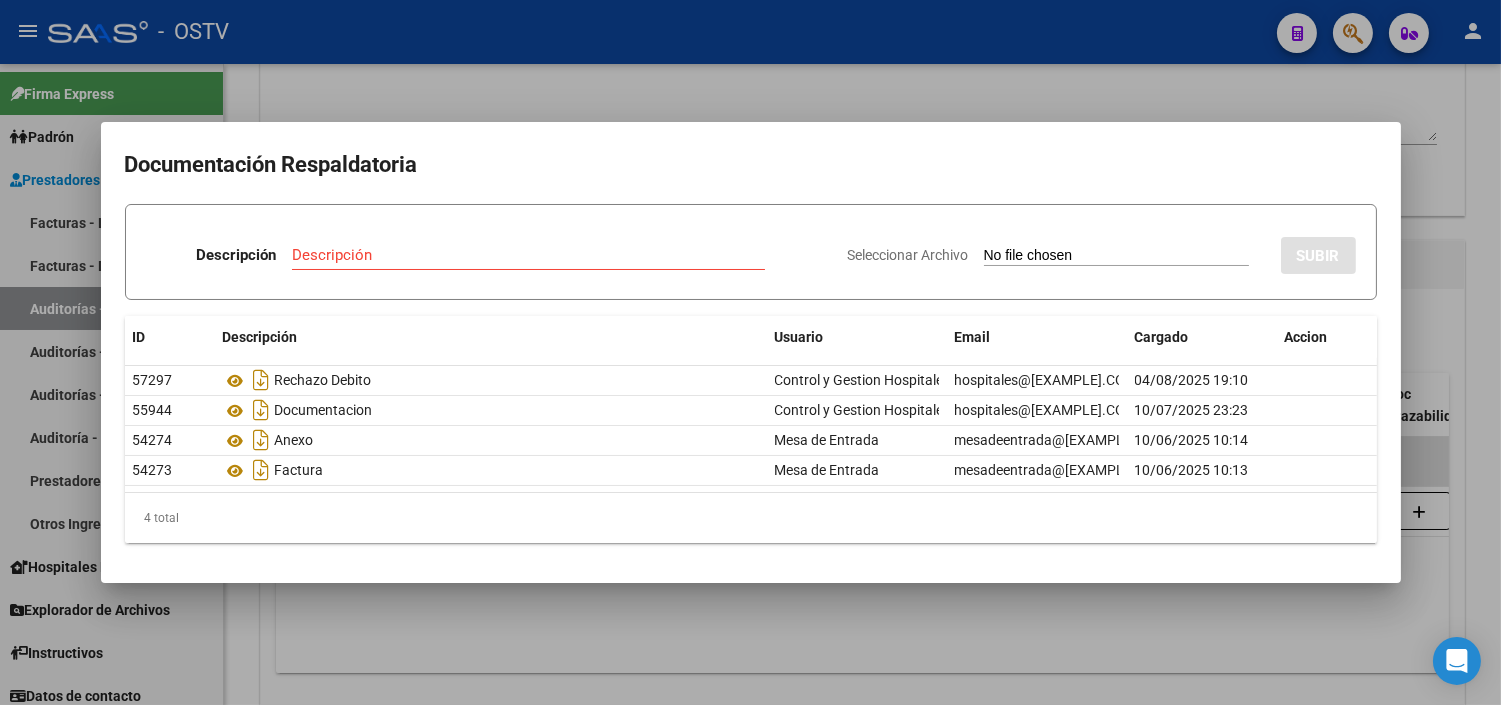 click at bounding box center [750, 352] 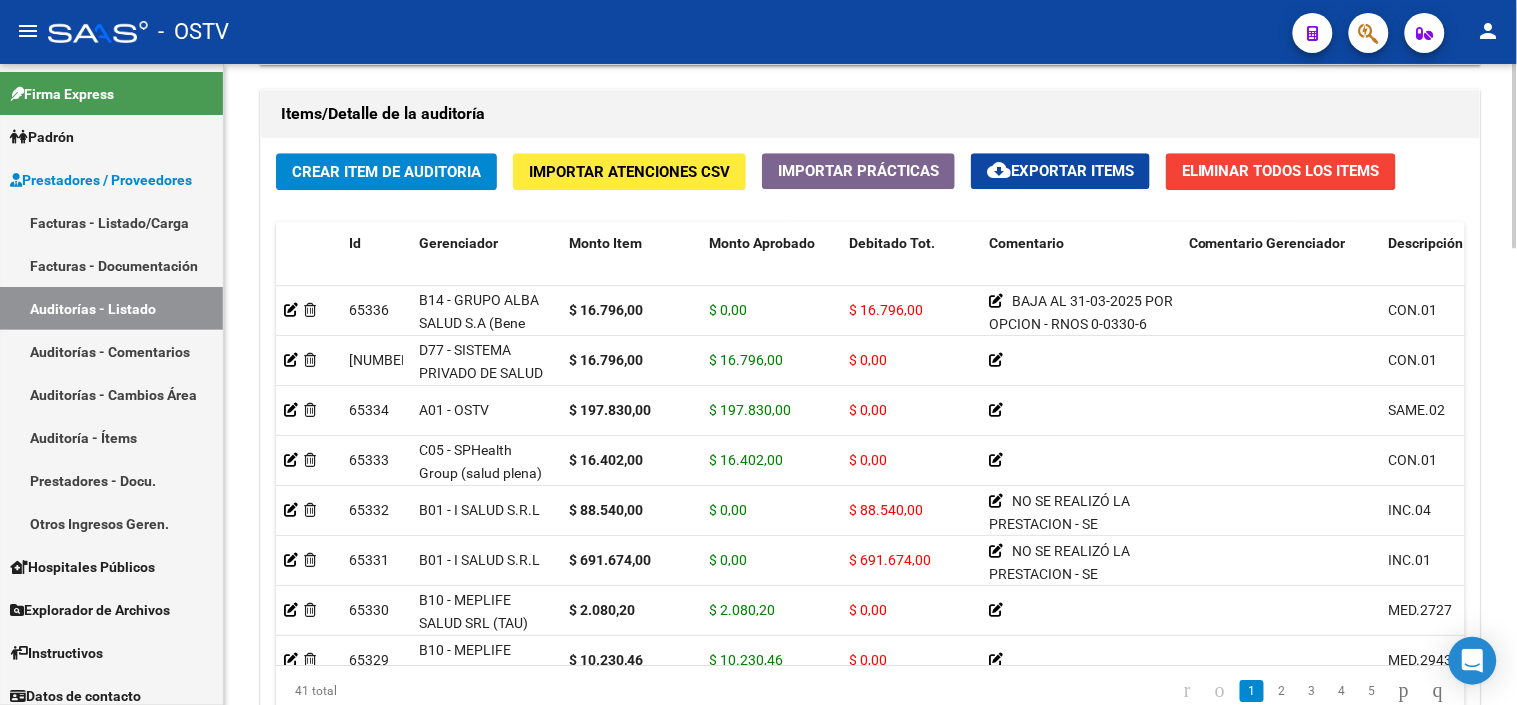 scroll, scrollTop: 1444, scrollLeft: 0, axis: vertical 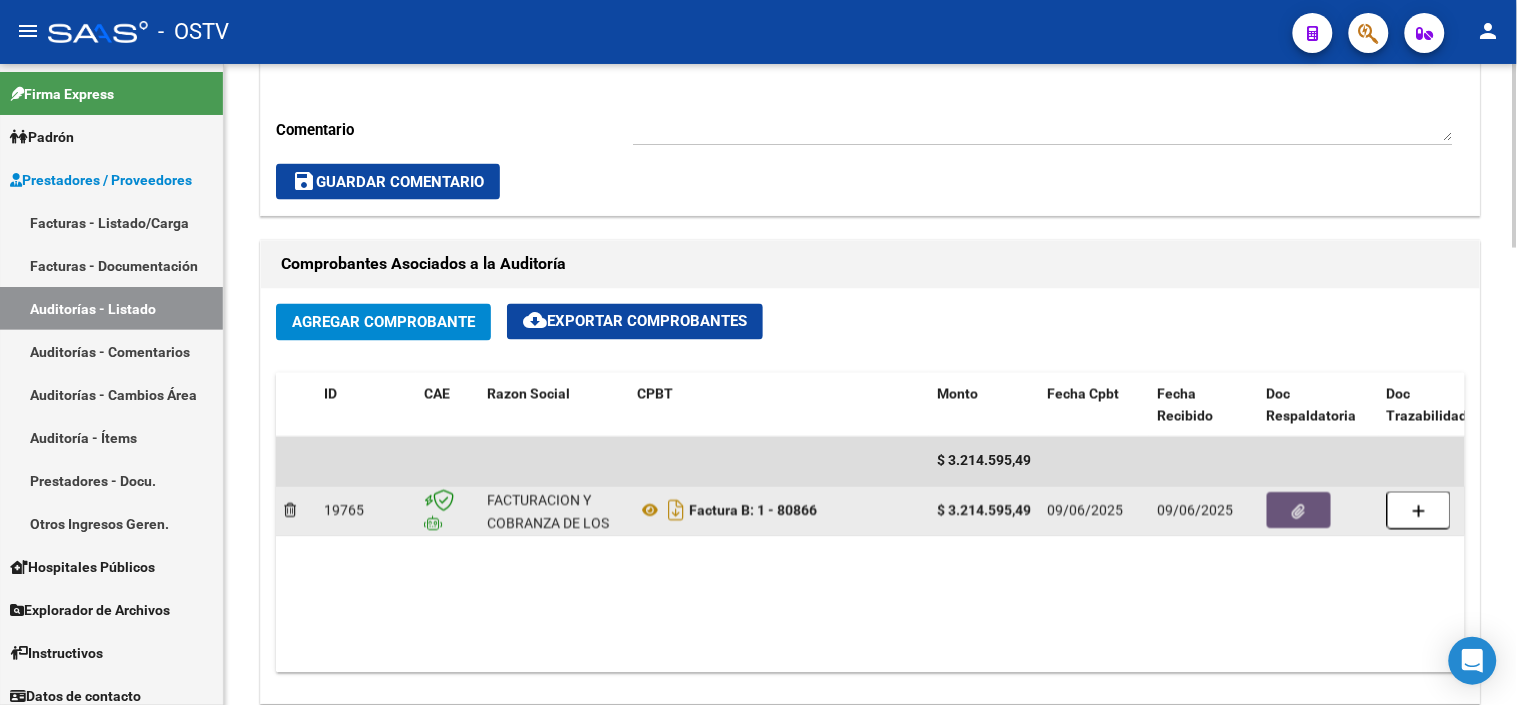 click 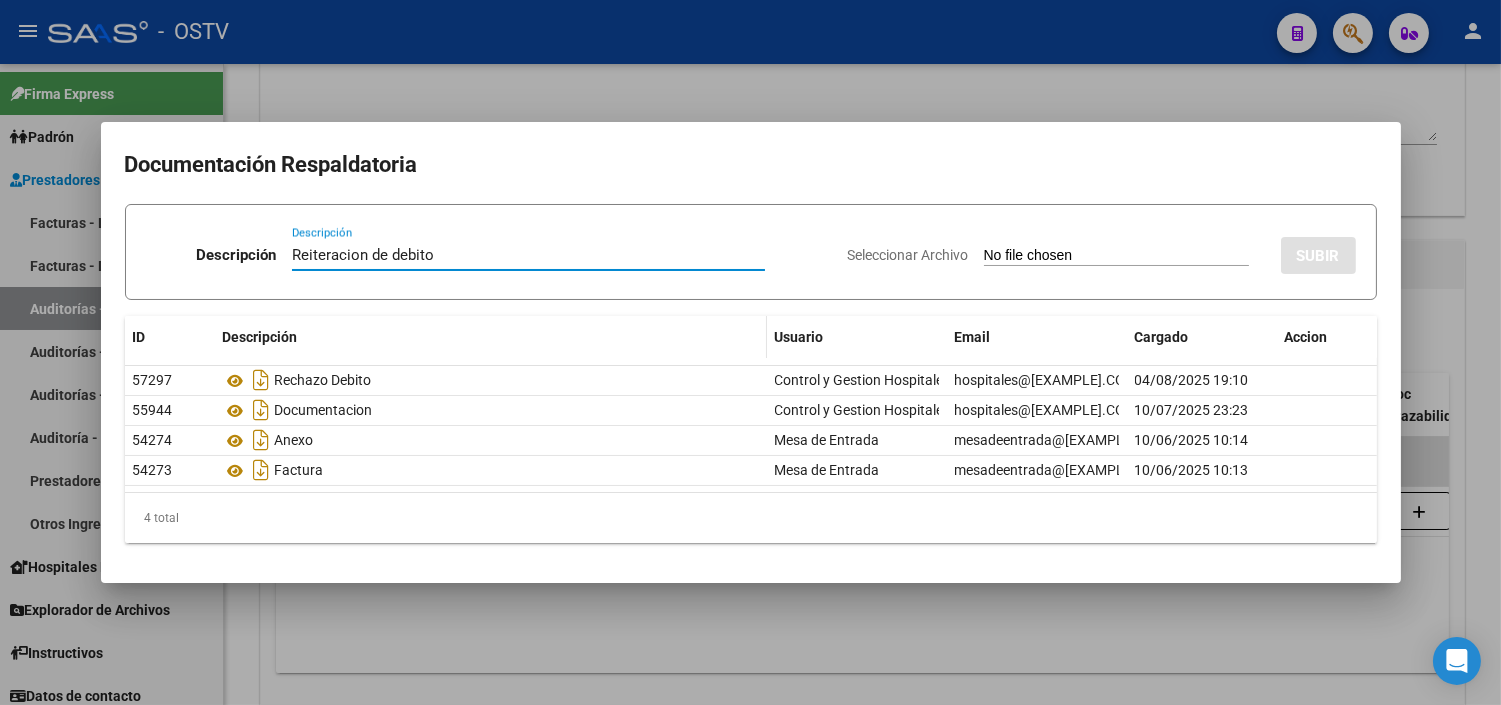 type on "Reiteracion de debito" 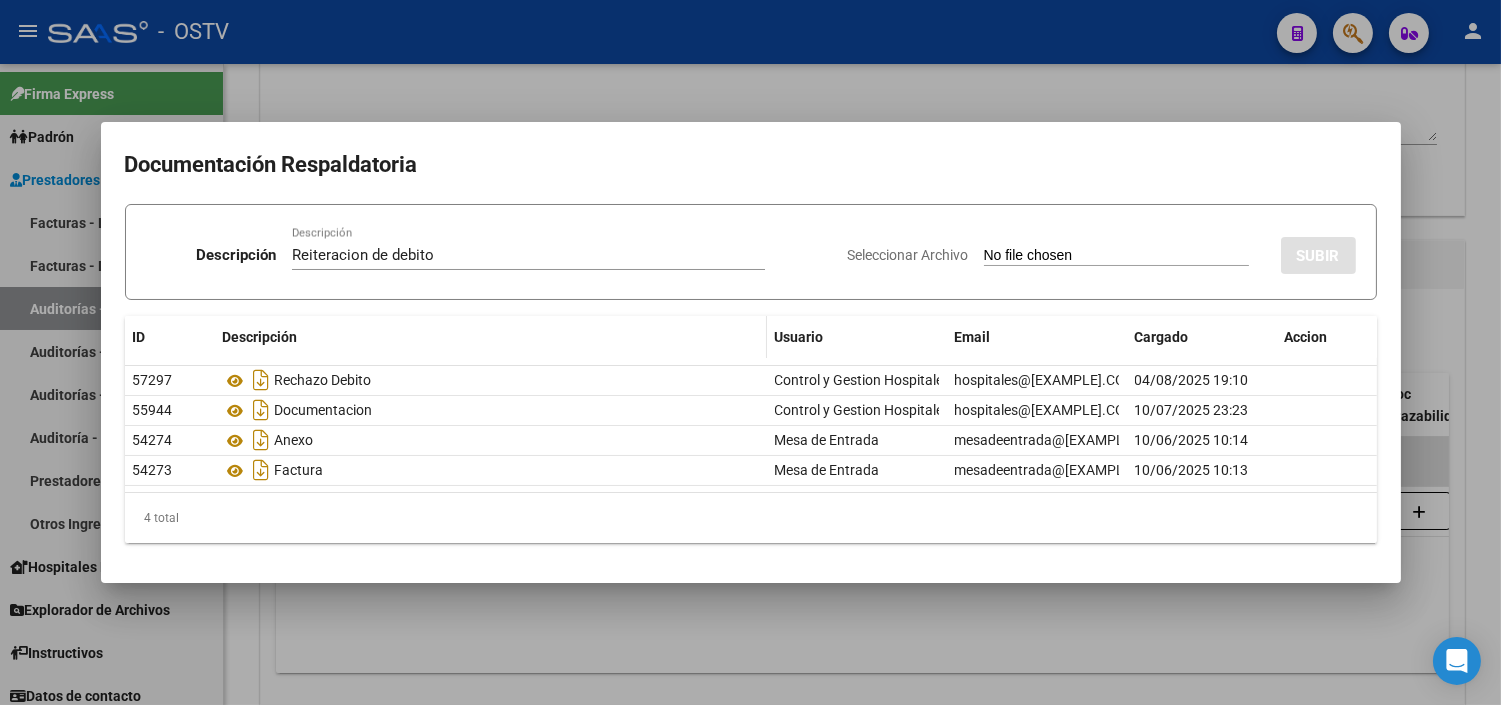 click on "Seleccionar Archivo" at bounding box center (1116, 256) 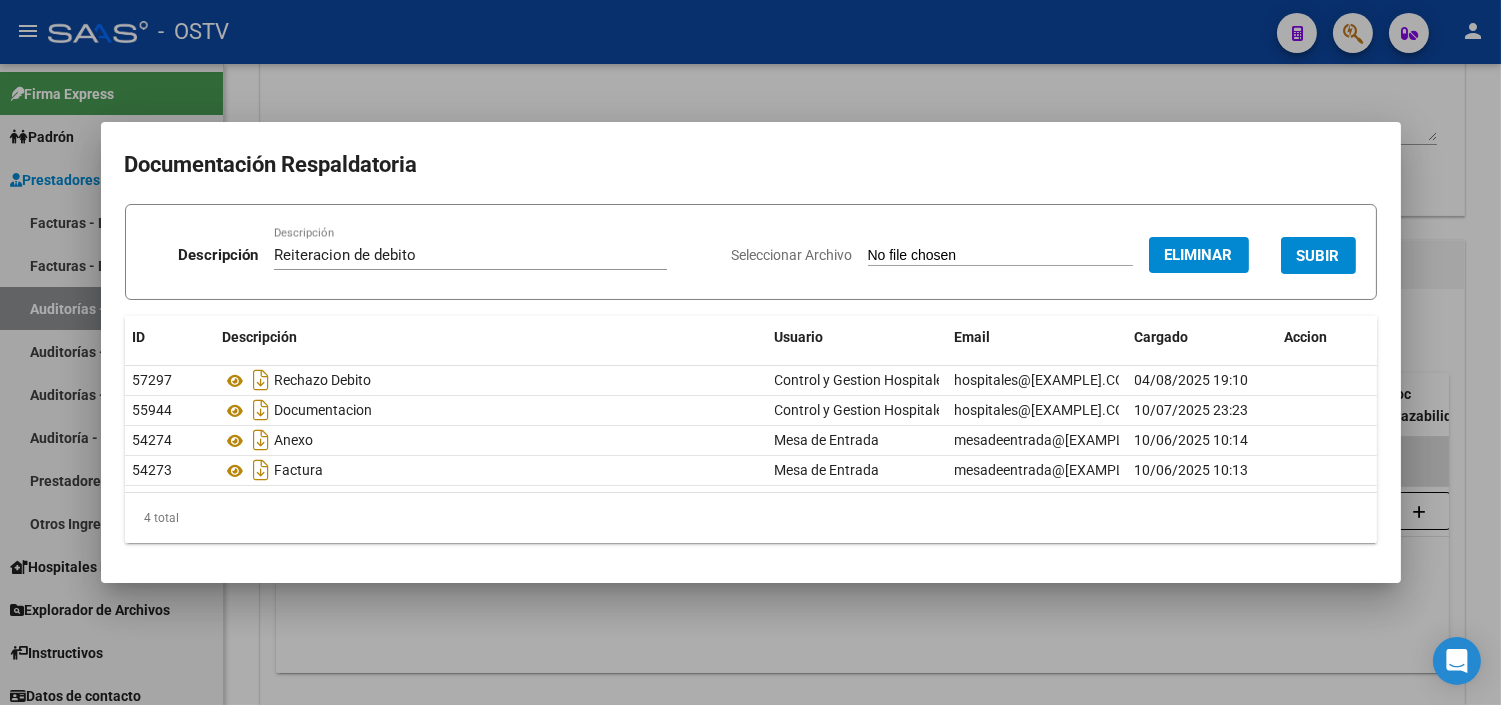 click on "SUBIR" at bounding box center (1318, 256) 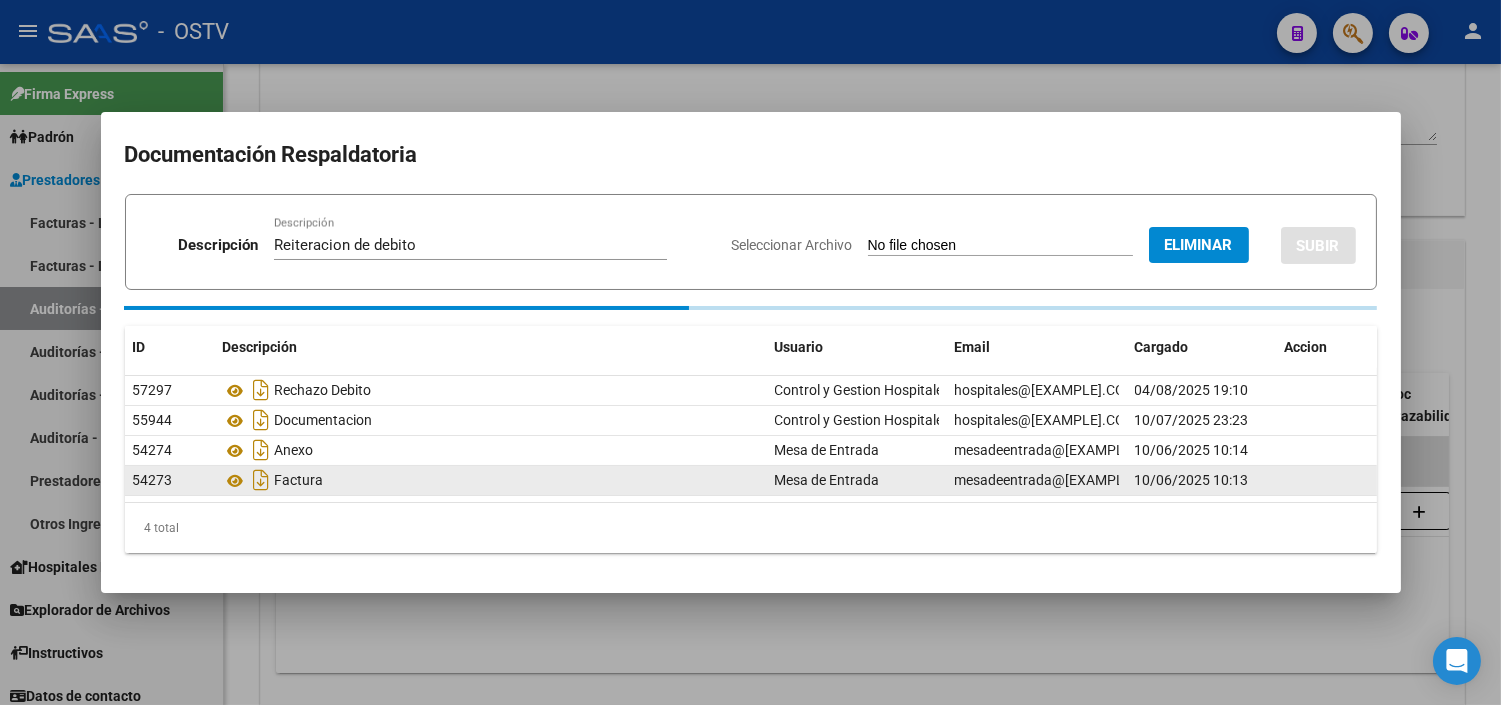 type 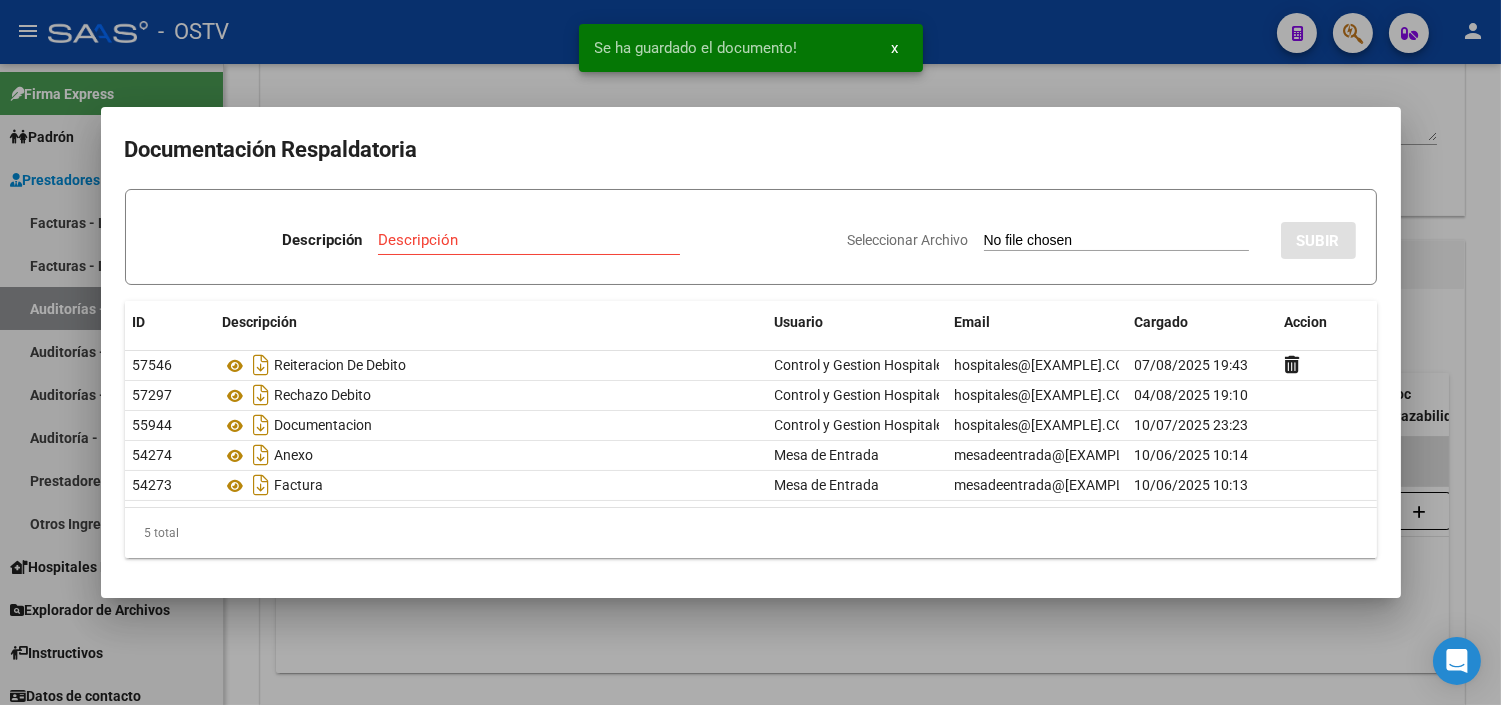 click at bounding box center (750, 352) 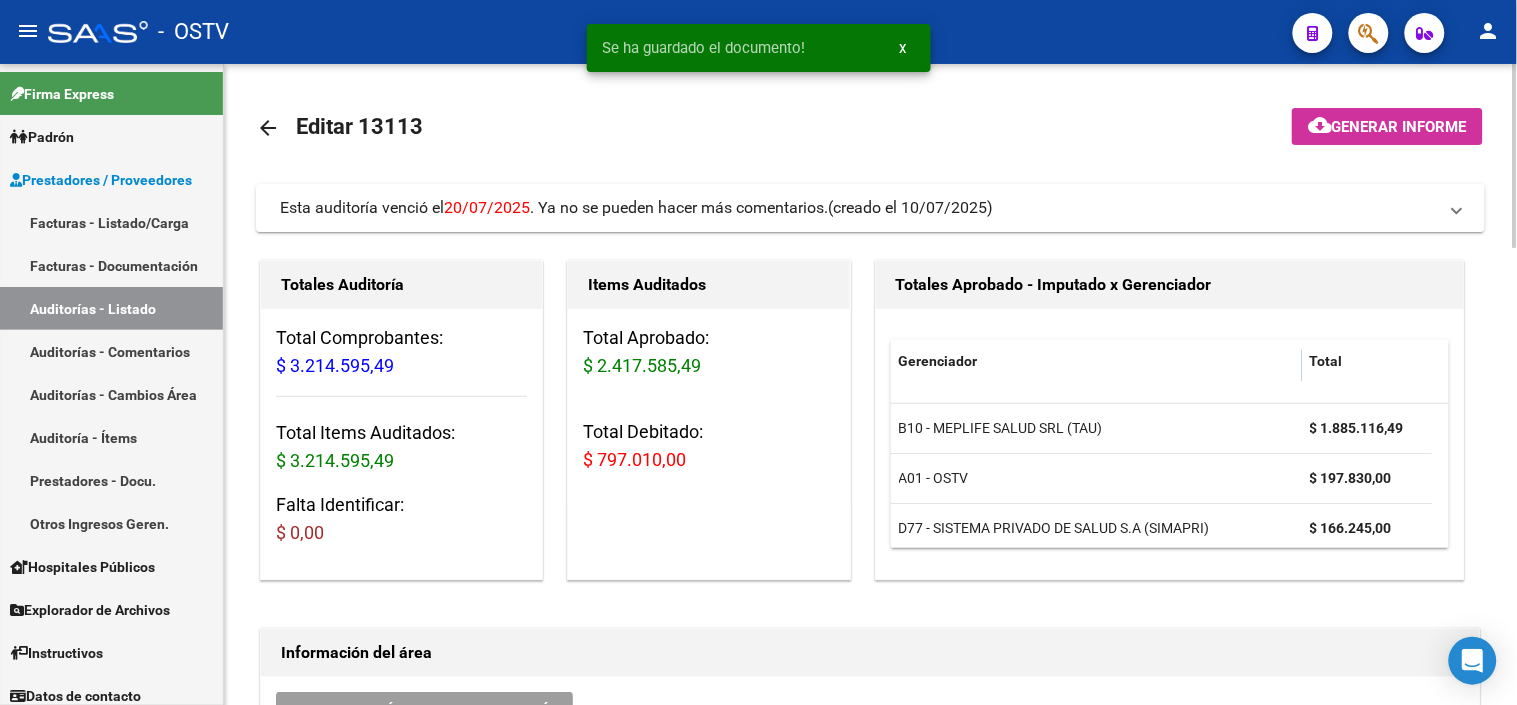 scroll, scrollTop: 555, scrollLeft: 0, axis: vertical 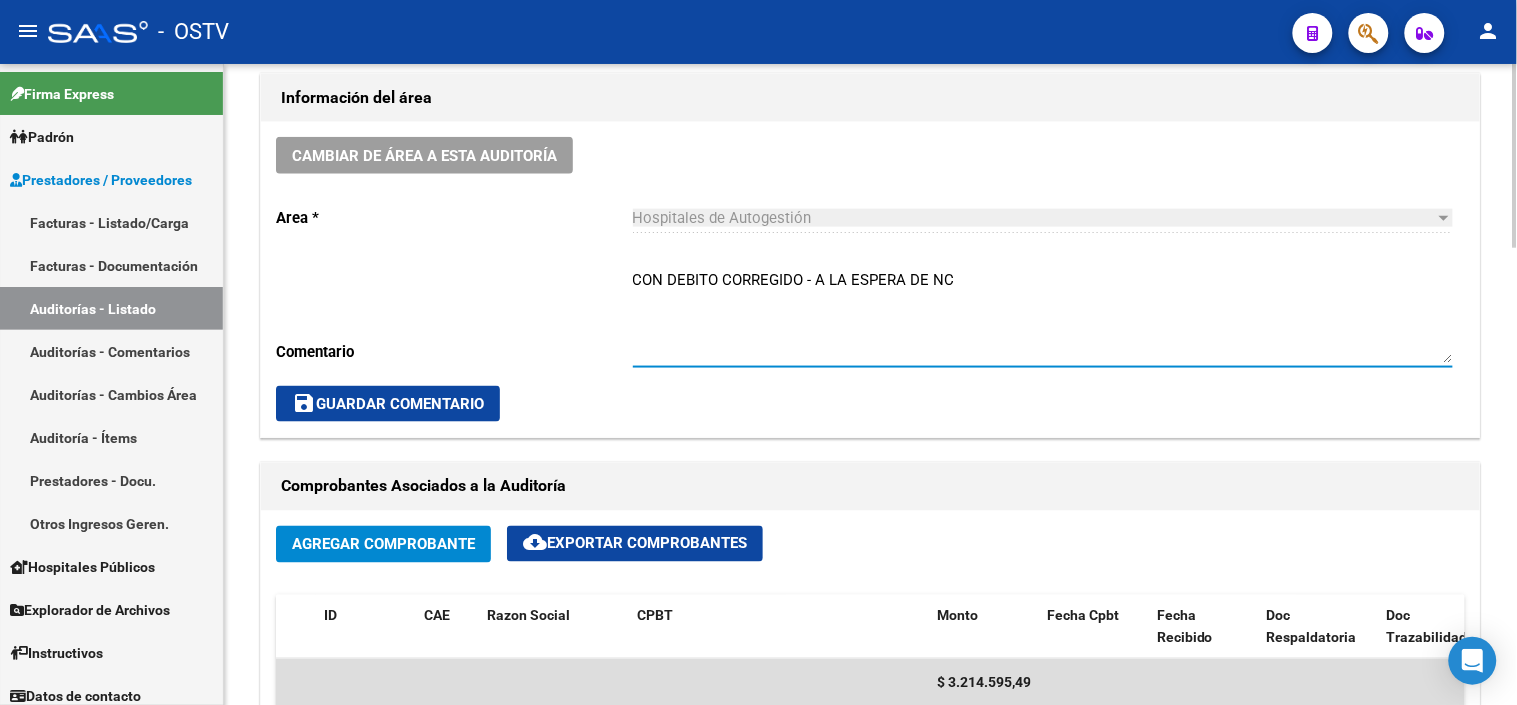 click on "CON DEBITO CORREGIDO - A LA ESPERA DE NC" at bounding box center [1043, 316] 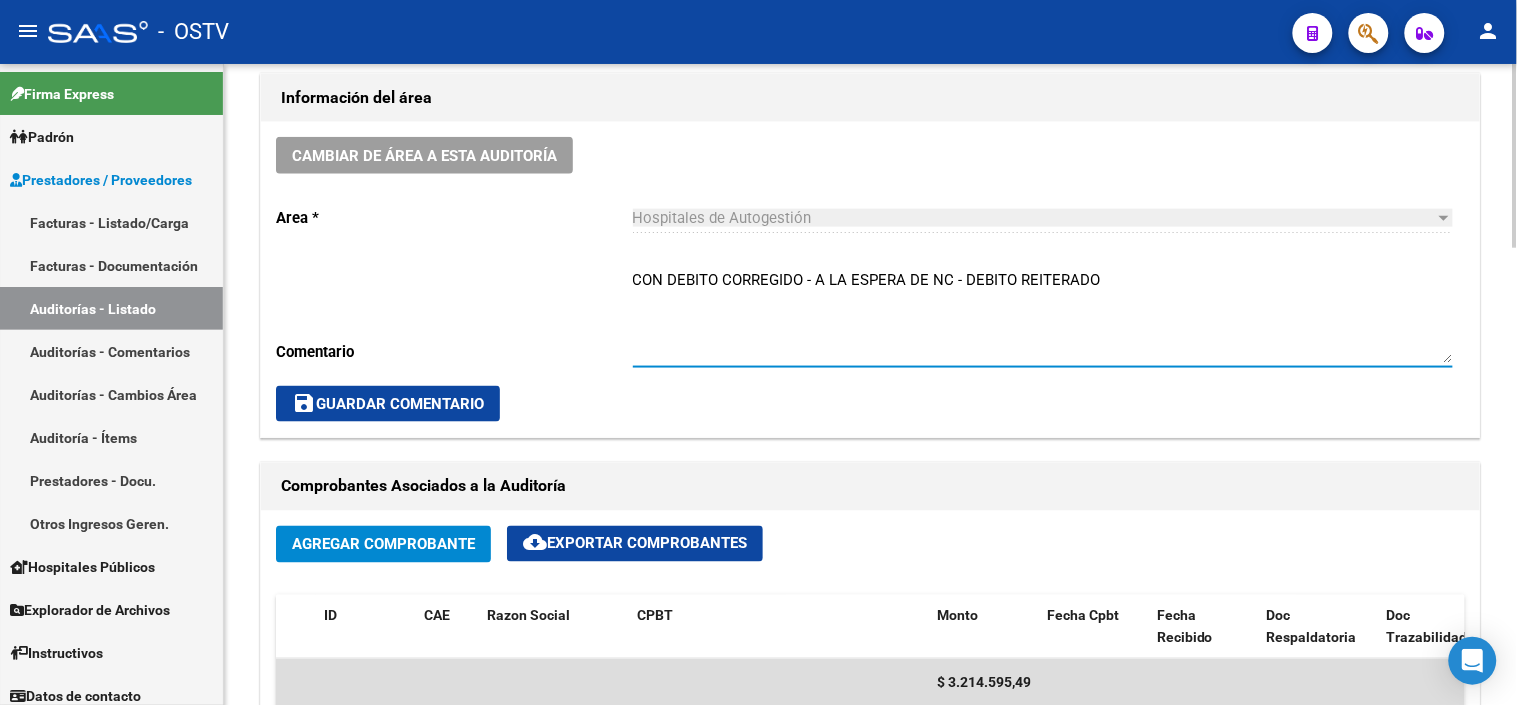 type on "CON DEBITO CORREGIDO - A LA ESPERA DE NC - DEBITO REITERADO" 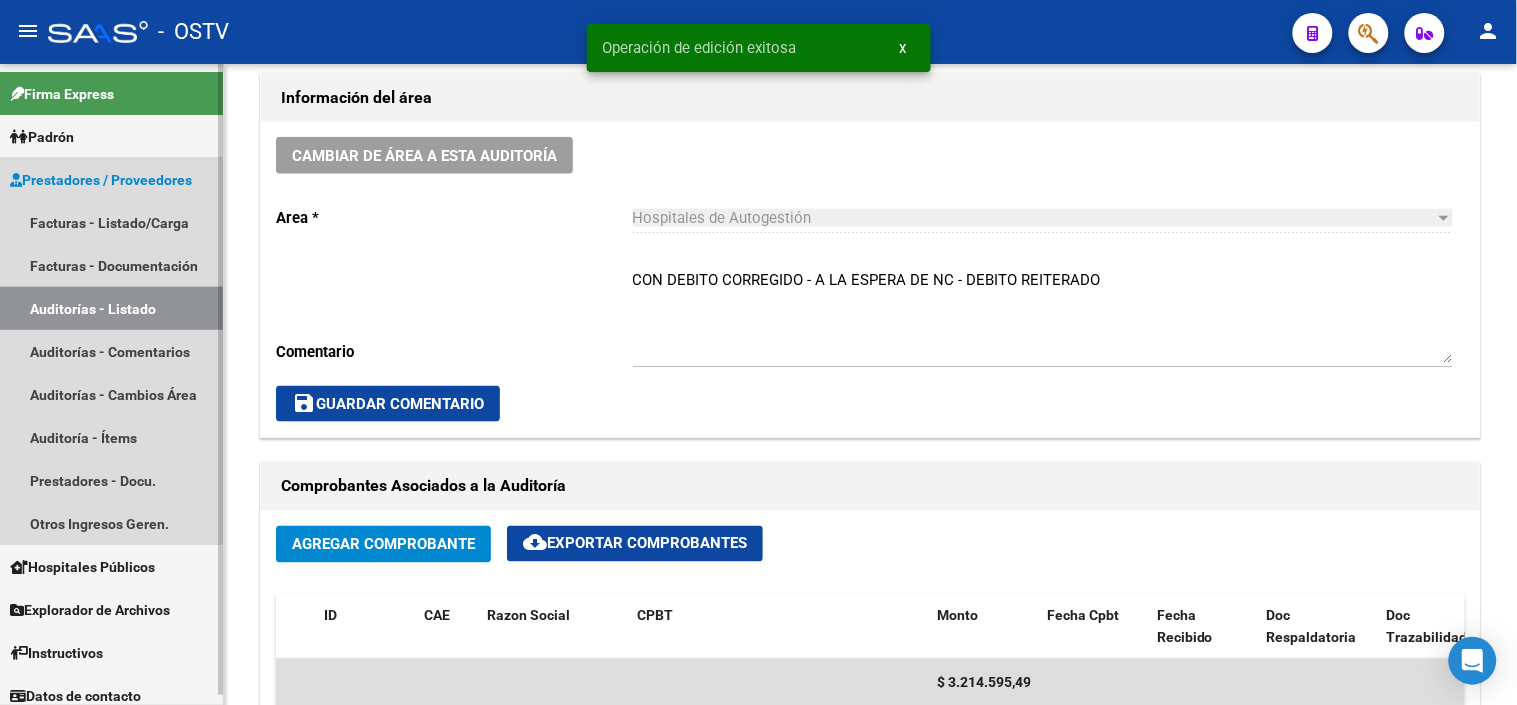 click on "Auditorías - Listado" at bounding box center [111, 308] 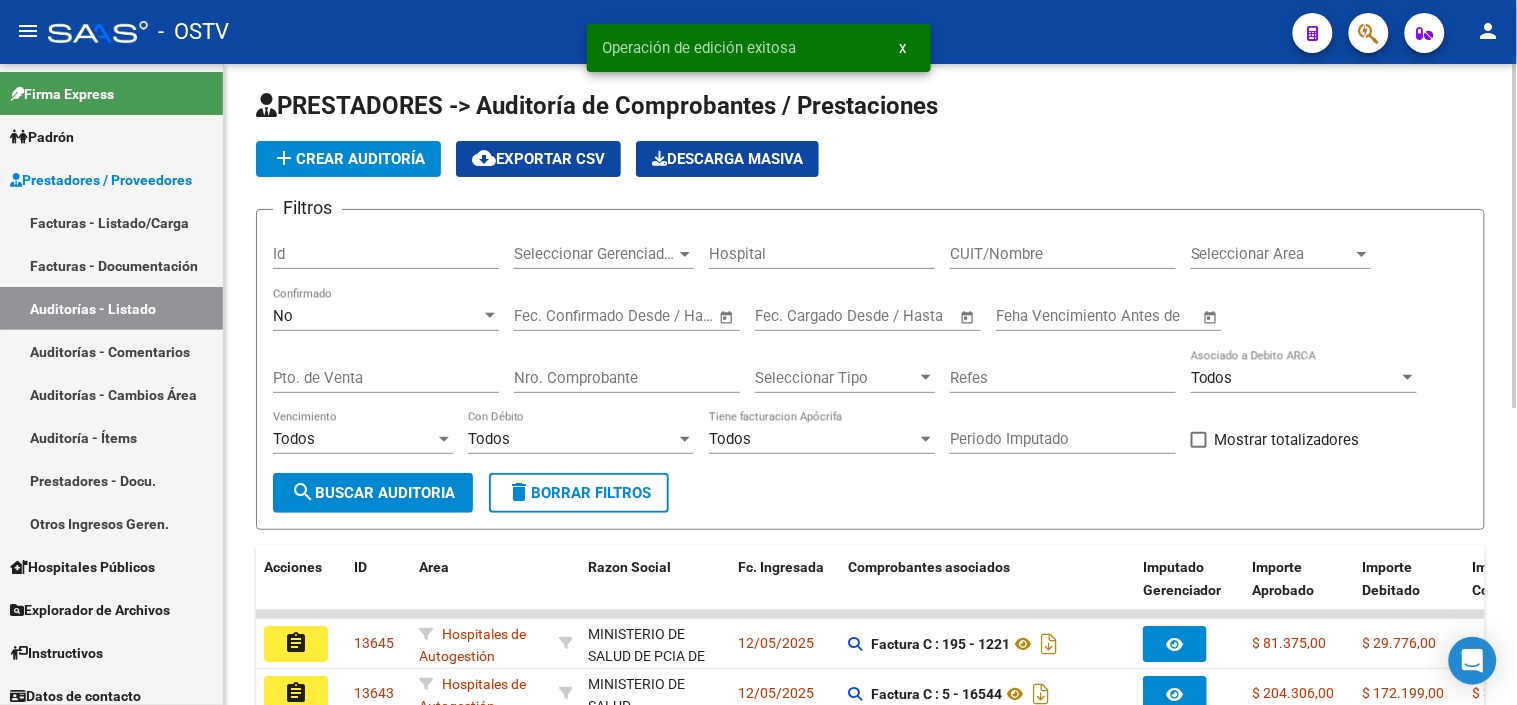 scroll, scrollTop: 0, scrollLeft: 0, axis: both 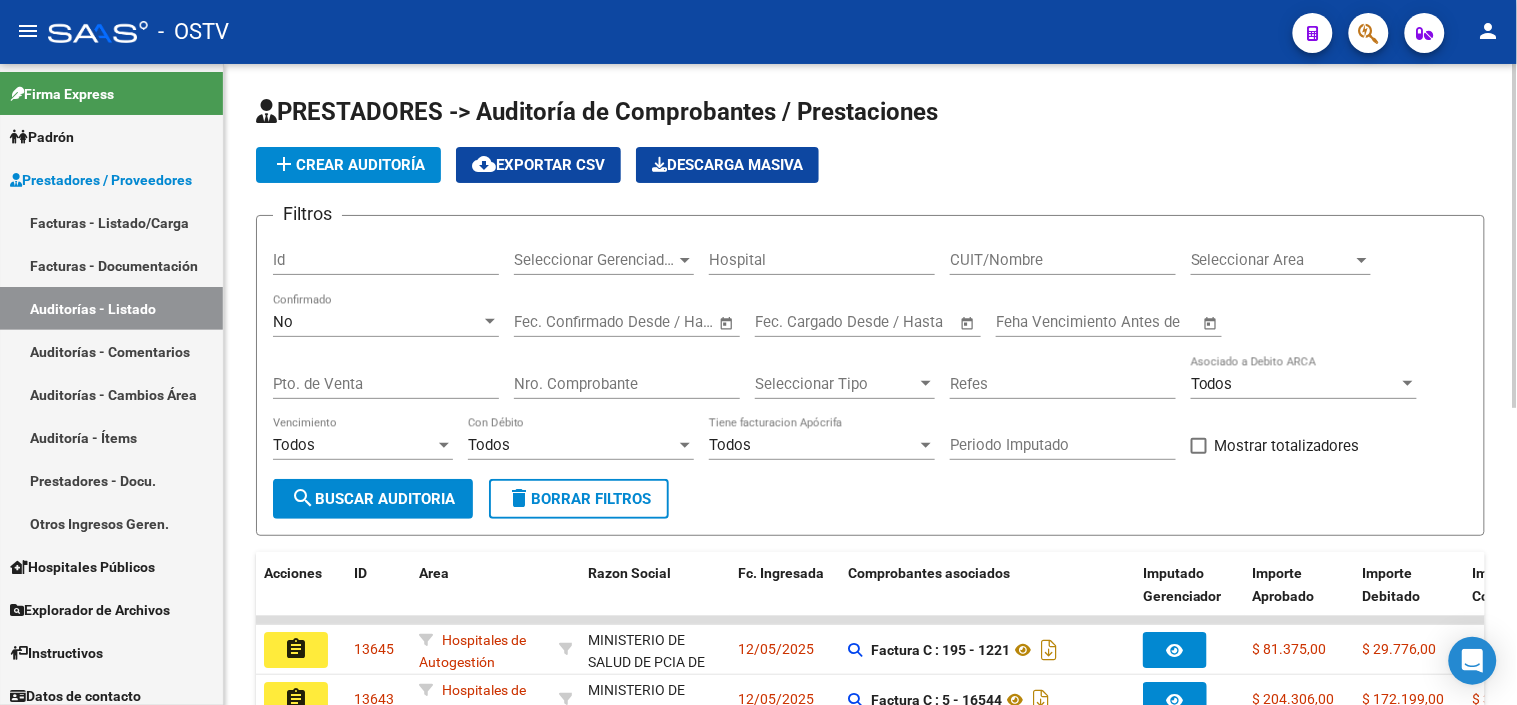 click on "Nro. Comprobante" at bounding box center [627, 384] 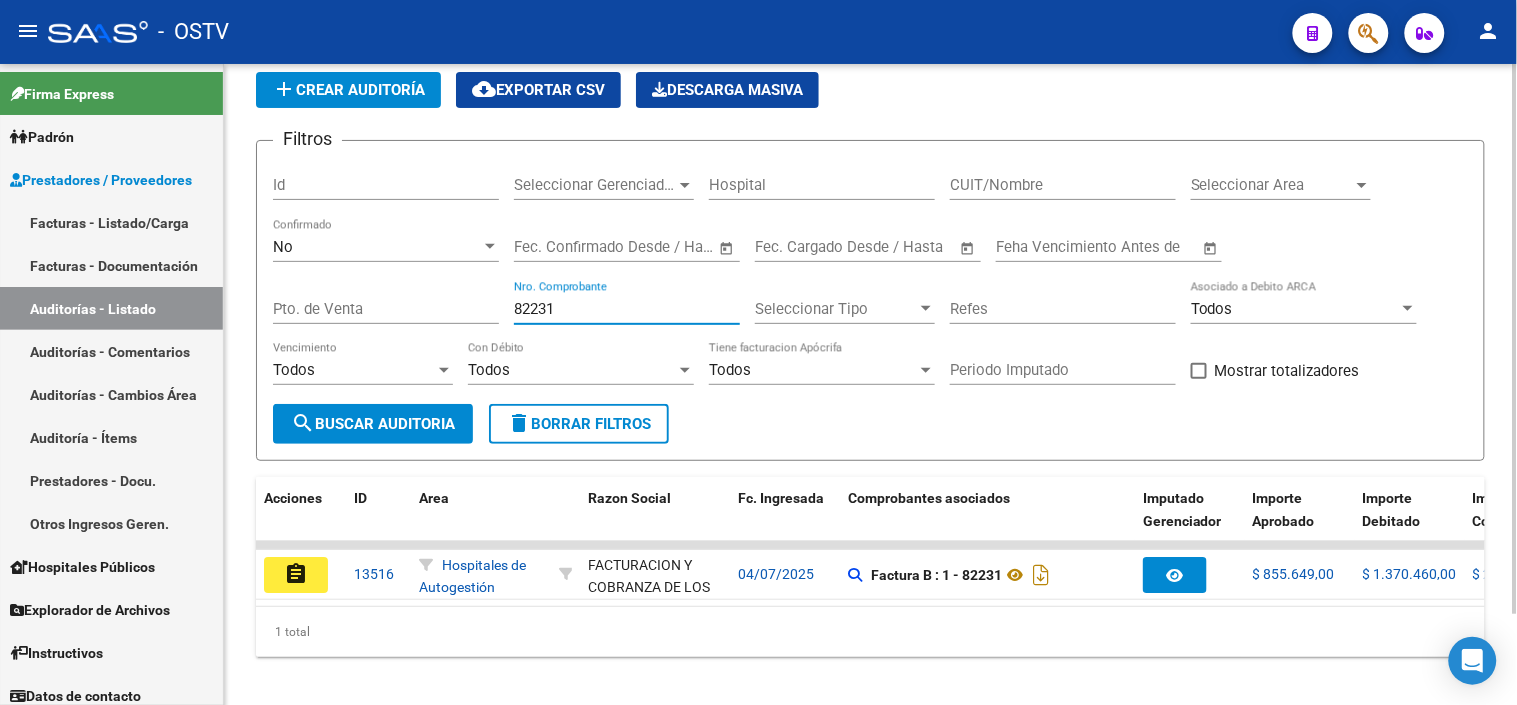scroll, scrollTop: 107, scrollLeft: 0, axis: vertical 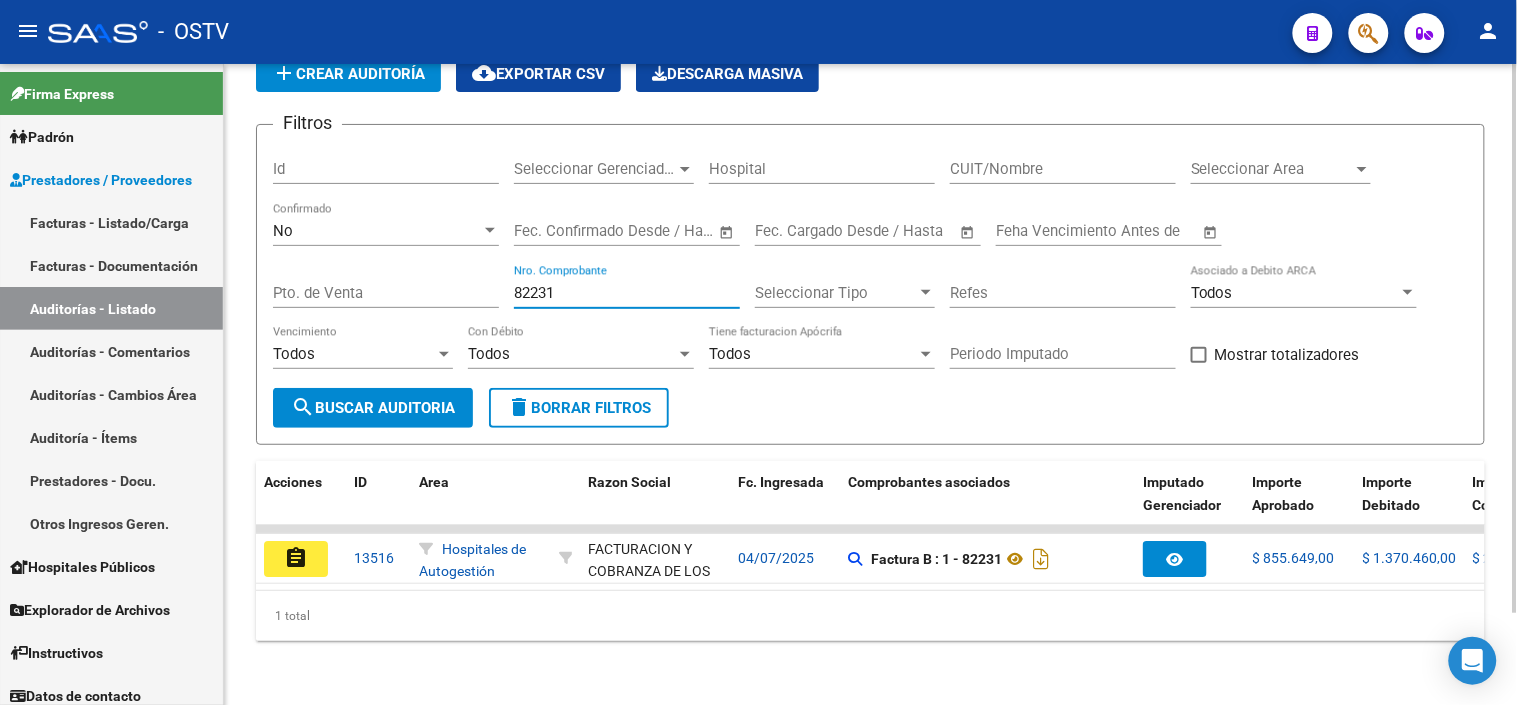 type on "82231" 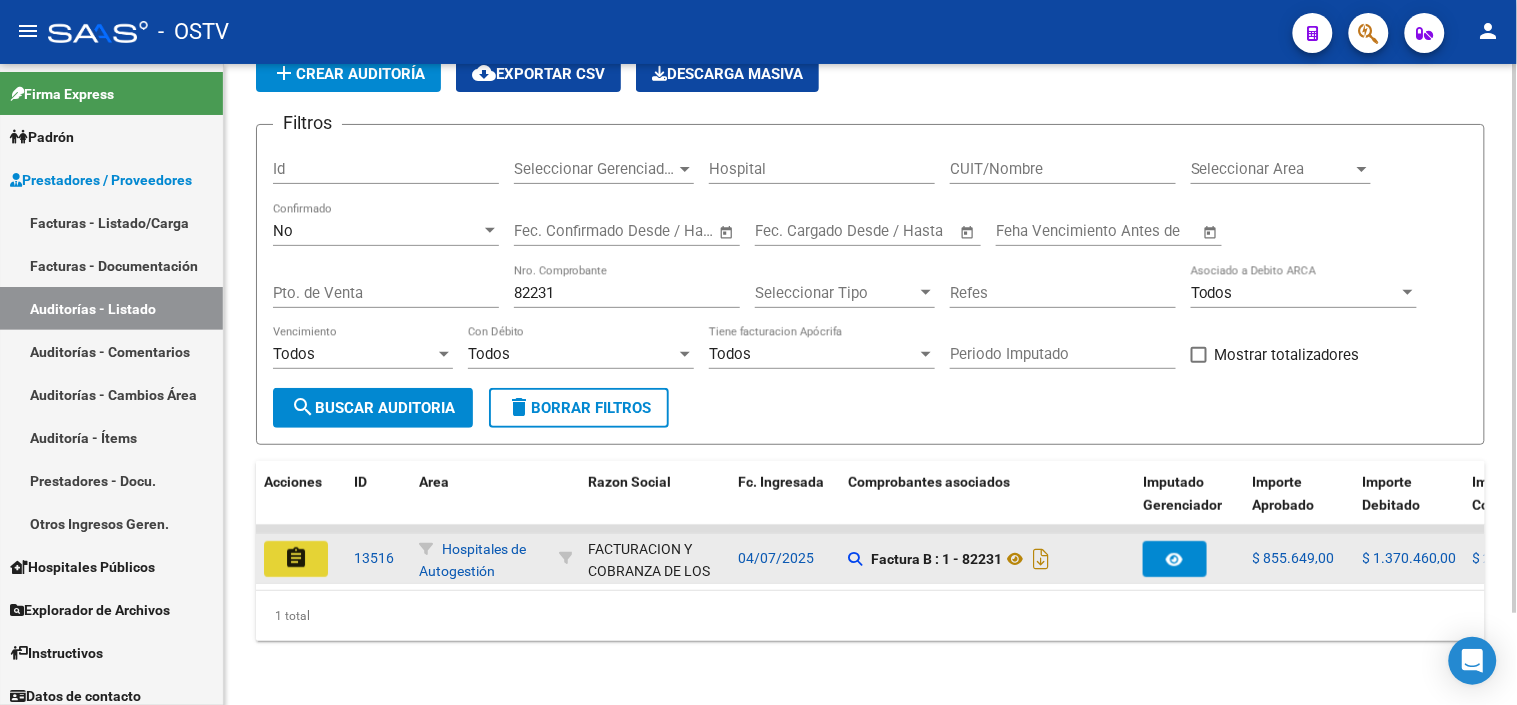 click on "assignment" 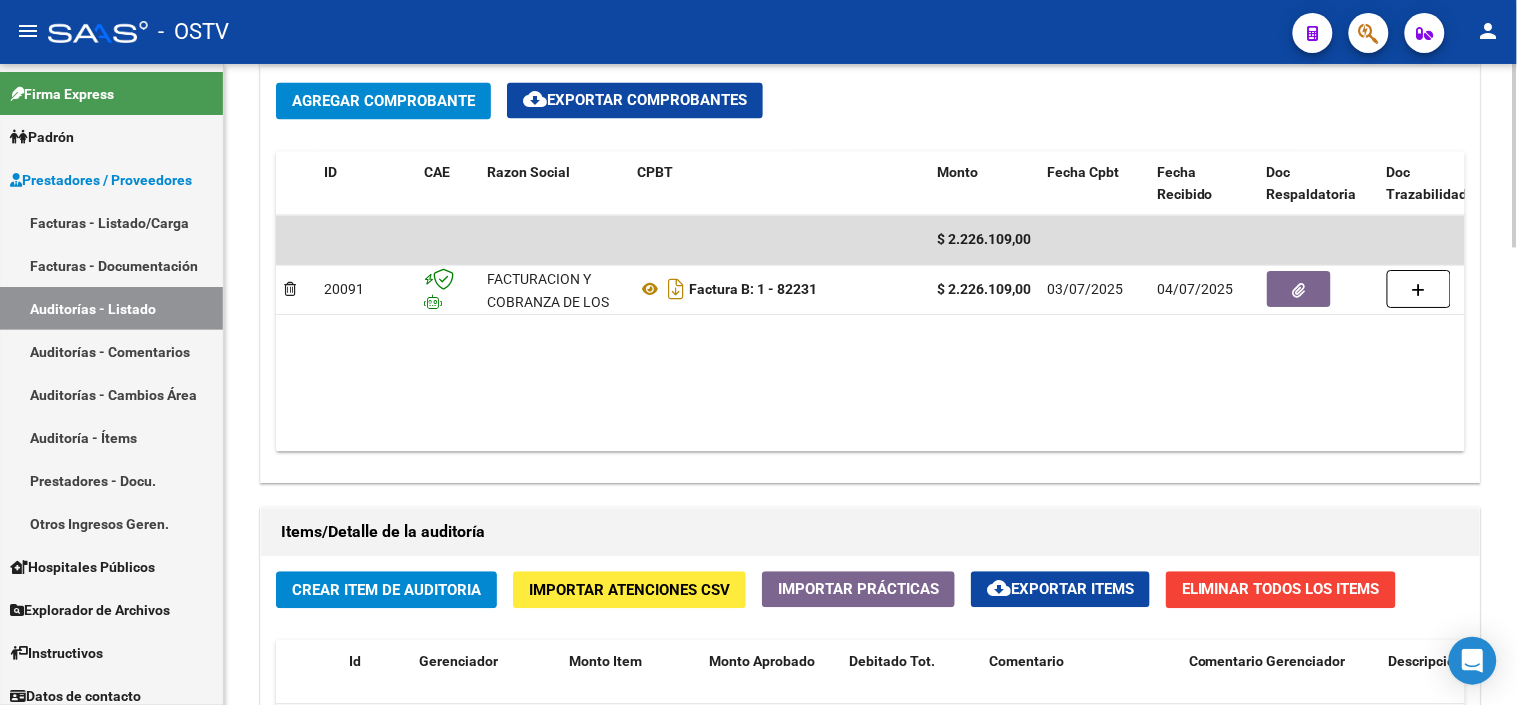 scroll, scrollTop: 1000, scrollLeft: 0, axis: vertical 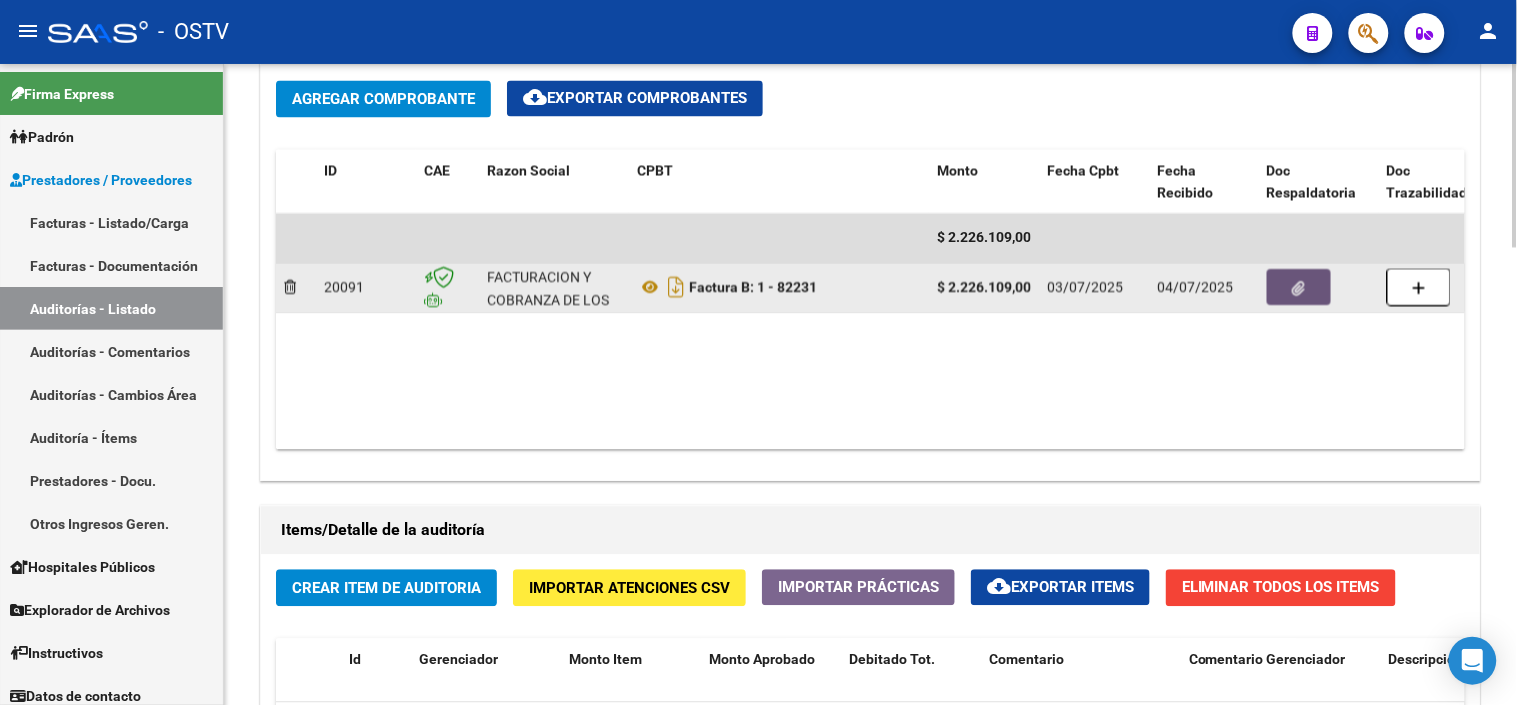 click 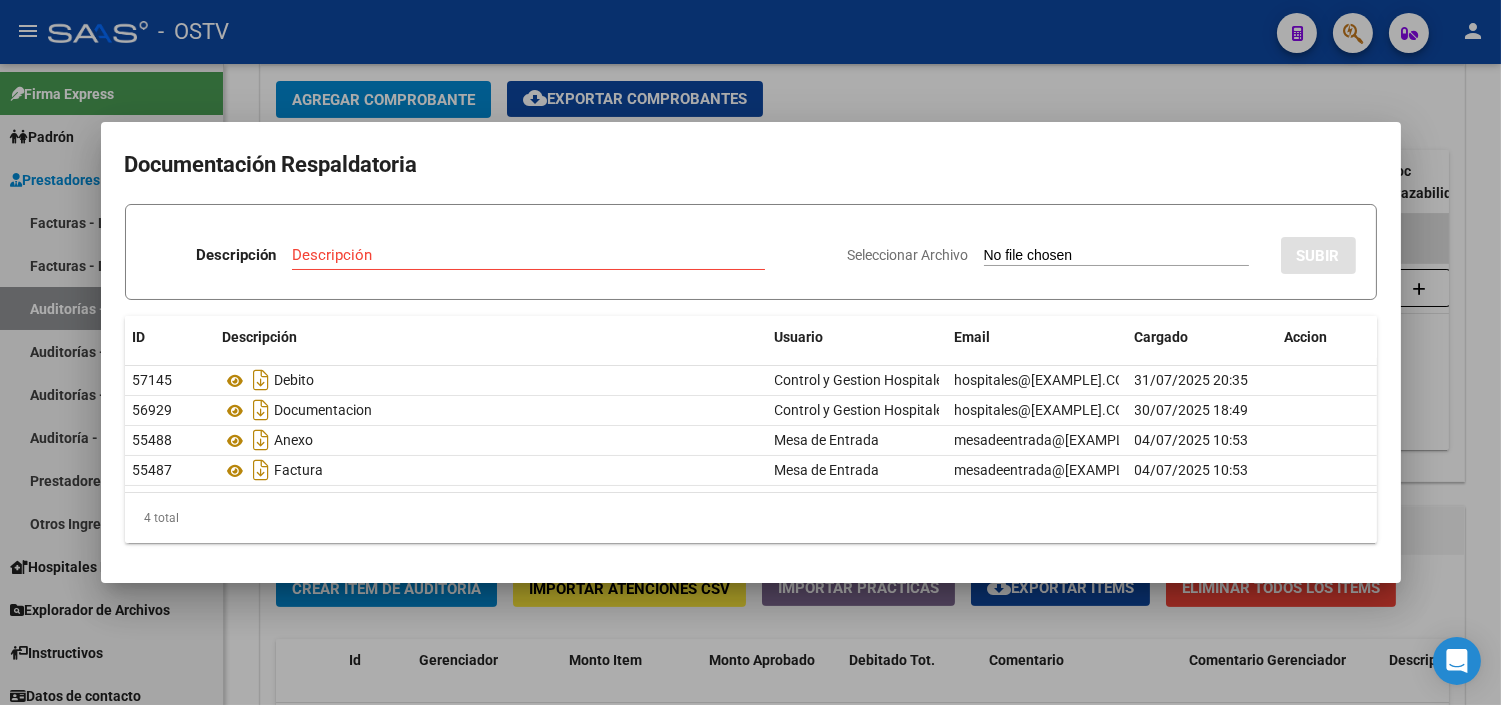click at bounding box center [750, 352] 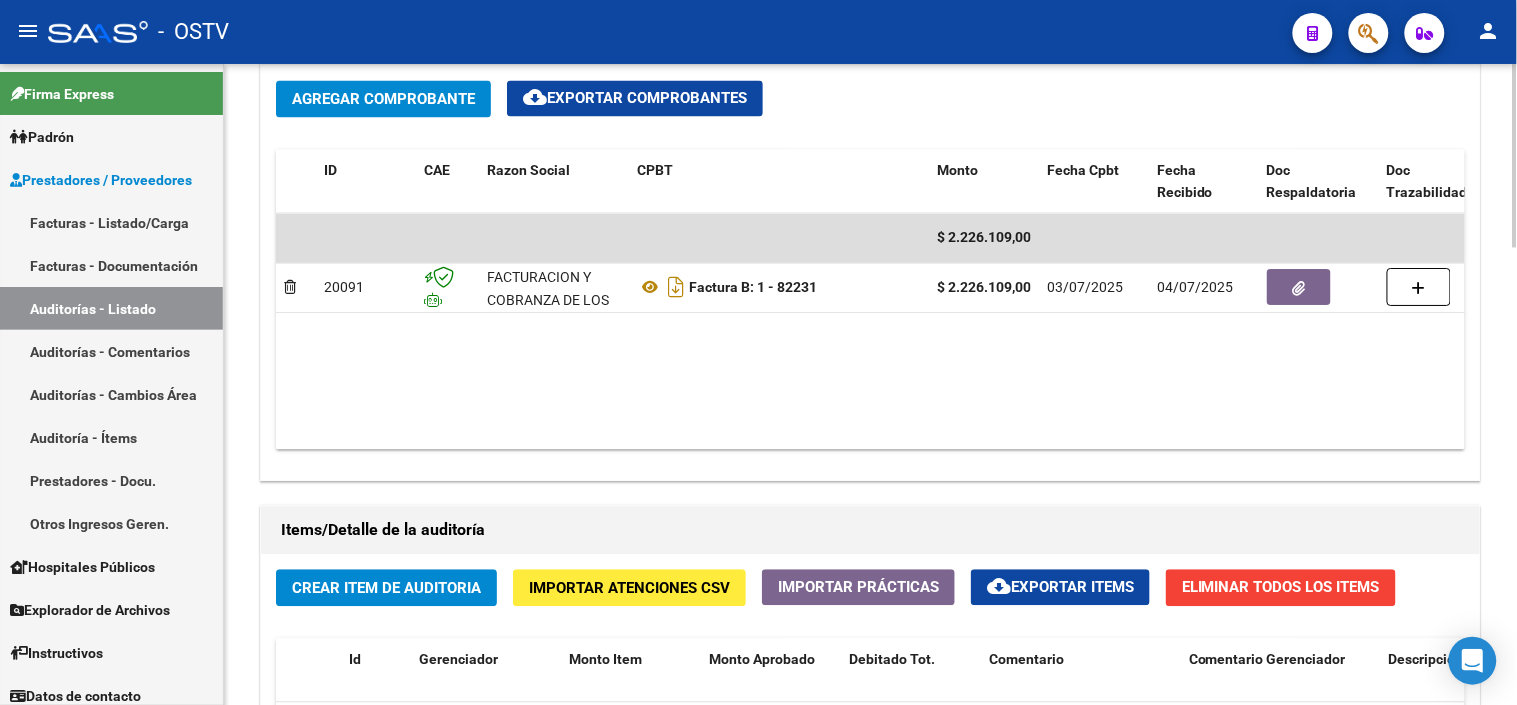 scroll, scrollTop: 888, scrollLeft: 0, axis: vertical 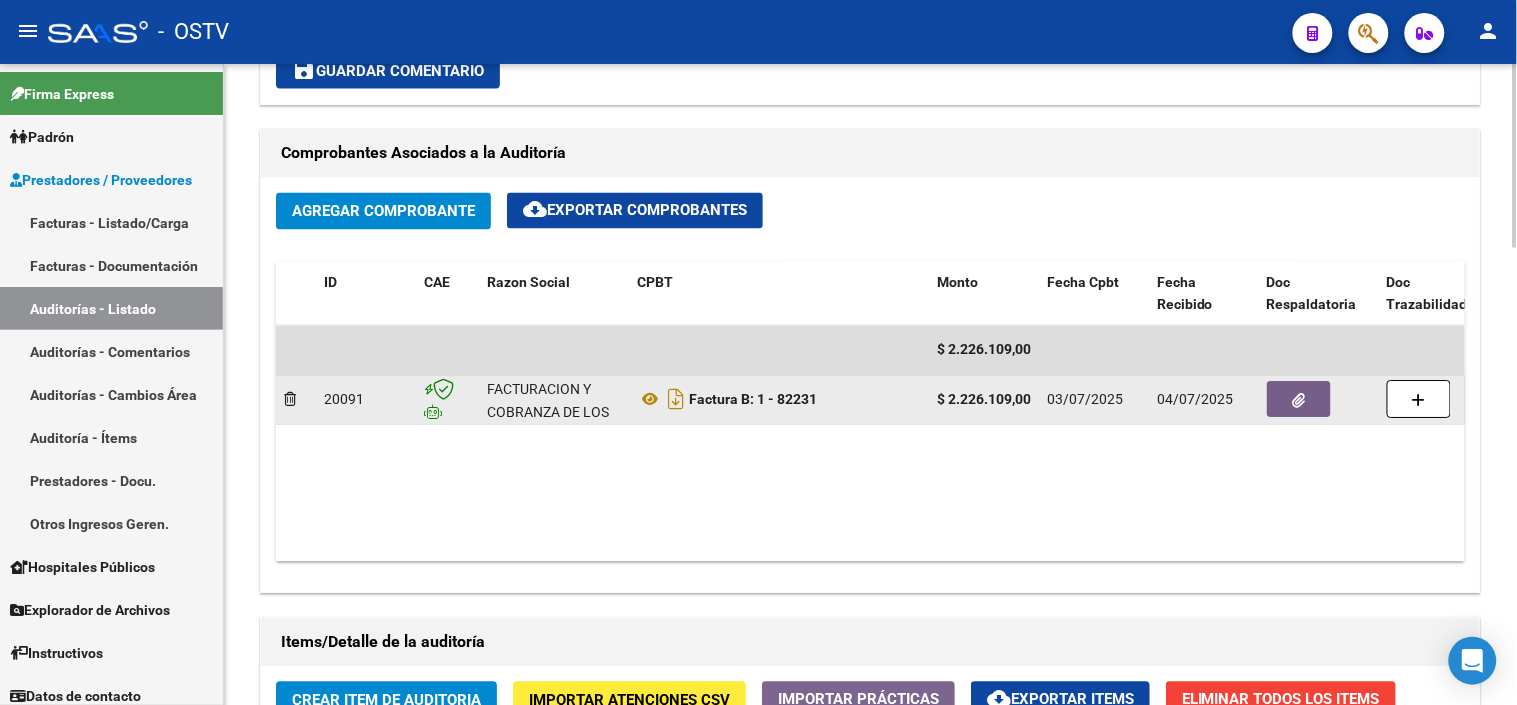 click 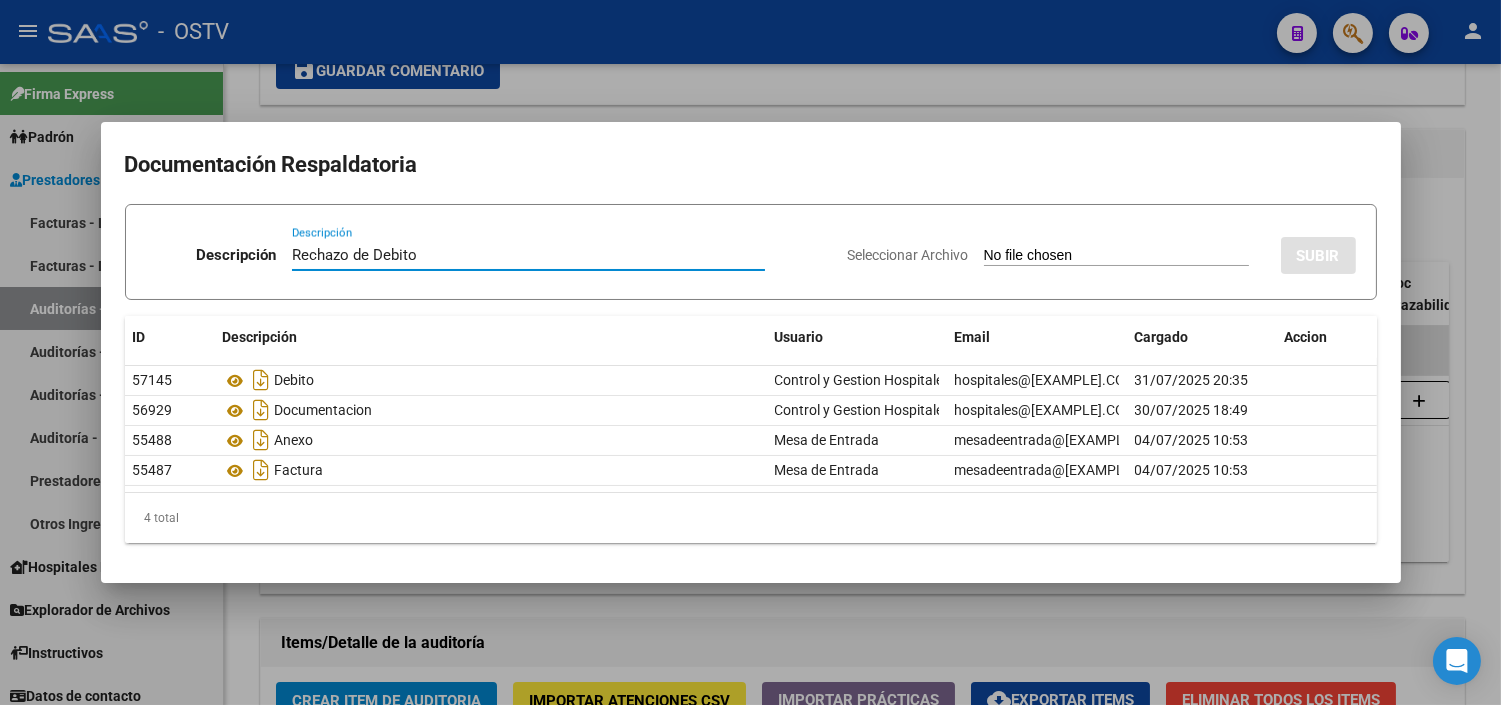 type on "Rechazo de Debito" 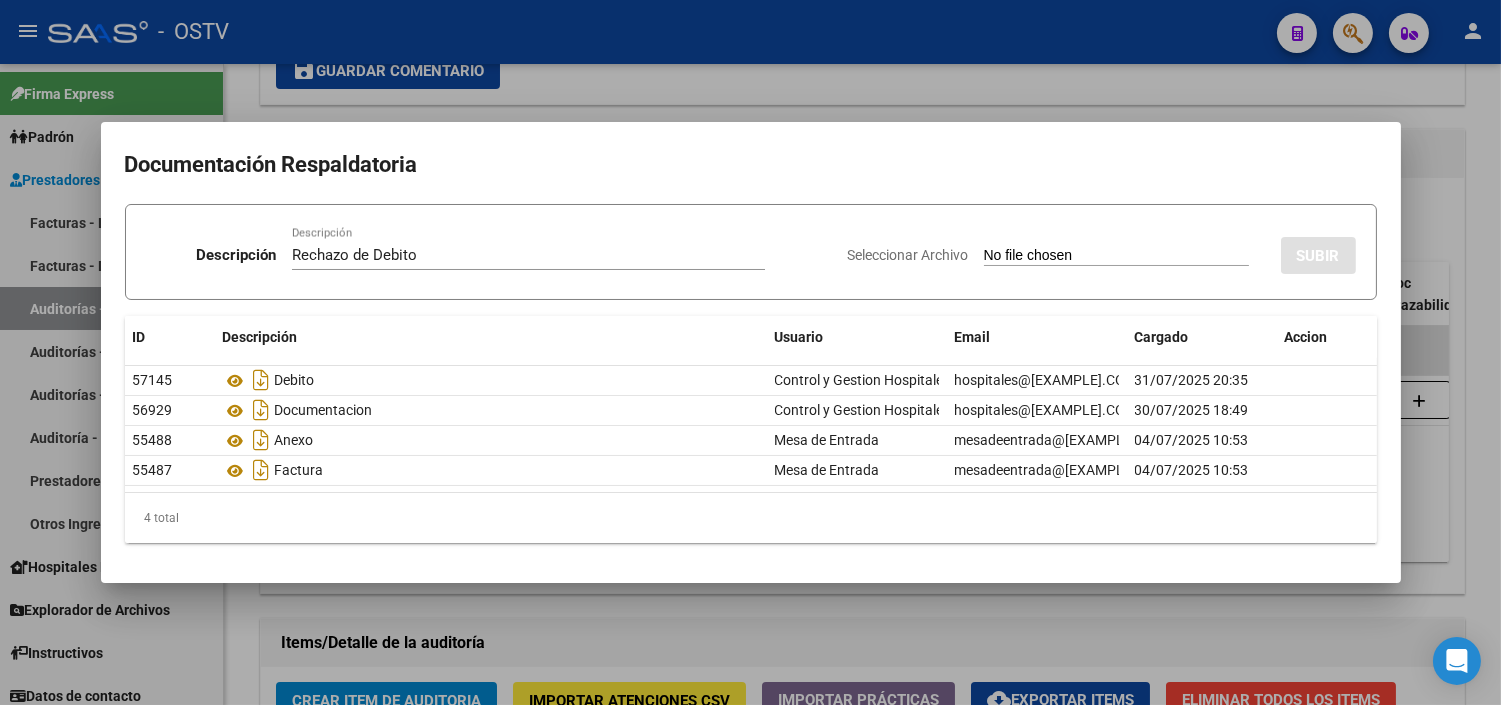 click on "Seleccionar Archivo" at bounding box center [1116, 256] 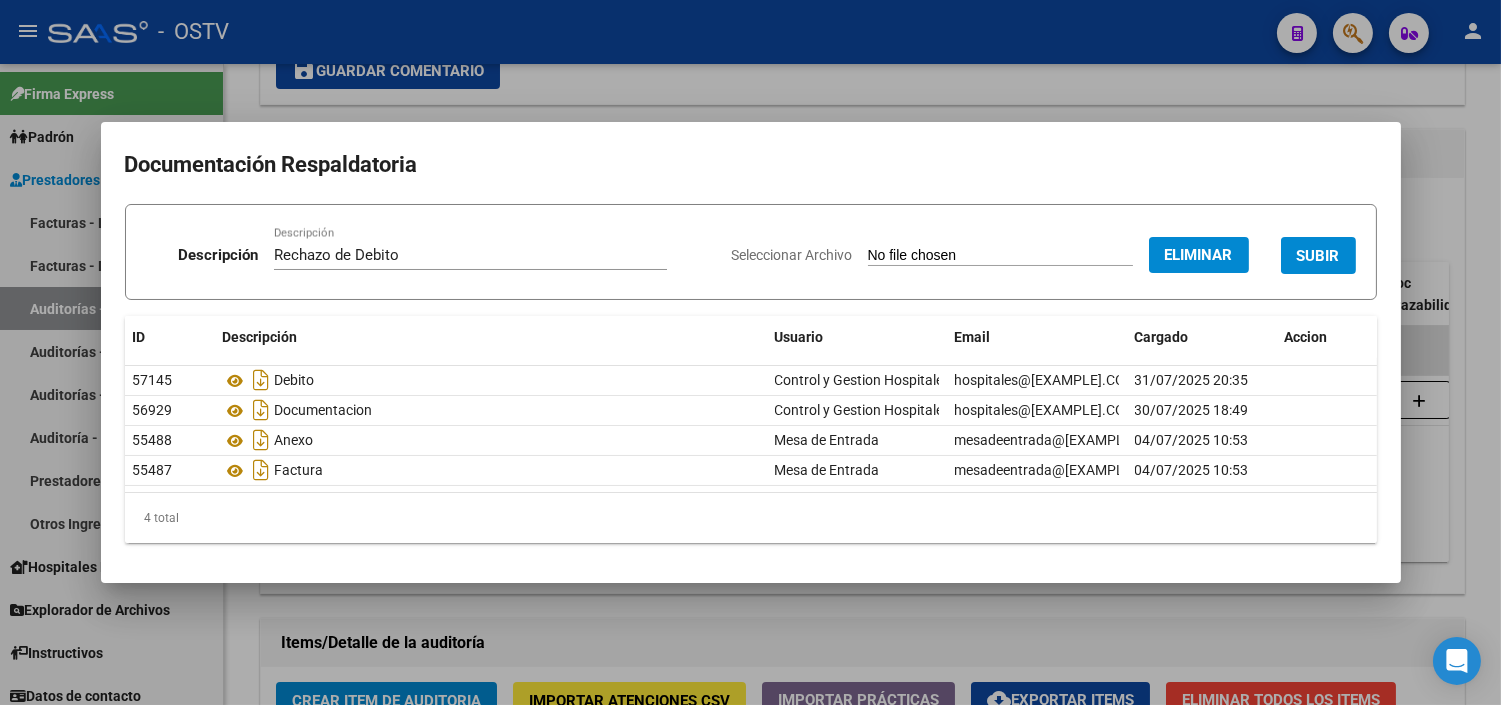 click on "SUBIR" at bounding box center [1318, 255] 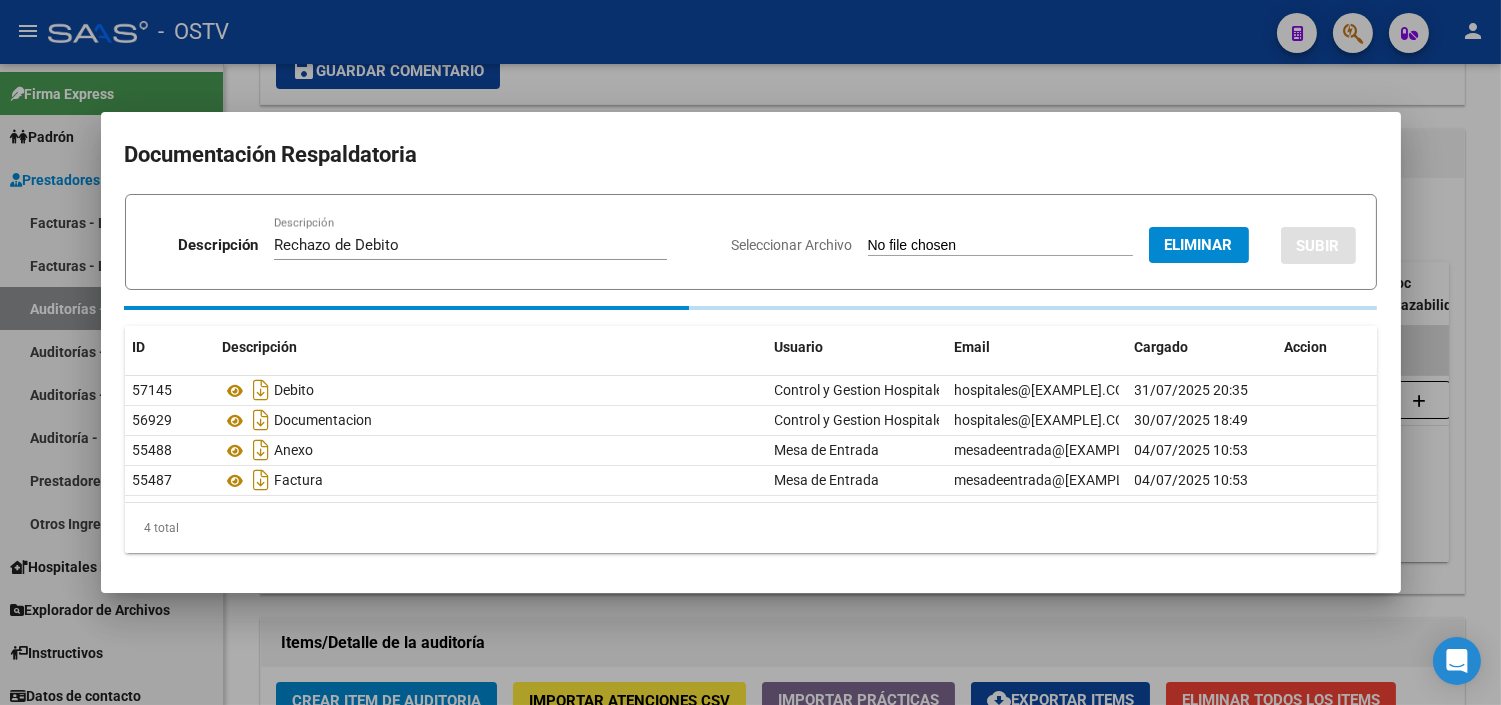 type 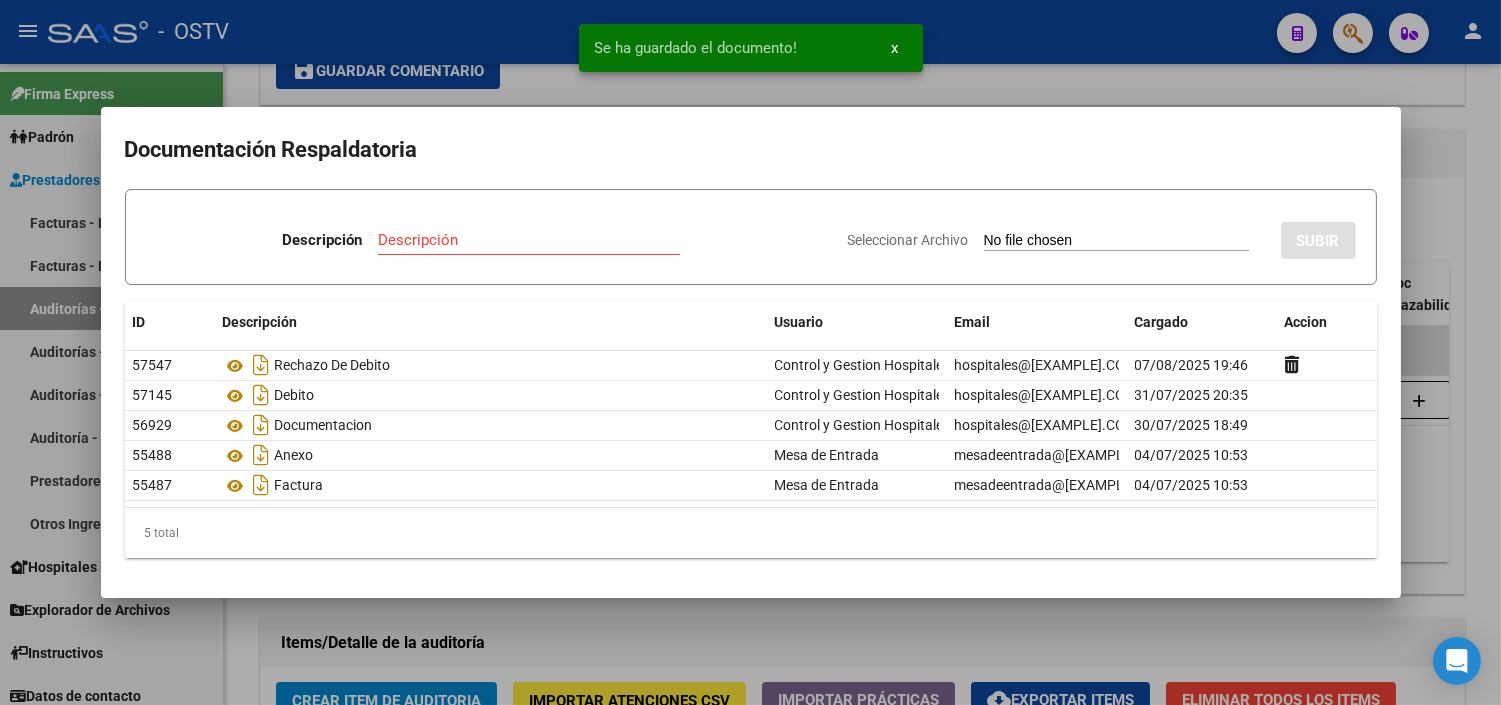 click on "Descripción" at bounding box center (529, 240) 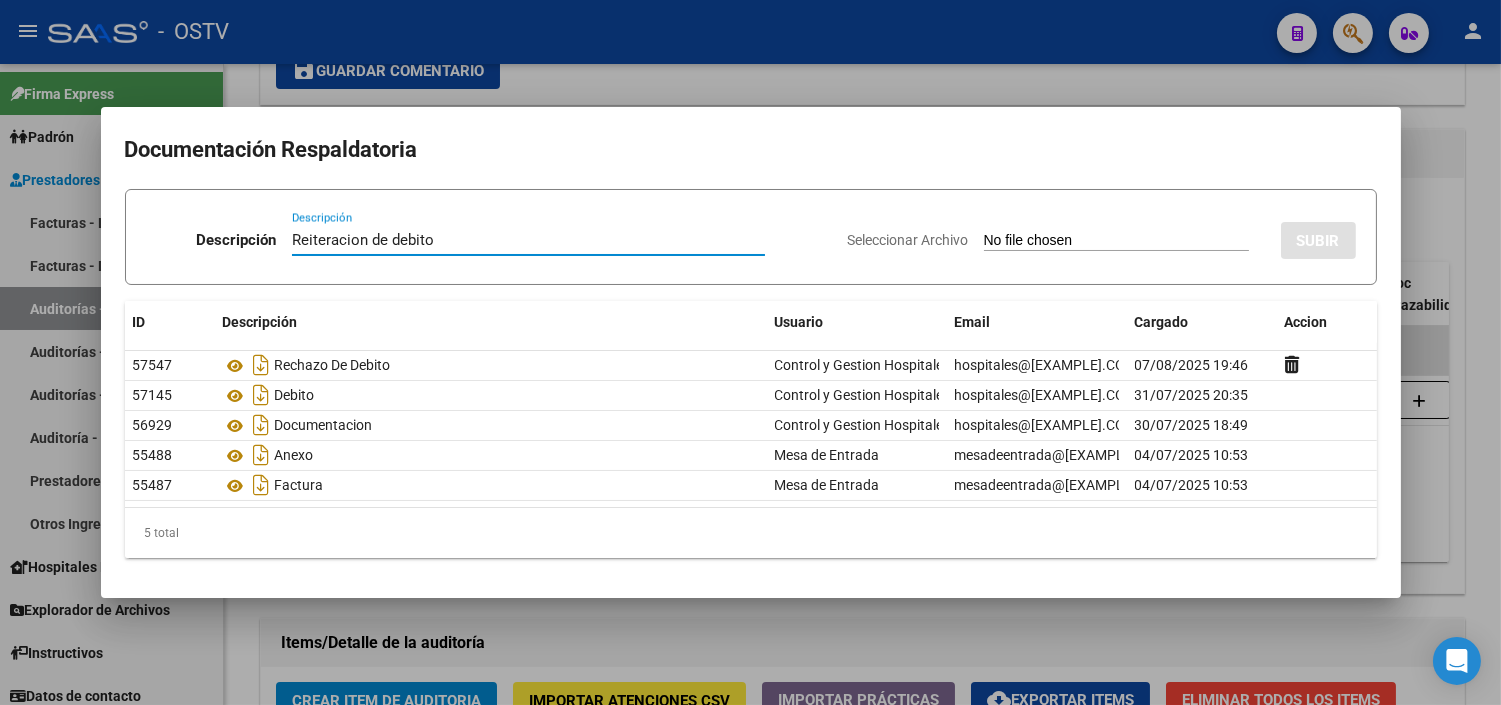 type on "Reiteracion de debito" 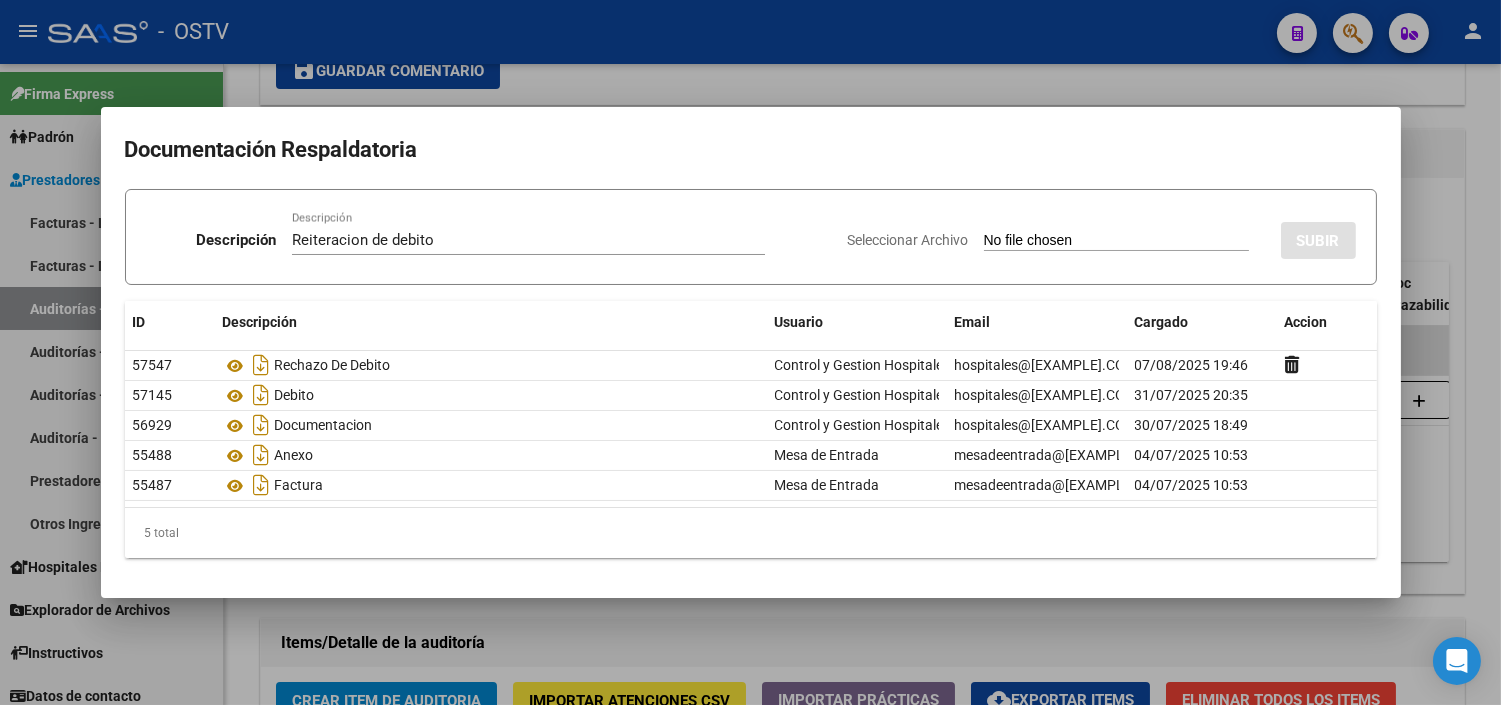 click on "Seleccionar Archivo" at bounding box center [1116, 241] 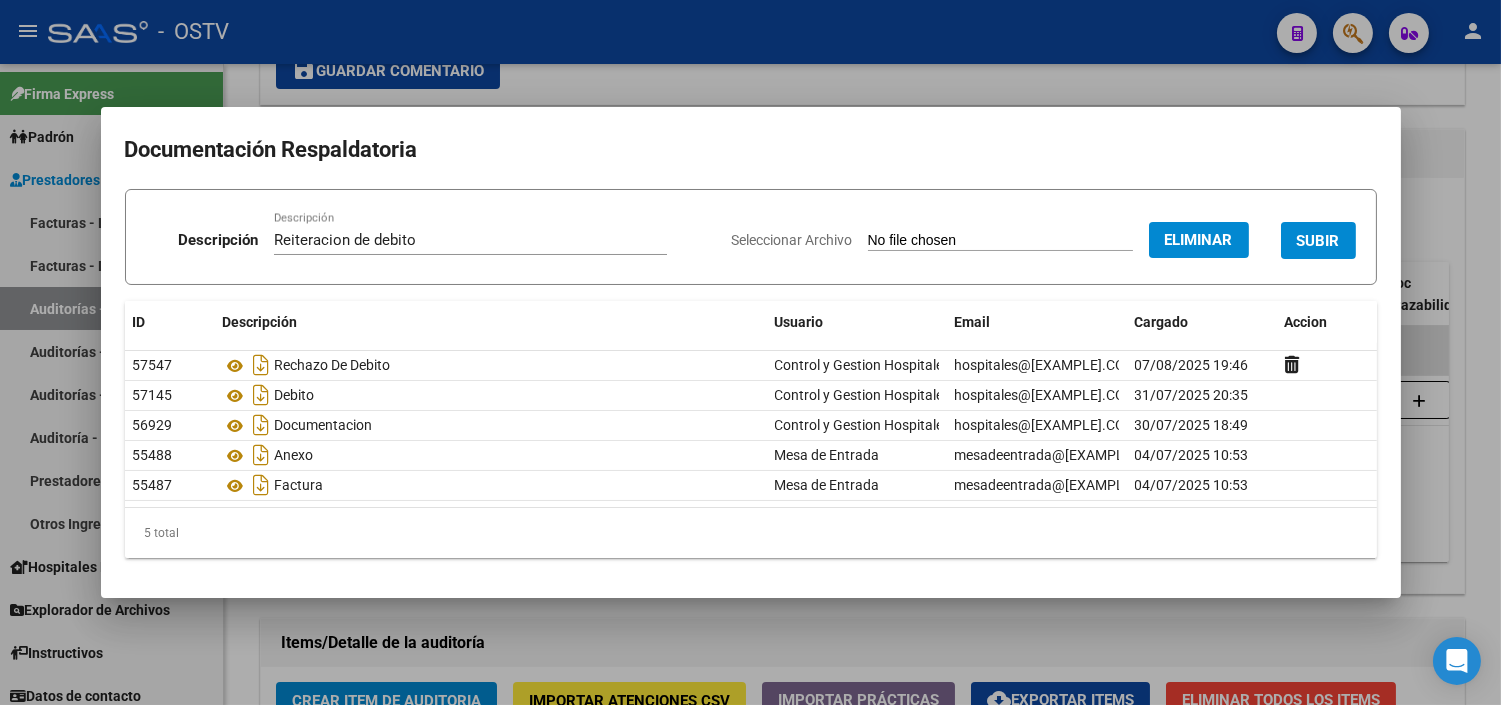 click on "SUBIR" at bounding box center (1318, 241) 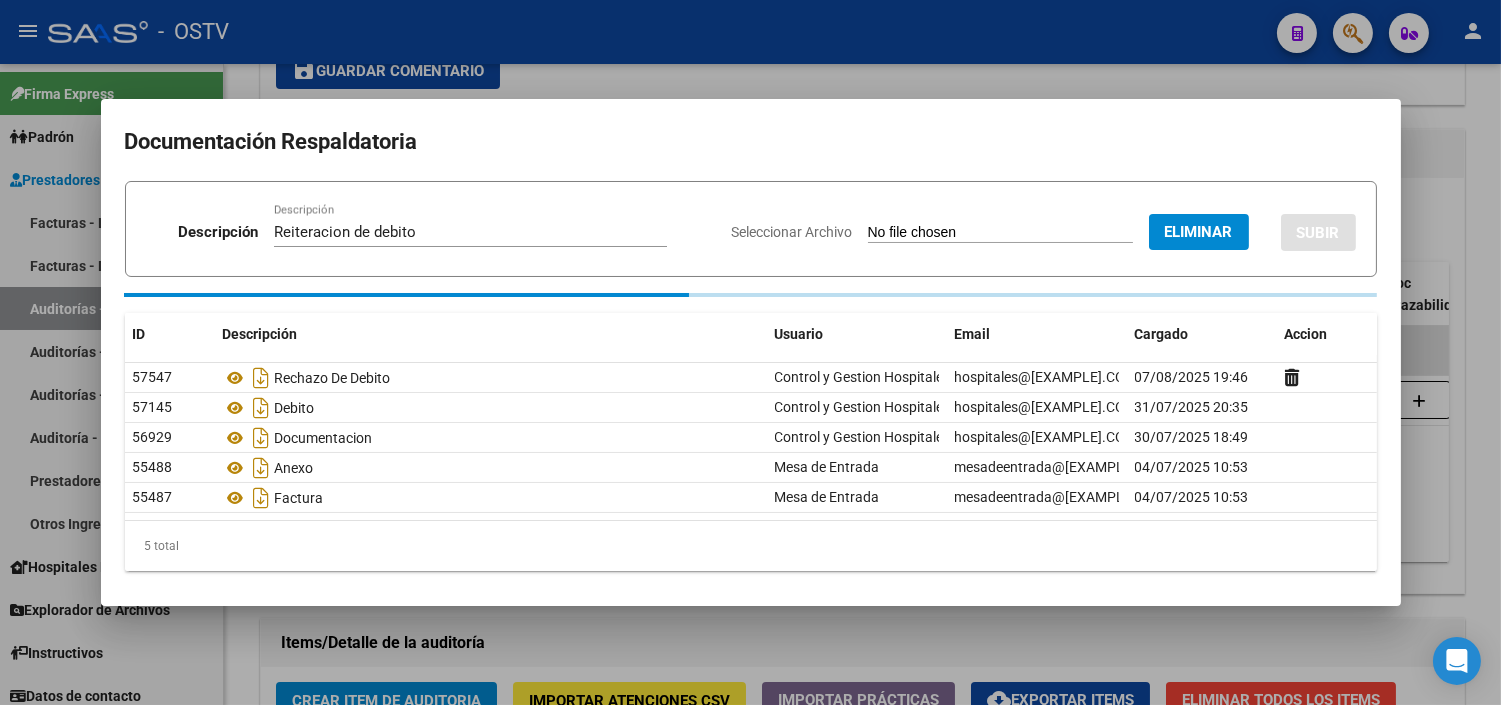 type 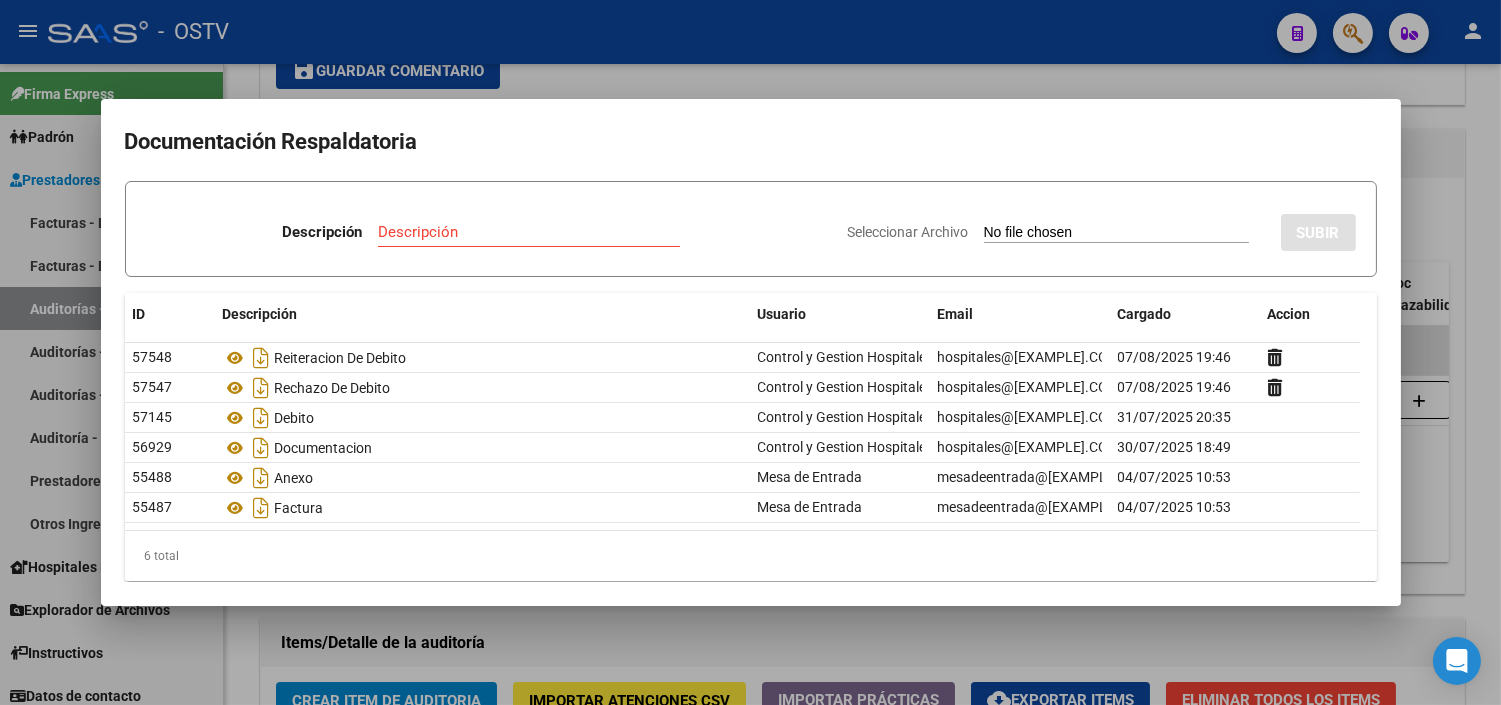 click at bounding box center (750, 352) 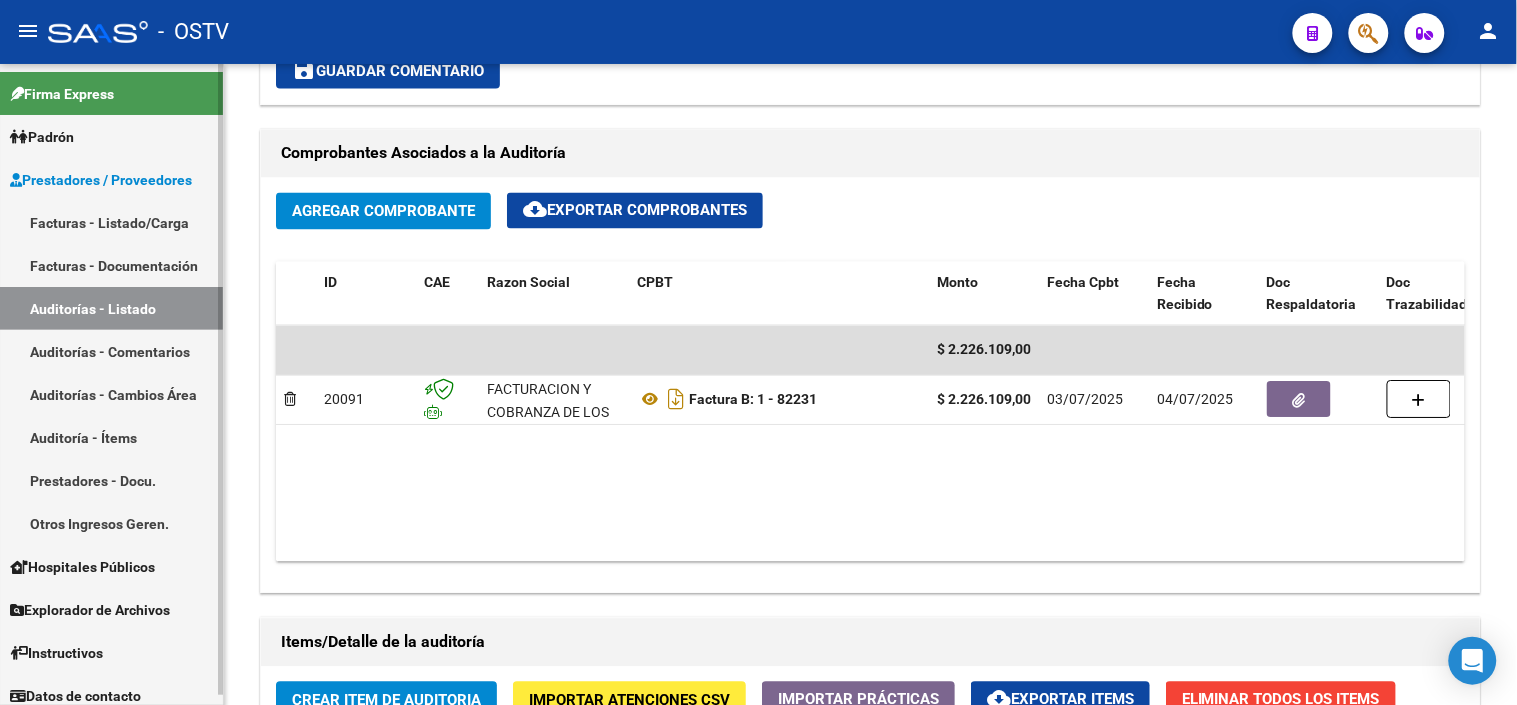 click on "Auditorías - Listado" at bounding box center [111, 308] 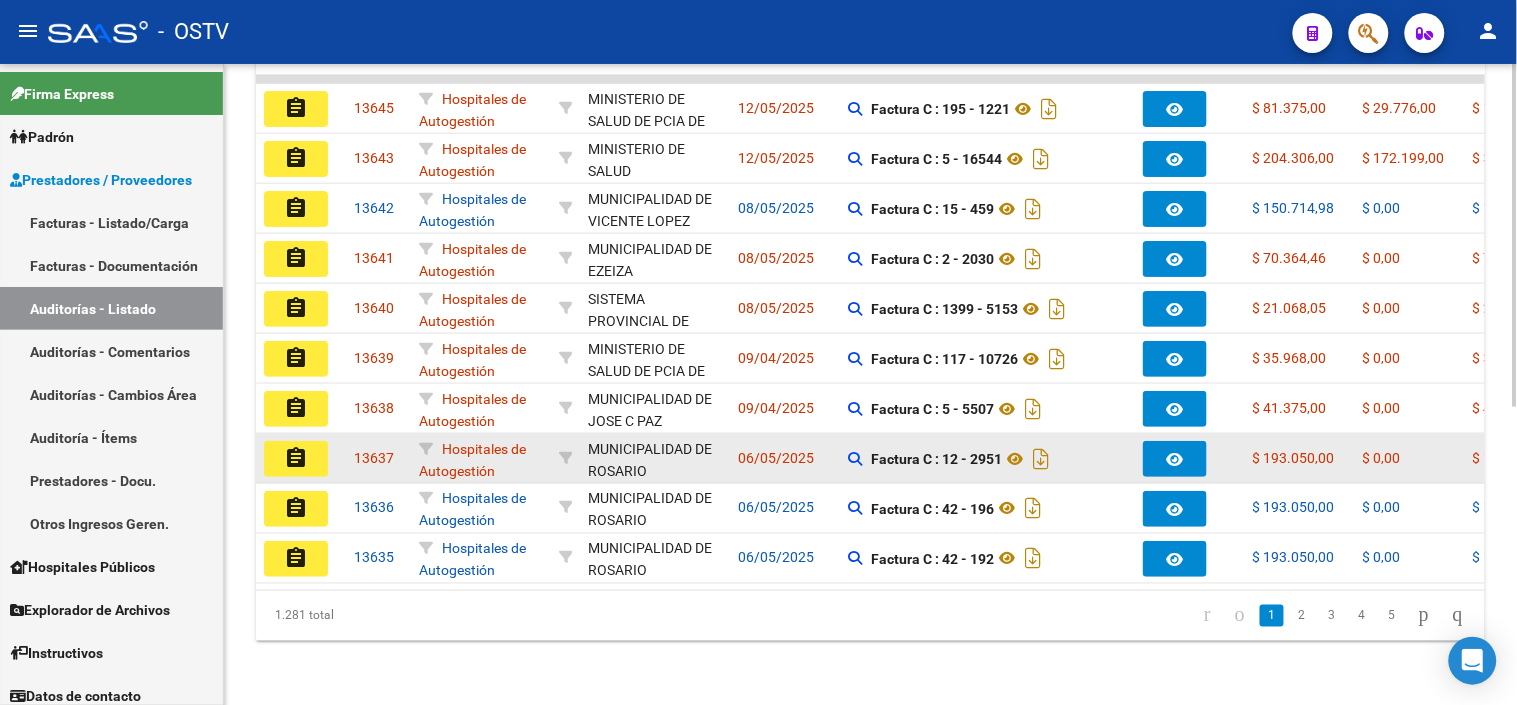 scroll, scrollTop: 0, scrollLeft: 0, axis: both 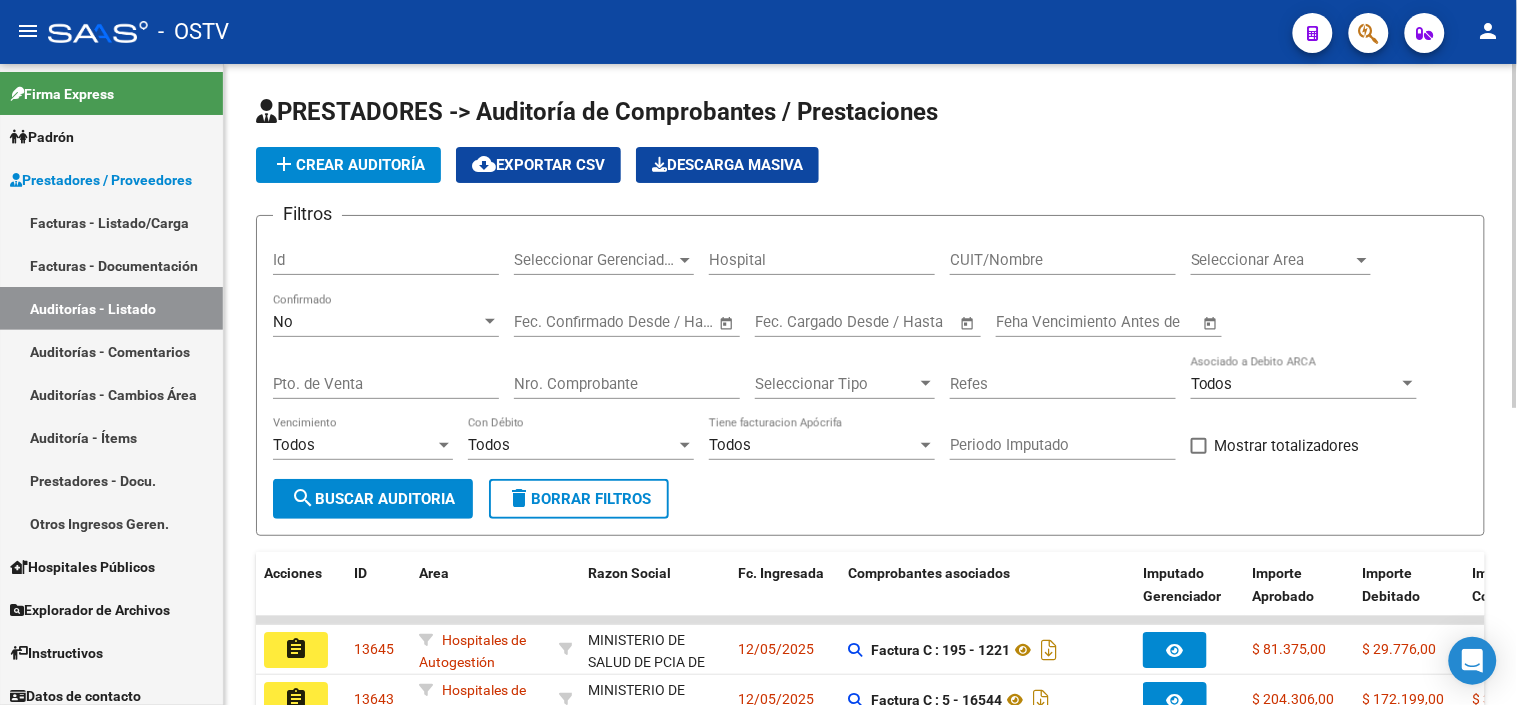 click on "Nro. Comprobante" at bounding box center [627, 384] 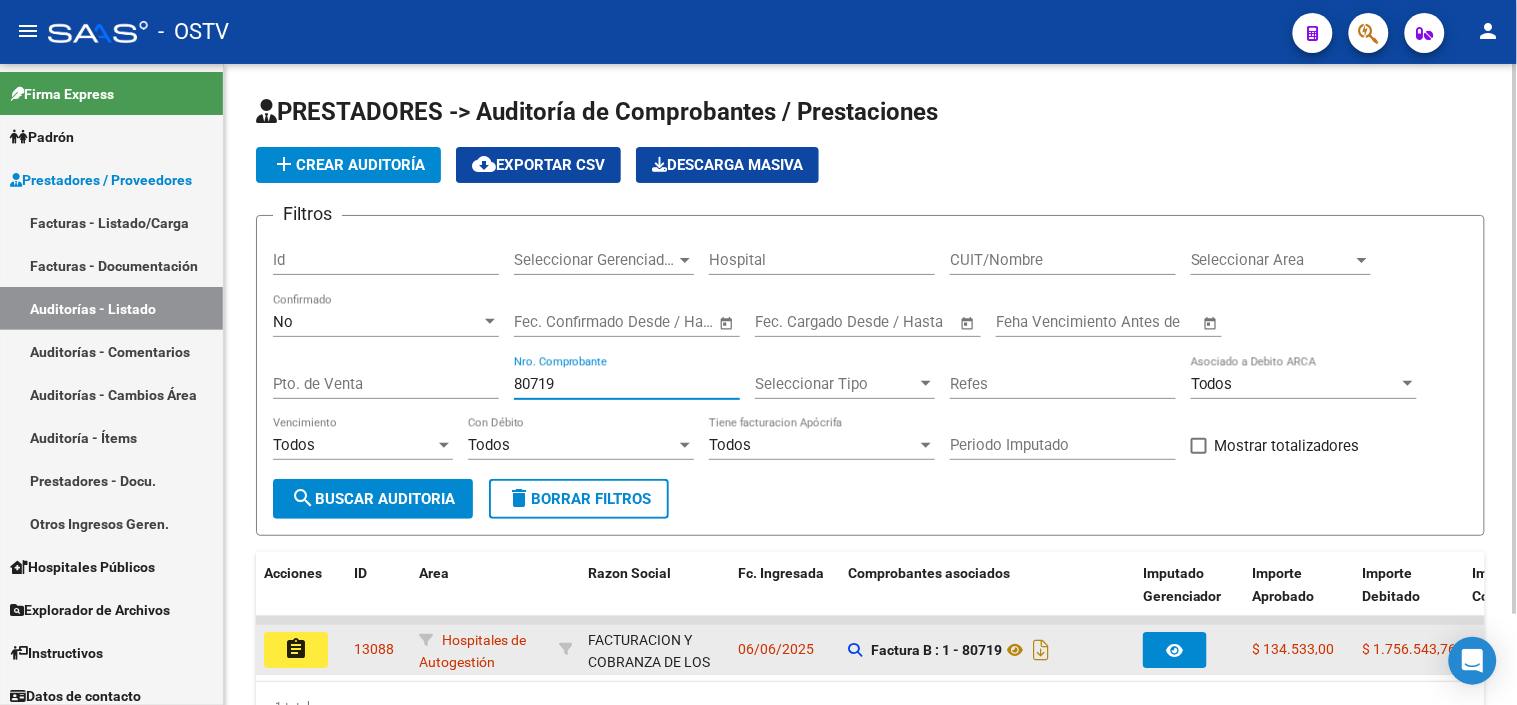 type on "80719" 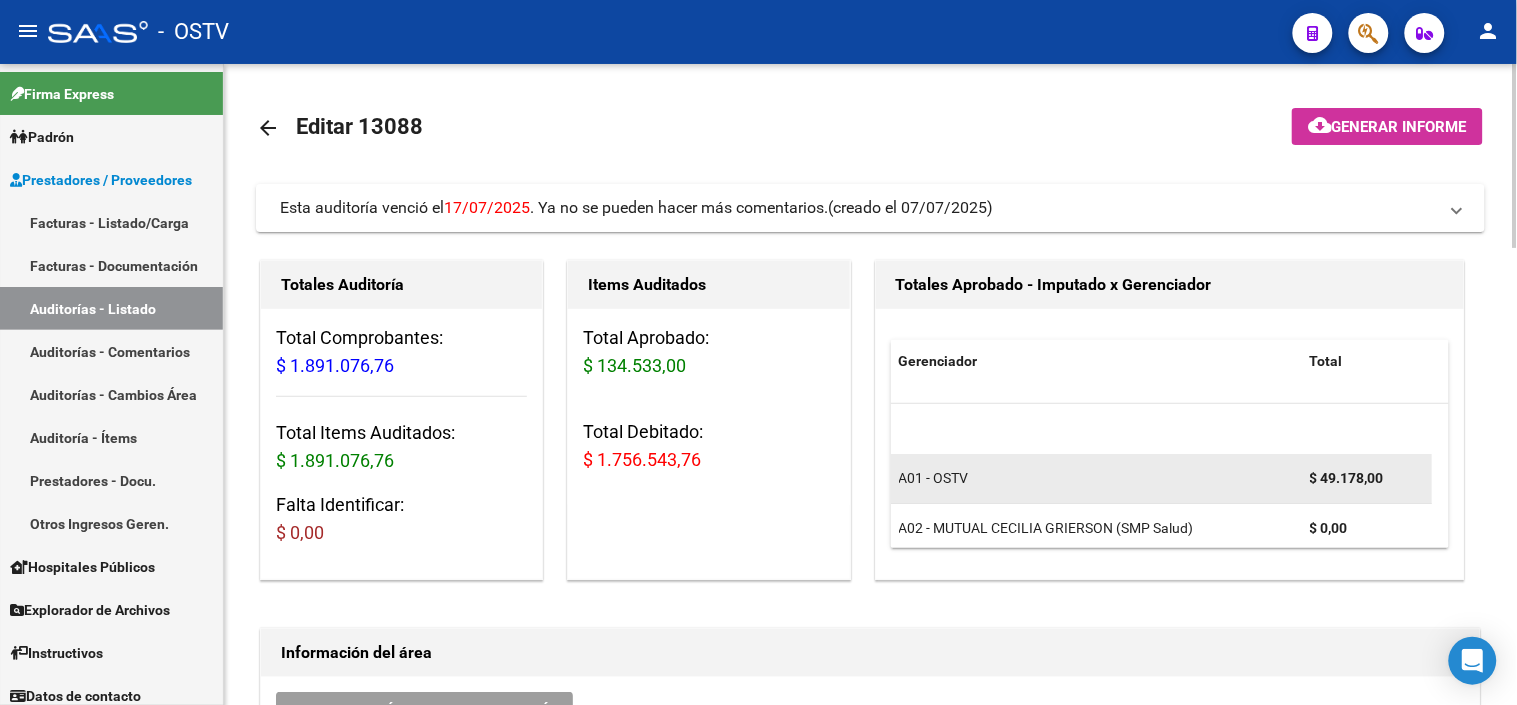 scroll, scrollTop: 62, scrollLeft: 0, axis: vertical 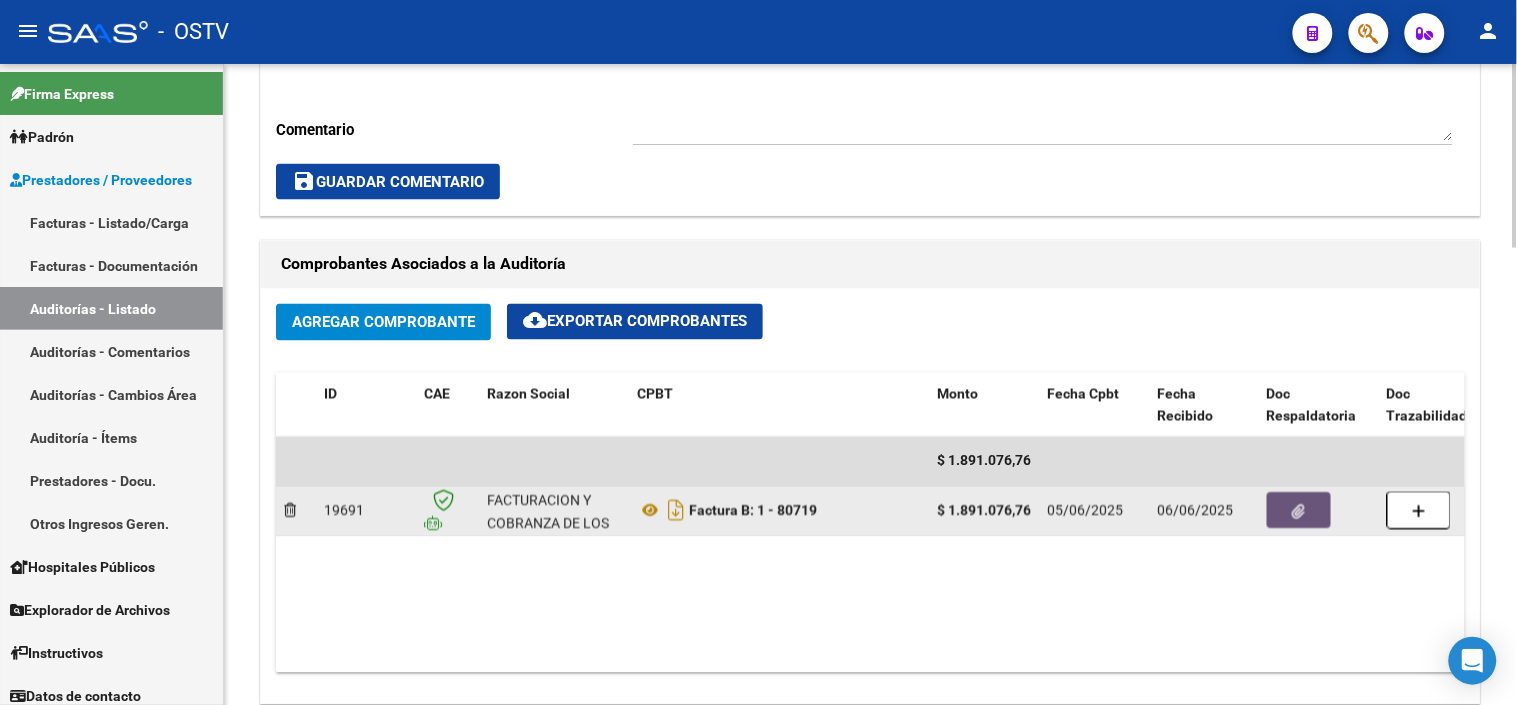 click 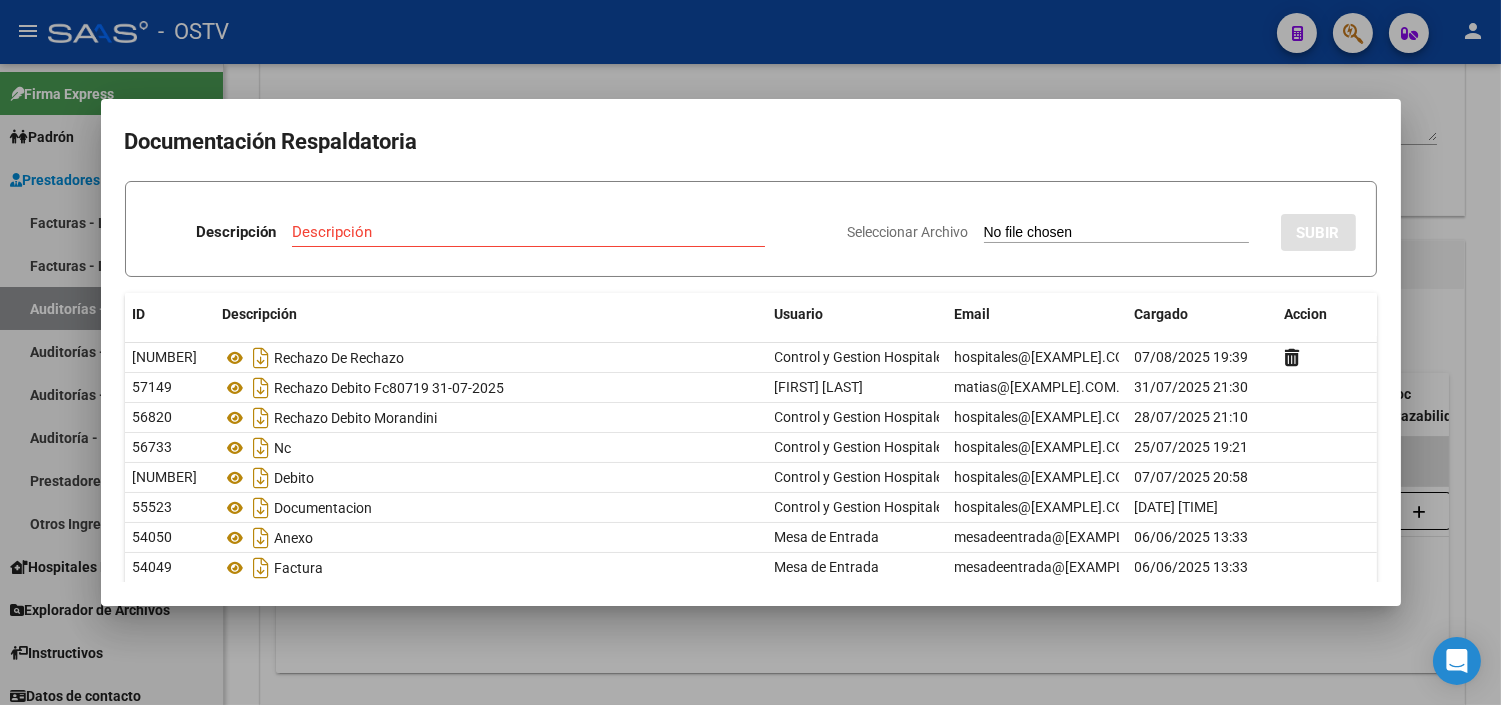 click at bounding box center (750, 352) 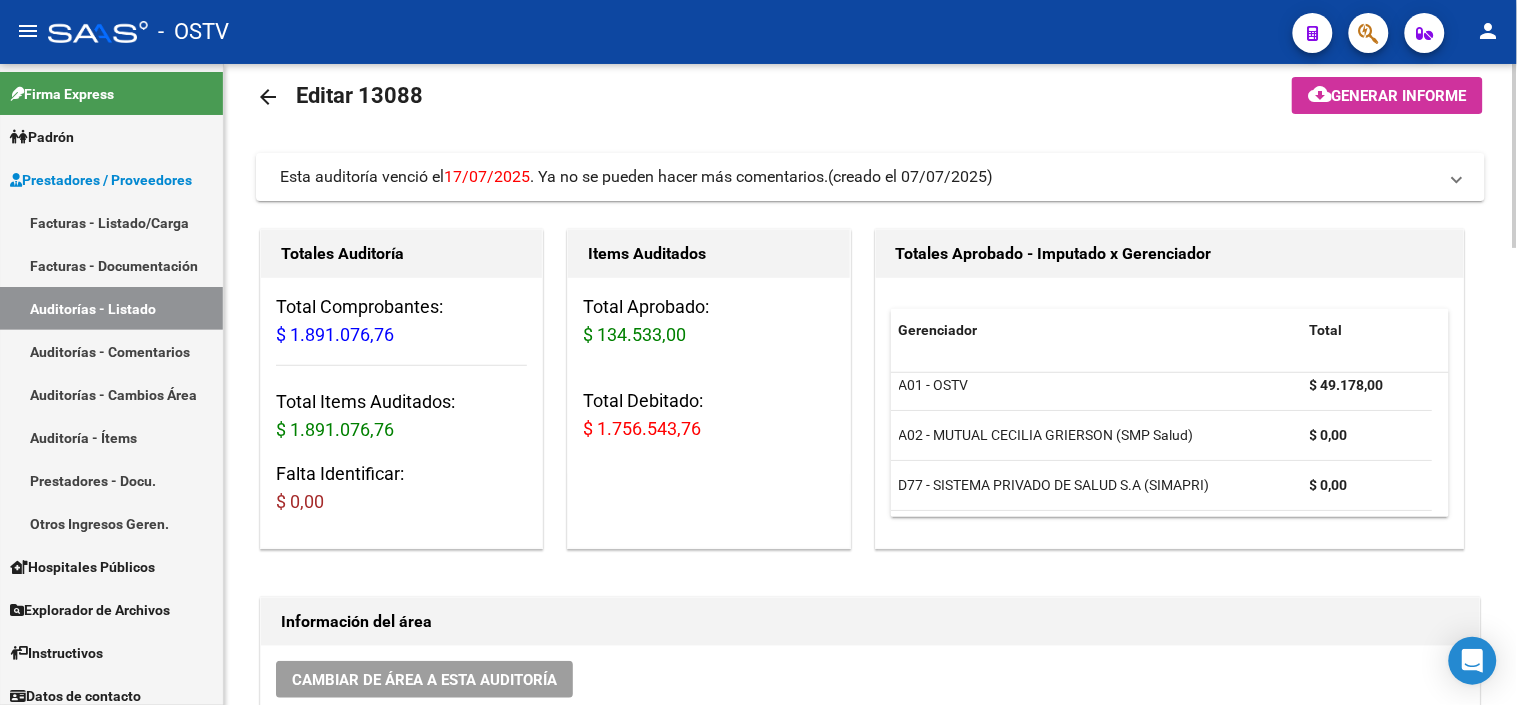 scroll, scrollTop: 0, scrollLeft: 0, axis: both 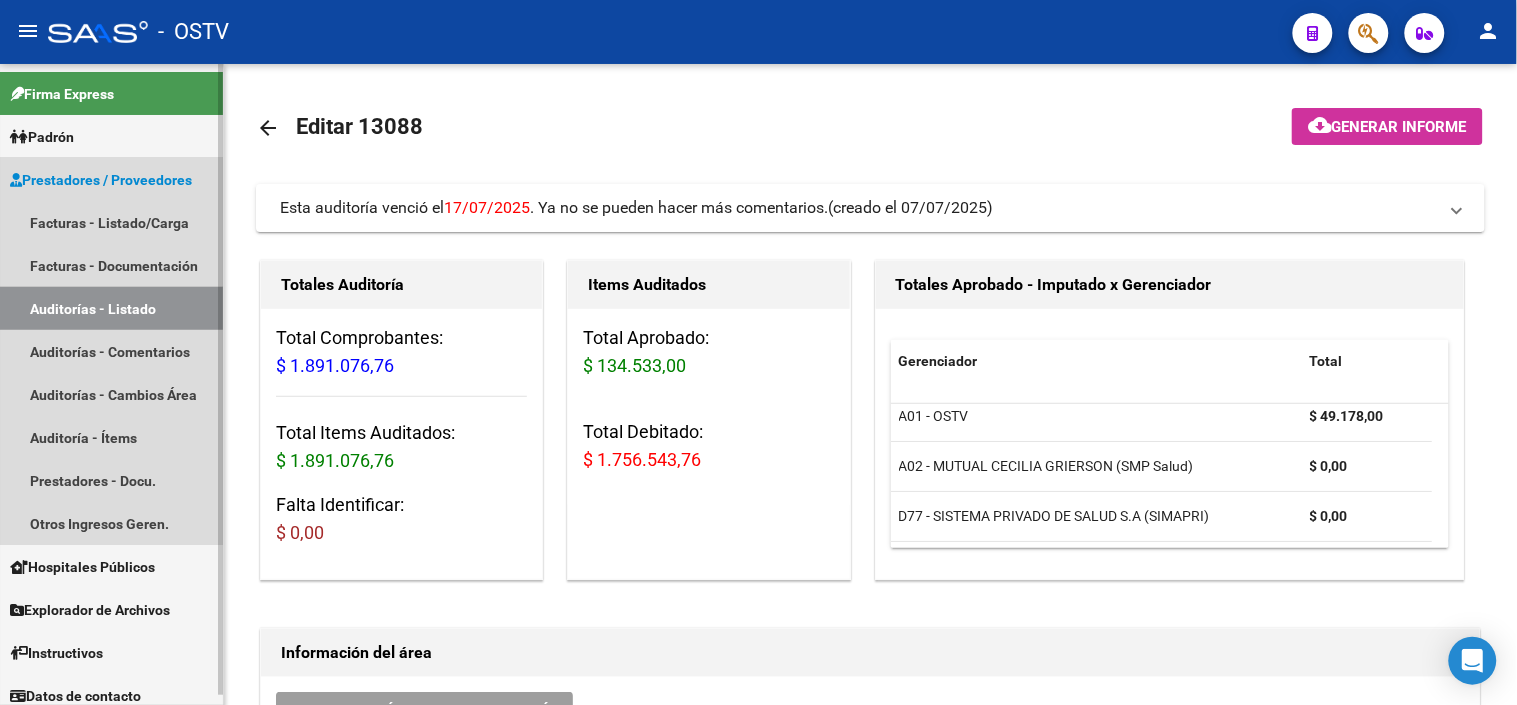 click on "Auditorías - Listado" at bounding box center [111, 308] 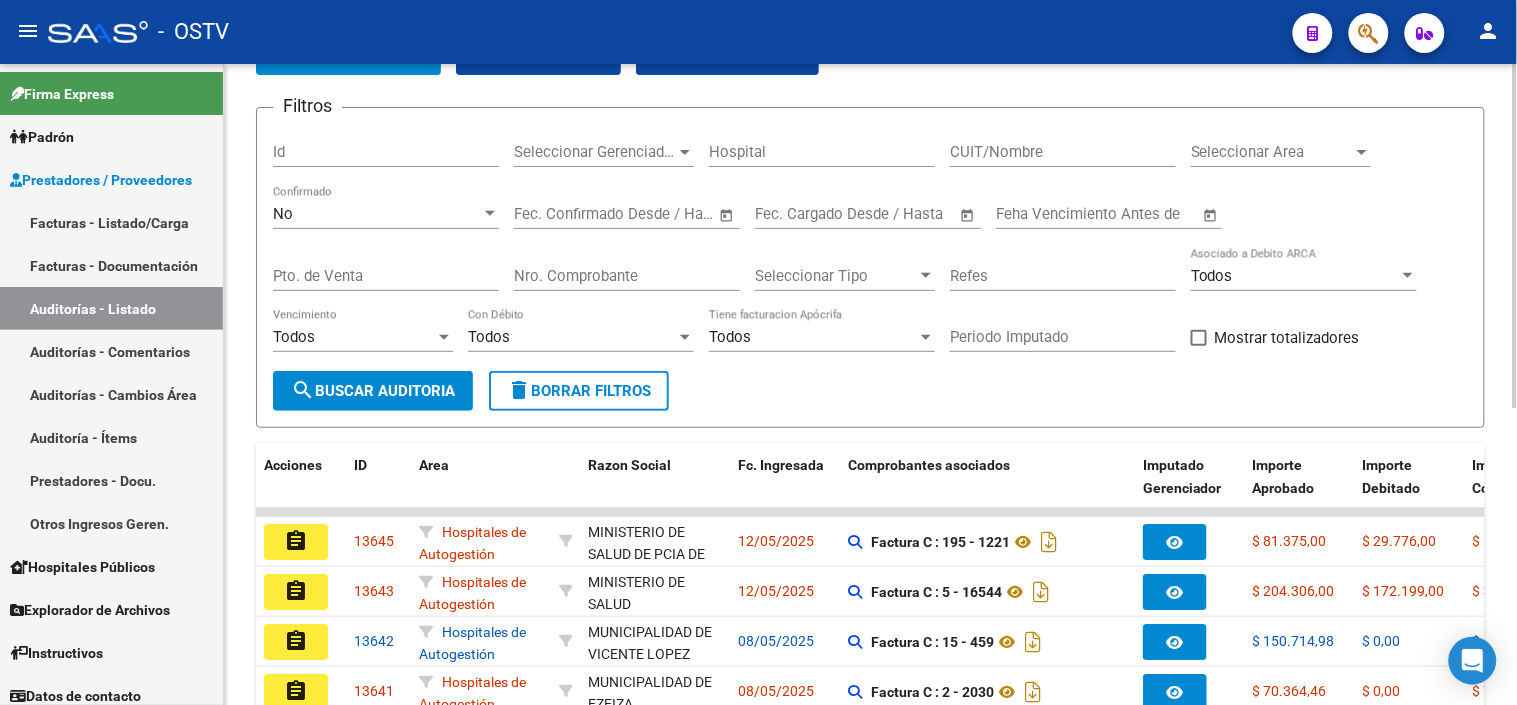 scroll, scrollTop: 0, scrollLeft: 0, axis: both 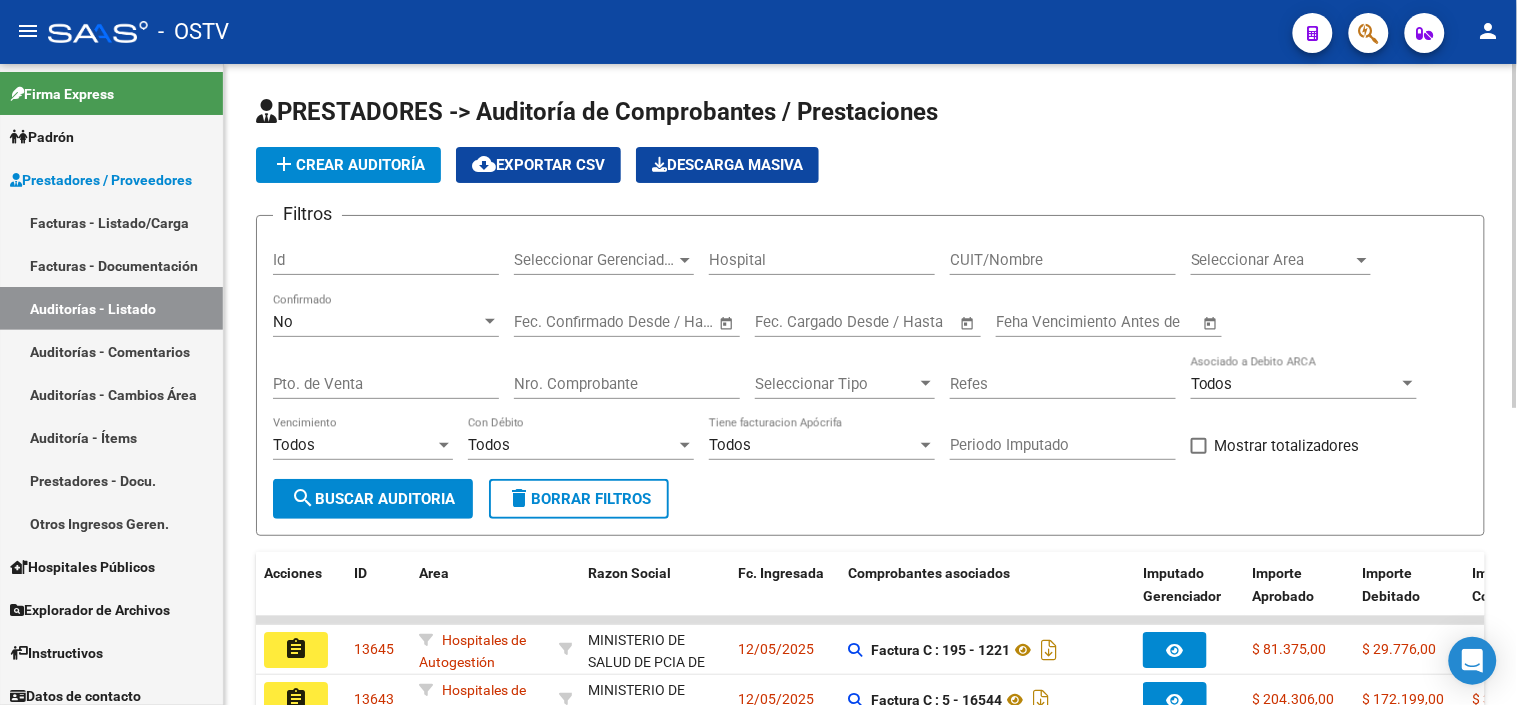 click on "add  Crear Auditoría" 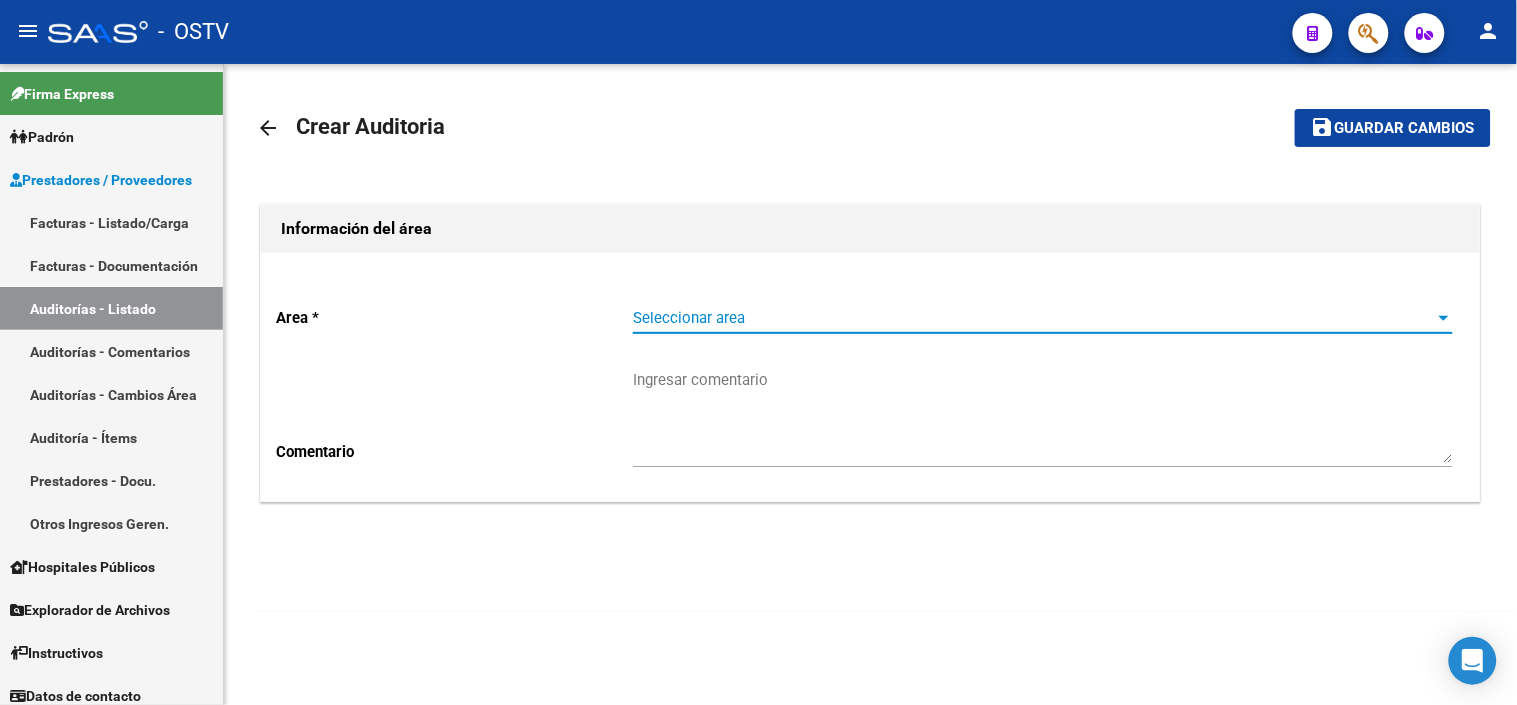 click on "Seleccionar area" at bounding box center [1034, 318] 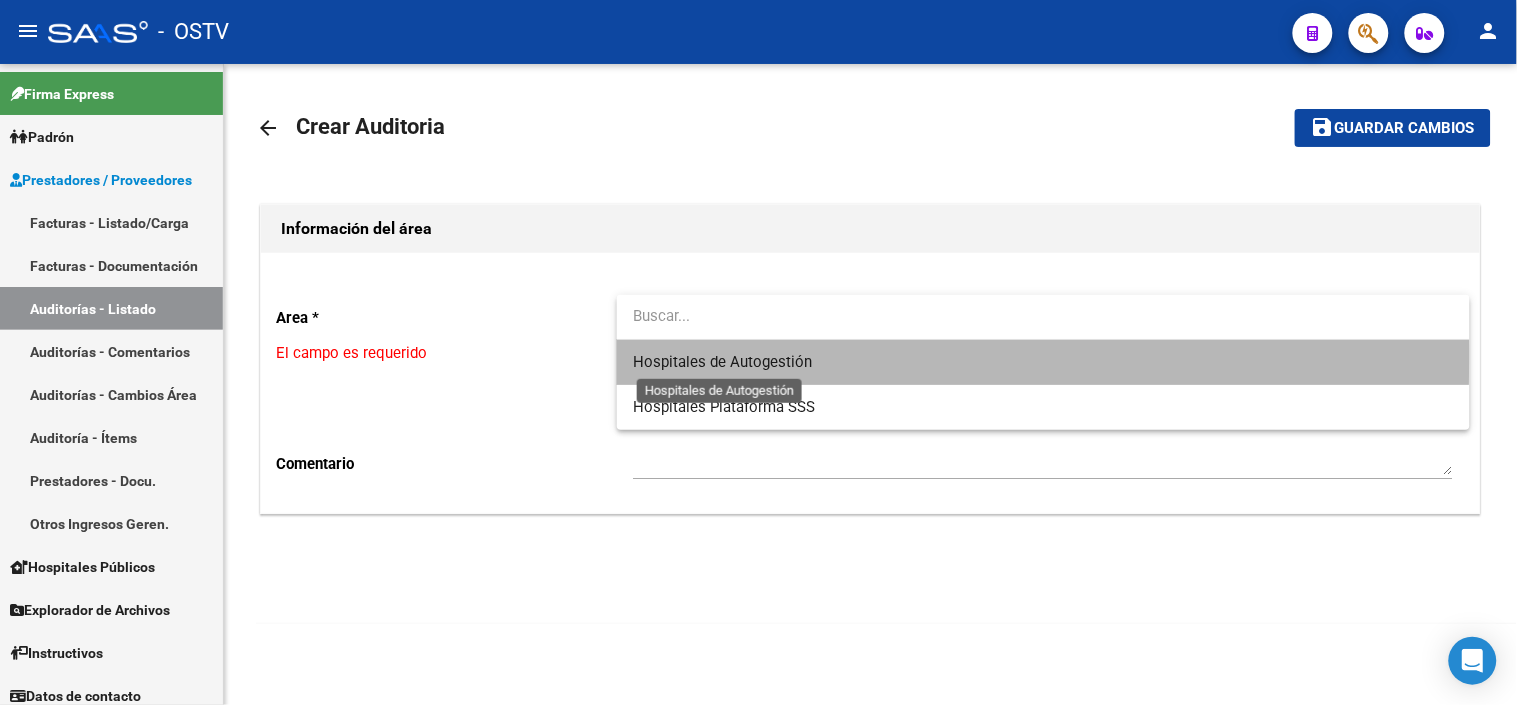click on "Hospitales de Autogestión" at bounding box center (722, 362) 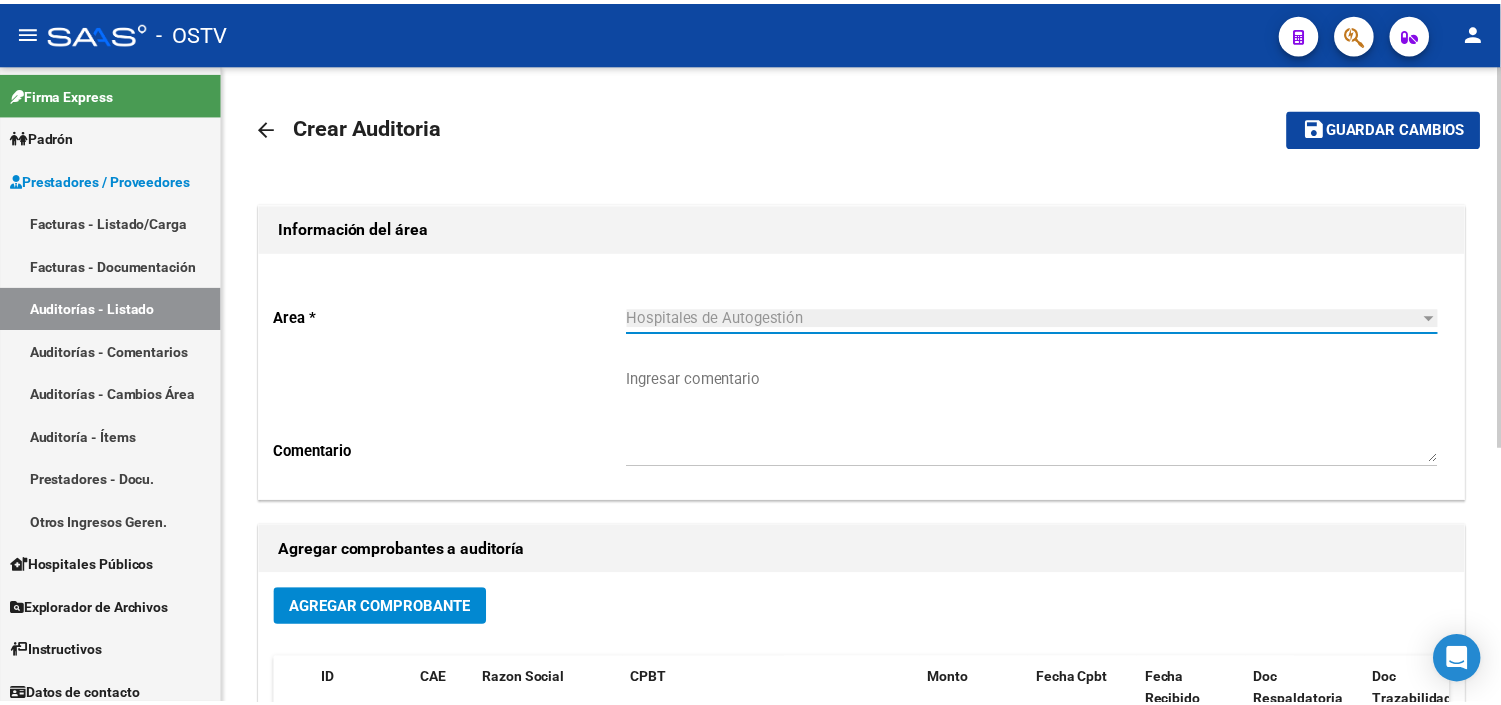 scroll, scrollTop: 222, scrollLeft: 0, axis: vertical 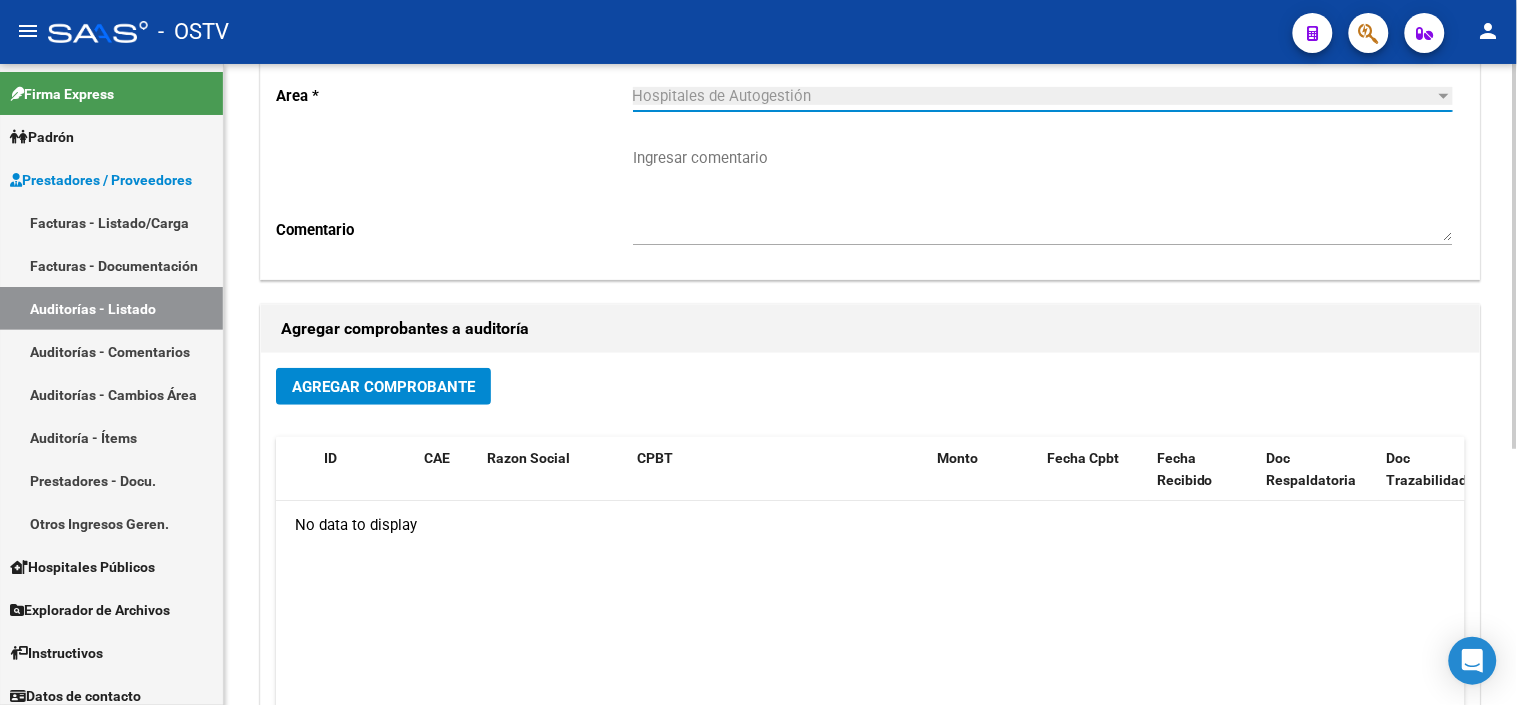 click on "Agregar Comprobante" 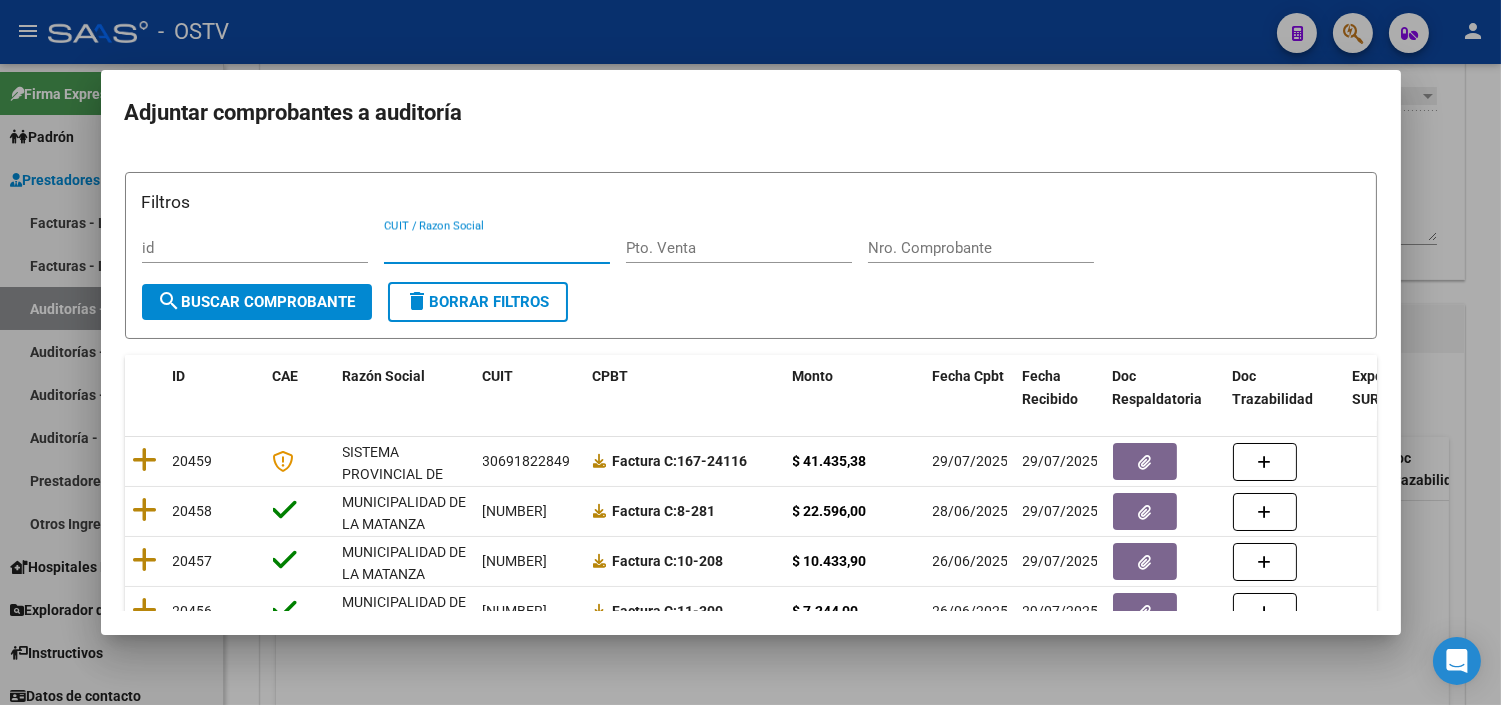 click on "CUIT / Razon Social" at bounding box center (497, 248) 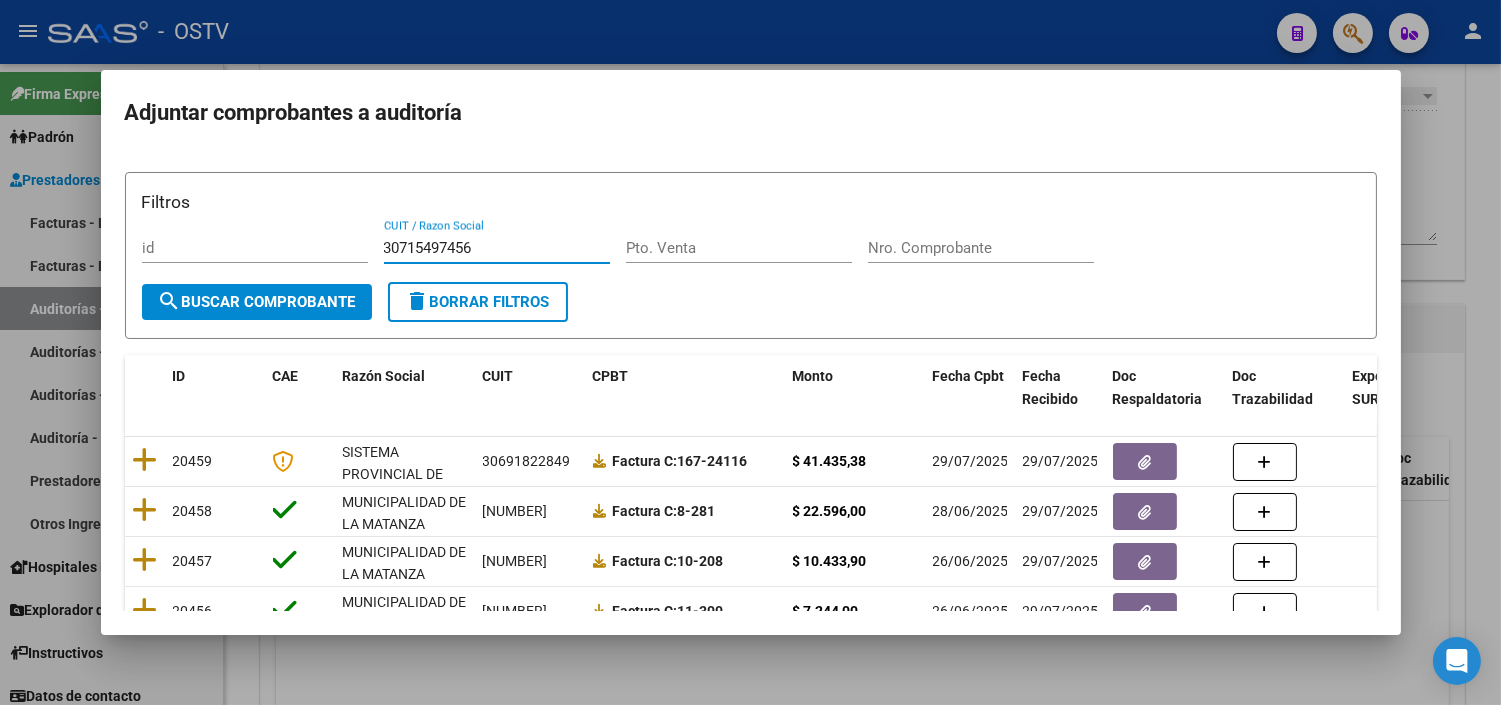 click on "search  Buscar Comprobante" at bounding box center [257, 302] 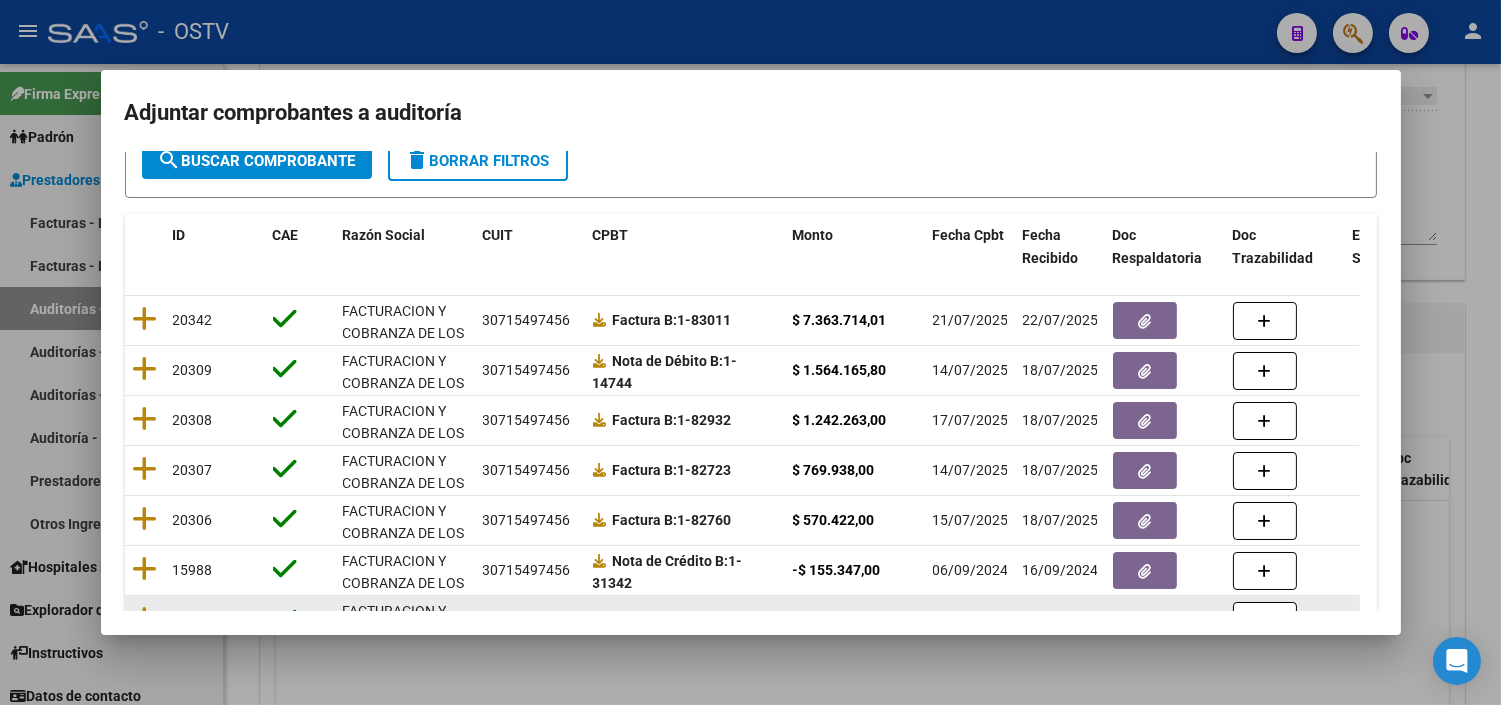 scroll, scrollTop: 111, scrollLeft: 0, axis: vertical 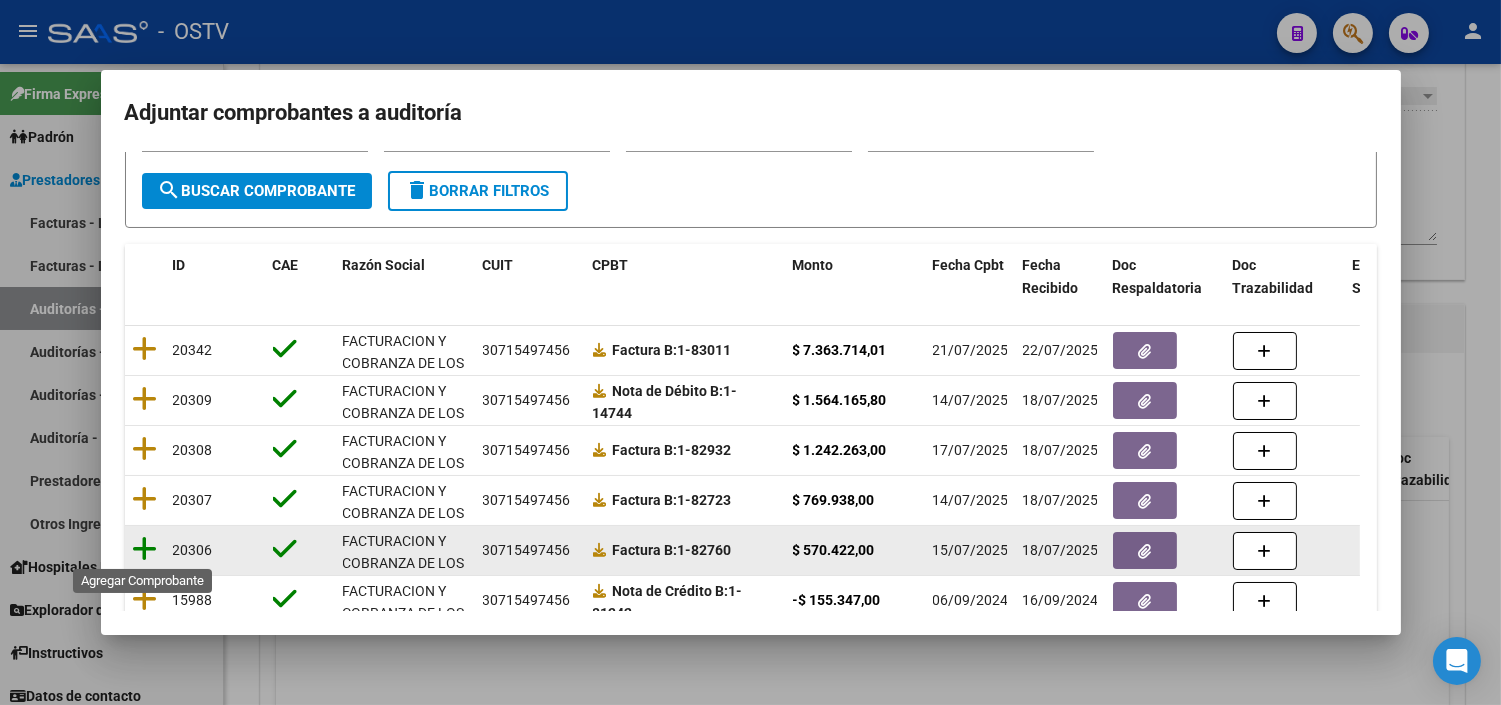 click 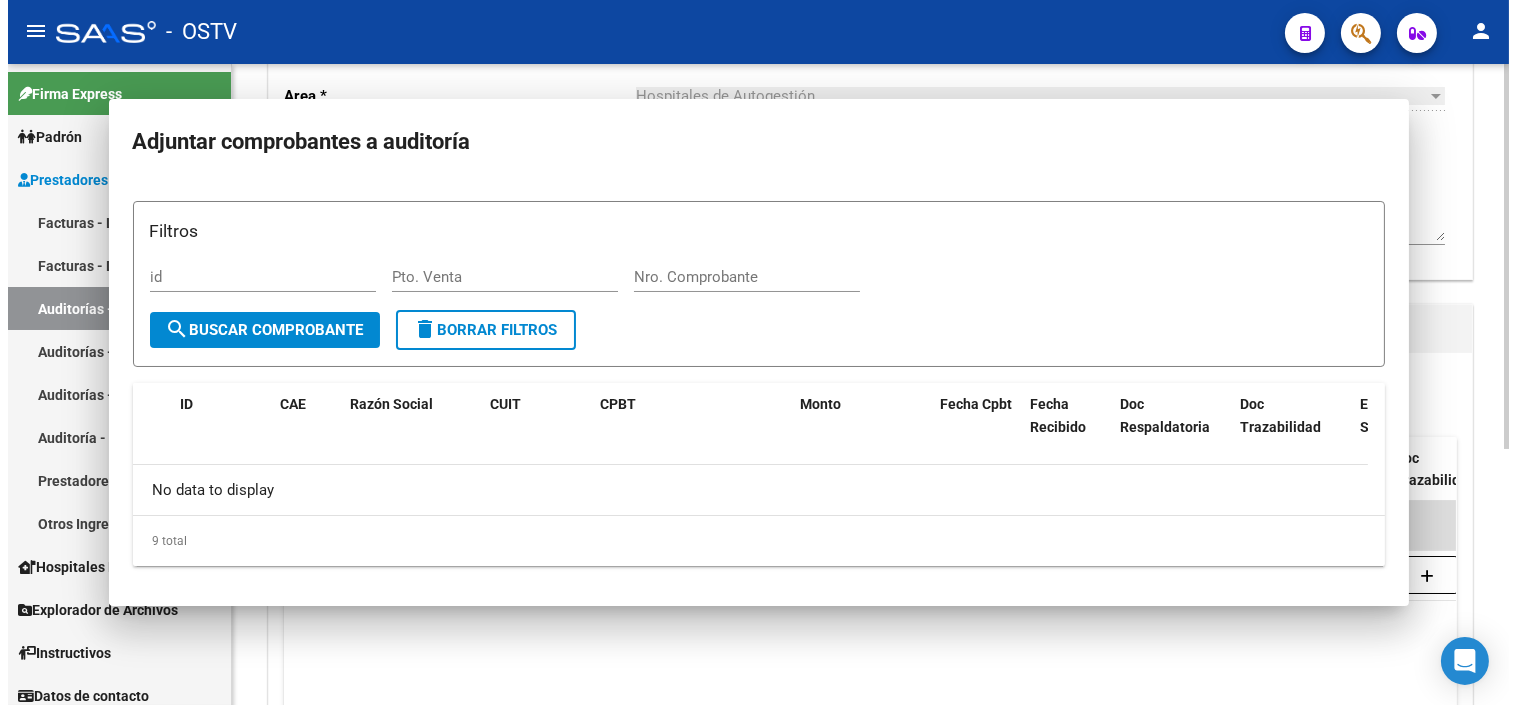 scroll, scrollTop: 0, scrollLeft: 0, axis: both 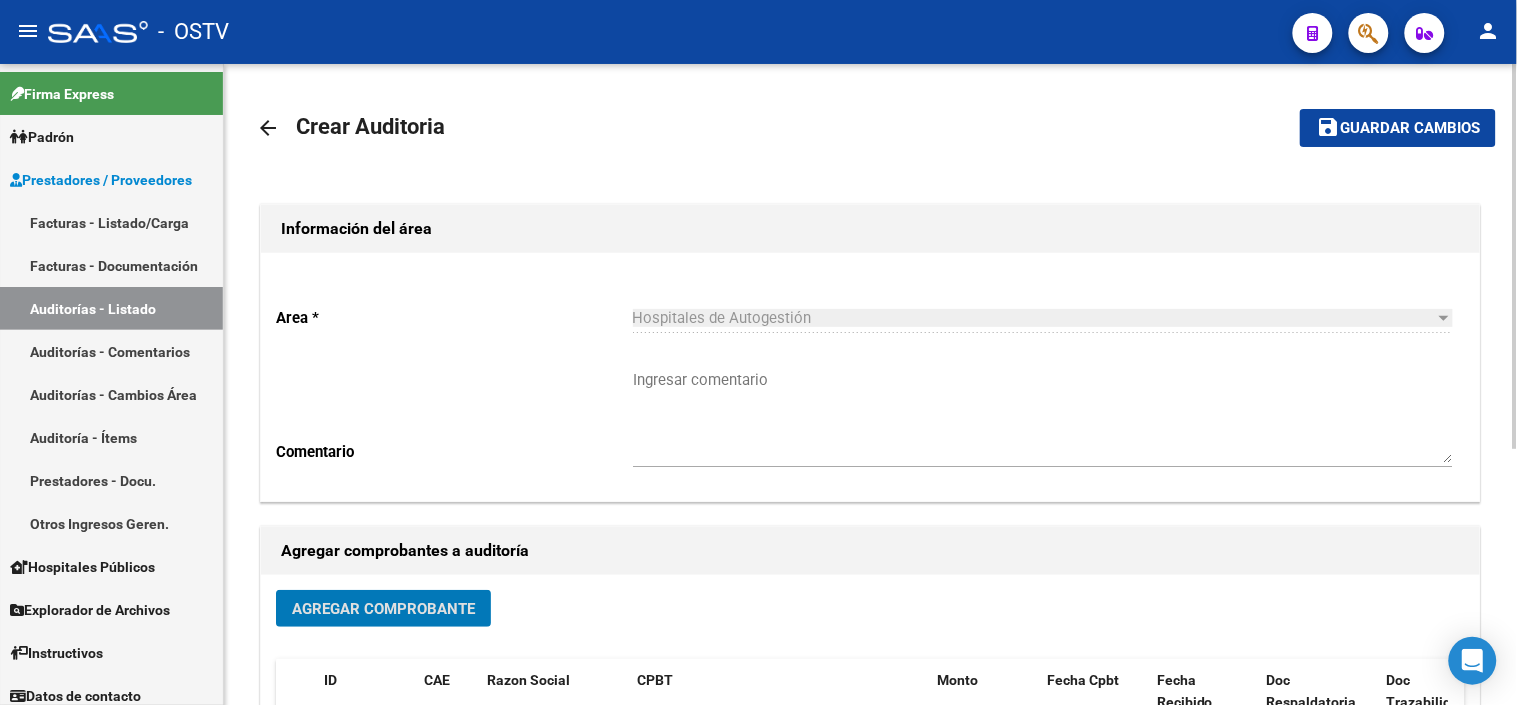 click on "save Guardar cambios" 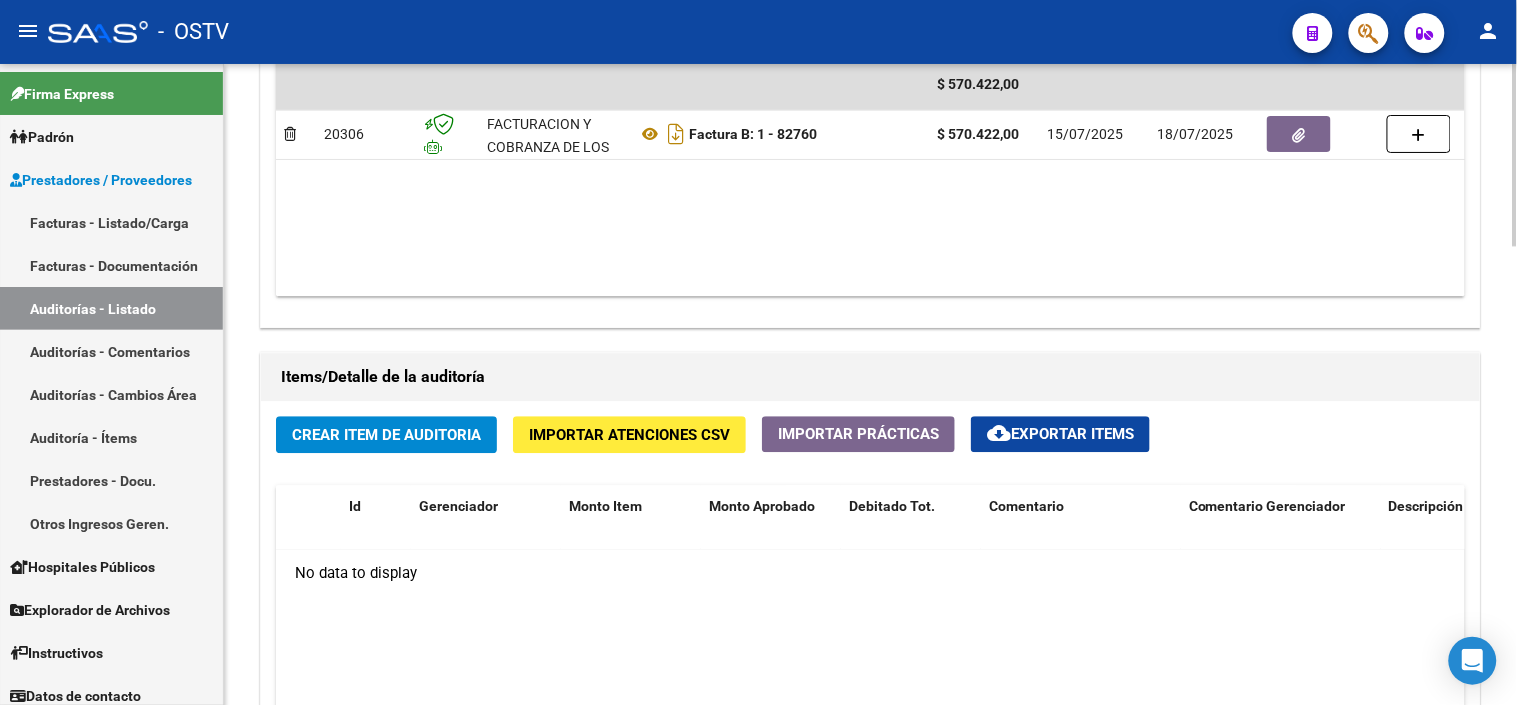 scroll, scrollTop: 1222, scrollLeft: 0, axis: vertical 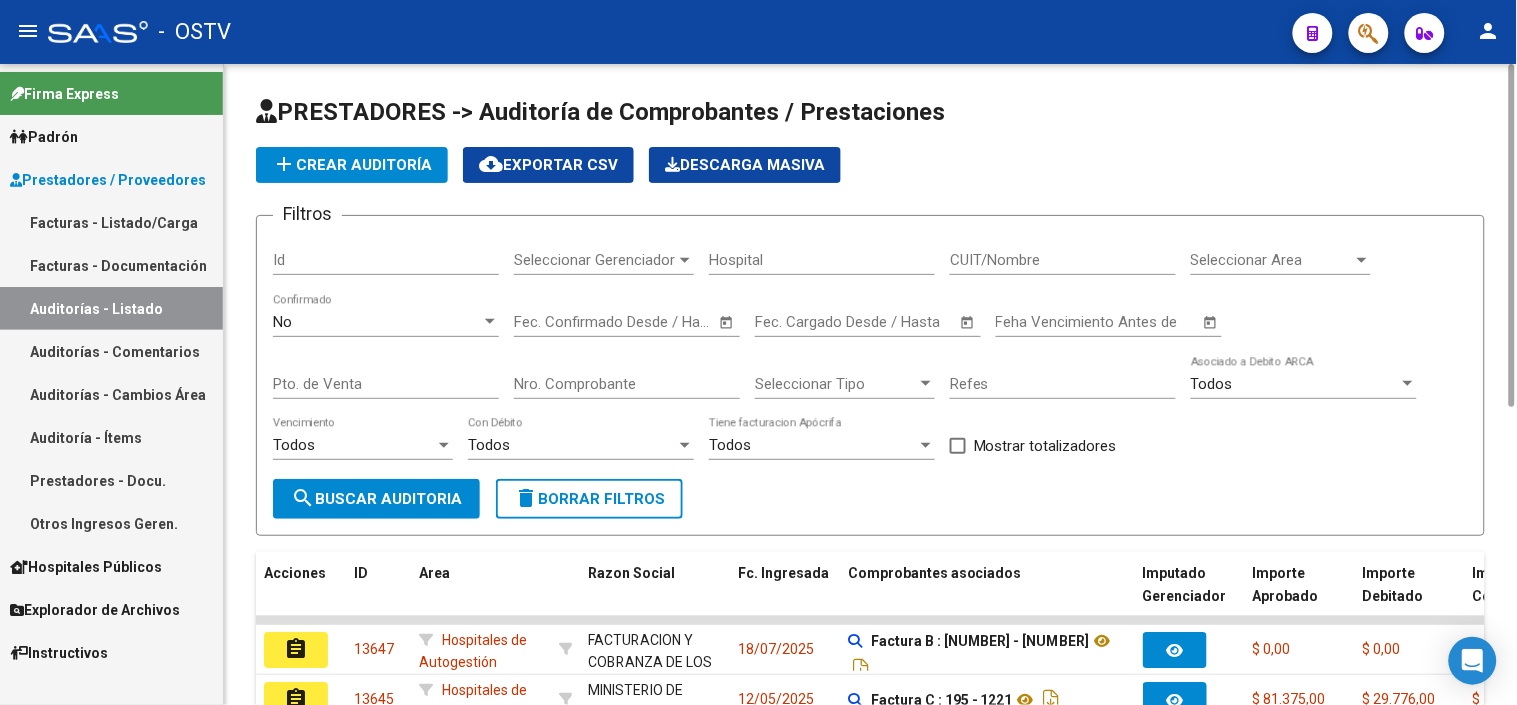 click on "CUIT/Nombre" at bounding box center [1063, 260] 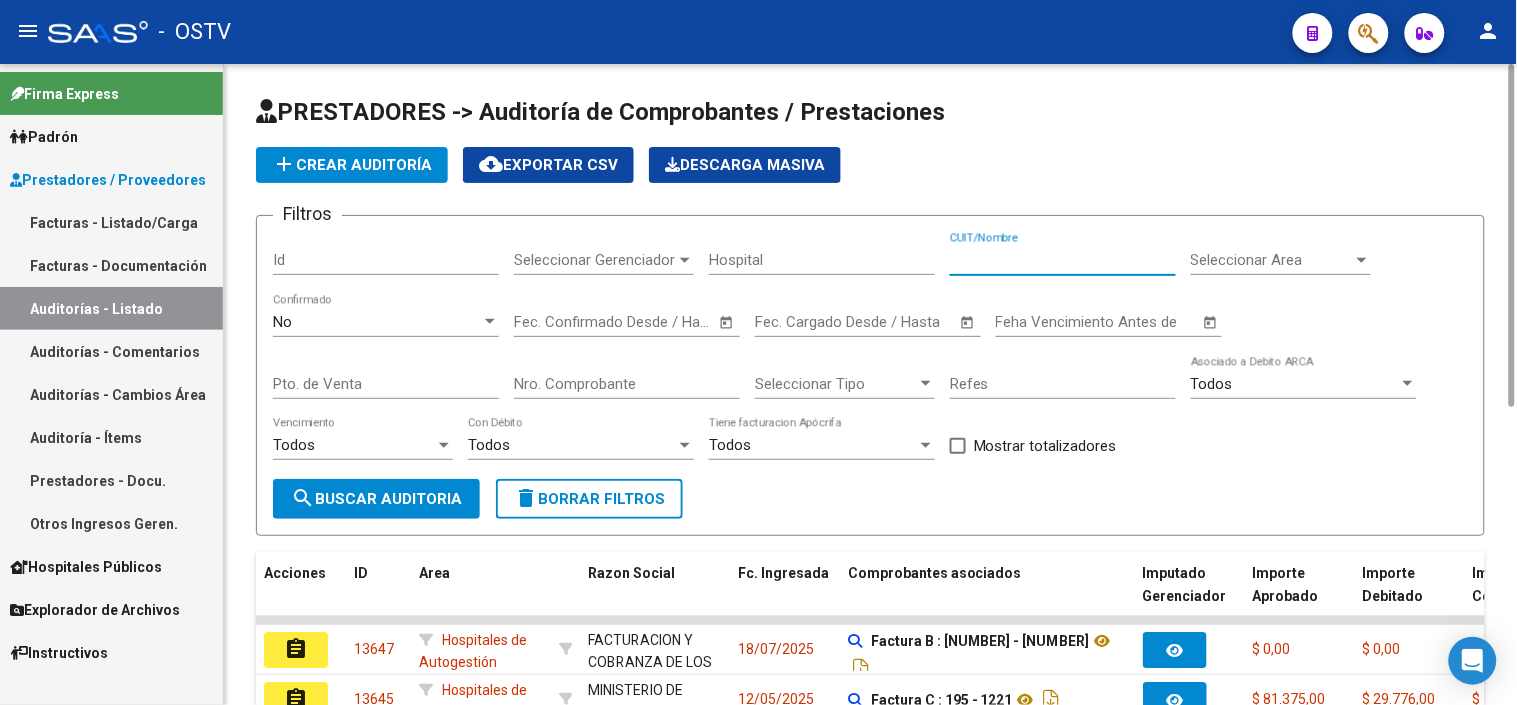 type on "30715497456" 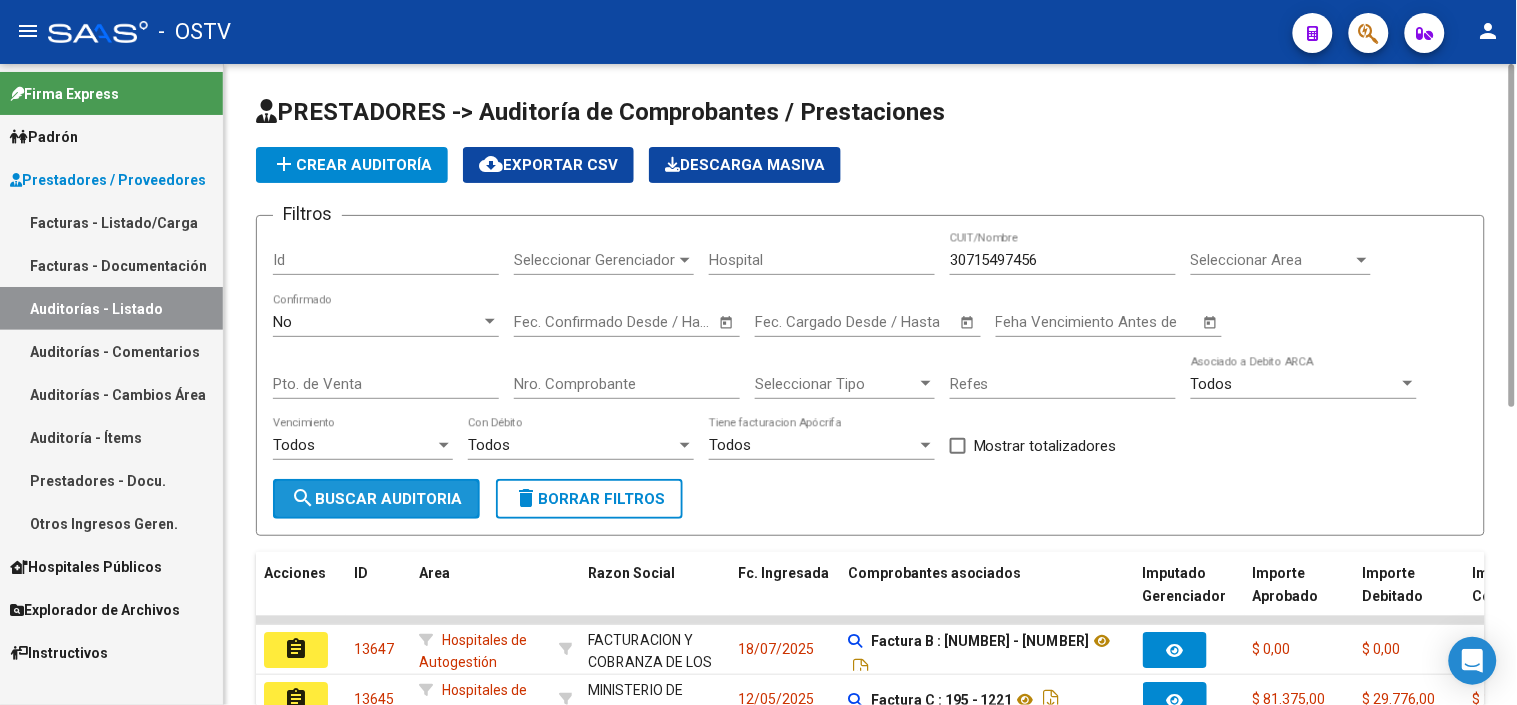 click on "search  Buscar Auditoria" 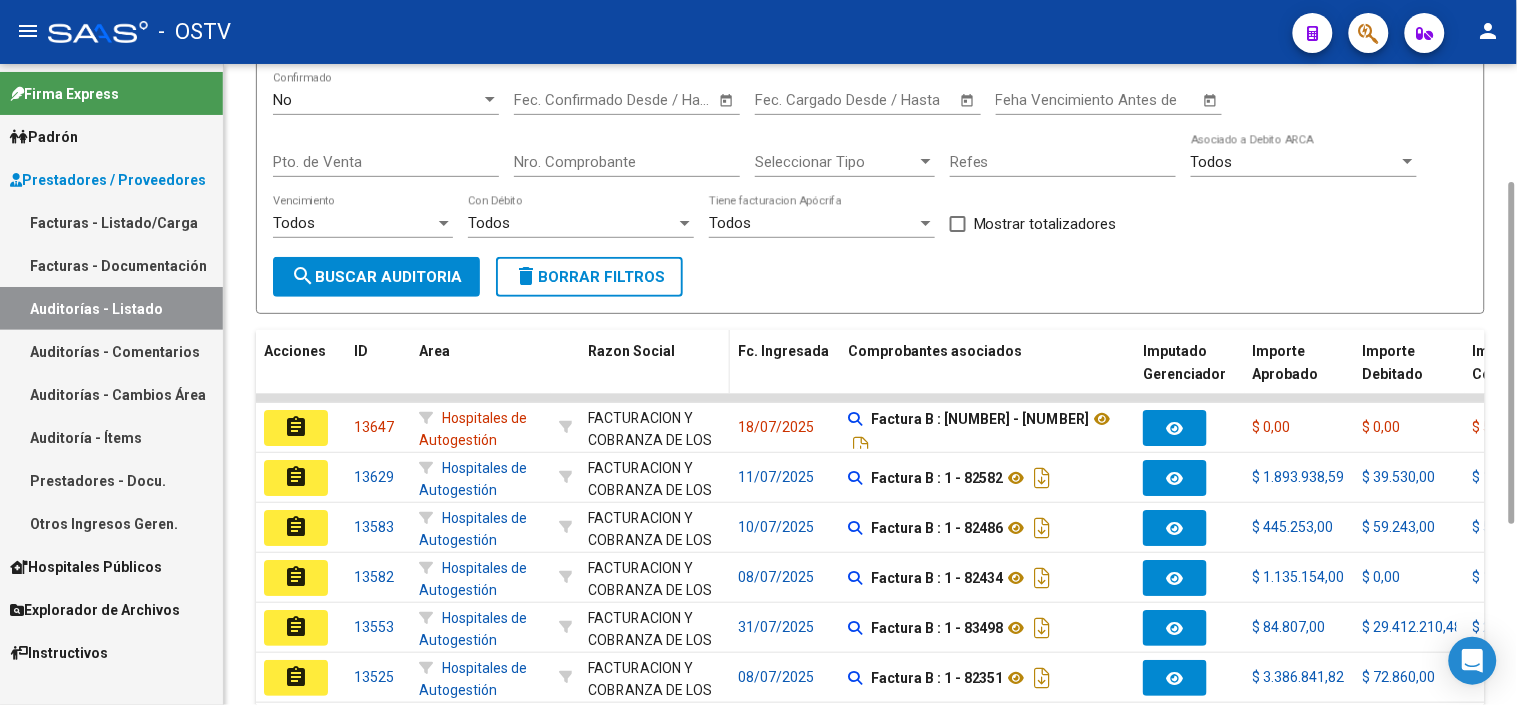 scroll, scrollTop: 444, scrollLeft: 0, axis: vertical 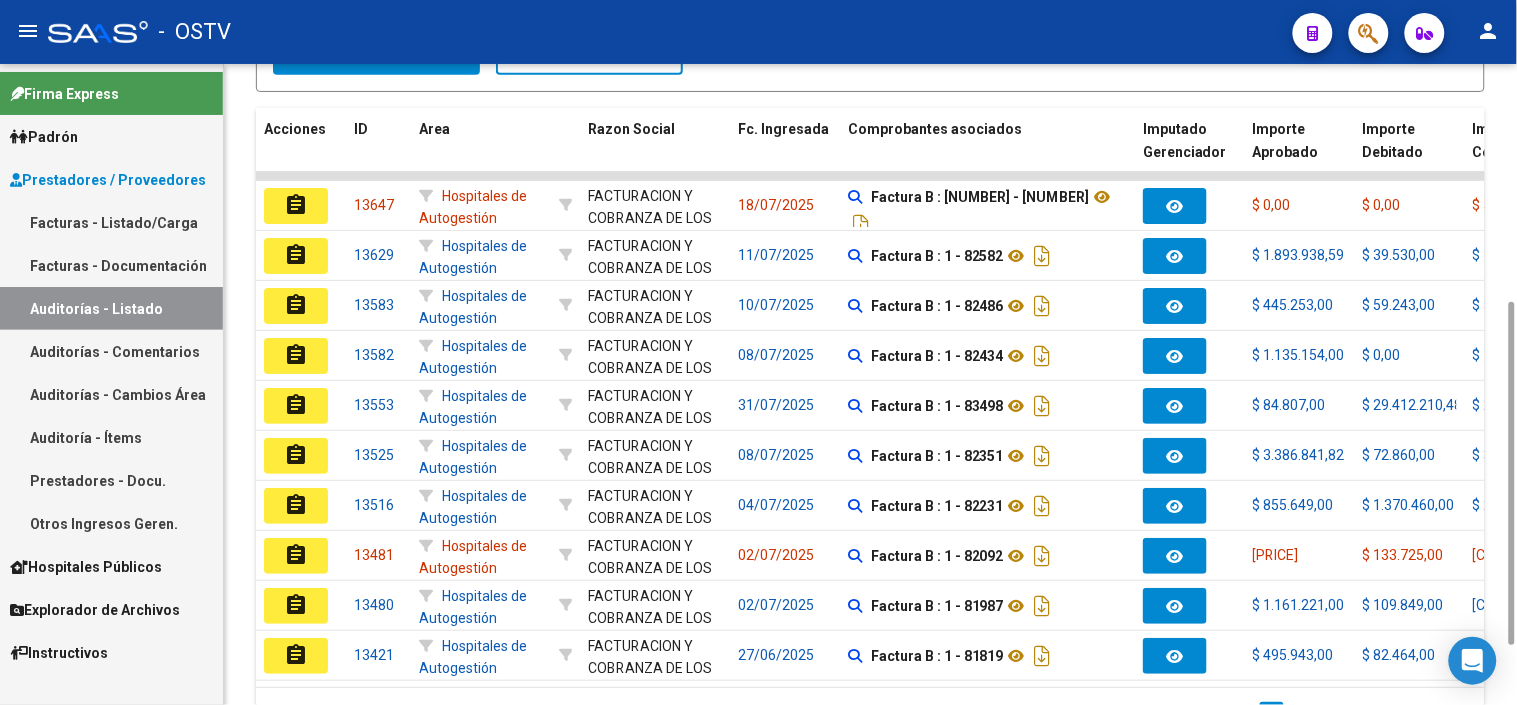 click on "PRESTADORES -> Auditoría de Comprobantes / Prestaciones add  Crear Auditoría
cloud_download  Exportar CSV   Descarga Masiva
Filtros Id Seleccionar Gerenciador Seleccionar Gerenciador Hospital [NUMBER] CUIT/Nombre Seleccionar Area Seleccionar Area No  Confirmado Start date – Fec. Confirmado Desde / Hasta Start date – Fec. Cargado Desde / Hasta Feha Vencimiento Antes de Pto. de Venta Nro. Comprobante Seleccionar Tipo Seleccionar Tipo Refes Todos  Asociado a Debito ARCA Todos  Vencimiento Todos  Con Débito Todos  Tiene facturacion Apócrifa    Mostrar totalizadores search  Buscar Auditoria  delete  Borrar Filtros  Acciones ID Area Razon Social Fc. Ingresada Comprobantes asociados Imputado Gerenciador Importe Aprobado Importe Debitado Importe Comprobantes Vencimiento FC Creado Usuario Confirmado Por Comentario Vencimiento Auditoría Auditoría externa creada Período Imputado Fecha Debitado x ARCA Monto Debitado x ARCA assignment [NUMBER]      Hospitales de Autogestión   - [NUMBER]  [DATE]  [NUMBER]" 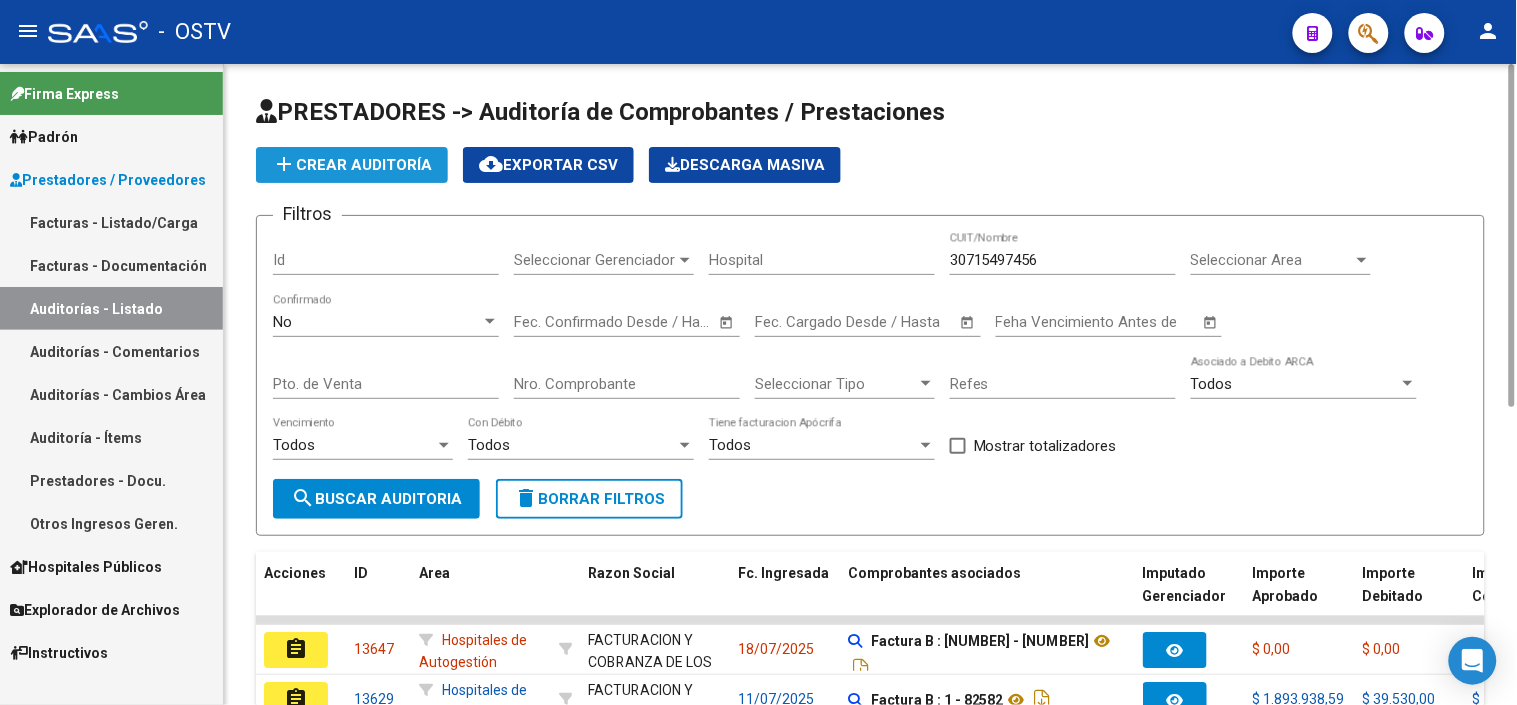 click on "add  Crear Auditoría" 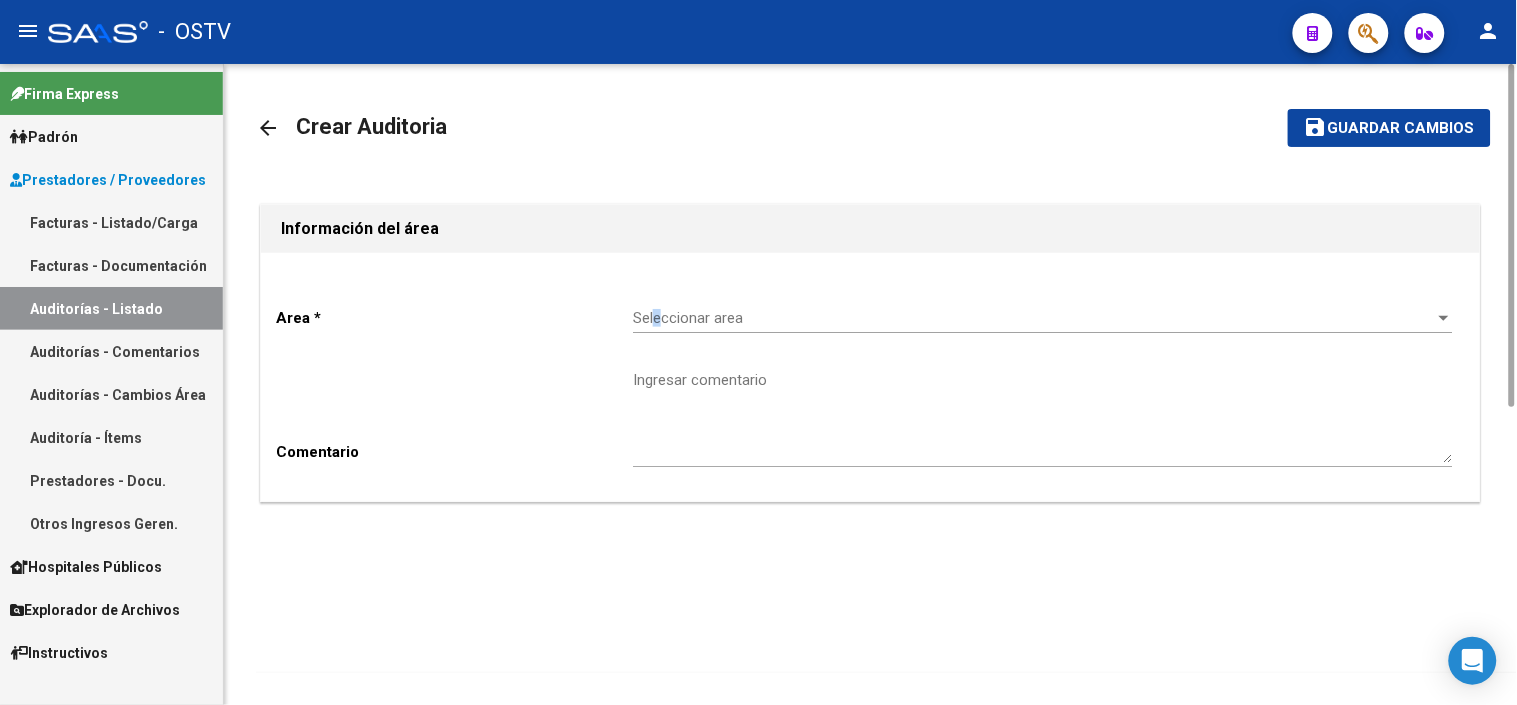 click on "Seleccionar area" at bounding box center (1034, 318) 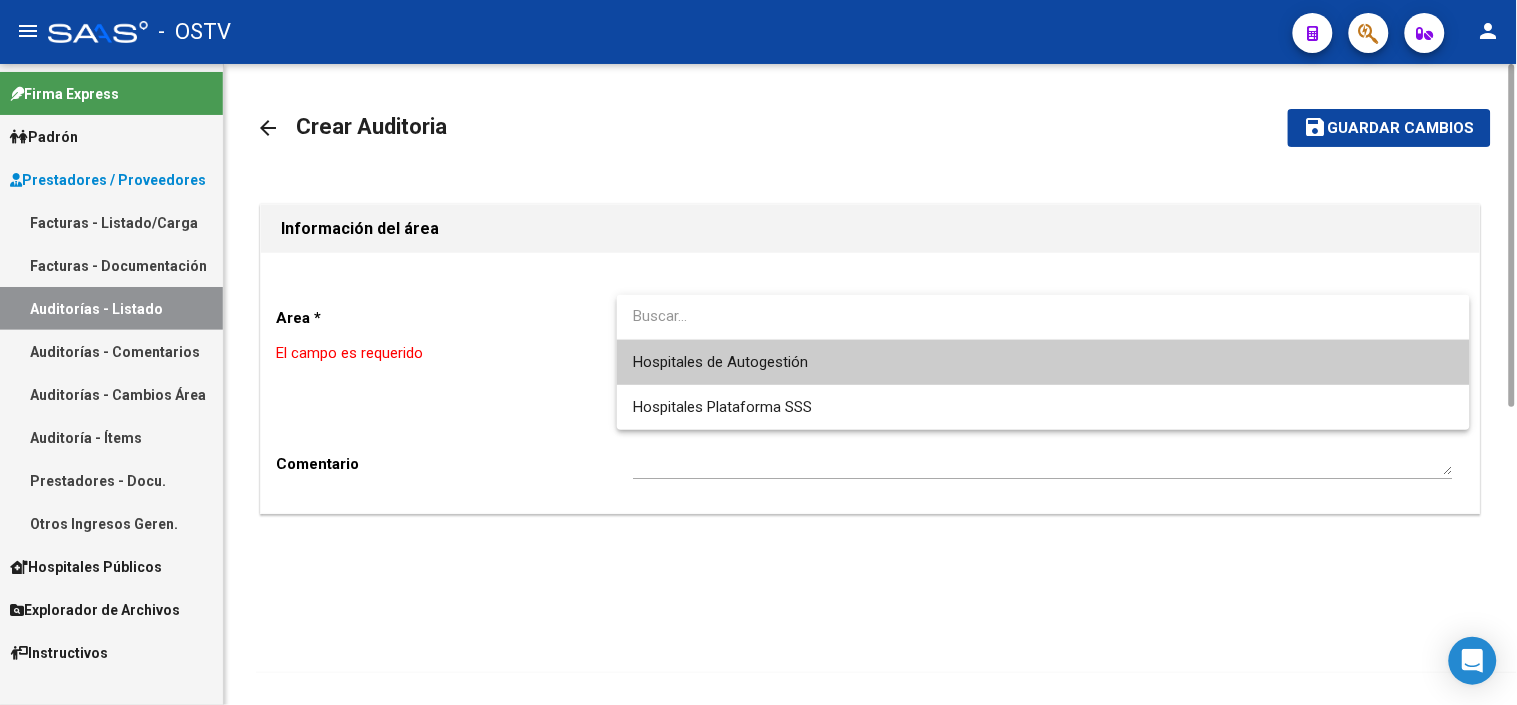 drag, startPoint x: 657, startPoint y: 313, endPoint x: 667, endPoint y: 367, distance: 54.91812 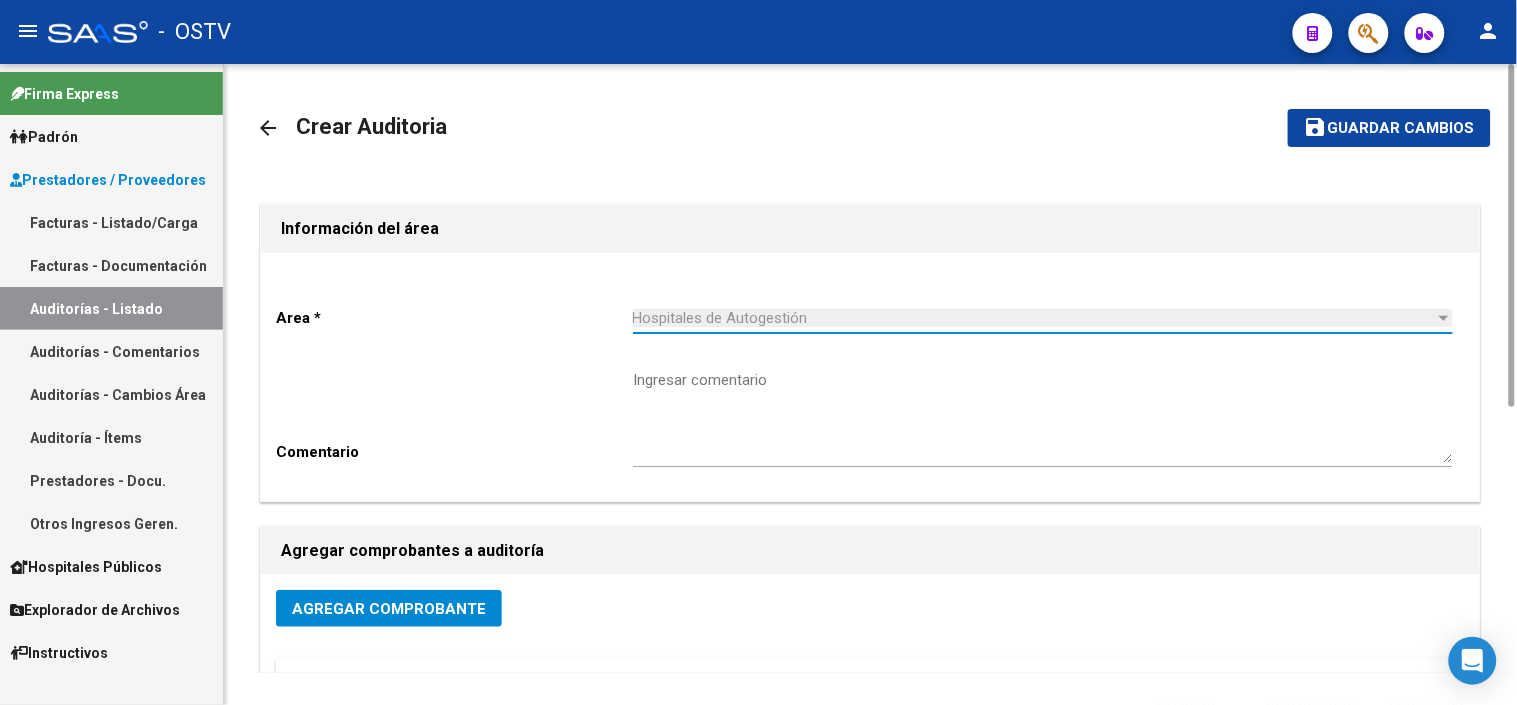 scroll, scrollTop: 222, scrollLeft: 0, axis: vertical 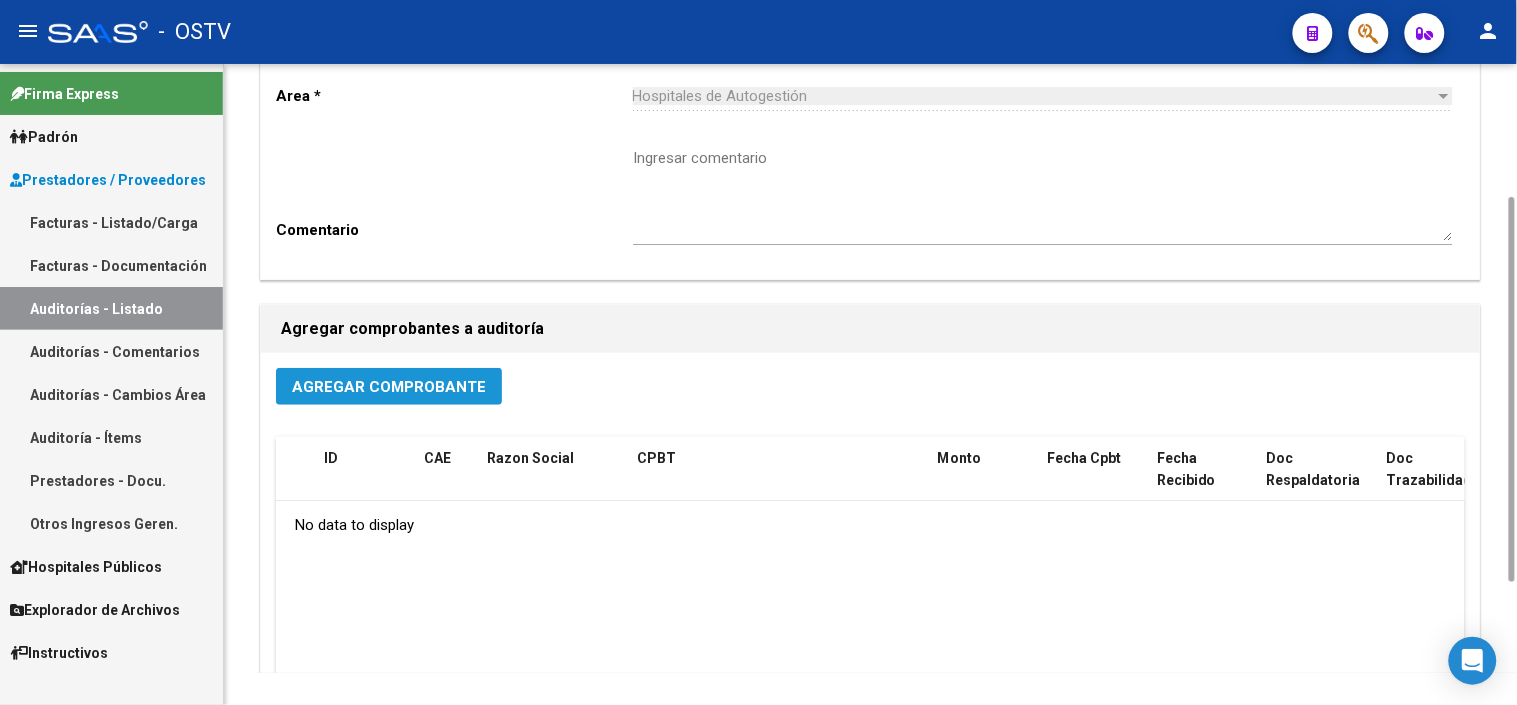 click on "Agregar Comprobante" 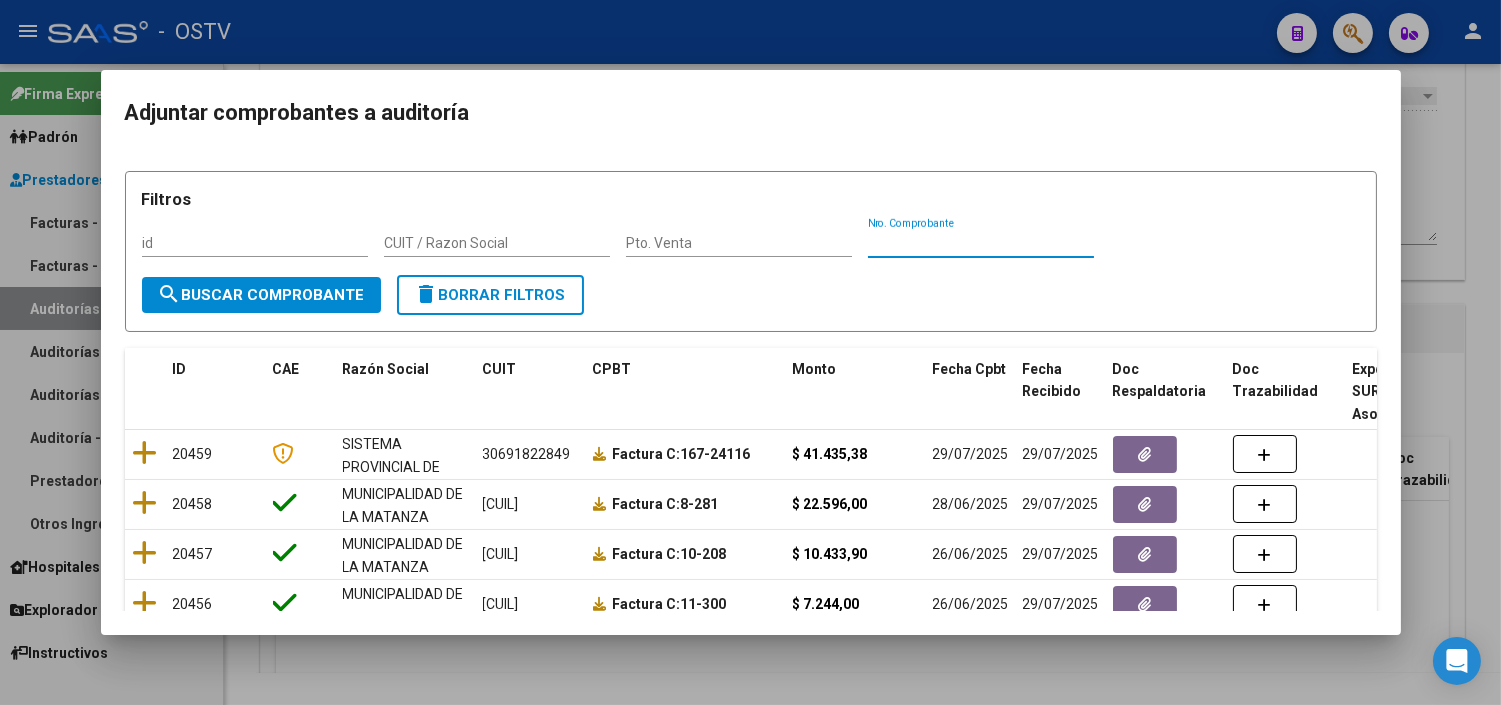 click on "Nro. Comprobante" at bounding box center [981, 243] 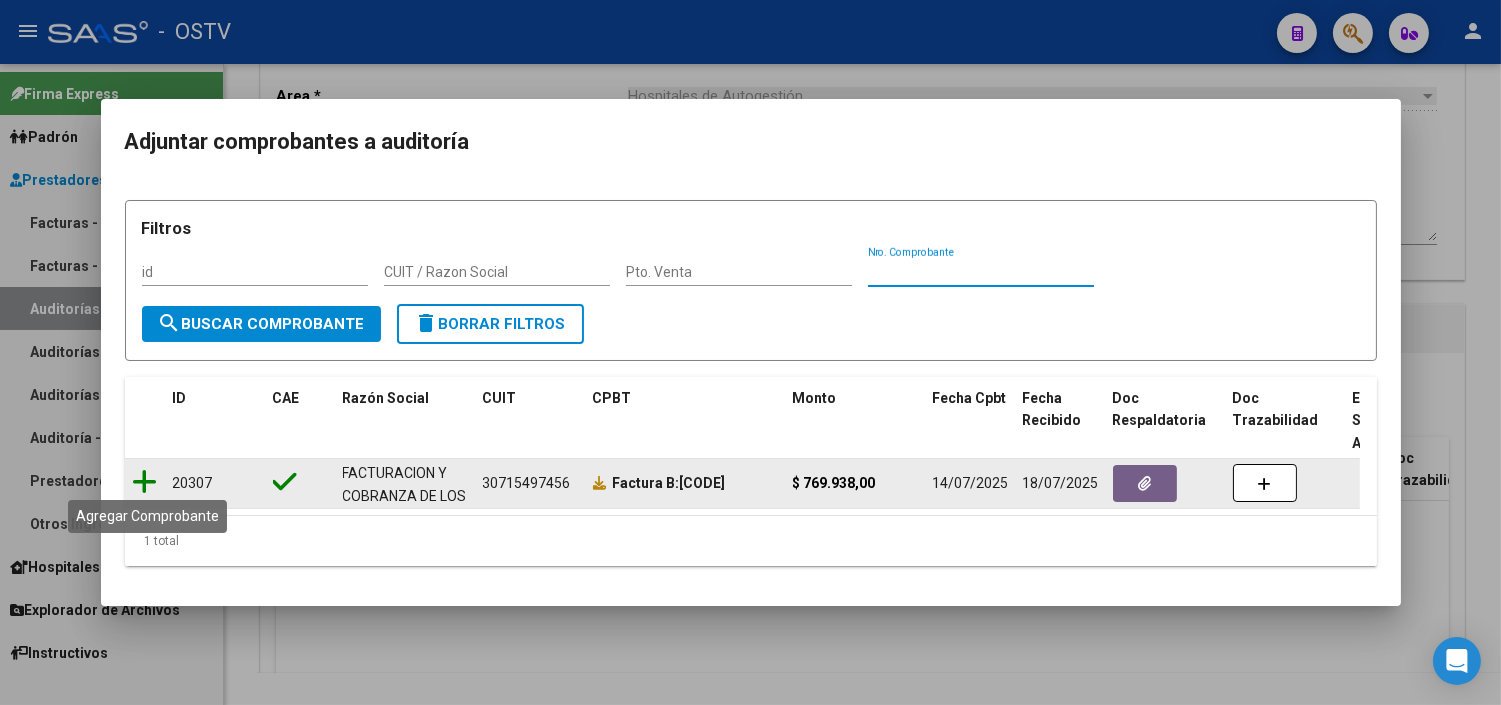 type on "[NUMBER]" 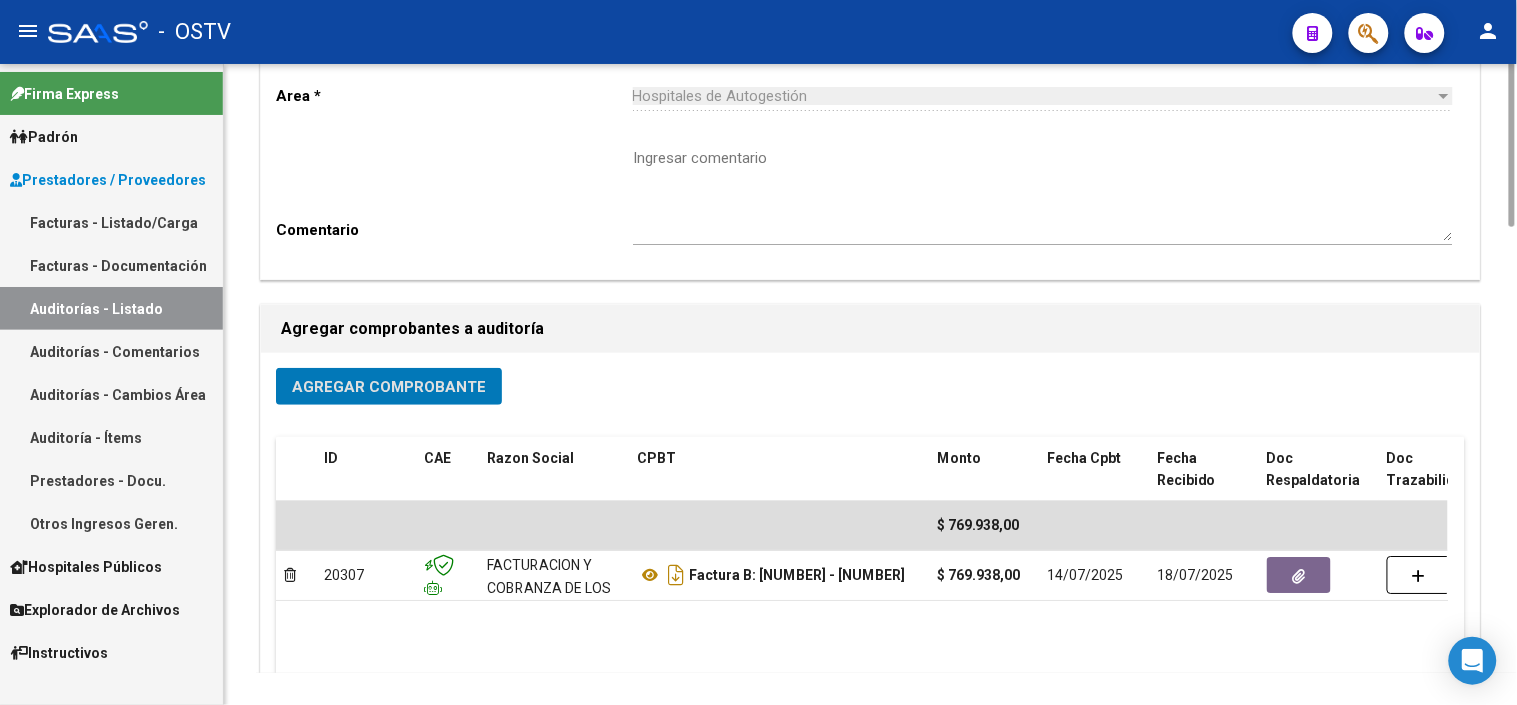 scroll, scrollTop: 0, scrollLeft: 0, axis: both 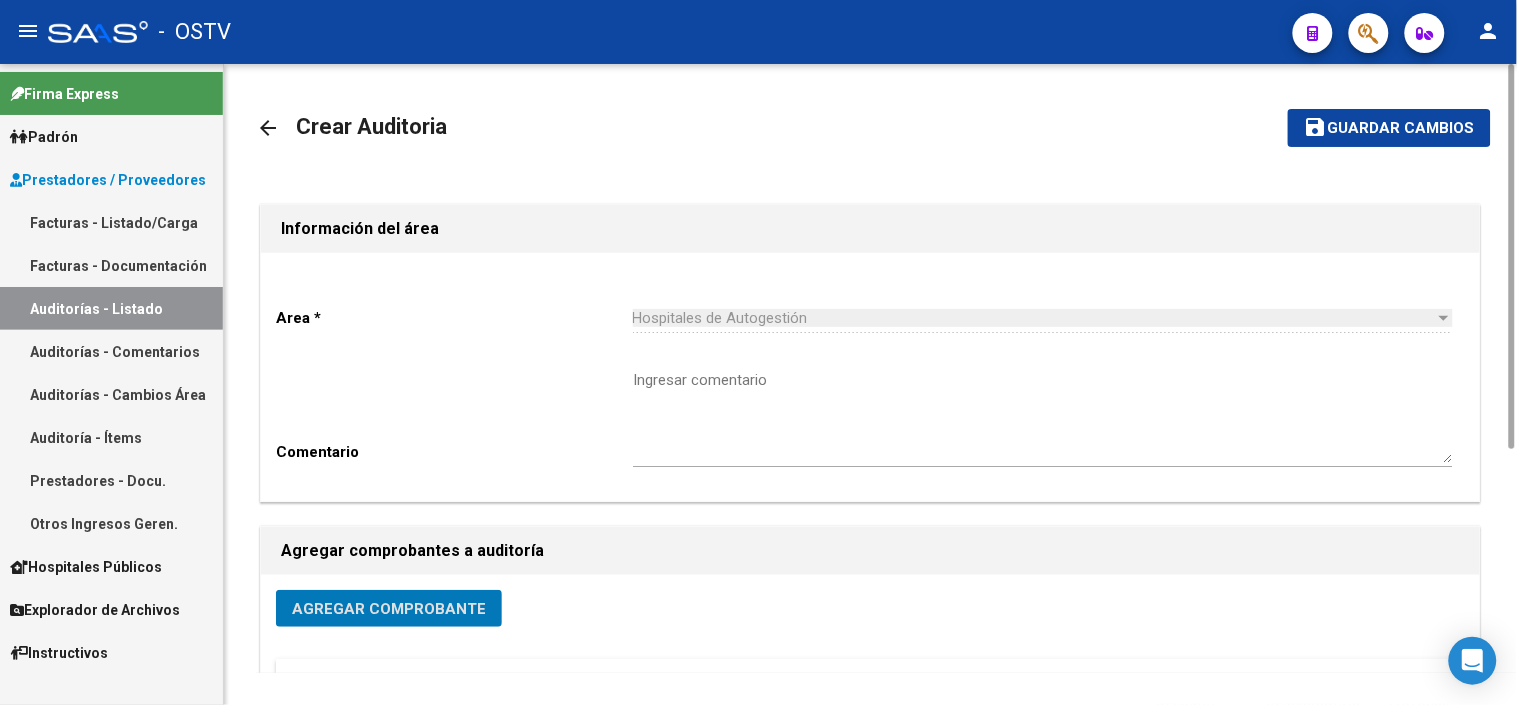 click on "save" 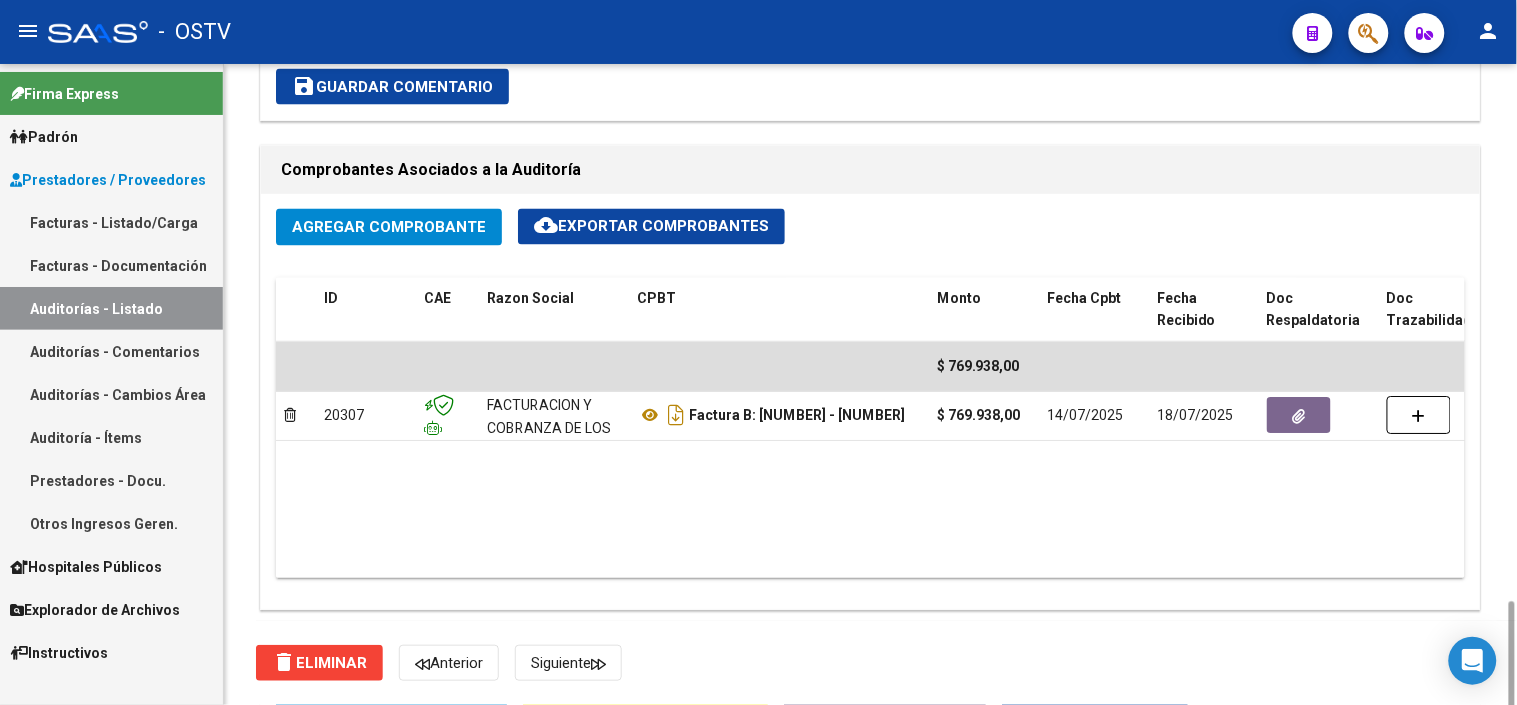scroll, scrollTop: 1111, scrollLeft: 0, axis: vertical 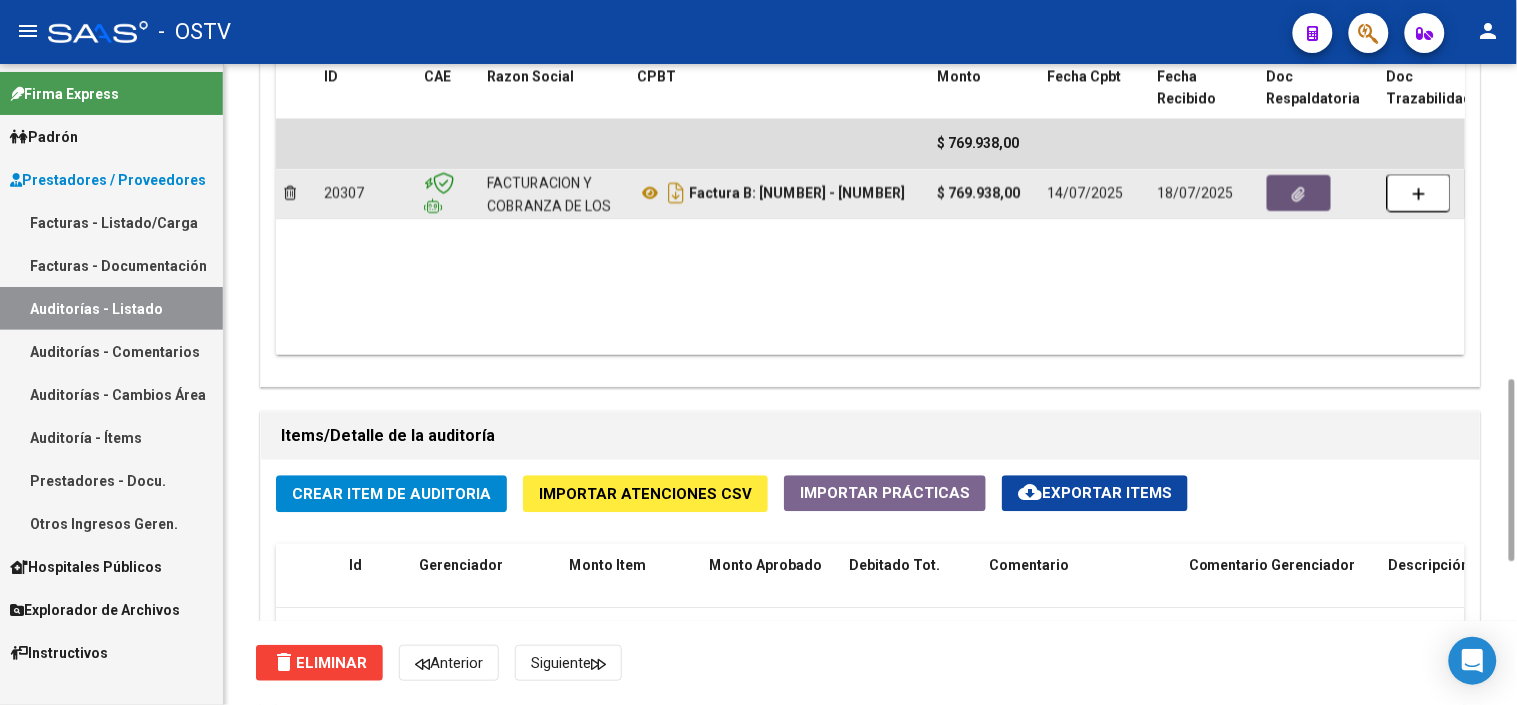 click 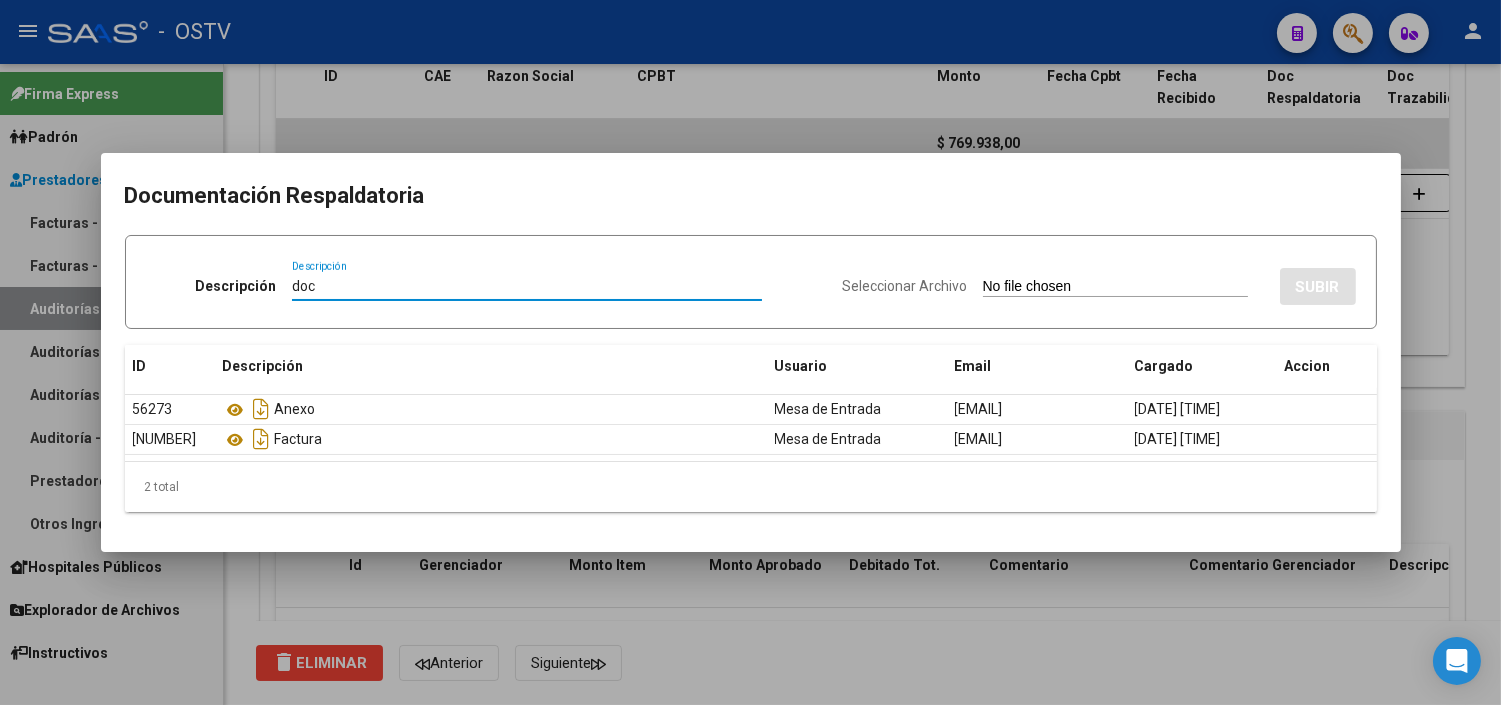 type on "DOCUMENTACION" 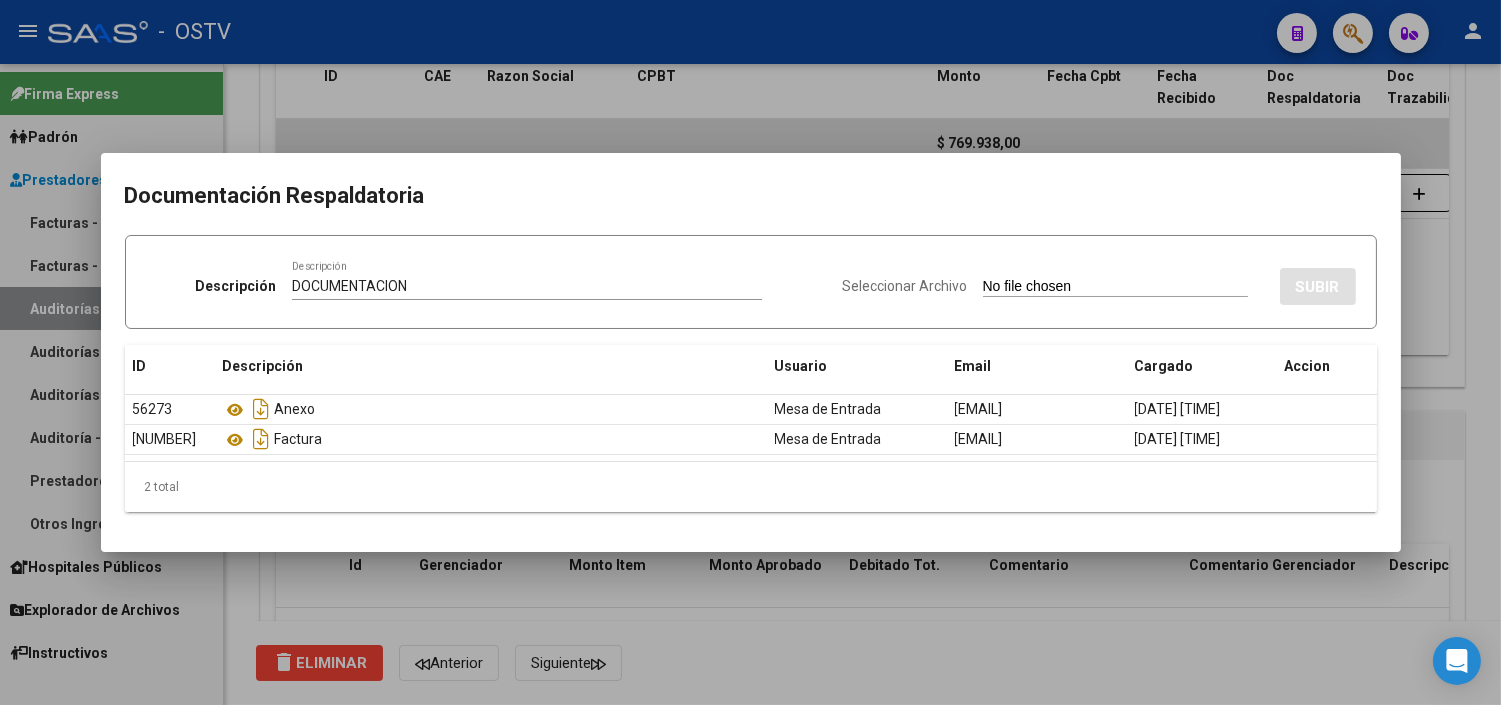 click on "Seleccionar Archivo" at bounding box center (1115, 287) 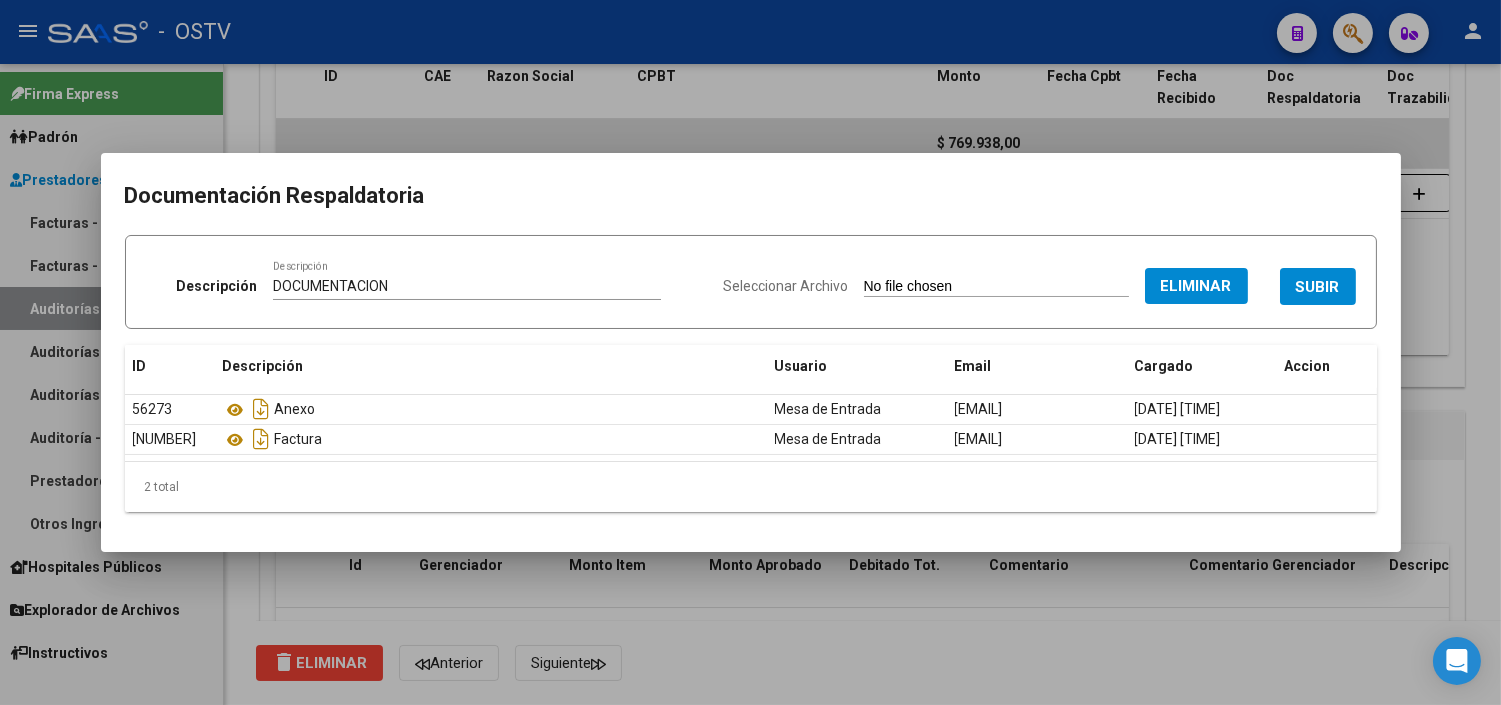 click on "SUBIR" at bounding box center (1318, 287) 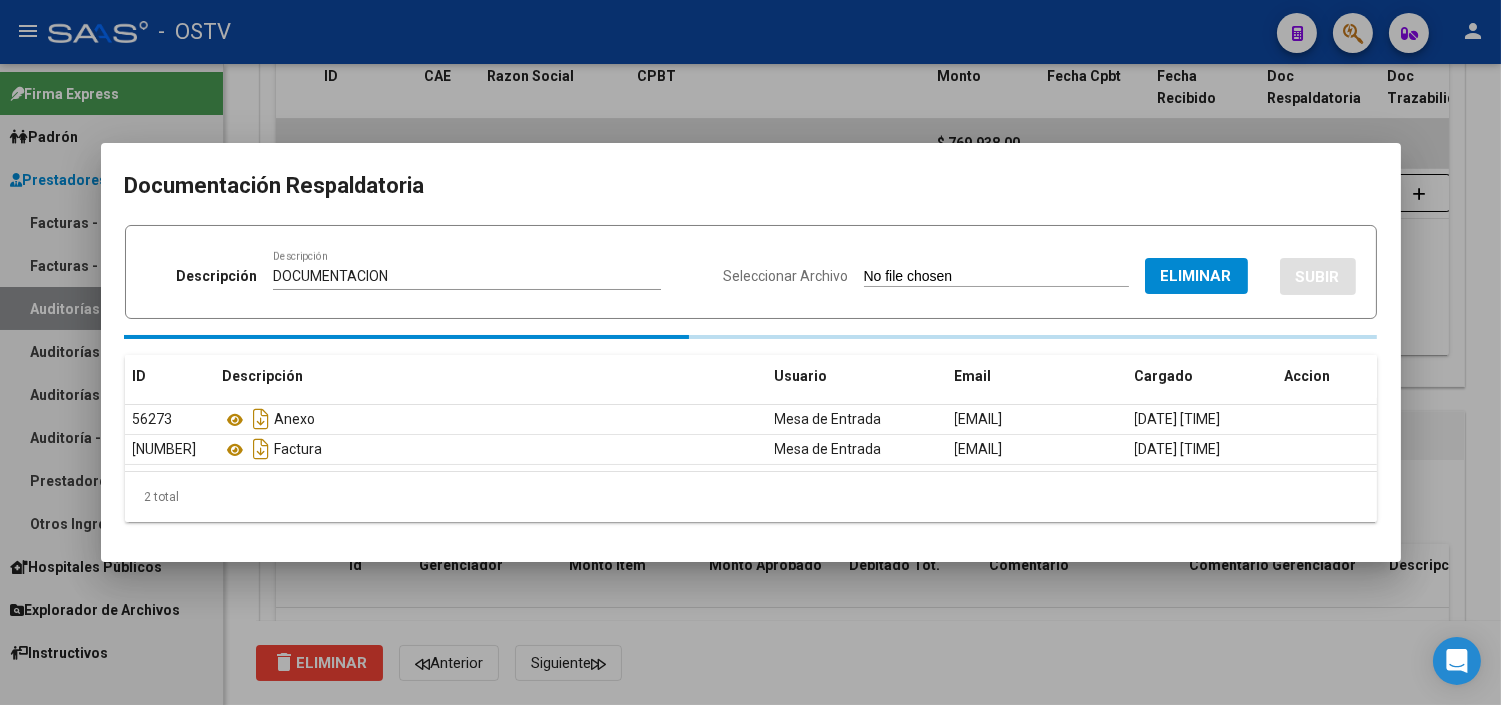 type 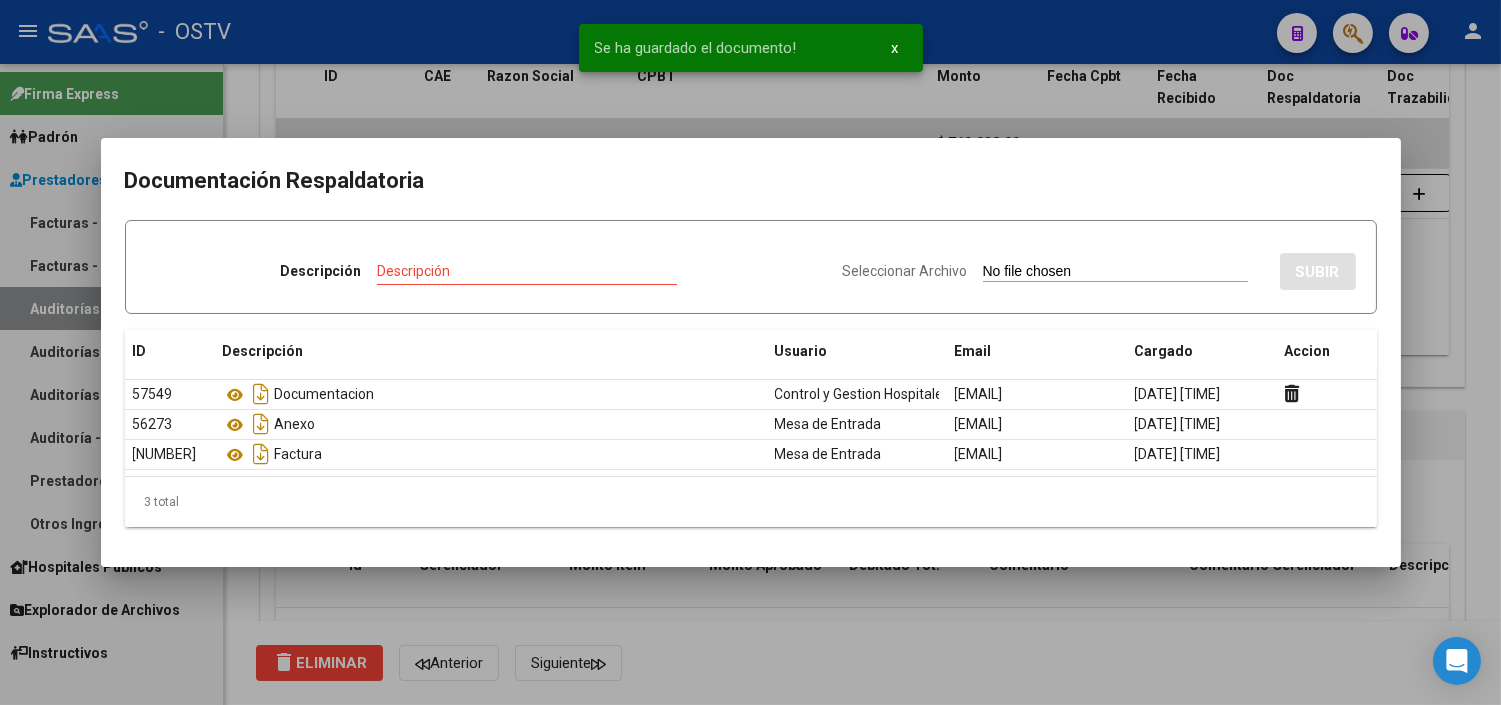 click at bounding box center [750, 352] 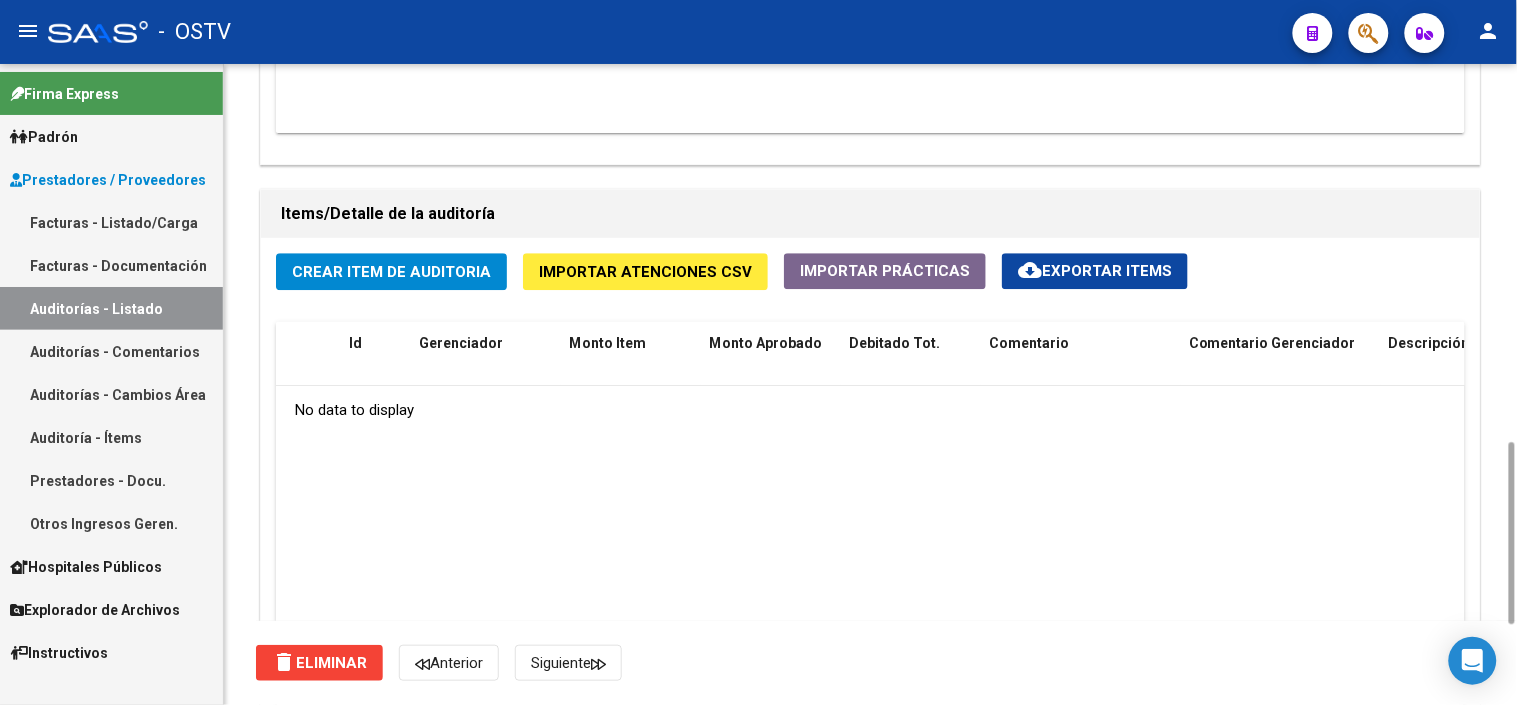 scroll, scrollTop: 1111, scrollLeft: 0, axis: vertical 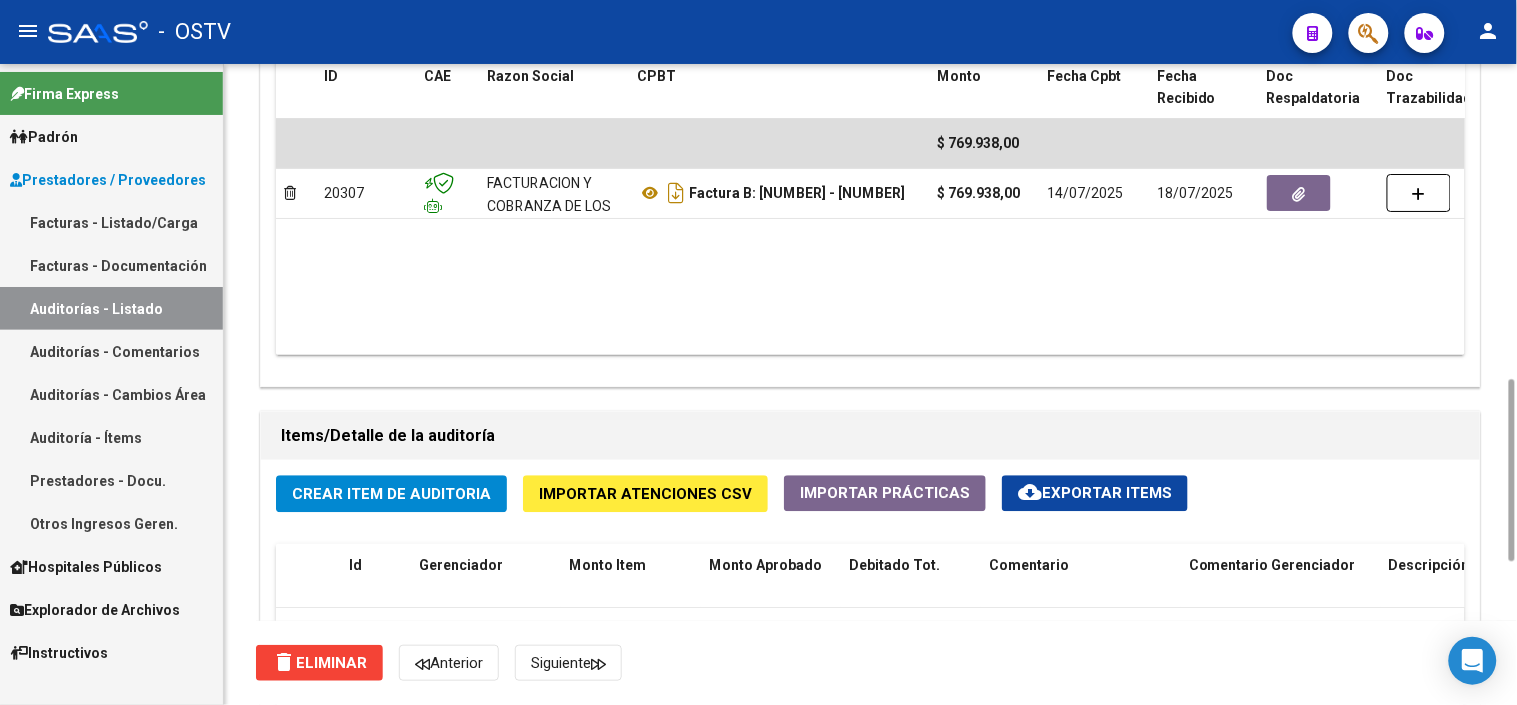 click on "Comprobantes Asociados a la Auditoría Agregar Comprobante cloud_download  Exportar Comprobantes  ID CAE Razon Social CPBT Monto Fecha Cpbt Fecha Recibido Doc Respaldatoria Doc Trazabilidad Expte. Interno Creado Usuario [PRICE] [NUMBER] FACTURACION Y COBRANZA DE LOS EFECTORES PUBLICOS S.E.  Factura B: [NUMBER] - [NUMBER]  [PRICE] [DATE] [DATE] [DATE] Mesa de Entrada - [EMAIL]" 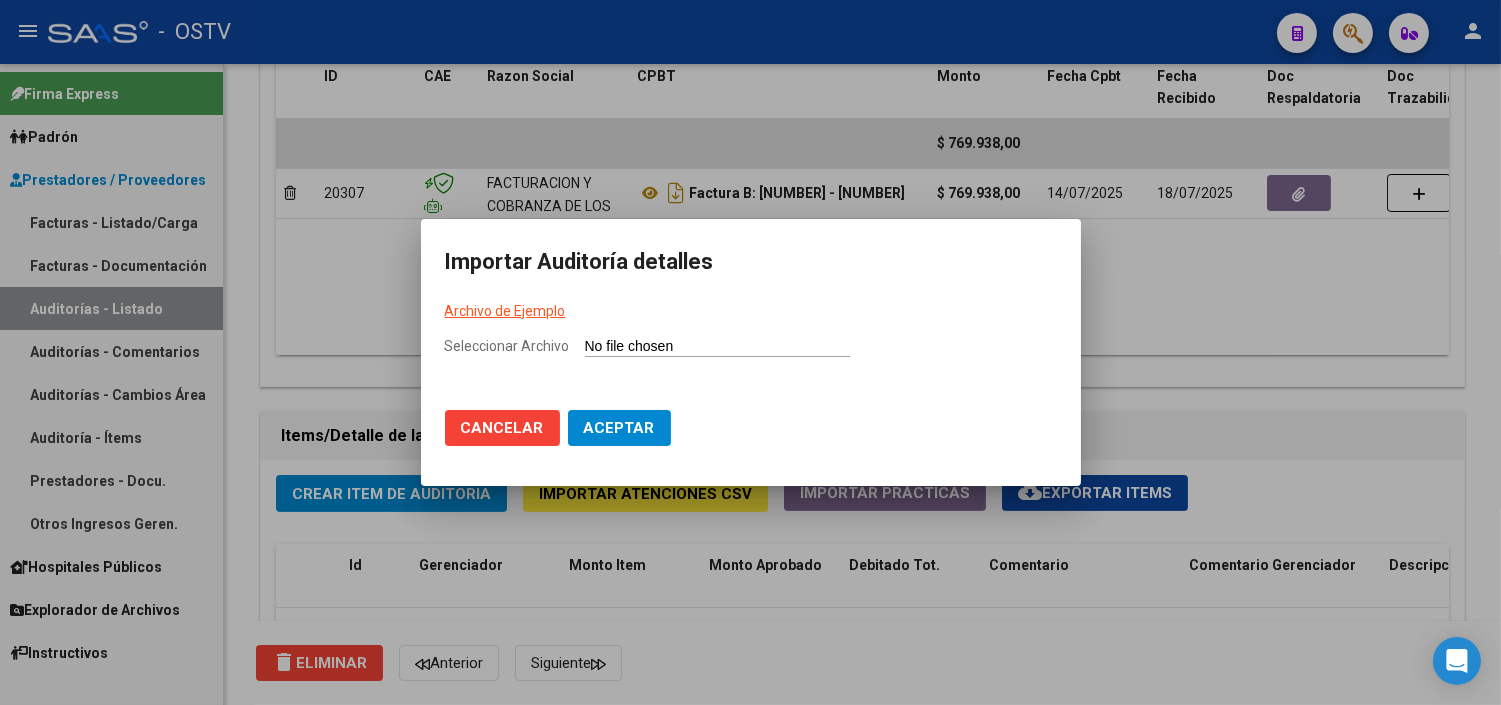 click on "Archivo de Ejemplo" at bounding box center [505, 311] 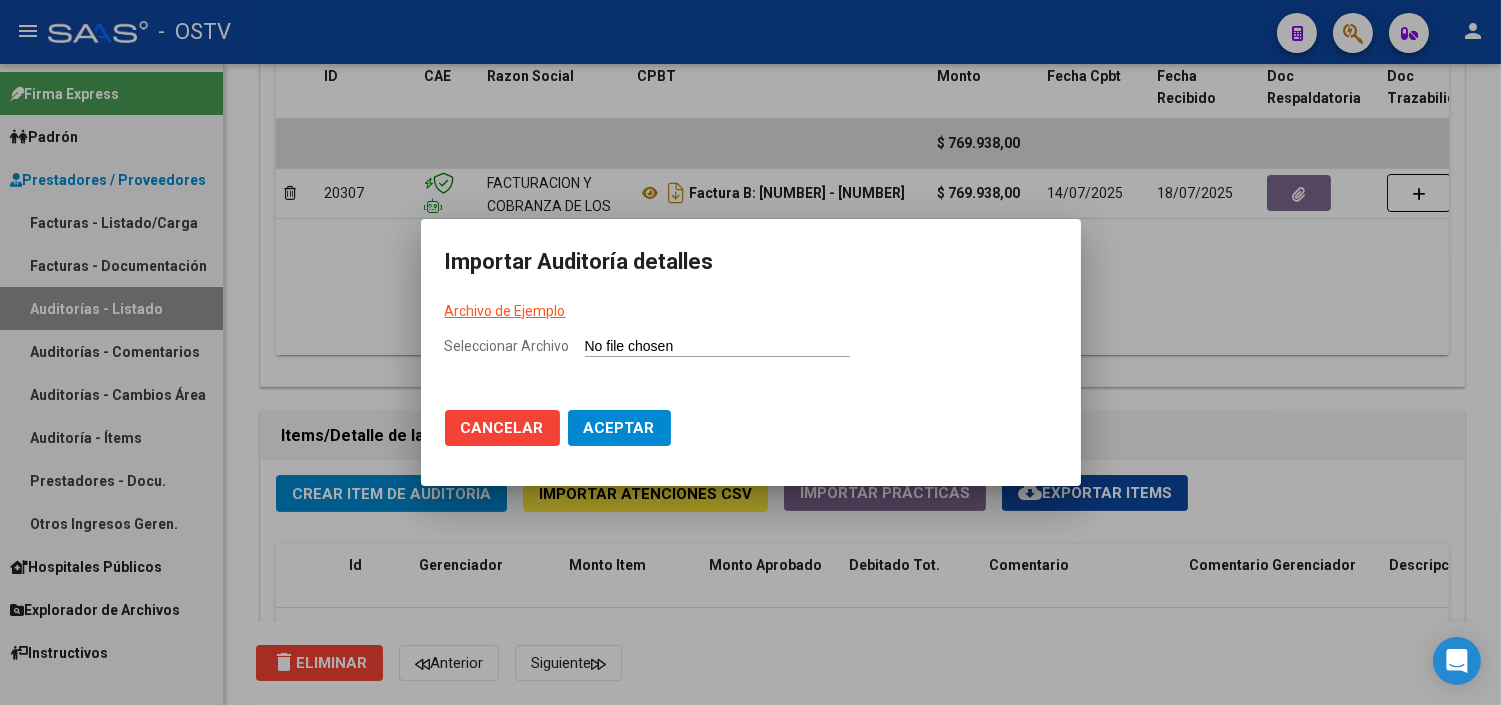 click on "Seleccionar Archivo" at bounding box center (717, 347) 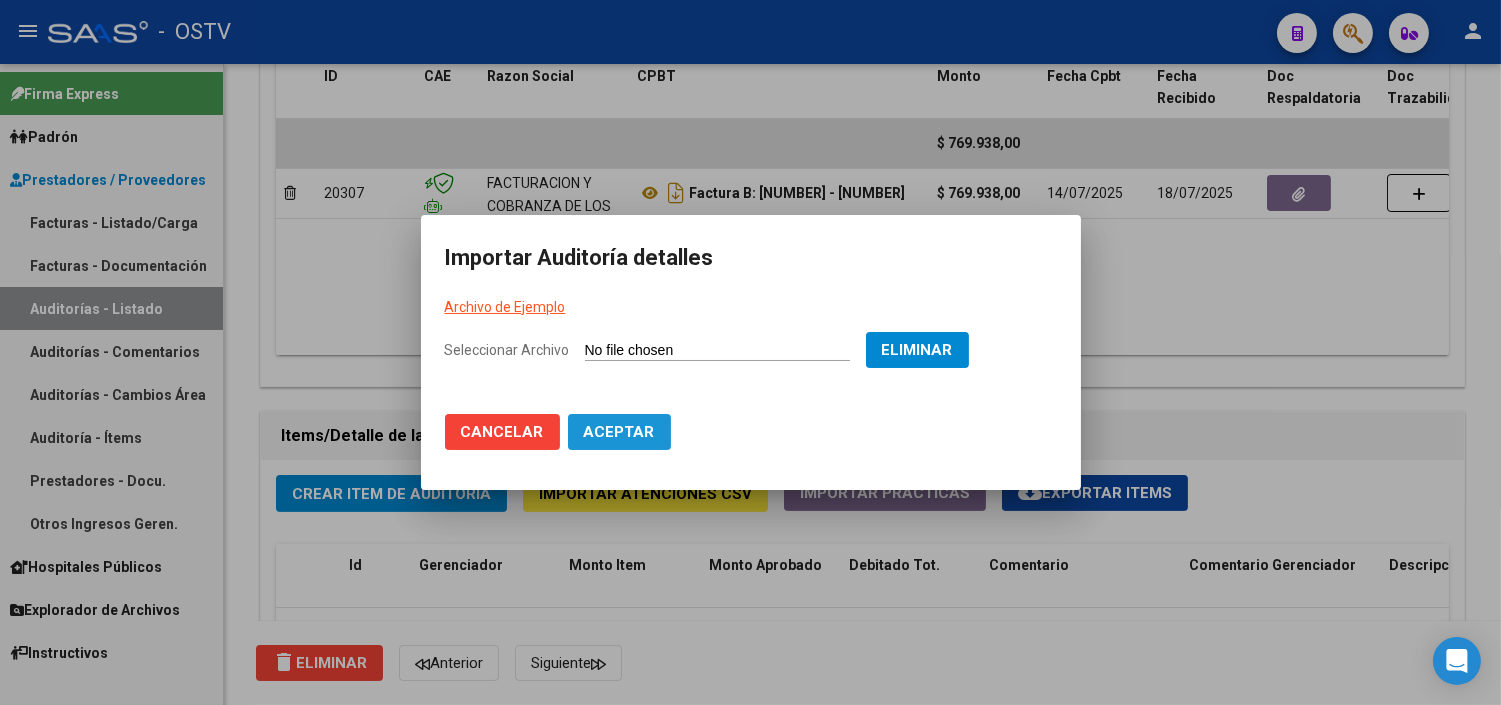 click on "Aceptar" 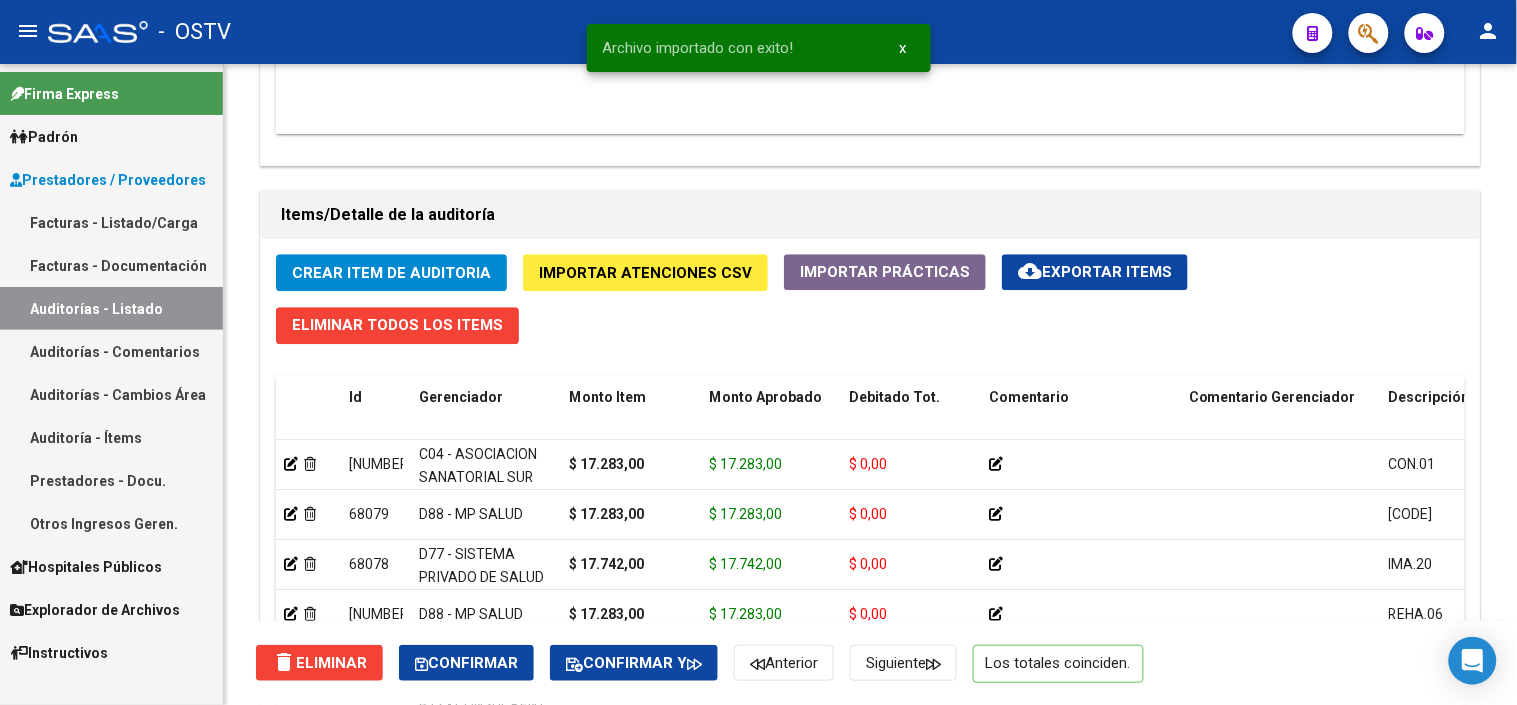 scroll, scrollTop: 1555, scrollLeft: 0, axis: vertical 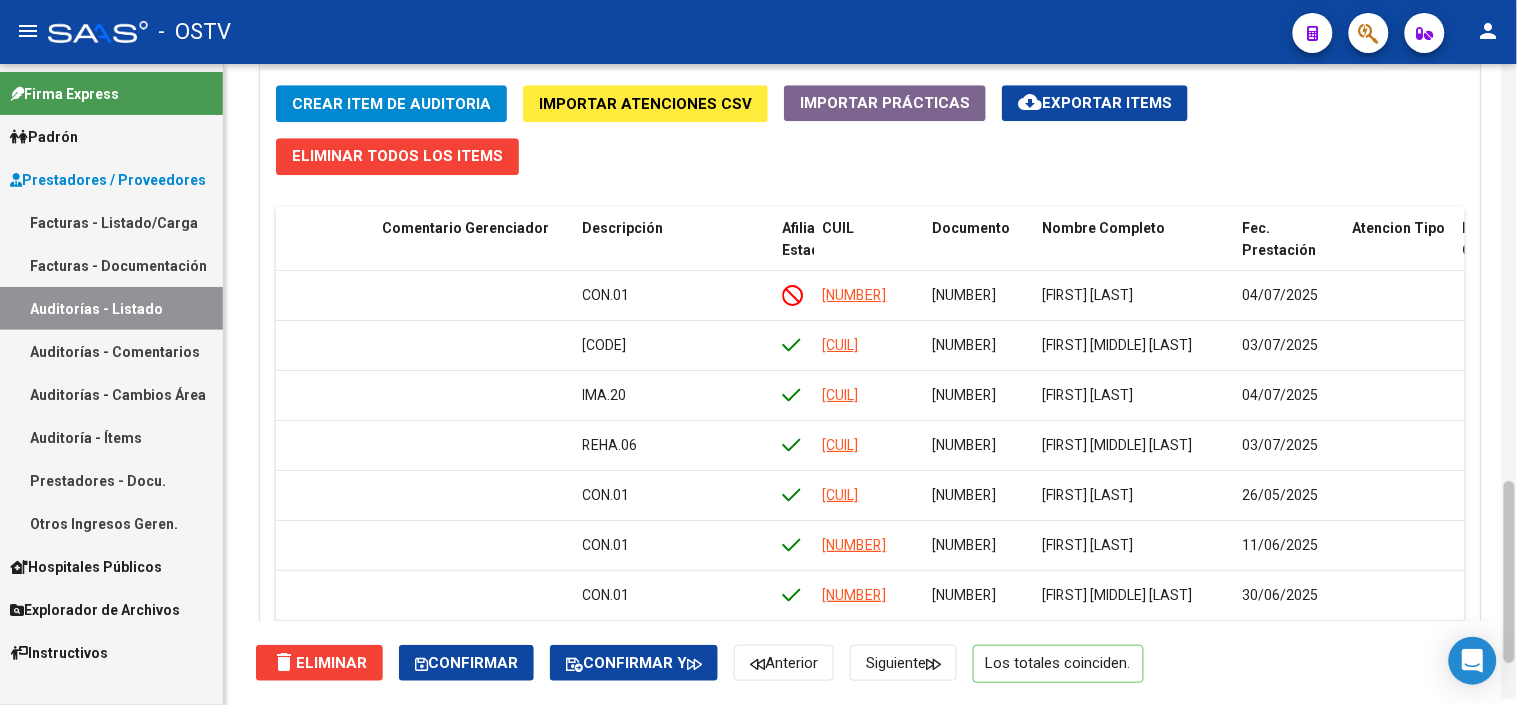 drag, startPoint x: 1505, startPoint y: 555, endPoint x: 1516, endPoint y: 538, distance: 20.248457 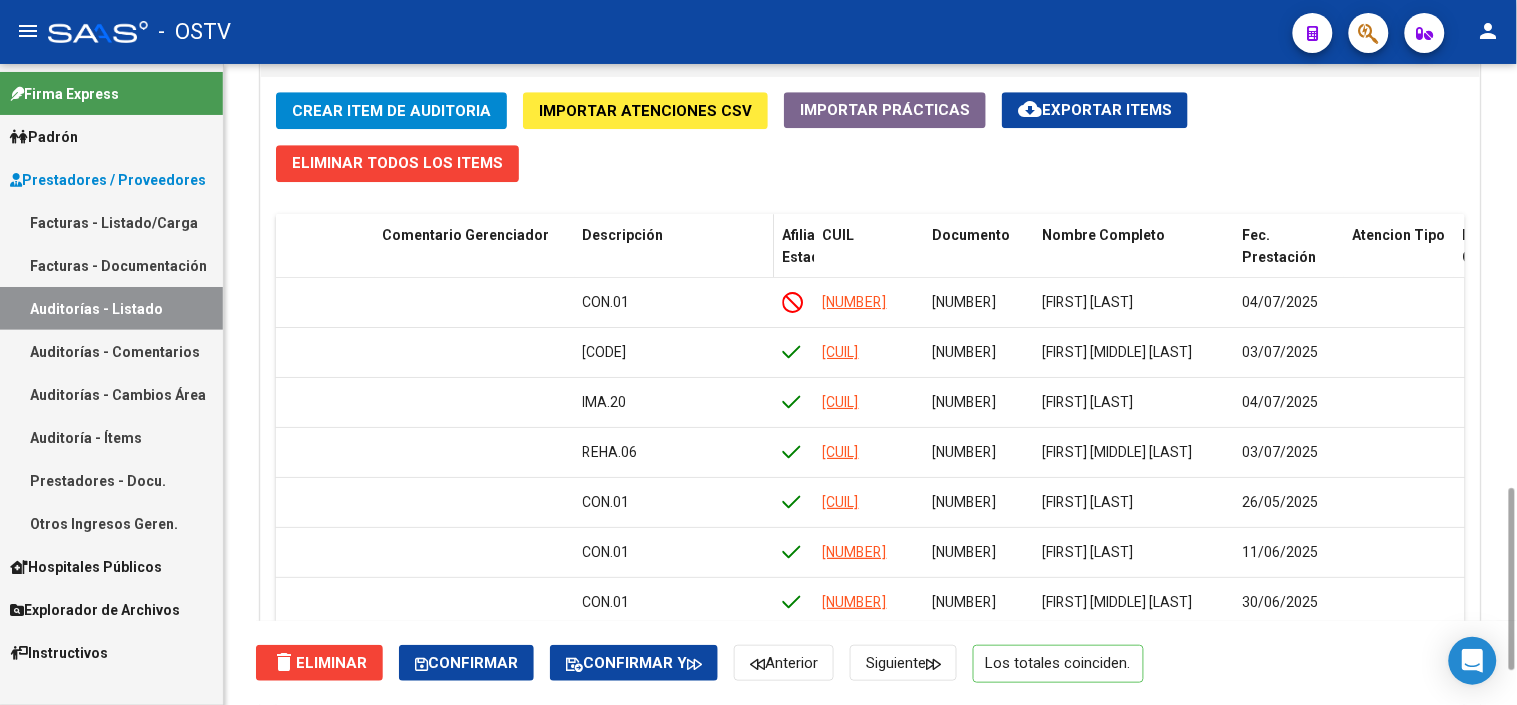drag, startPoint x: 773, startPoint y: 195, endPoint x: 741, endPoint y: 191, distance: 32.24903 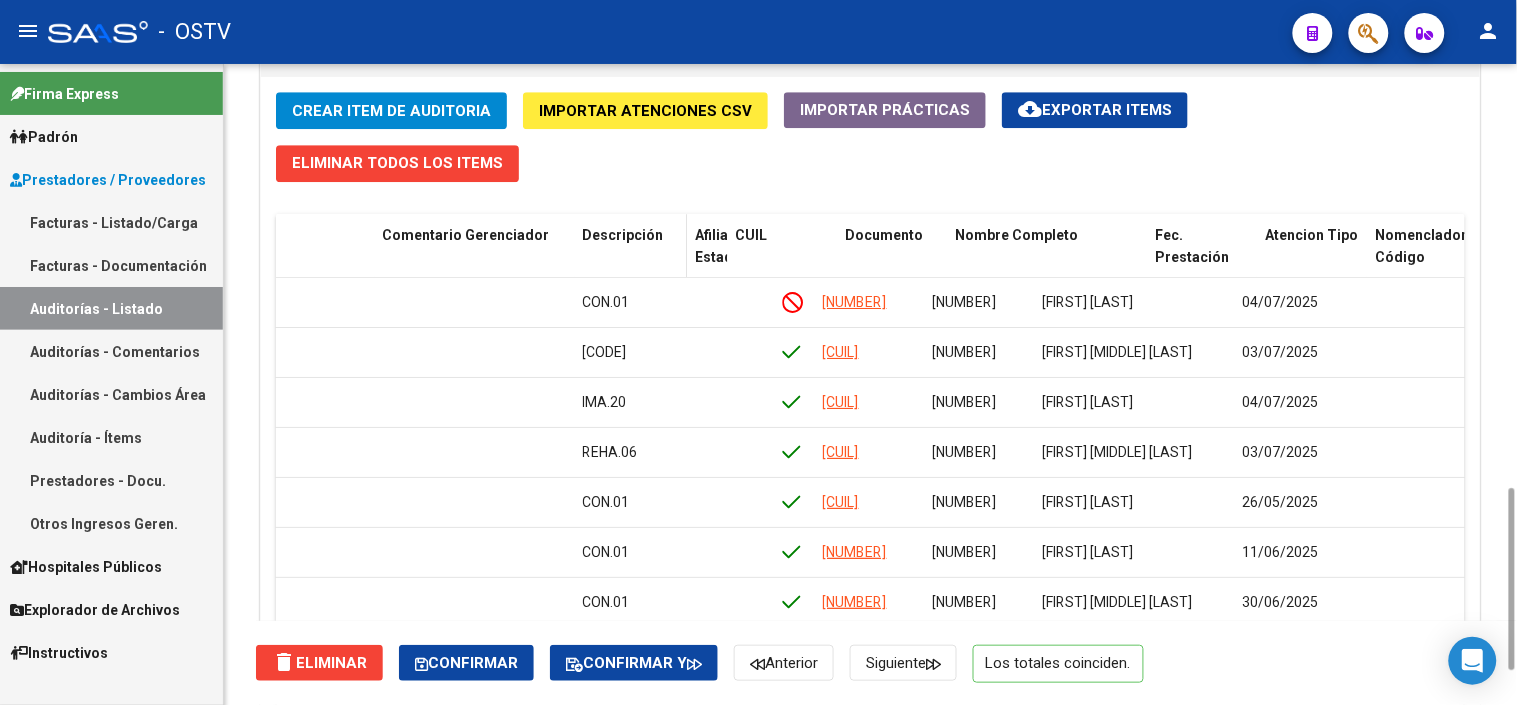 drag, startPoint x: 771, startPoint y: 200, endPoint x: 674, endPoint y: 185, distance: 98.15294 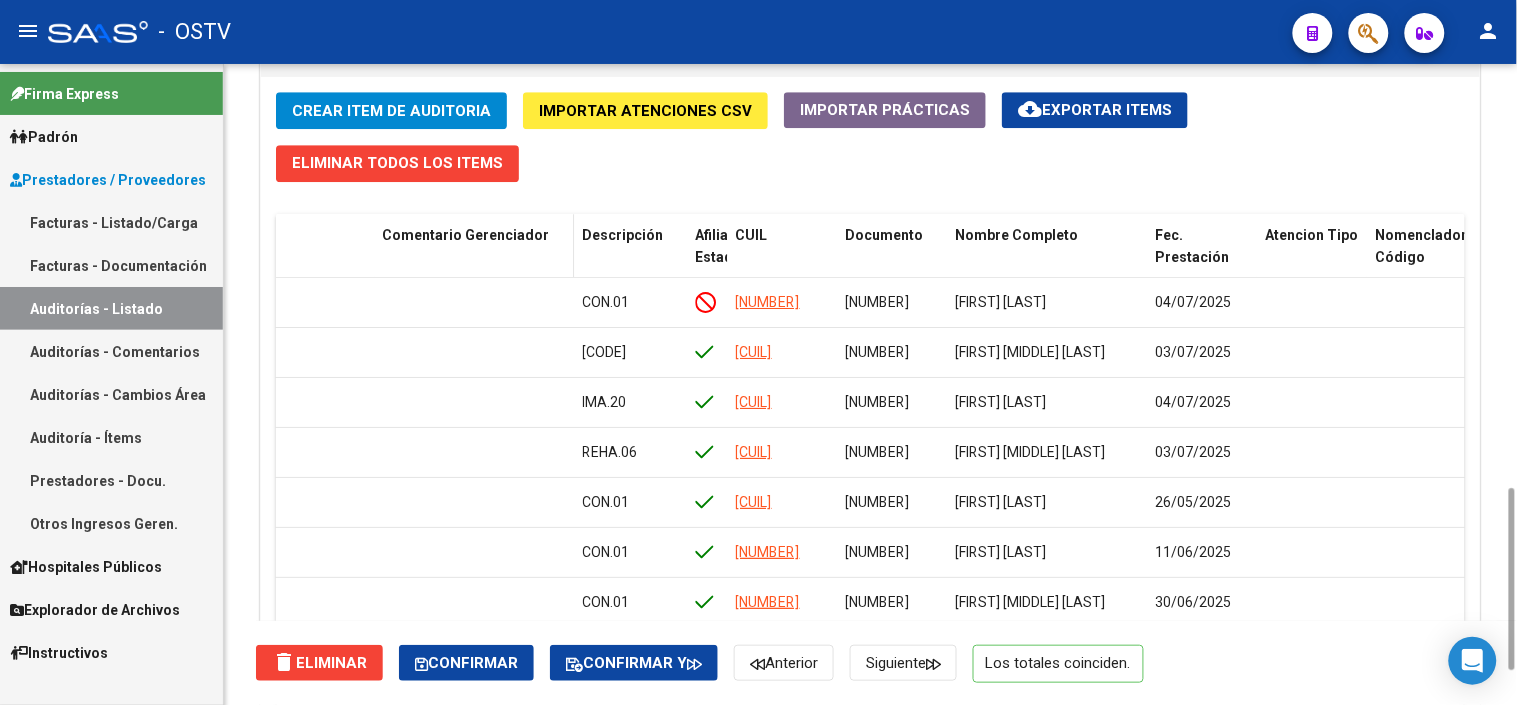 click on "Comentario Gerenciador" 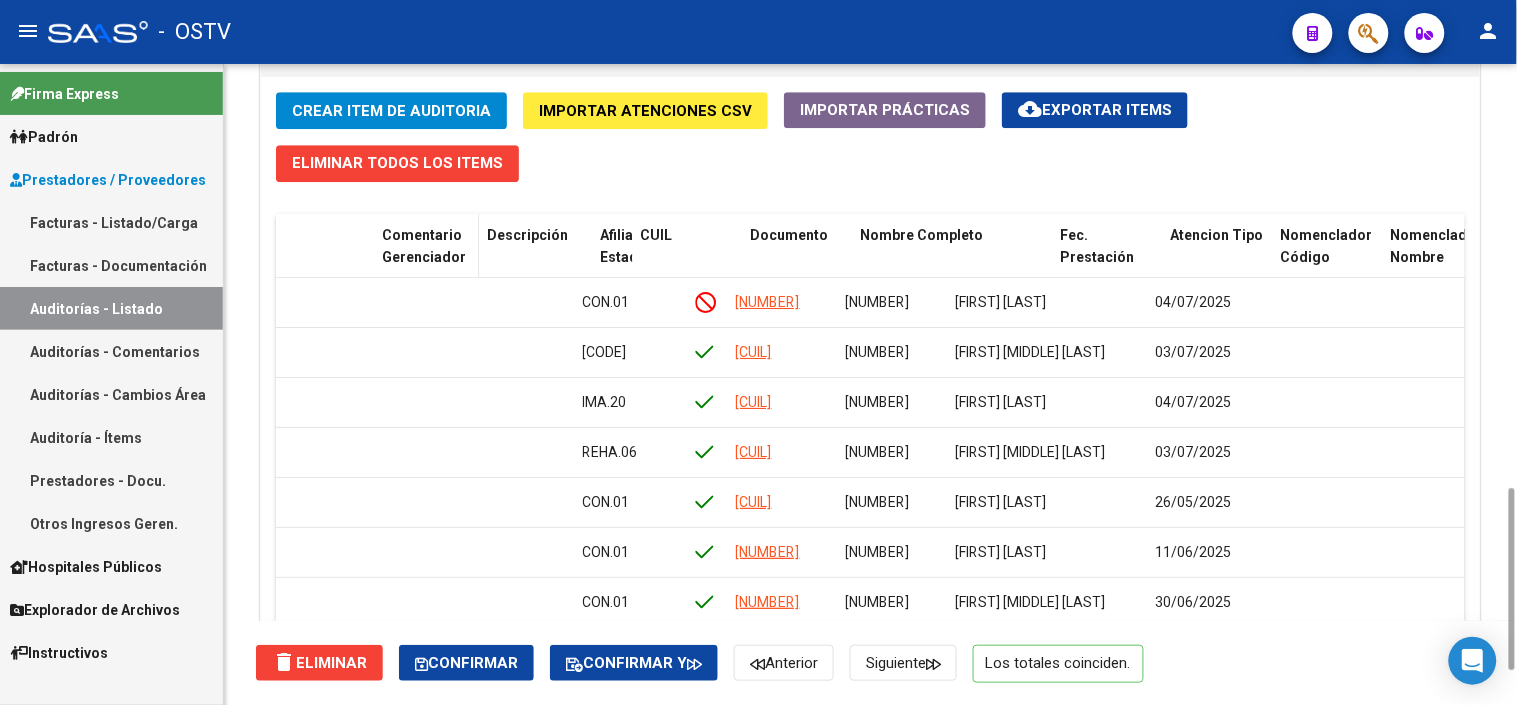 drag, startPoint x: 570, startPoint y: 195, endPoint x: 464, endPoint y: 188, distance: 106.23088 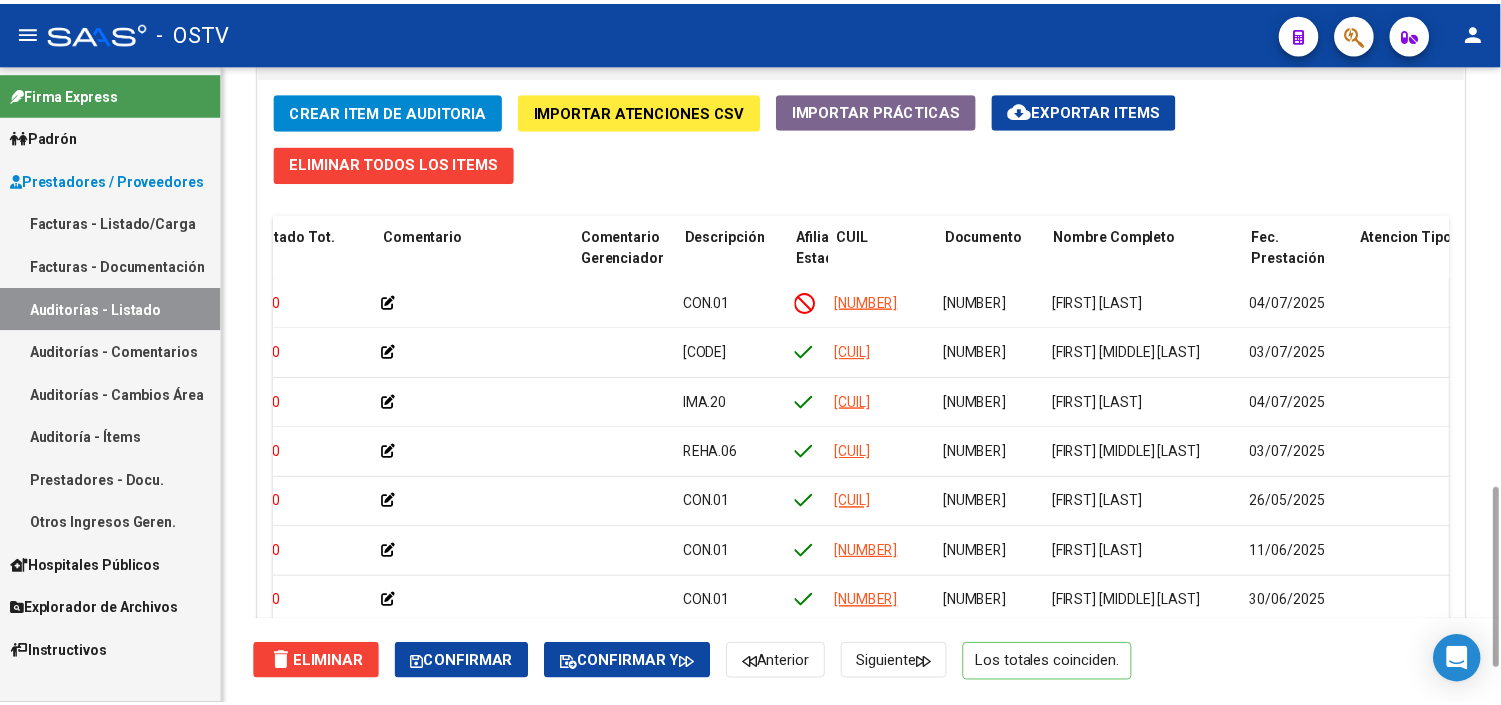 scroll, scrollTop: 0, scrollLeft: 602, axis: horizontal 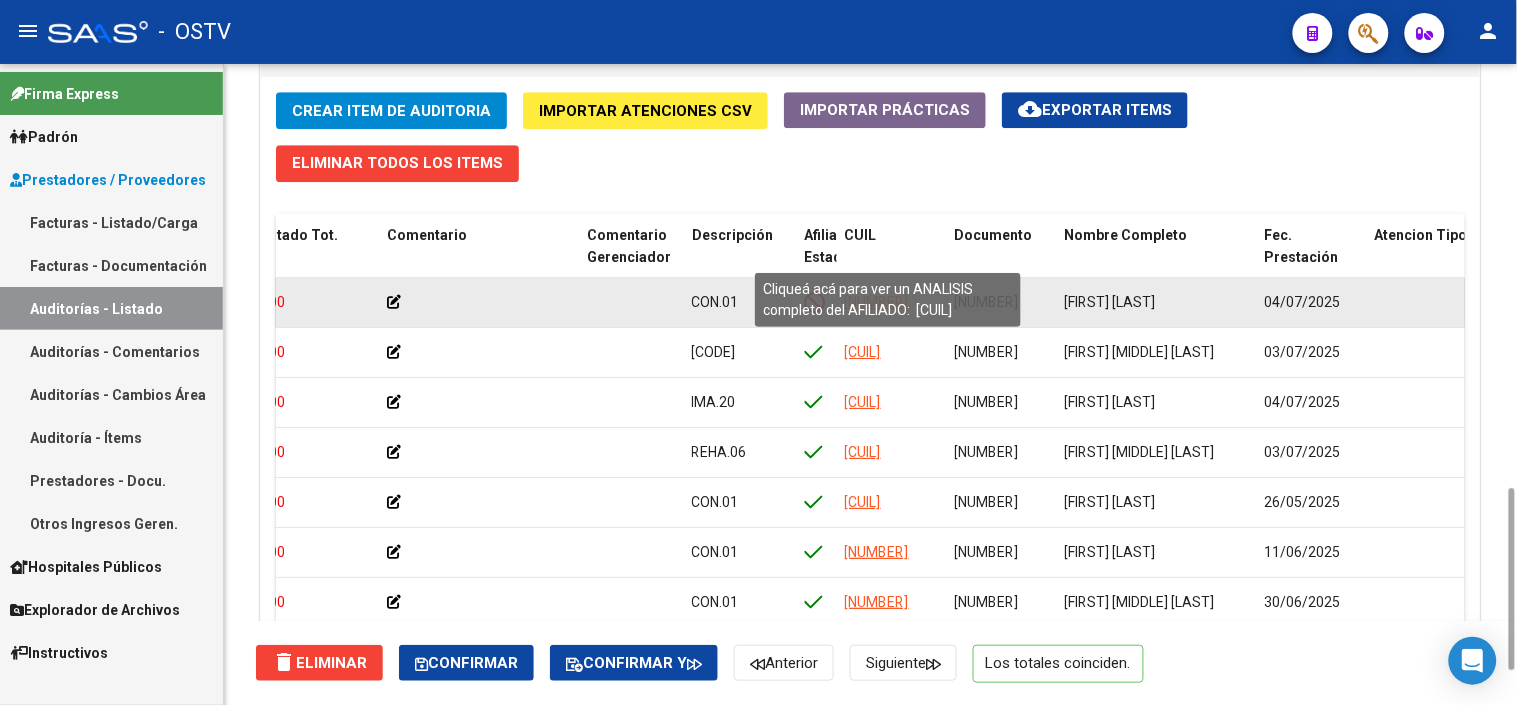 click on "[NUMBER]" 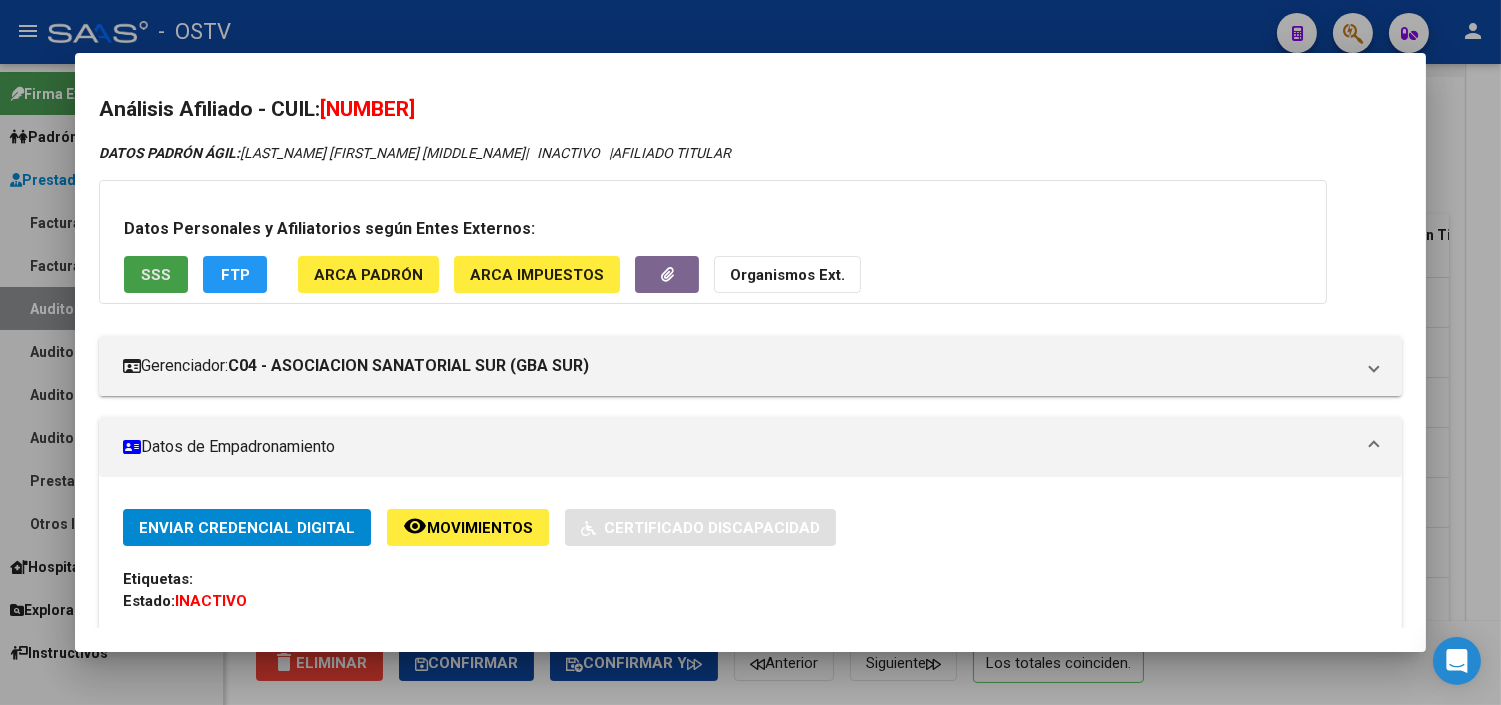 click on "SSS" at bounding box center [156, 275] 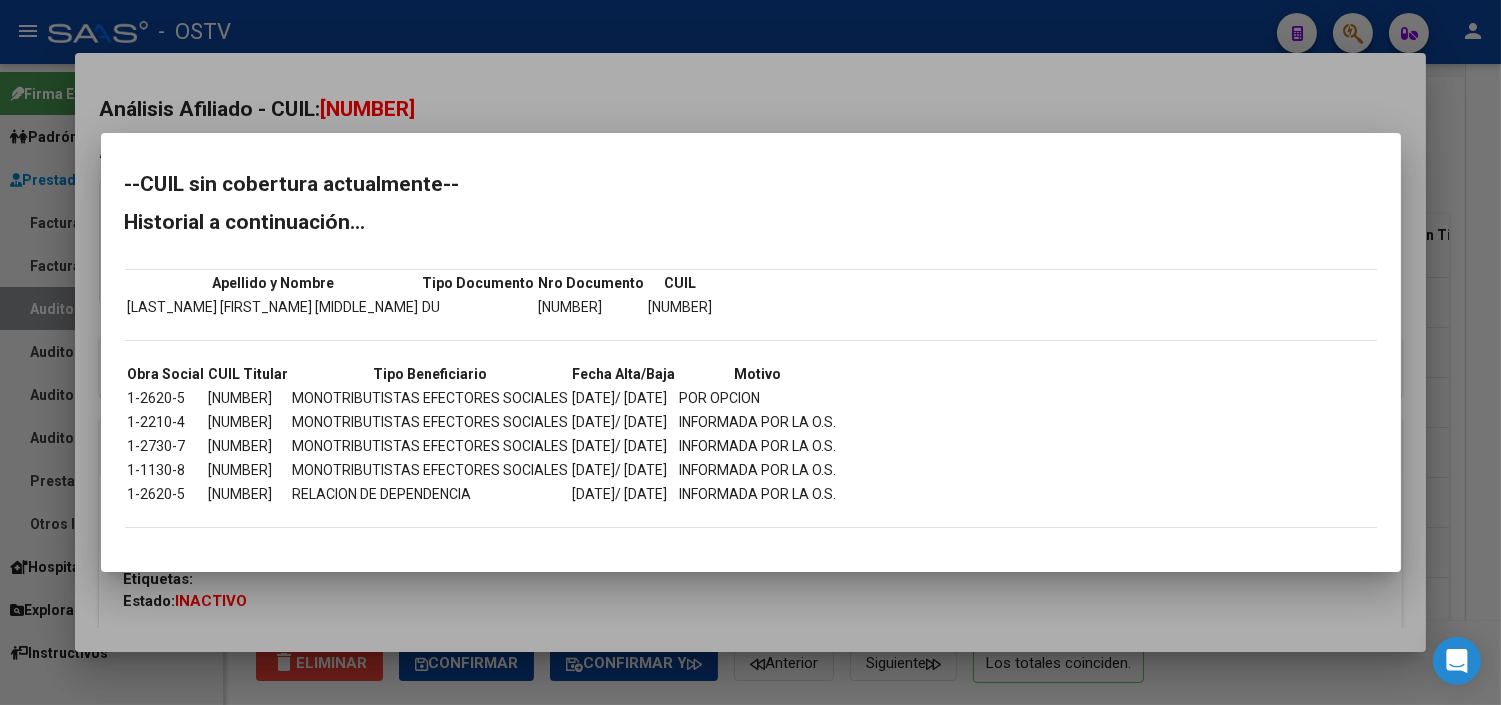 click at bounding box center (750, 352) 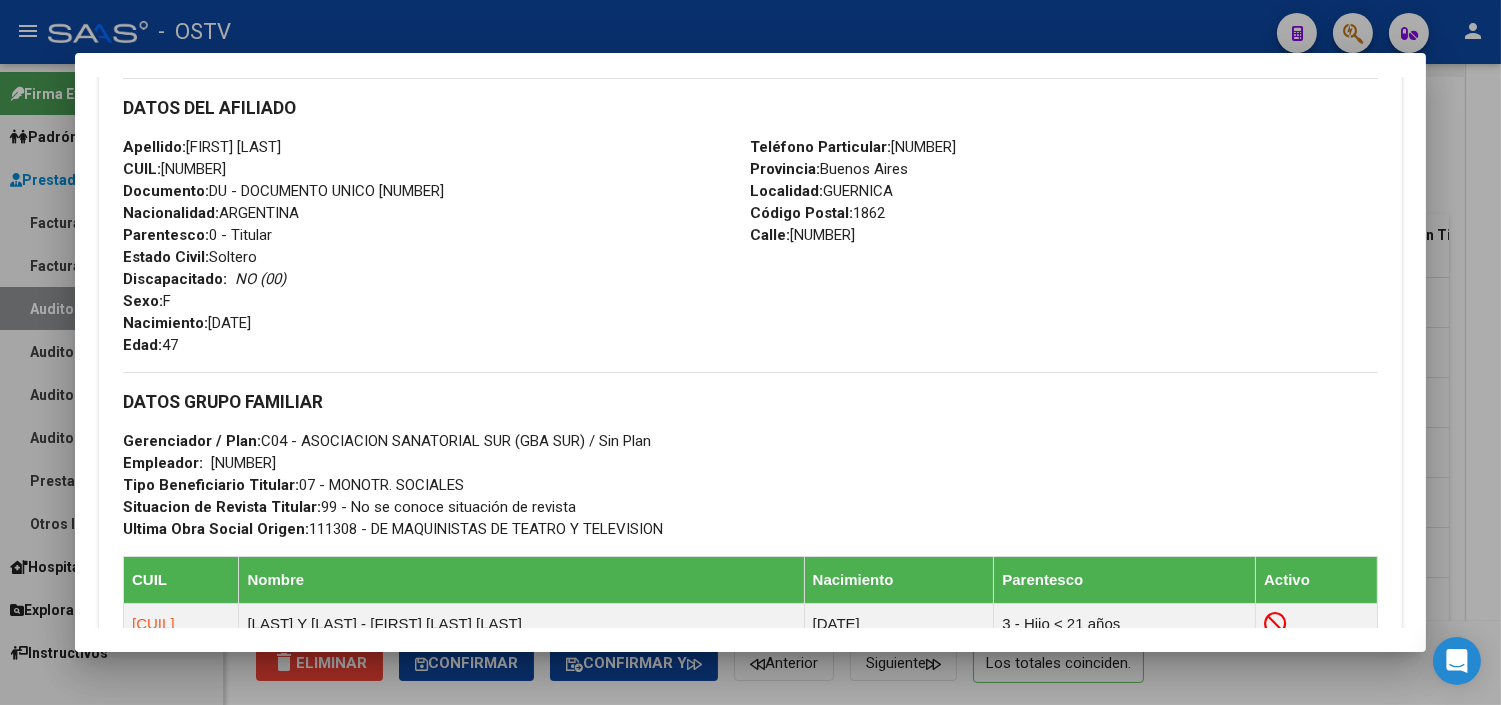 scroll, scrollTop: 1065, scrollLeft: 0, axis: vertical 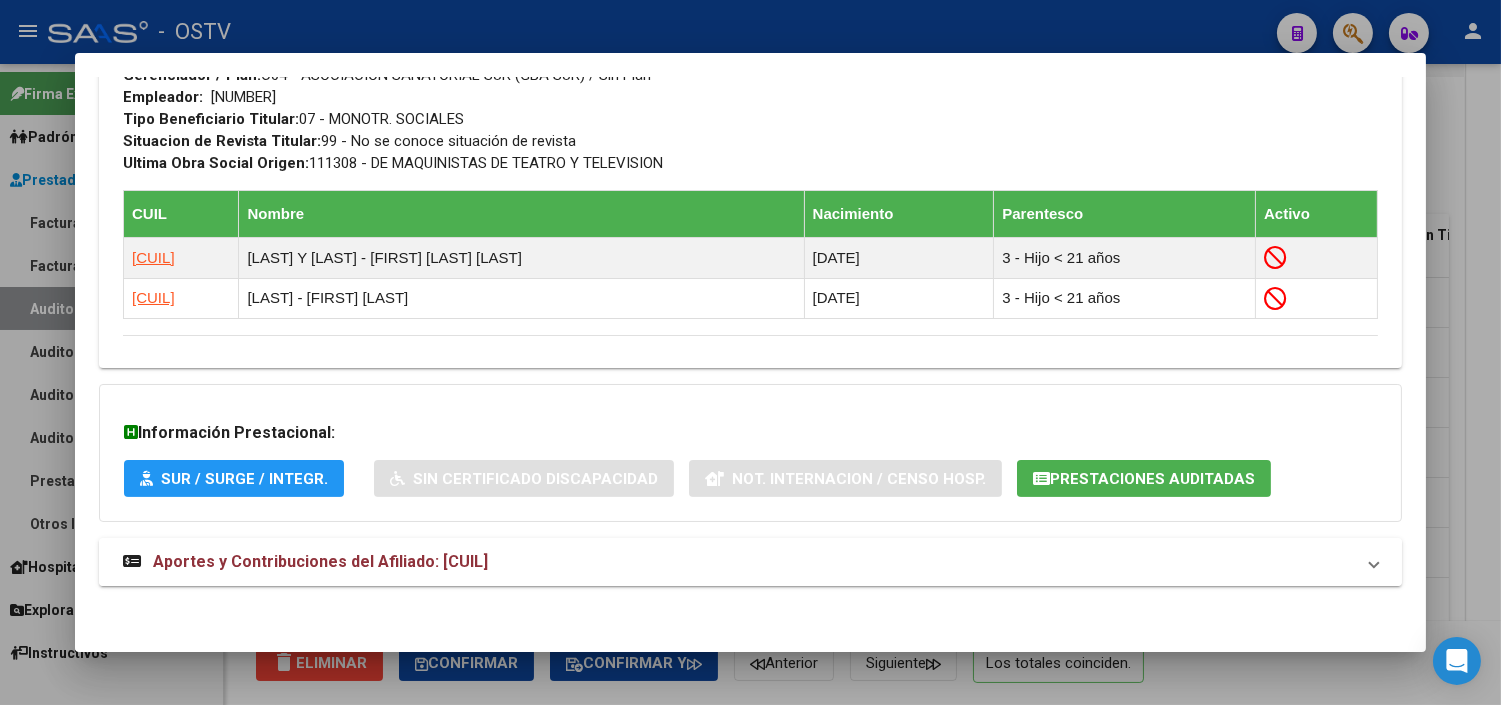 click on "Aportes y Contribuciones del Afiliado: [CUIL]" at bounding box center (320, 561) 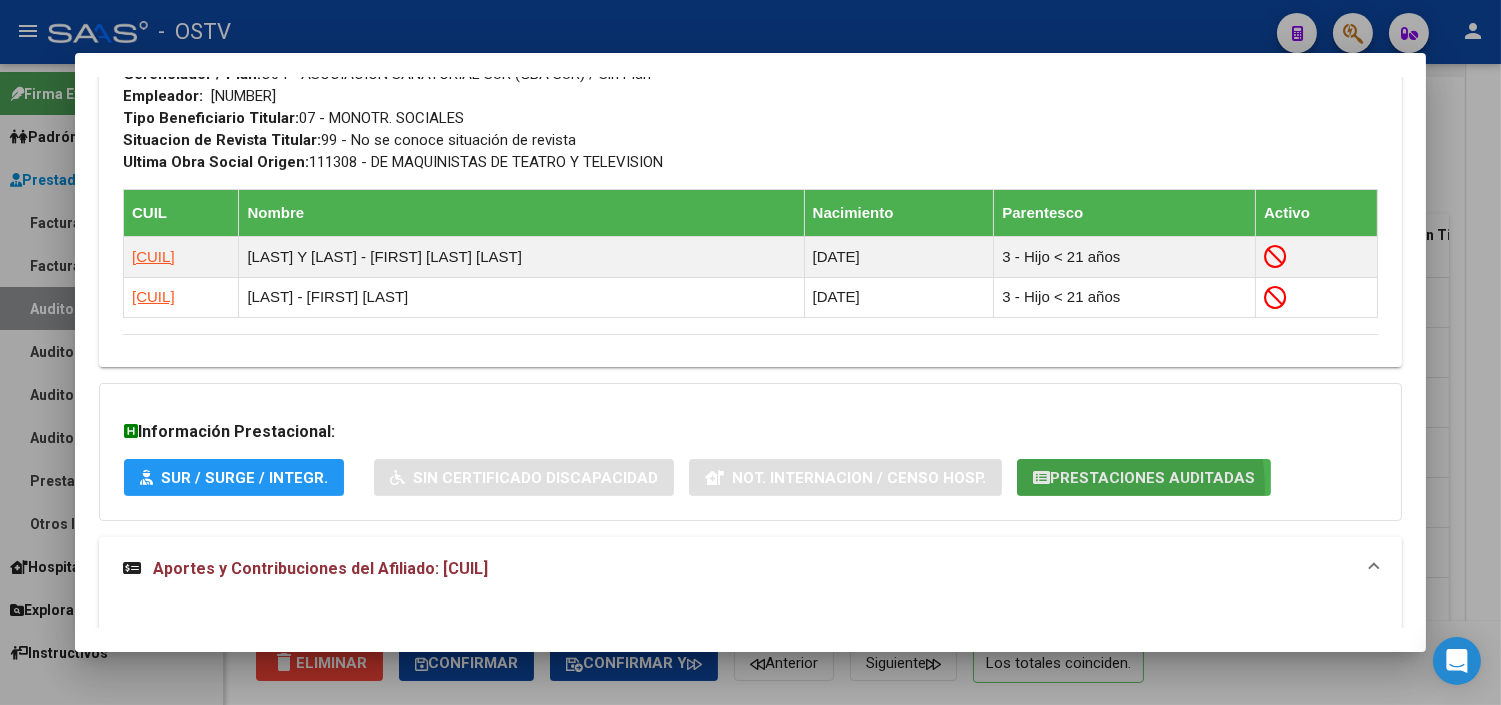 click on "Prestaciones Auditadas" 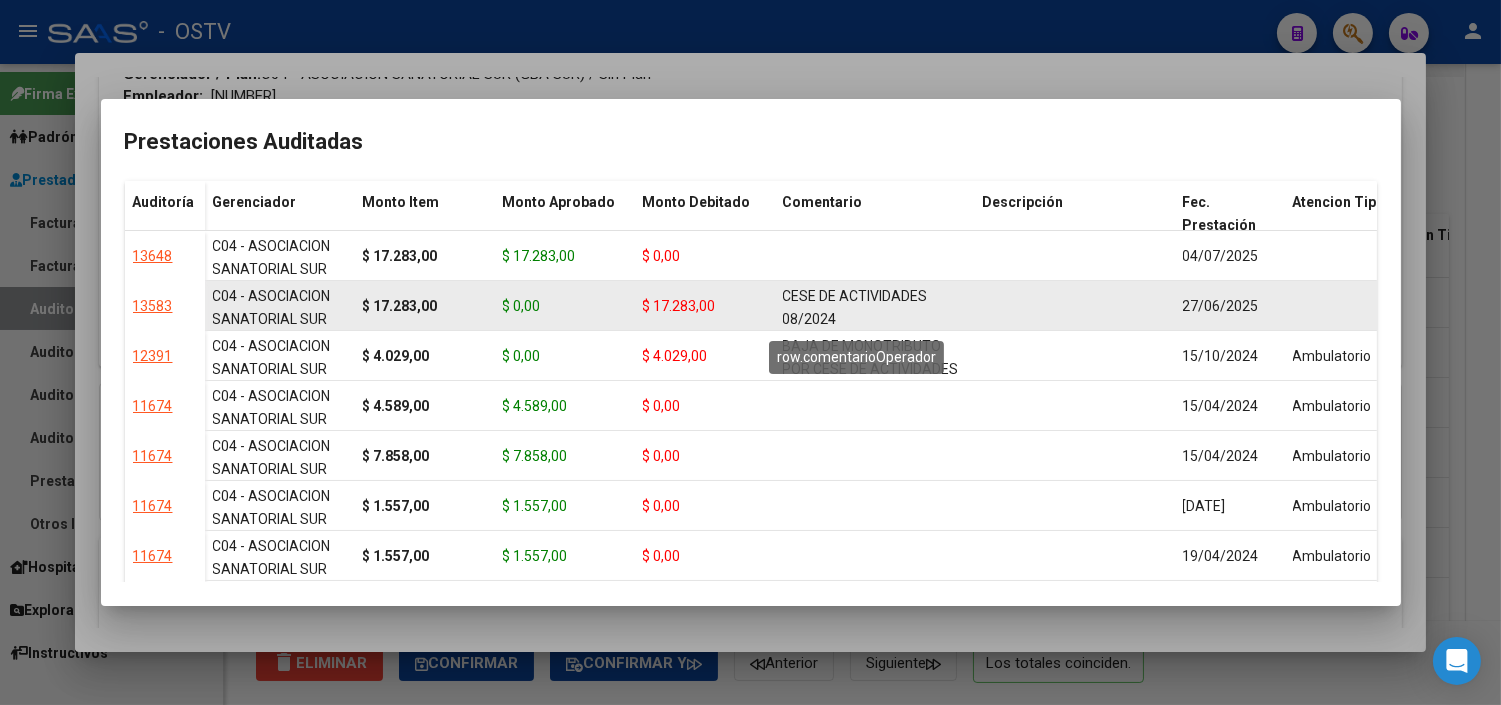 scroll, scrollTop: 3, scrollLeft: 0, axis: vertical 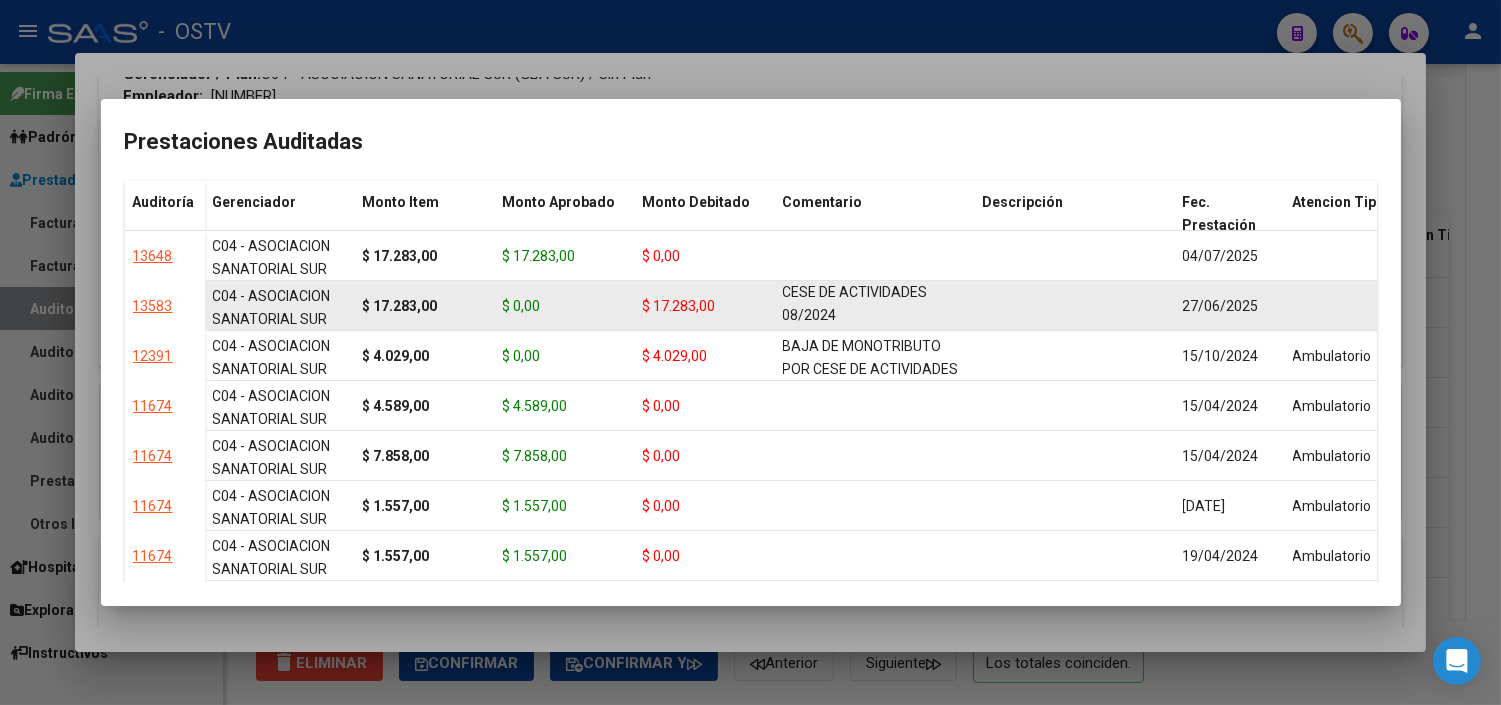 drag, startPoint x: 785, startPoint y: 293, endPoint x: 846, endPoint y: 320, distance: 66.70832 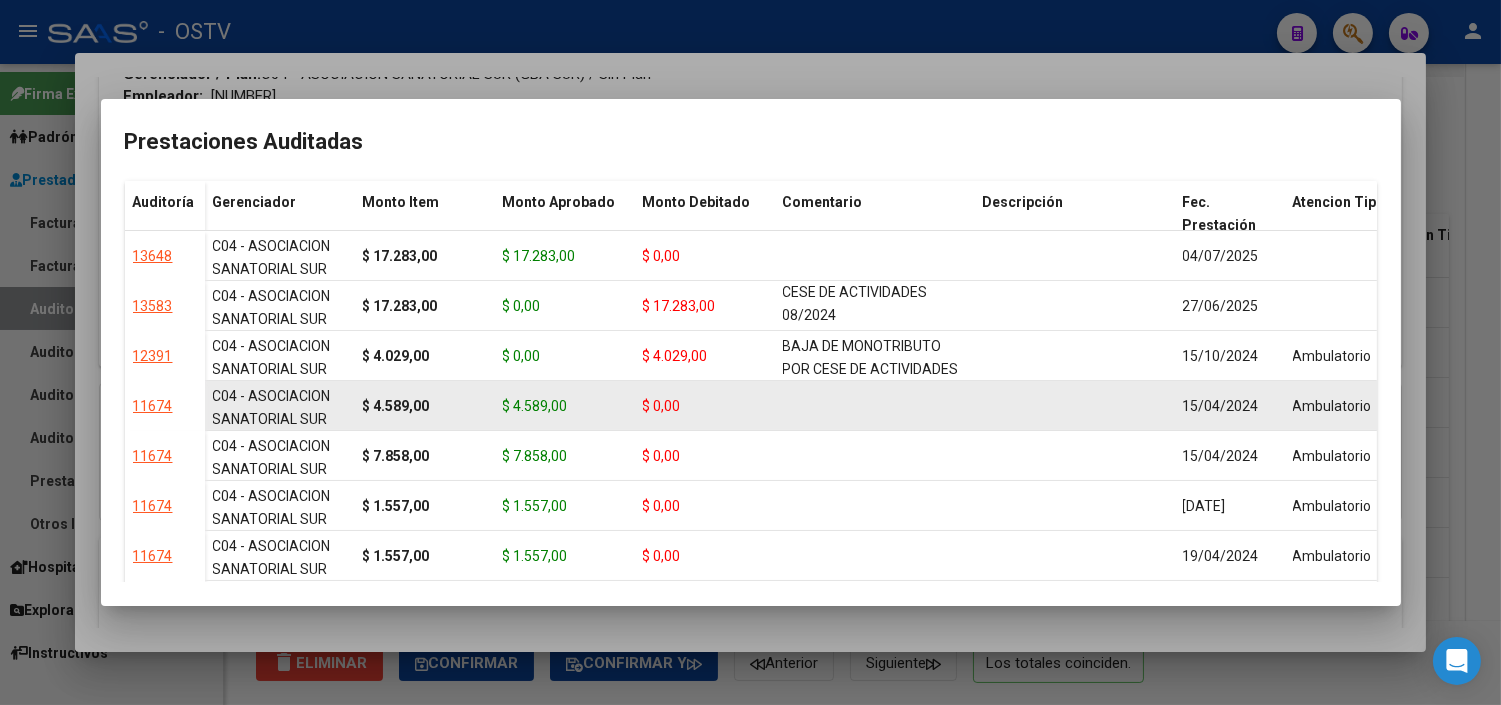 copy on "CESE DE ACTIVIDADES 08/2024" 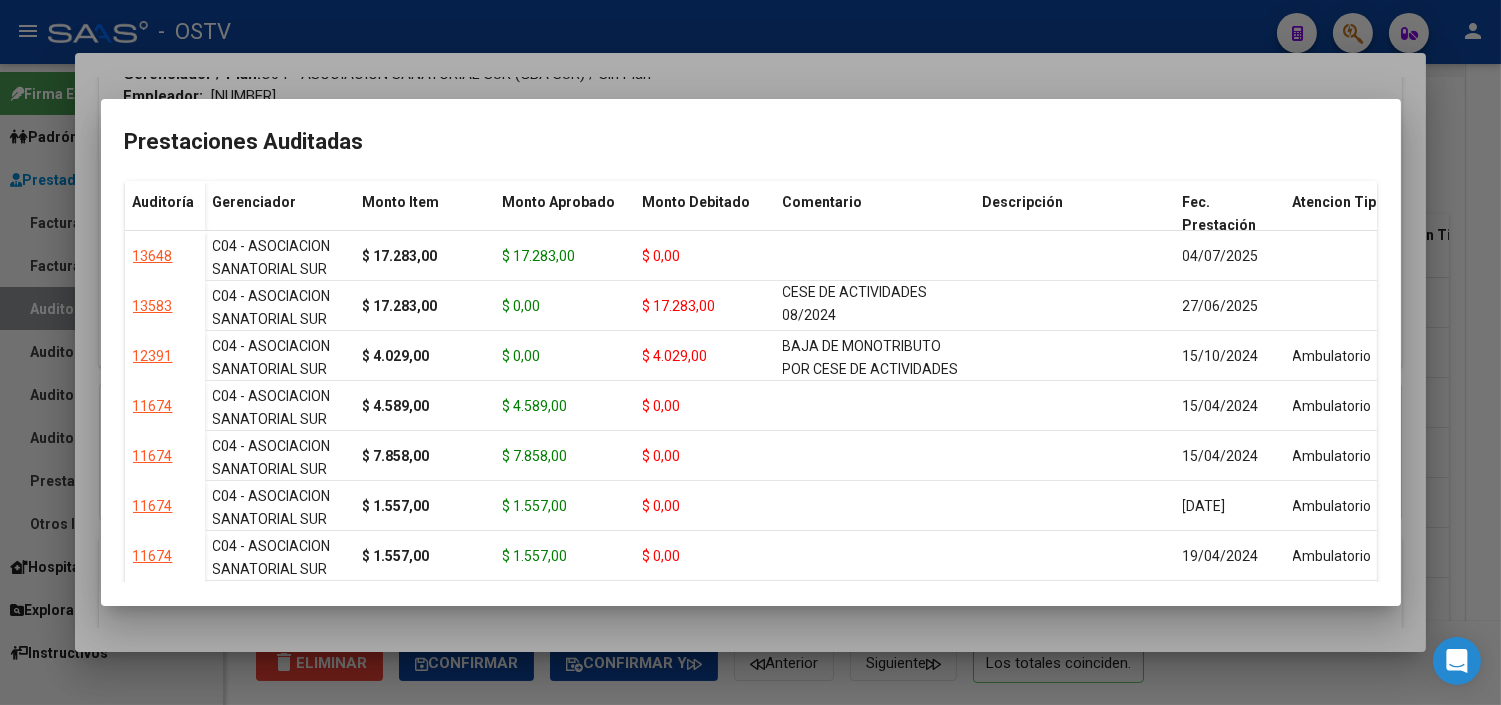click at bounding box center [750, 352] 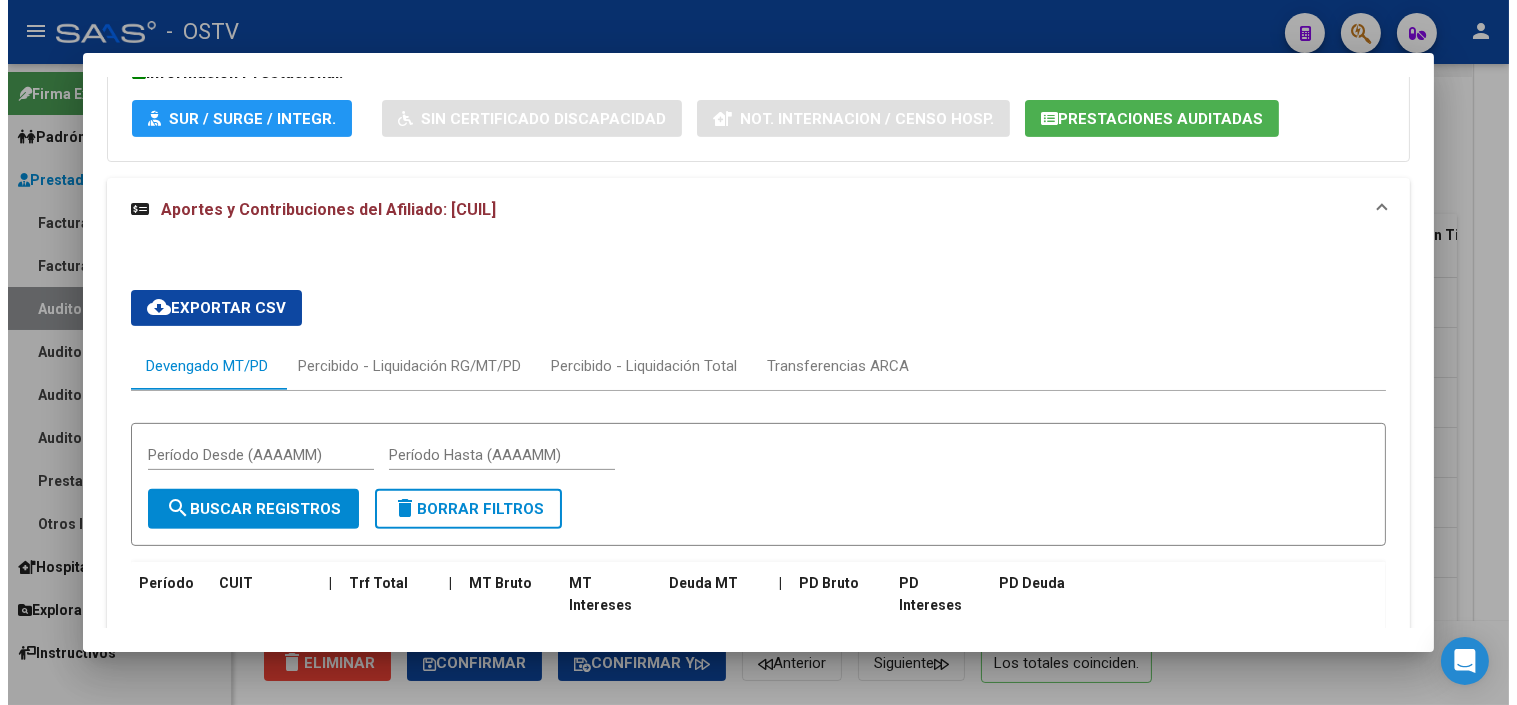 scroll, scrollTop: 1398, scrollLeft: 0, axis: vertical 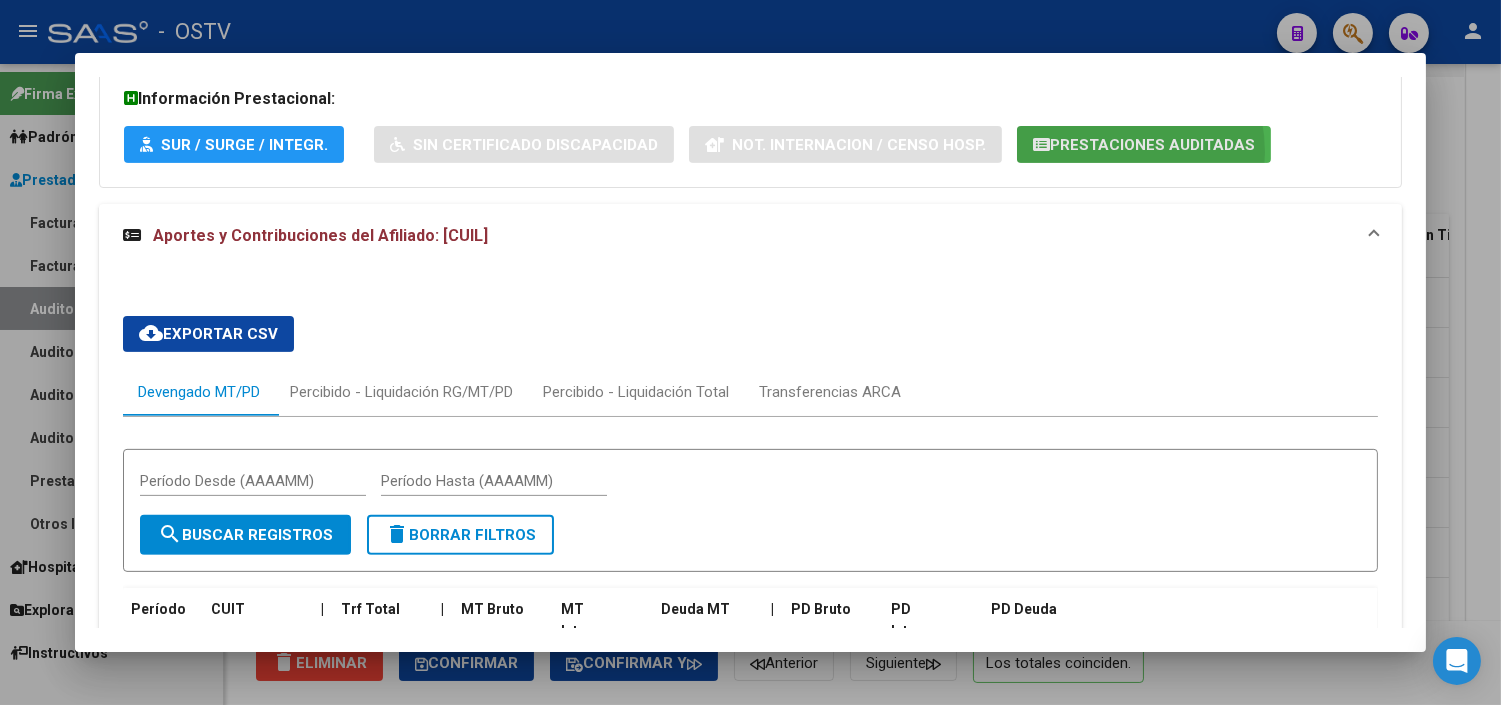 click on "Prestaciones Auditadas" 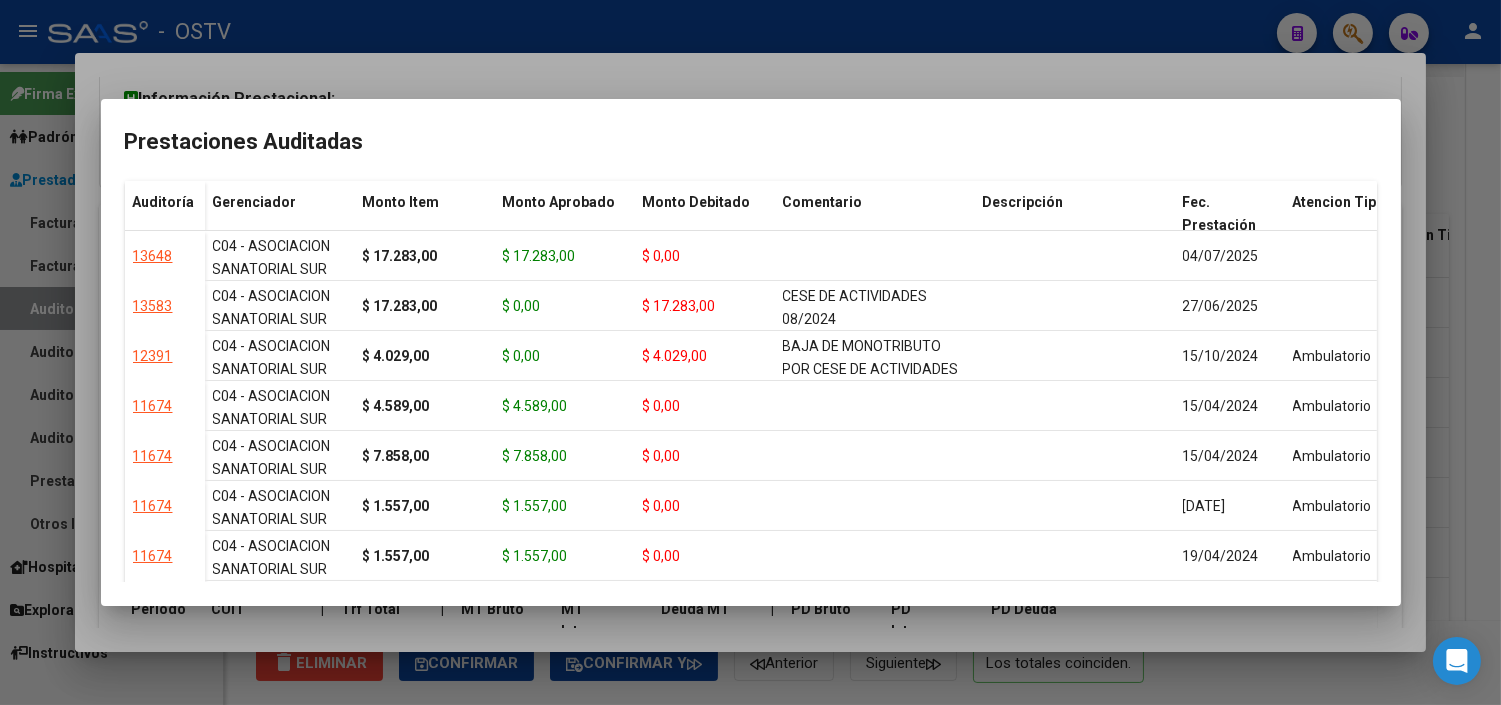 click at bounding box center (750, 352) 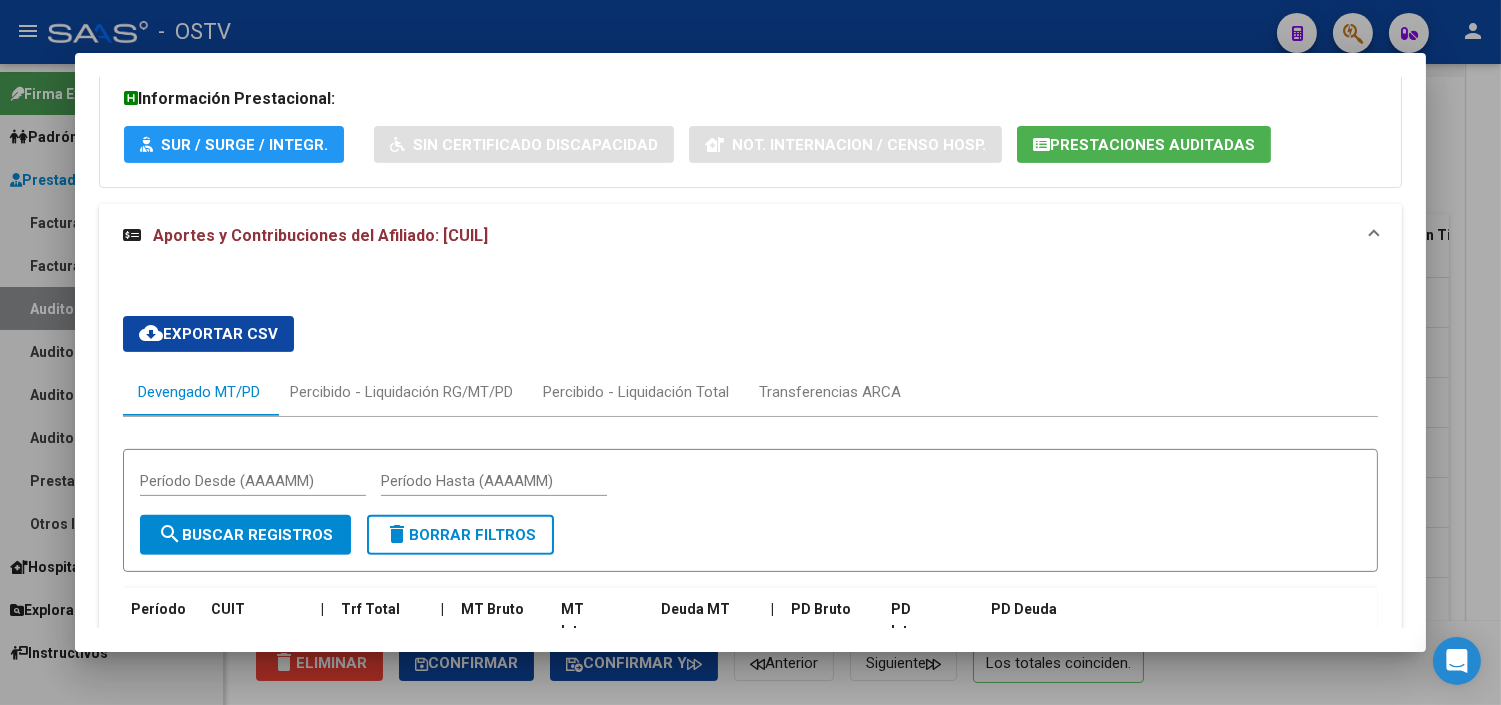 click at bounding box center [750, 352] 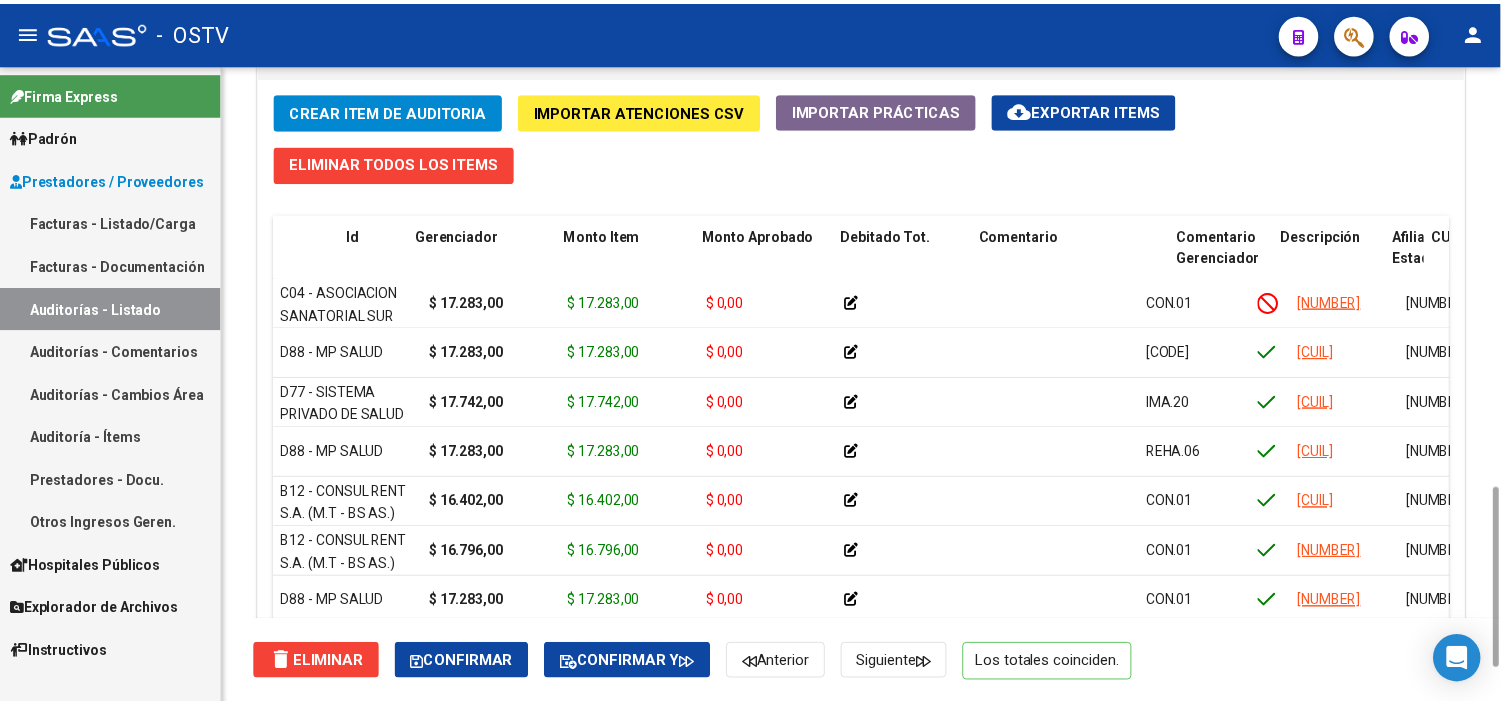 scroll, scrollTop: 0, scrollLeft: 0, axis: both 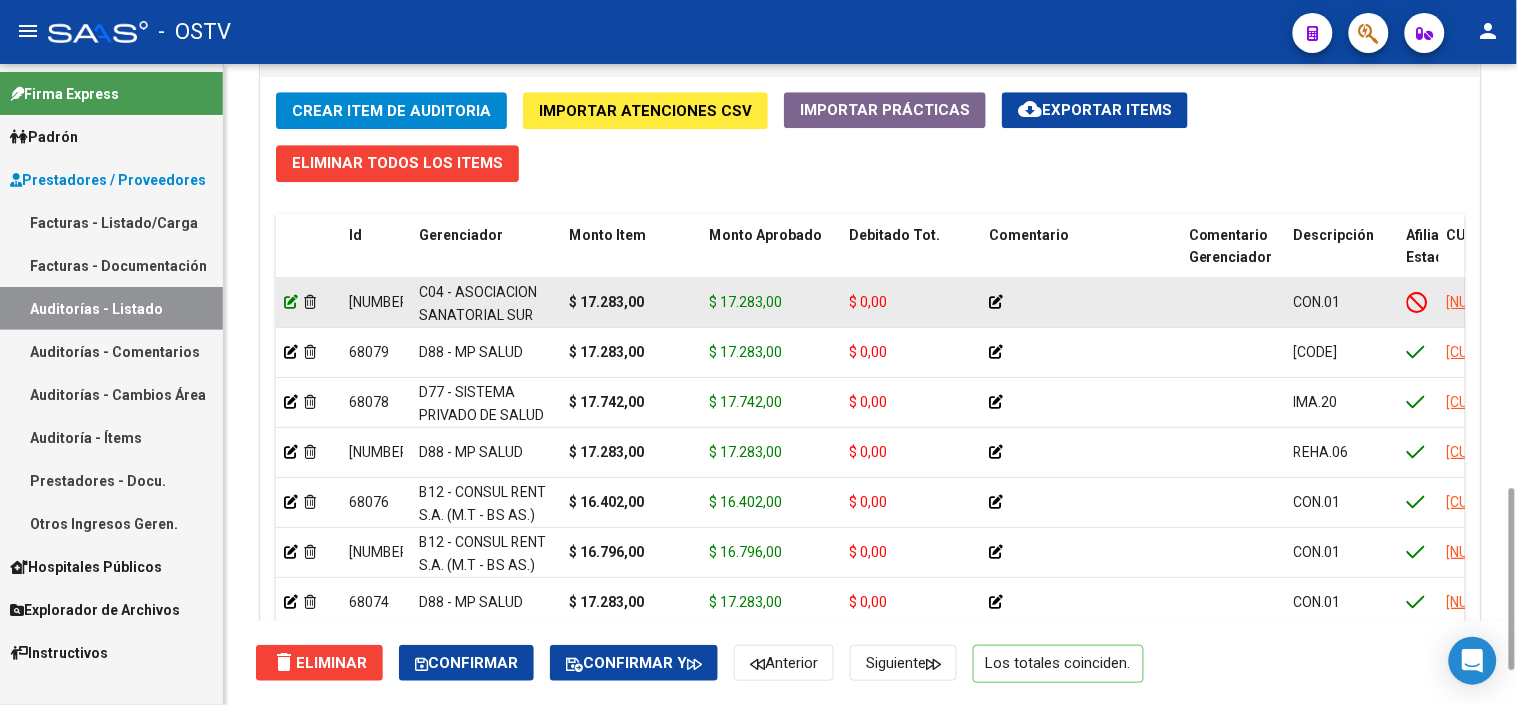 click 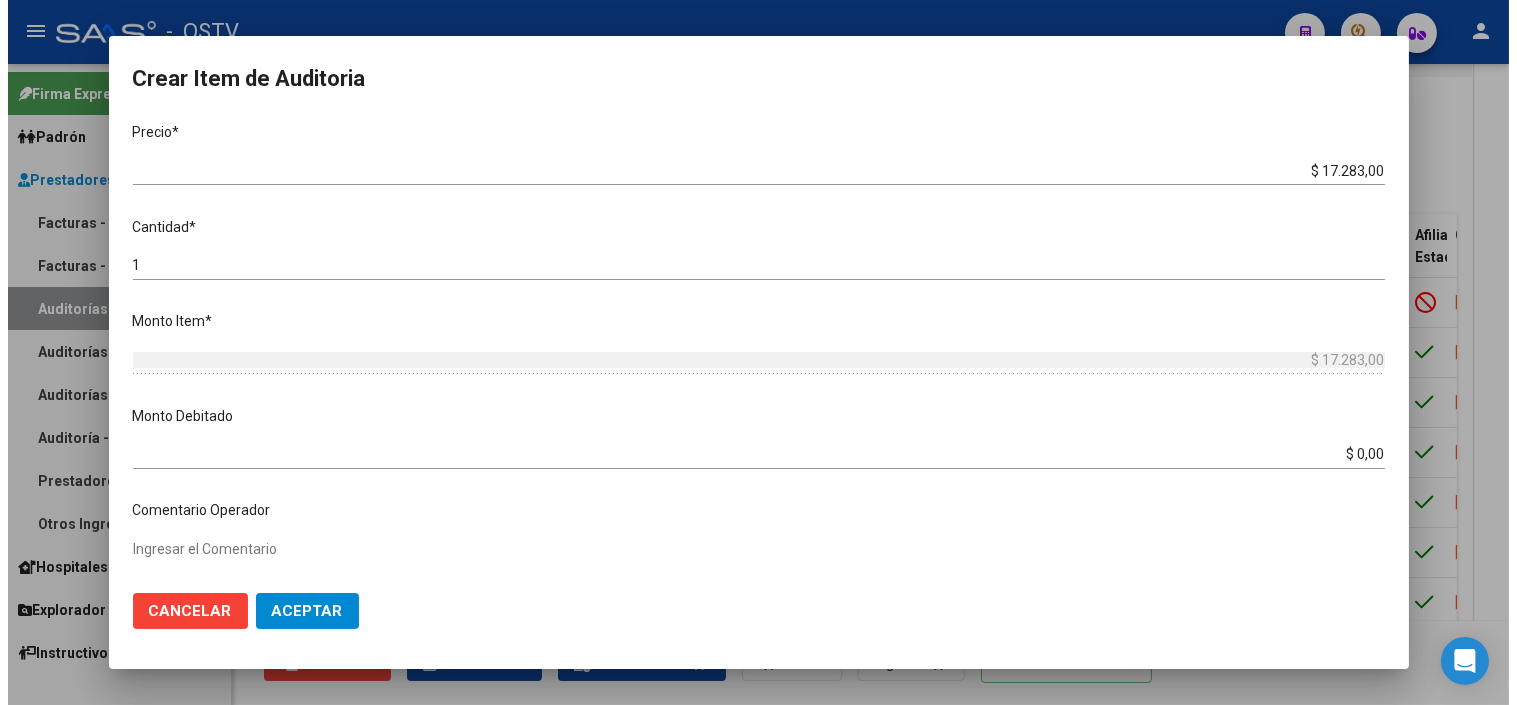 scroll, scrollTop: 495, scrollLeft: 0, axis: vertical 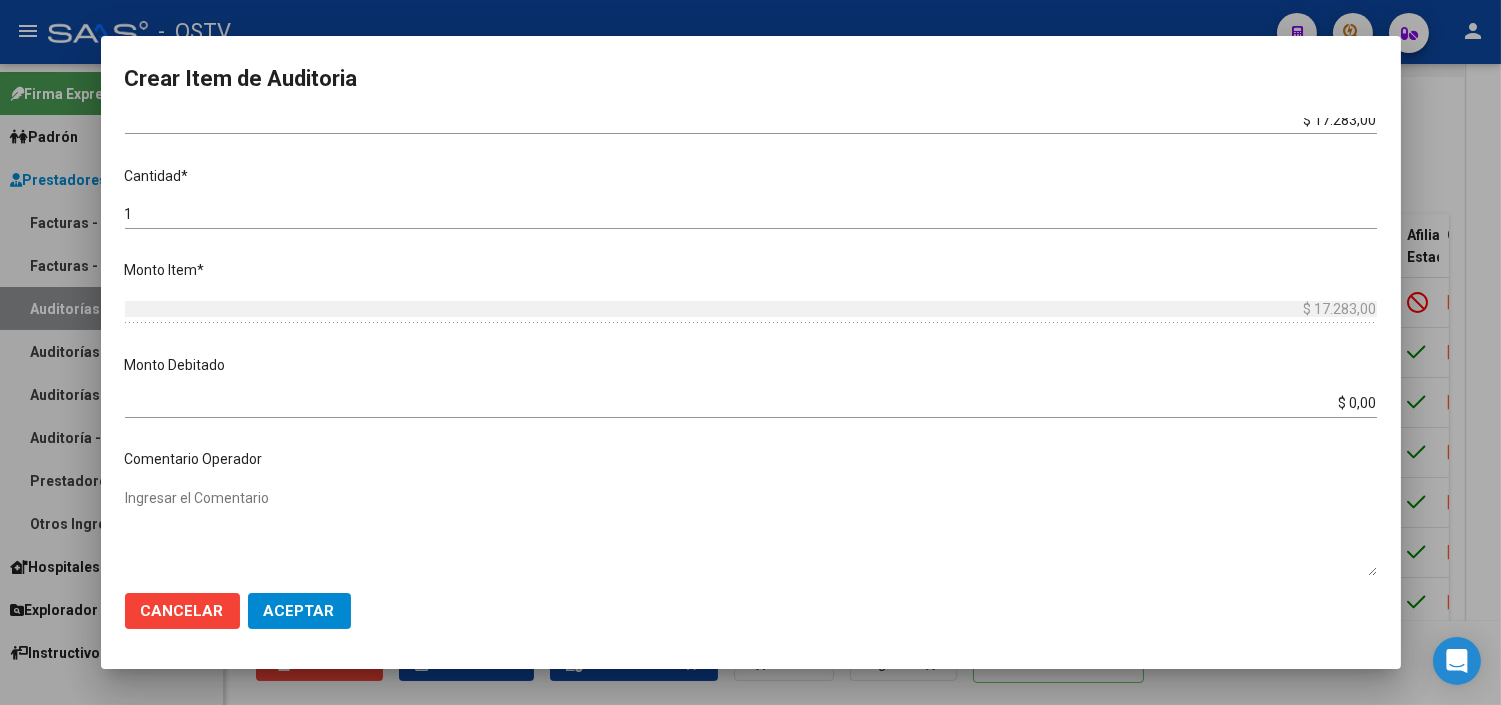click on "$ 0,00" at bounding box center [751, 403] 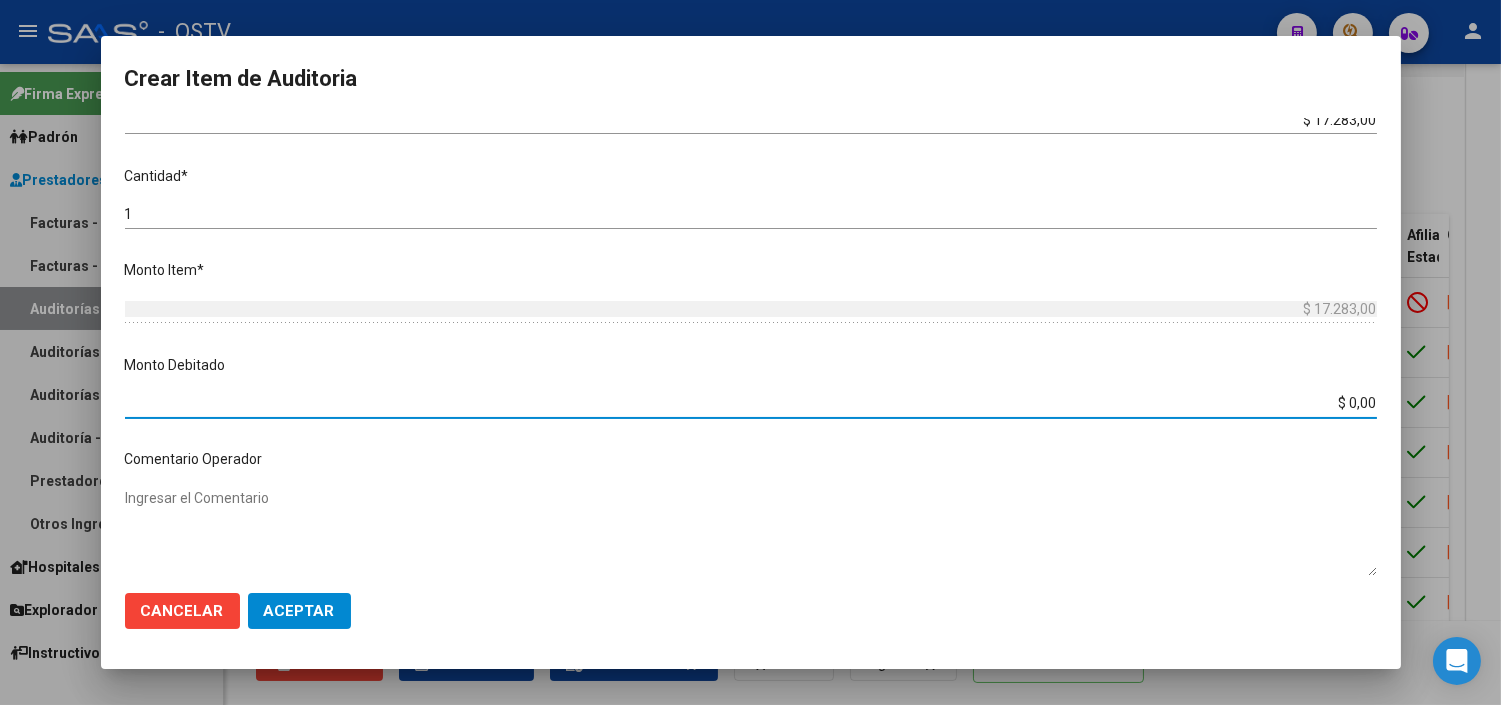 click on "$ 0,00" at bounding box center (751, 403) 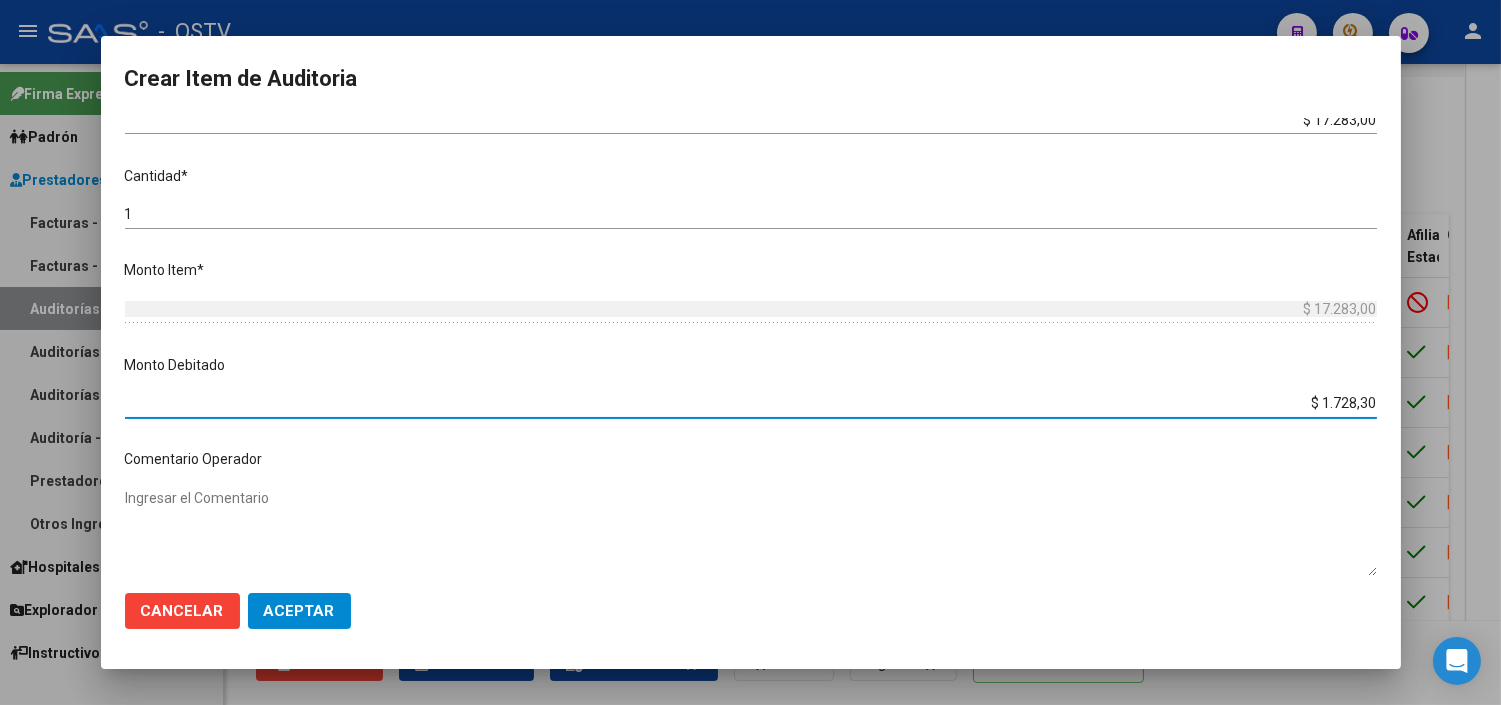 type on "$ 17.283,00" 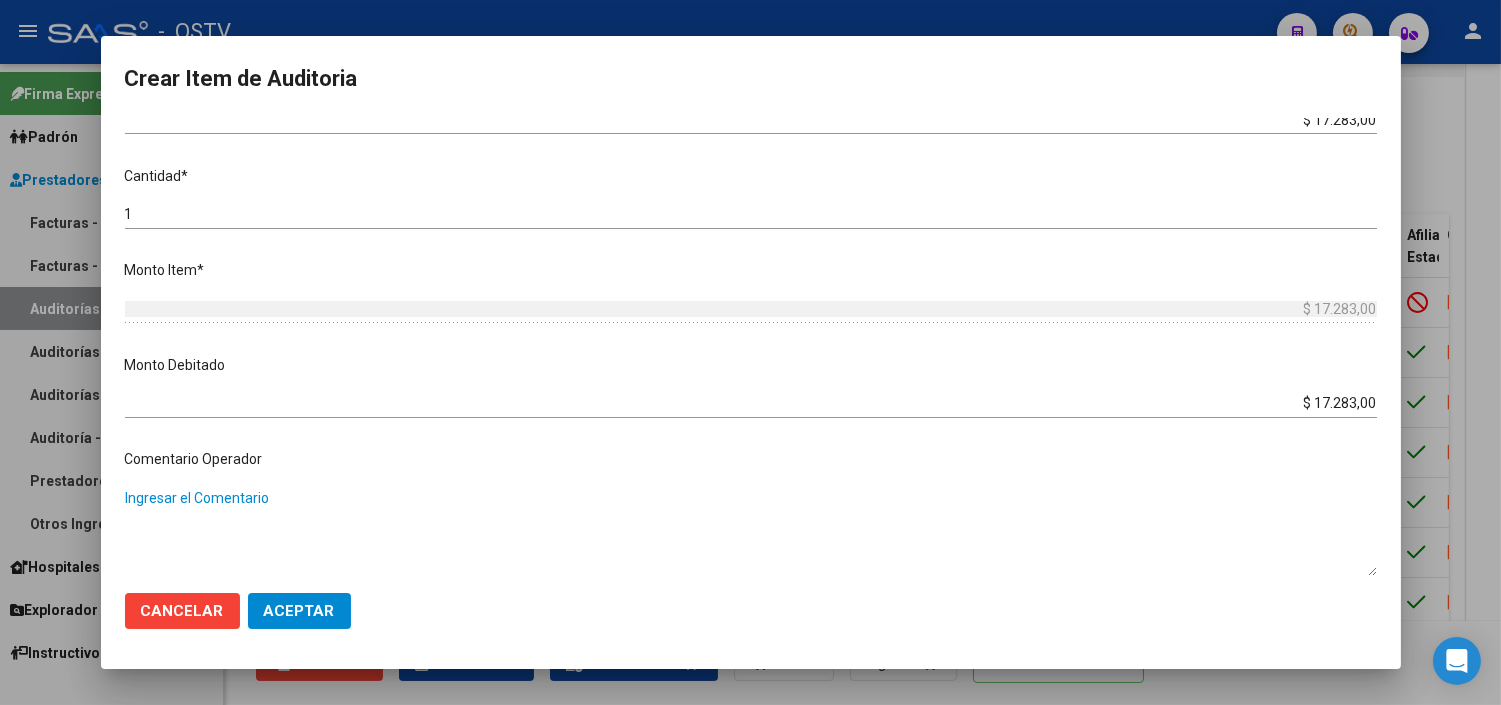 paste on "CESE DE ACTIVIDADES 08/2024" 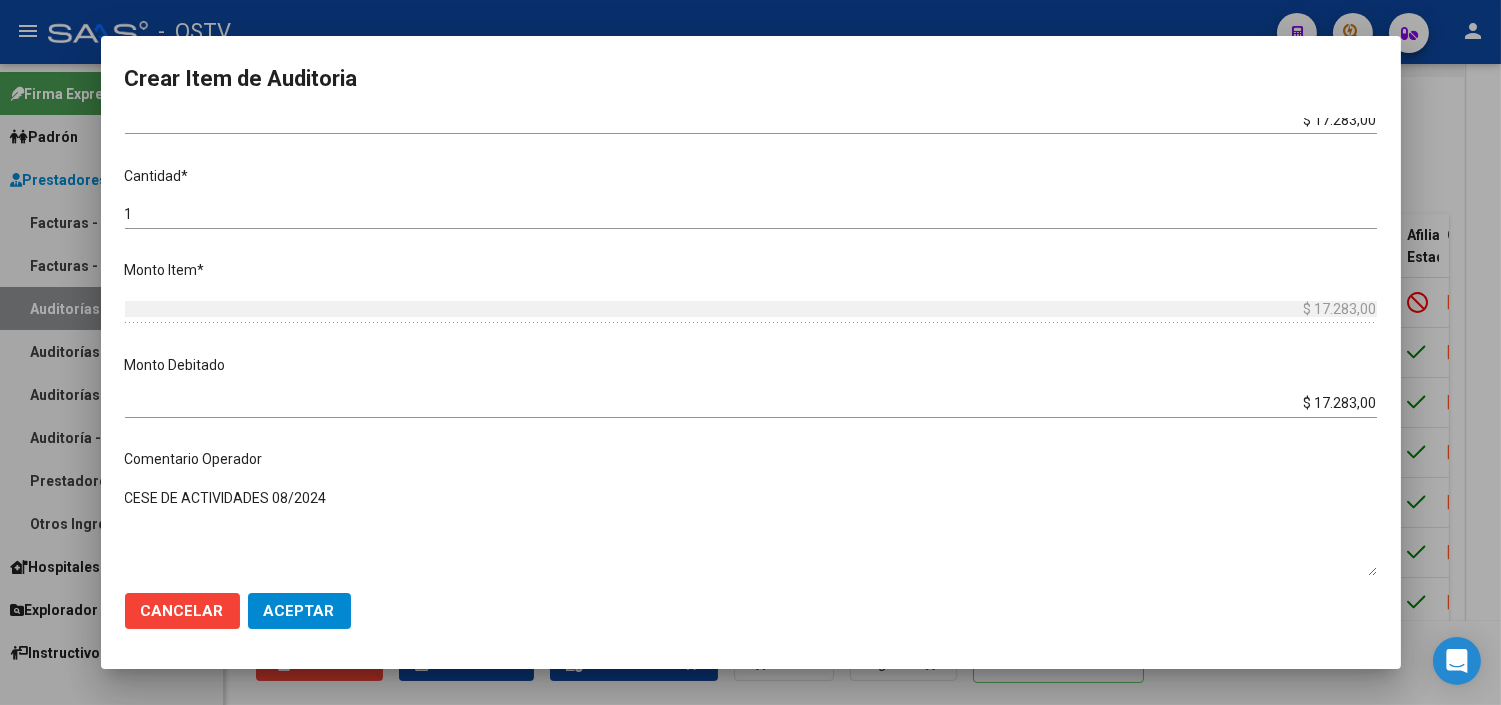 type on "CESE DE ACTIVIDADES 08/2024" 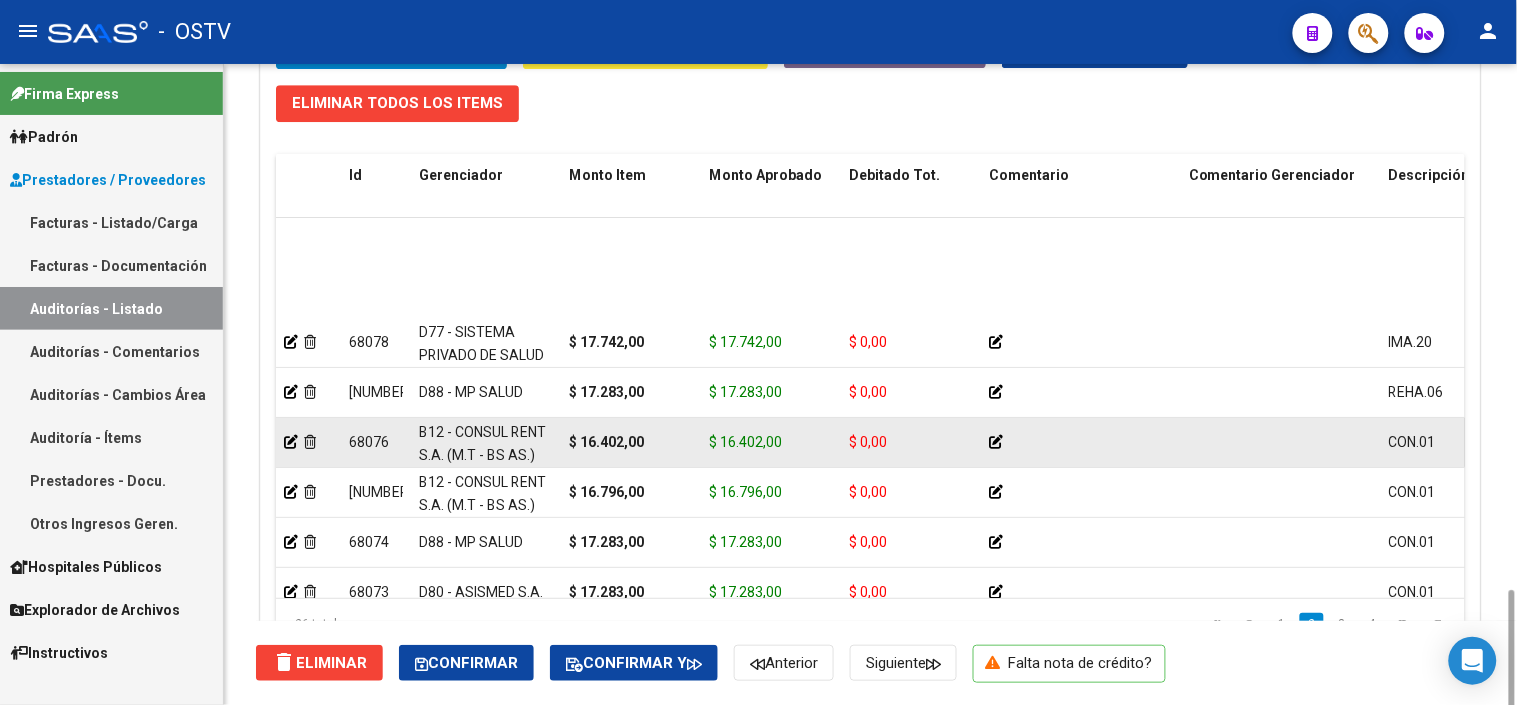 scroll, scrollTop: 1621, scrollLeft: 0, axis: vertical 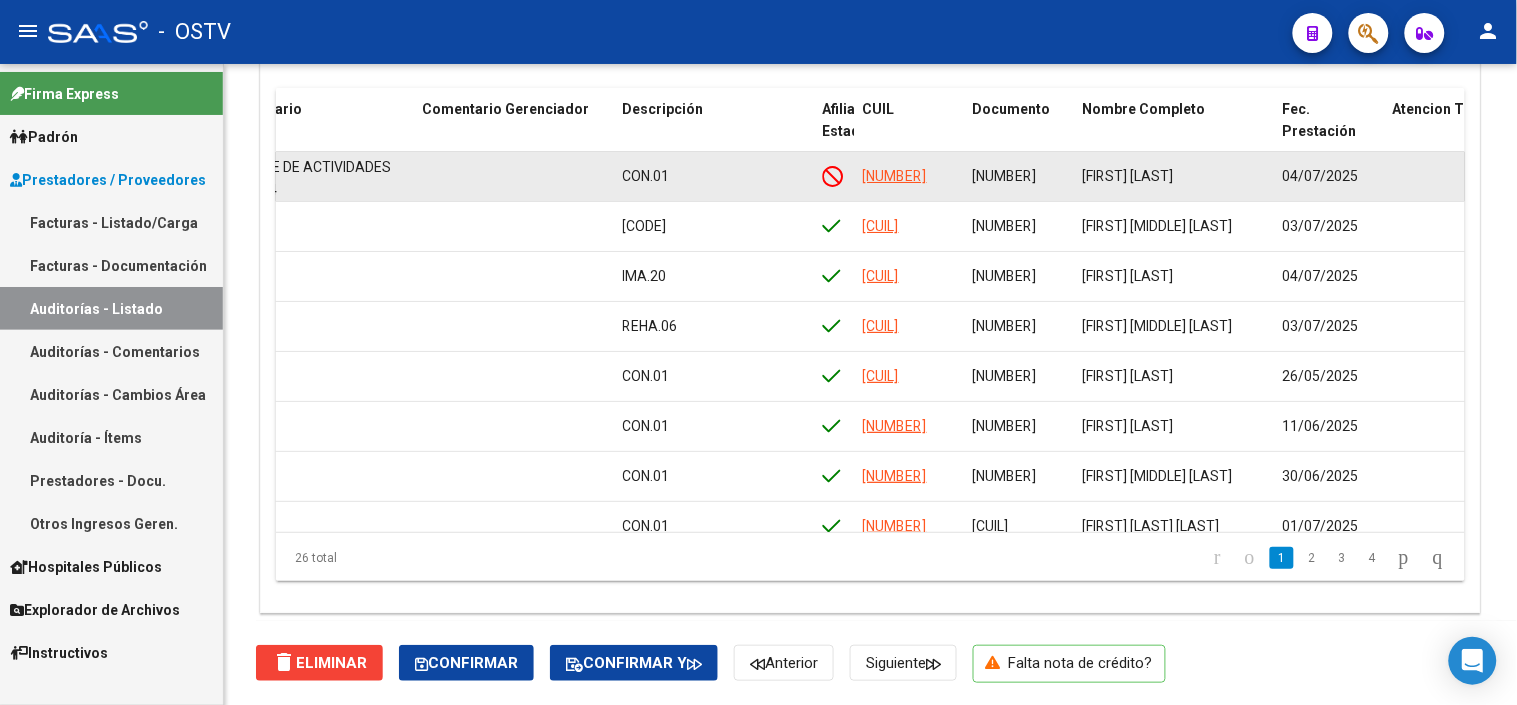 click on "[NUMBER]" 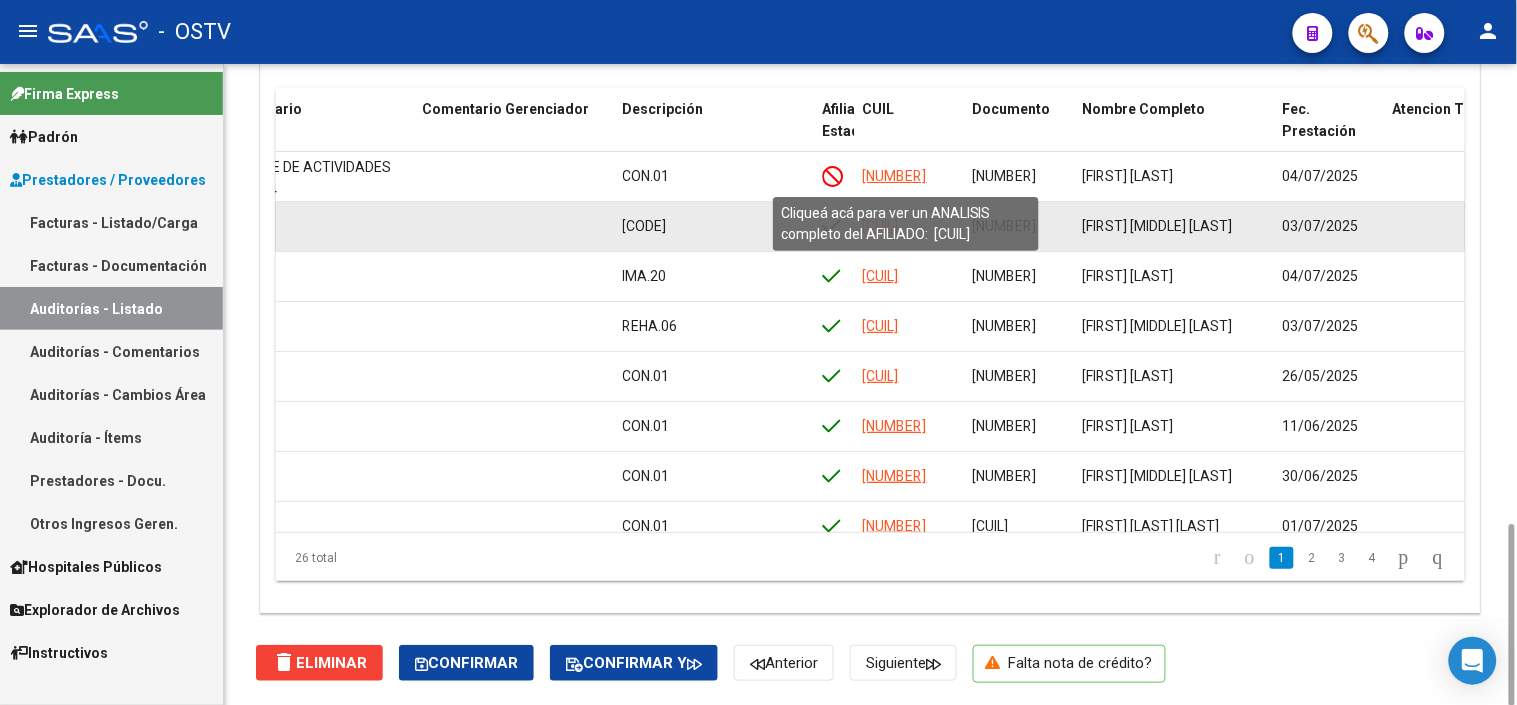 click on "[CUIL]" 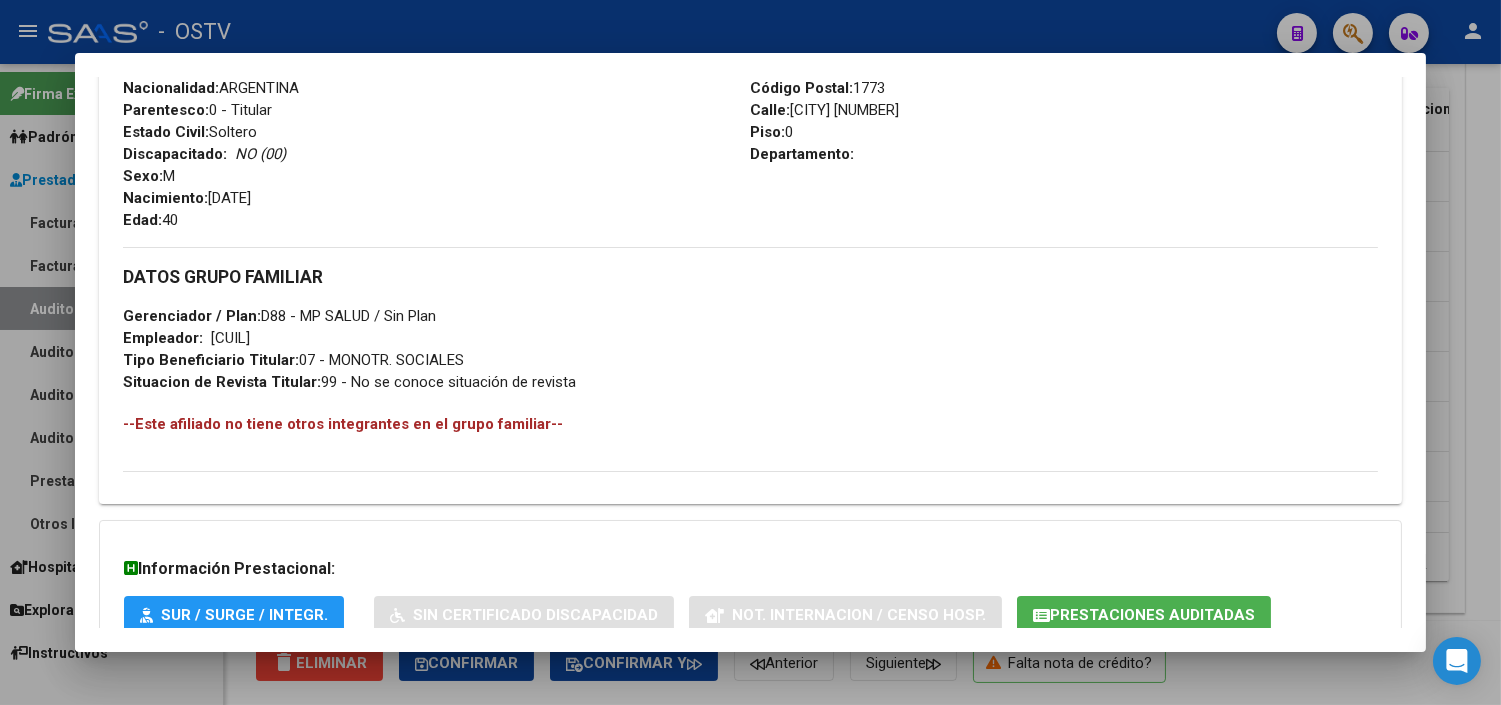 scroll, scrollTop: 937, scrollLeft: 0, axis: vertical 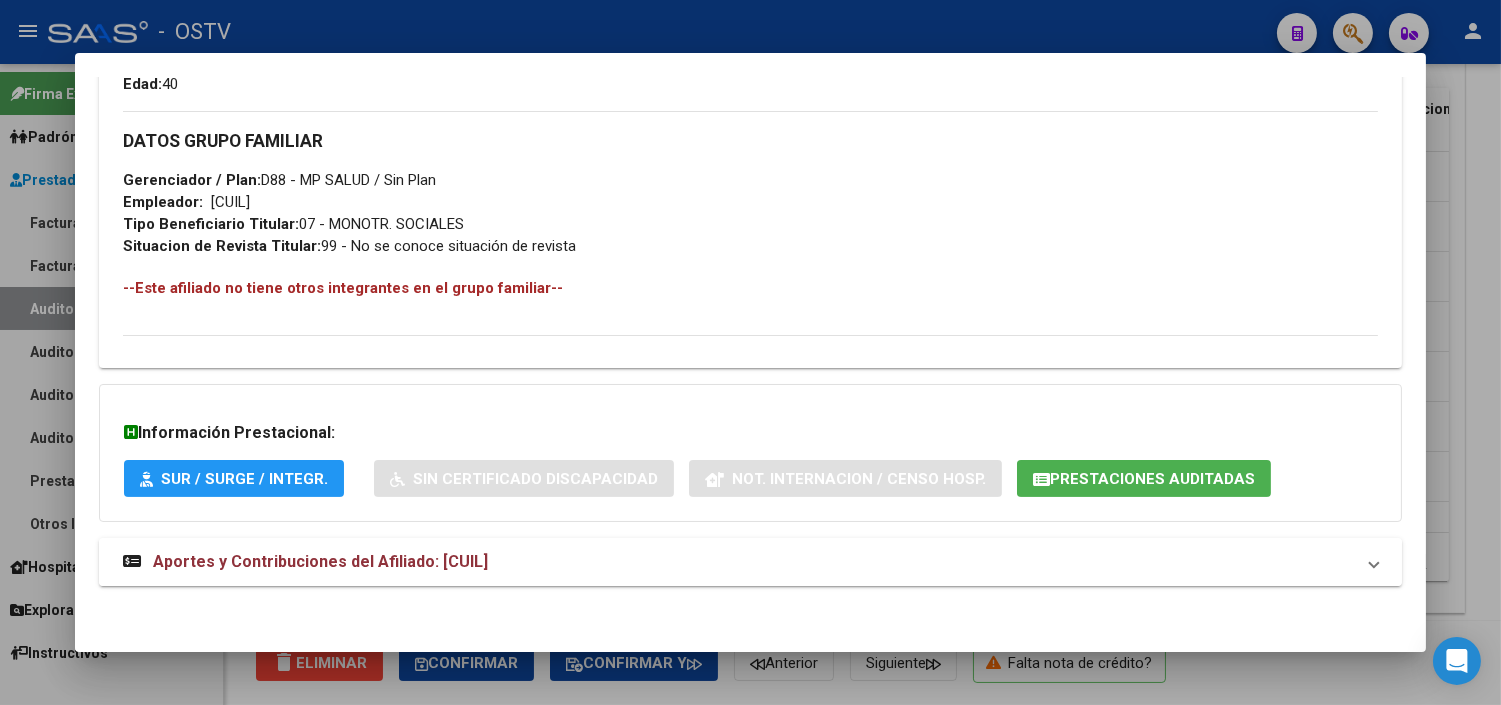 click on "Aportes y Contribuciones del Afiliado: [CUIL]" at bounding box center (320, 561) 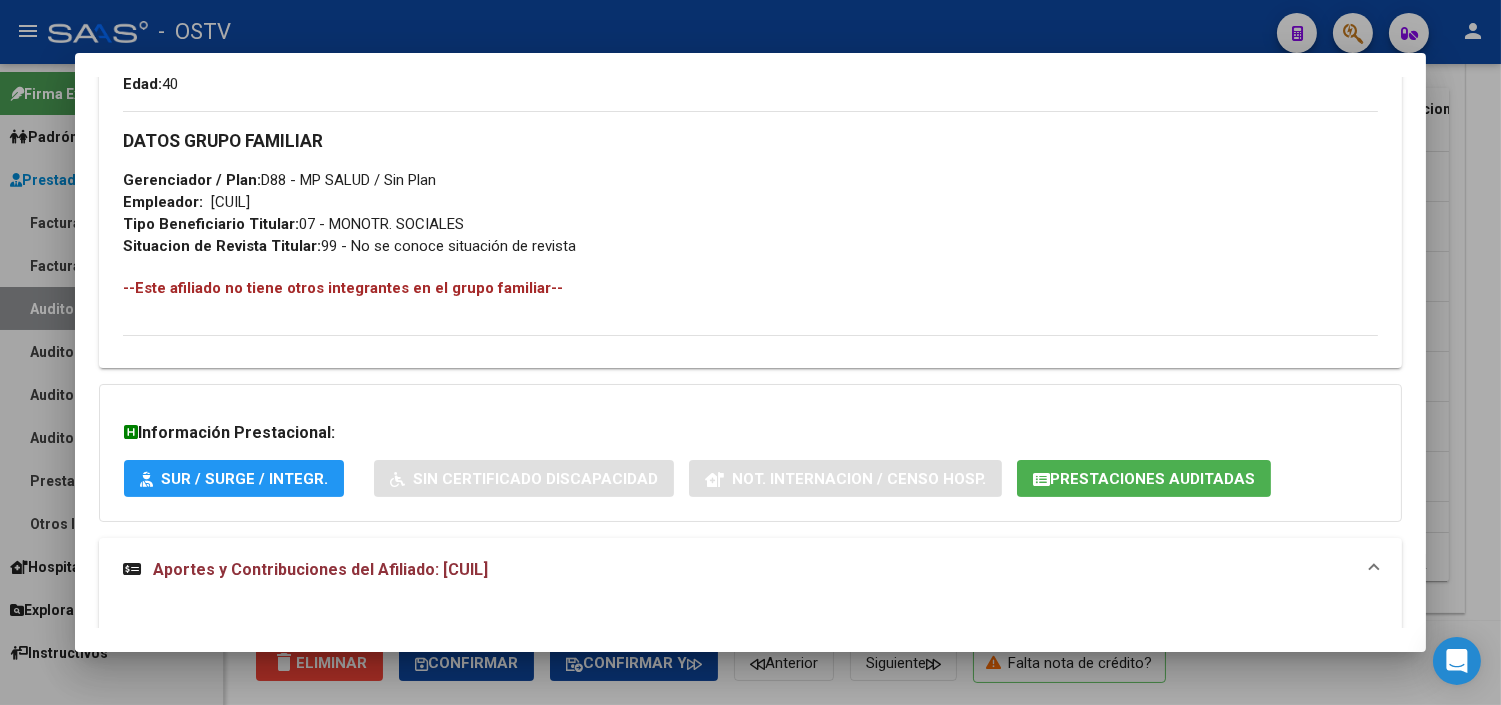 click on "Prestaciones Auditadas" 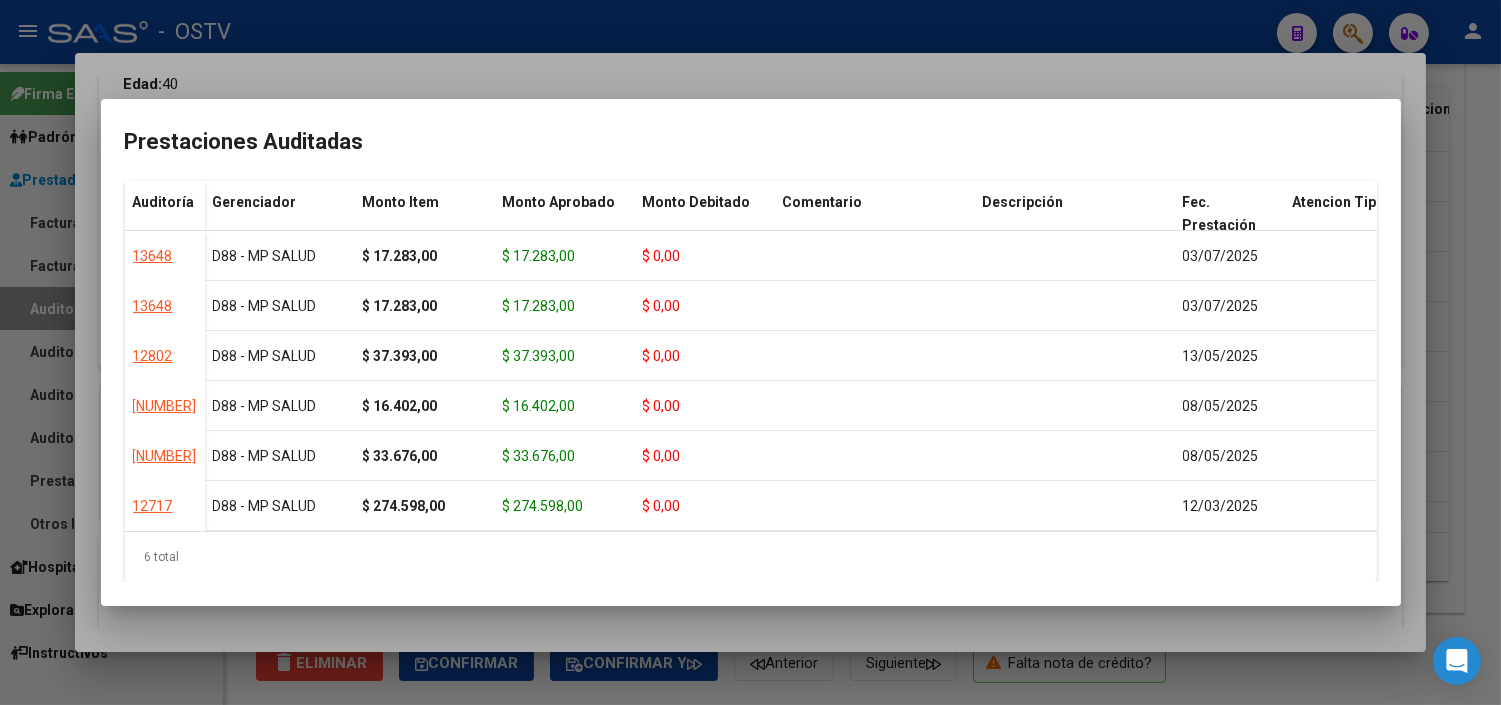 click at bounding box center (750, 352) 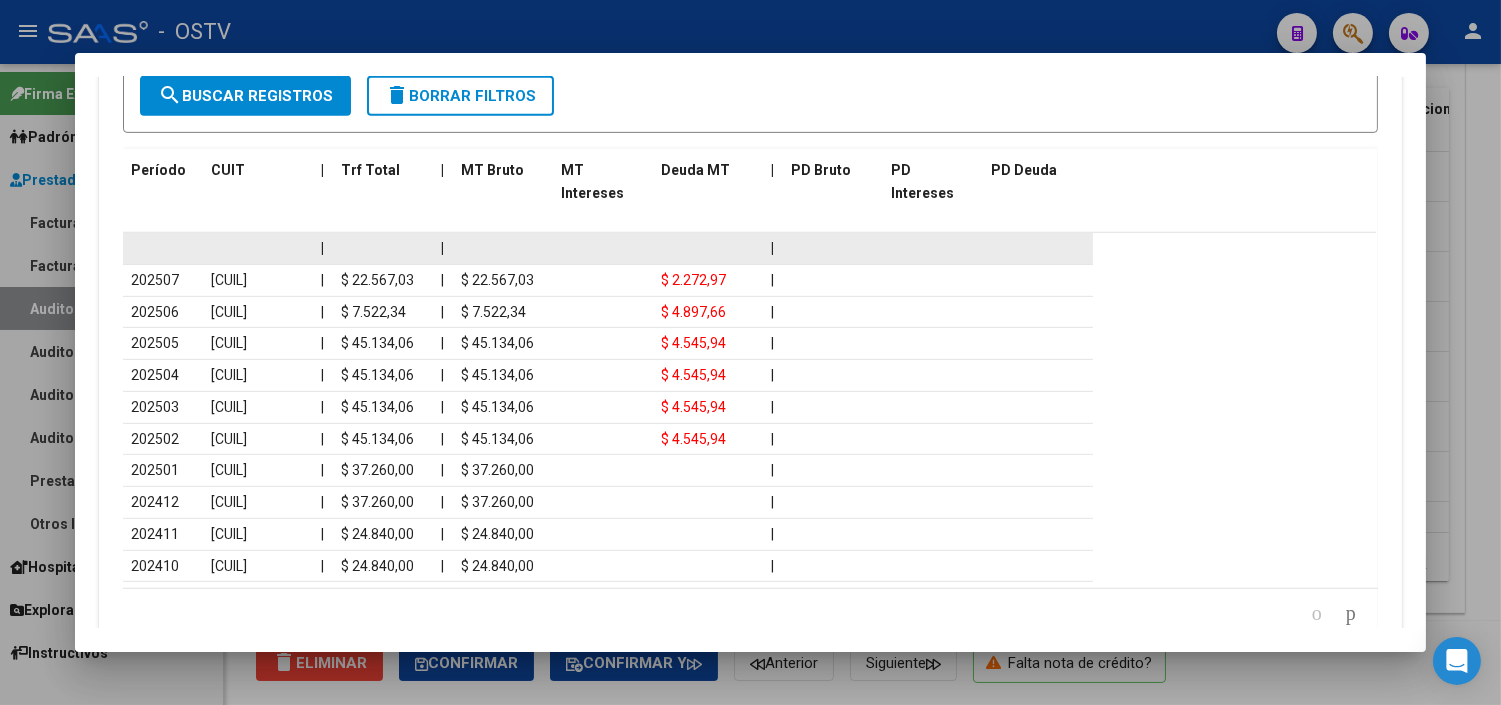 scroll, scrollTop: 1715, scrollLeft: 0, axis: vertical 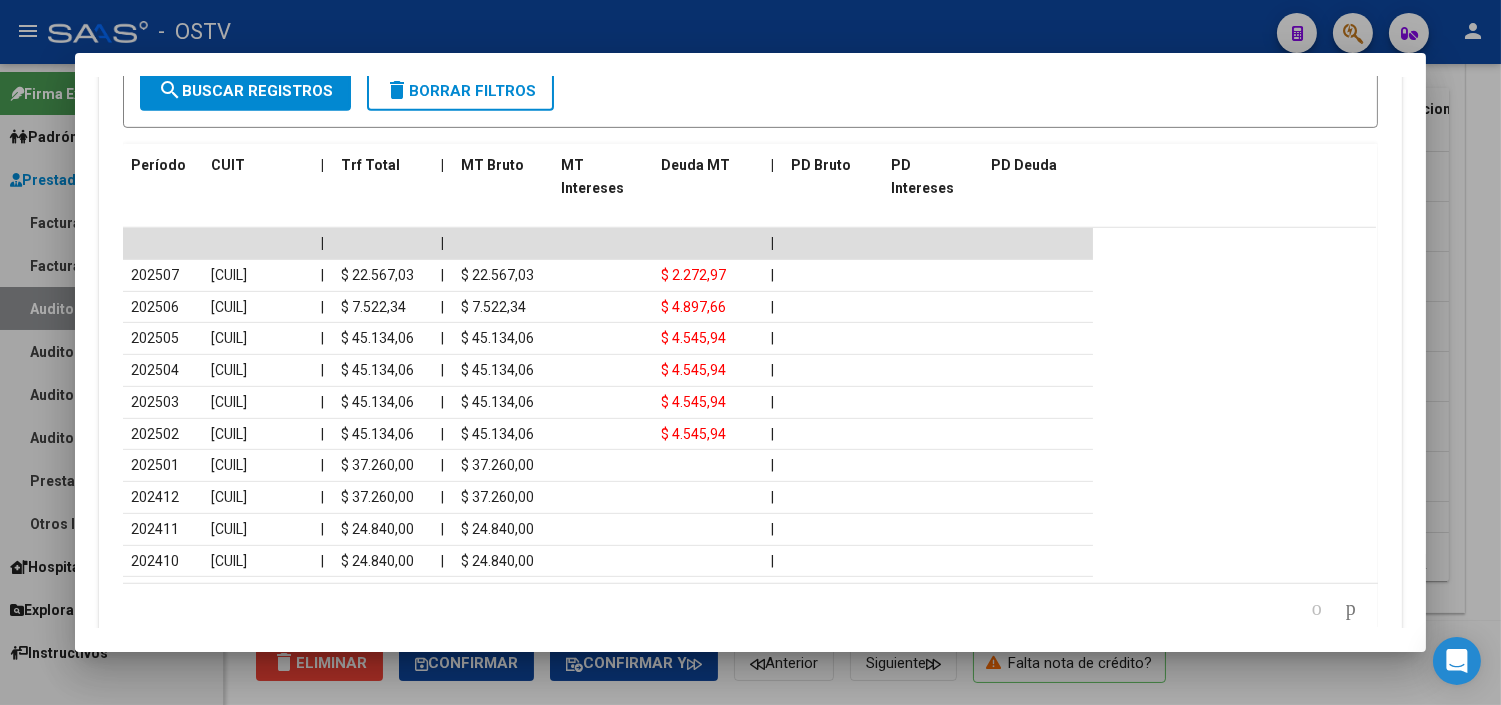 click at bounding box center (750, 352) 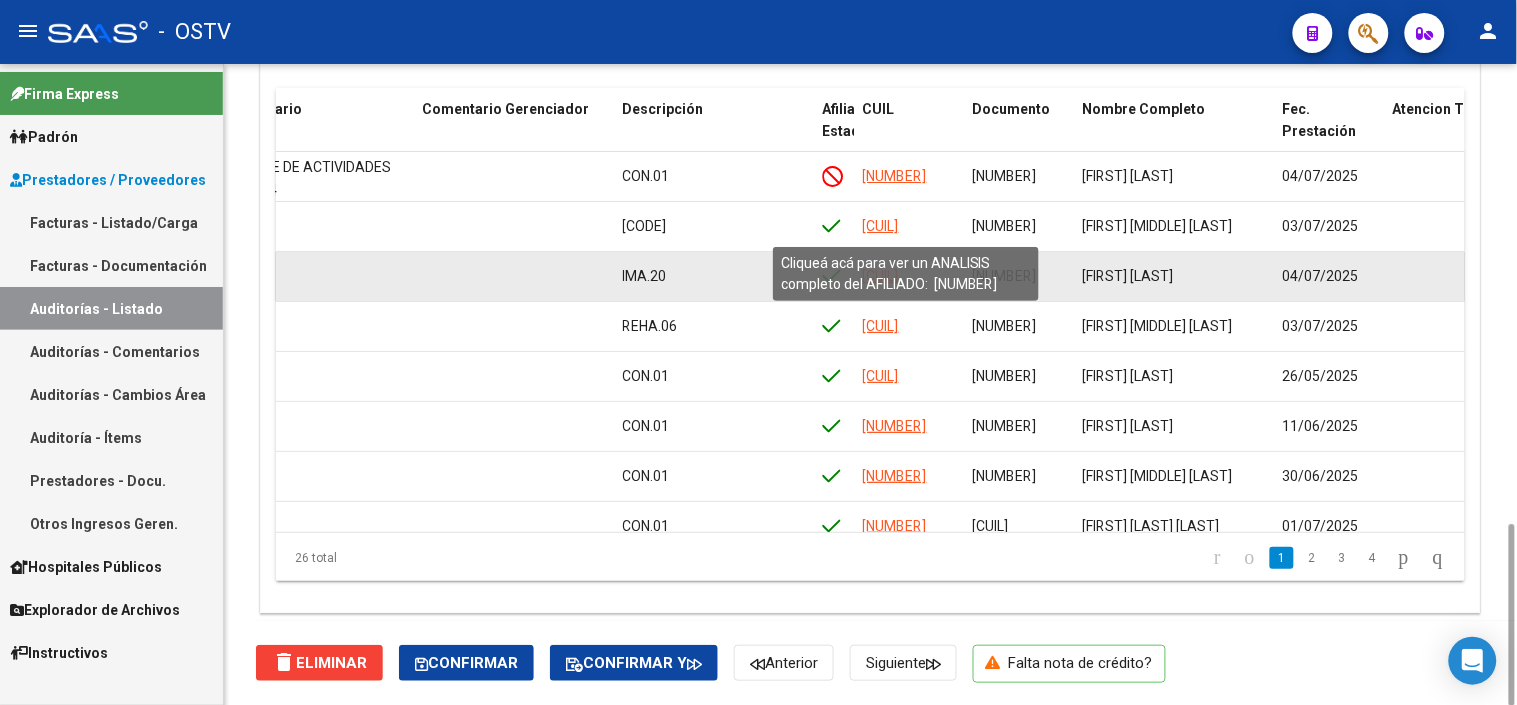 click on "[CUIL]" 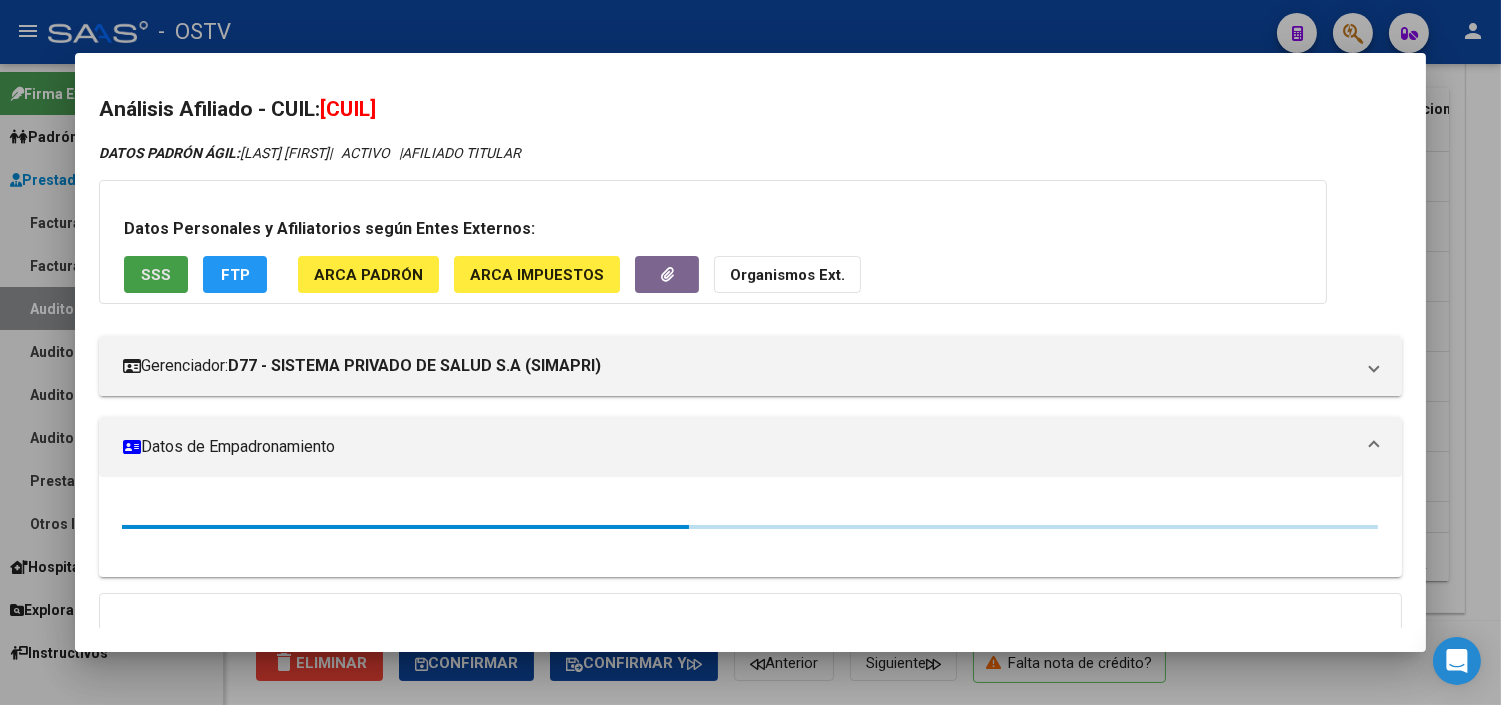click on "SSS" at bounding box center [156, 275] 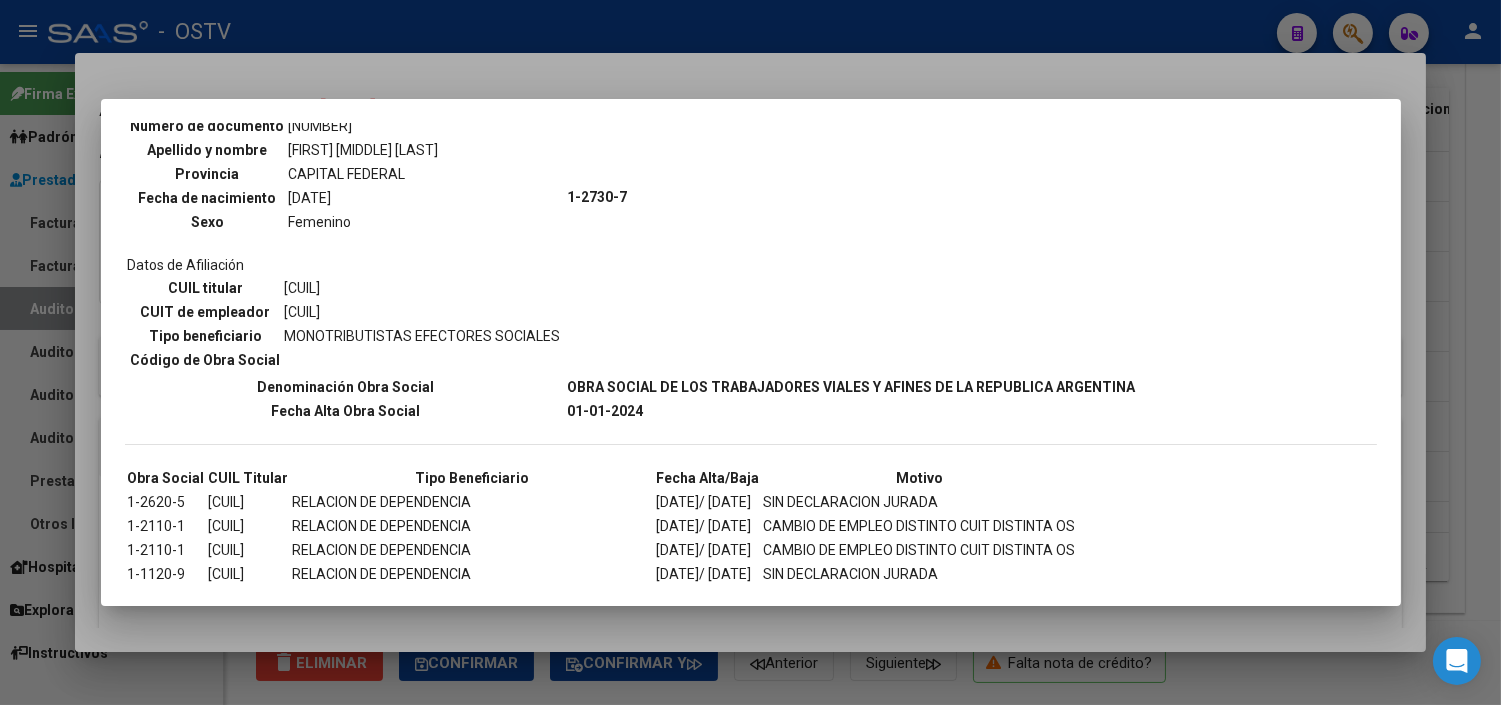 scroll, scrollTop: 297, scrollLeft: 0, axis: vertical 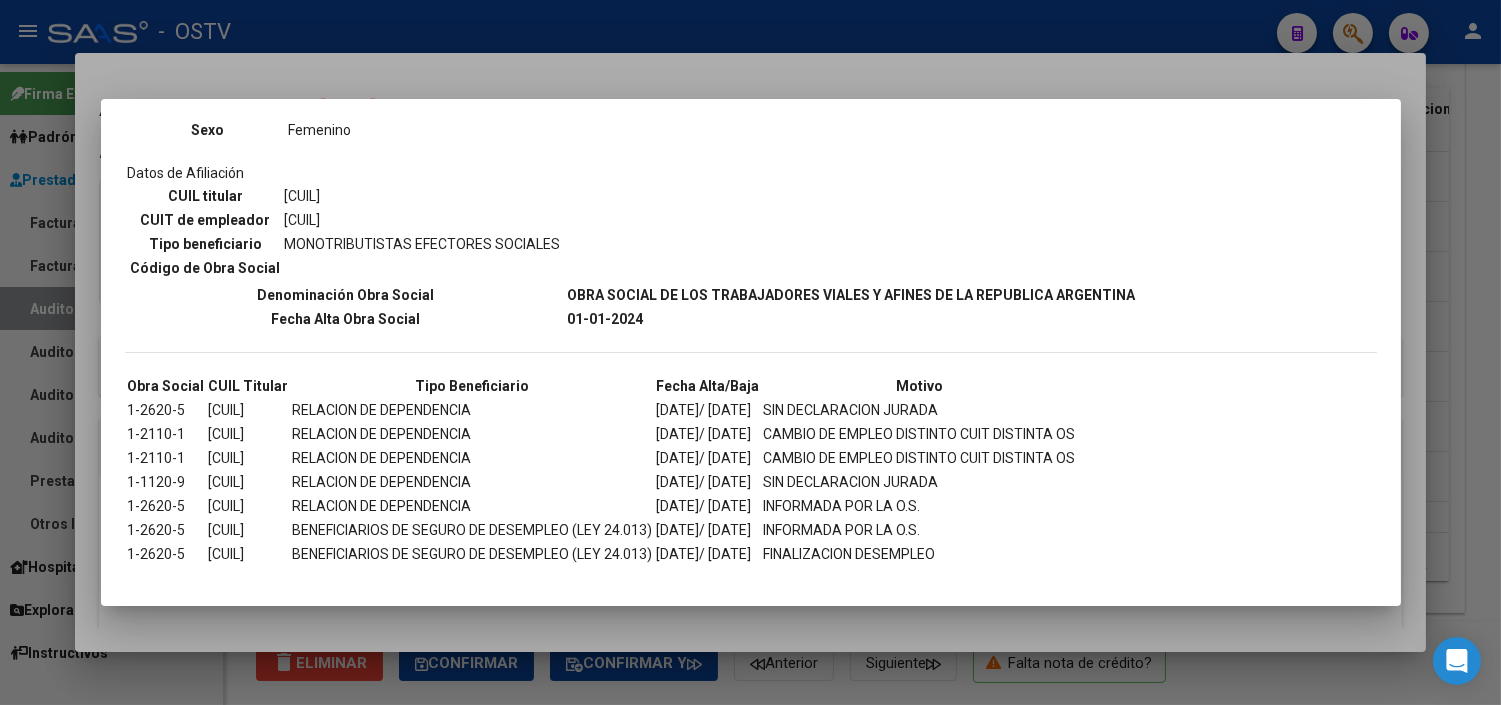 click at bounding box center (750, 352) 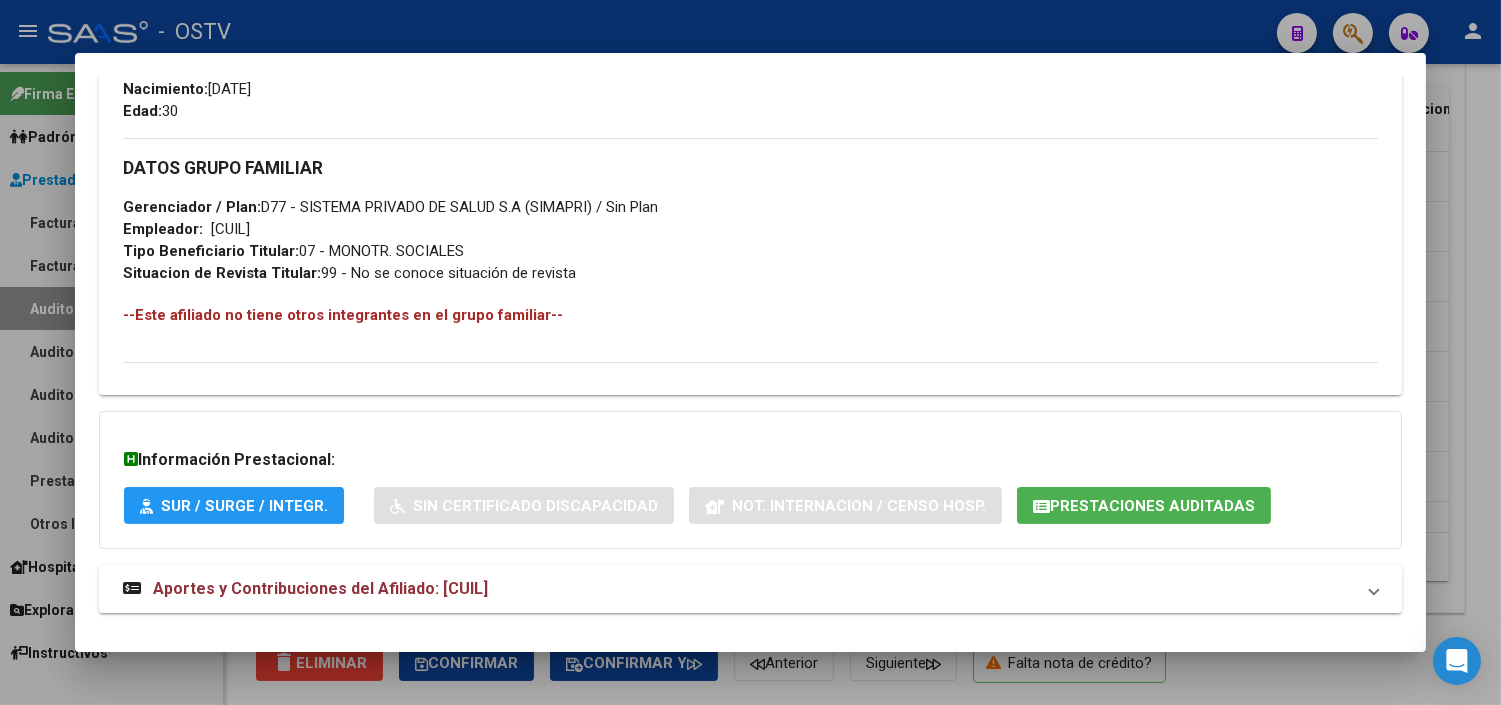 scroll, scrollTop: 915, scrollLeft: 0, axis: vertical 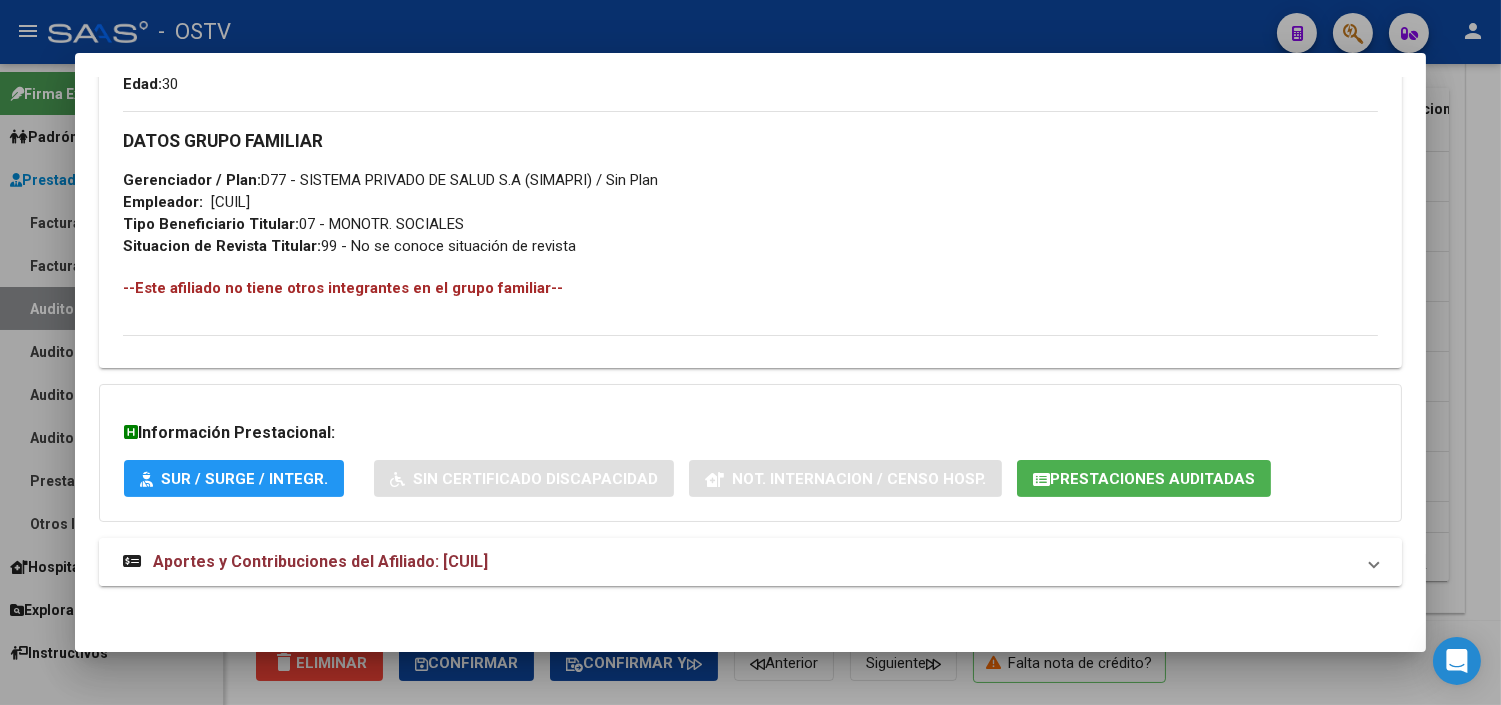 click on "Aportes y Contribuciones del Afiliado: [CUIL]" at bounding box center (320, 561) 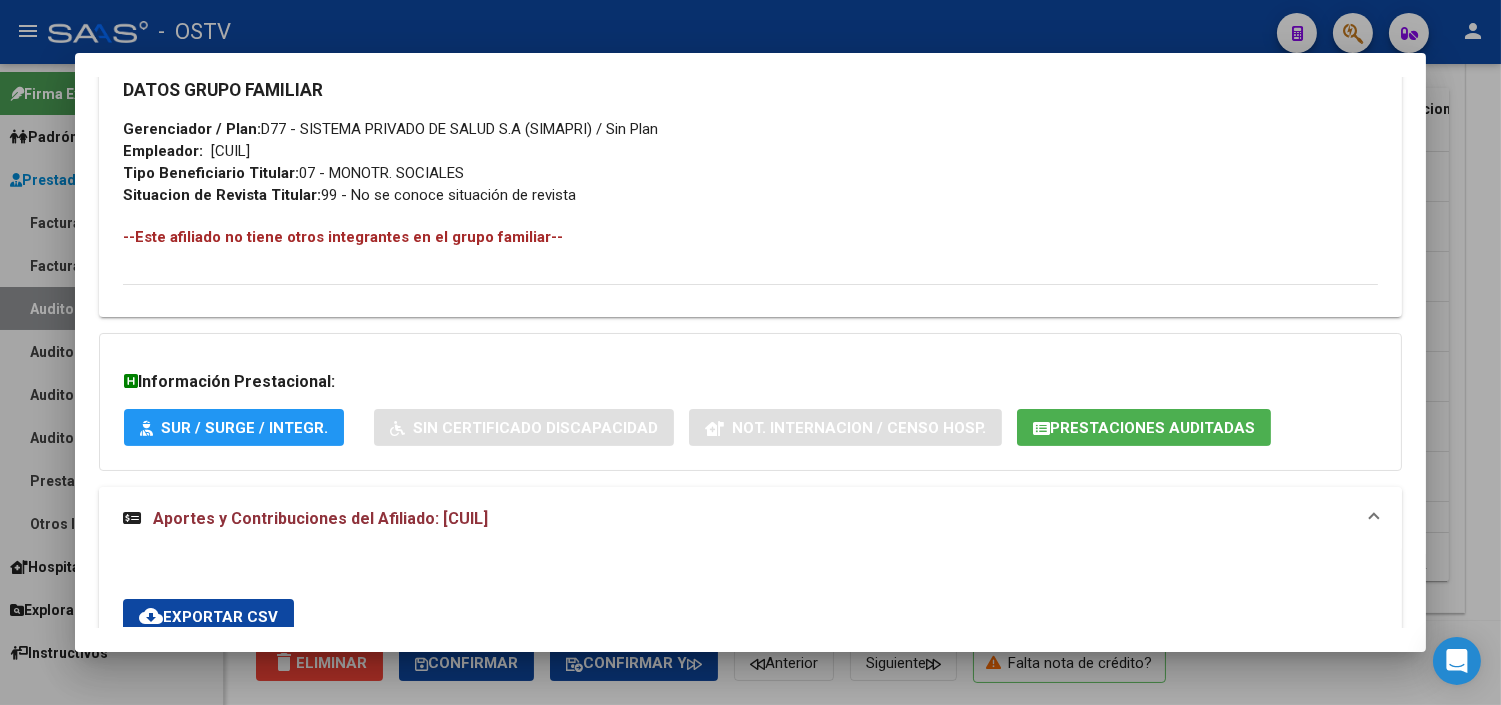 scroll, scrollTop: 962, scrollLeft: 0, axis: vertical 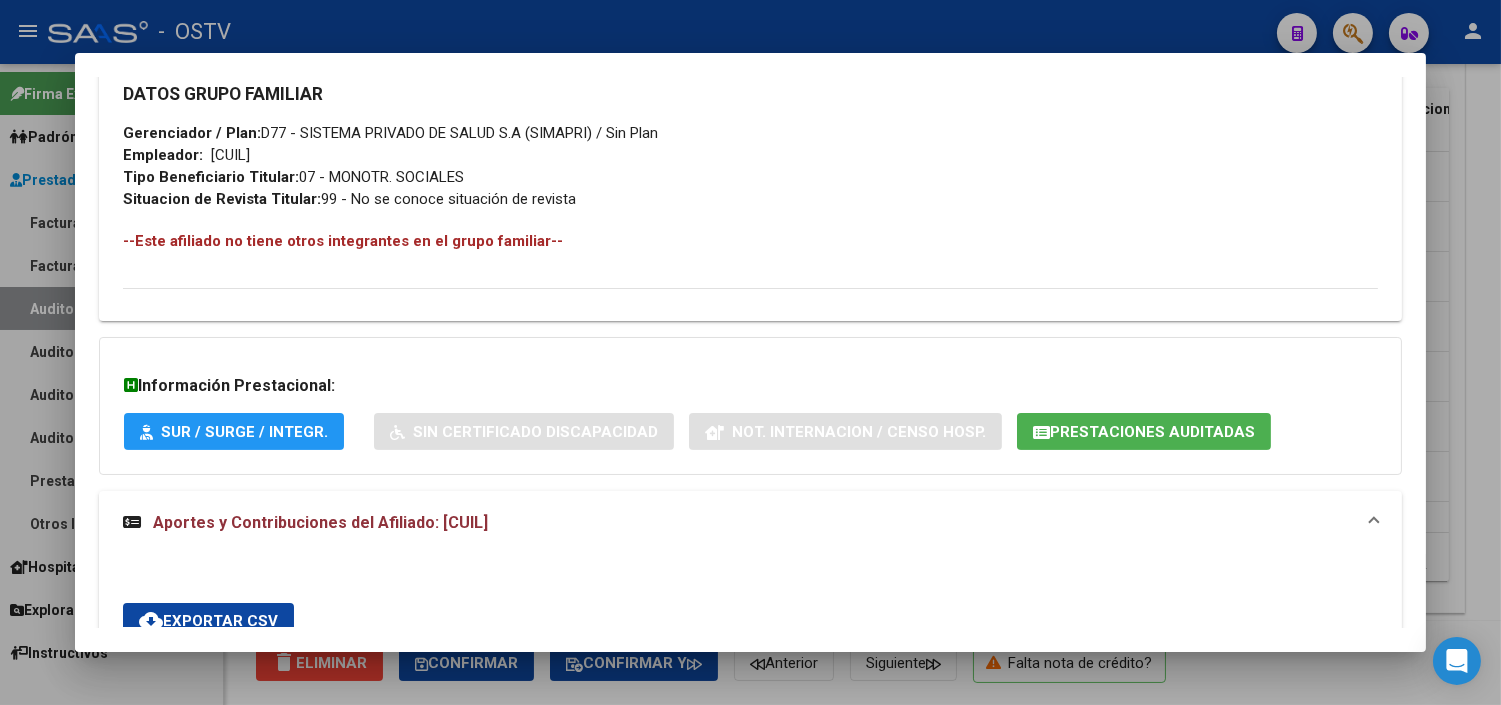 click on "Prestaciones Auditadas" 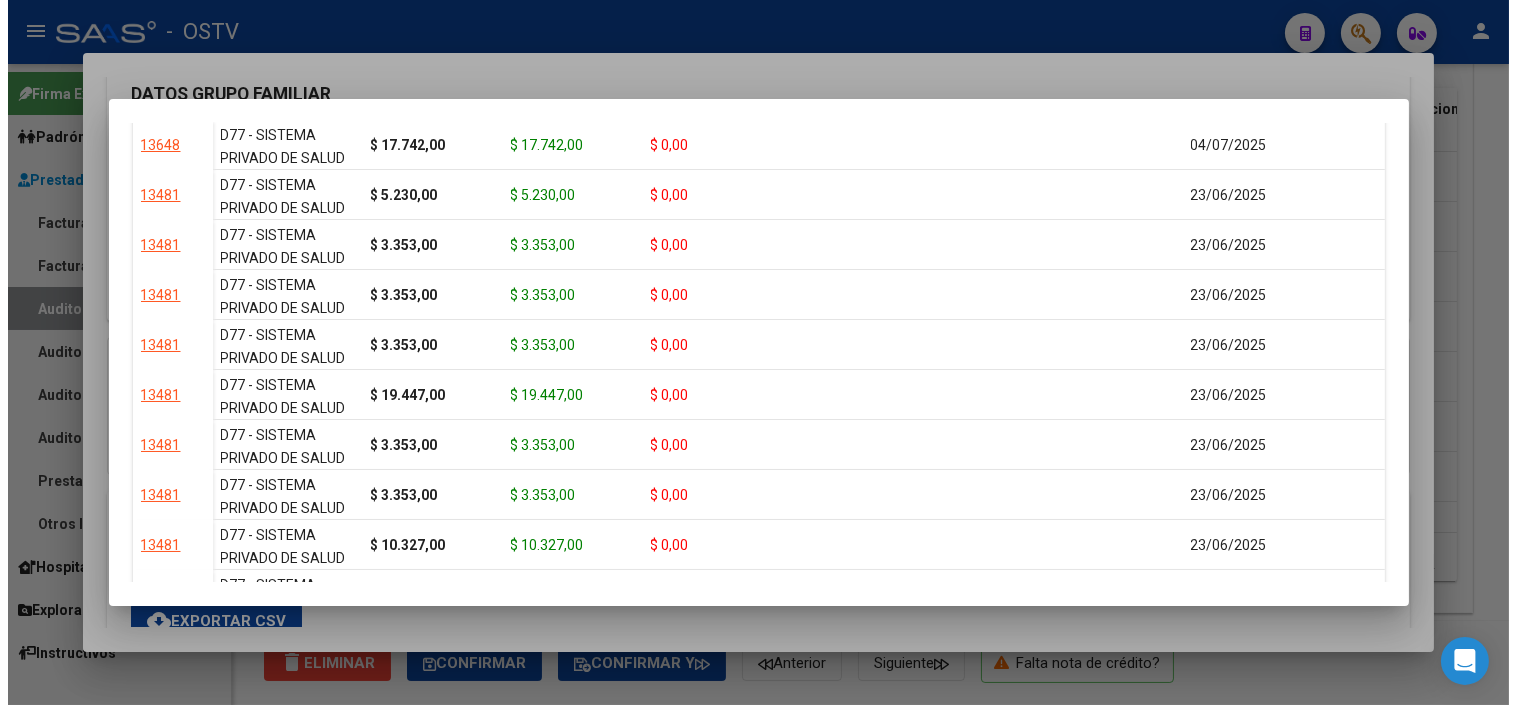 scroll, scrollTop: 222, scrollLeft: 0, axis: vertical 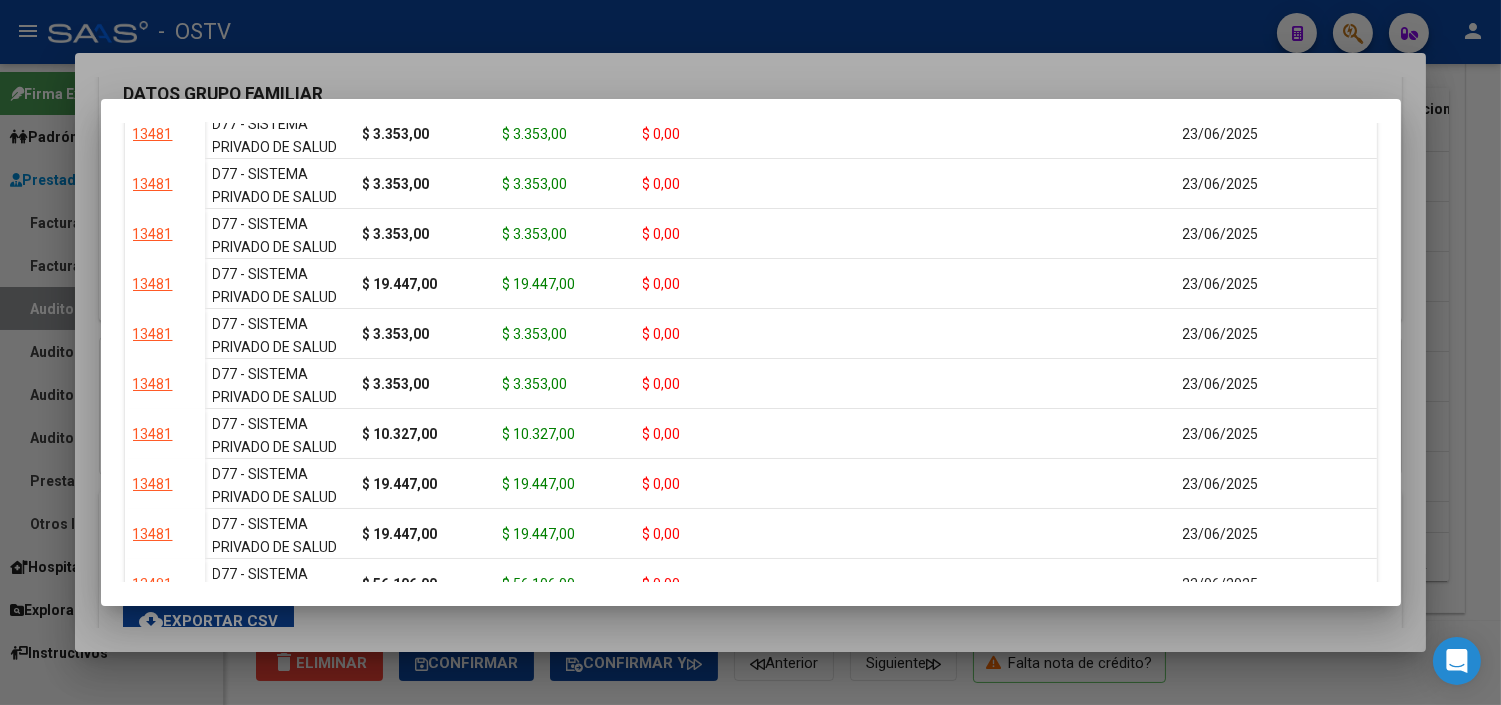 click at bounding box center (750, 352) 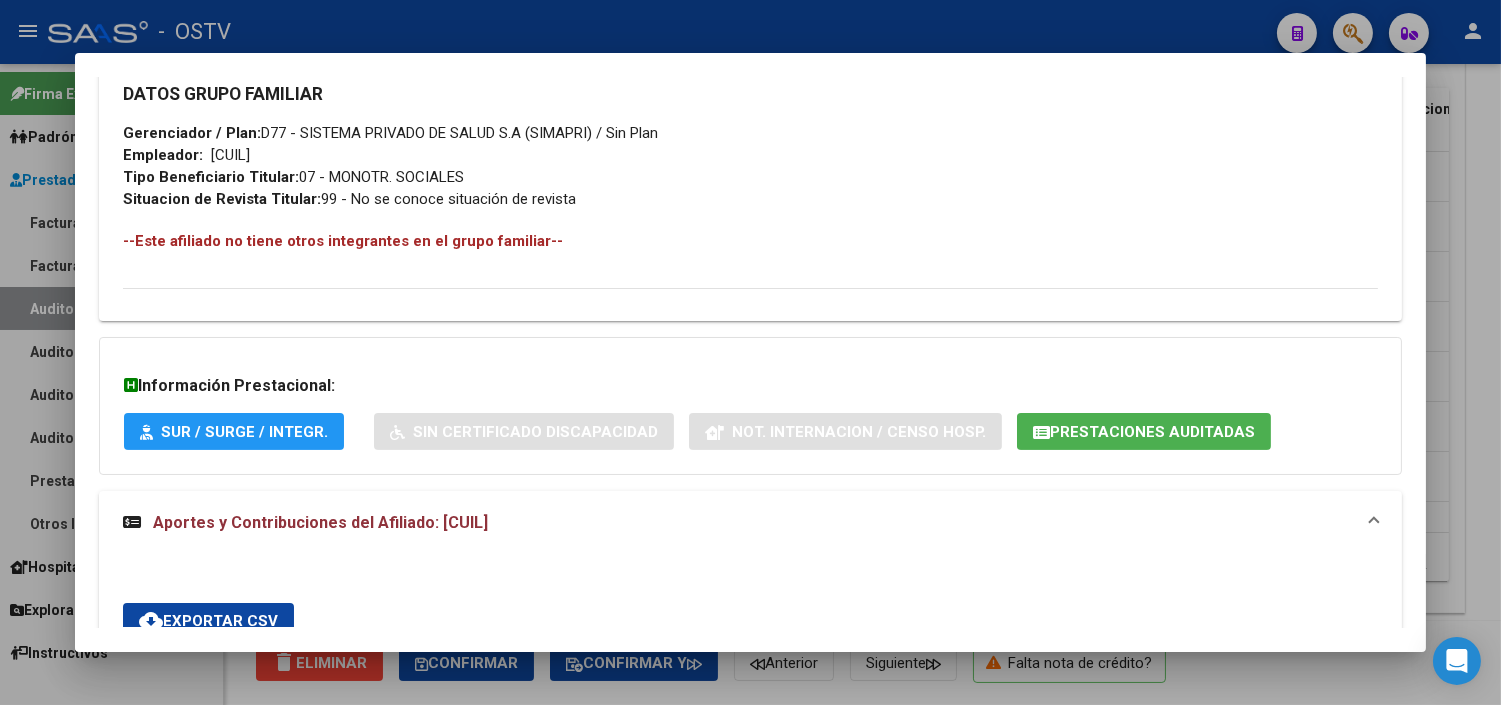 click at bounding box center (750, 352) 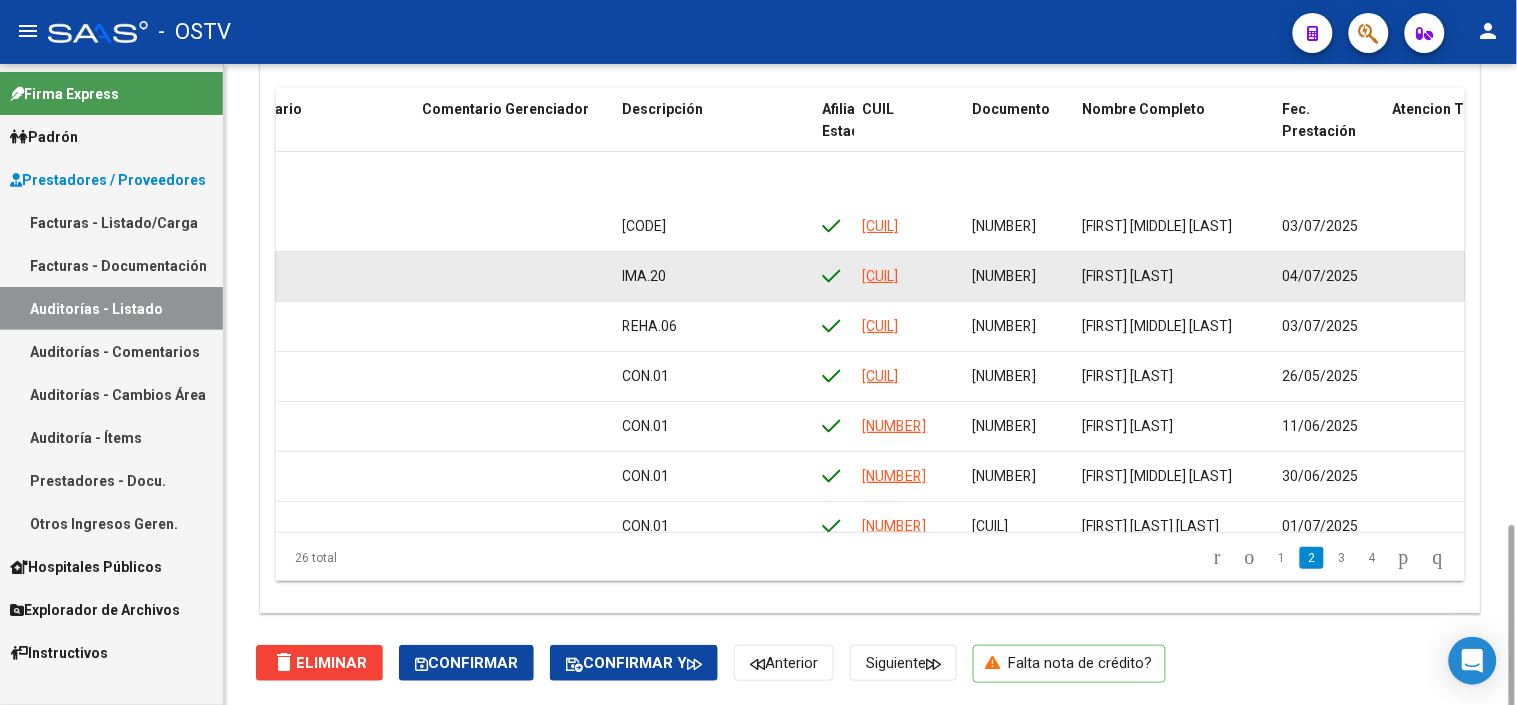 scroll, scrollTop: 1622, scrollLeft: 0, axis: vertical 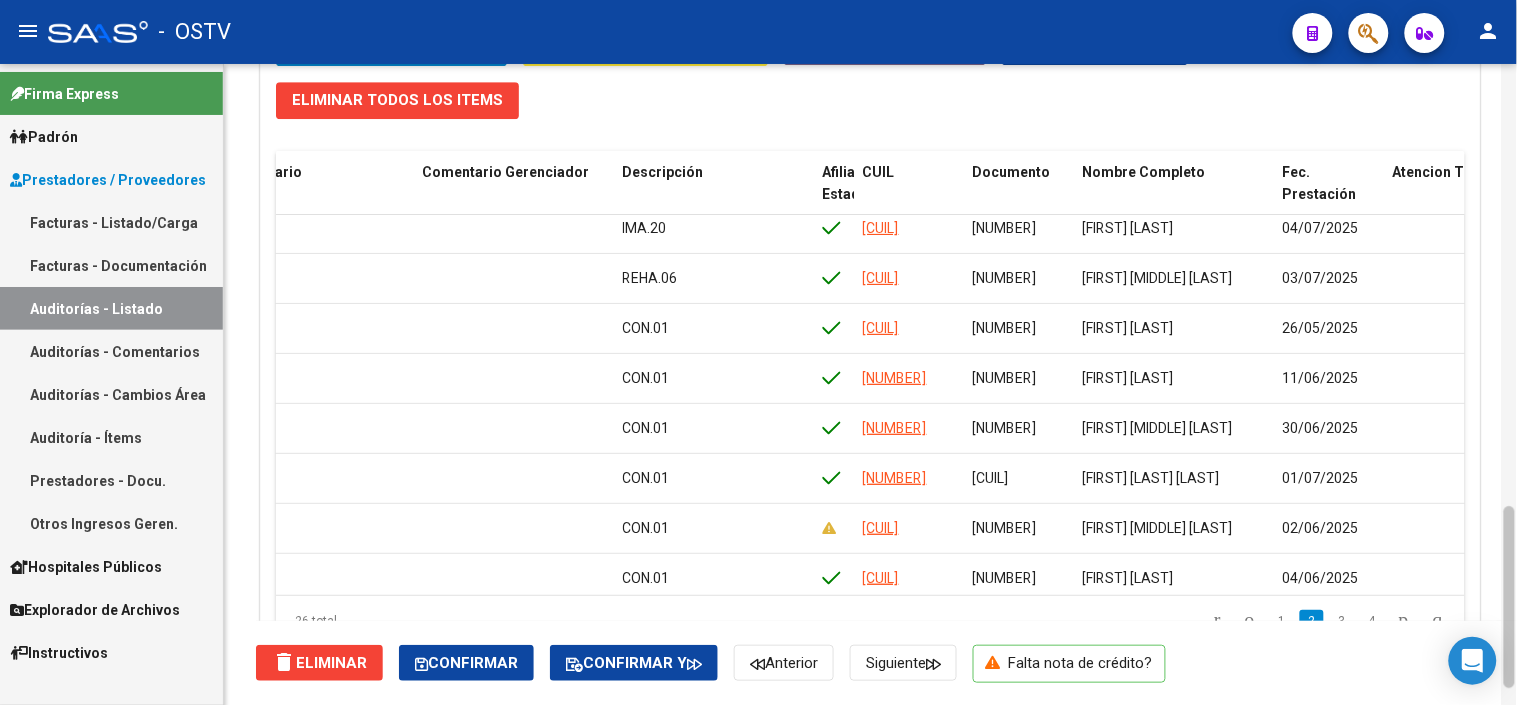 drag, startPoint x: 1514, startPoint y: 578, endPoint x: 1514, endPoint y: 560, distance: 18 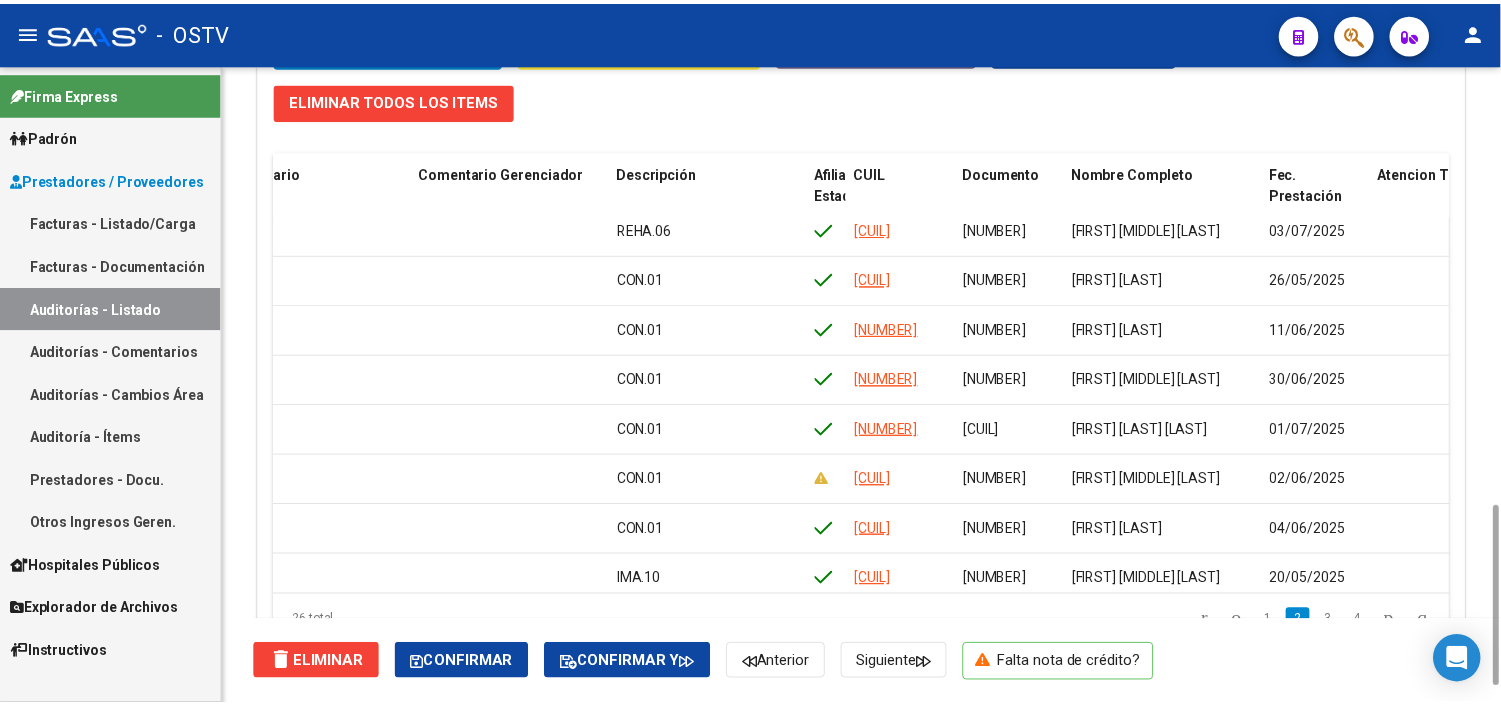 scroll, scrollTop: 196, scrollLeft: 766, axis: both 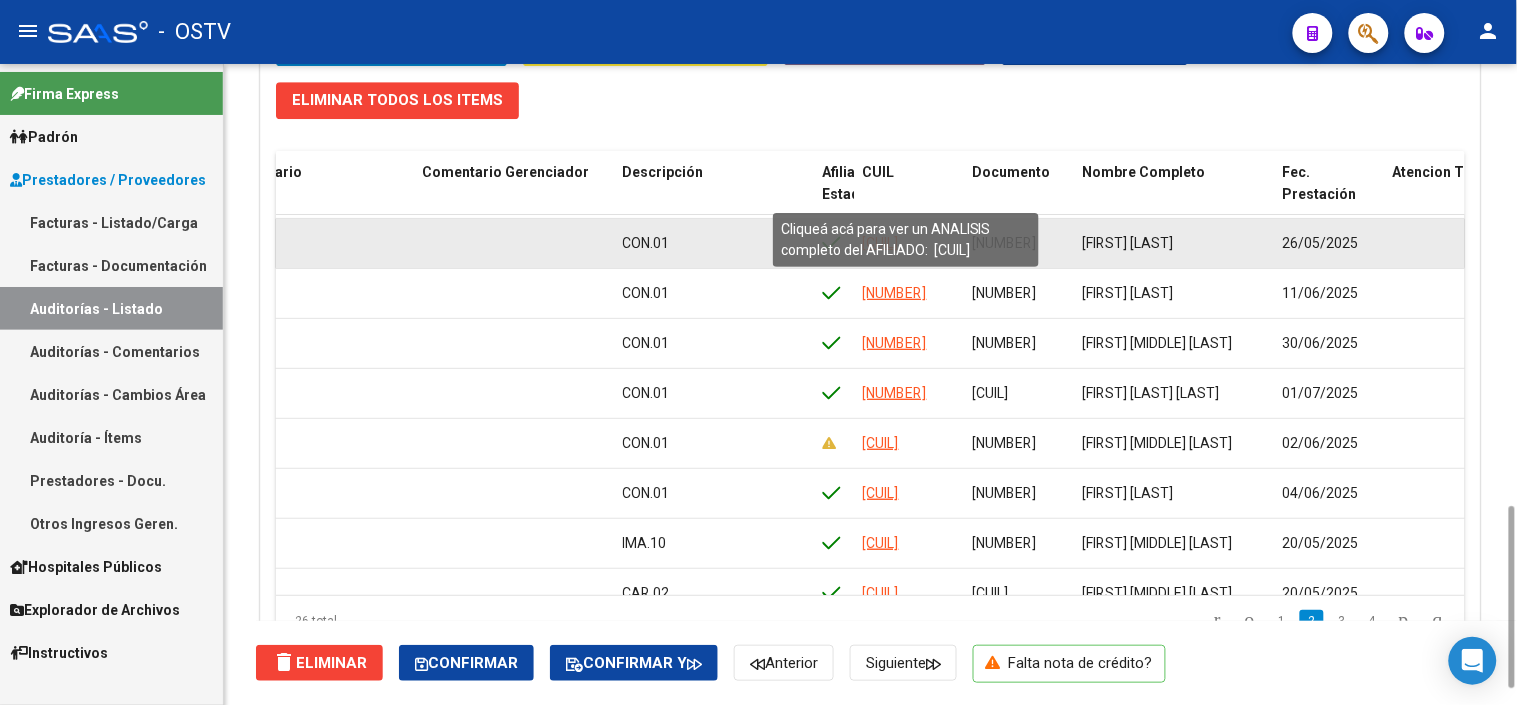 click on "[CUIL]" 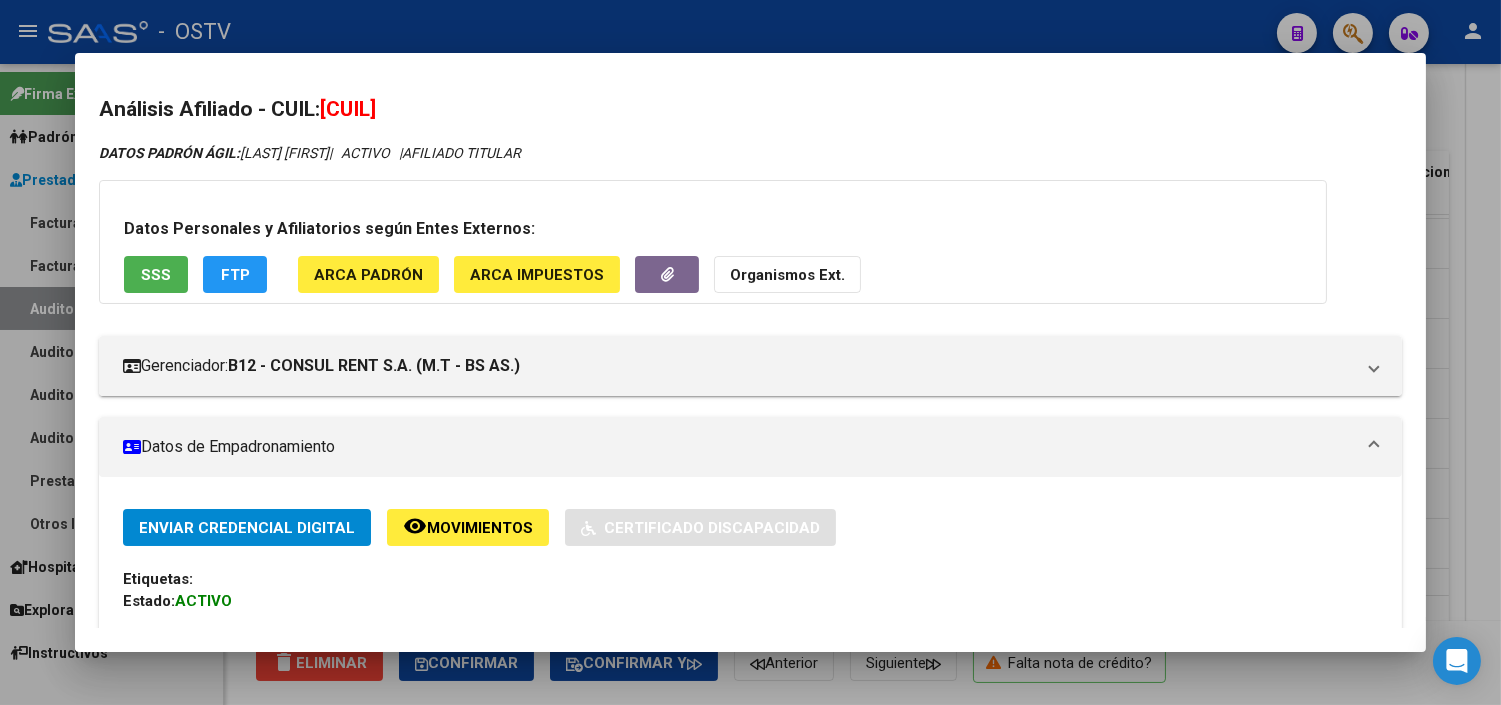 click on "SSS" at bounding box center [156, 274] 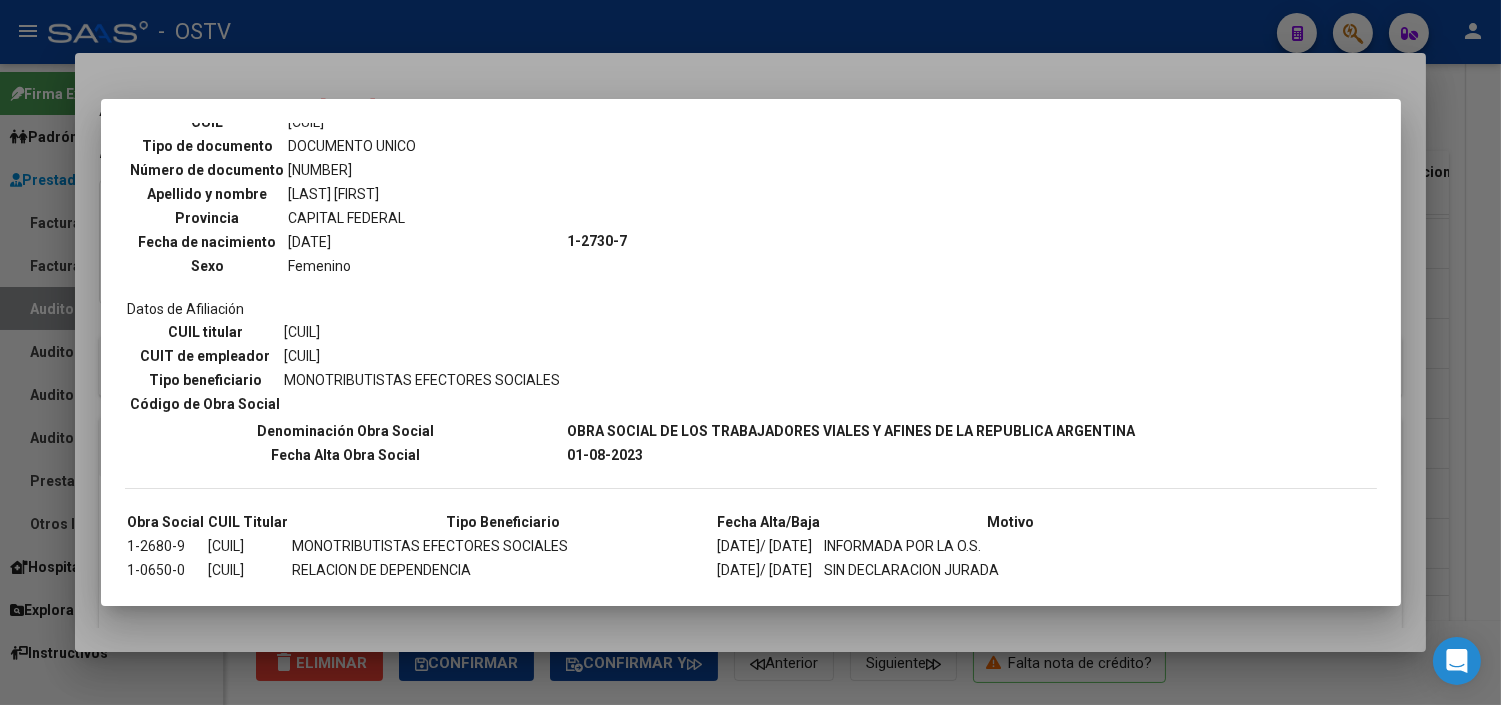 scroll, scrollTop: 228, scrollLeft: 0, axis: vertical 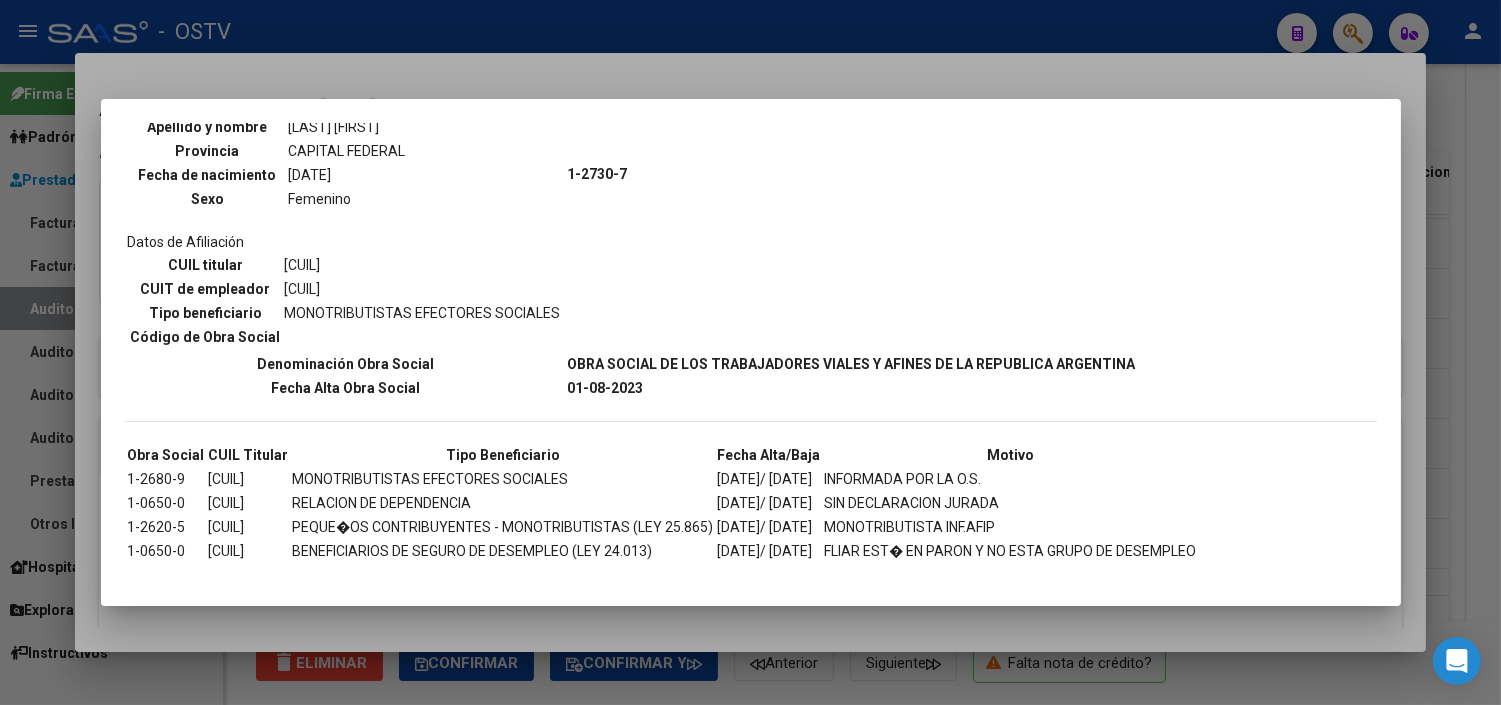 click at bounding box center (750, 352) 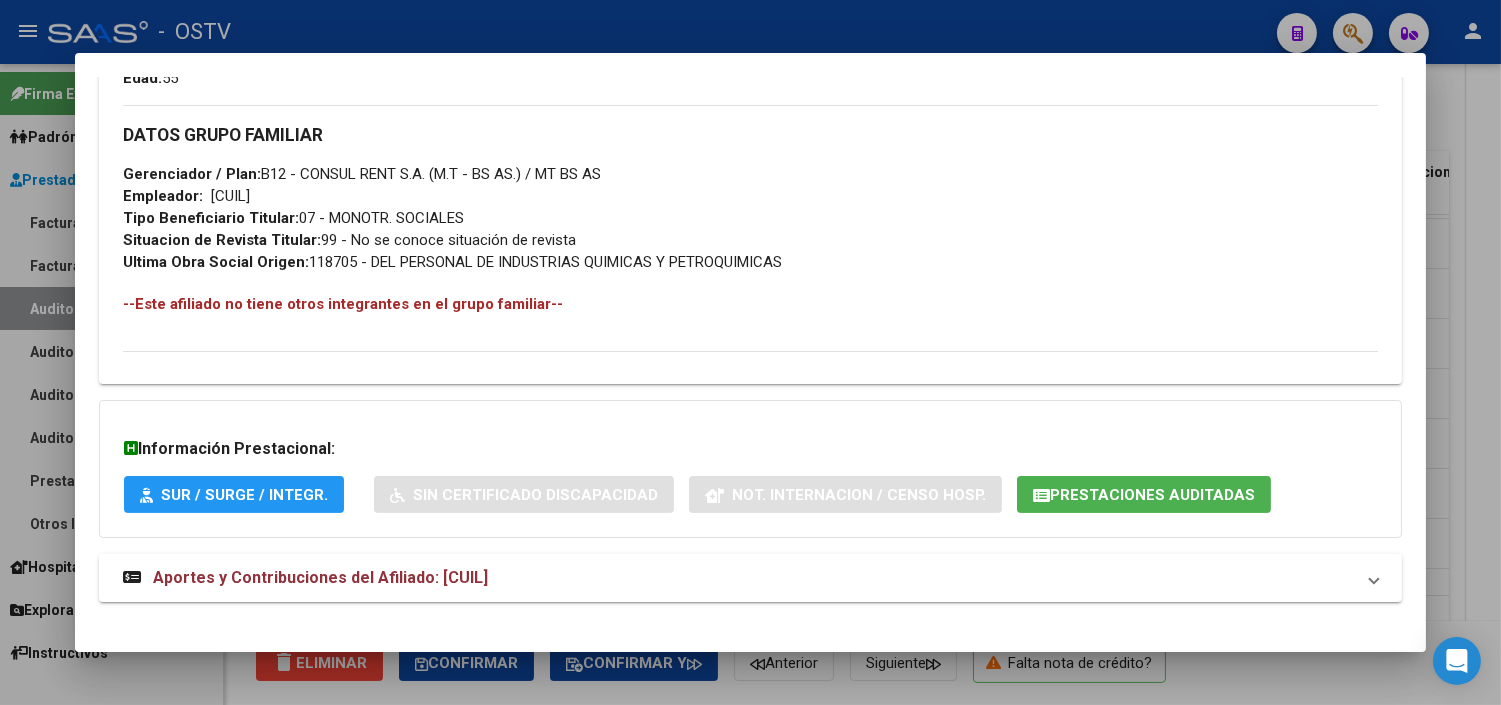 scroll, scrollTop: 937, scrollLeft: 0, axis: vertical 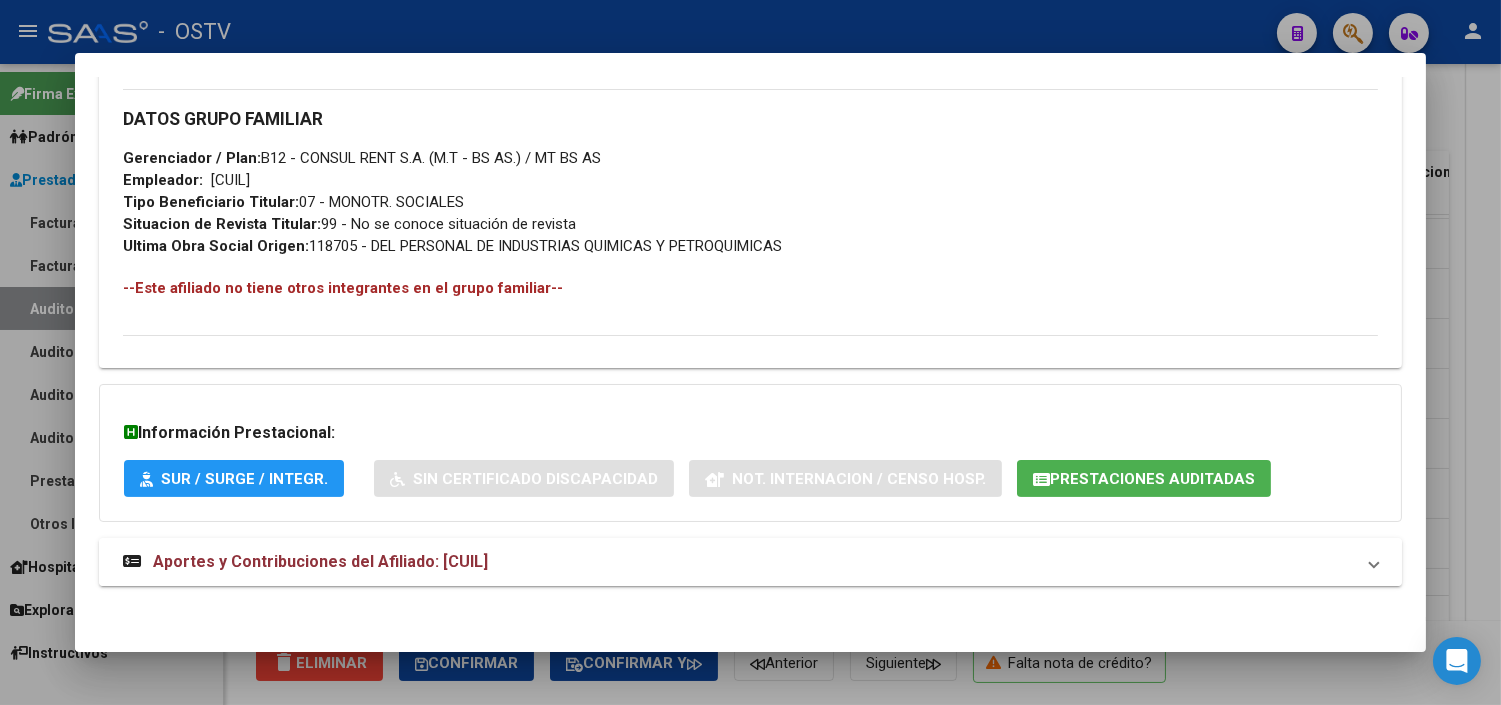 click on "Aportes y Contribuciones del Afiliado: [CUIL]" at bounding box center [320, 561] 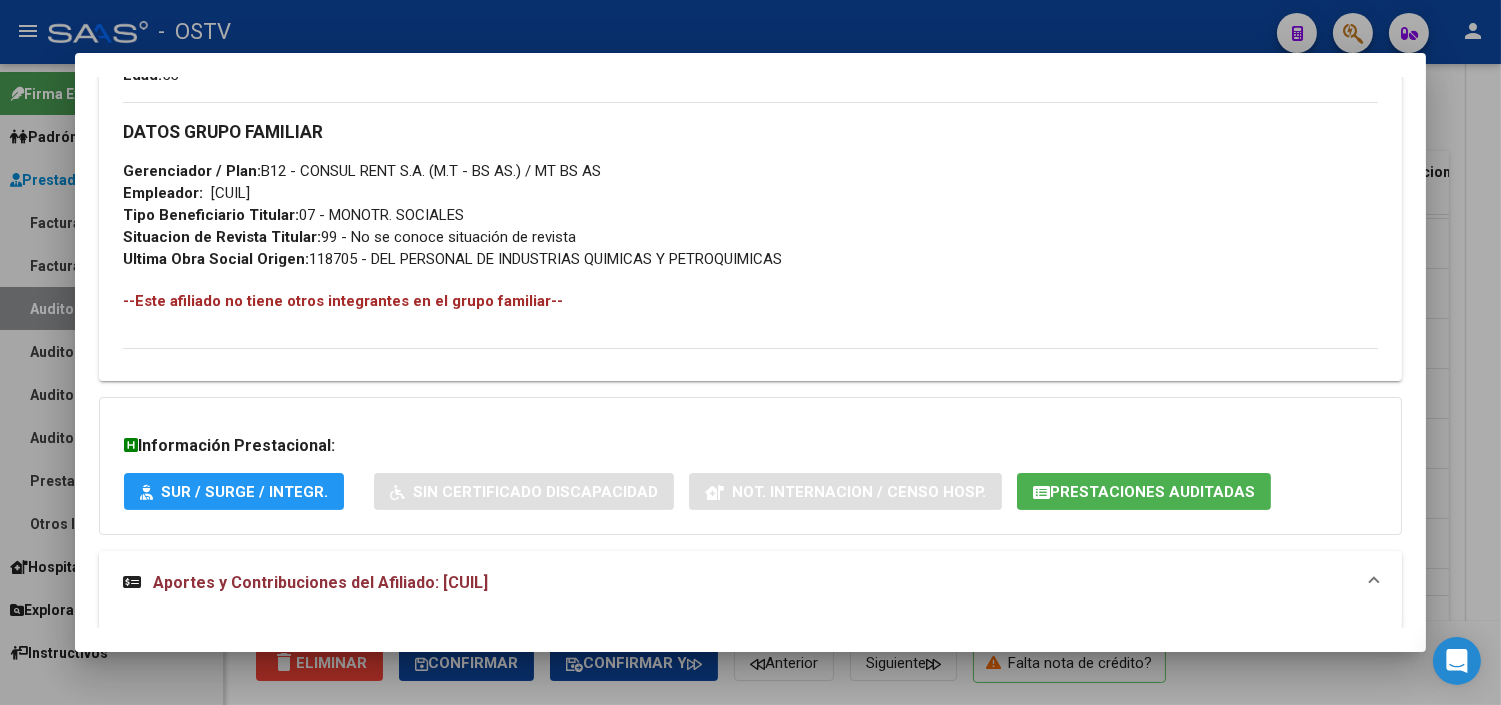 scroll, scrollTop: 923, scrollLeft: 0, axis: vertical 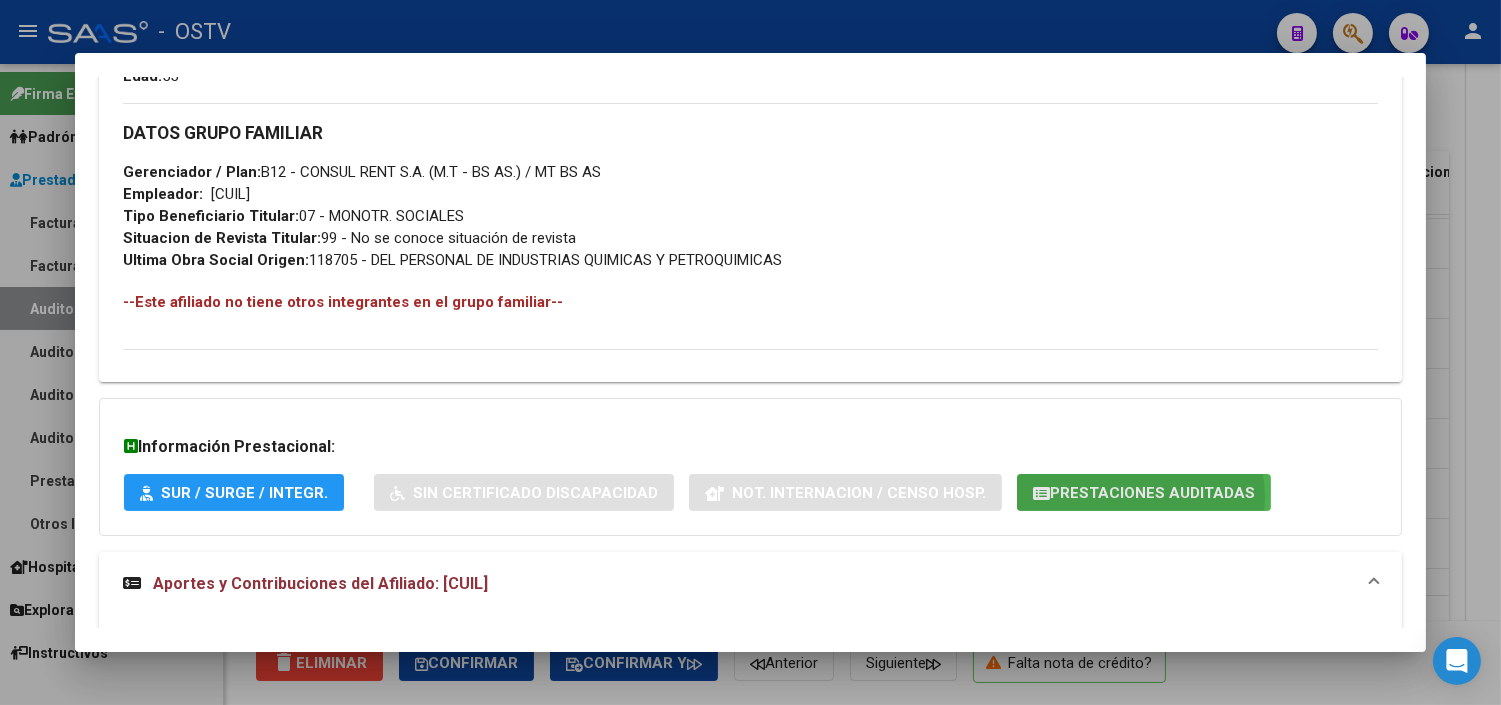 click on "Prestaciones Auditadas" 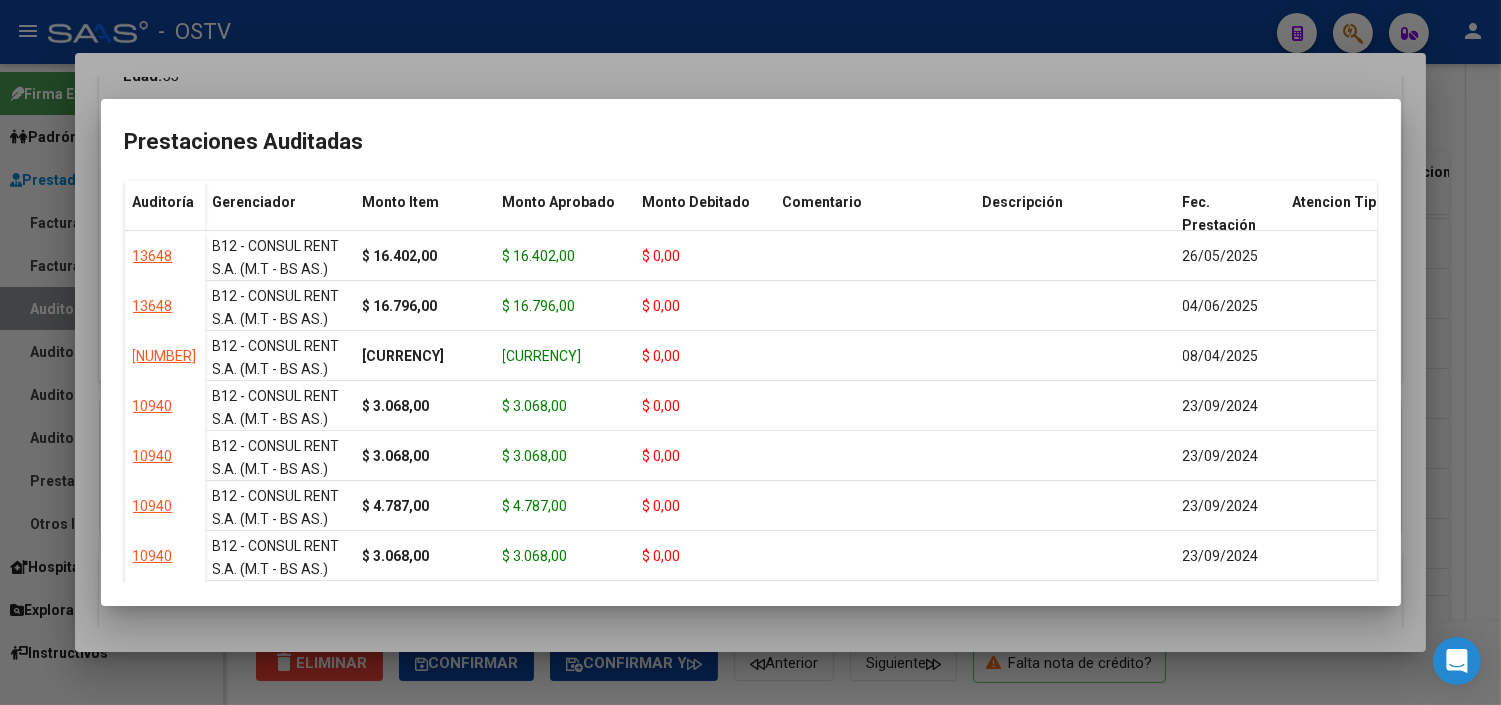 click at bounding box center (750, 352) 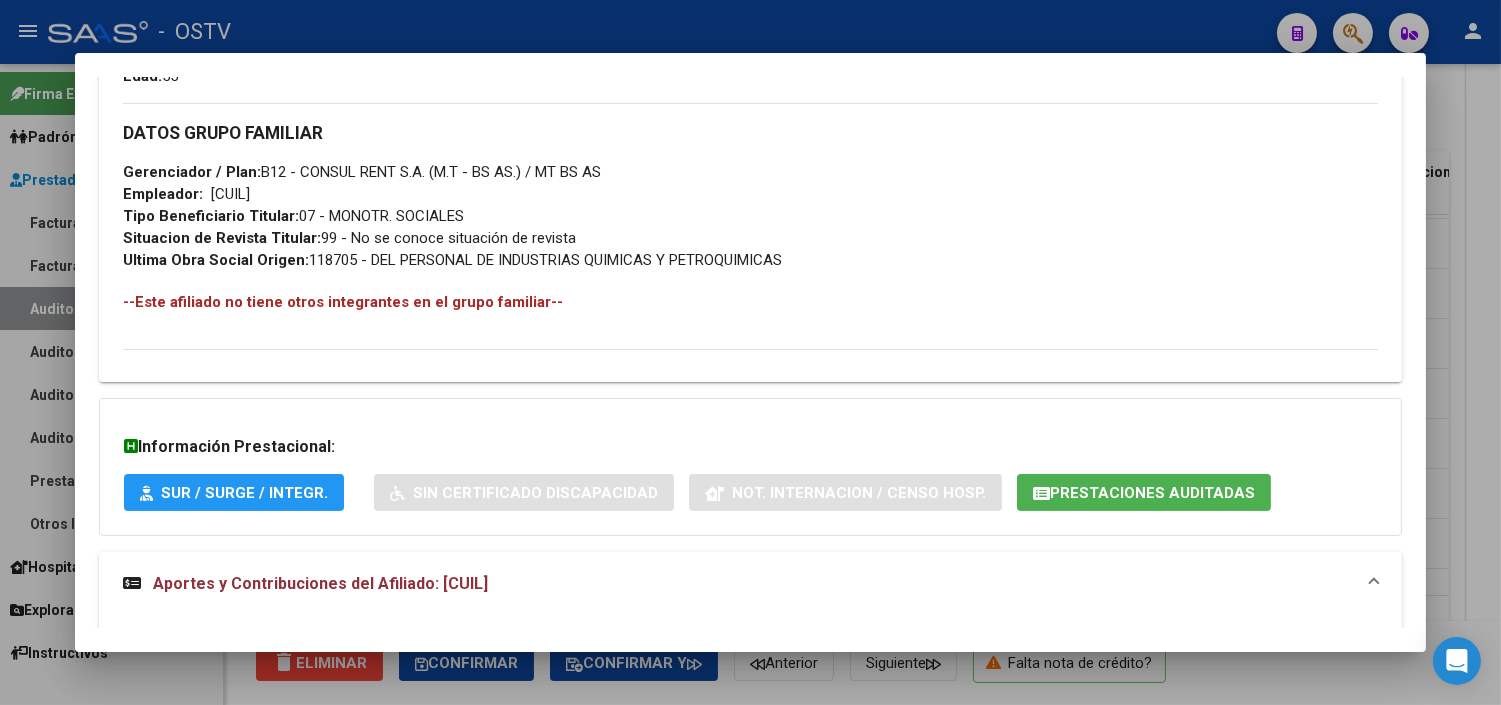 click at bounding box center [750, 352] 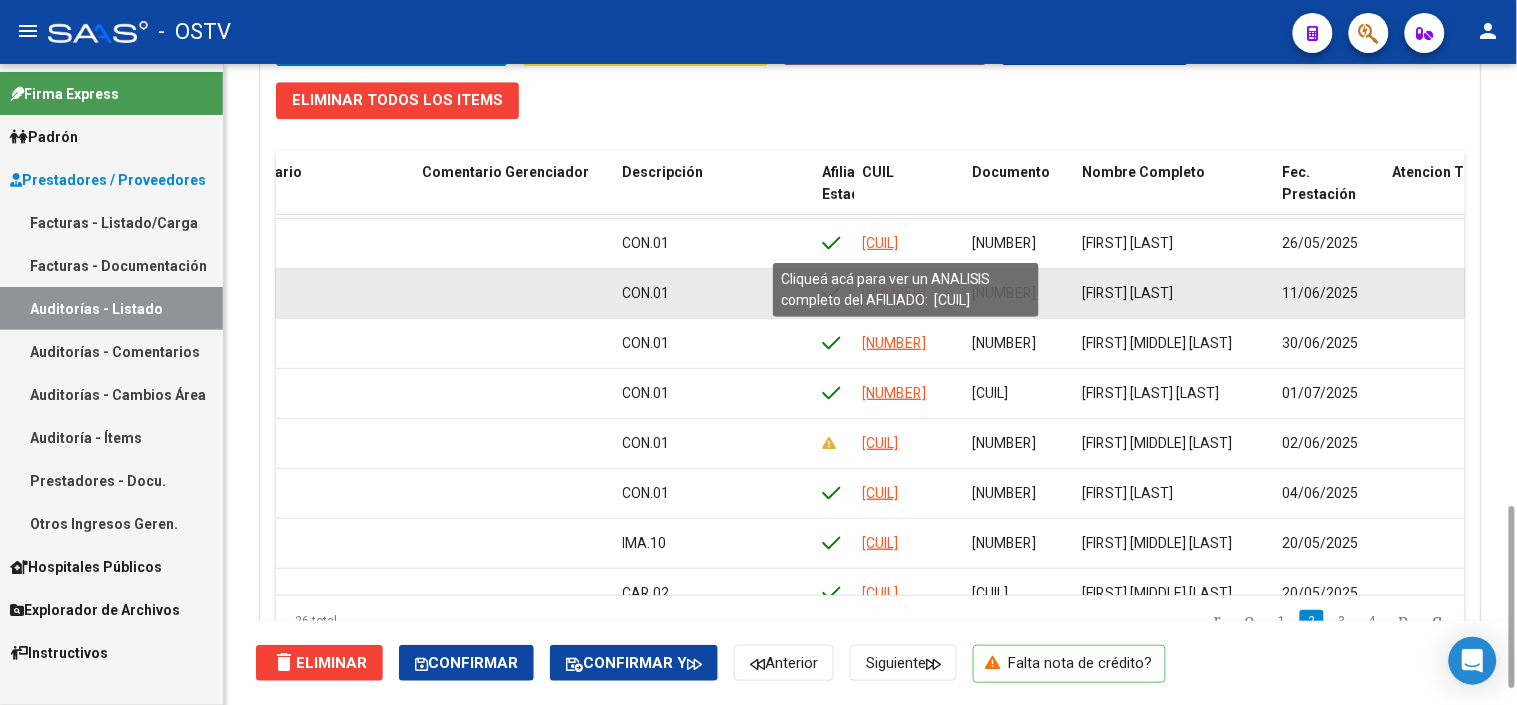 click on "[NUMBER]" 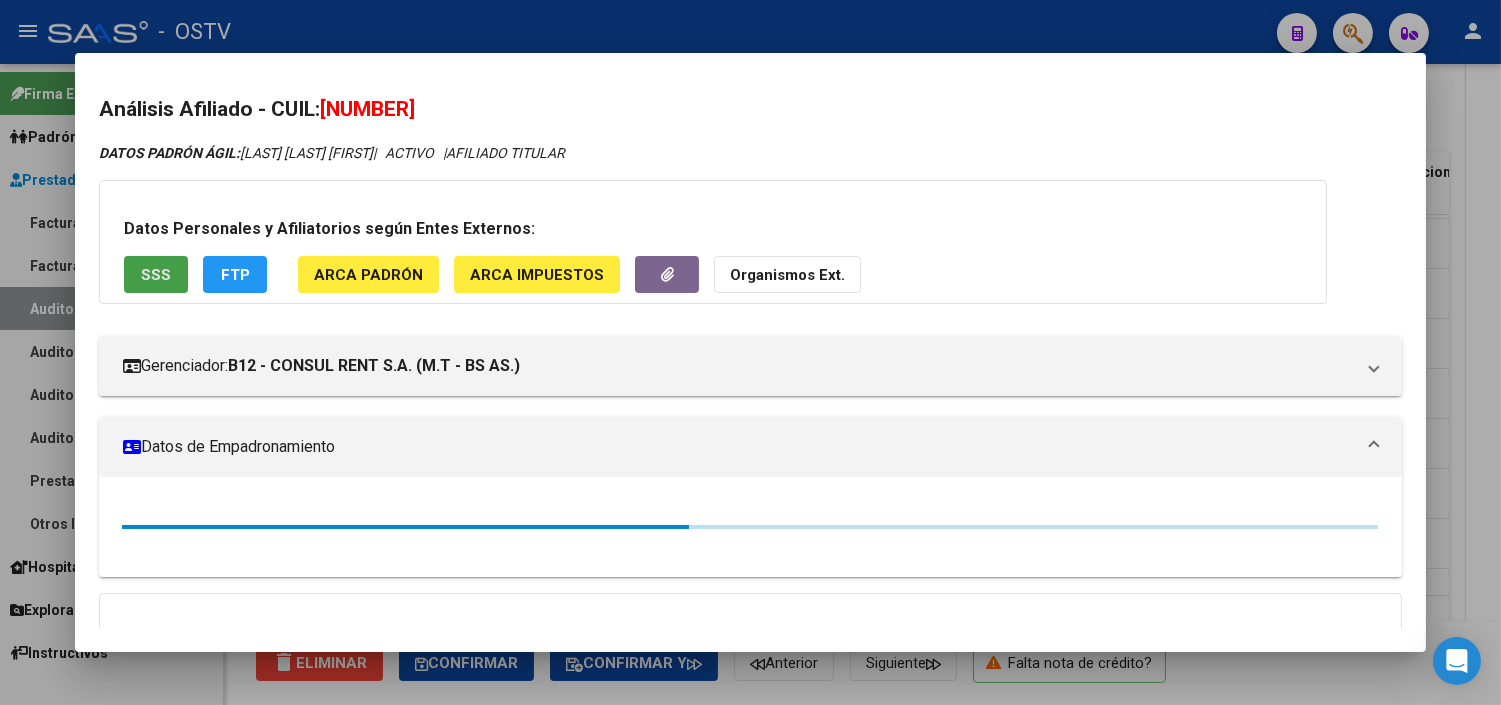 click on "SSS" at bounding box center (156, 274) 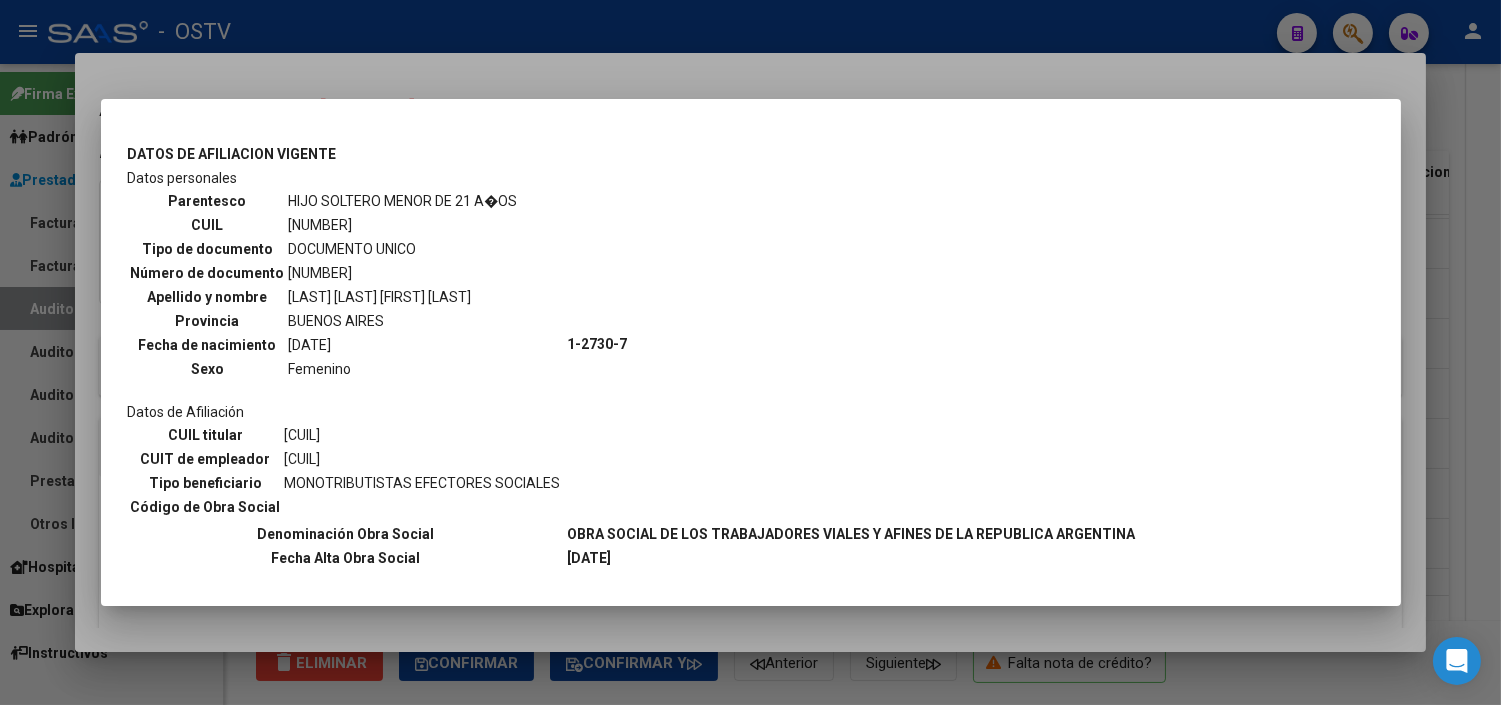scroll, scrollTop: 1066, scrollLeft: 0, axis: vertical 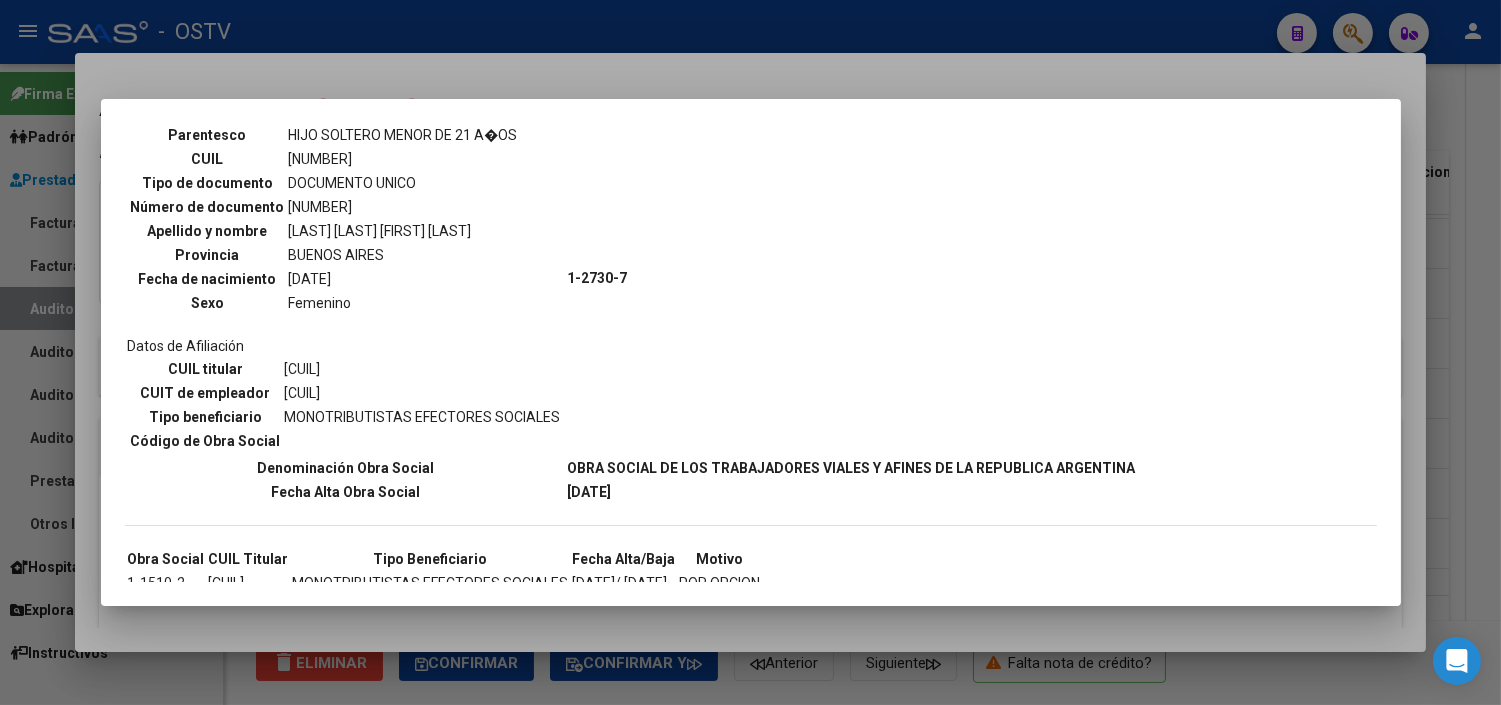 click at bounding box center [750, 352] 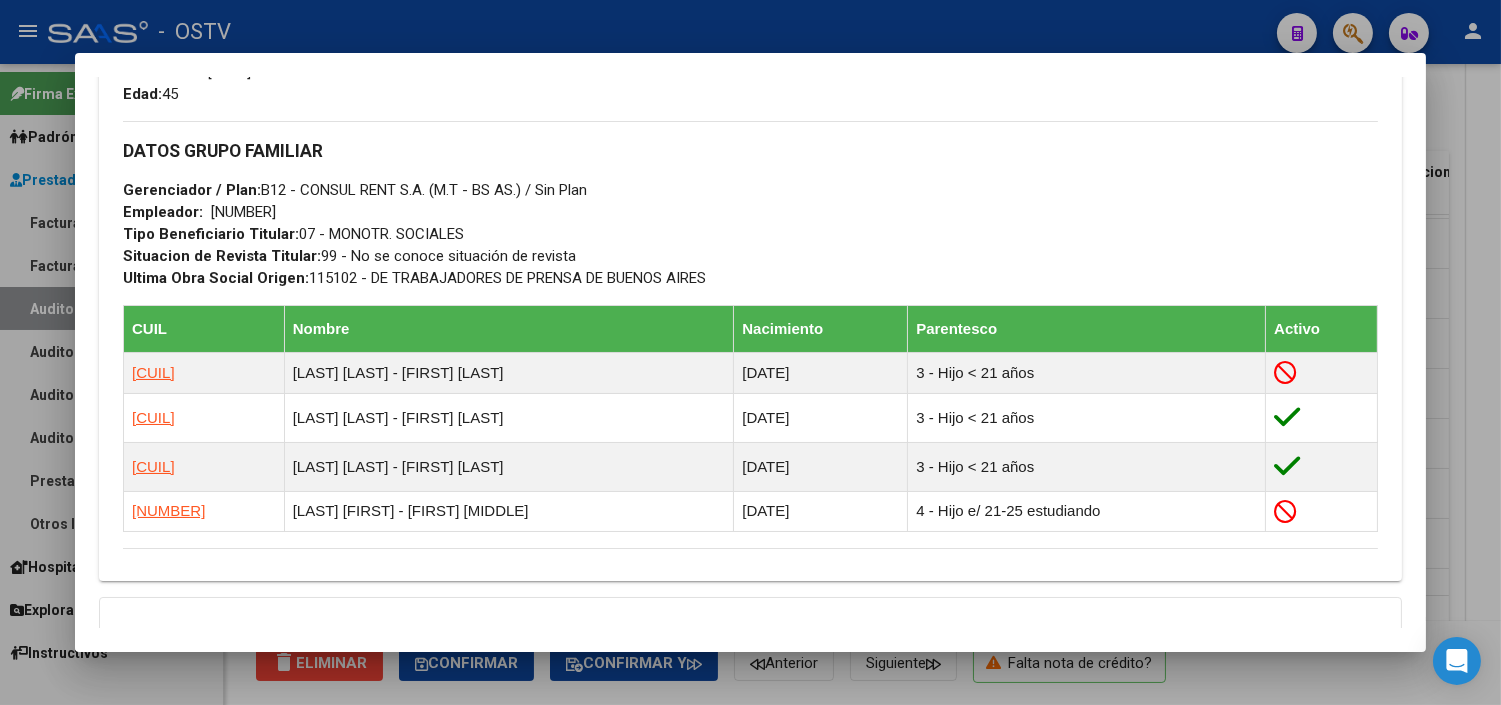 scroll, scrollTop: 1120, scrollLeft: 0, axis: vertical 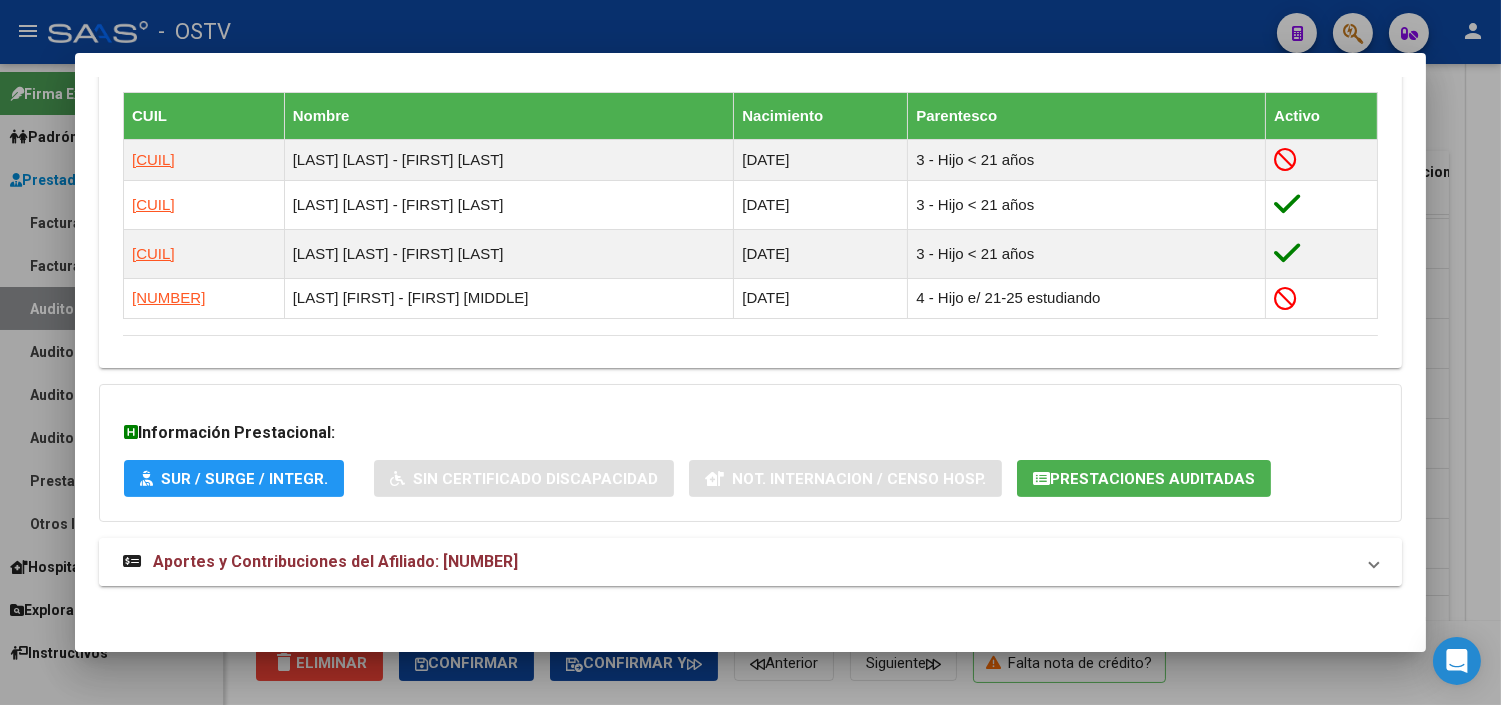 drag, startPoint x: 444, startPoint y: 570, endPoint x: 500, endPoint y: 554, distance: 58.24088 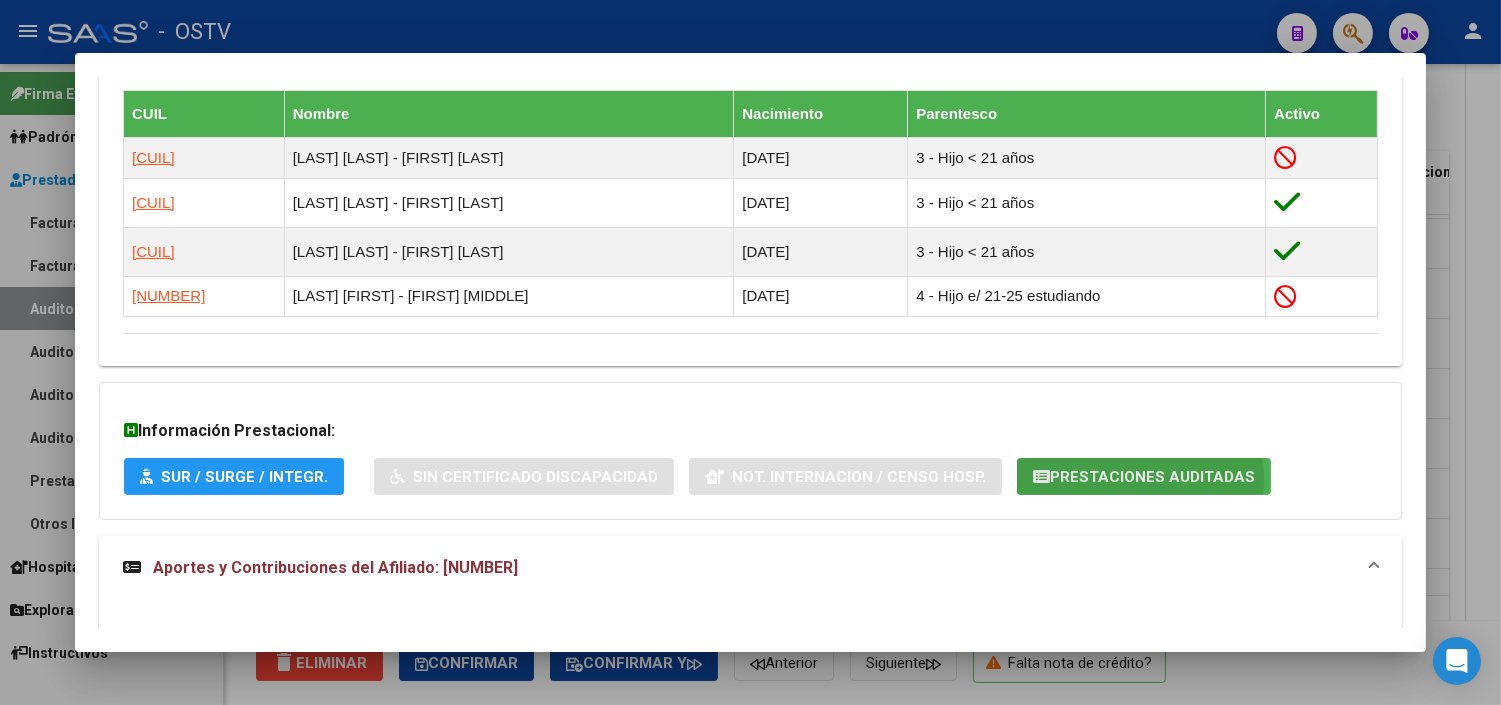 click on "Prestaciones Auditadas" 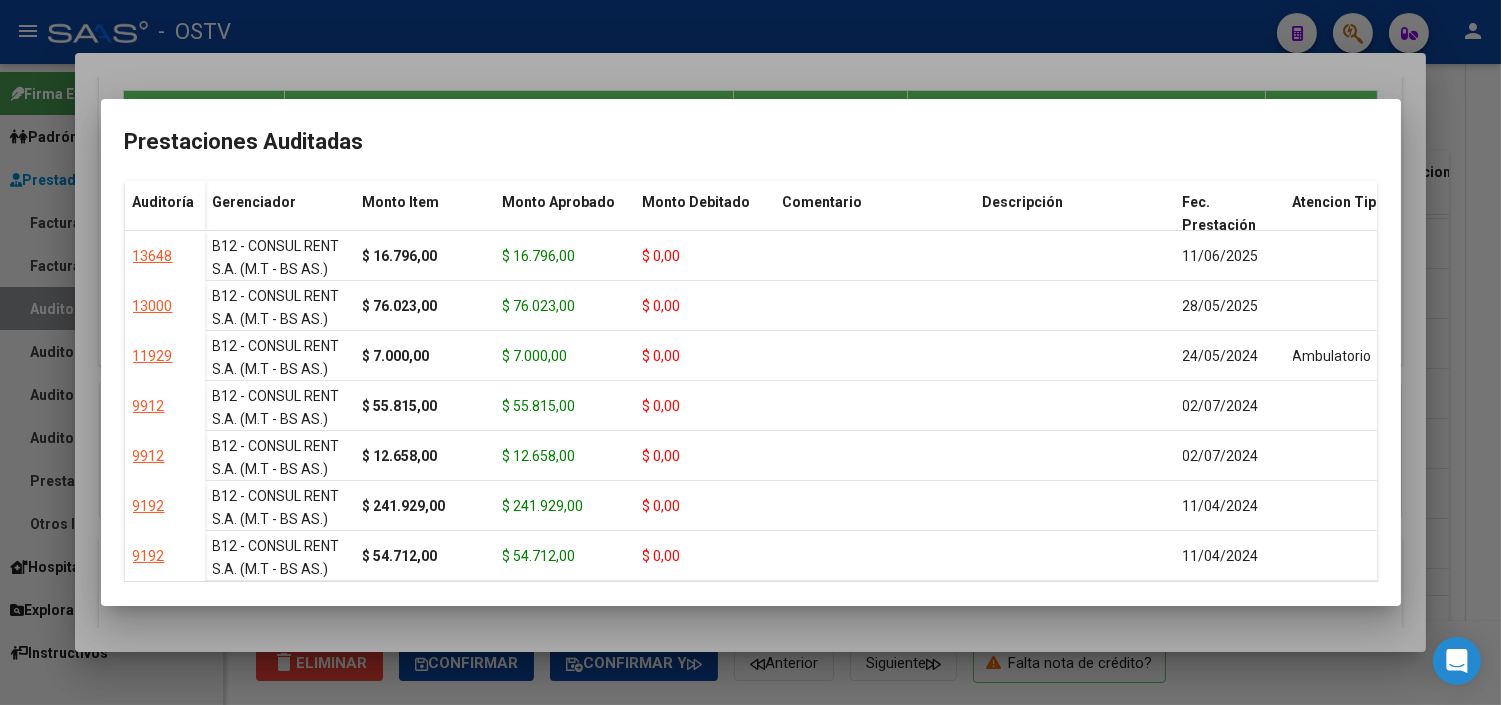 click at bounding box center [750, 352] 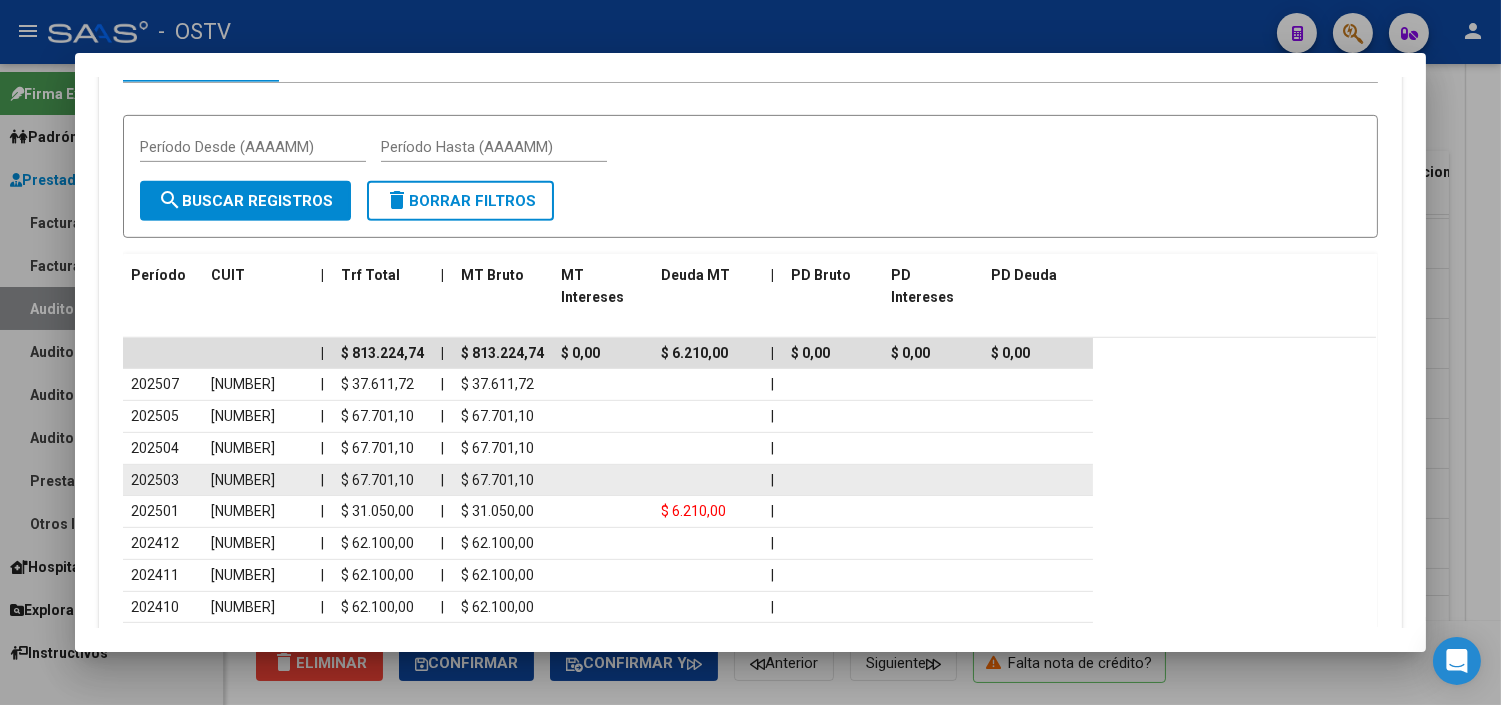 scroll, scrollTop: 1897, scrollLeft: 0, axis: vertical 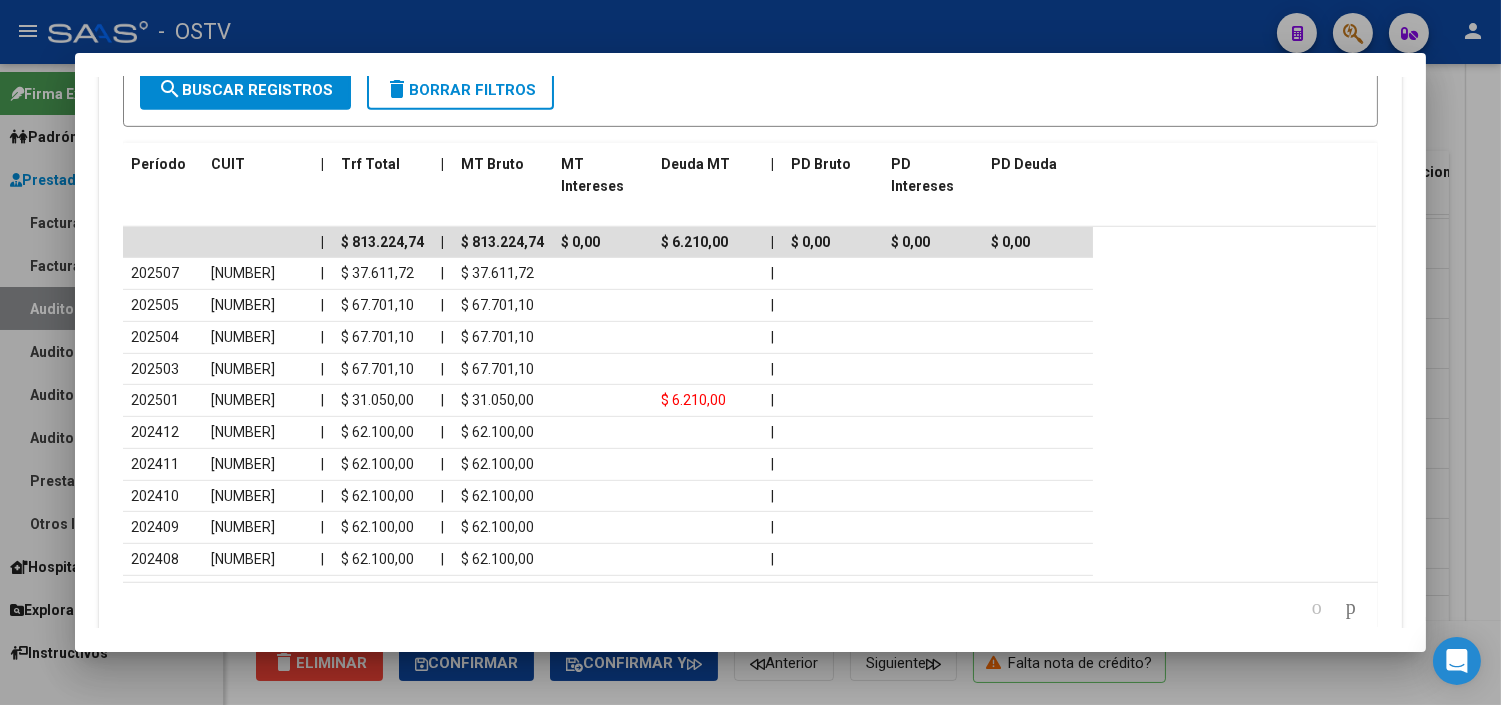 click at bounding box center [750, 352] 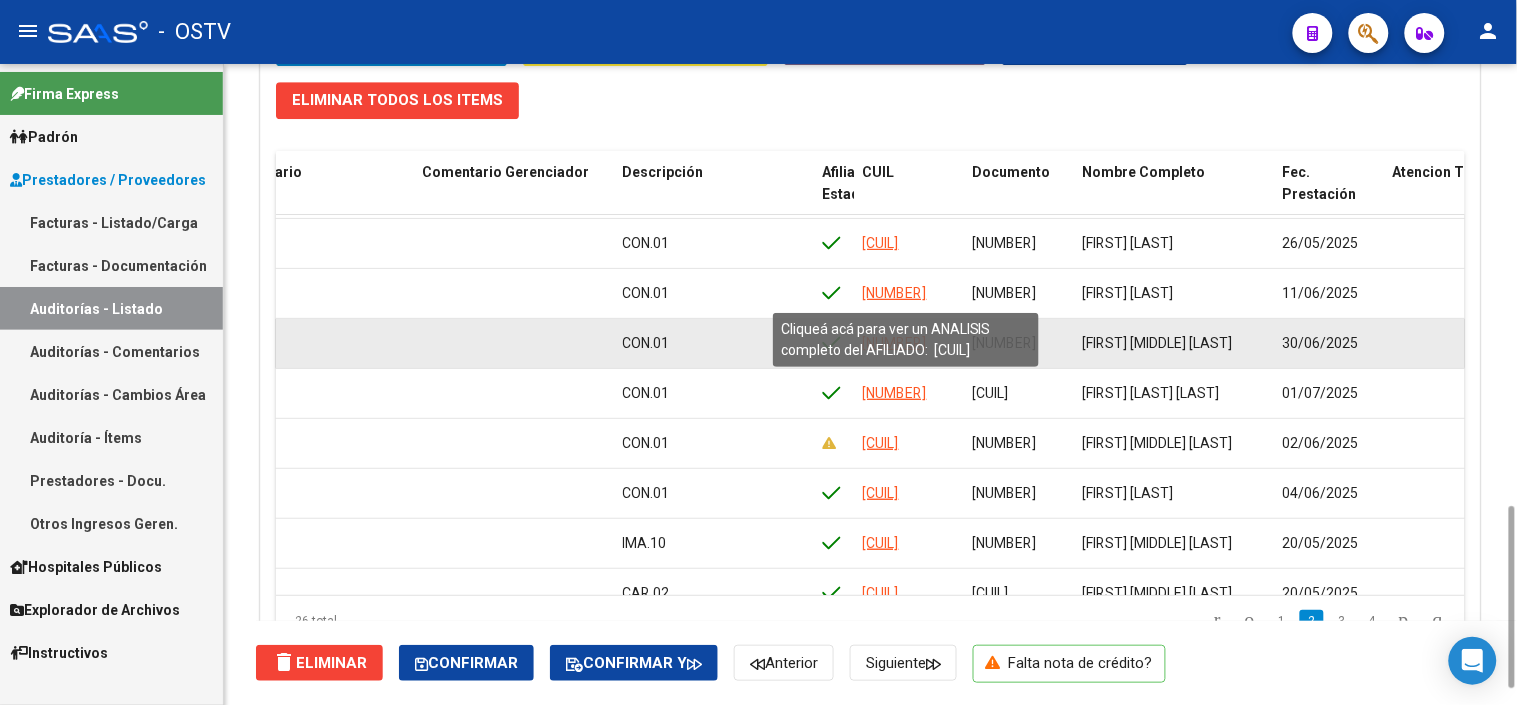 click on "[NUMBER]" 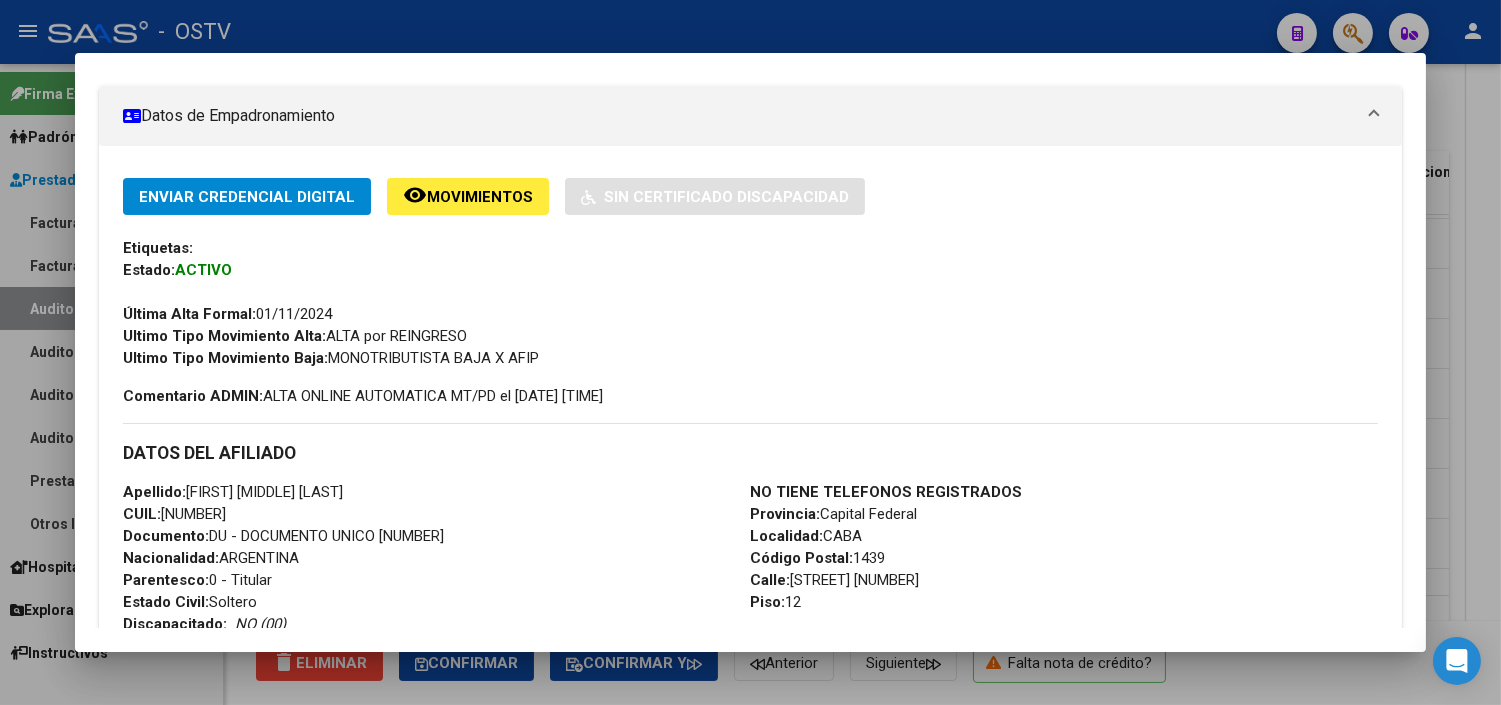 scroll, scrollTop: 0, scrollLeft: 0, axis: both 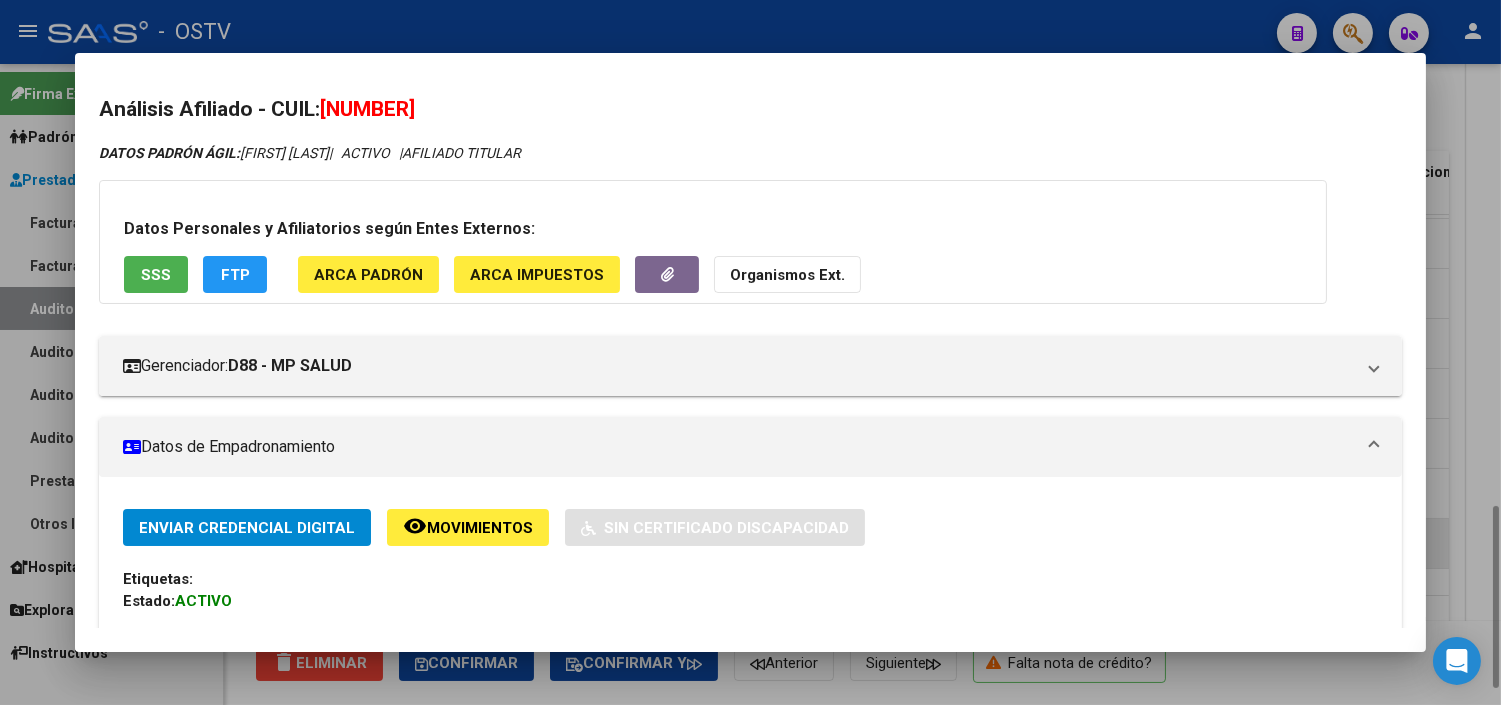 drag, startPoint x: 557, startPoint y: 694, endPoint x: 933, endPoint y: 484, distance: 430.66925 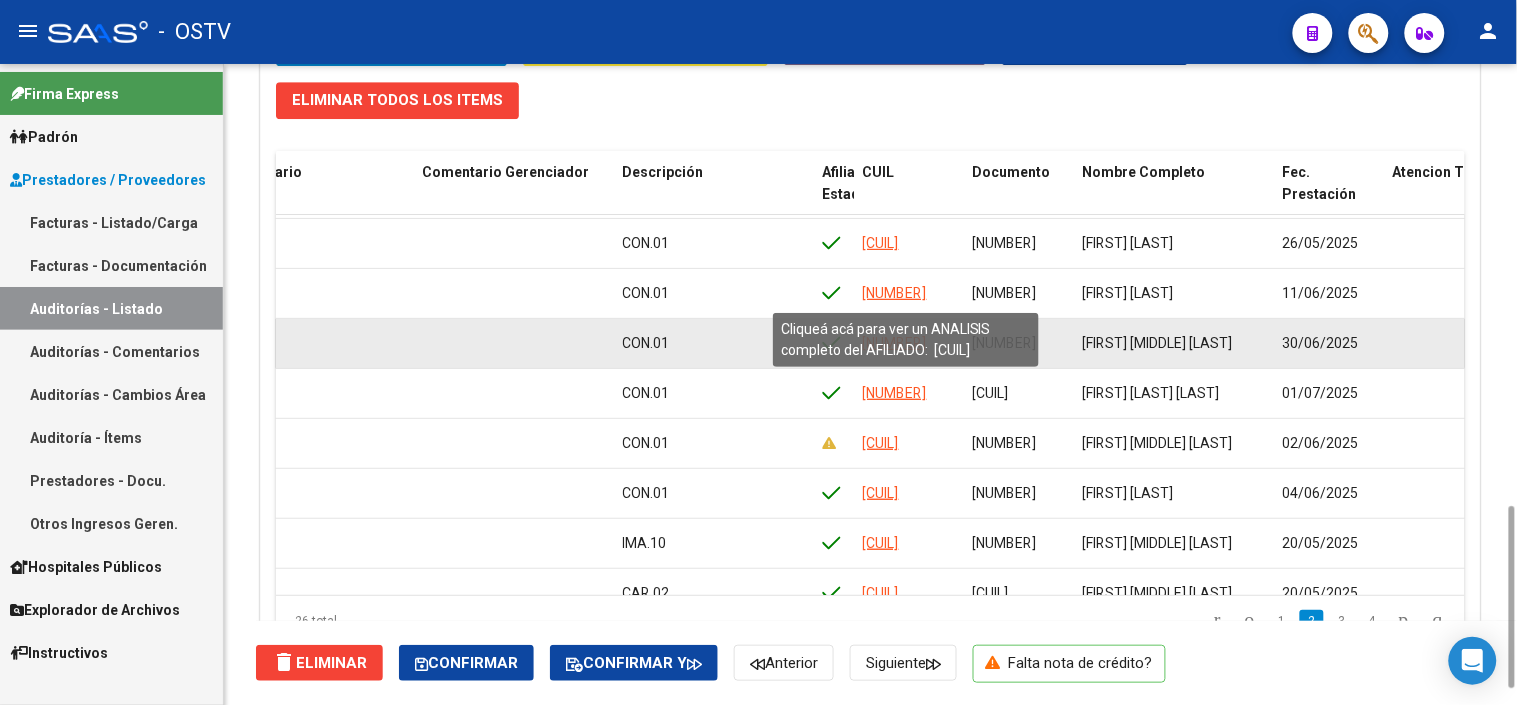 click on "[NUMBER]" 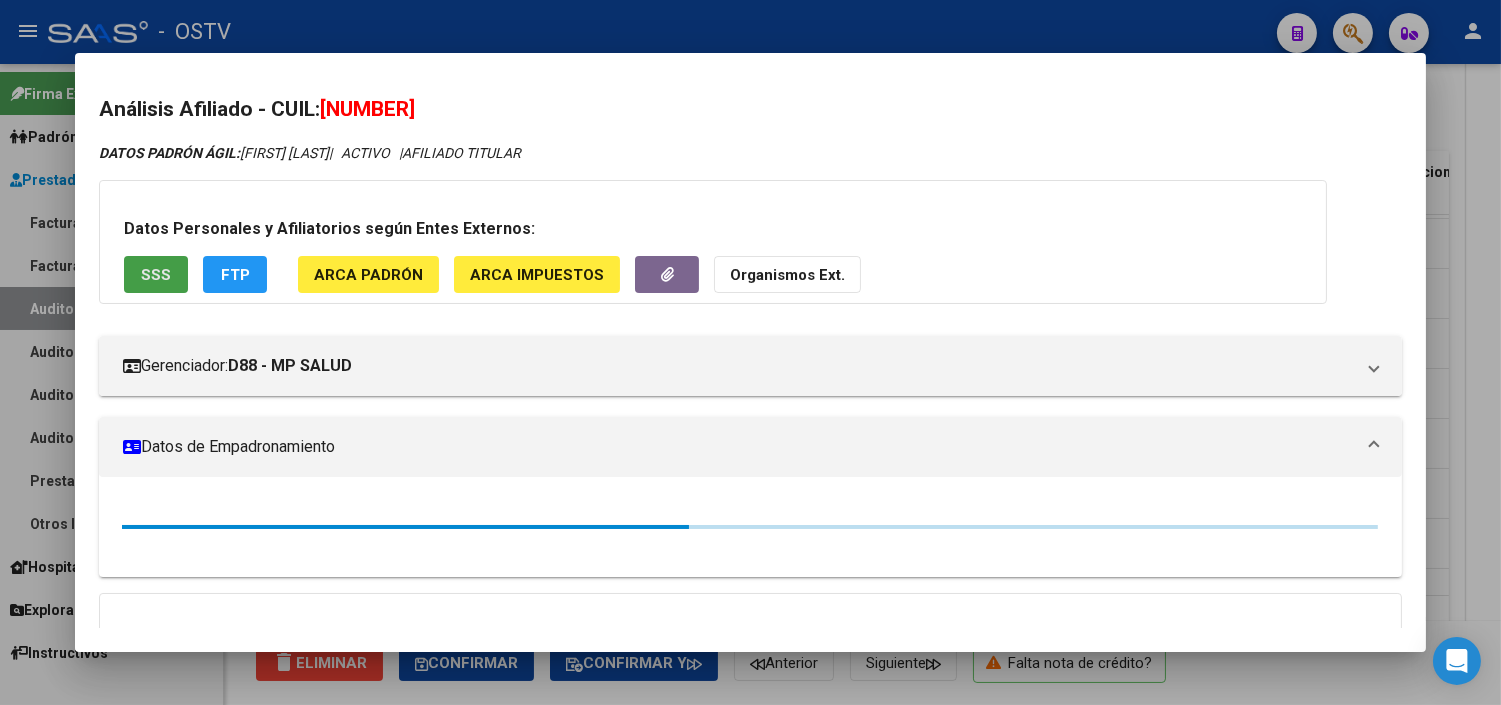 click on "SSS" at bounding box center [156, 275] 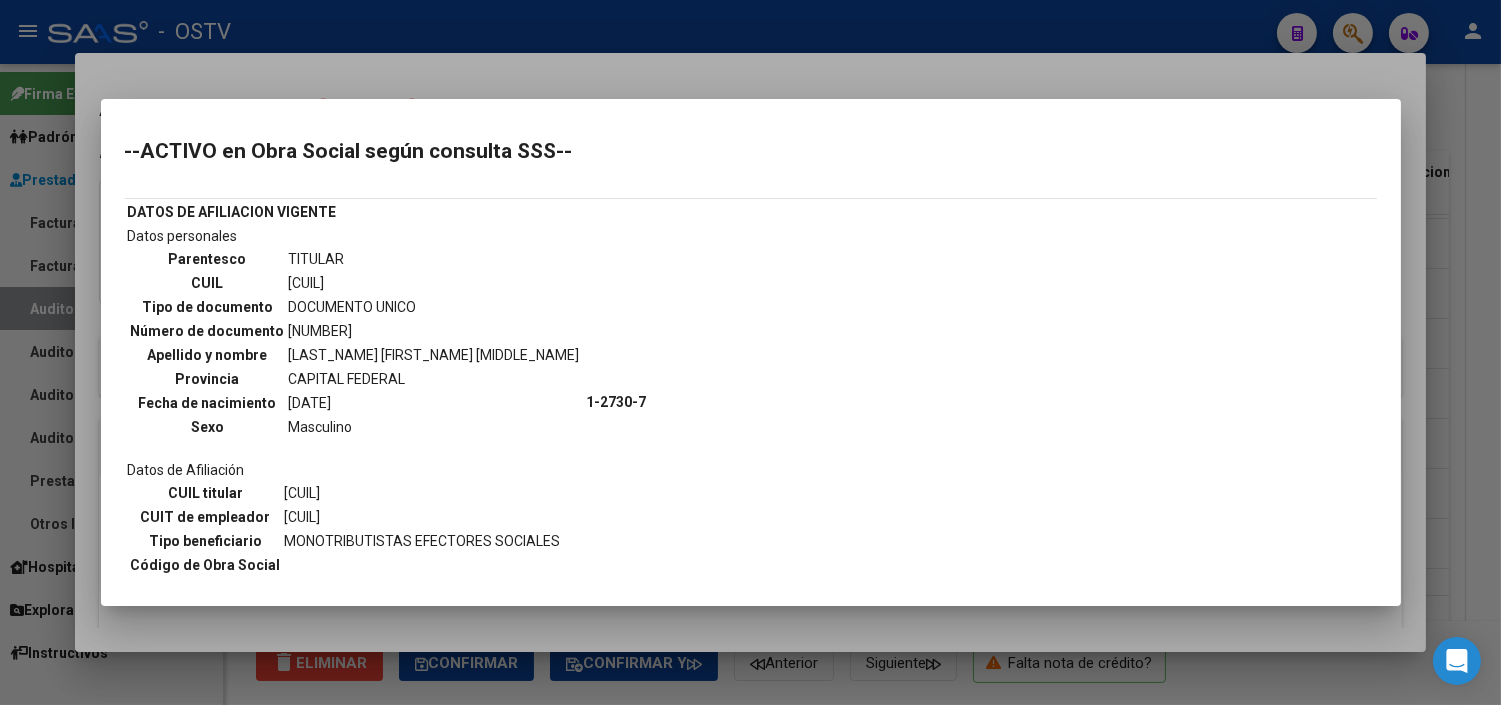 scroll, scrollTop: 158, scrollLeft: 0, axis: vertical 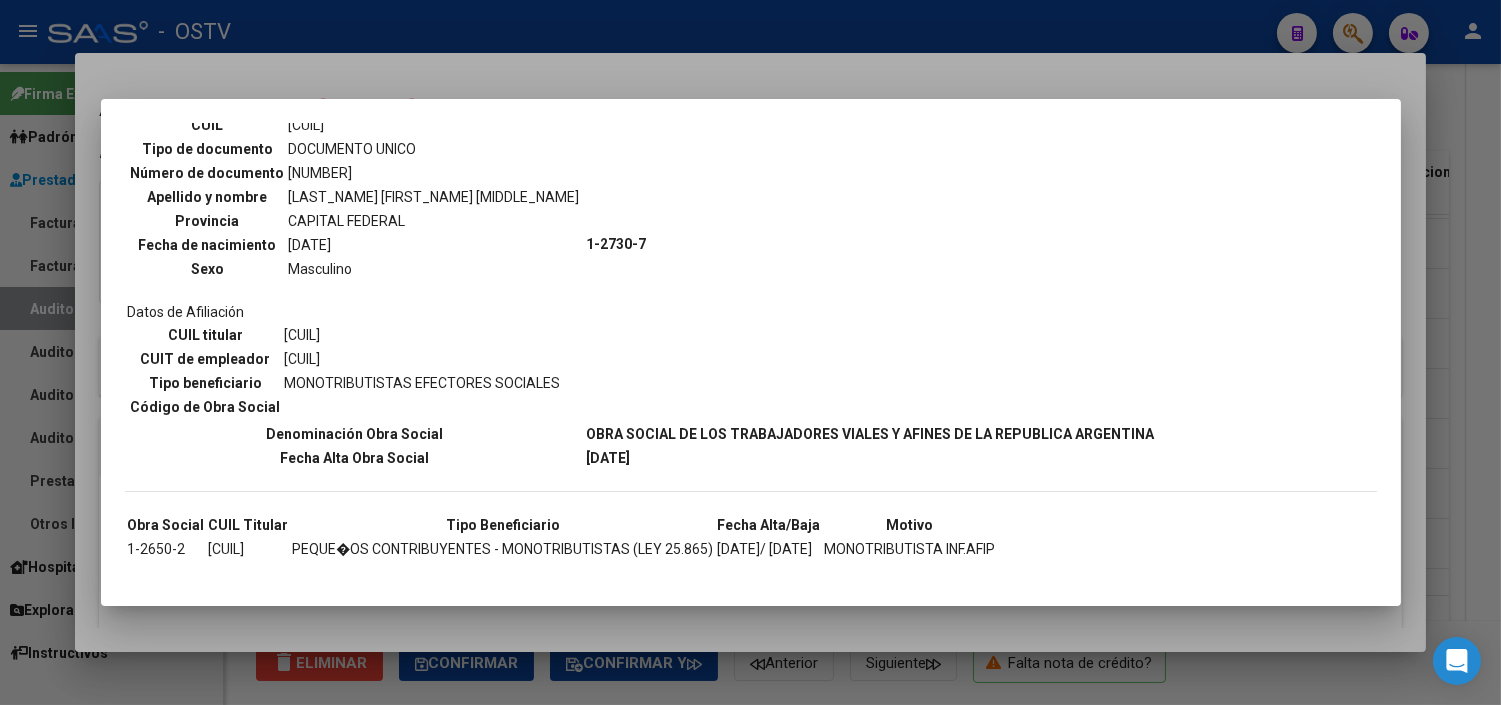click at bounding box center [750, 352] 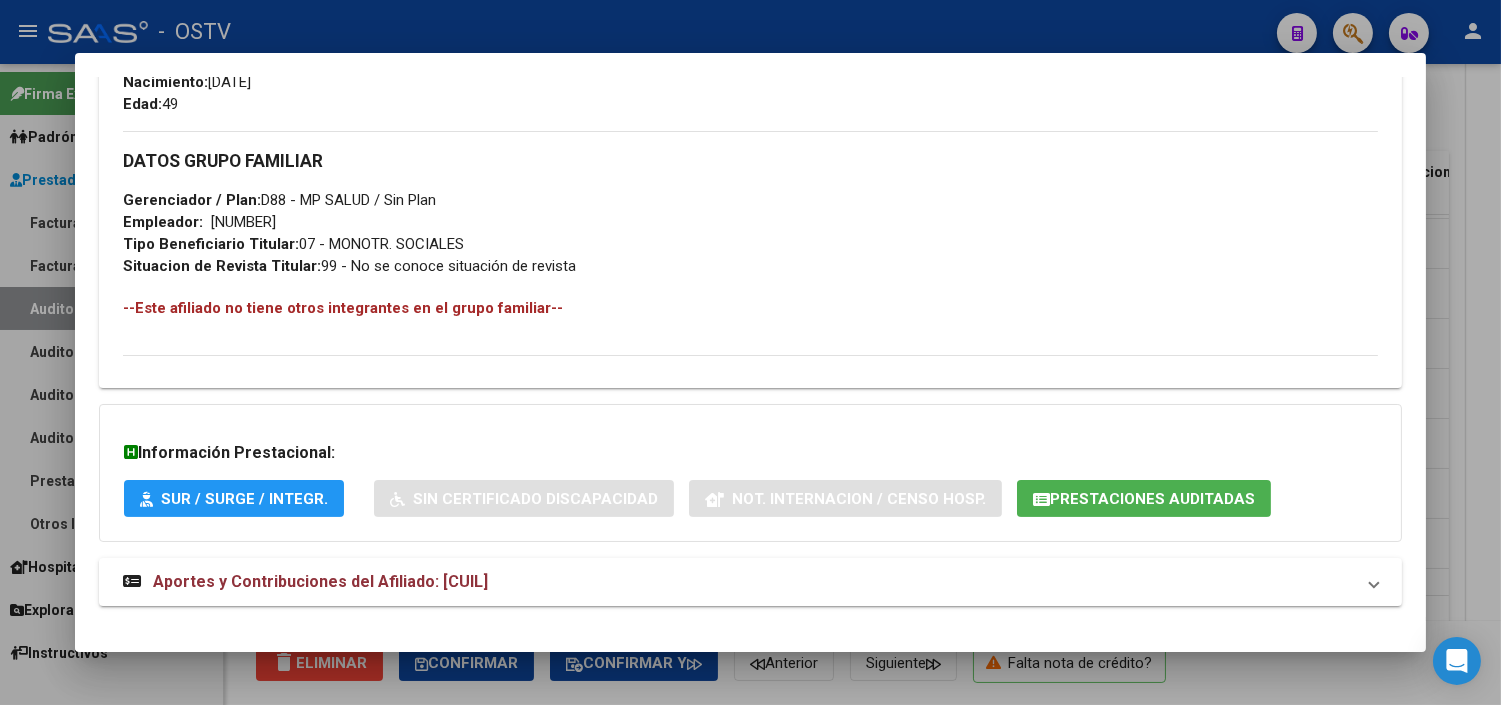 scroll, scrollTop: 937, scrollLeft: 0, axis: vertical 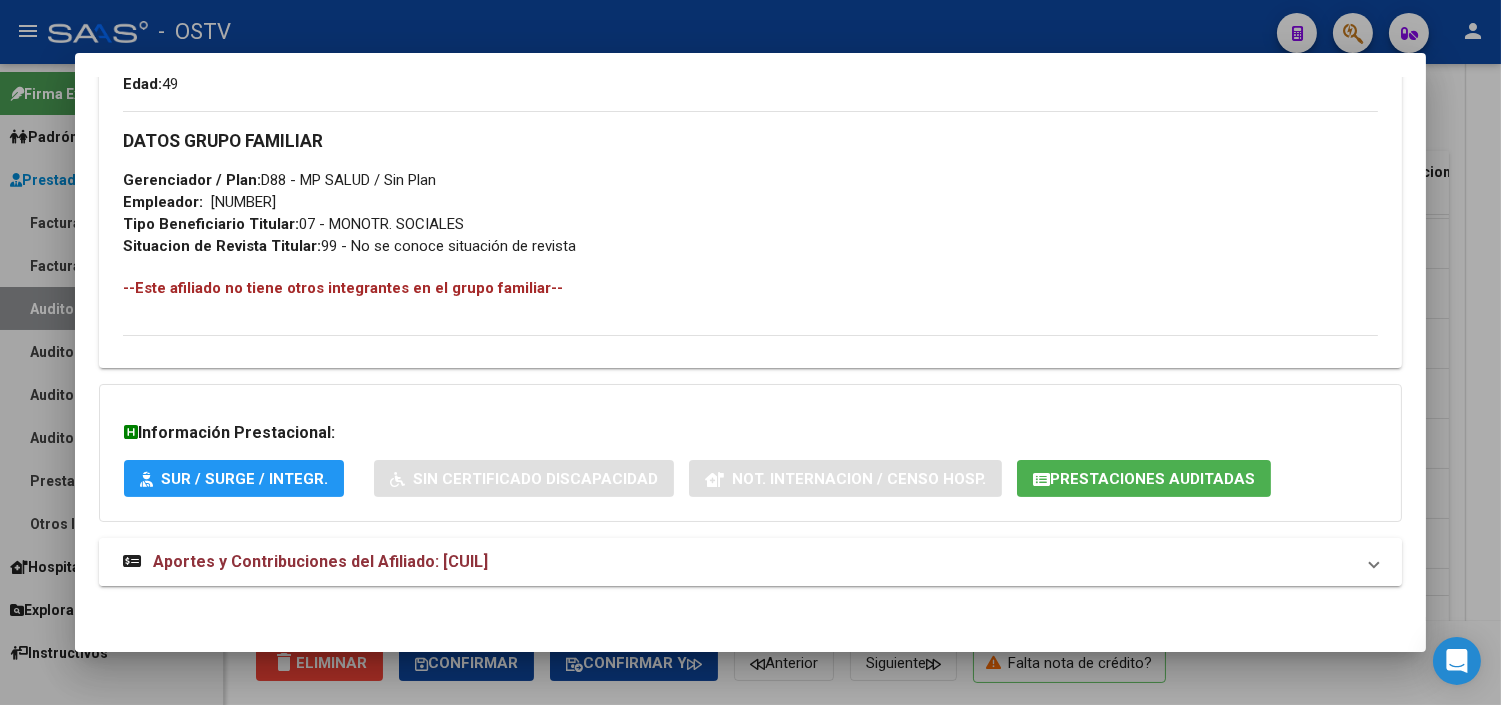 click on "Aportes y Contribuciones del Afiliado: [CUIL]" at bounding box center (320, 561) 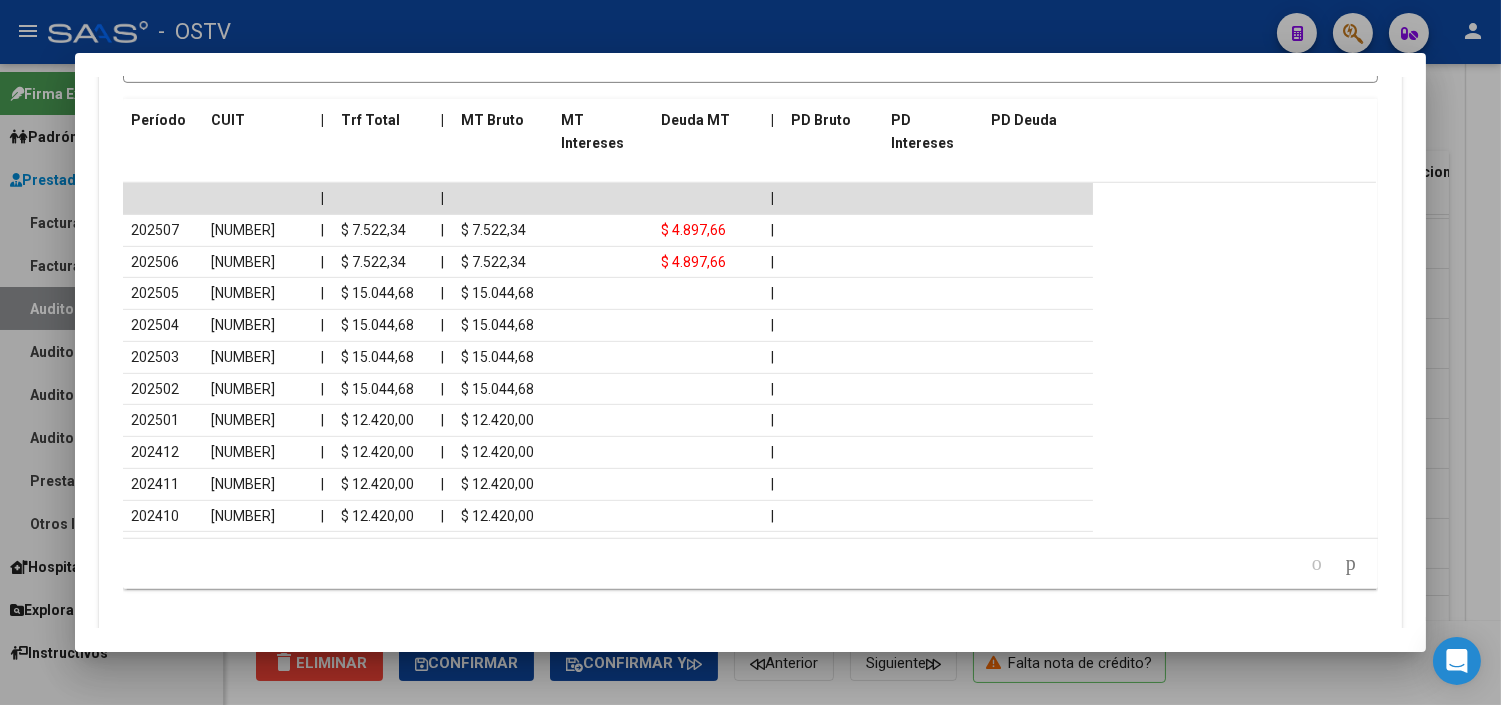scroll, scrollTop: 1762, scrollLeft: 0, axis: vertical 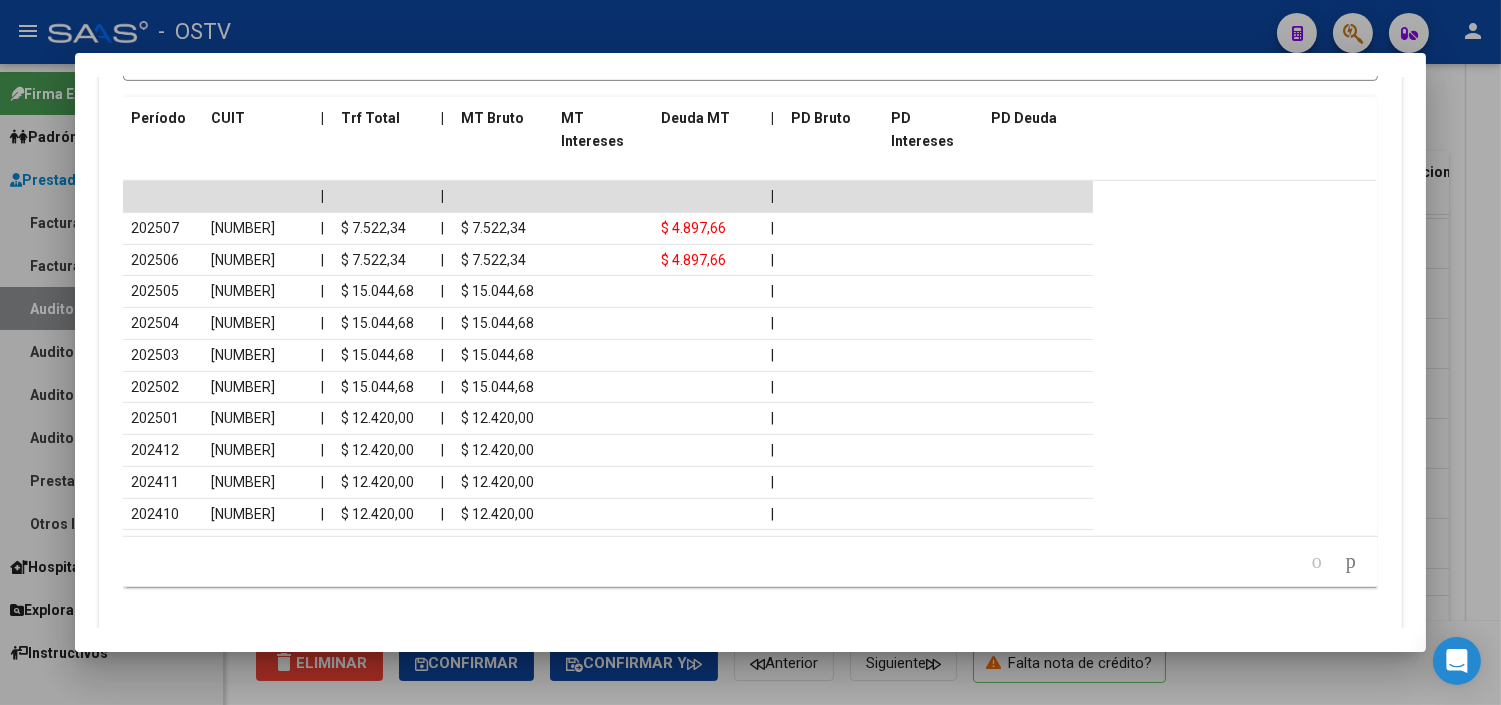 click at bounding box center (750, 352) 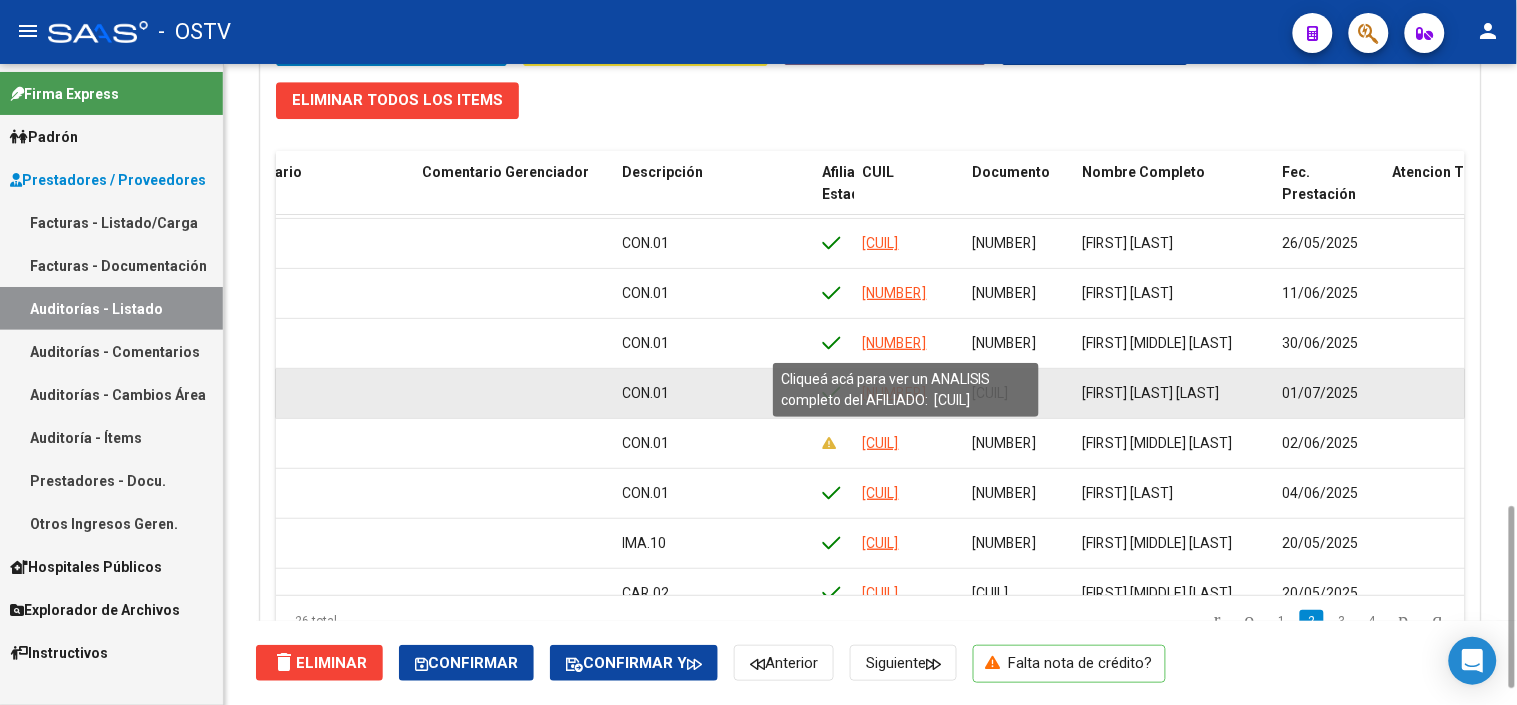 click on "[NUMBER]" 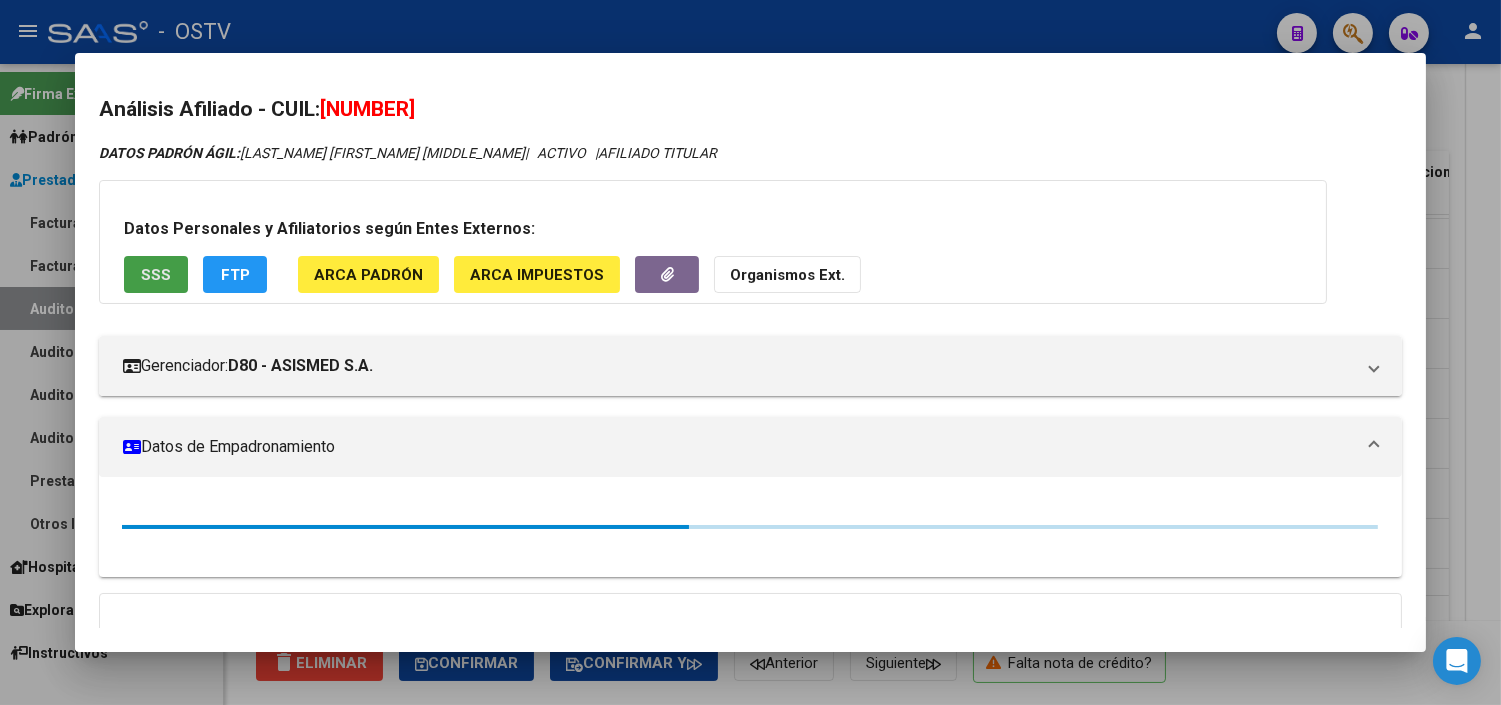 click on "SSS" at bounding box center (156, 275) 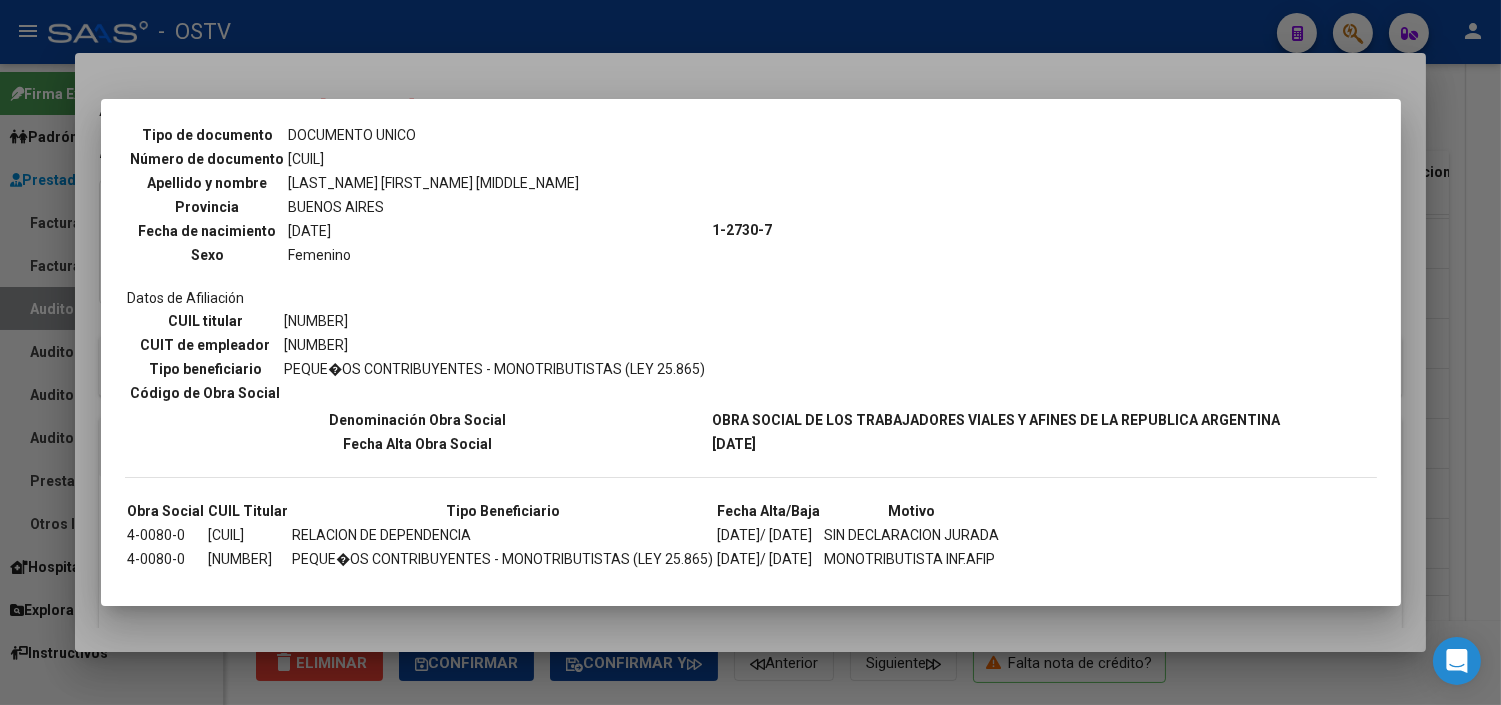 scroll, scrollTop: 182, scrollLeft: 0, axis: vertical 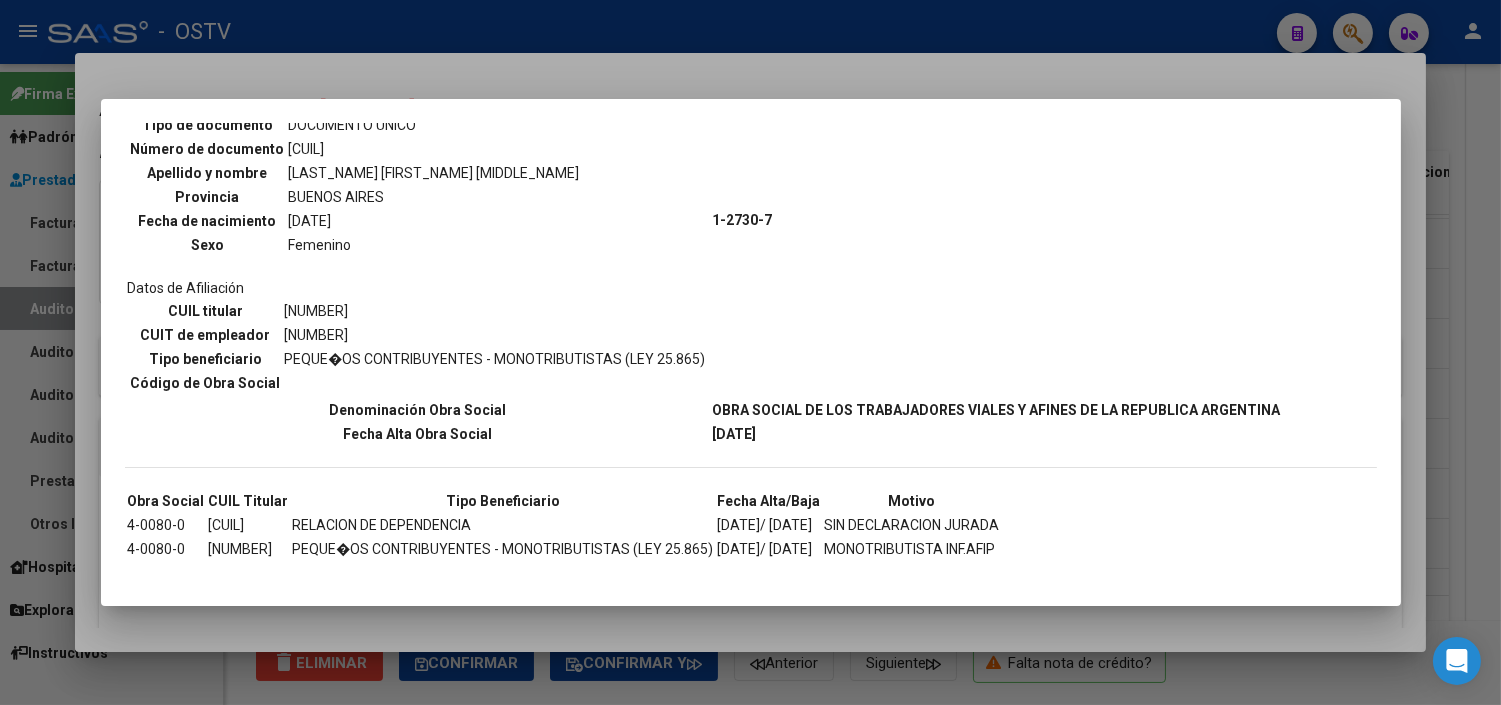 click at bounding box center [750, 352] 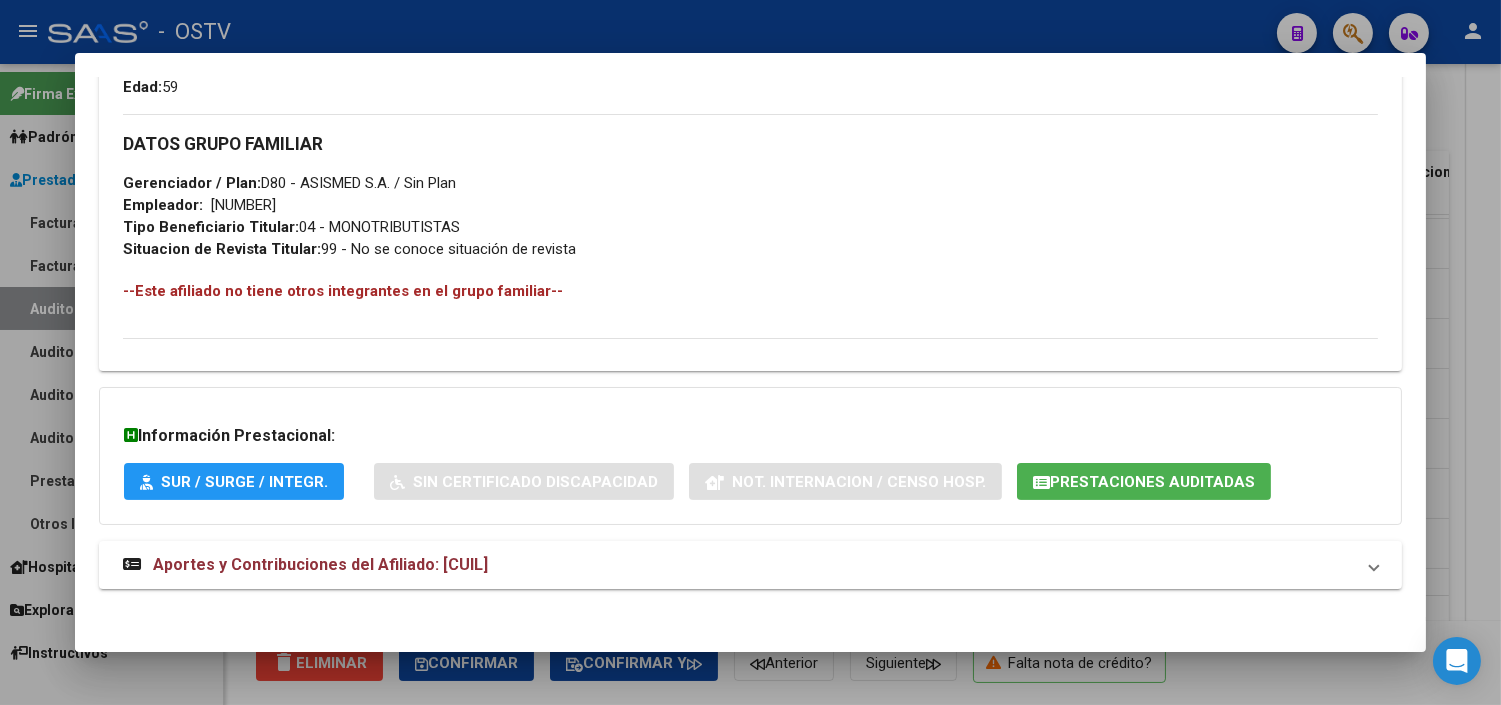 scroll, scrollTop: 915, scrollLeft: 0, axis: vertical 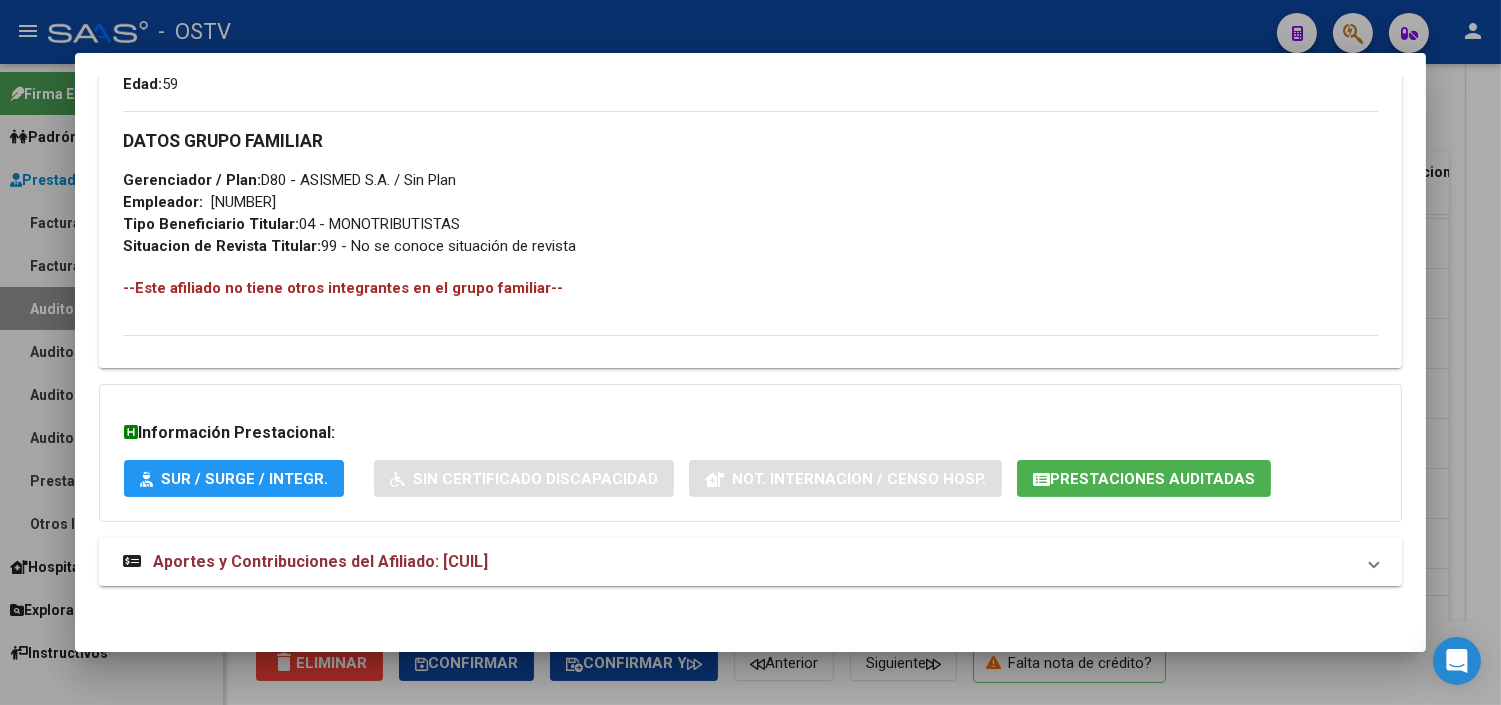 click on "Aportes y Contribuciones del Afiliado: [CUIL]" at bounding box center [320, 561] 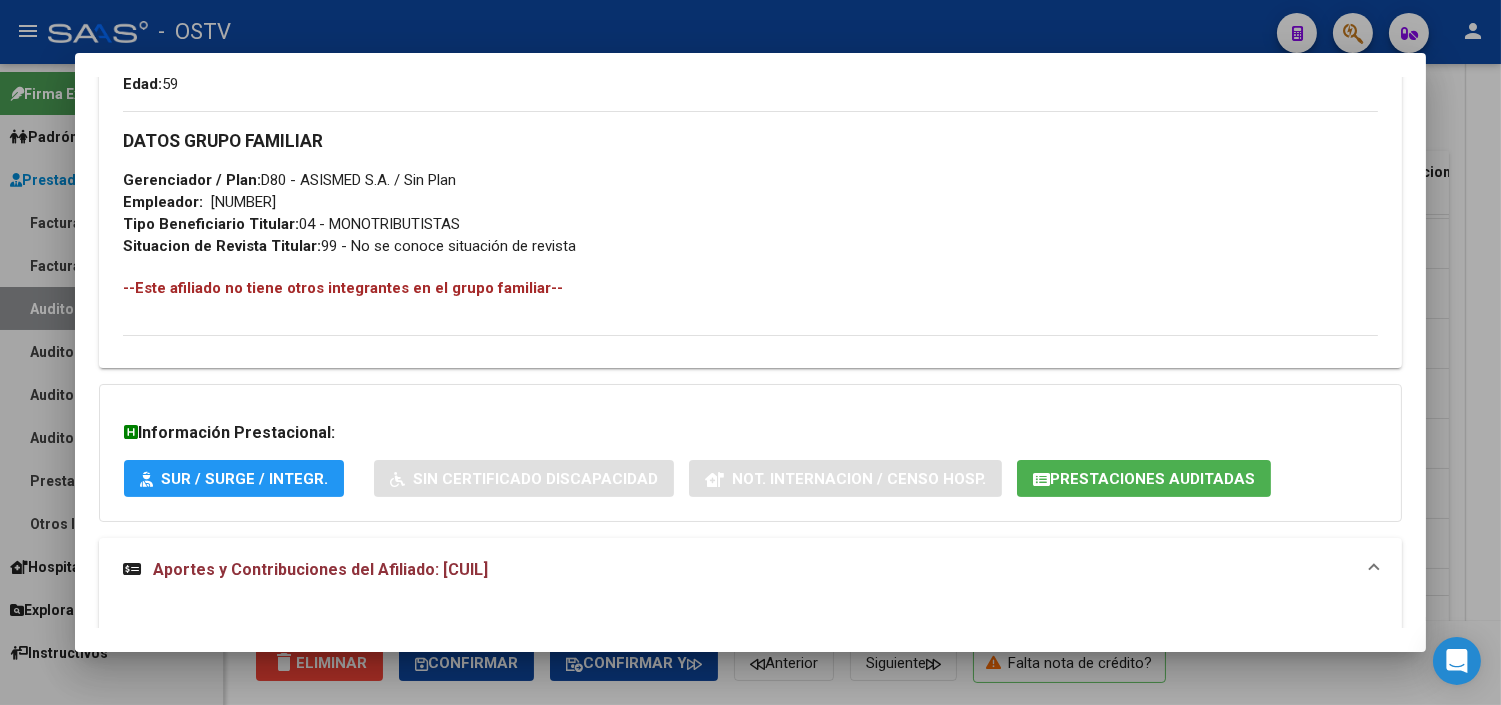 click on "Prestaciones Auditadas" 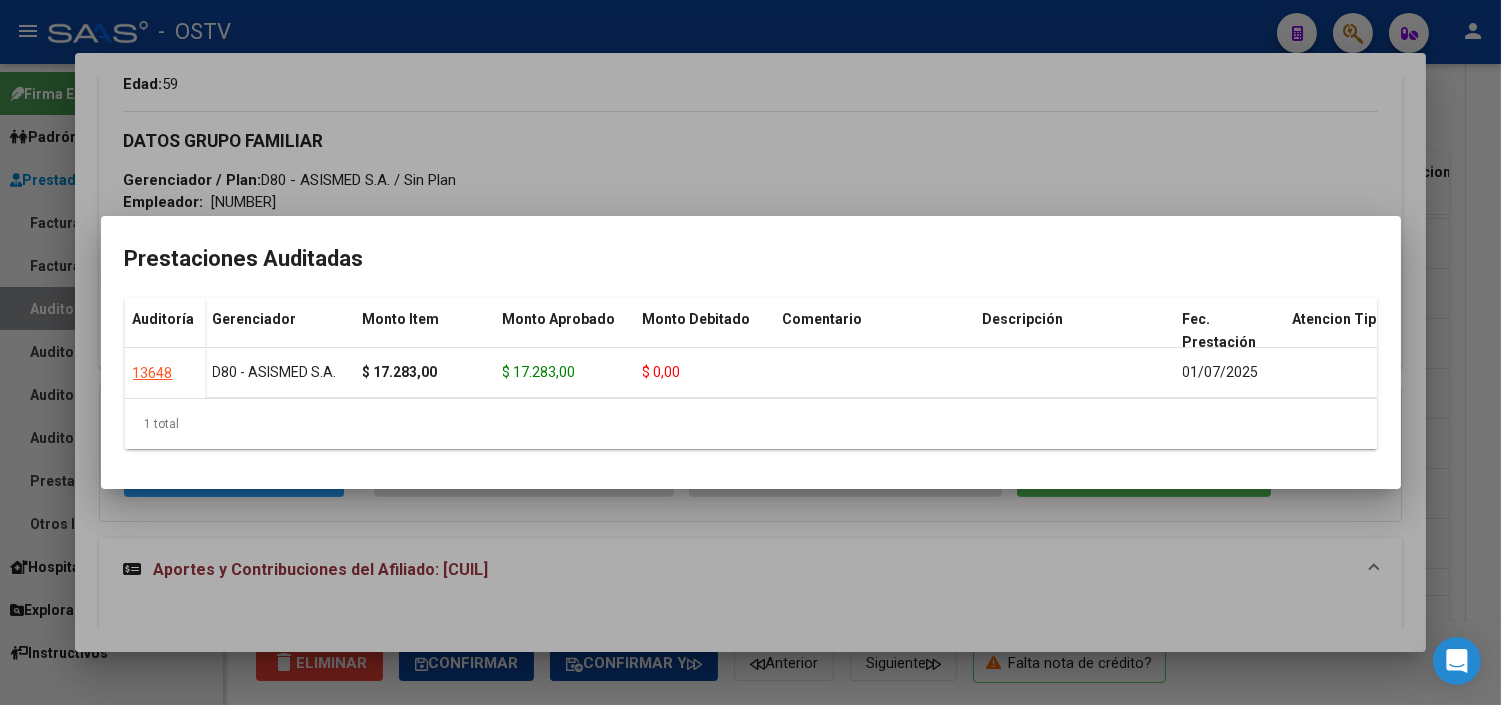 click at bounding box center (750, 352) 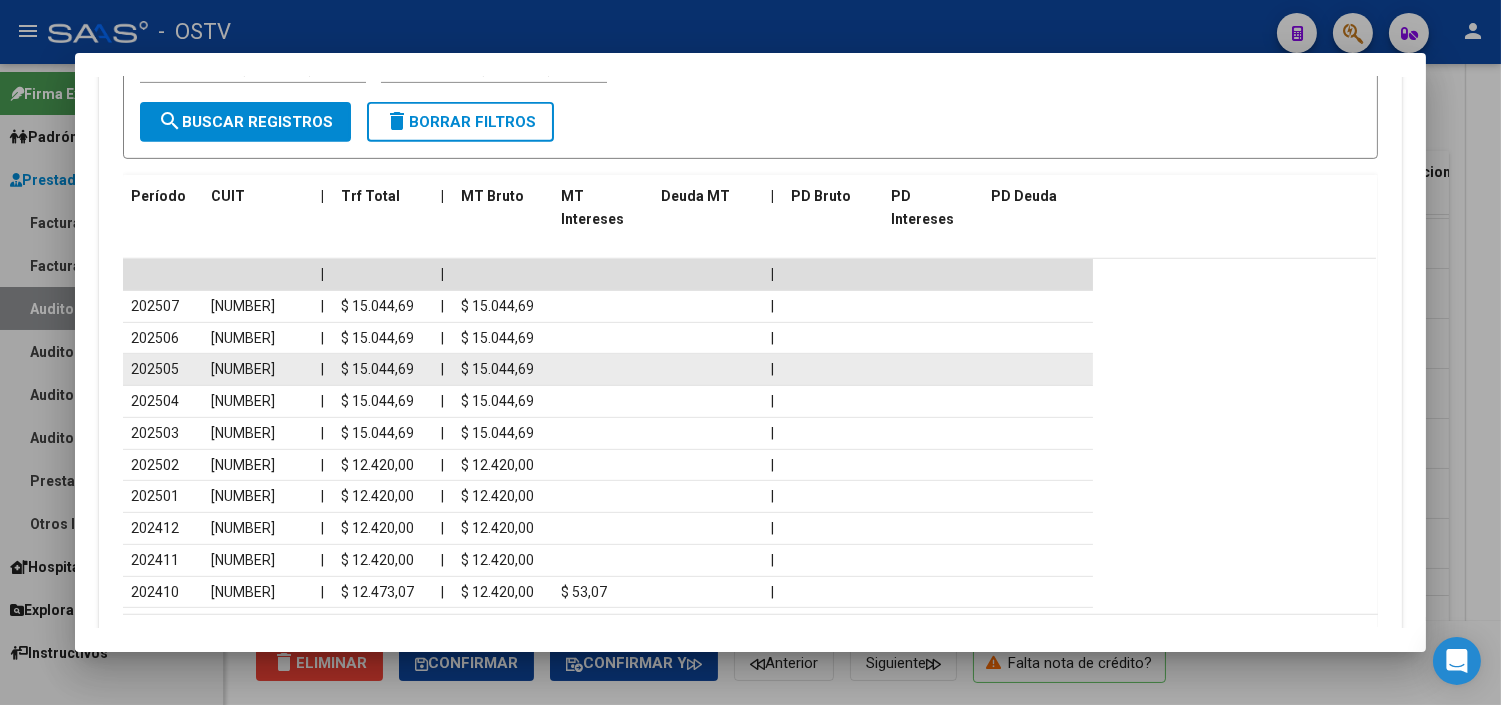 scroll, scrollTop: 1693, scrollLeft: 0, axis: vertical 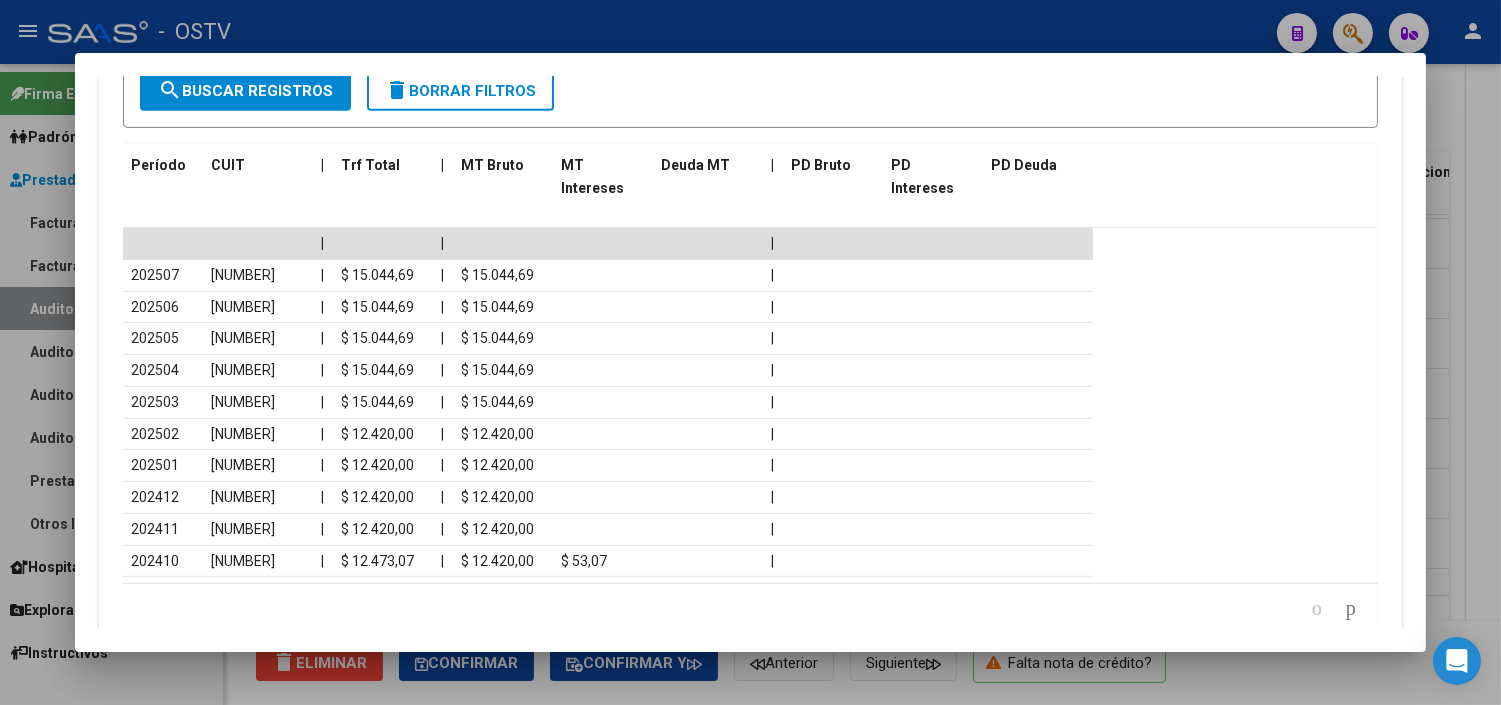 click at bounding box center (750, 352) 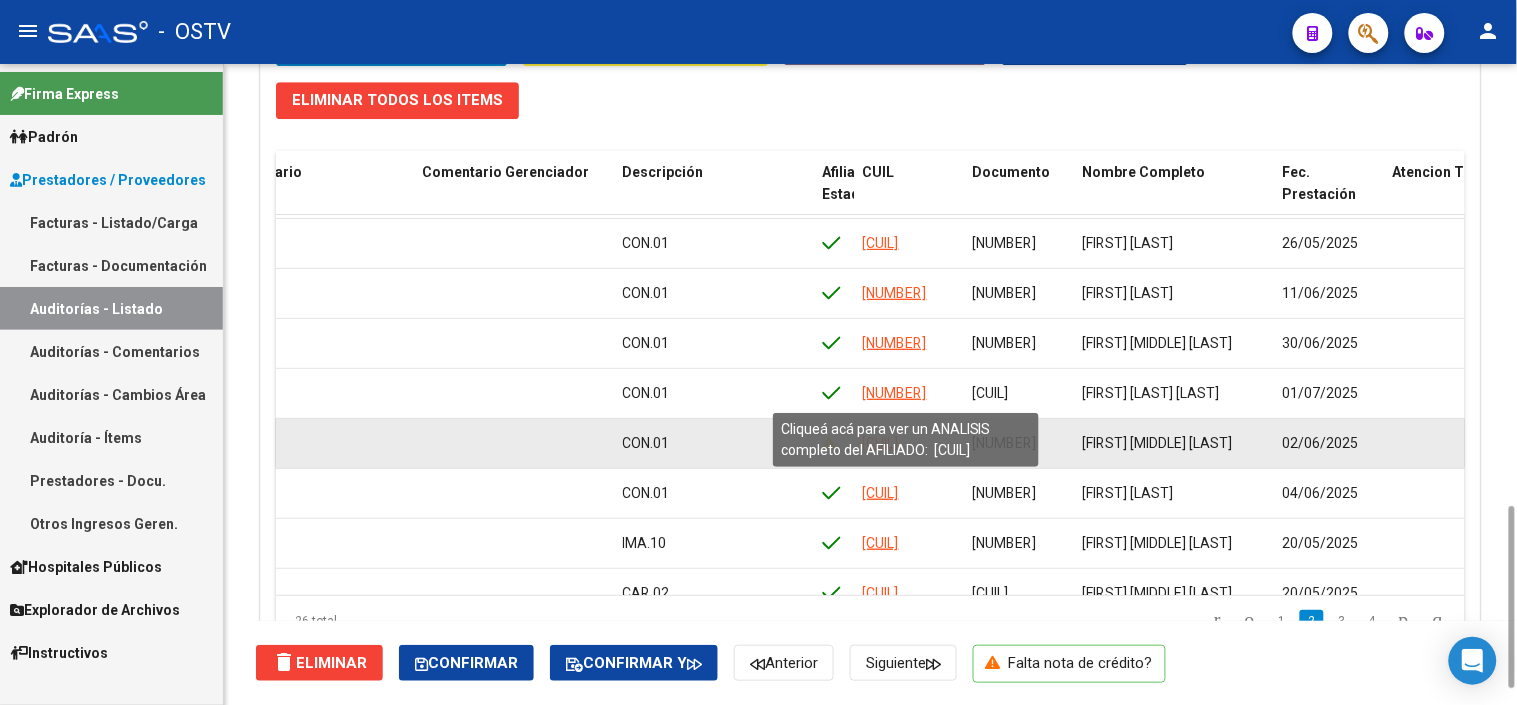 click on "[CUIL]" 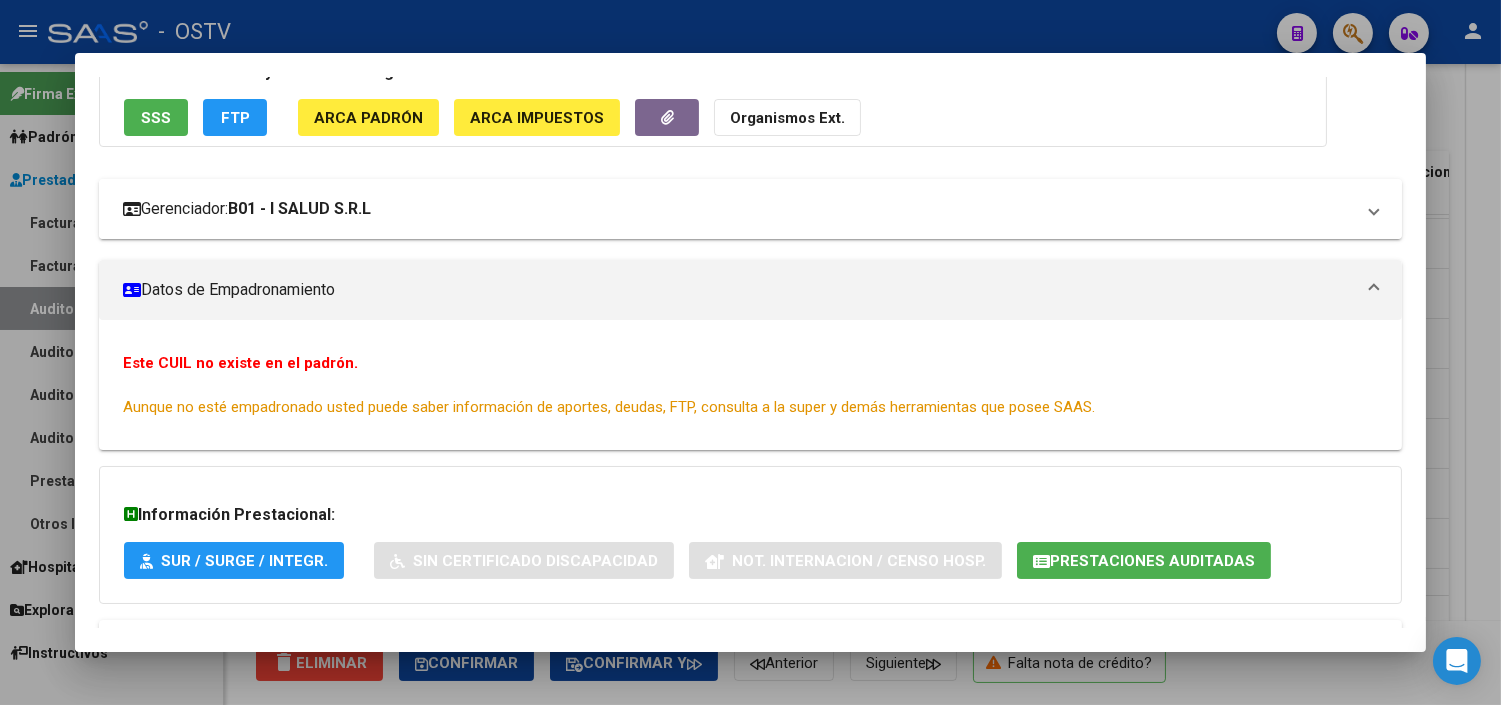 scroll, scrollTop: 238, scrollLeft: 0, axis: vertical 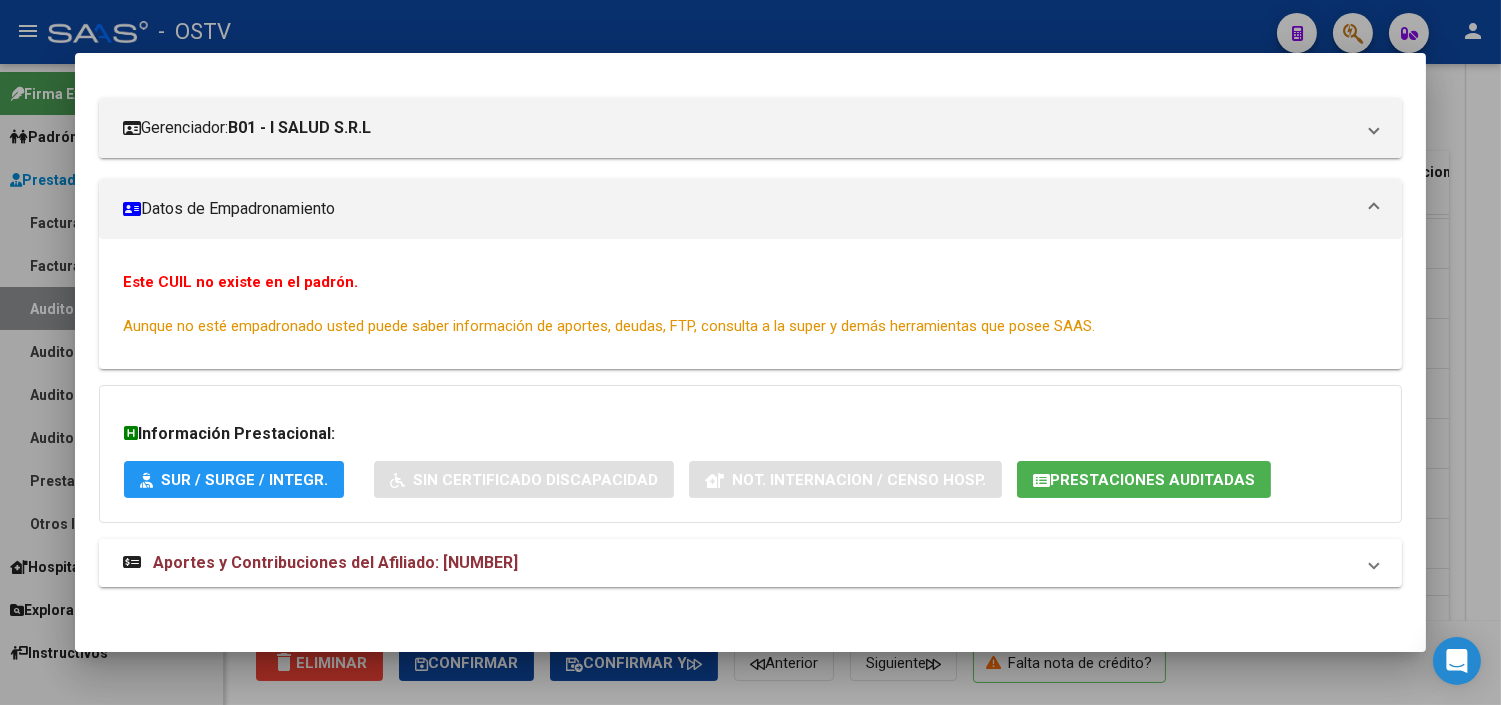 drag, startPoint x: 371, startPoint y: 567, endPoint x: 463, endPoint y: 537, distance: 96.76776 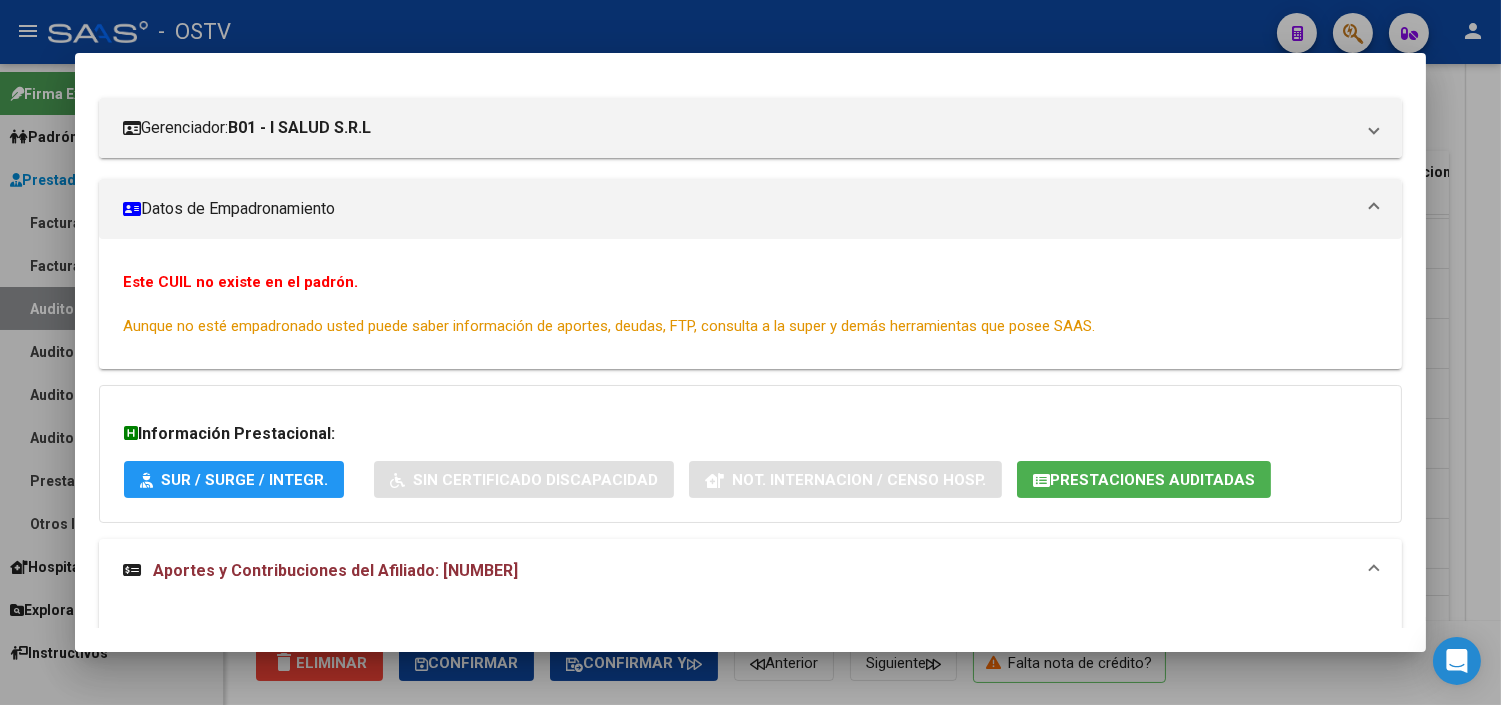 click on "Prestaciones Auditadas" 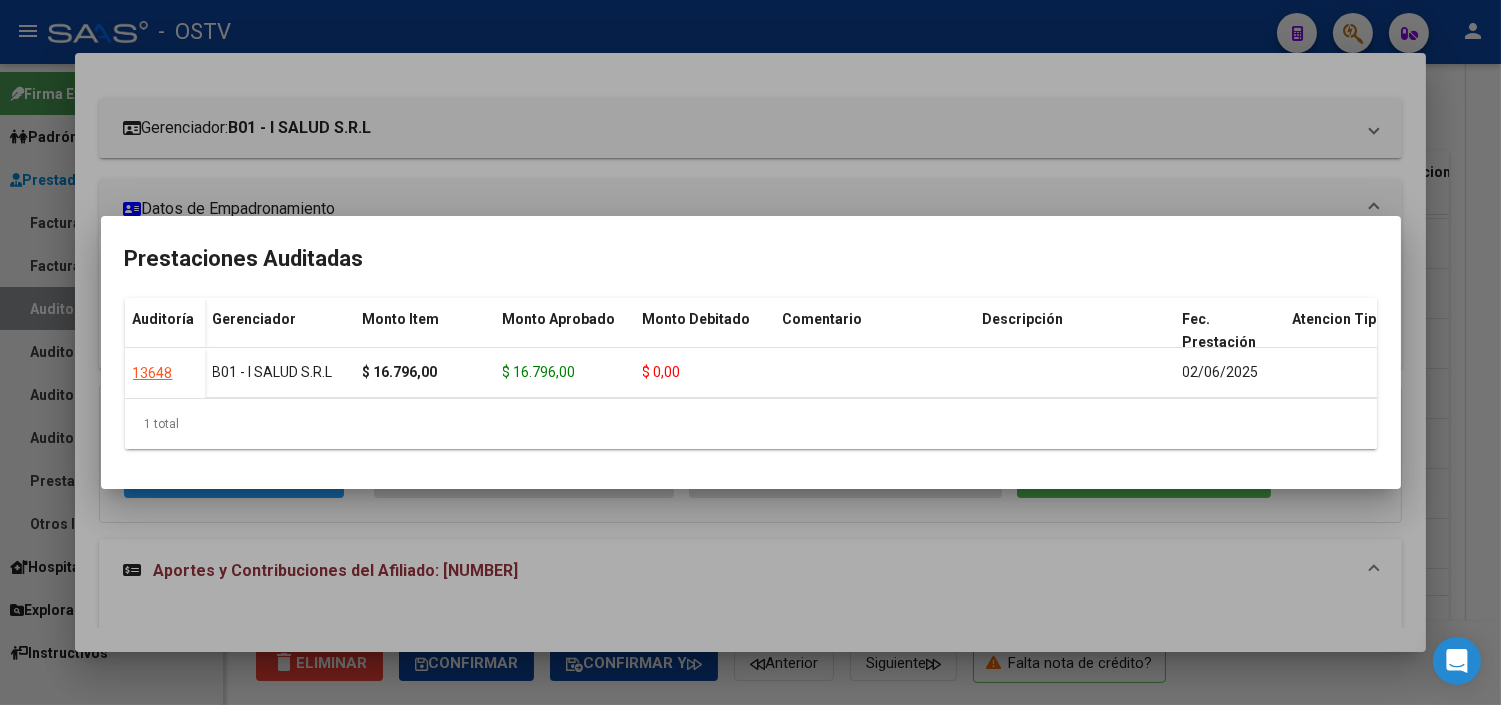 click at bounding box center [750, 352] 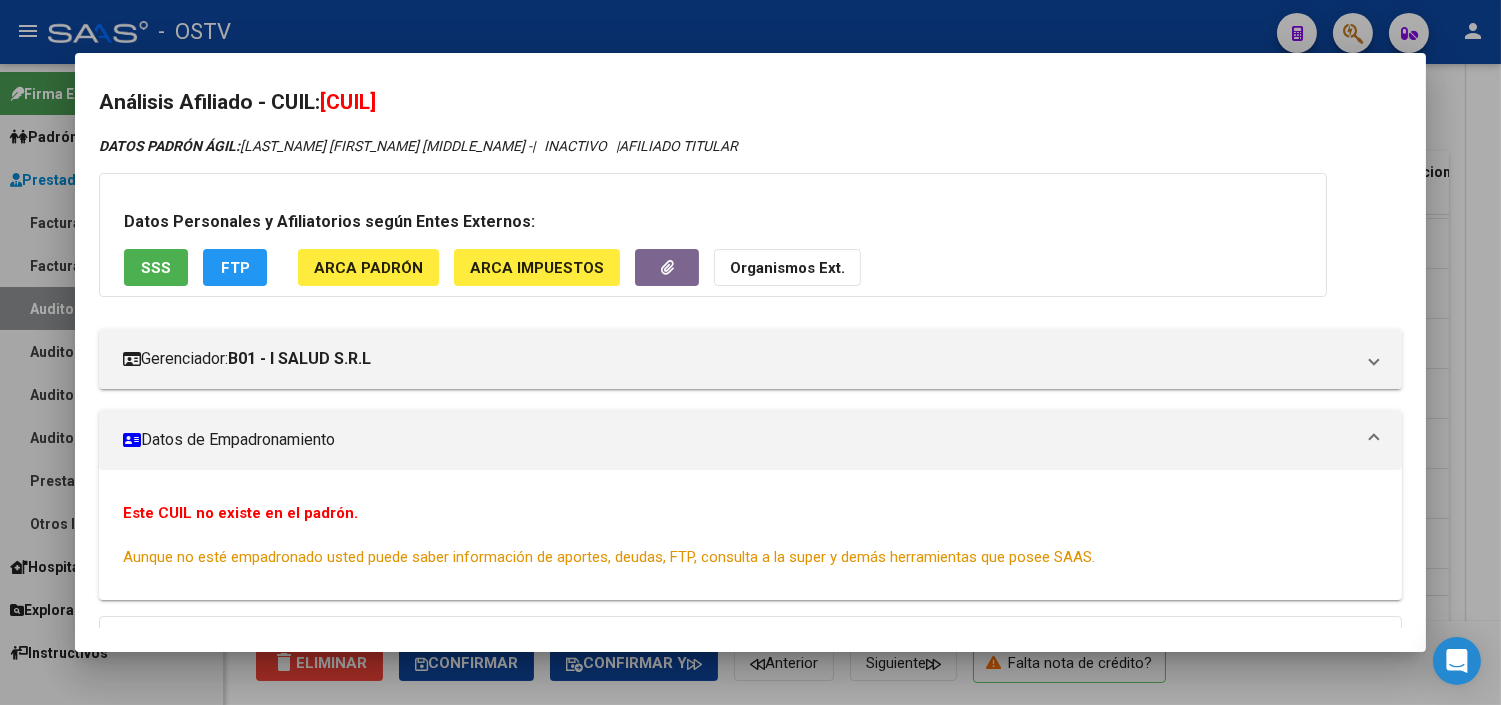 scroll, scrollTop: 0, scrollLeft: 0, axis: both 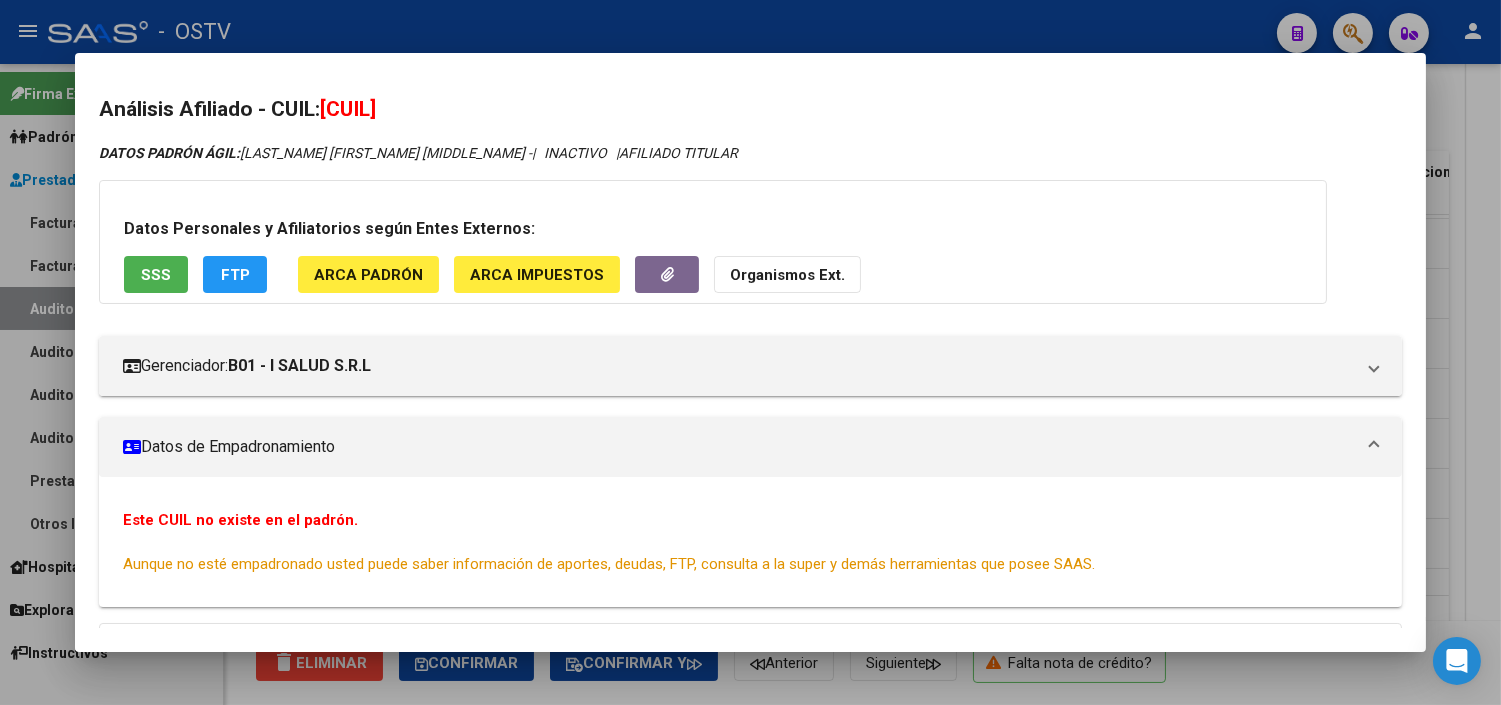 click on "SSS" at bounding box center (156, 275) 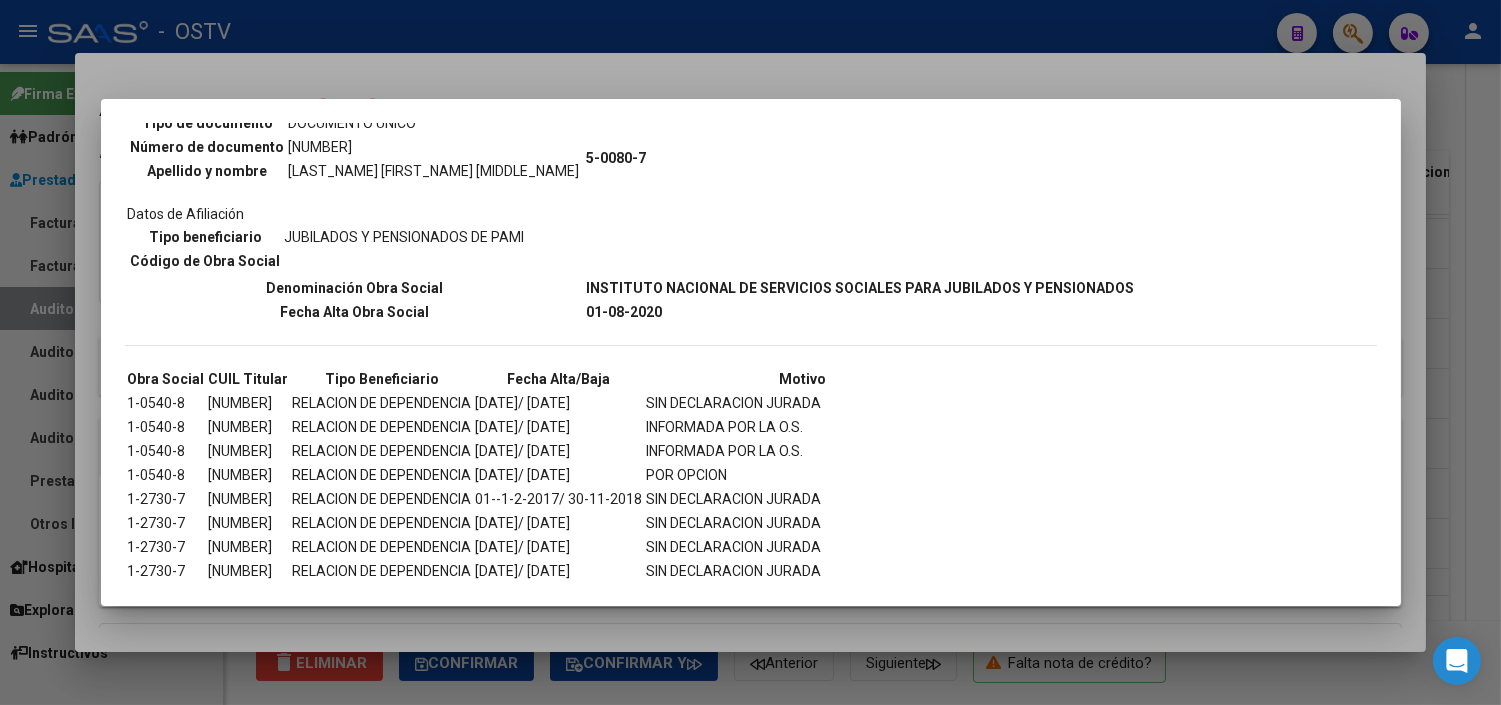 scroll, scrollTop: 265, scrollLeft: 0, axis: vertical 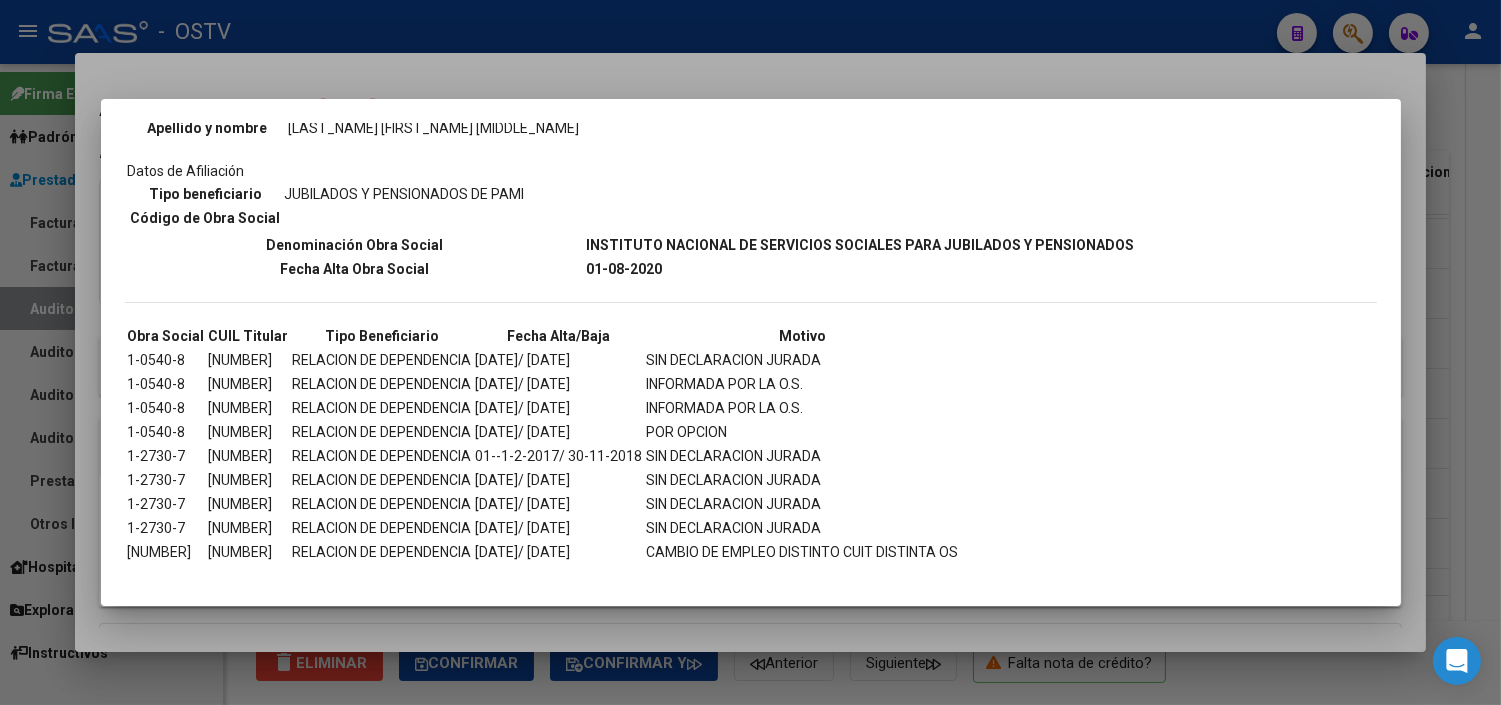 click at bounding box center (750, 352) 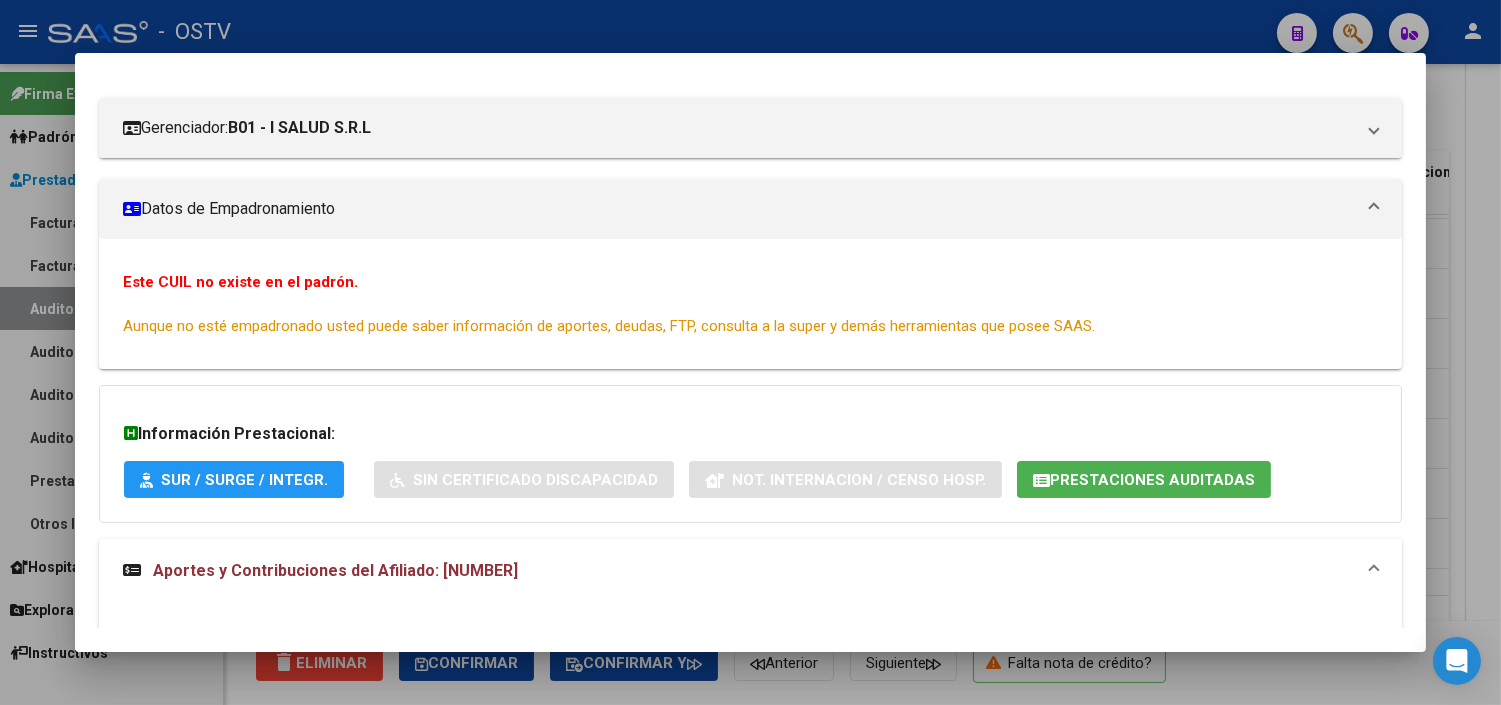 scroll, scrollTop: 222, scrollLeft: 0, axis: vertical 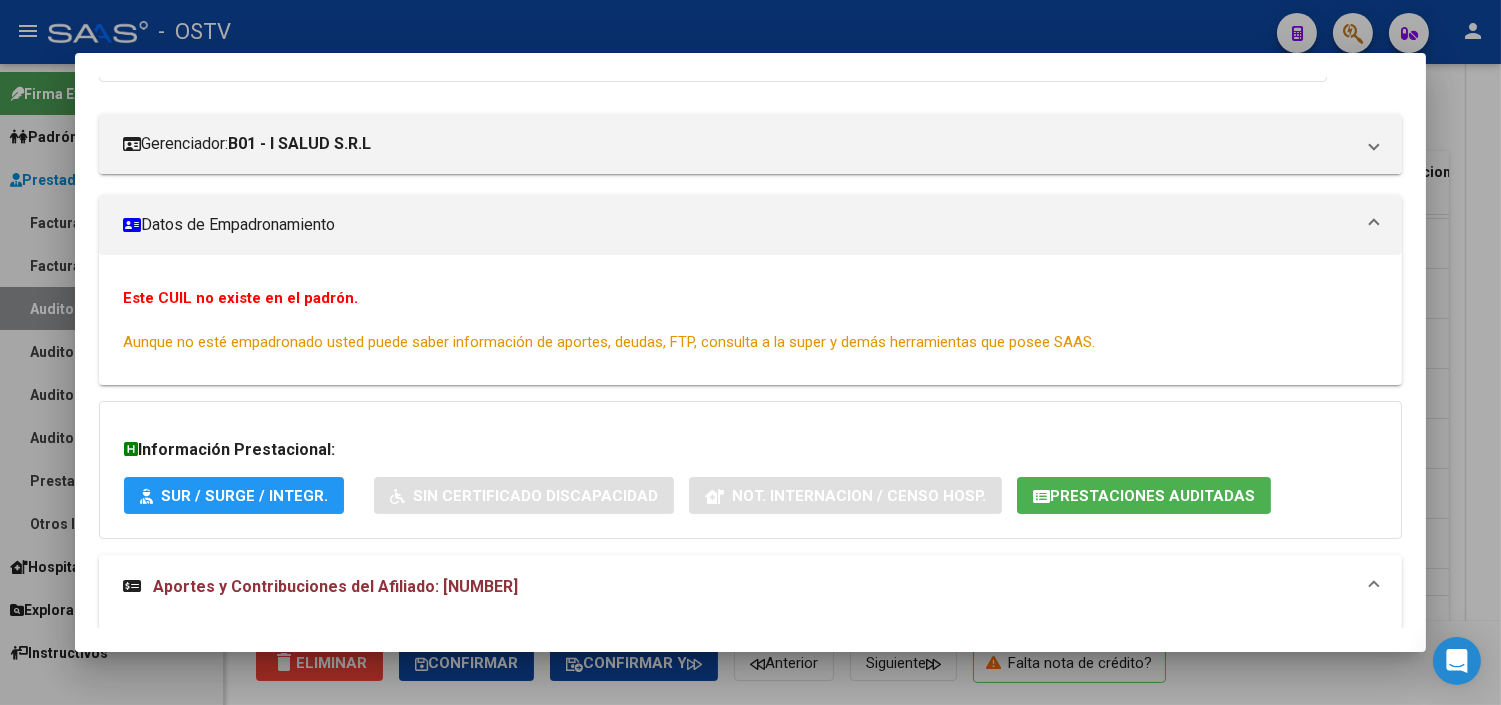 click on "Prestaciones Auditadas" 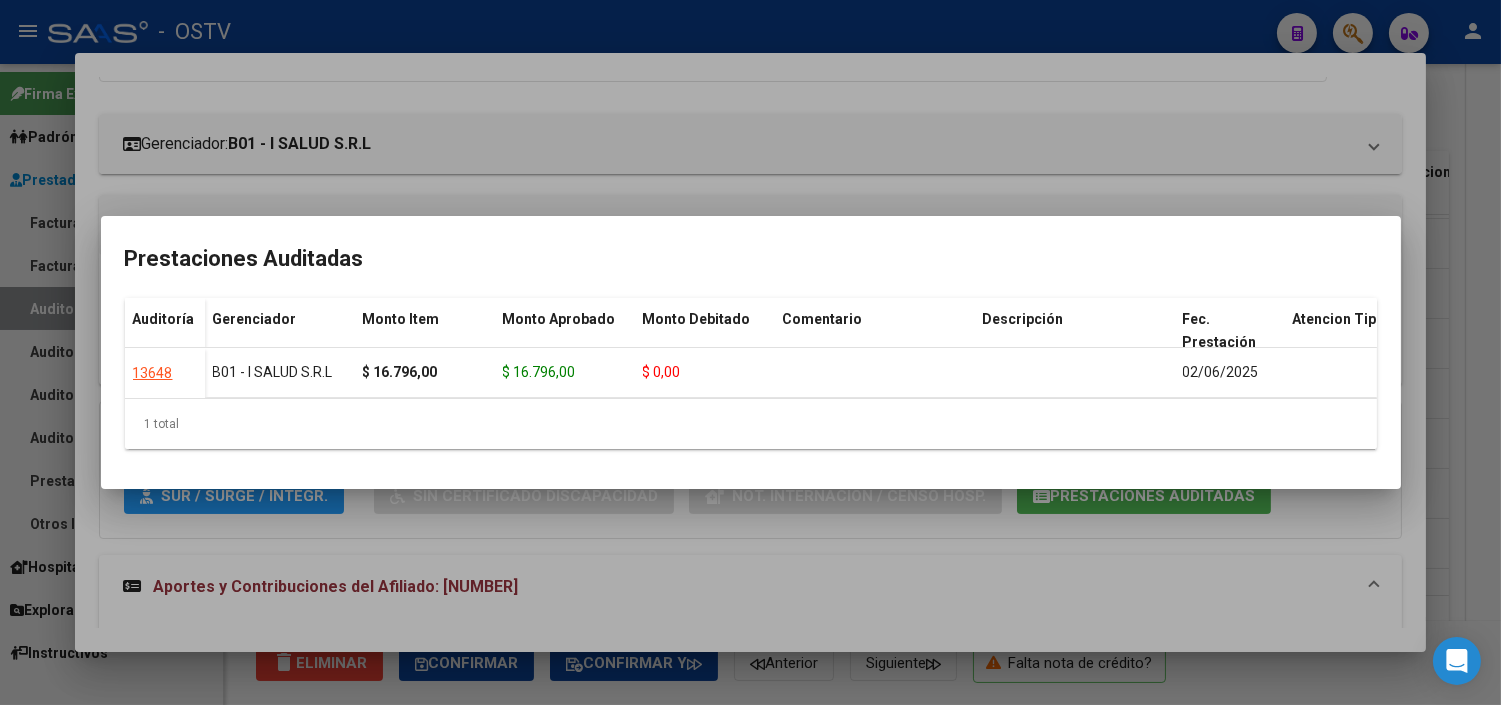 click at bounding box center [750, 352] 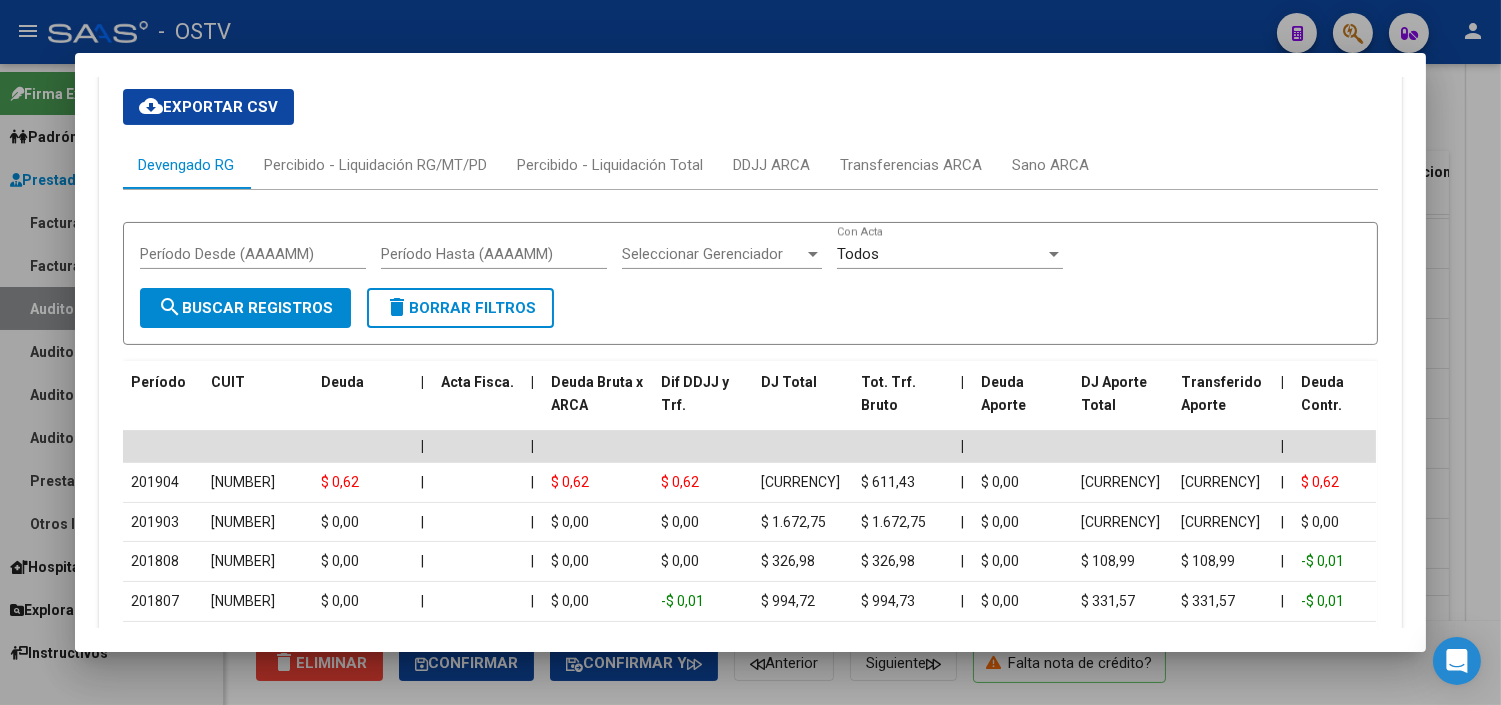 scroll, scrollTop: 777, scrollLeft: 0, axis: vertical 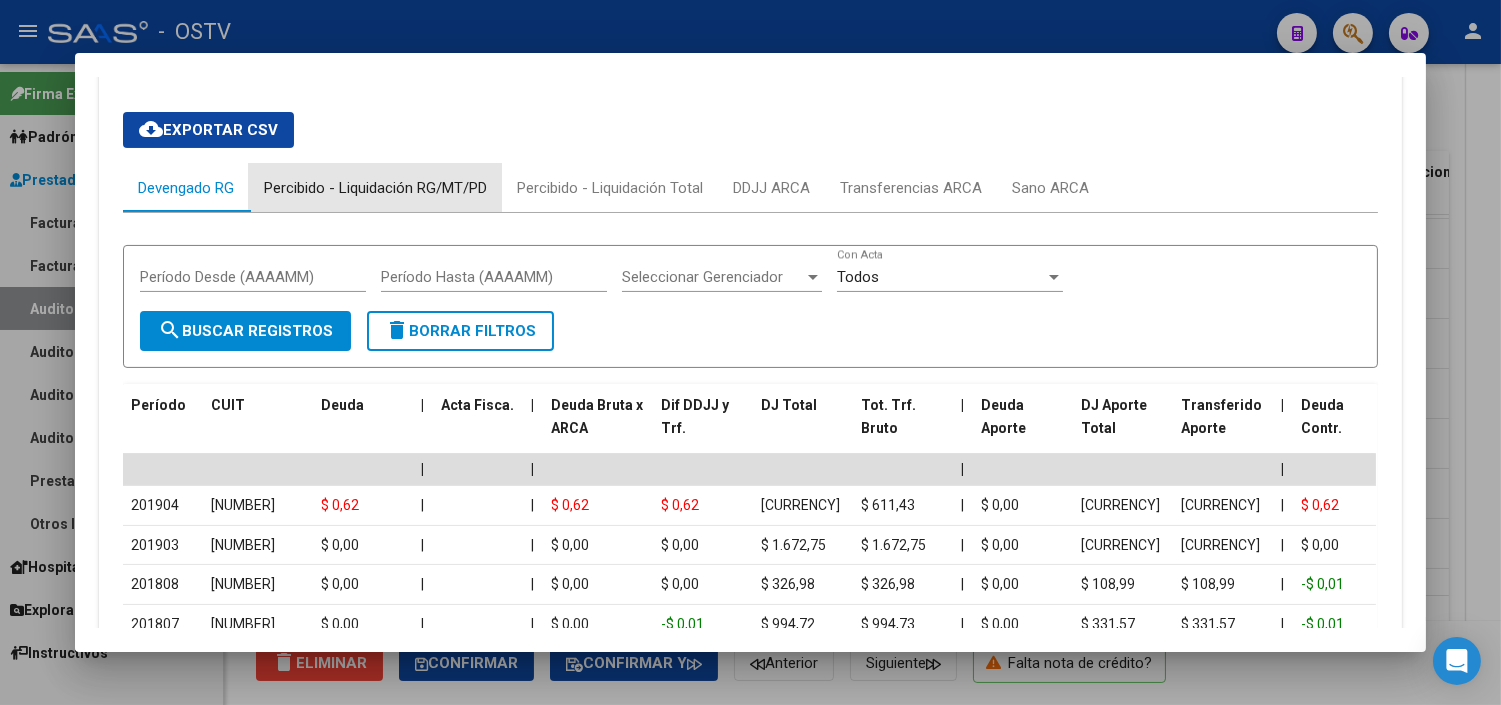 click on "Percibido - Liquidación RG/MT/PD" at bounding box center (375, 188) 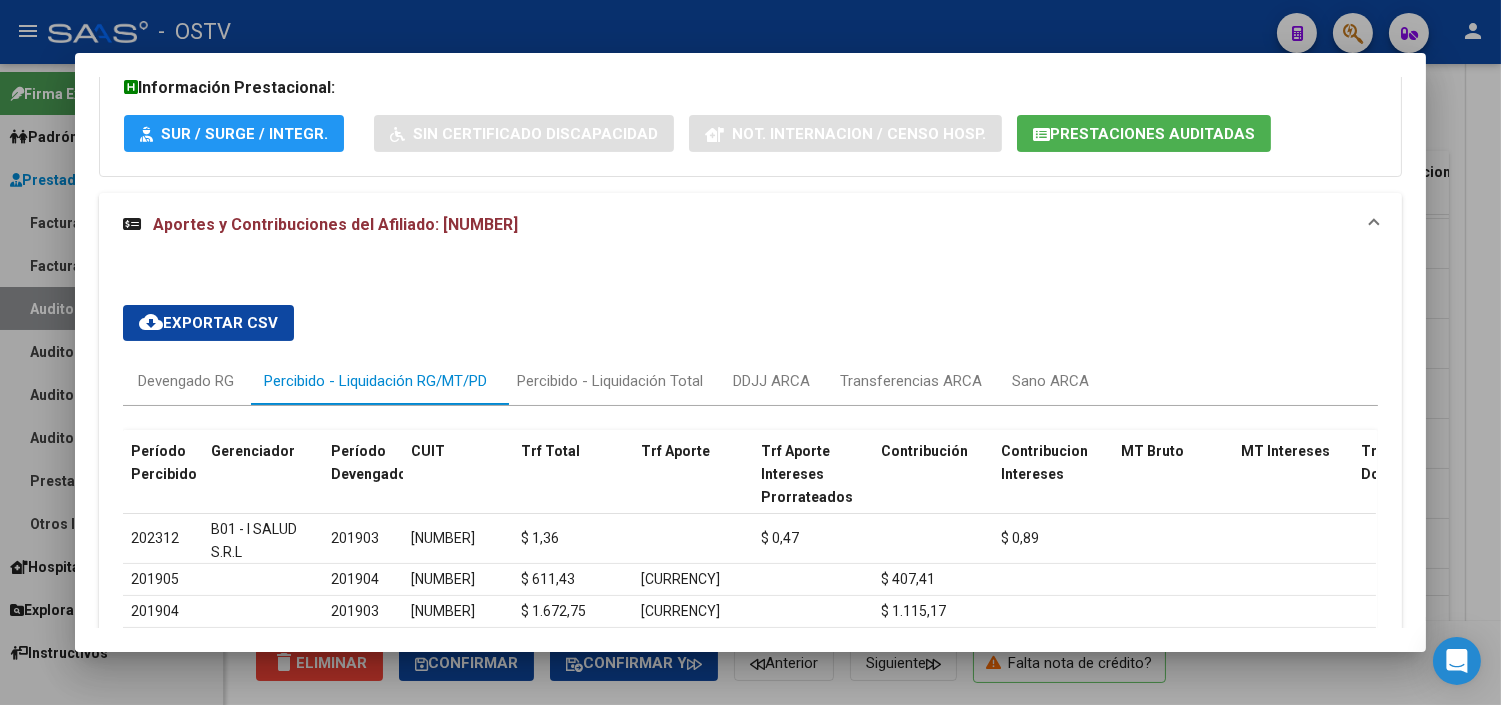 scroll, scrollTop: 718, scrollLeft: 0, axis: vertical 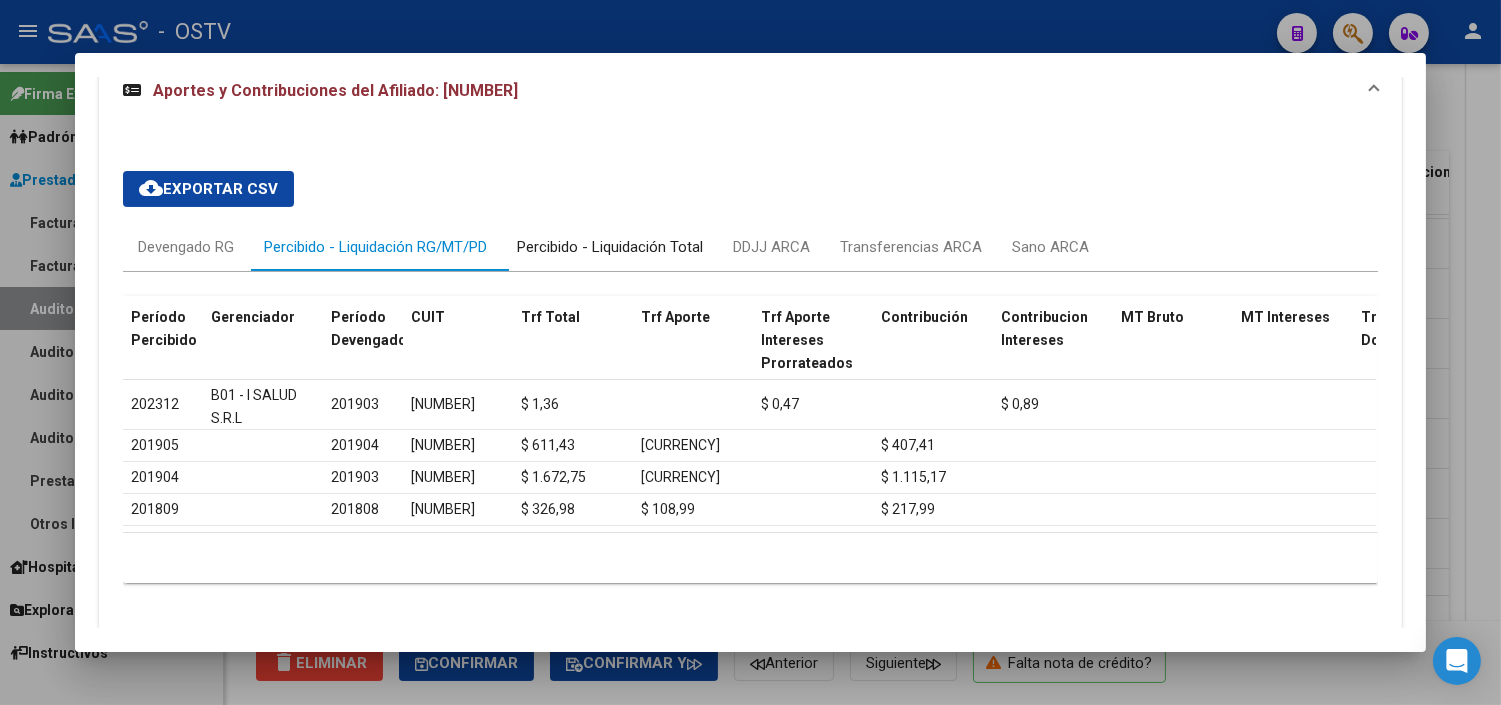click on "Percibido - Liquidación Total" at bounding box center [610, 247] 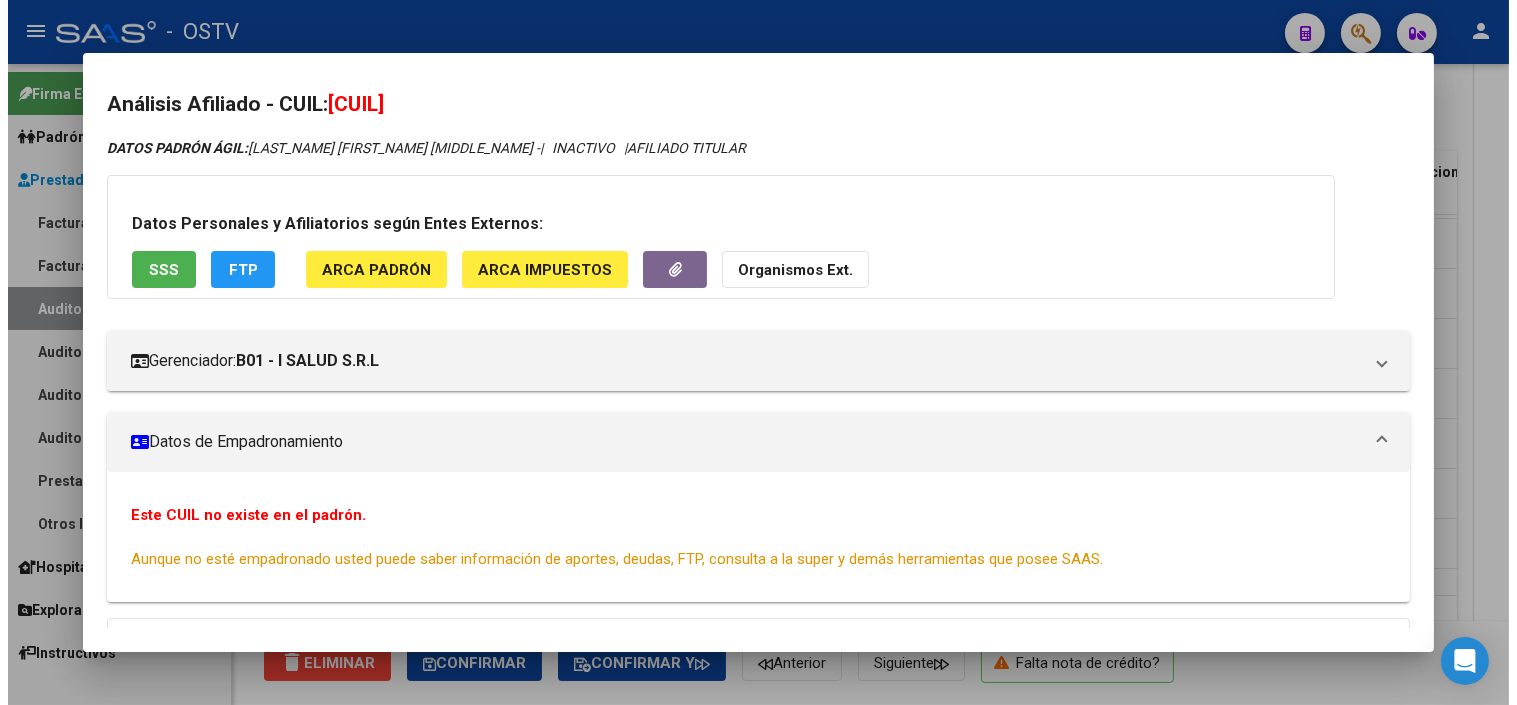 scroll, scrollTop: 0, scrollLeft: 0, axis: both 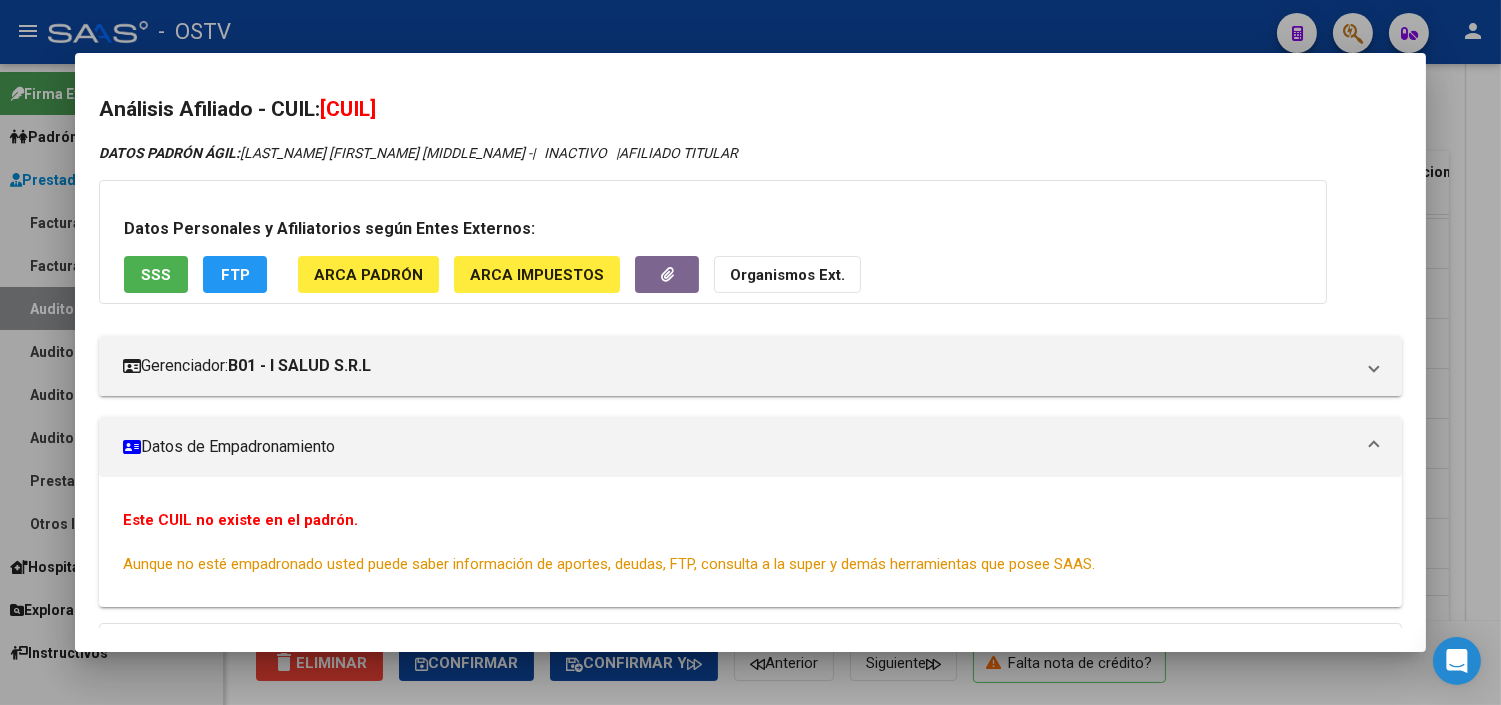 click on "FTP" 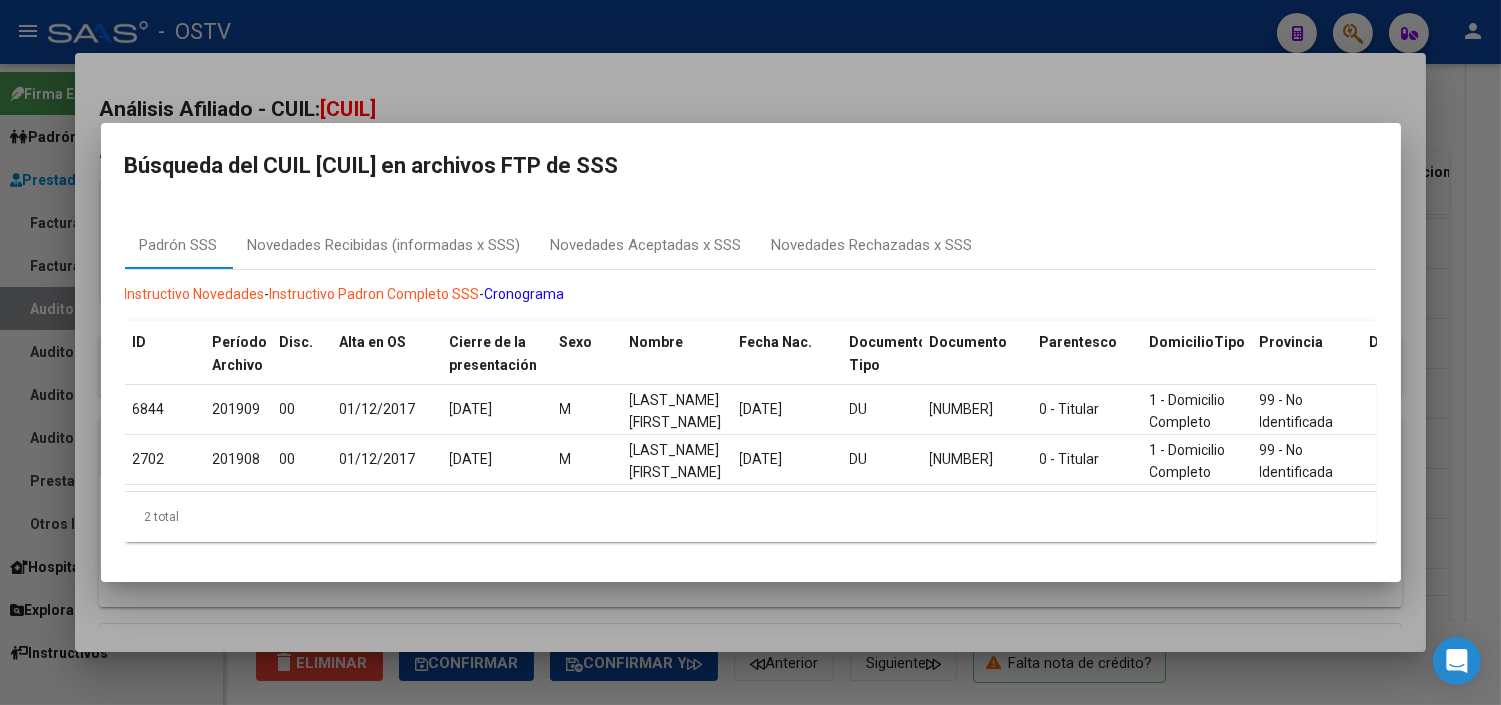 click at bounding box center [750, 352] 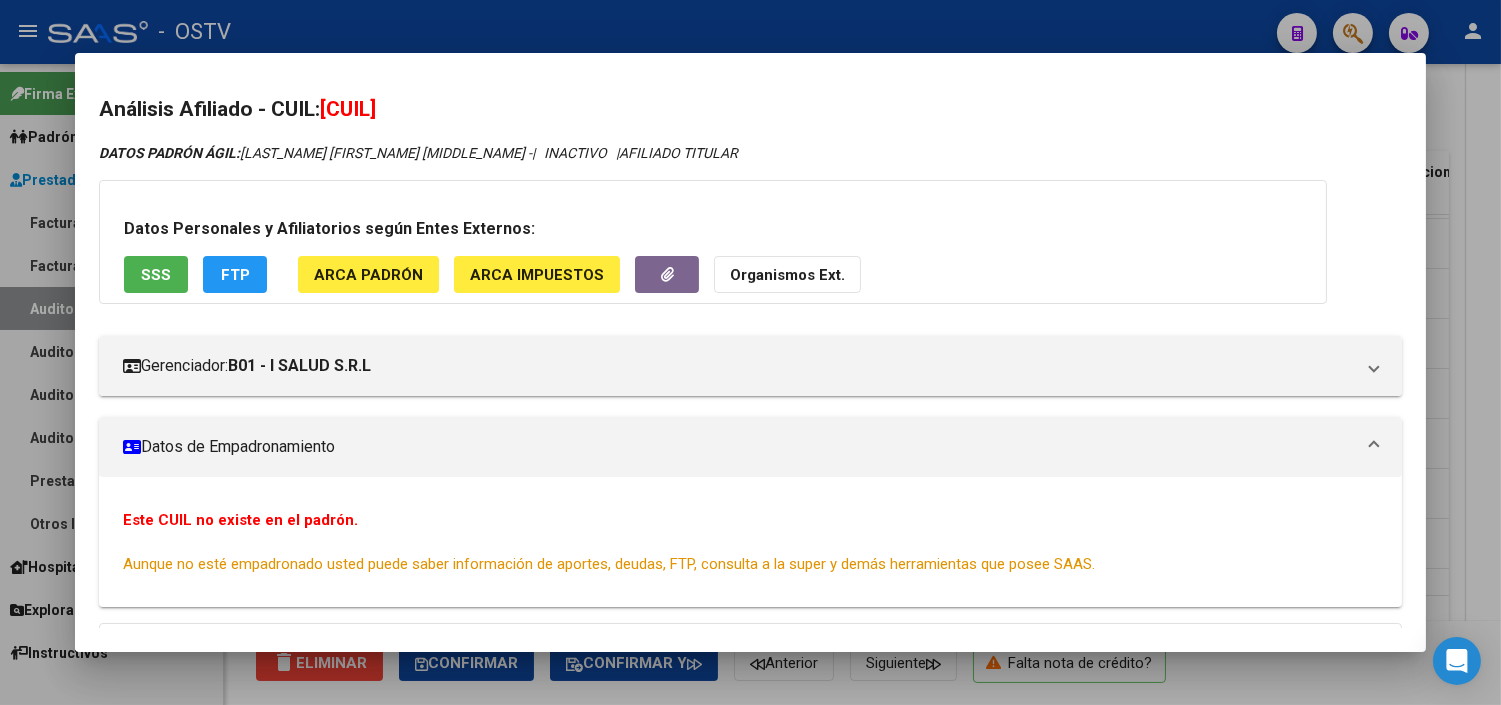 click at bounding box center [750, 352] 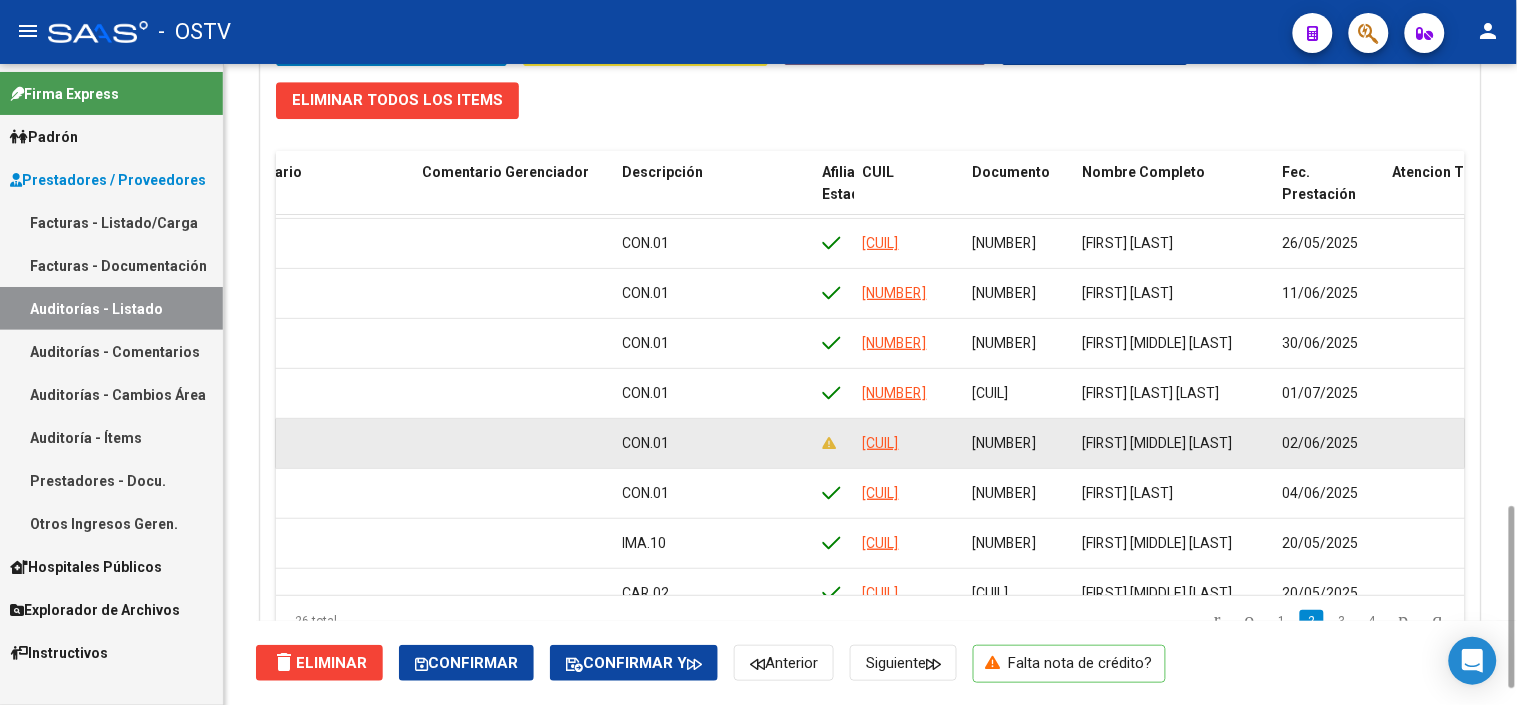 click on "[NUMBER]" 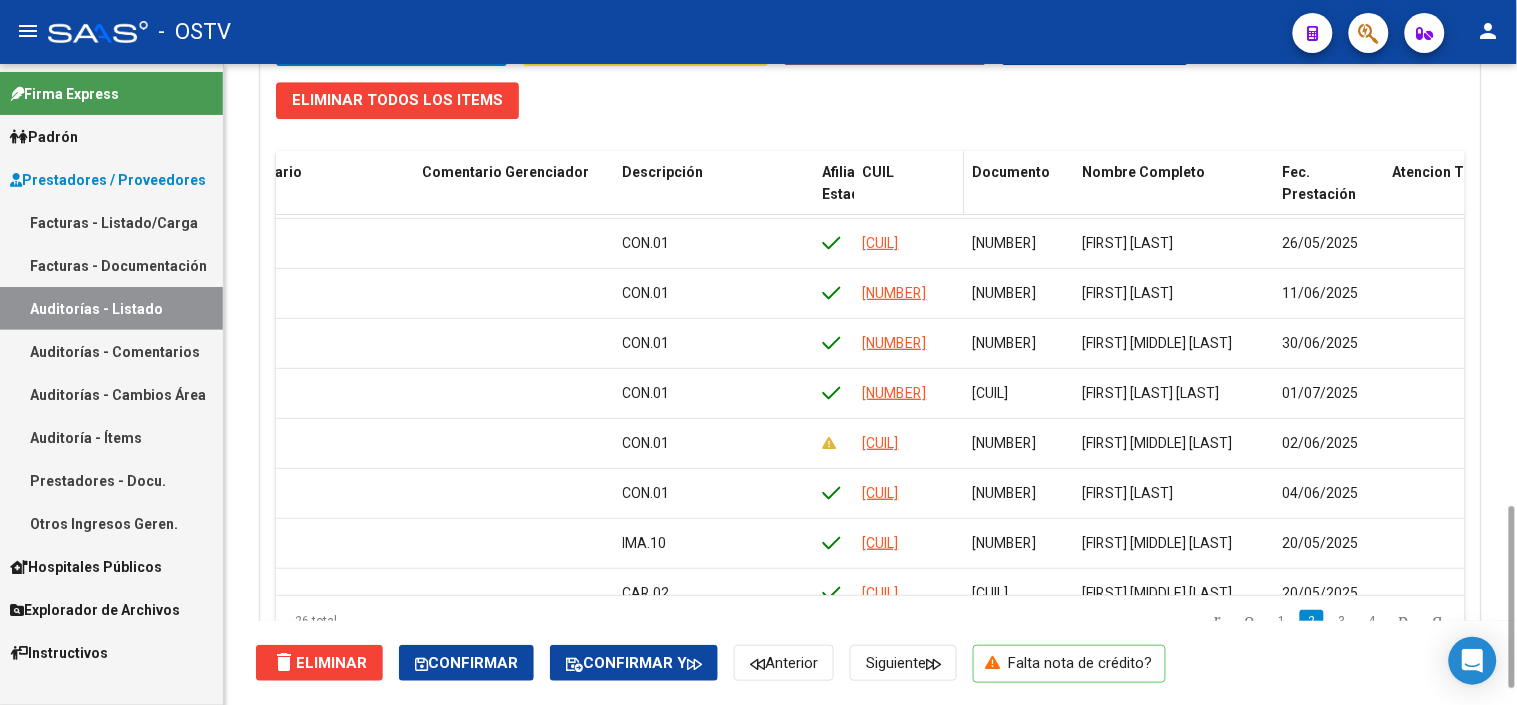 copy on "[NUMBER]" 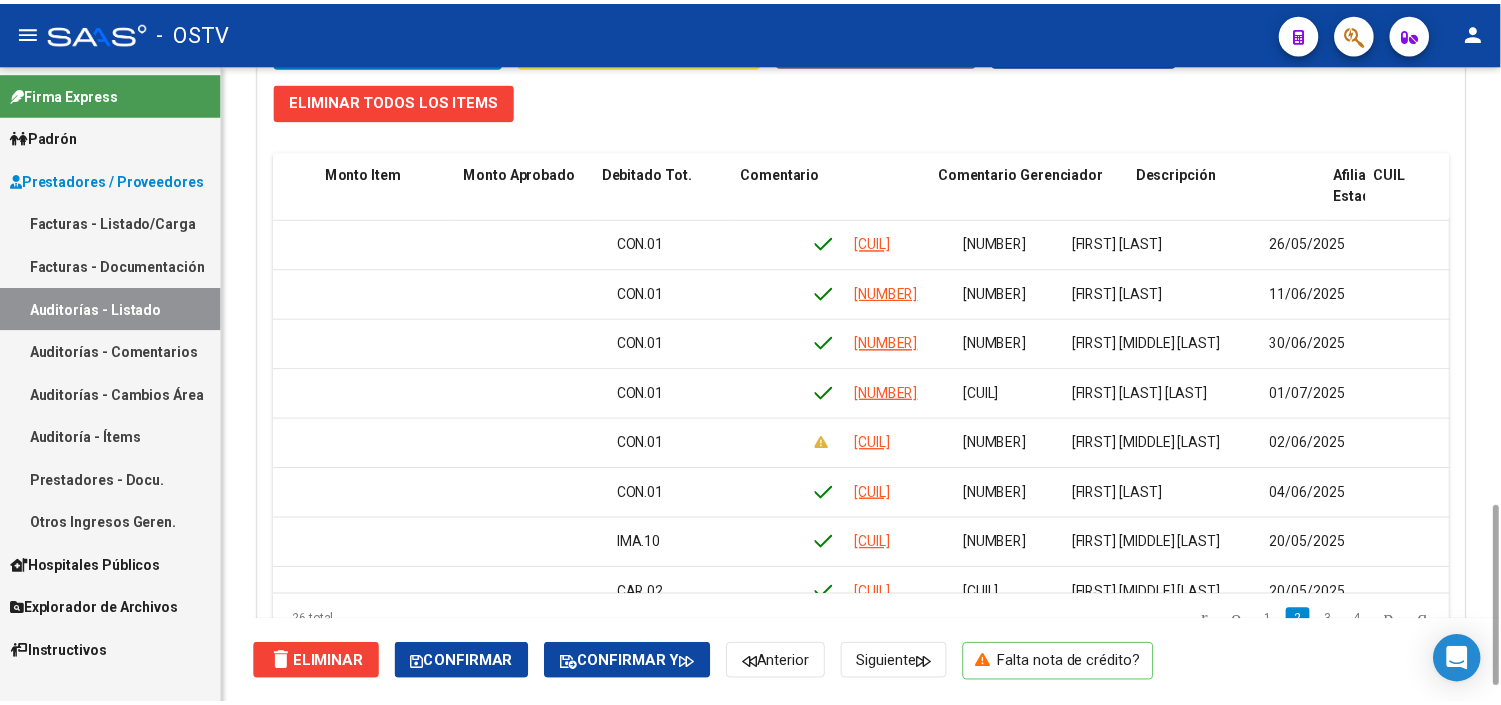 scroll, scrollTop: 196, scrollLeft: 0, axis: vertical 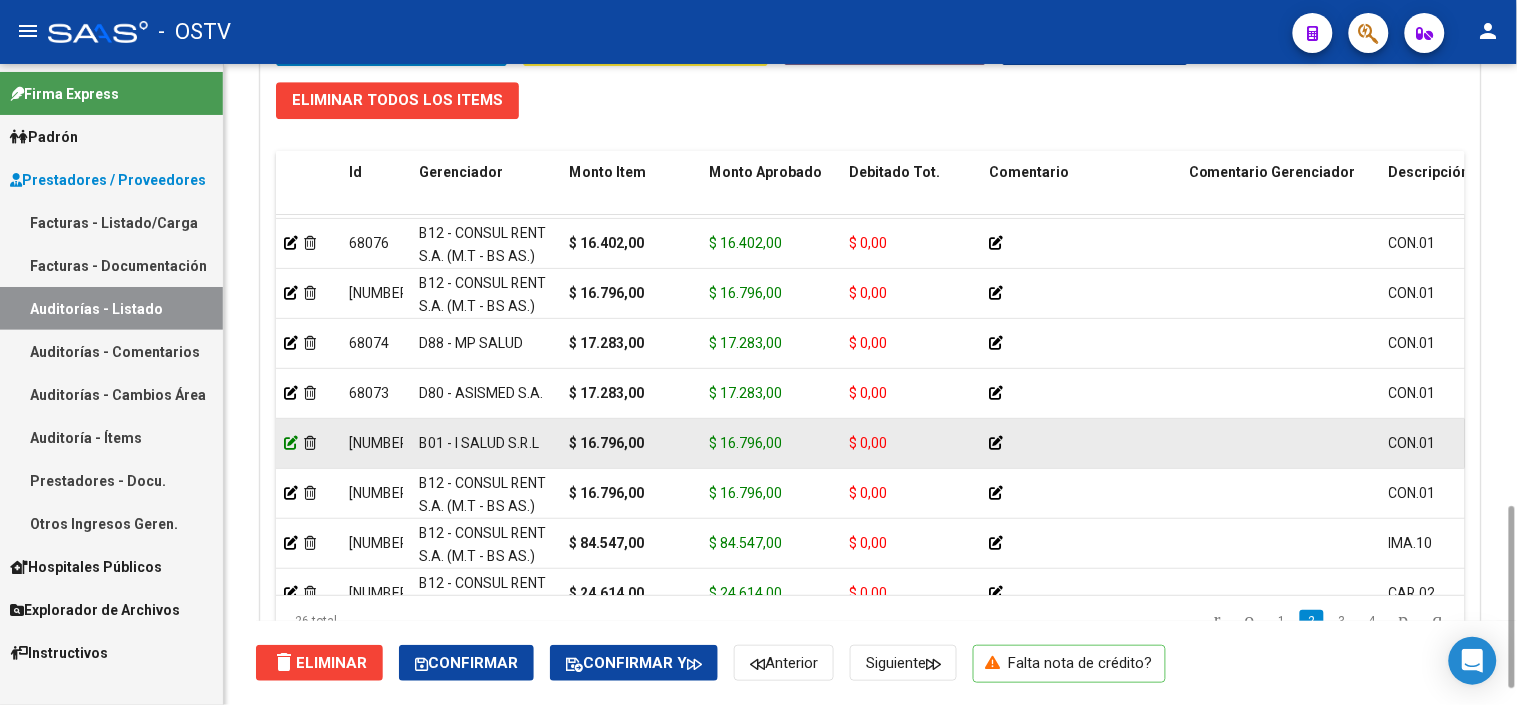 click 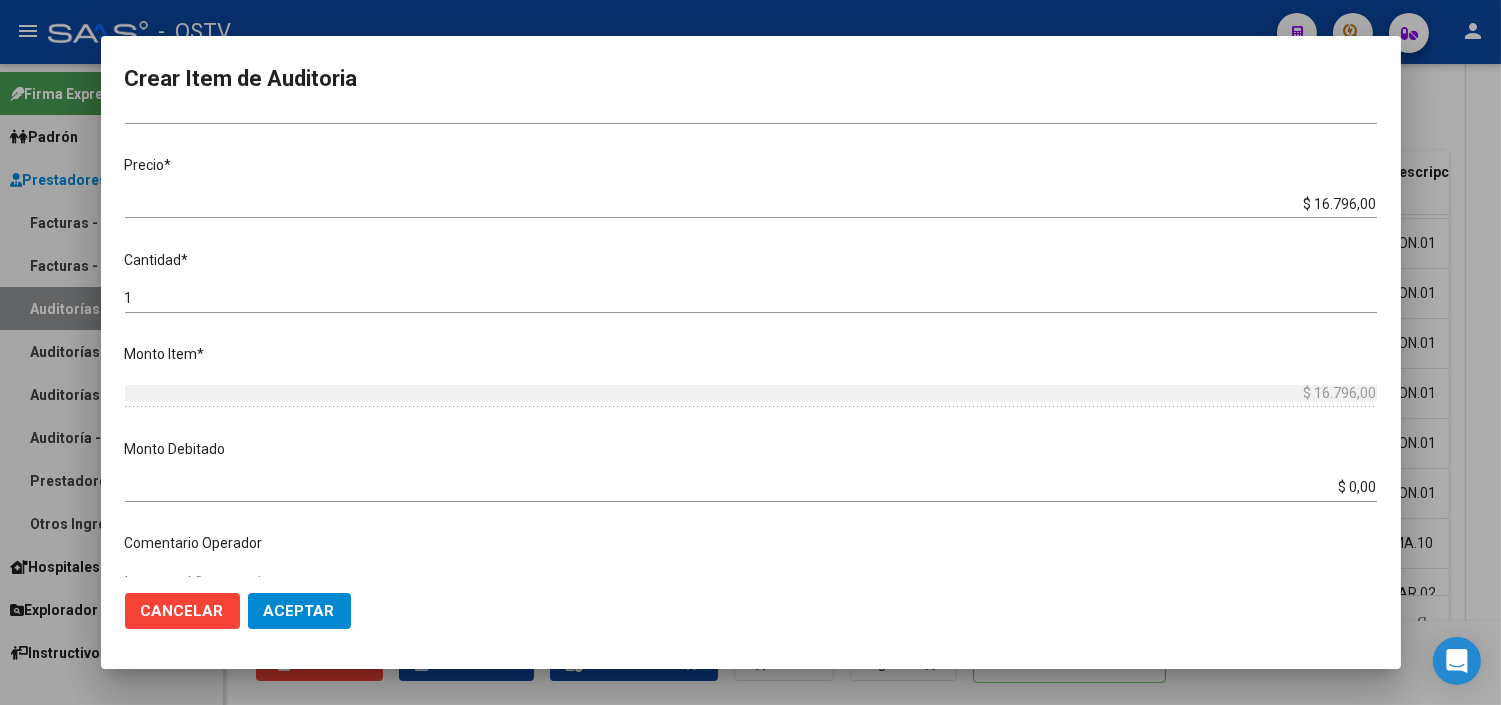 scroll, scrollTop: 333, scrollLeft: 0, axis: vertical 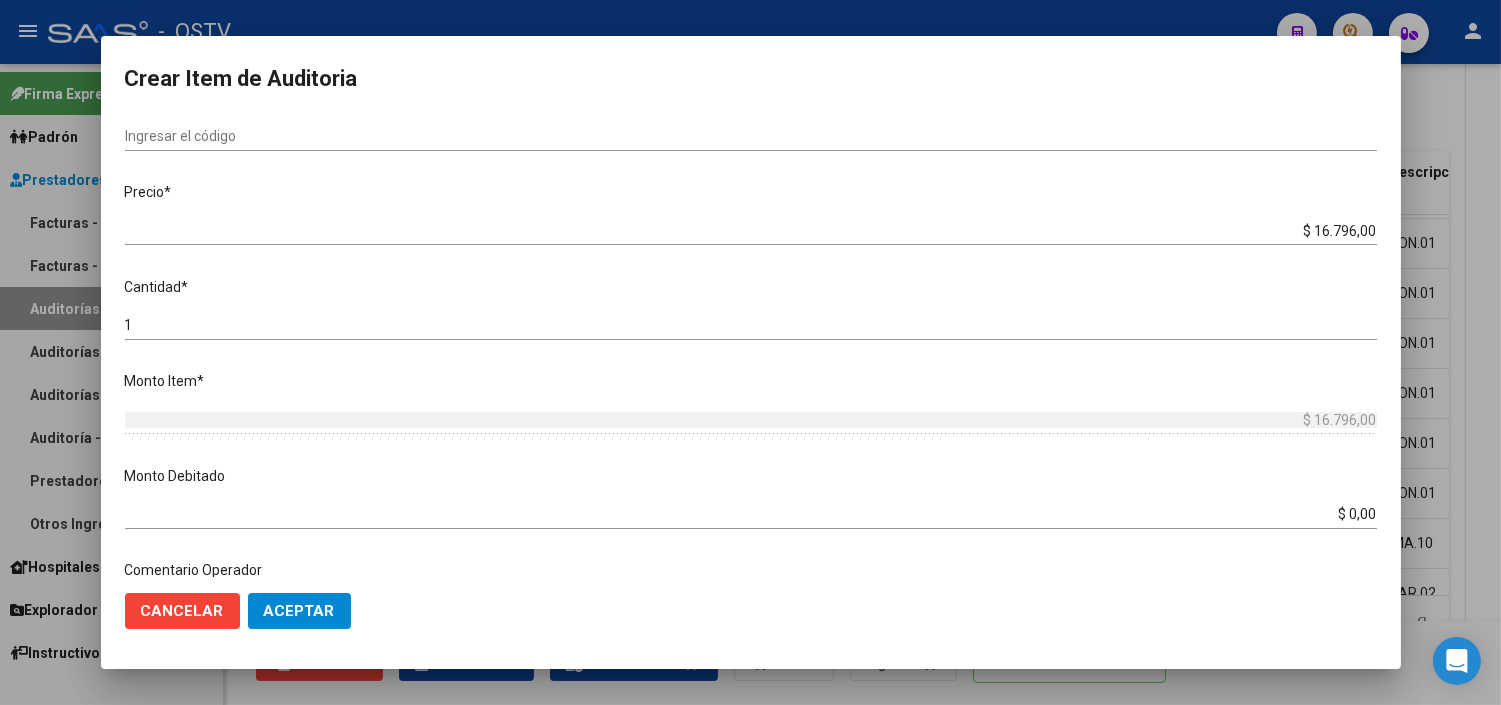 click on "$ 0,00" at bounding box center (751, 514) 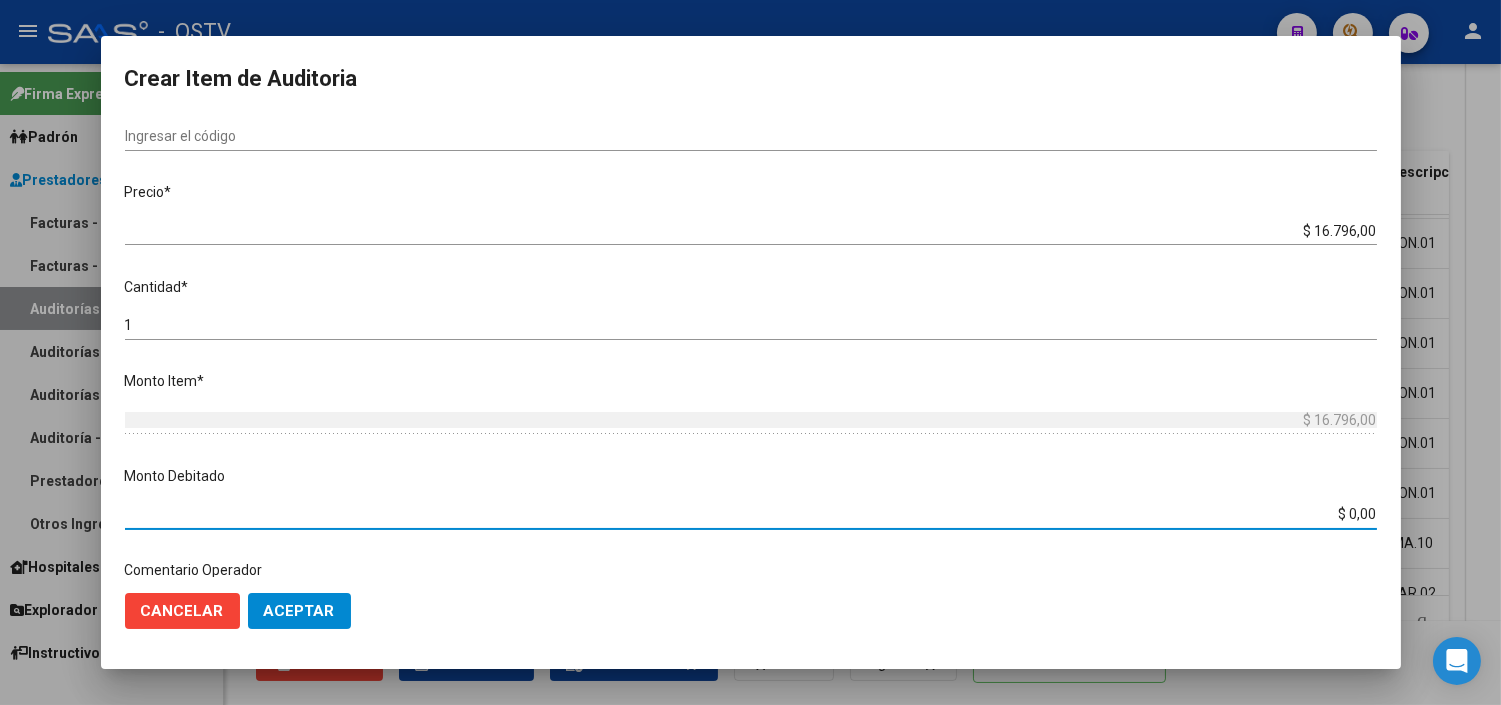 click on "$ 0,00" at bounding box center (751, 514) 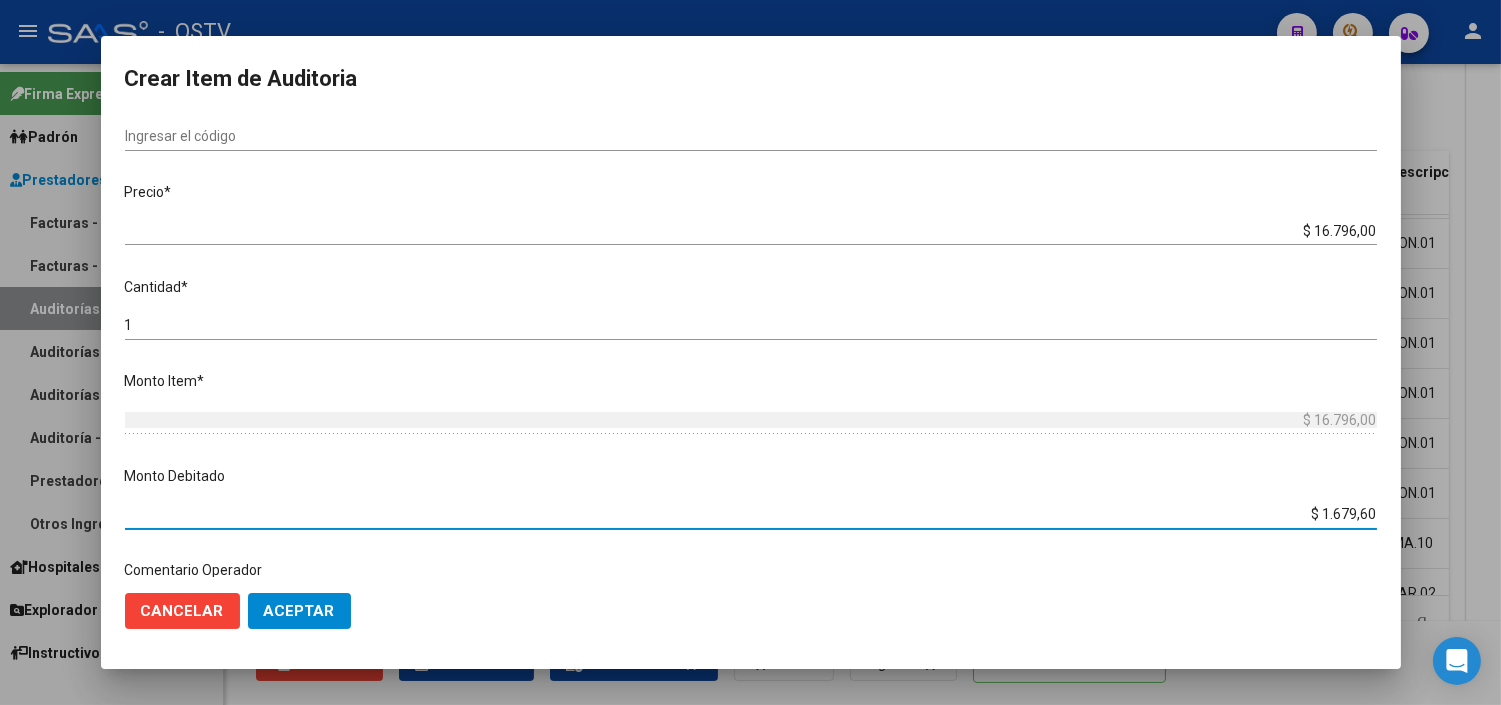 type on "$ 16.796,00" 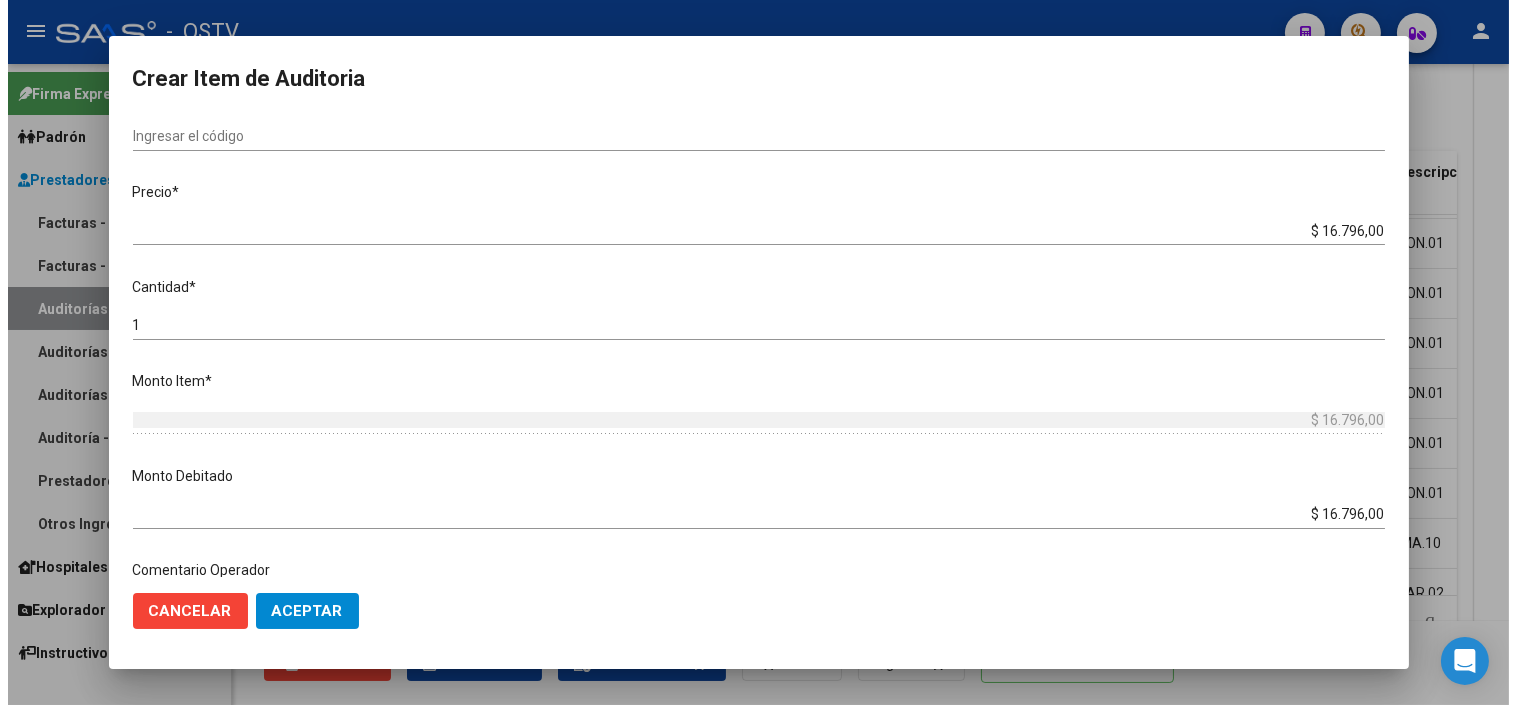 scroll, scrollTop: 593, scrollLeft: 0, axis: vertical 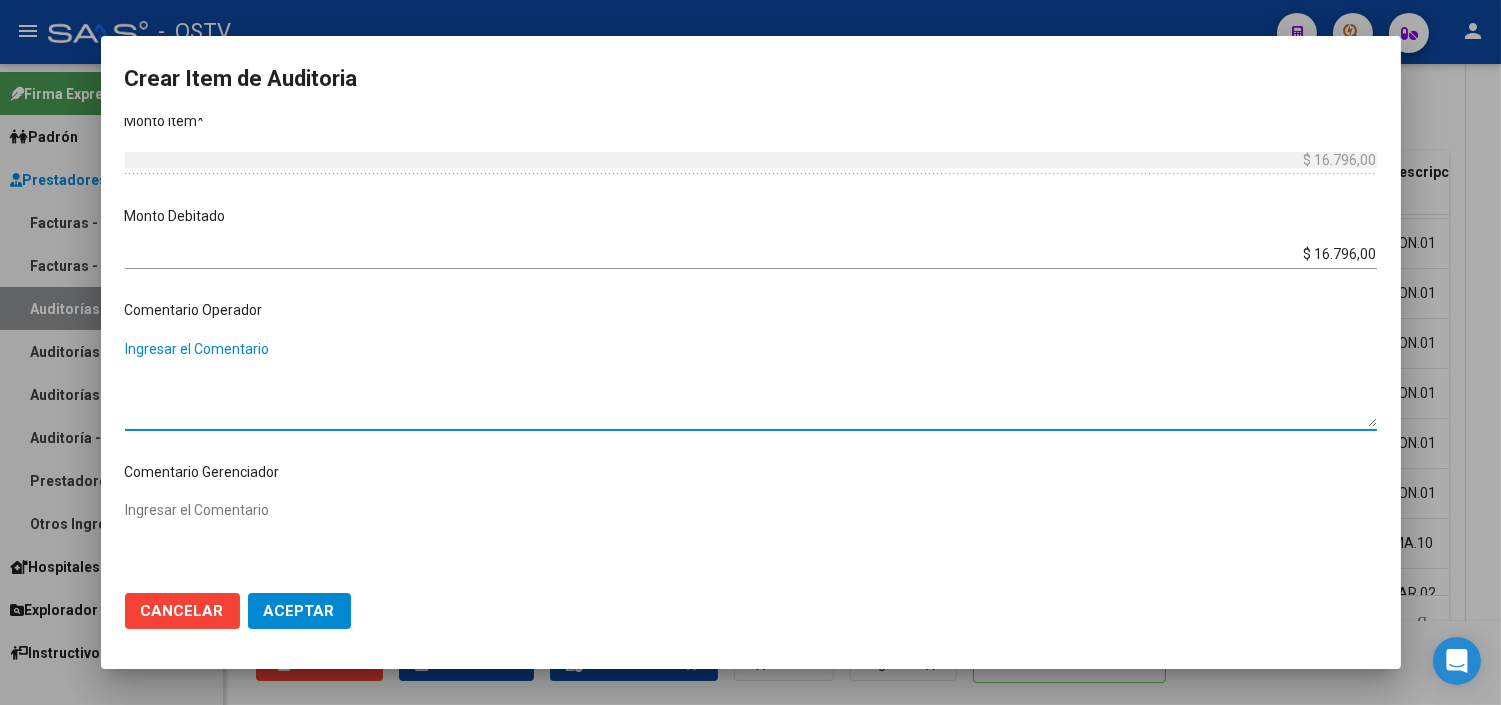 paste on "JUBILADOS Y PENSIONADOS DE PAMI
Código de Obra Social	5-0080-7" 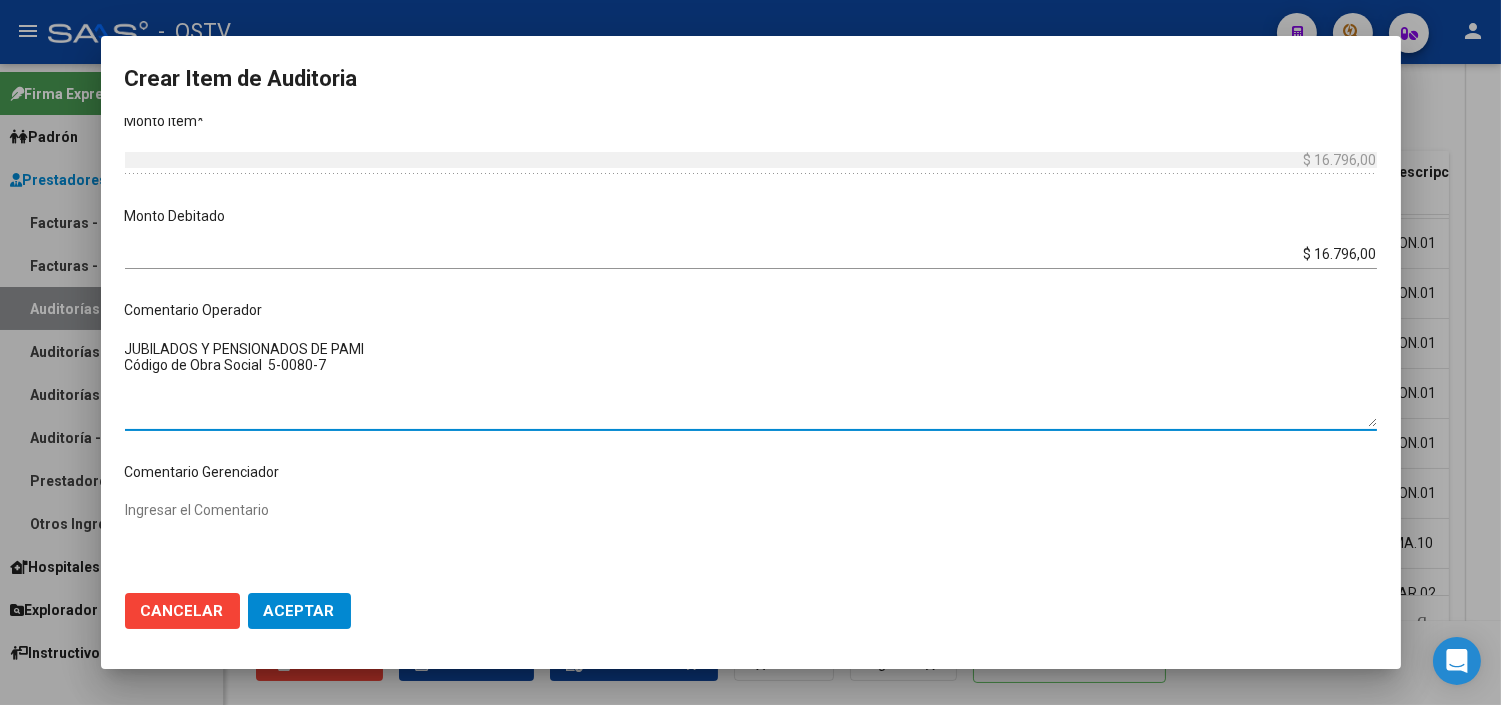 click on "JUBILADOS Y PENSIONADOS DE PAMI
Código de Obra Social	5-0080-7" at bounding box center (751, 383) 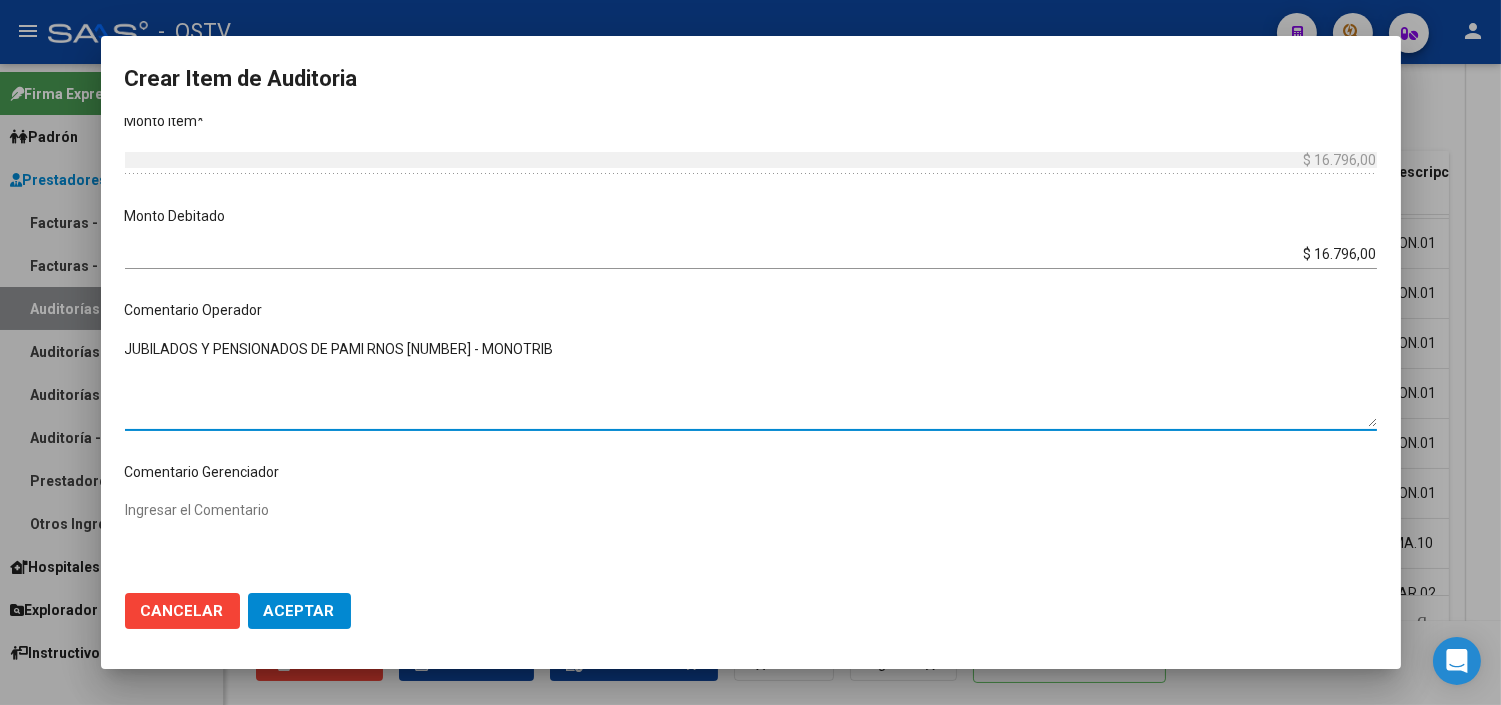 type on "JUBILADOS Y PENSIONADOS DE PAMI RNOS [NUMBER] - MONOTRIB" 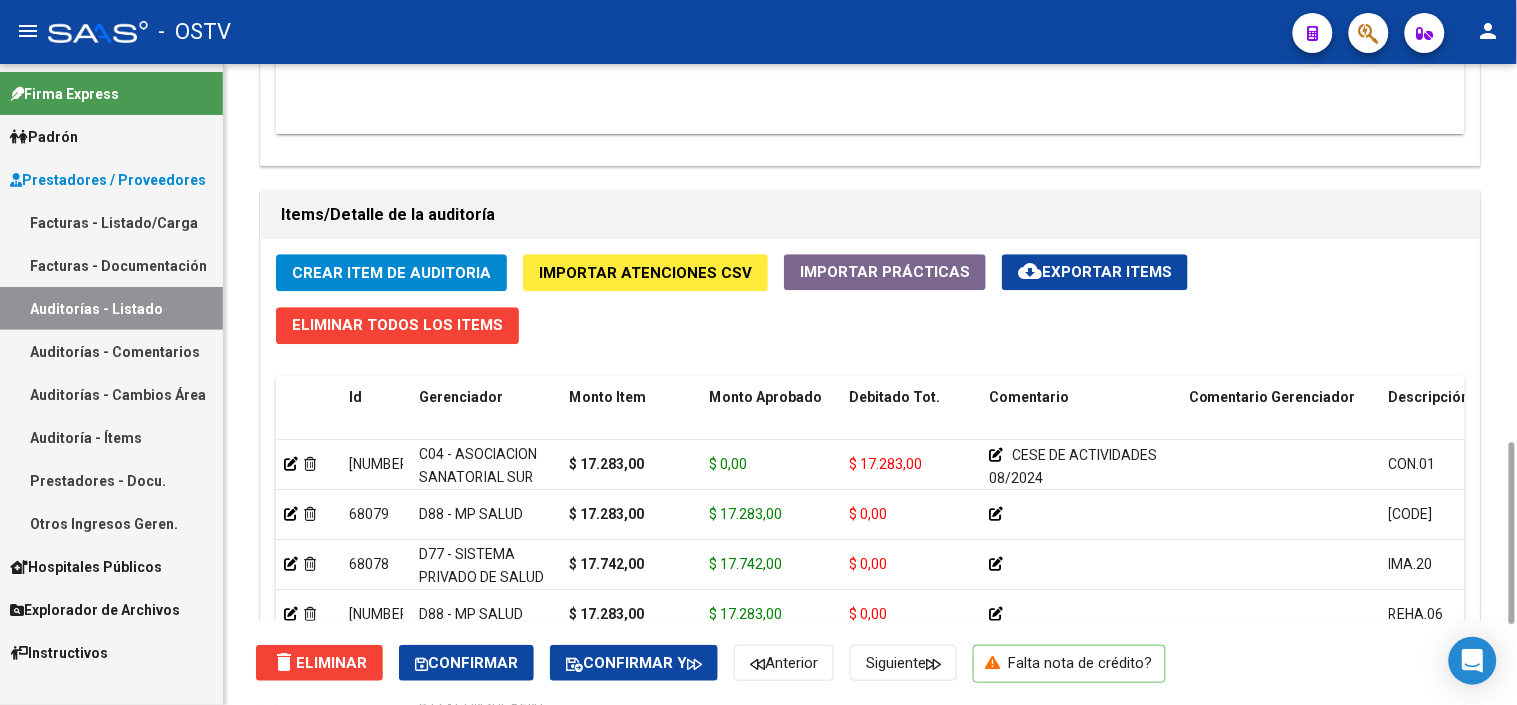 scroll, scrollTop: 1621, scrollLeft: 0, axis: vertical 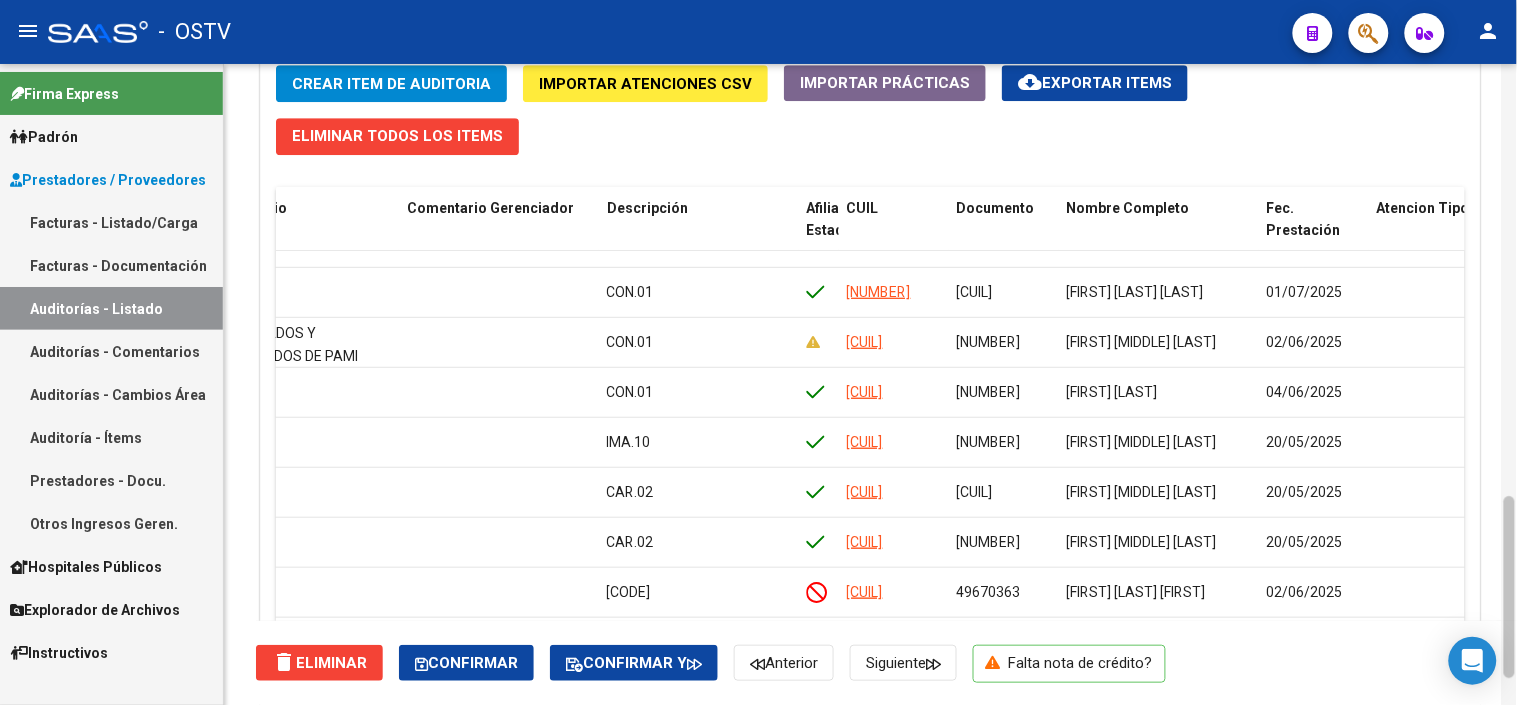 drag, startPoint x: 1512, startPoint y: 568, endPoint x: 1514, endPoint y: 542, distance: 26.076809 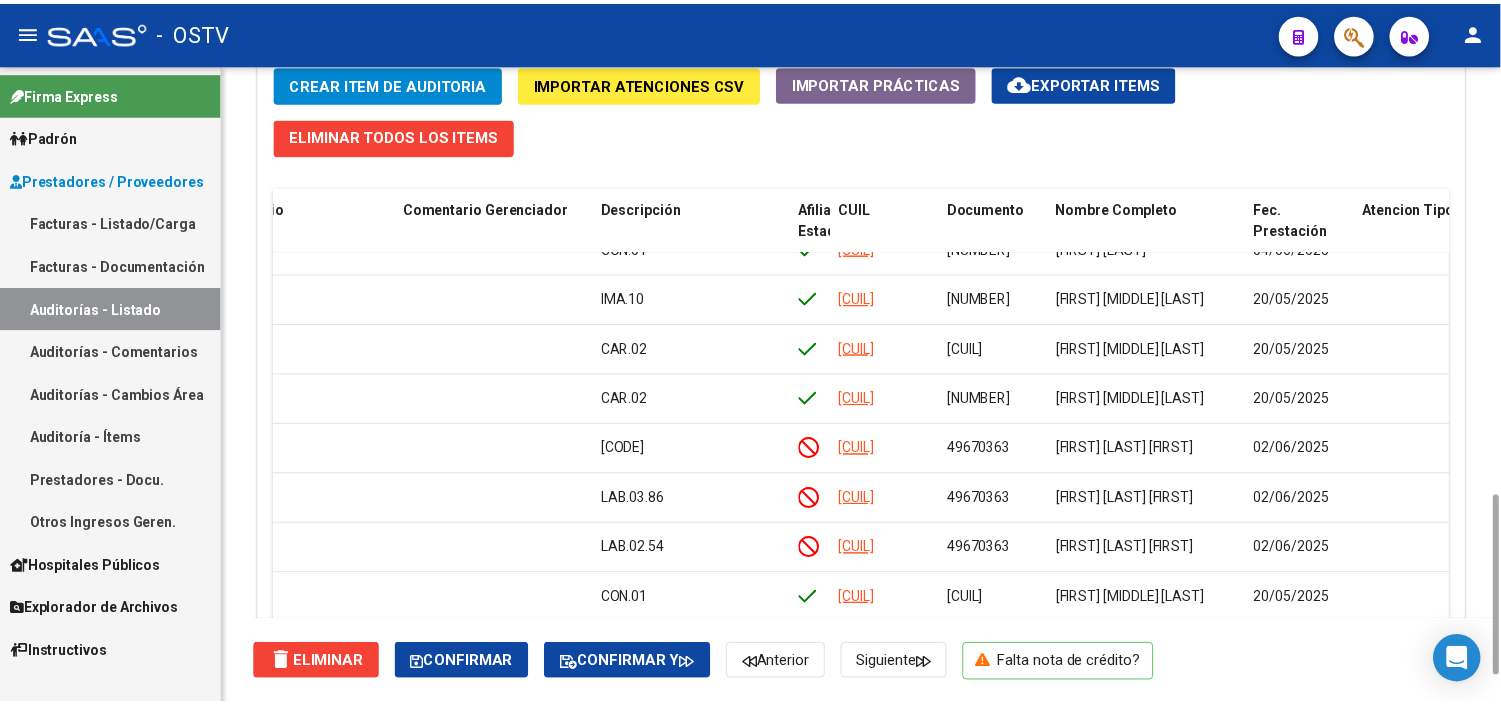 scroll, scrollTop: 481, scrollLeft: 782, axis: both 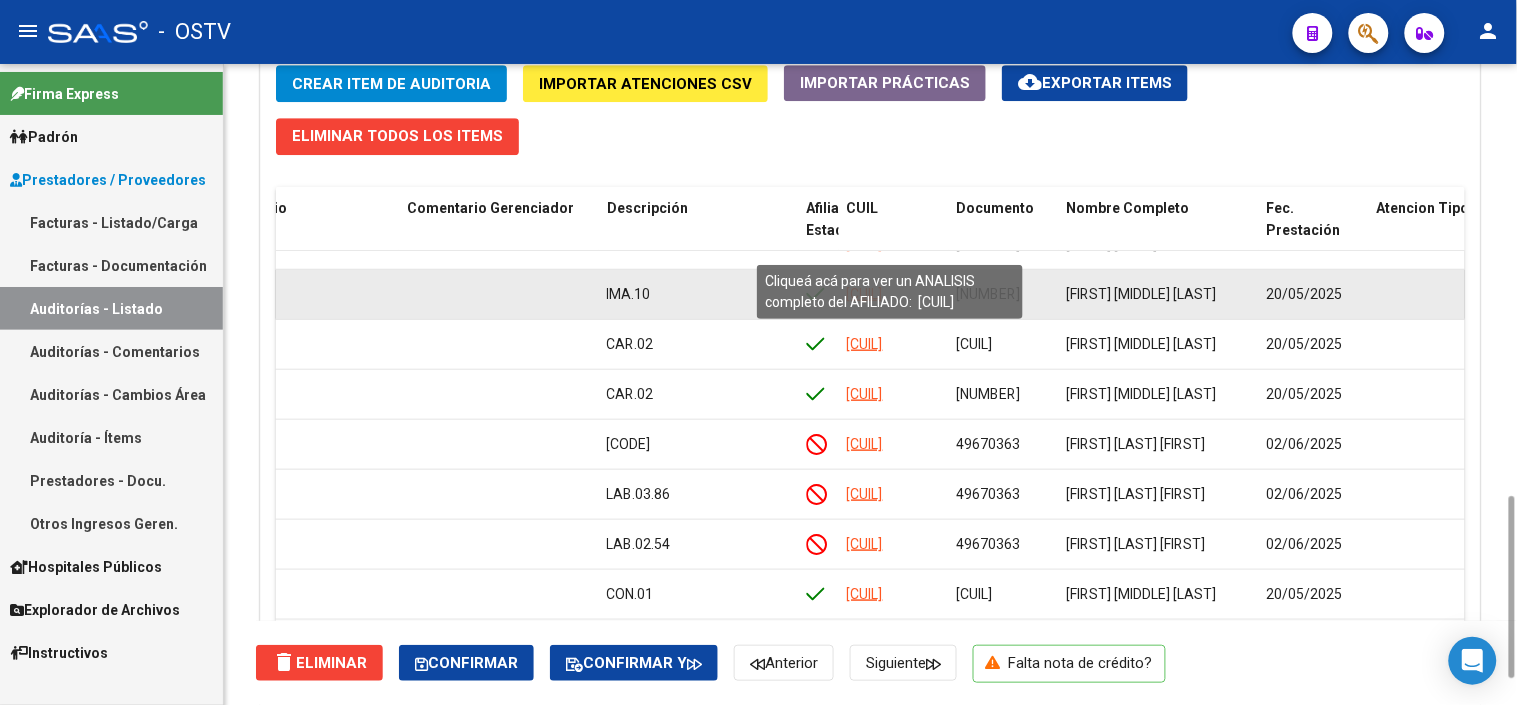 click on "[CUIL]" 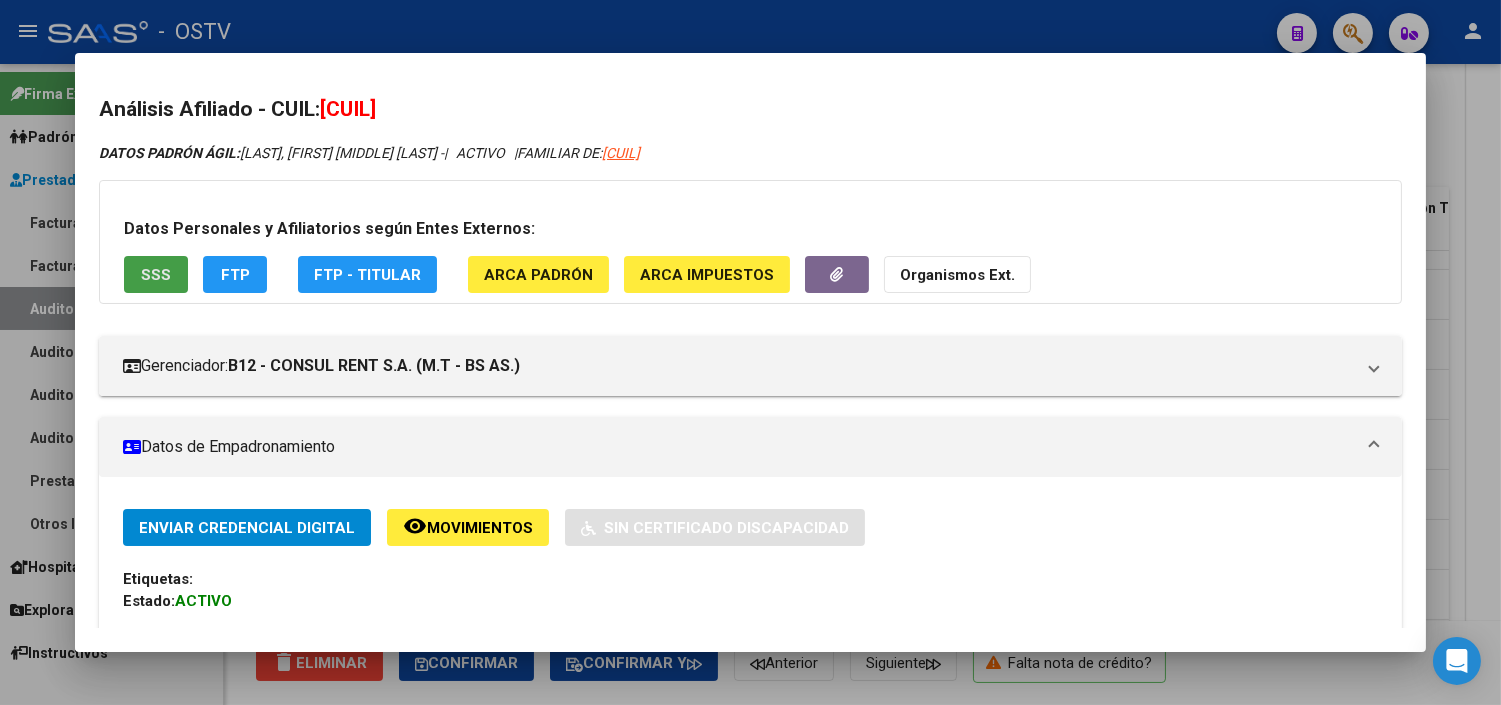 click on "SSS" at bounding box center [156, 274] 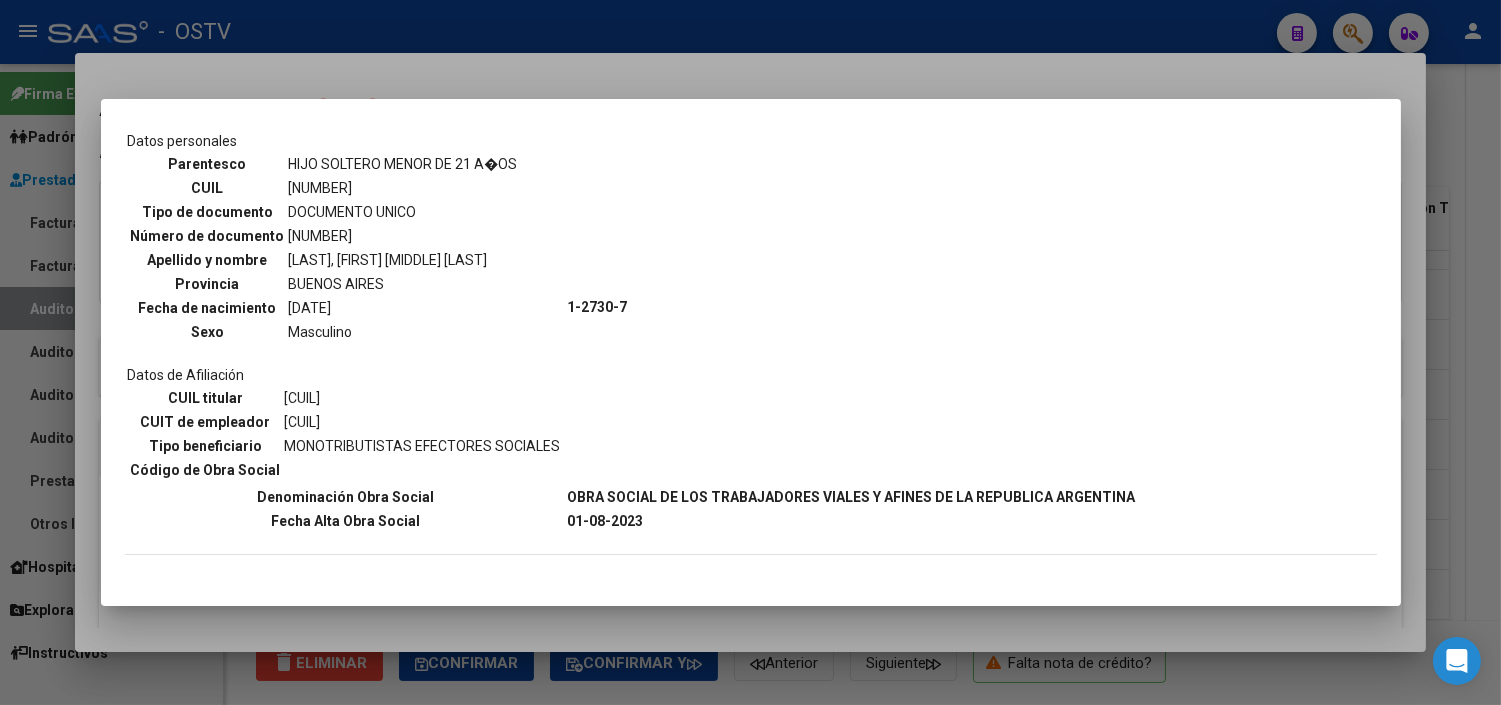 scroll, scrollTop: 1066, scrollLeft: 0, axis: vertical 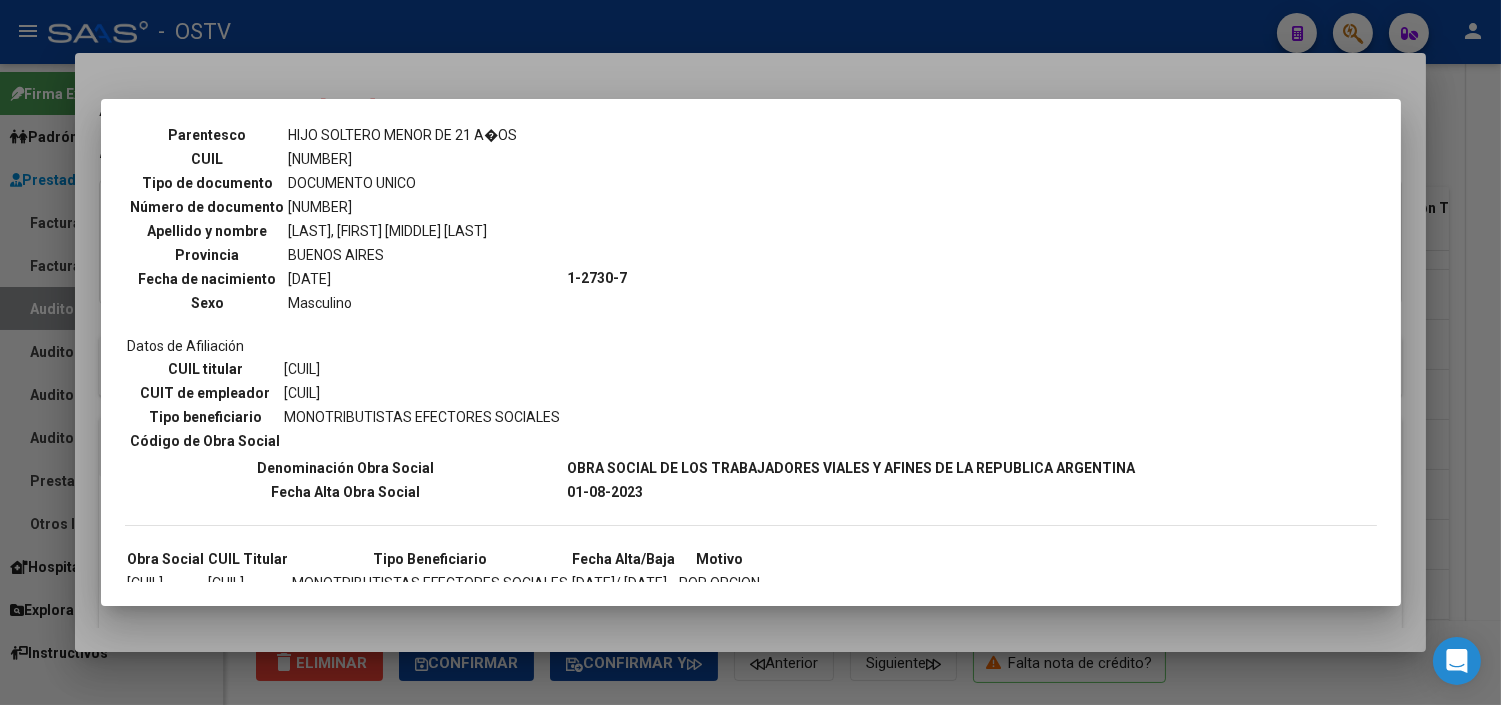 click at bounding box center [750, 352] 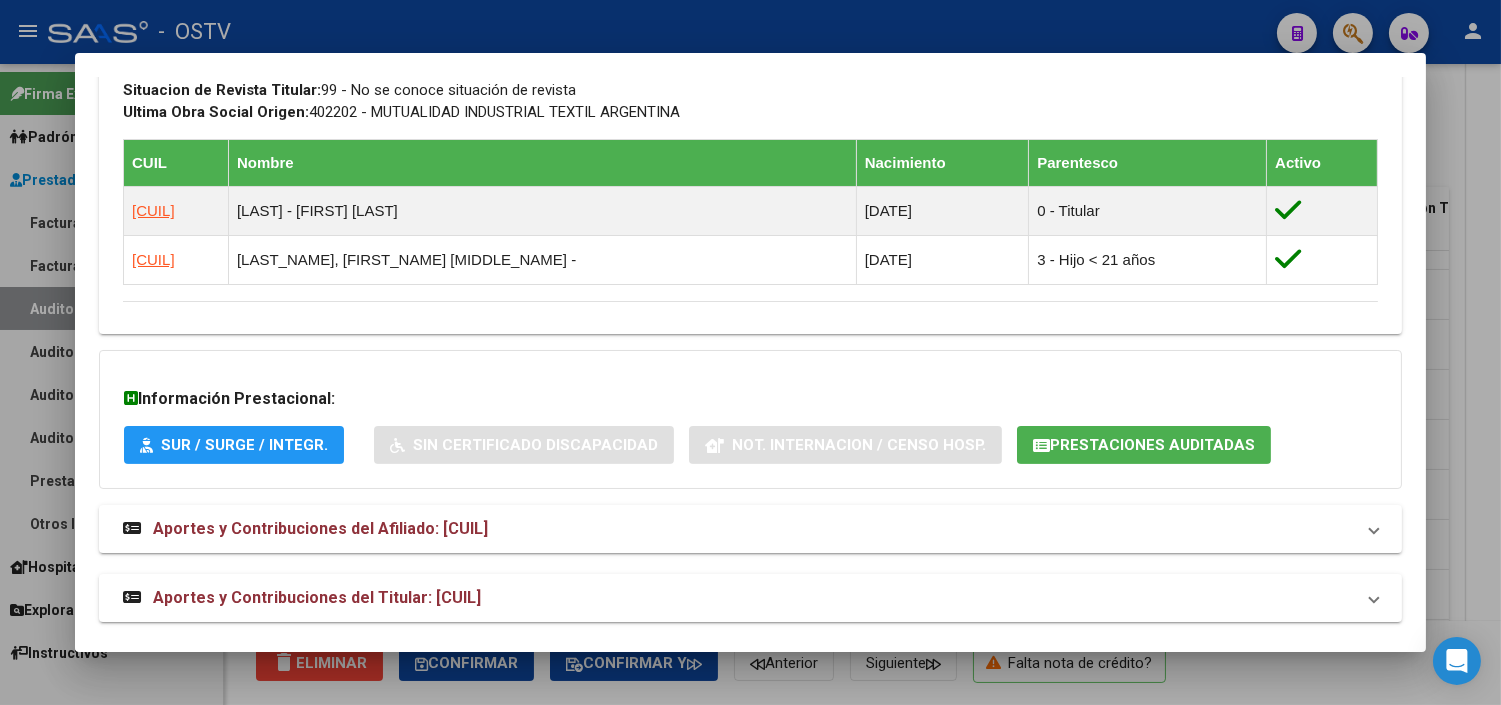 scroll, scrollTop: 1086, scrollLeft: 0, axis: vertical 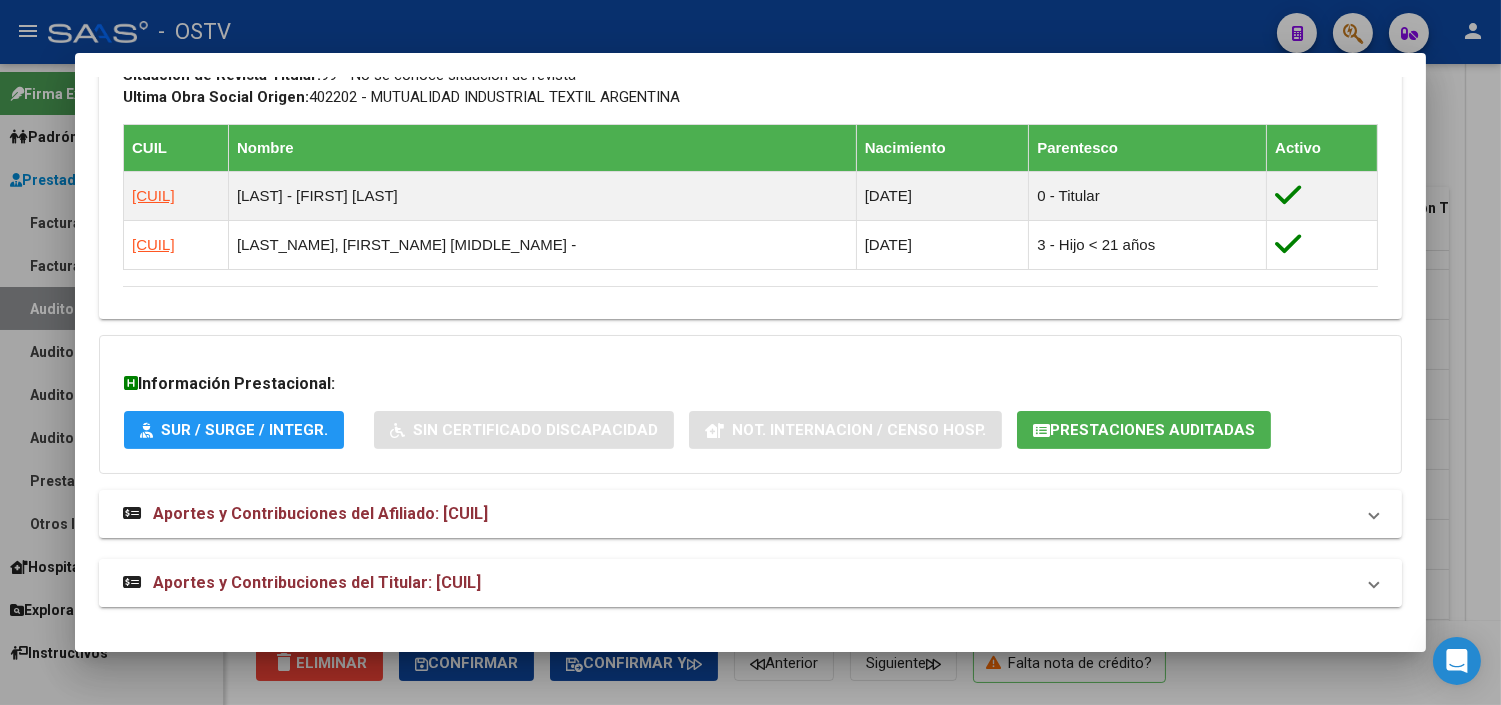 click on "Aportes y Contribuciones del Titular: [CUIL]" at bounding box center (317, 582) 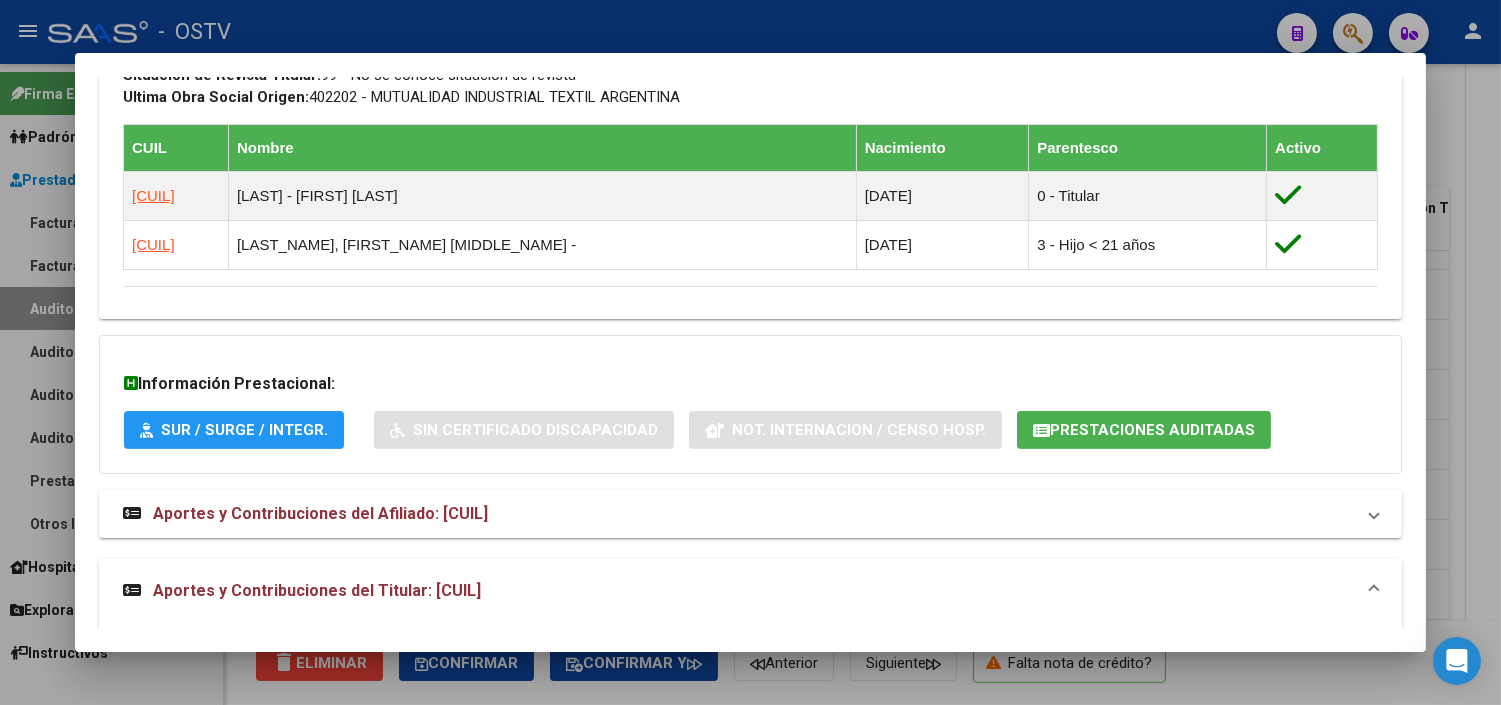 click on "Prestaciones Auditadas" 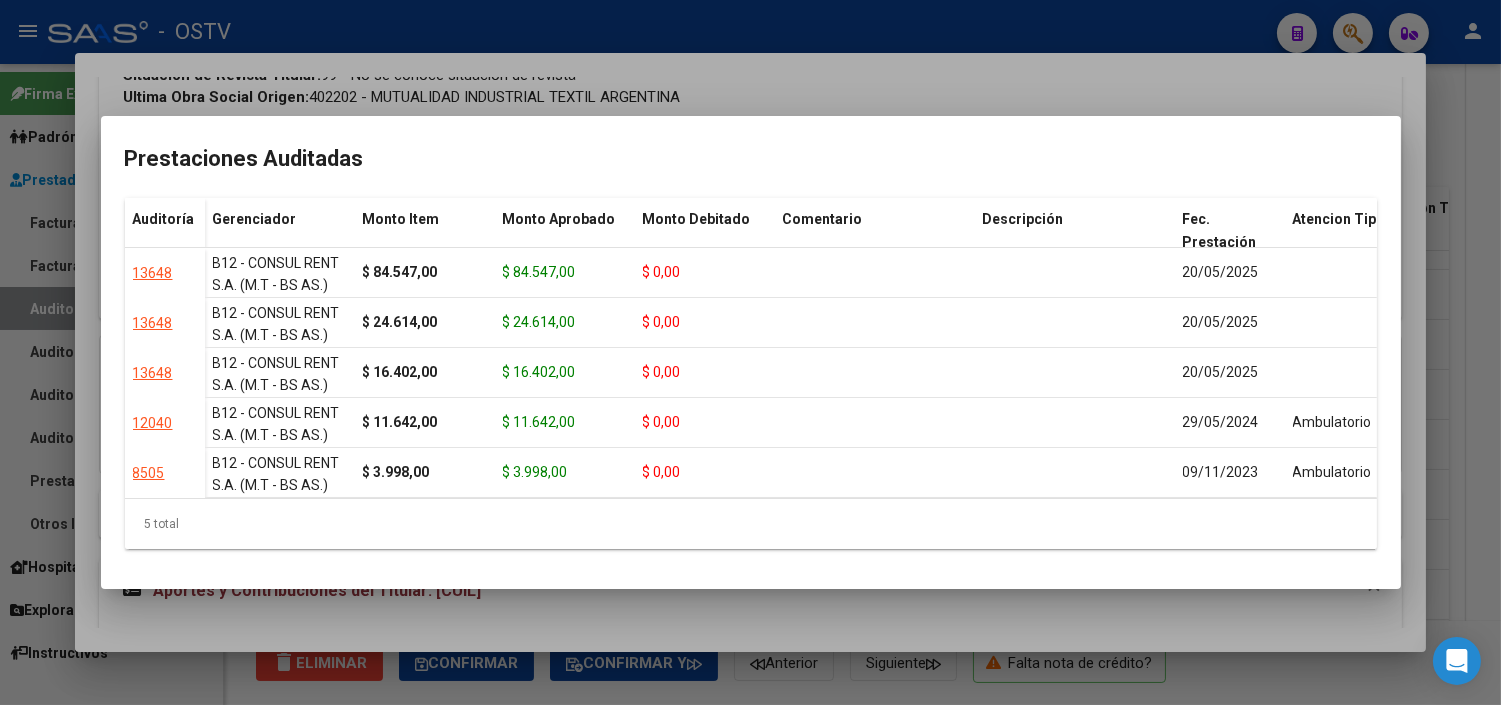 click at bounding box center [750, 352] 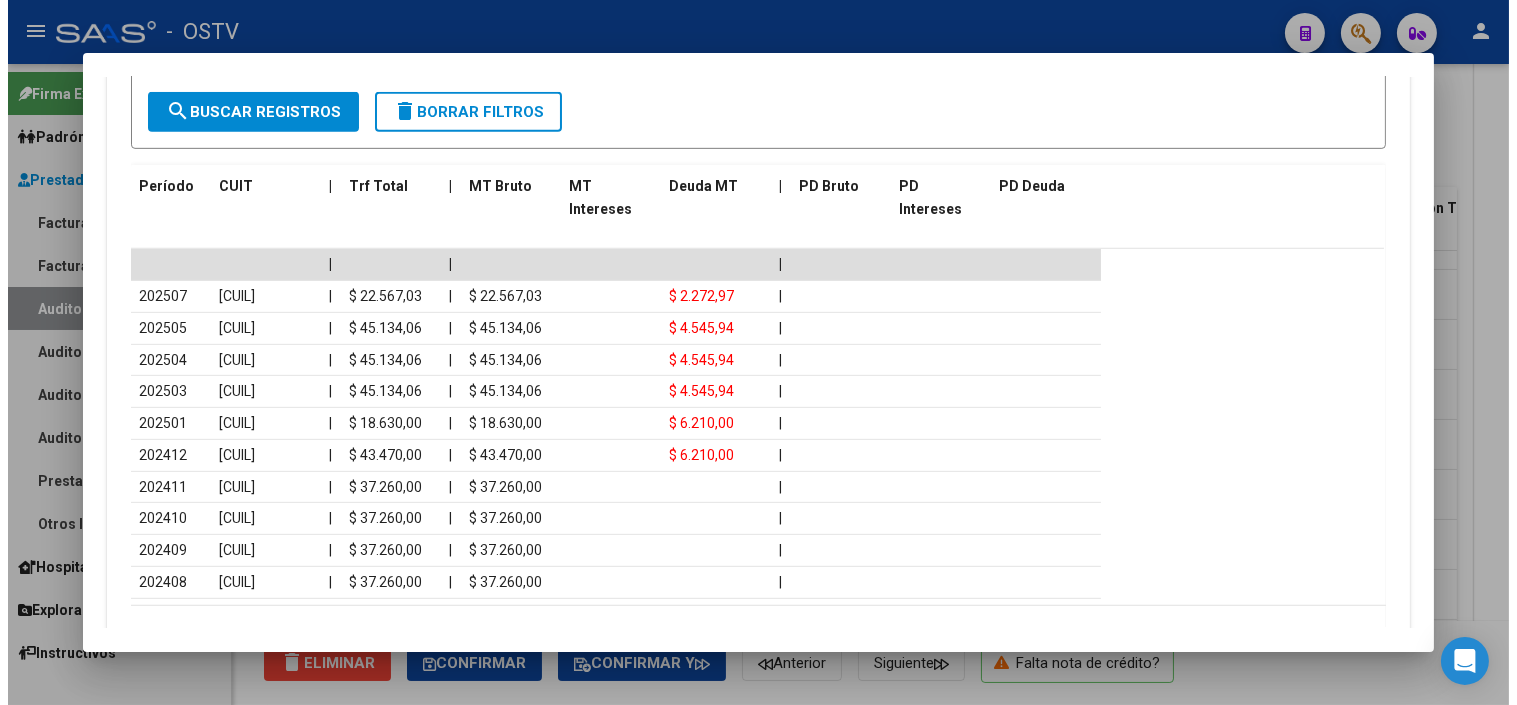 scroll, scrollTop: 1864, scrollLeft: 0, axis: vertical 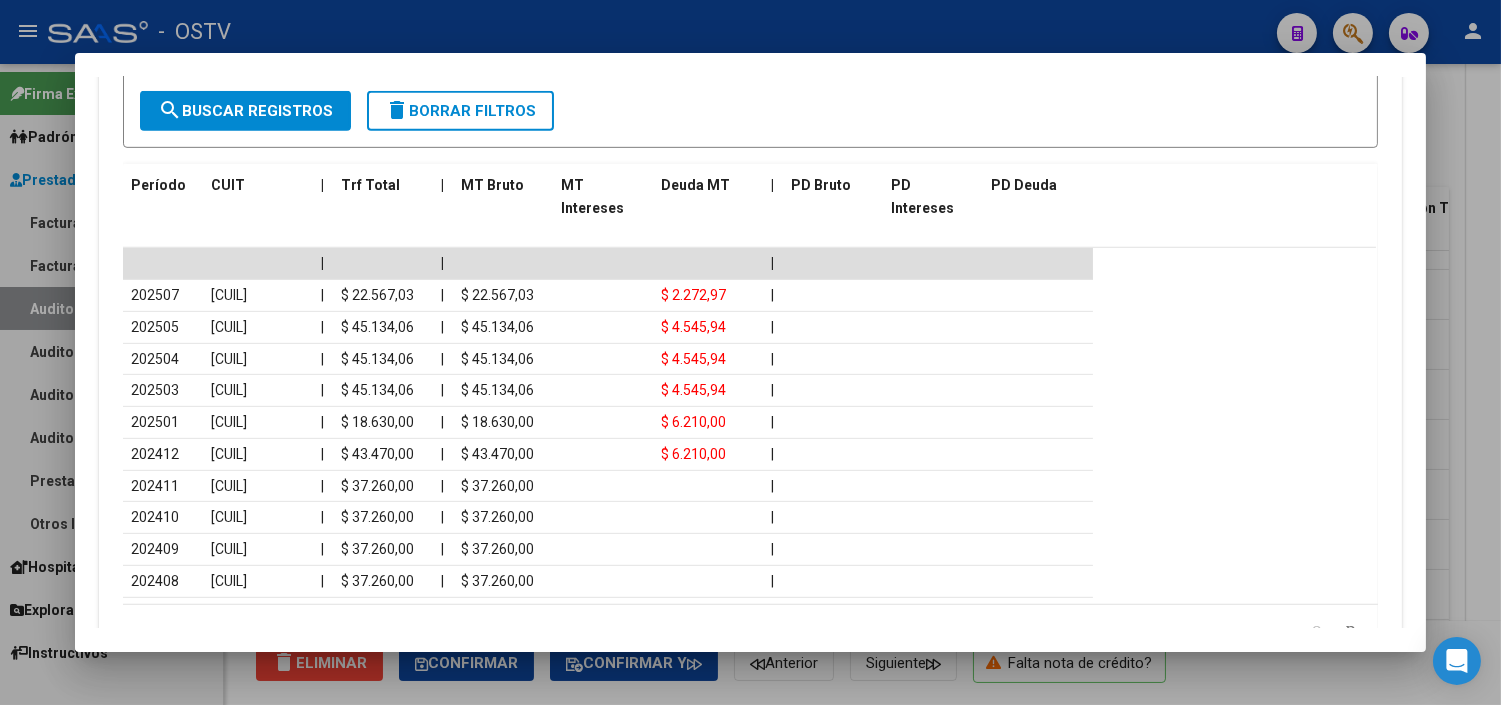 click at bounding box center (750, 352) 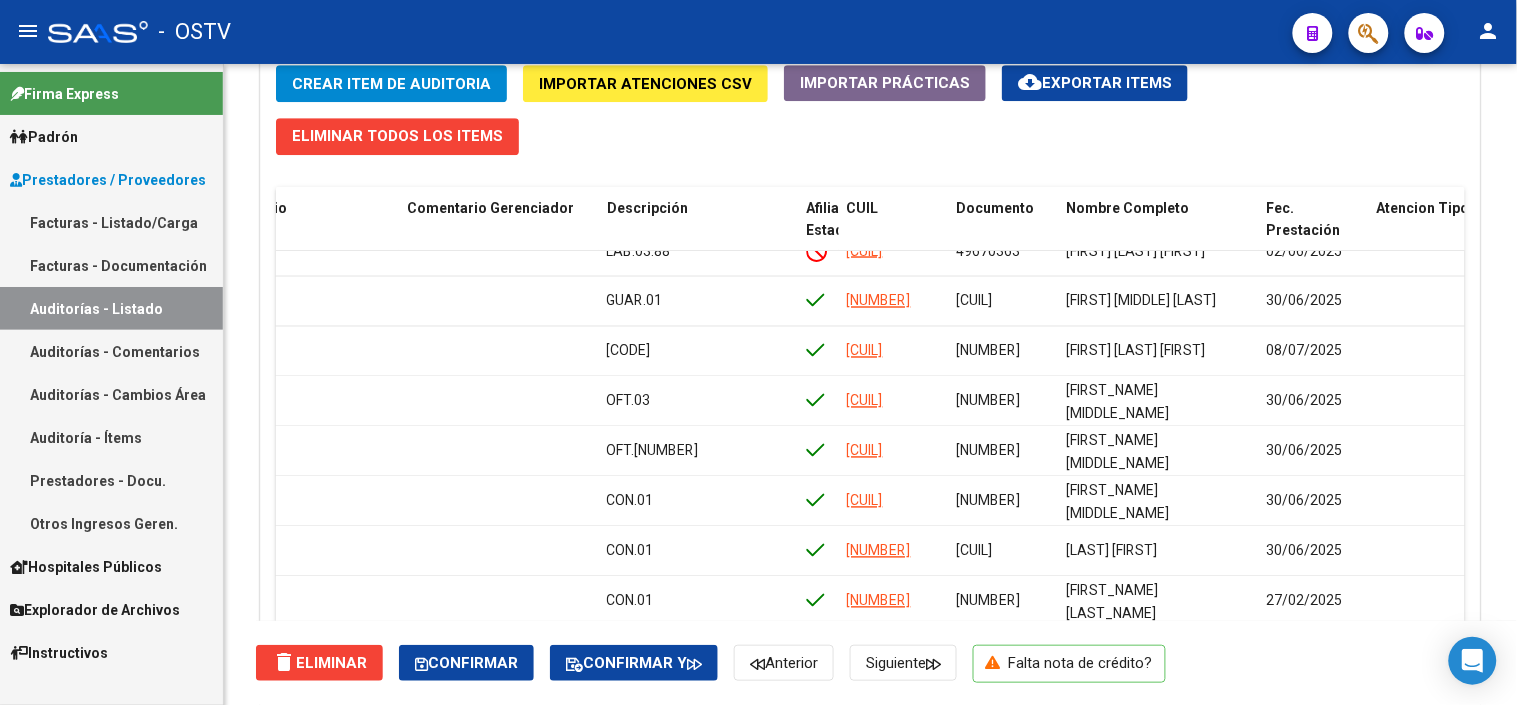 scroll, scrollTop: 943, scrollLeft: 782, axis: both 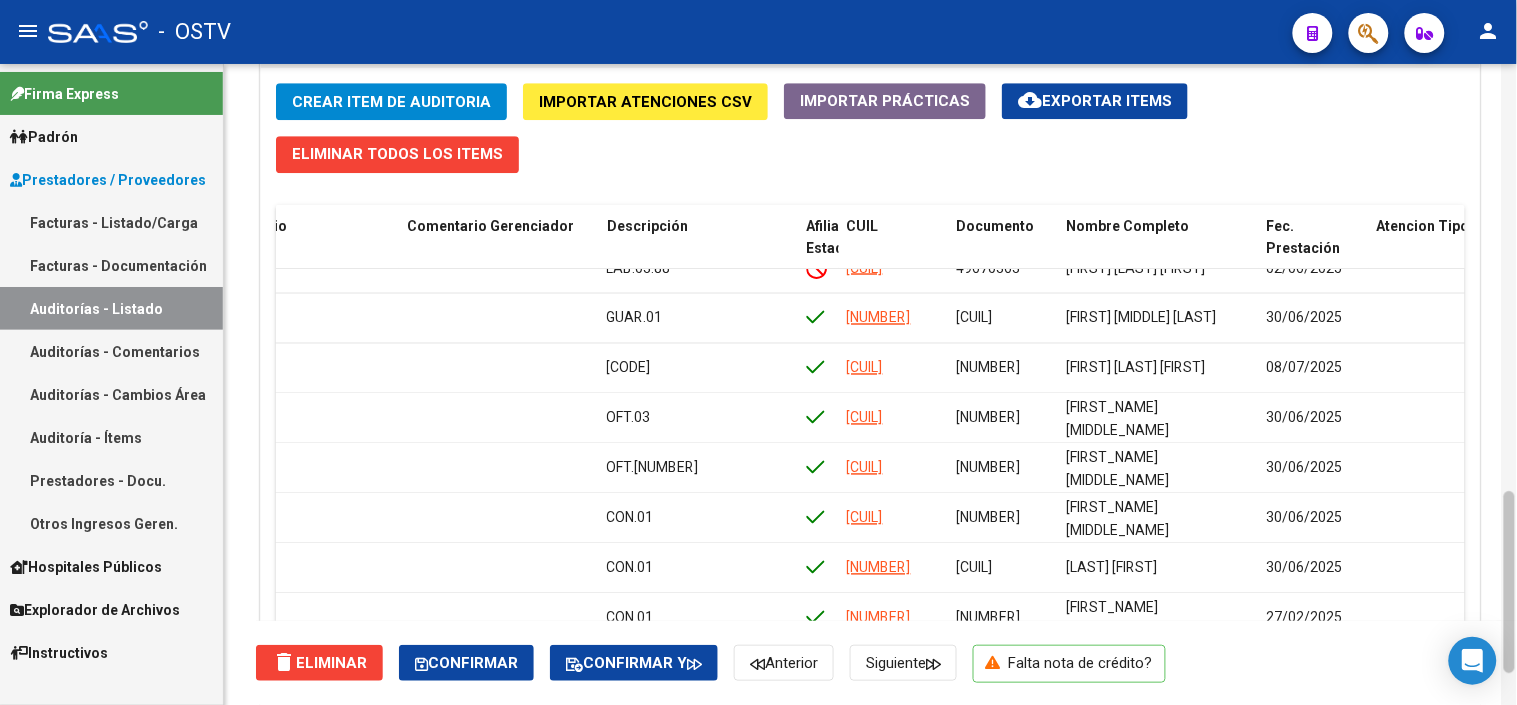 click 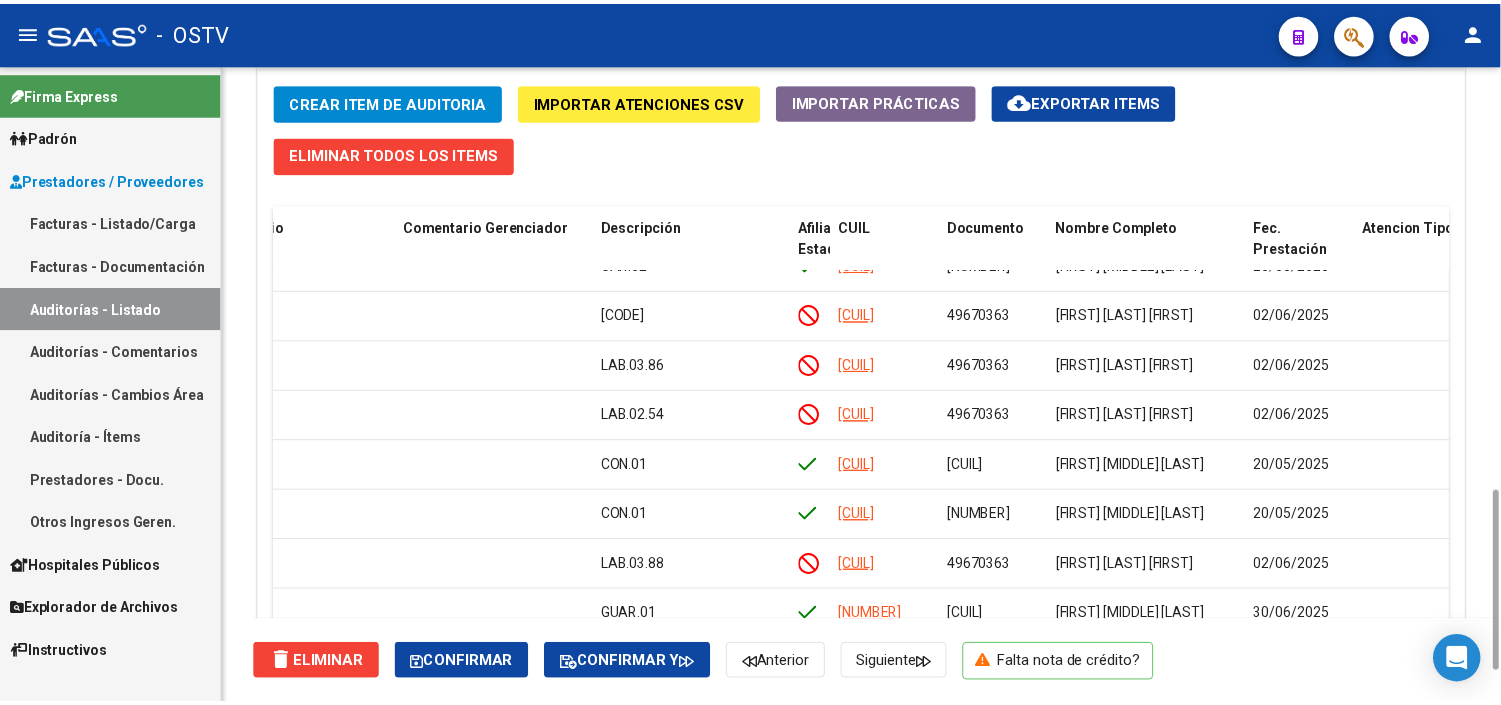 scroll, scrollTop: 633, scrollLeft: 782, axis: both 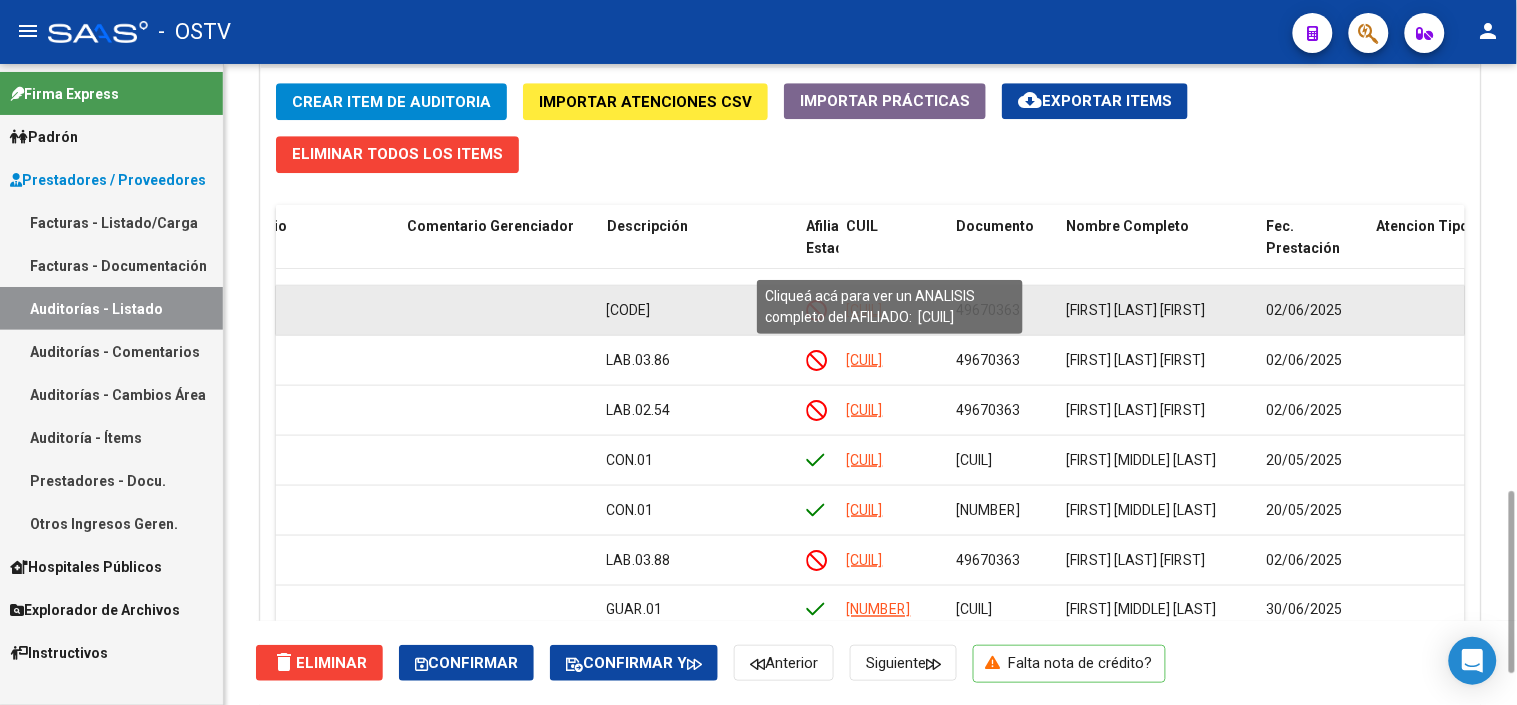 click on "[CUIL]" 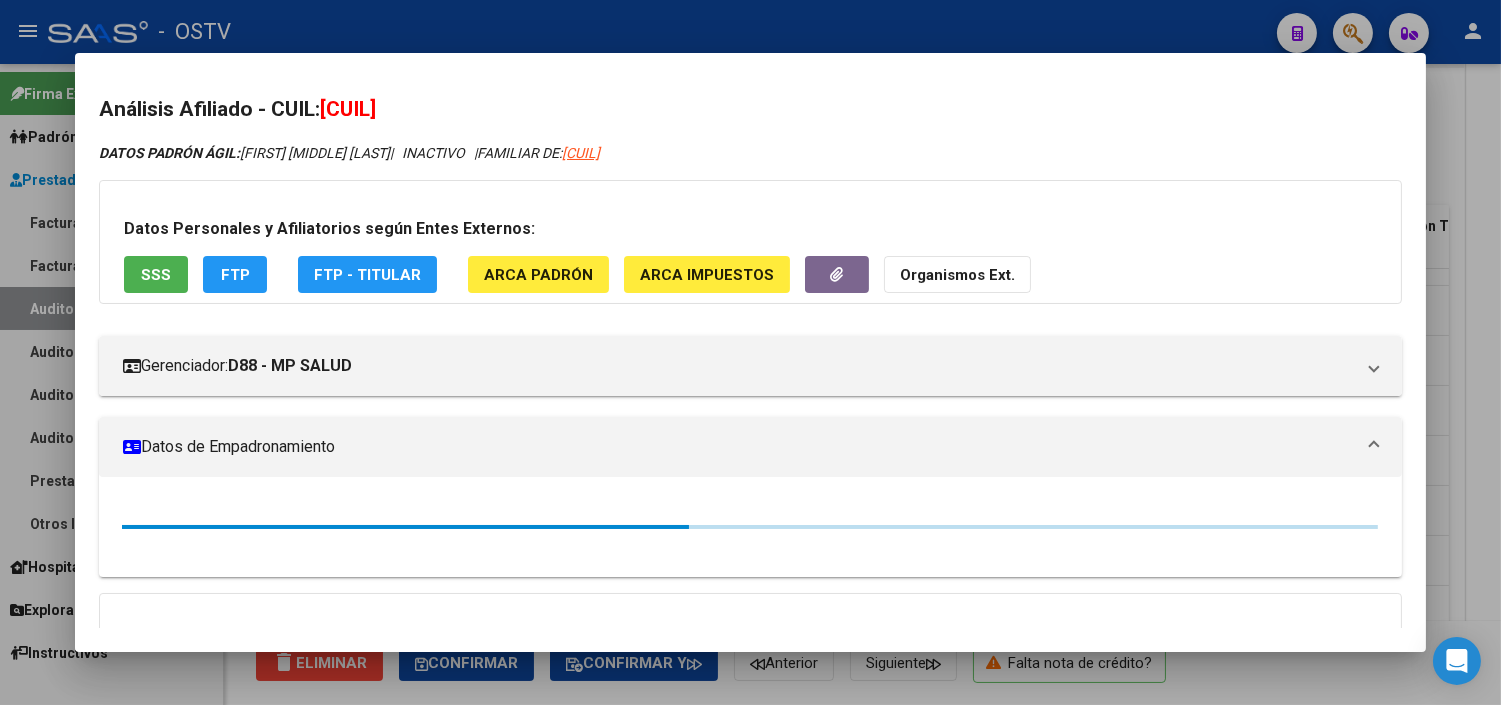 click on "SSS" at bounding box center (156, 274) 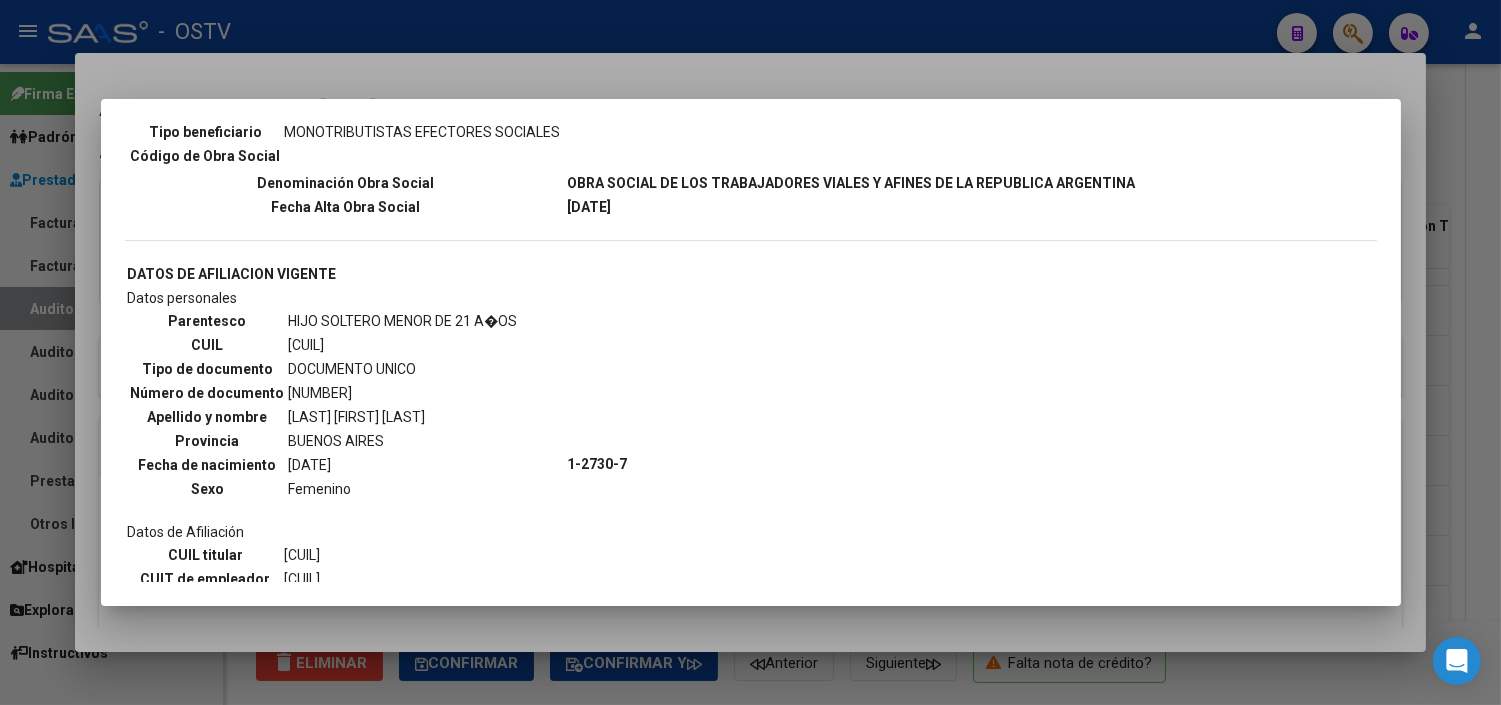 scroll, scrollTop: 1521, scrollLeft: 0, axis: vertical 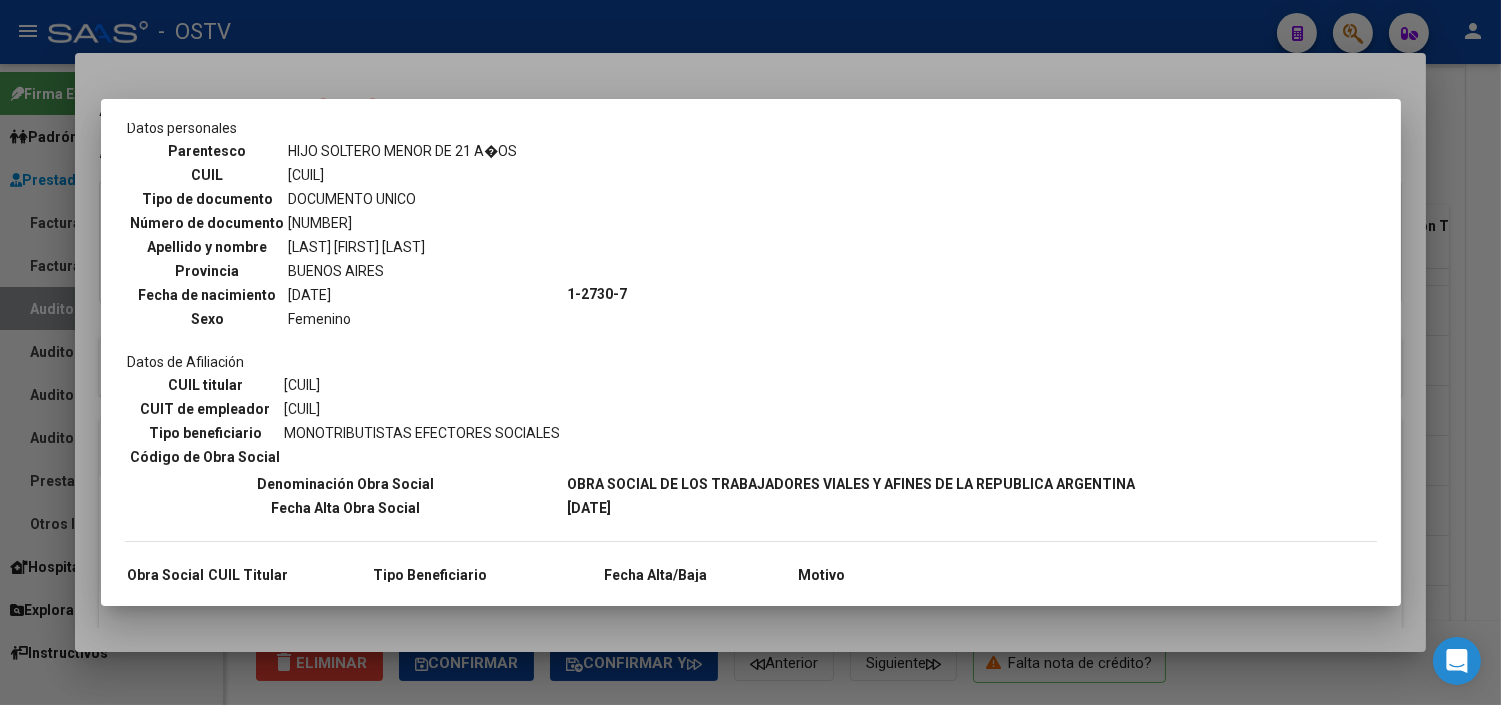 click at bounding box center (750, 352) 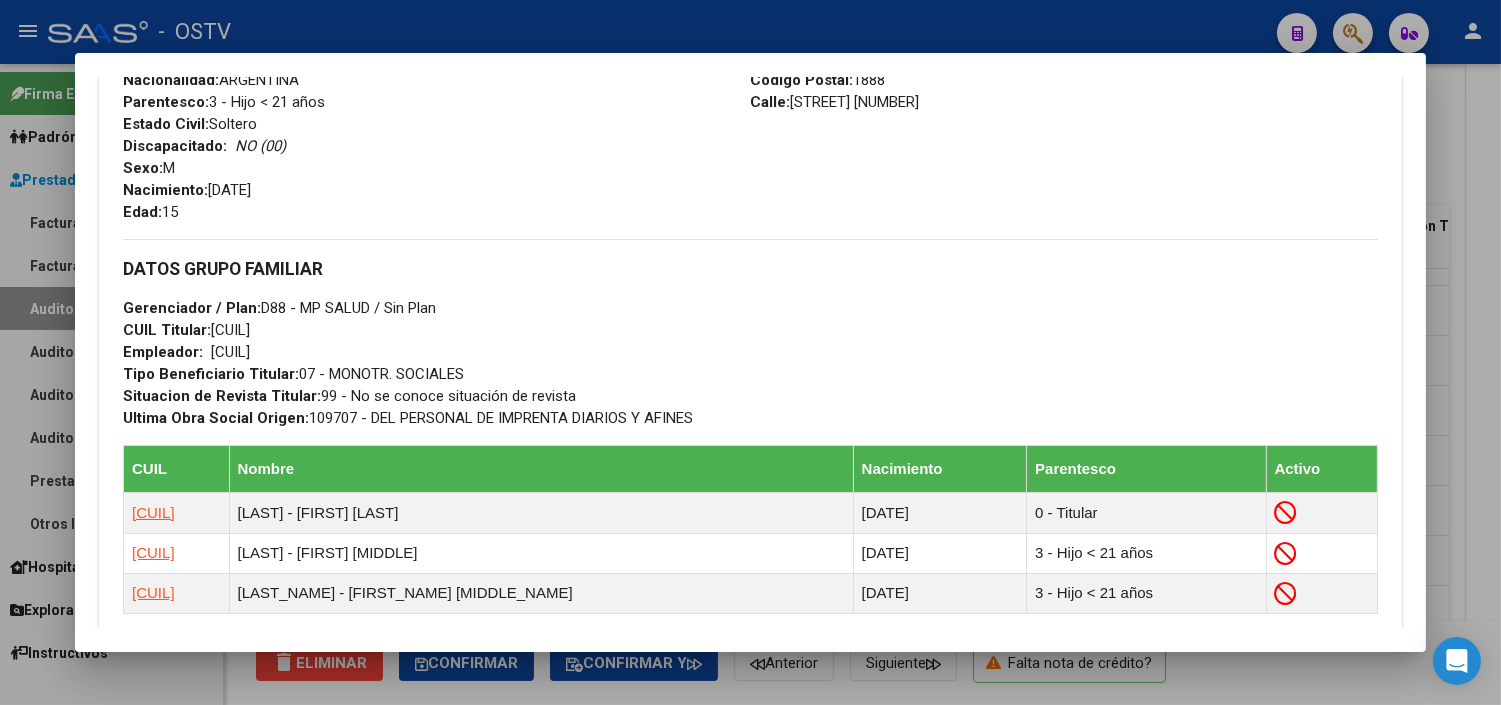 scroll, scrollTop: 1138, scrollLeft: 0, axis: vertical 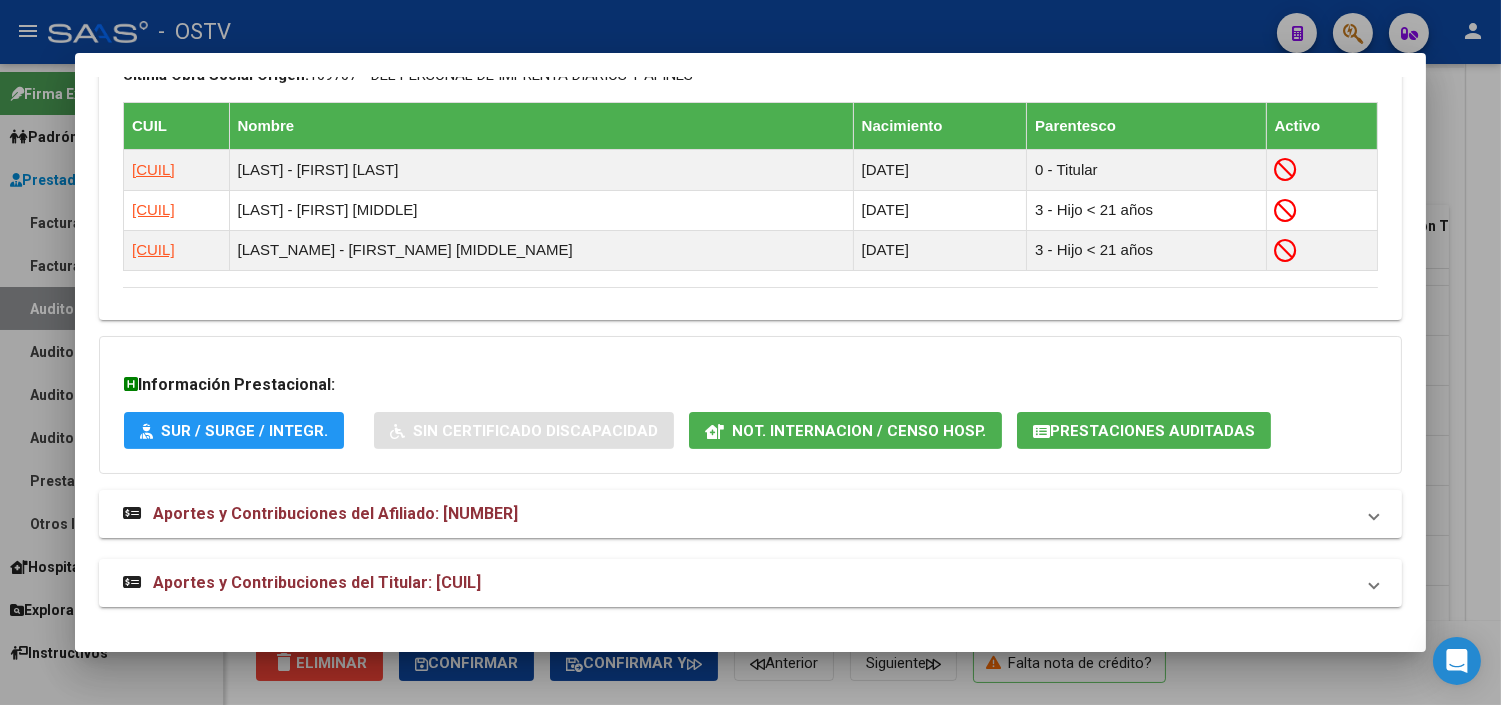 drag, startPoint x: 337, startPoint y: 576, endPoint x: 382, endPoint y: 544, distance: 55.21775 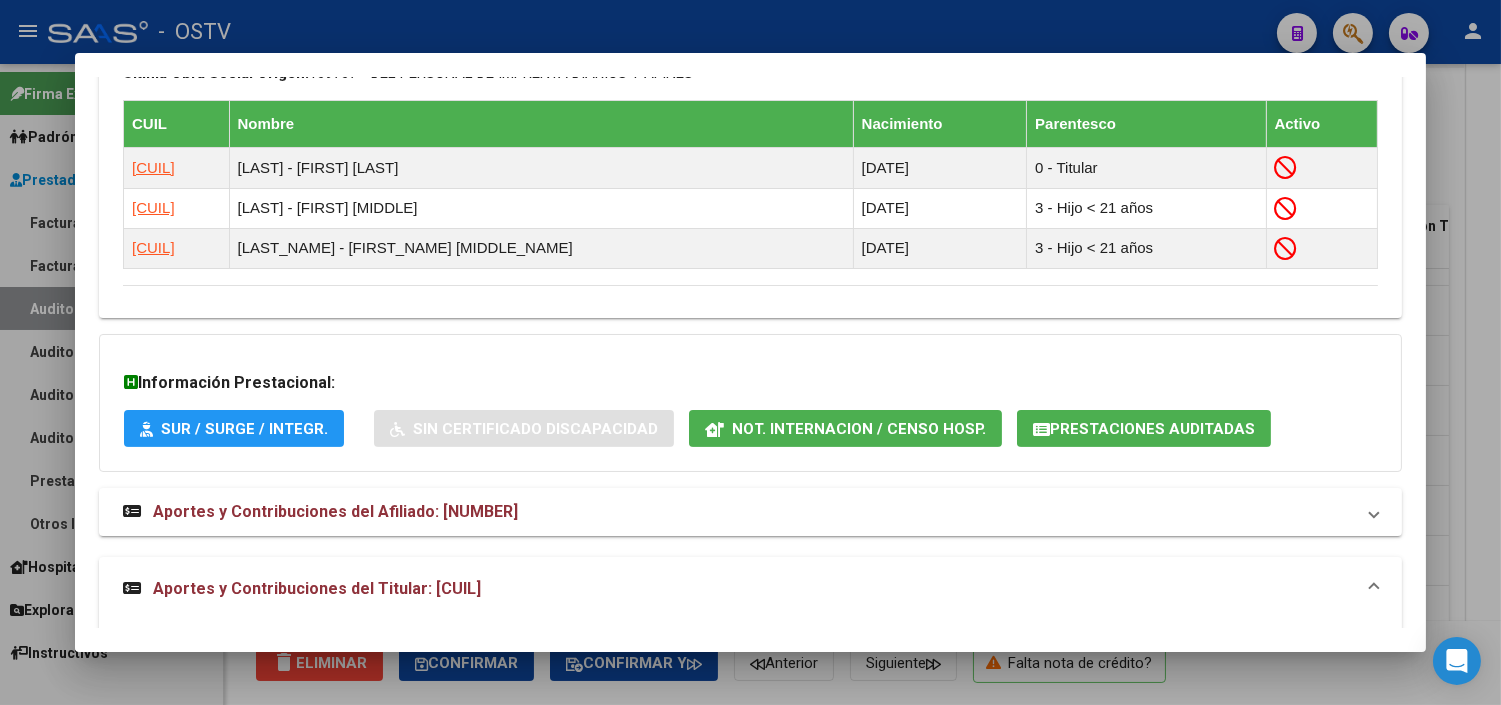 click on "Not. Internacion / Censo Hosp." 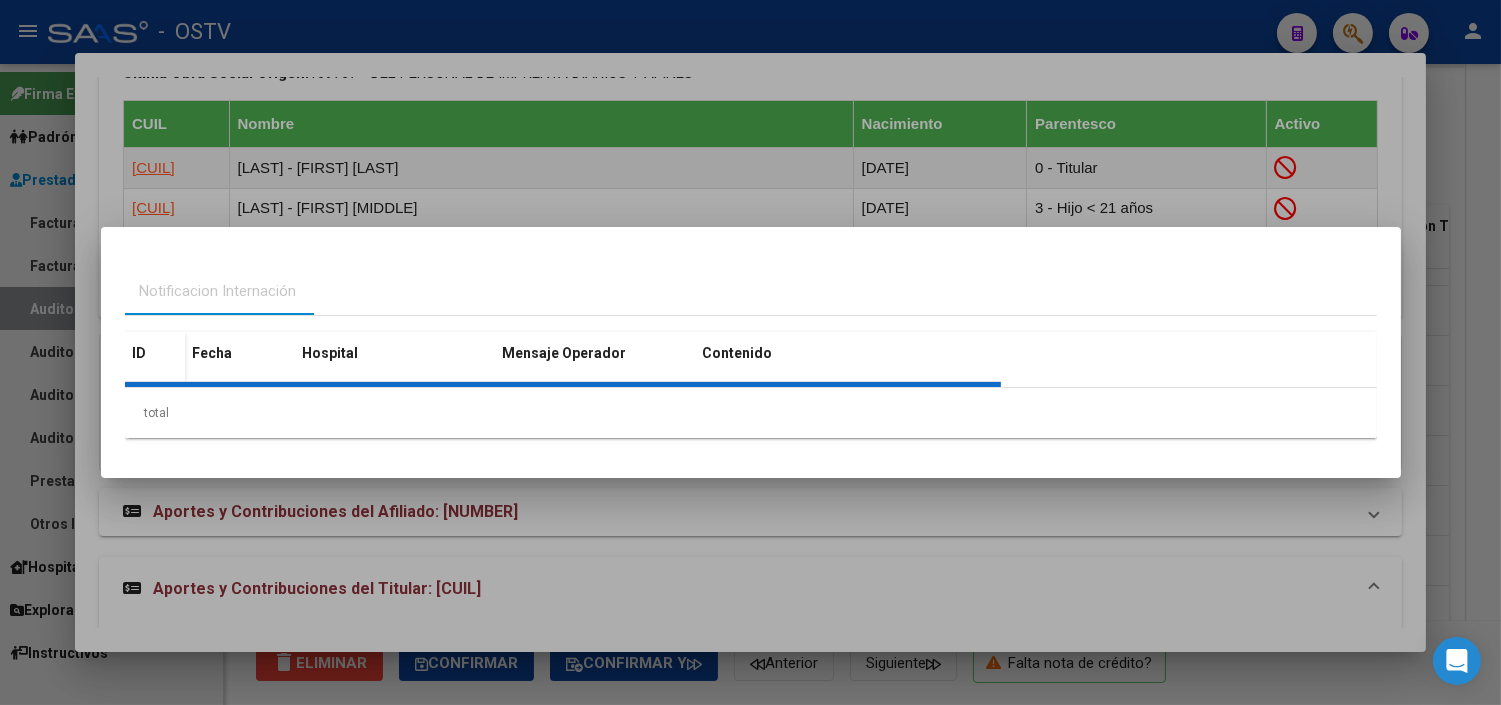 click at bounding box center (750, 352) 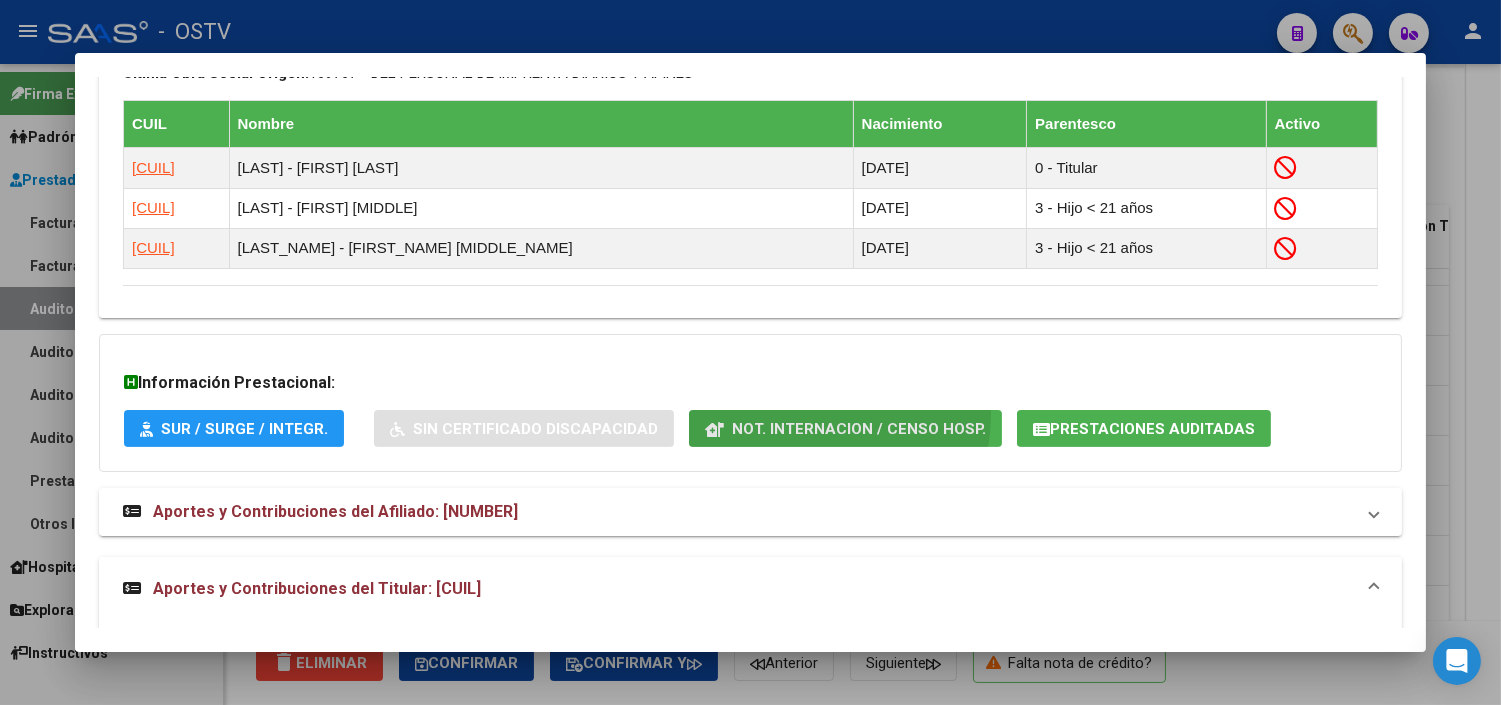 click on "Not. Internacion / Censo Hosp." 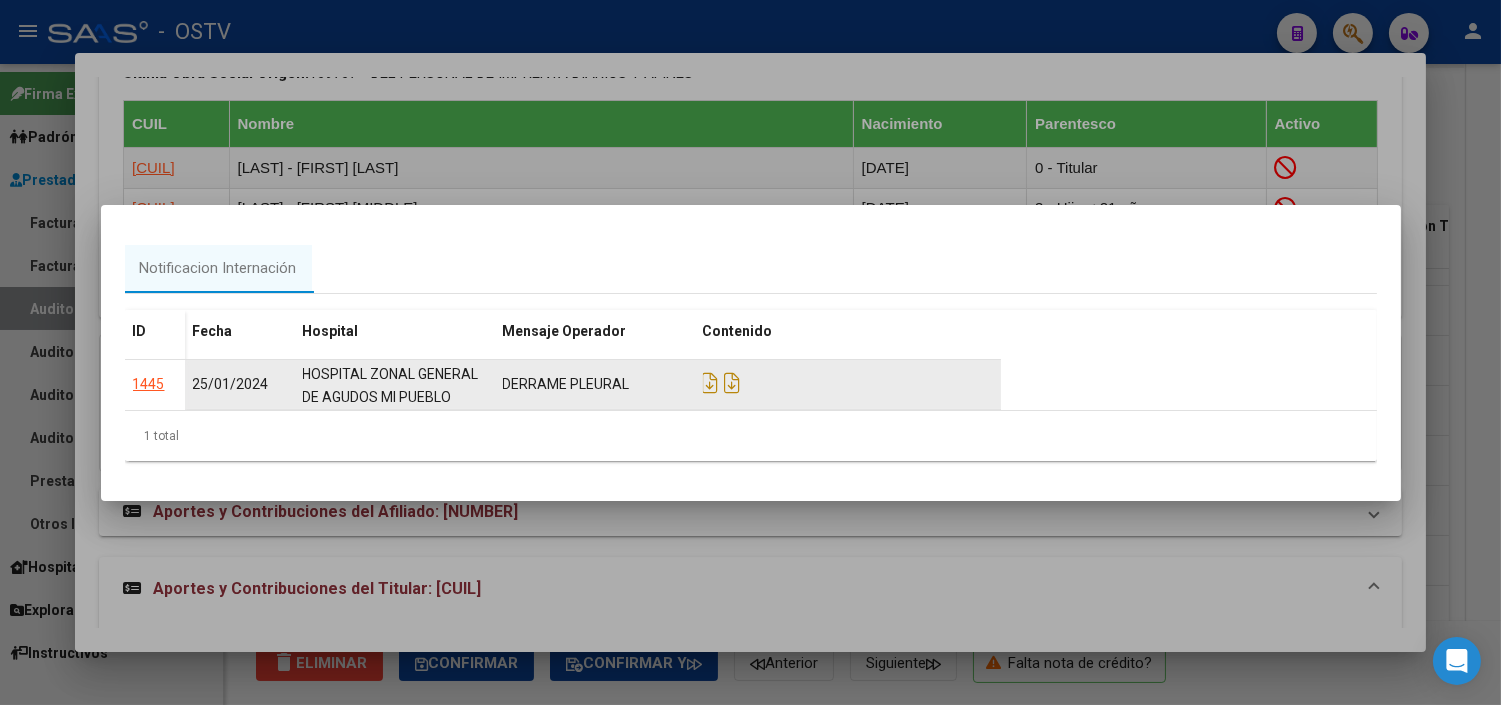 click on "1445" 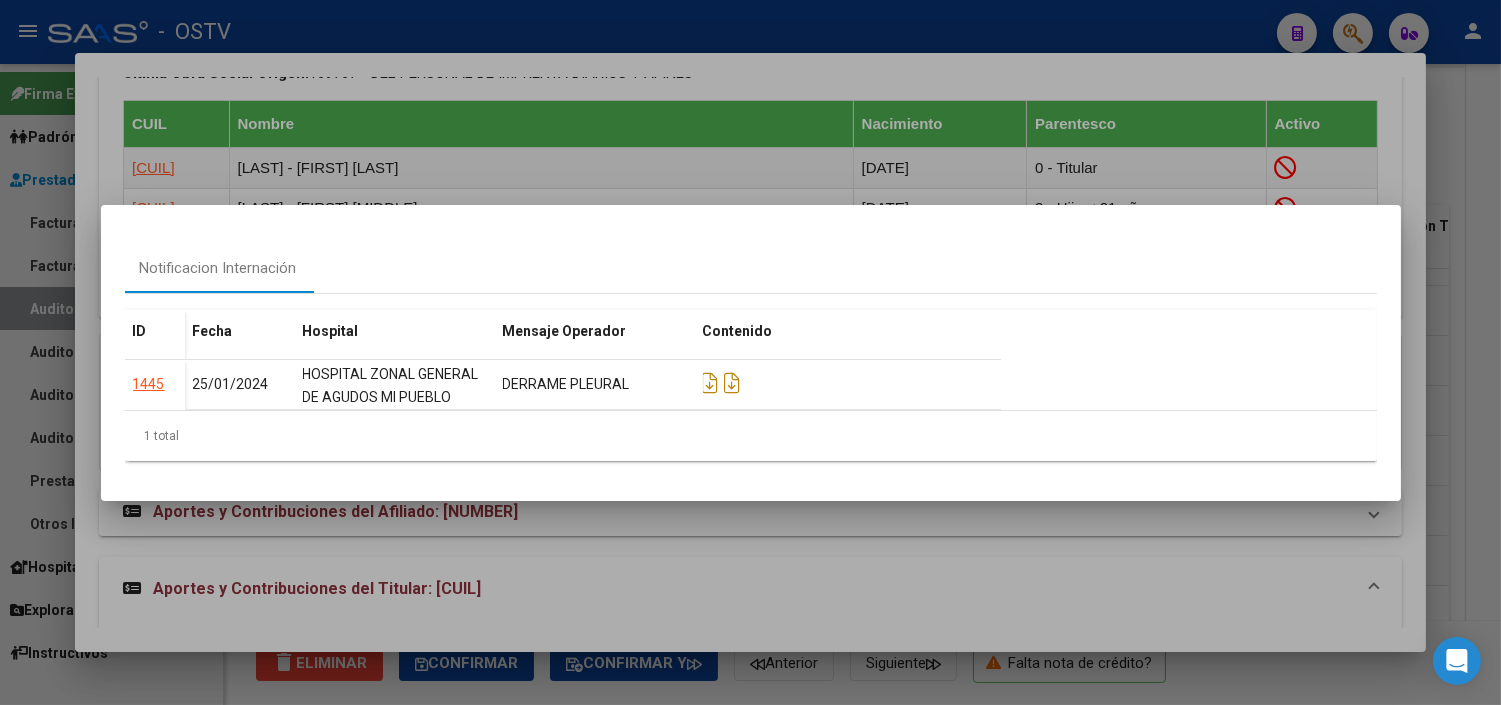 click at bounding box center (750, 352) 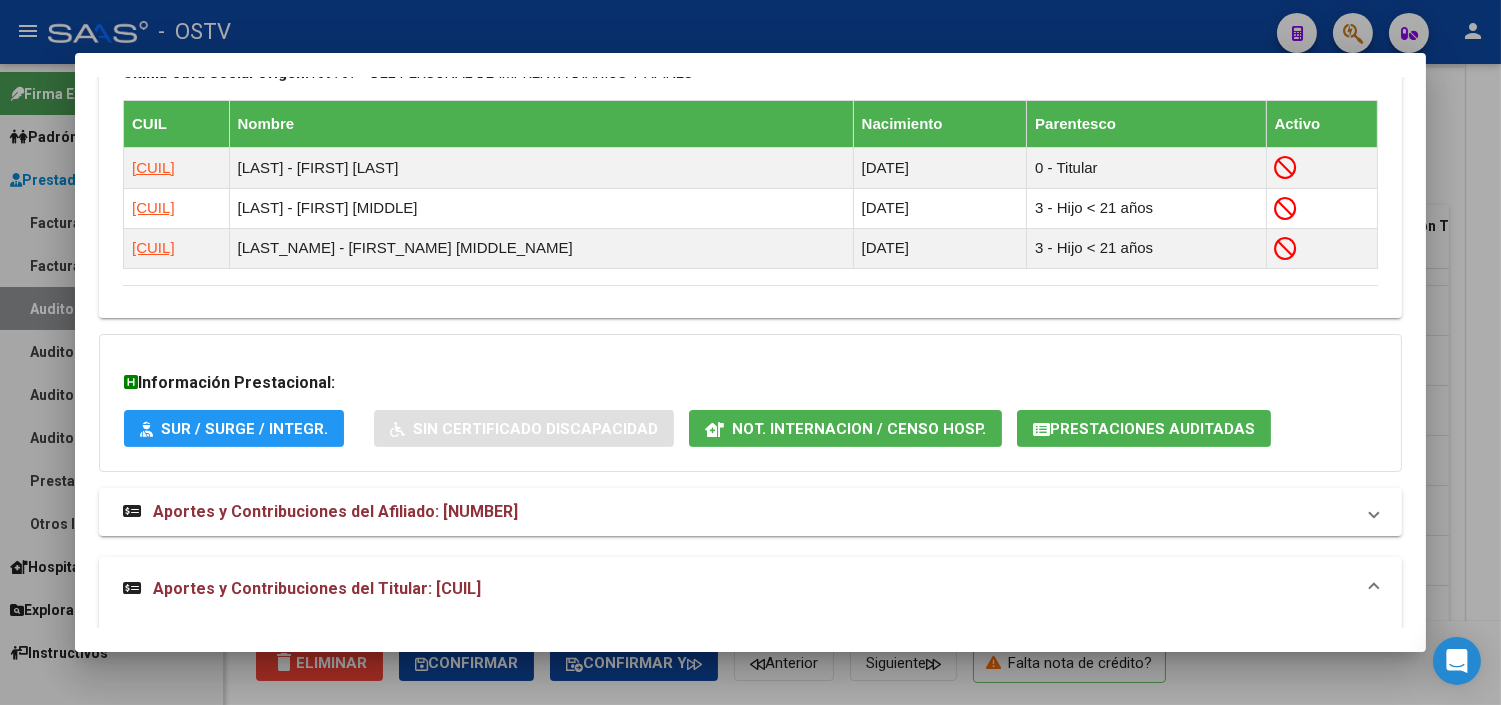click on "Prestaciones Auditadas" 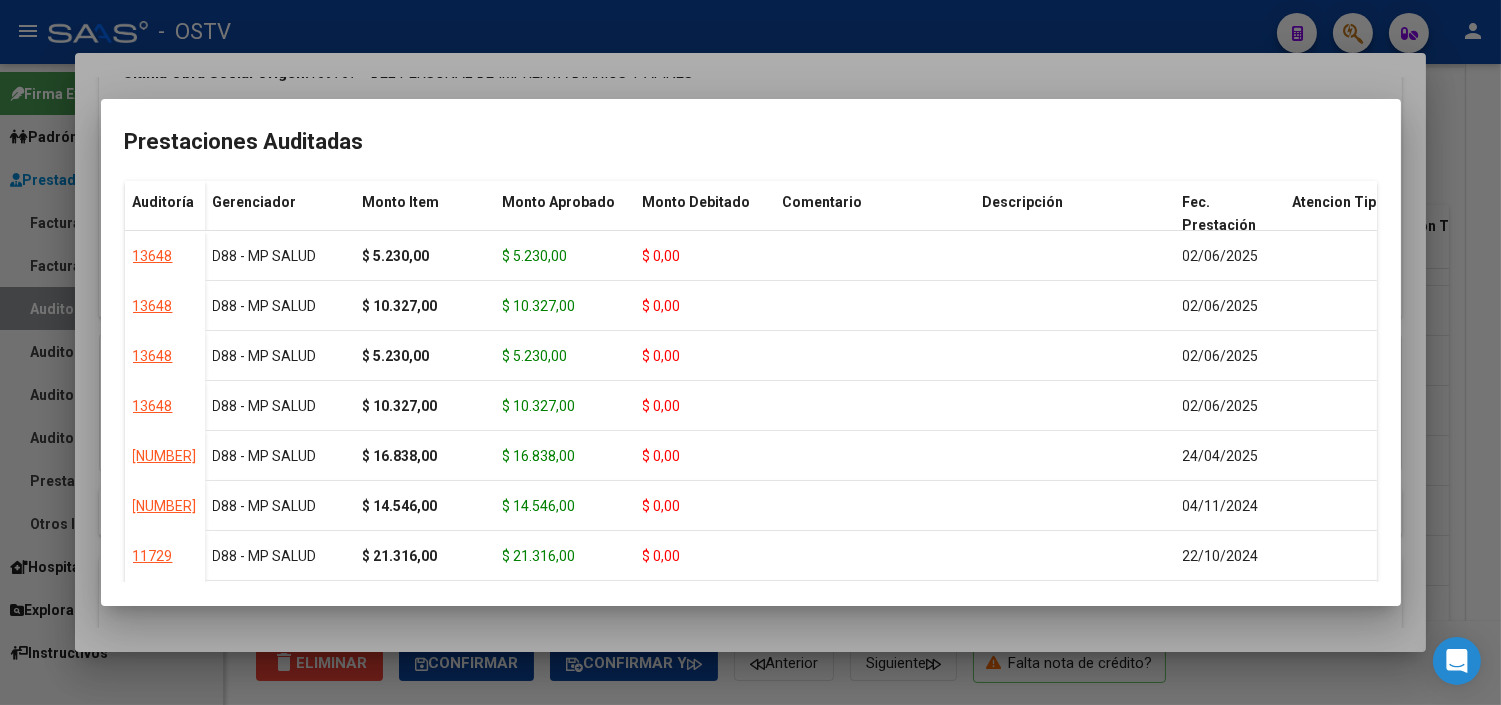 click at bounding box center (750, 352) 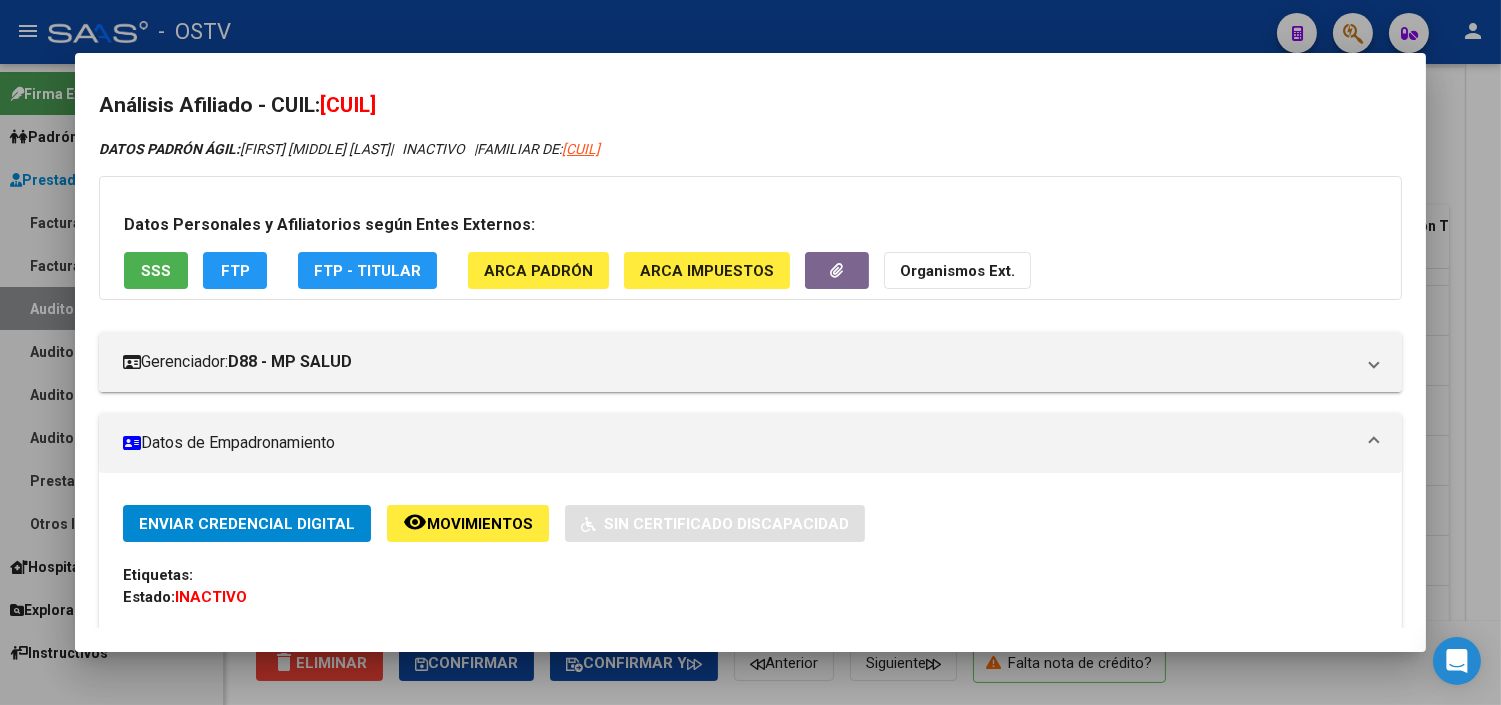 scroll, scrollTop: 0, scrollLeft: 0, axis: both 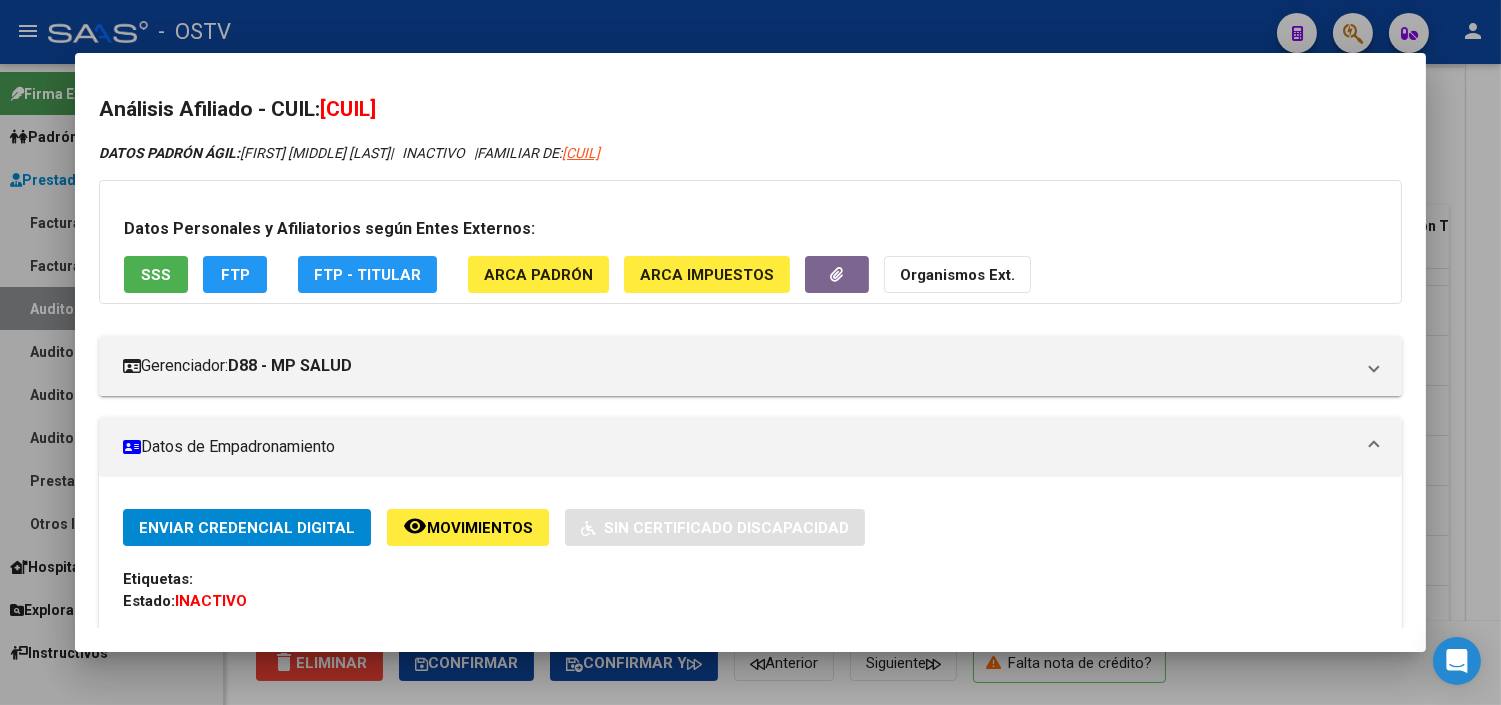 click on "[CUIL]" at bounding box center [348, 109] 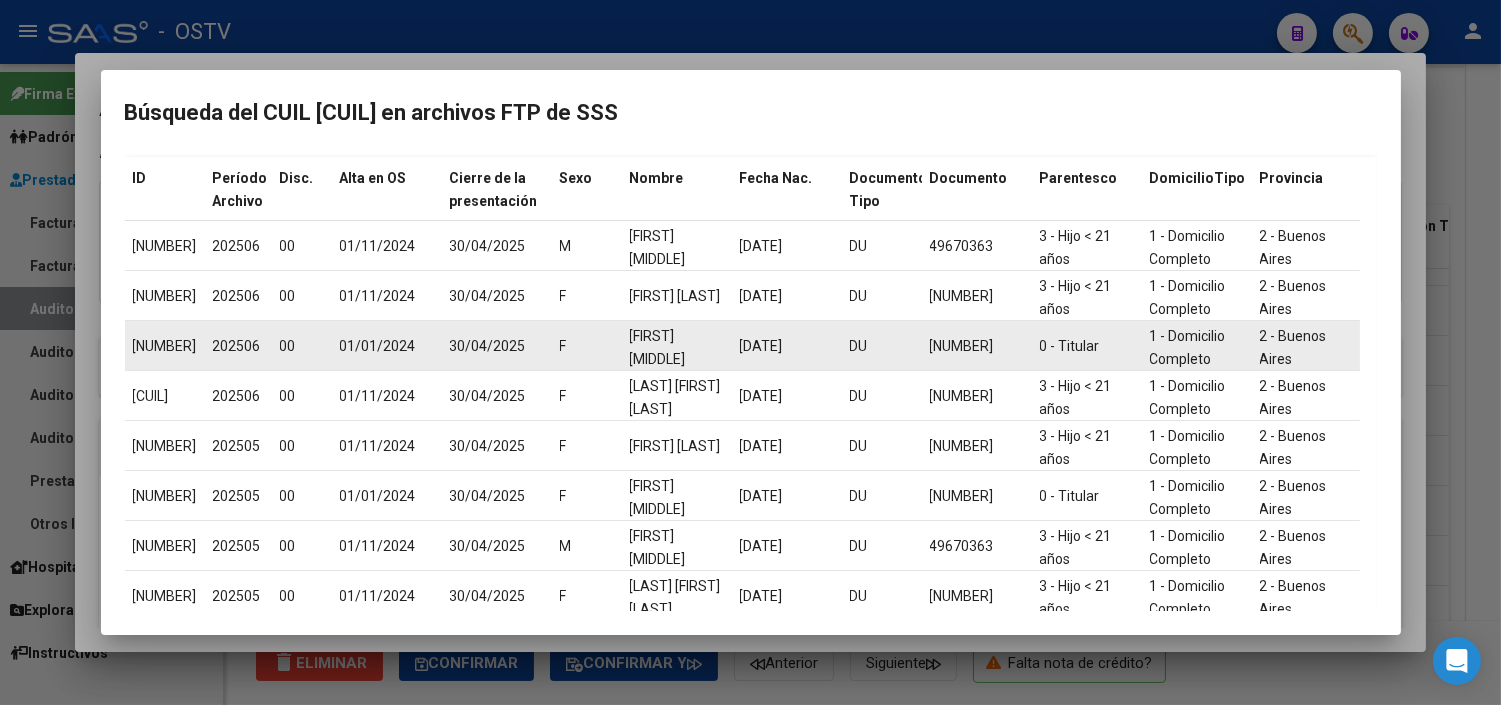 scroll, scrollTop: 0, scrollLeft: 0, axis: both 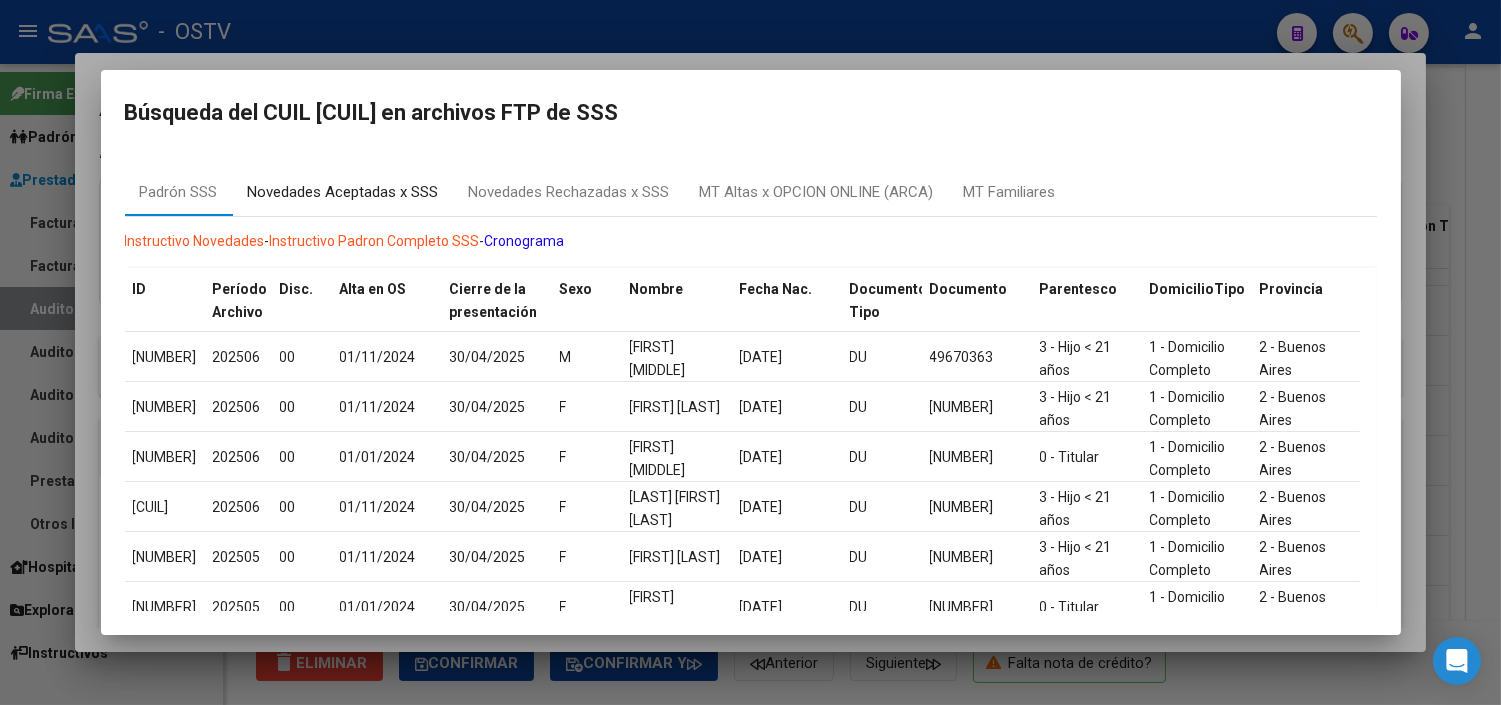 click on "Novedades Aceptadas x SSS" at bounding box center [343, 192] 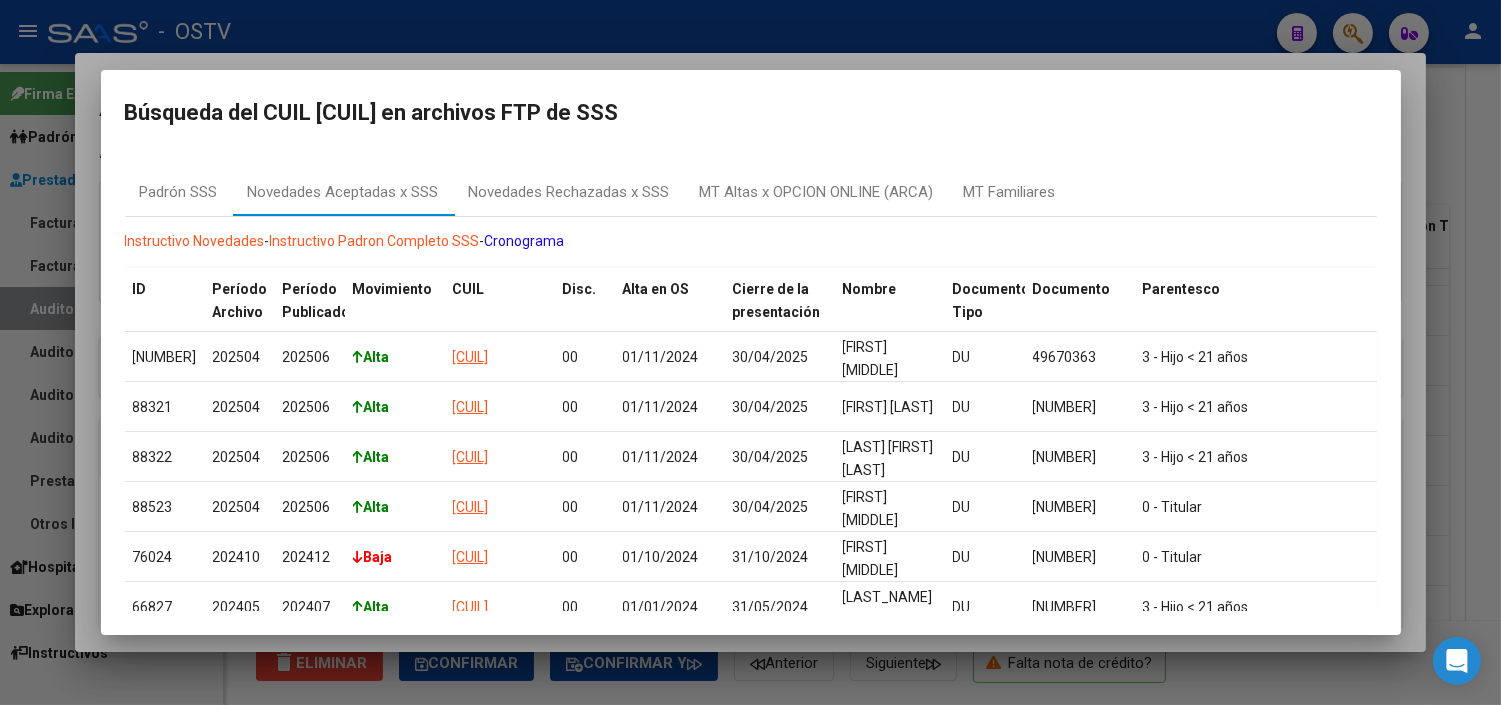 click at bounding box center [750, 352] 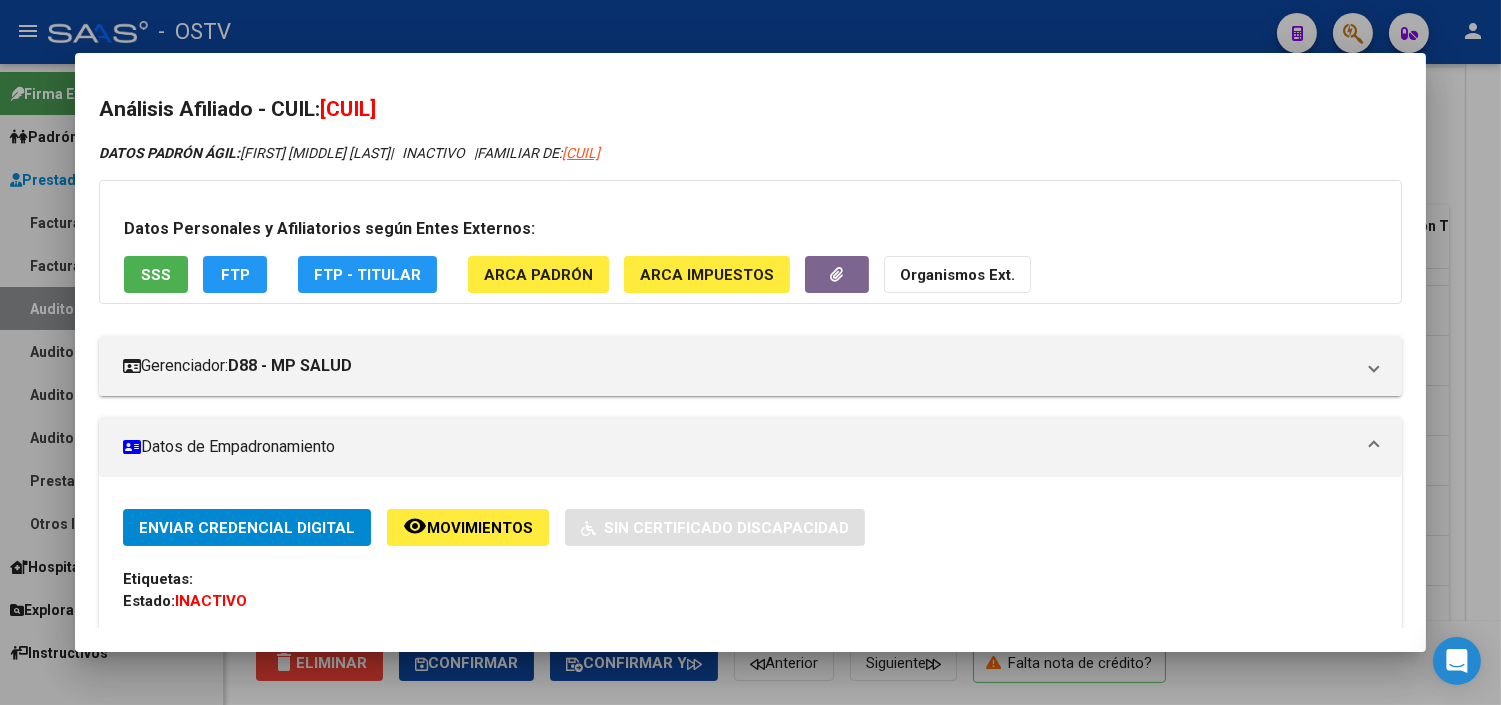 click on "ARCA Padrón" 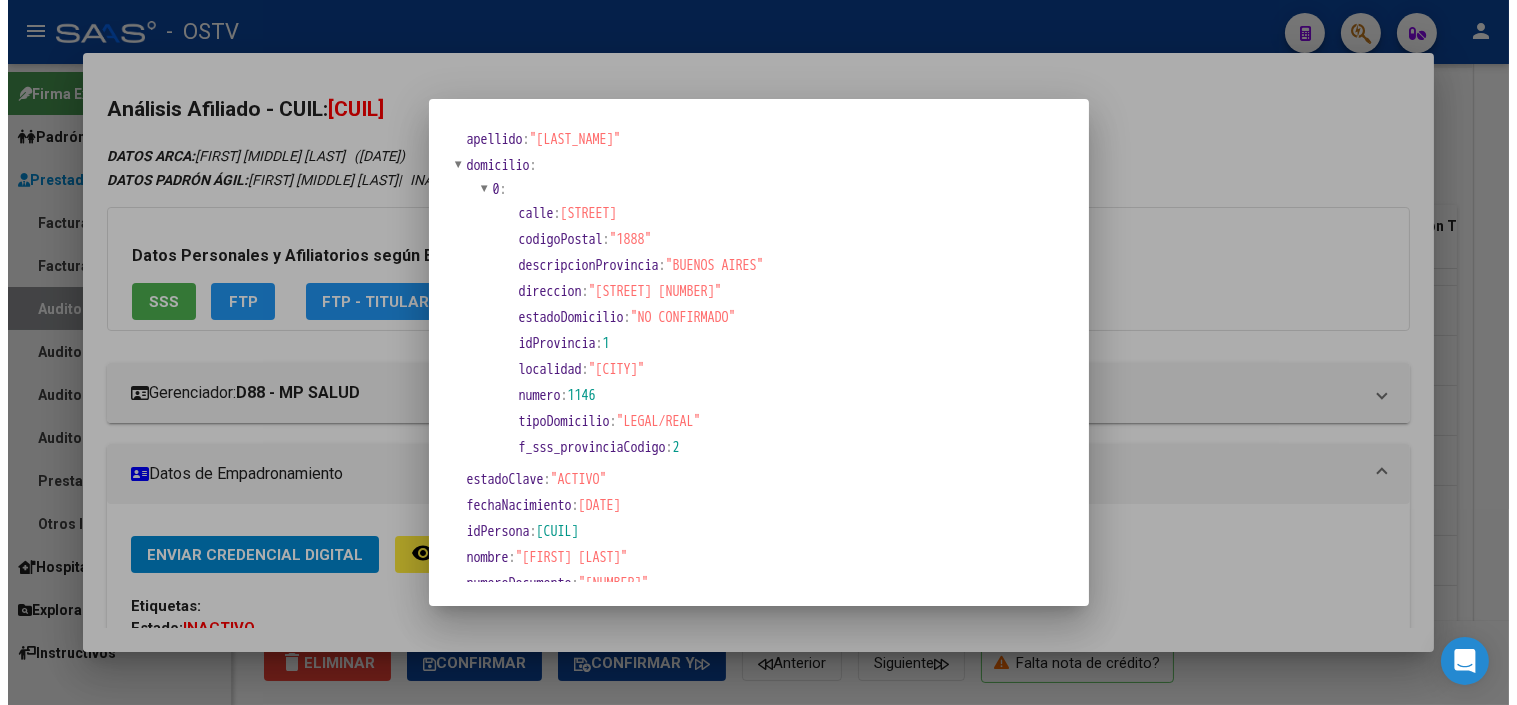 scroll, scrollTop: 0, scrollLeft: 0, axis: both 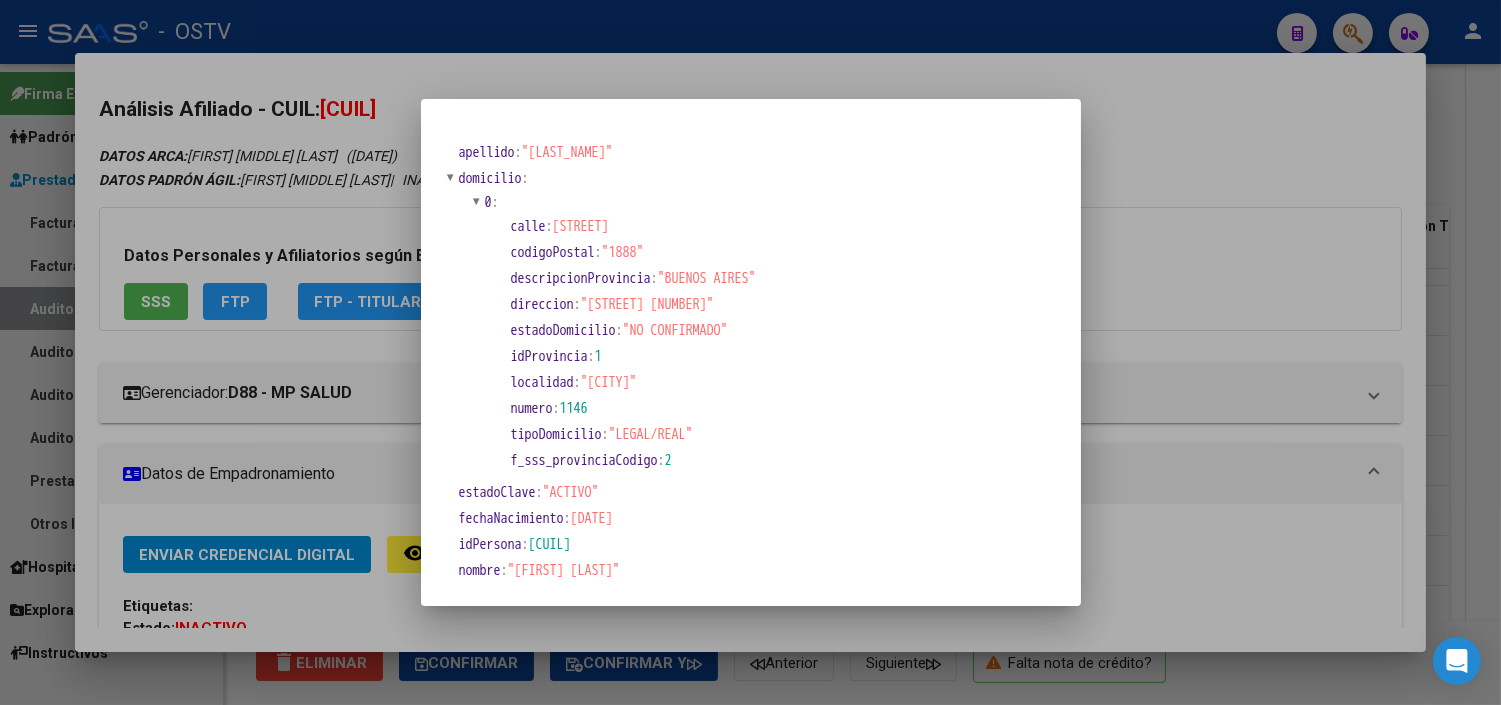 click at bounding box center [750, 352] 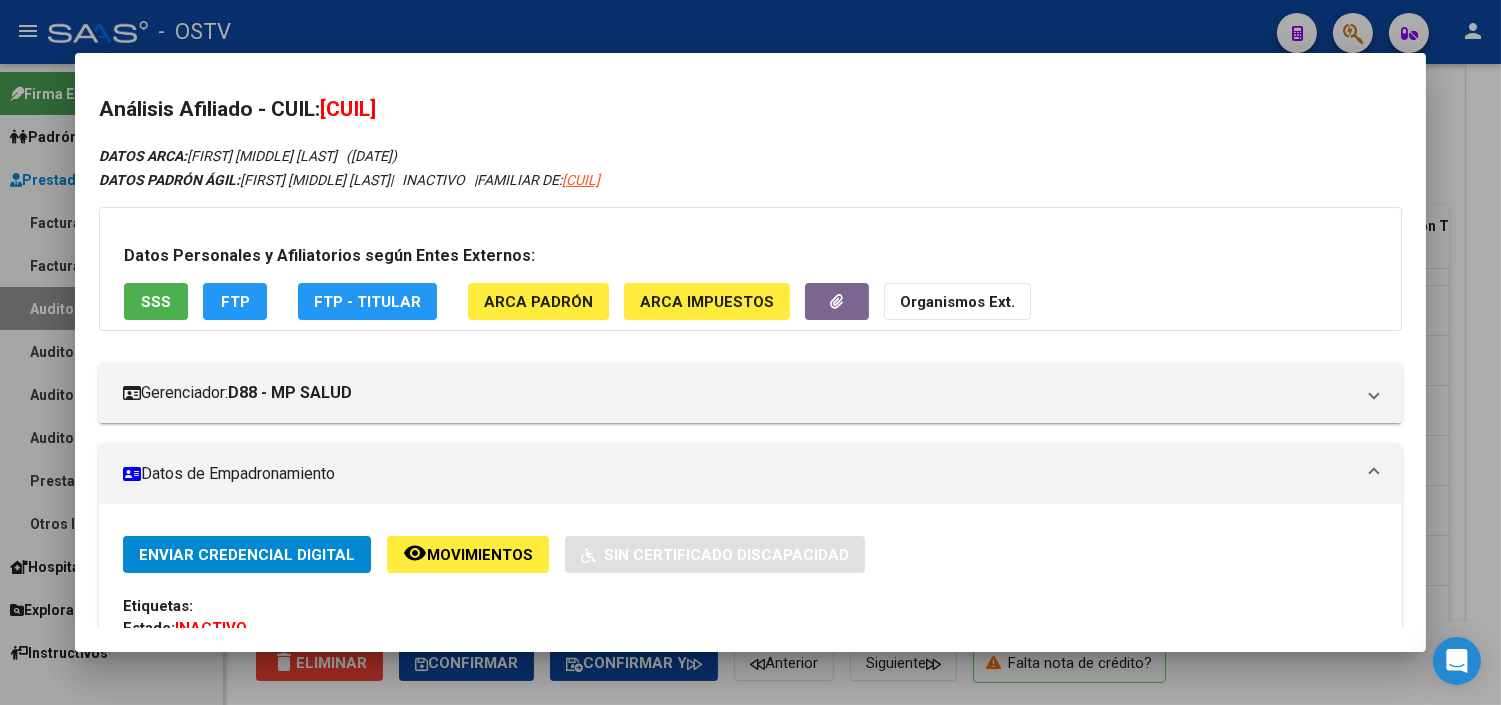 click at bounding box center [750, 352] 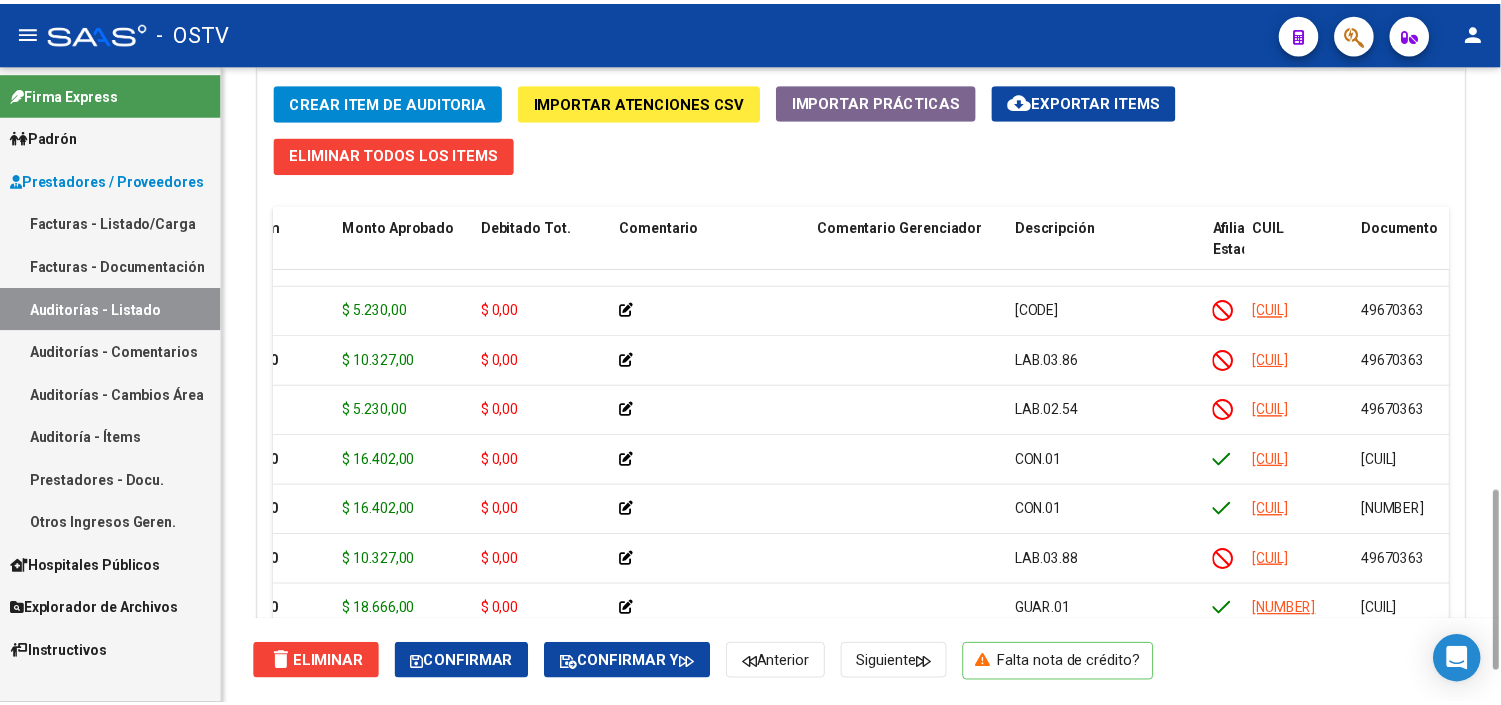 scroll, scrollTop: 633, scrollLeft: 0, axis: vertical 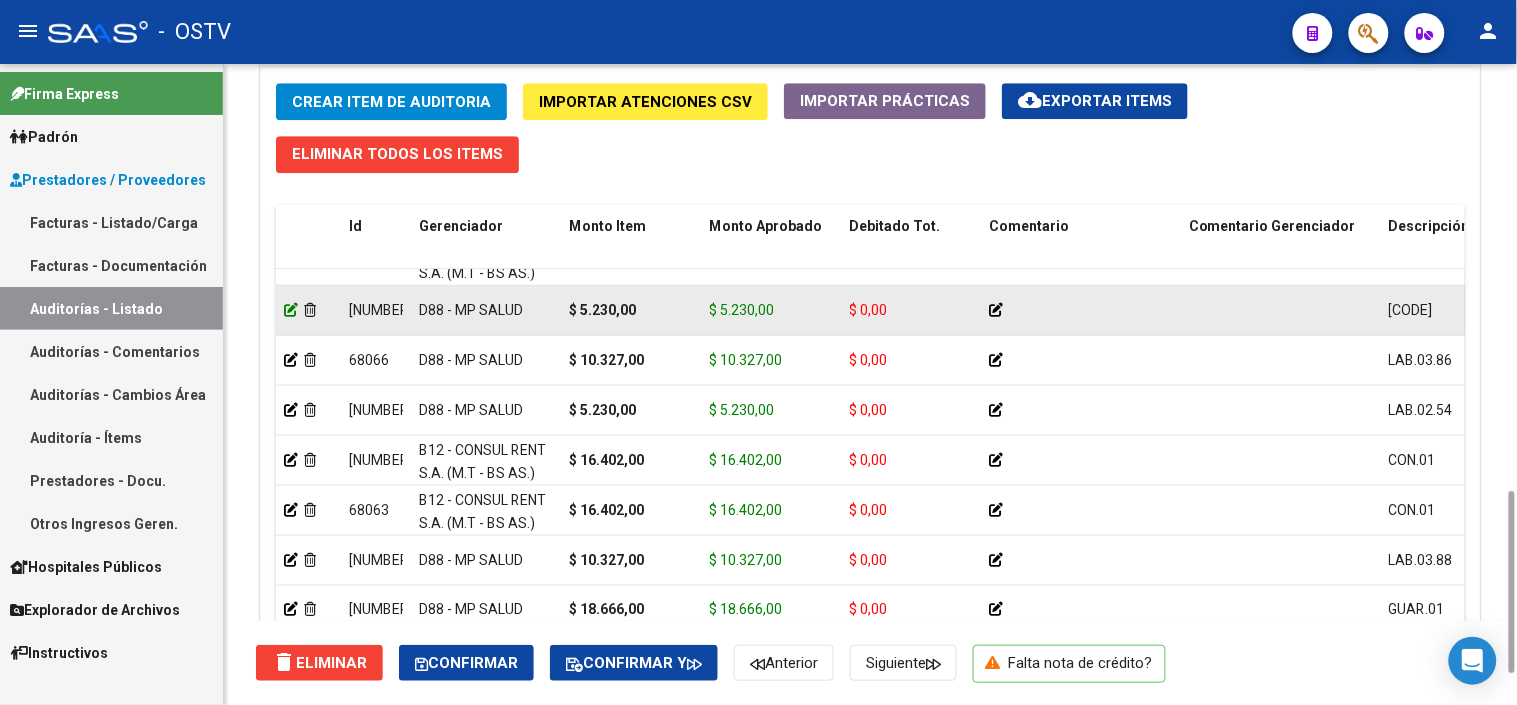 click 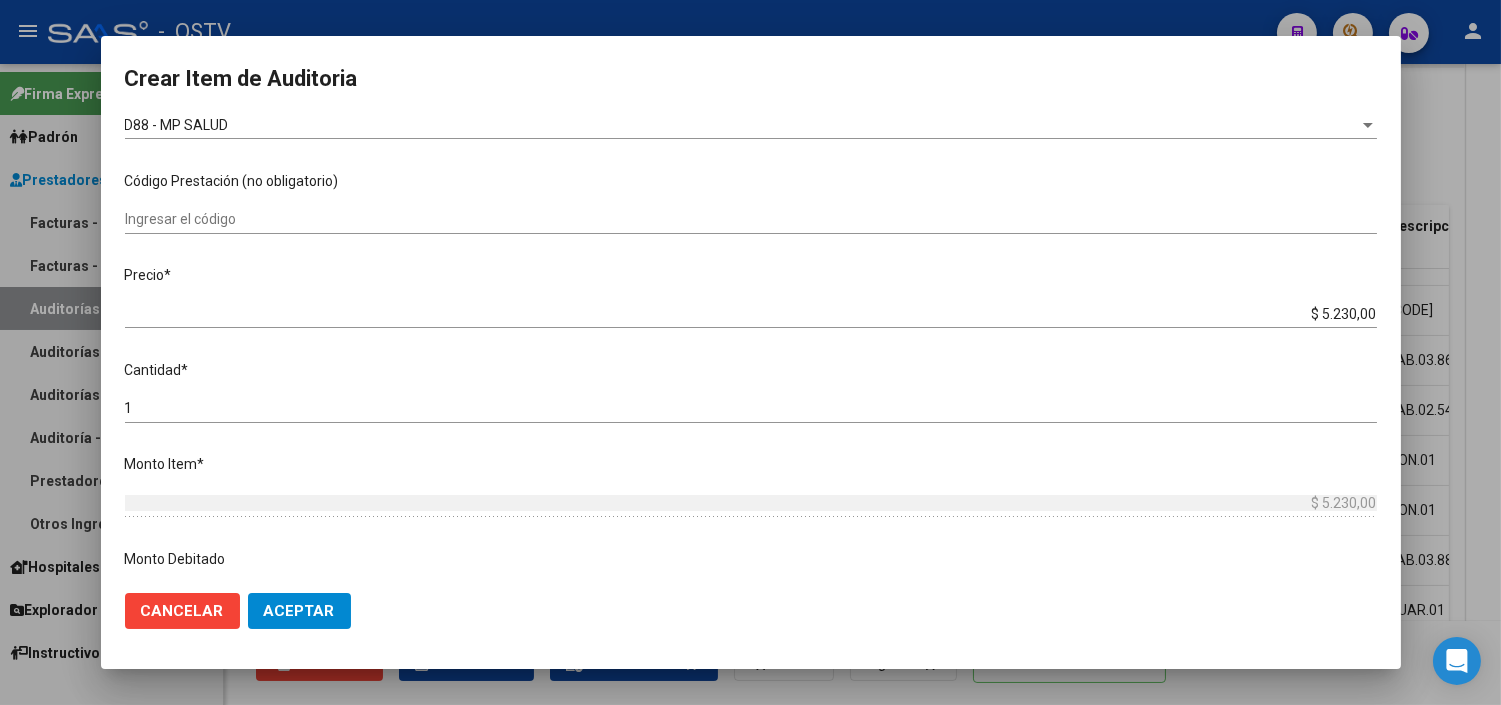 scroll, scrollTop: 384, scrollLeft: 0, axis: vertical 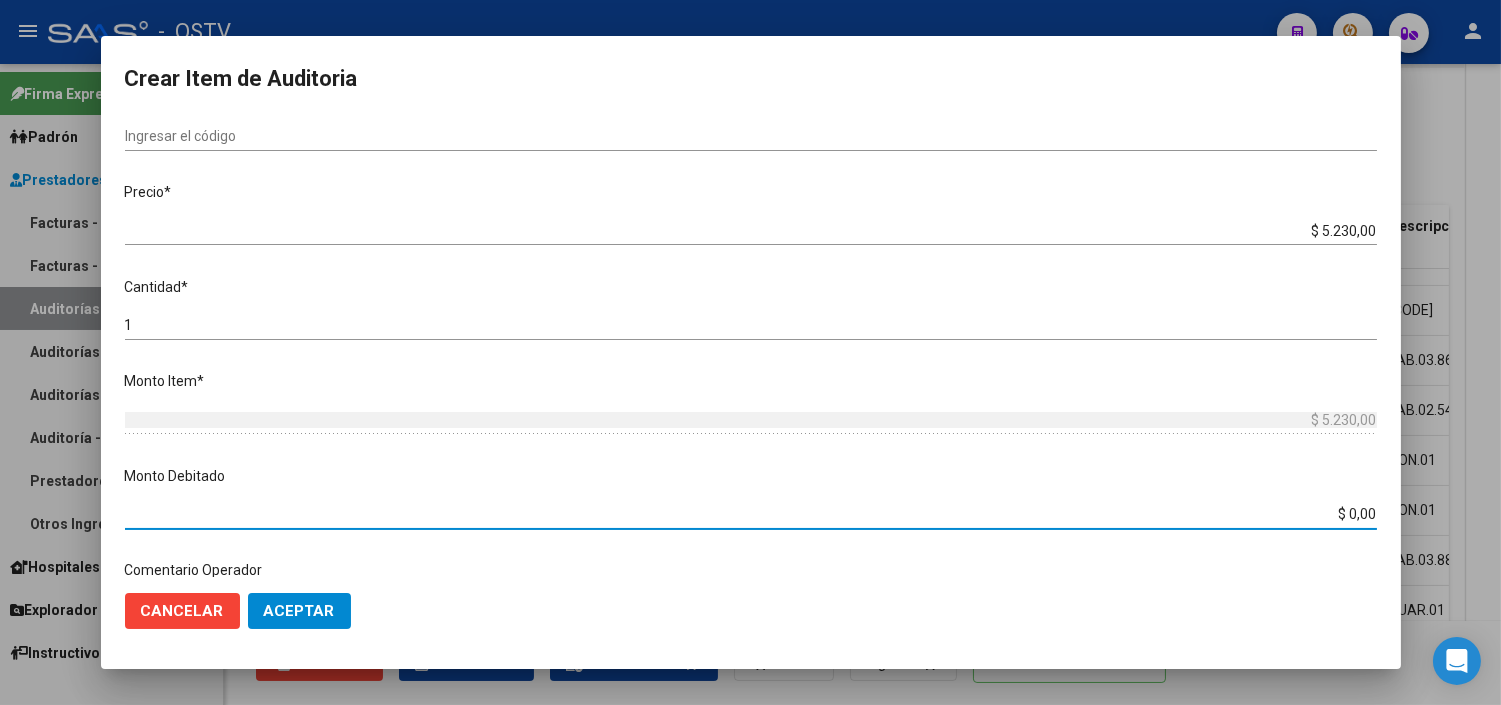 click on "$ 0,00" at bounding box center [751, 514] 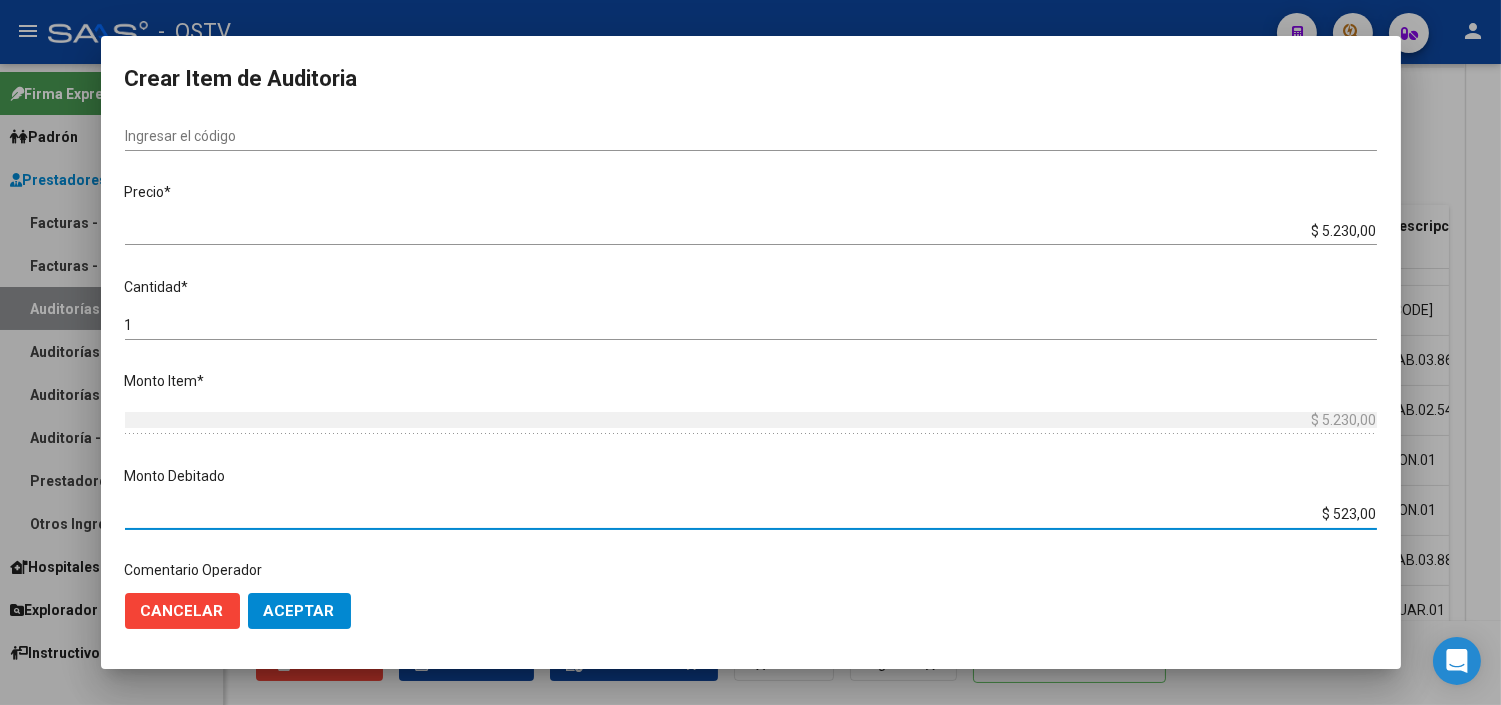 type on "$ 5.230,00" 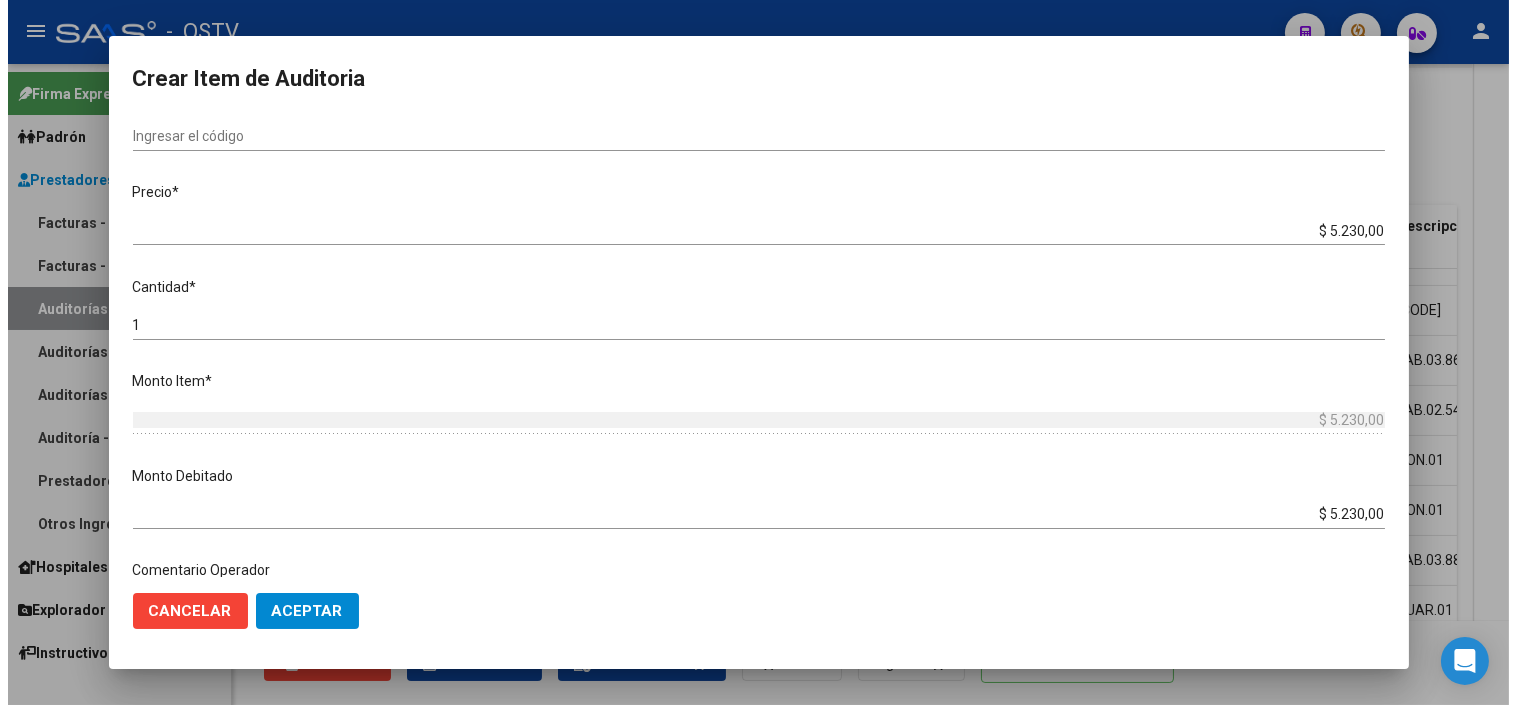 scroll, scrollTop: 644, scrollLeft: 0, axis: vertical 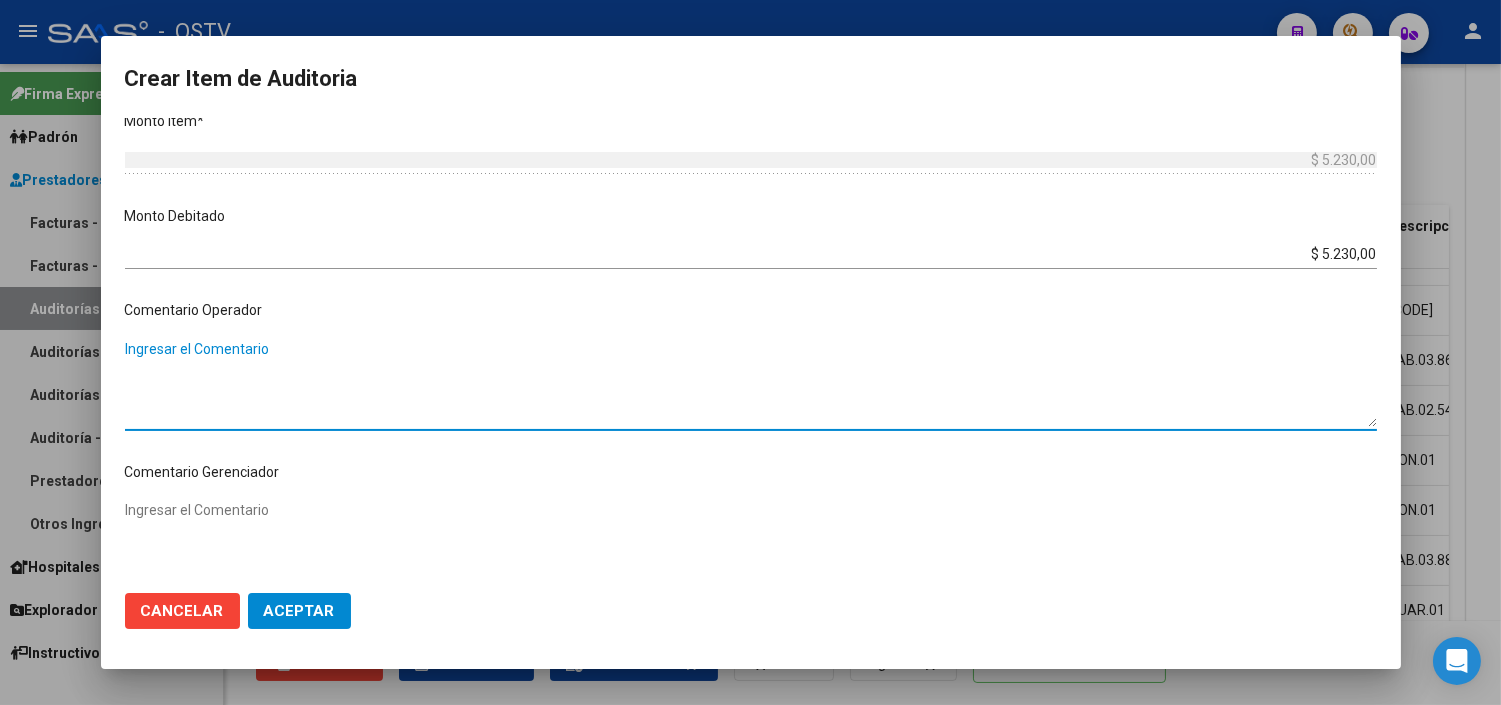 paste on "RELACION DE DEPENDENCIA
Código de Obra Social	1-0900-4" 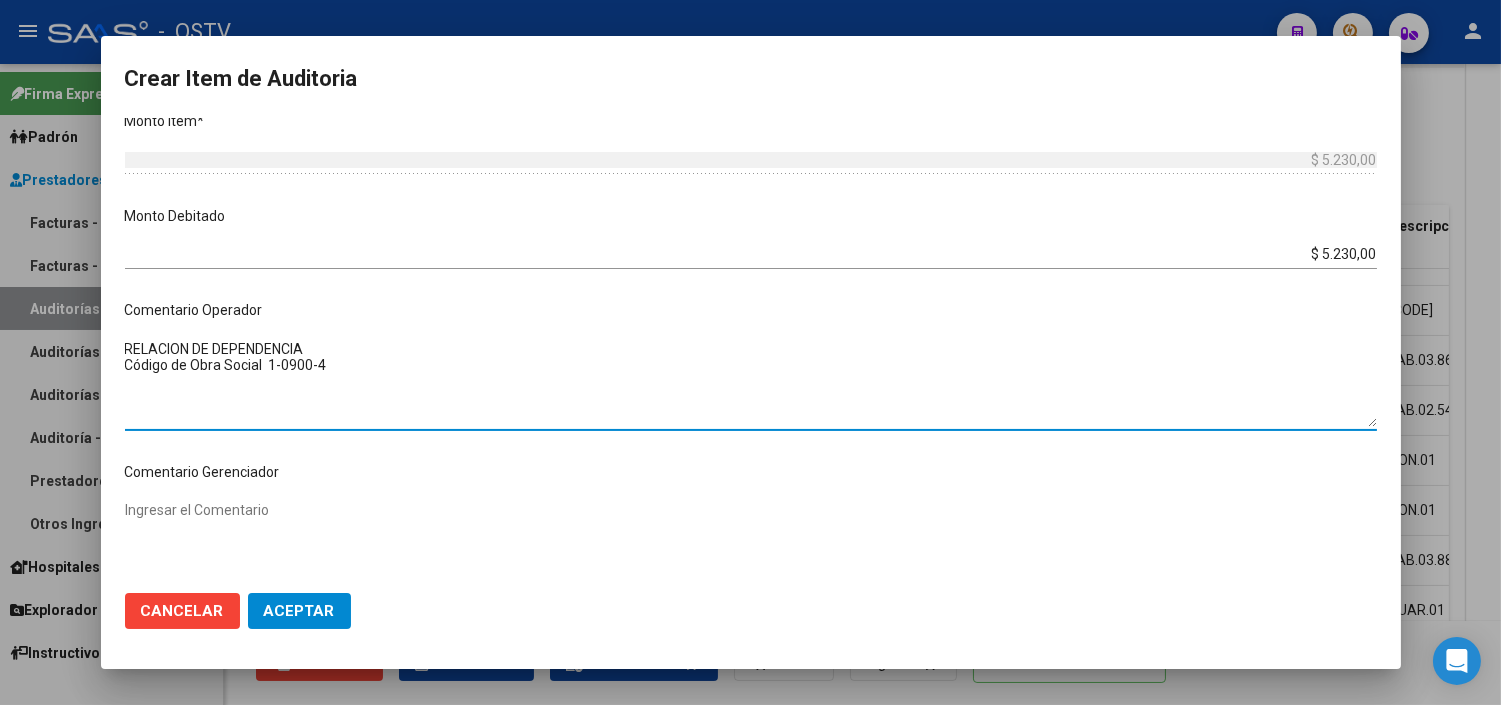 drag, startPoint x: 310, startPoint y: 347, endPoint x: 284, endPoint y: 365, distance: 31.622776 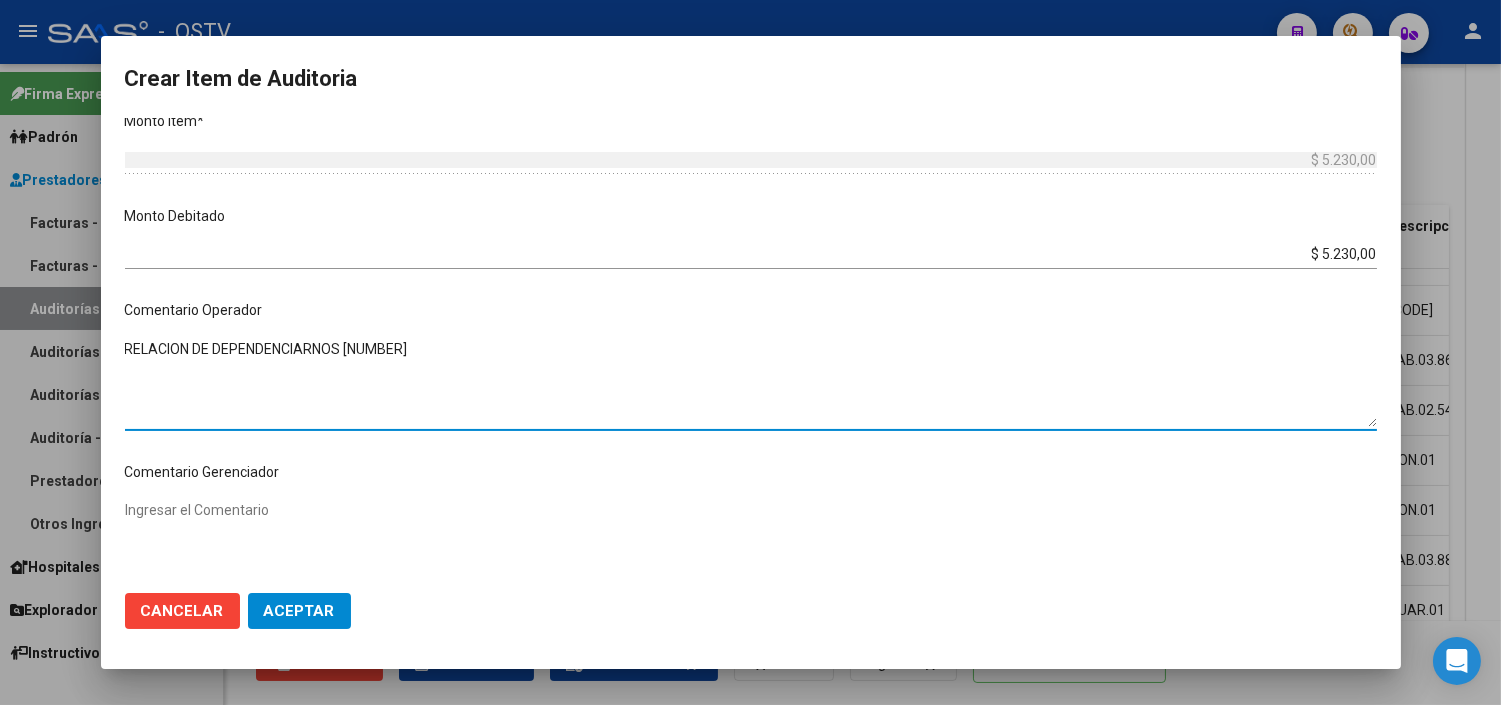 click on "RELACION DE DEPENDENCIARNOS [NUMBER]" at bounding box center [751, 383] 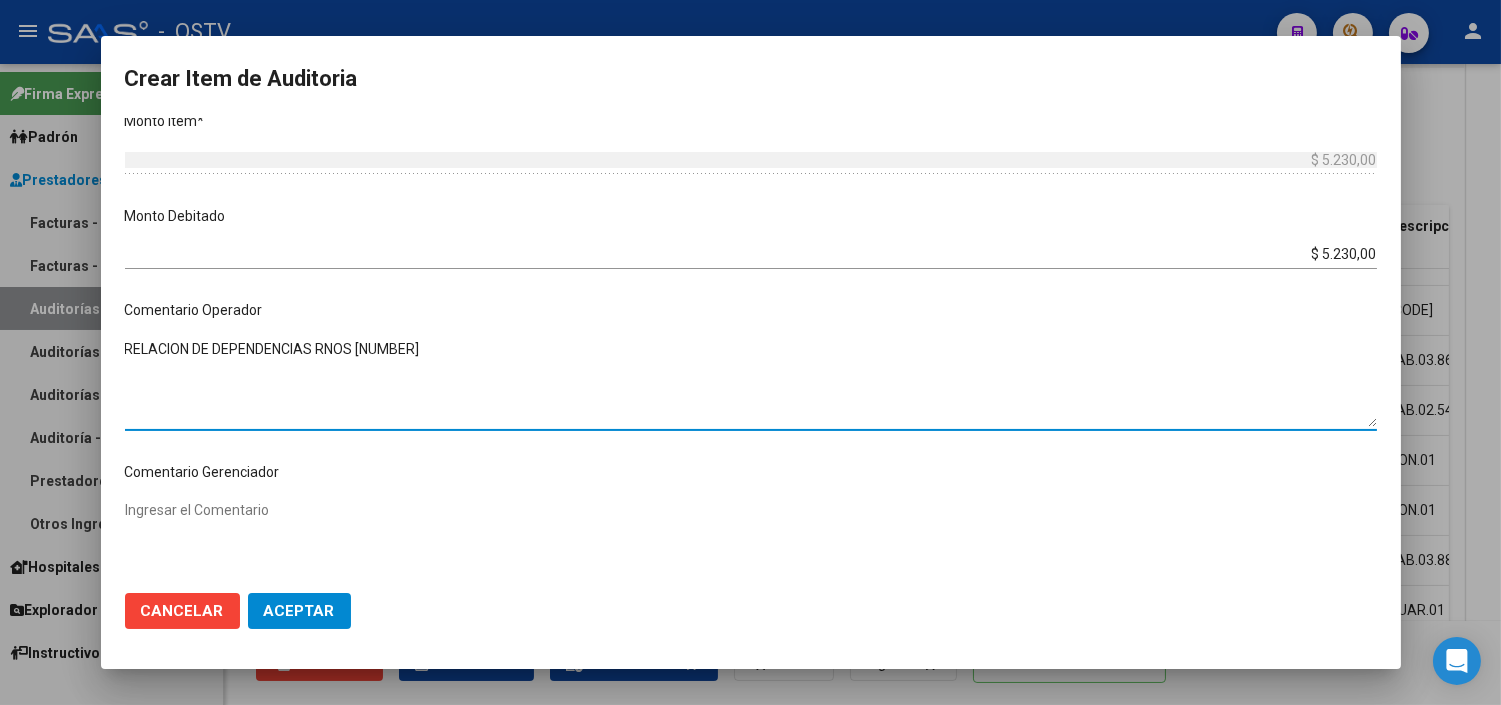 click on "RELACION DE DEPENDENCIAS RNOS [NUMBER]" at bounding box center (751, 383) 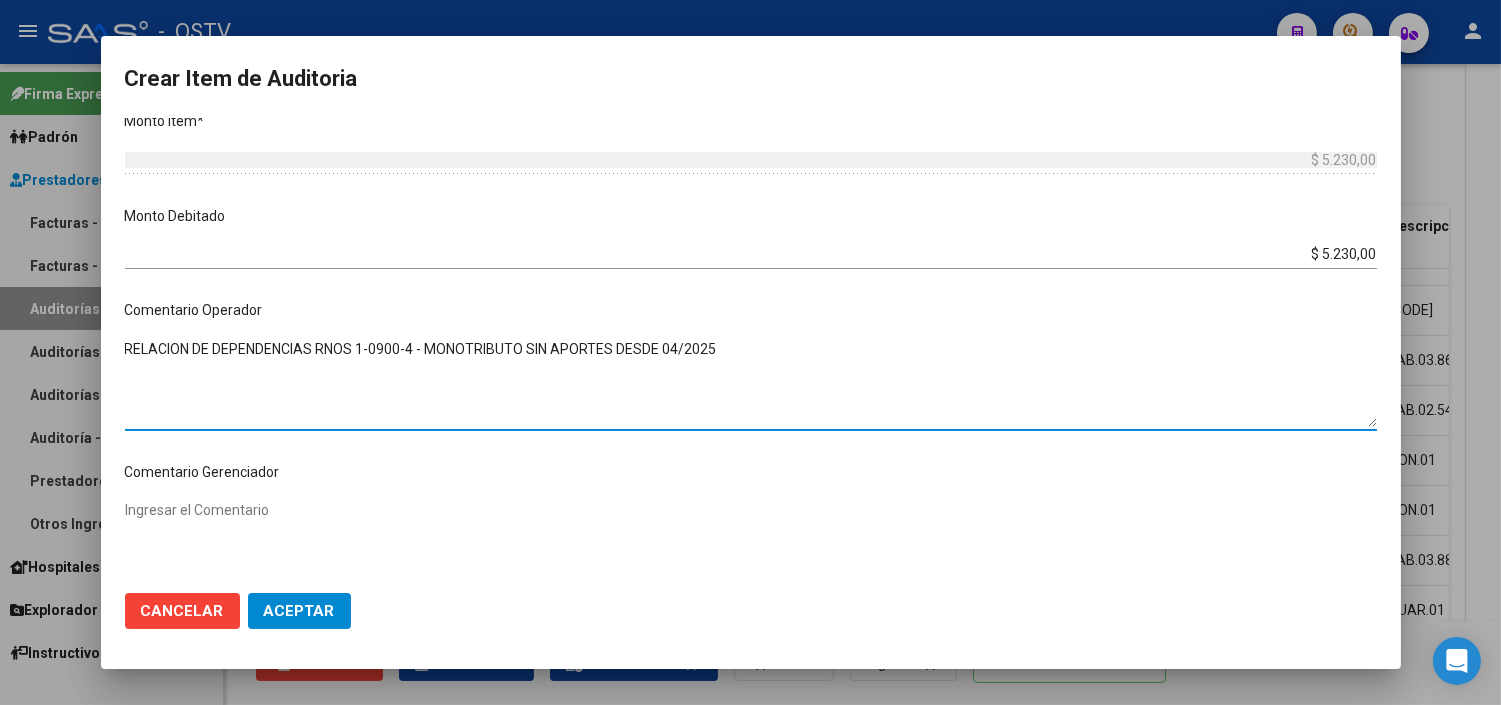 type on "RELACION DE DEPENDENCIAS RNOS 1-0900-4 - MONOTRIBUTO SIN APORTES DESDE 04/2025" 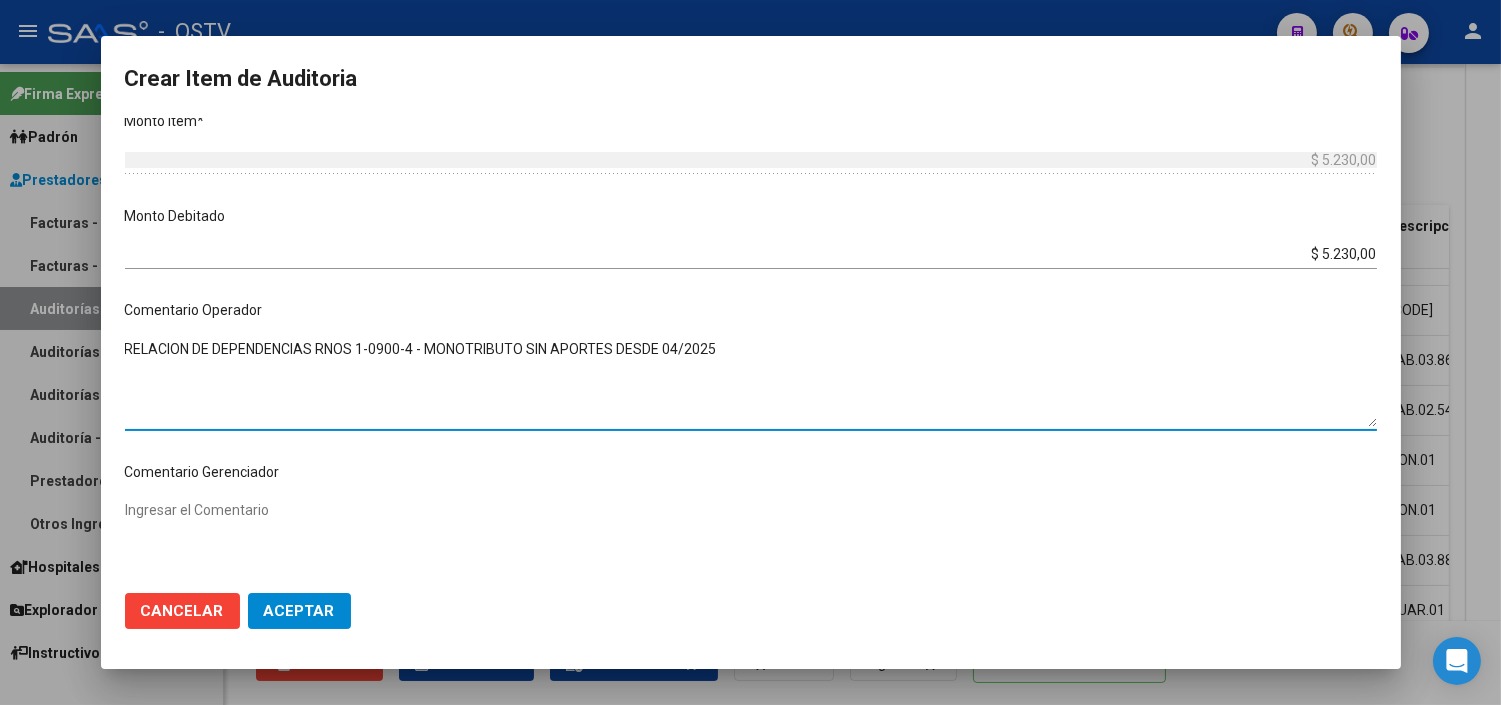 click on "[CUIL] Nro Documento    [CUIL] CUIL   Afiliado Inactivo    [FIRST] [MIDDLE] [LAST] Nombre Completo  Fec. Prestación    [DATE] Ingresar la fecha  D88 - MP SALUD  Seleccionar gerenciador Código Prestación (no obligatorio)    Ingresar el código  Precio  *   $[PRICE] Ingresar el precio  Cantidad  *   1 Ingresar la cantidad  Monto Item  *   $[PRICE] Ingresar el monto  Monto Debitado    $[PRICE] Ingresar el monto  Comentario Operador    RELACION DE DEPENDENCIAS RNOS [CUIL] - MONOTRIBUTO SIN APORTES DESDE [DATE] Ingresar el Comentario  Comentario Gerenciador    Ingresar el Comentario  Descripción    LAB.02.110 Ingresar el Descripción   Atencion Tipo  Seleccionar tipo Seleccionar tipo  Nomenclador  Seleccionar Nomenclador Seleccionar Nomenclador" at bounding box center [751, 347] 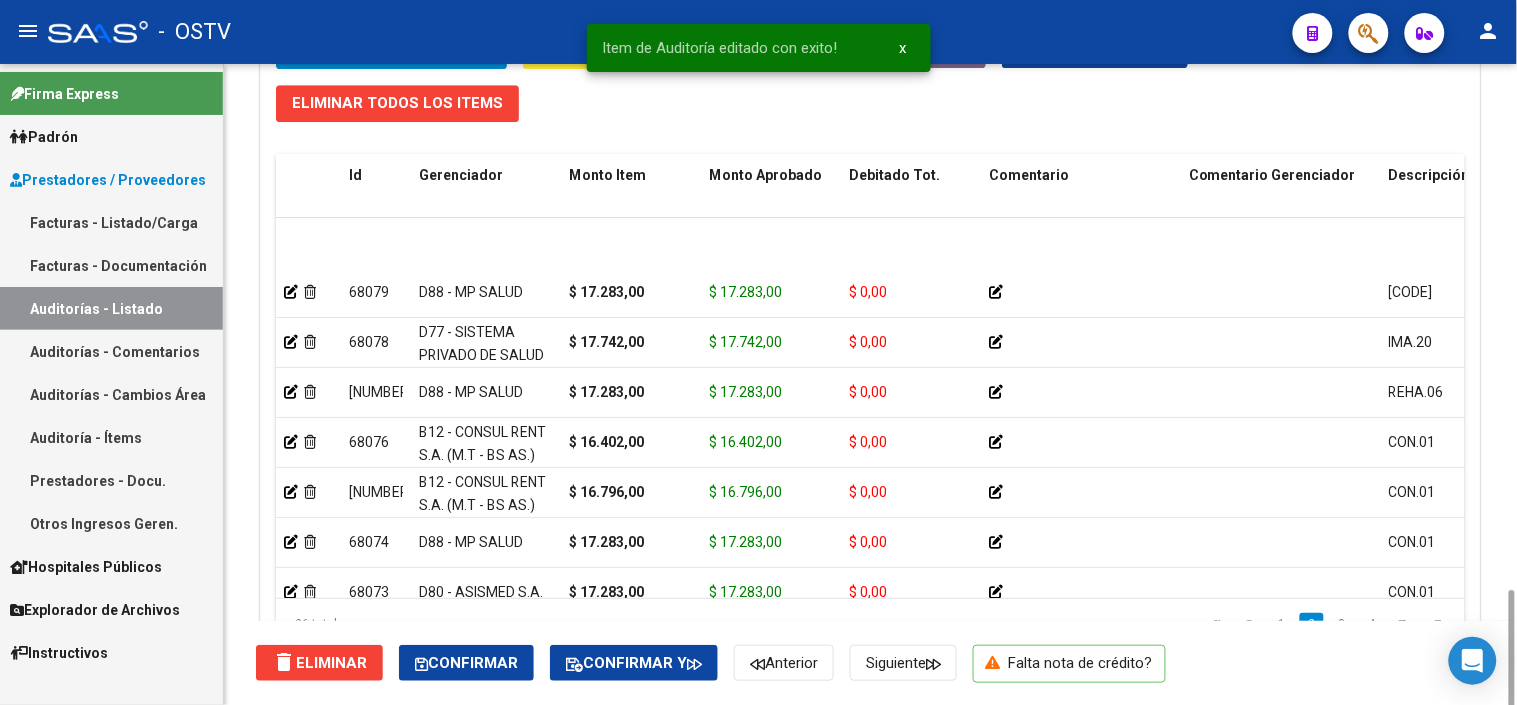 scroll, scrollTop: 1621, scrollLeft: 0, axis: vertical 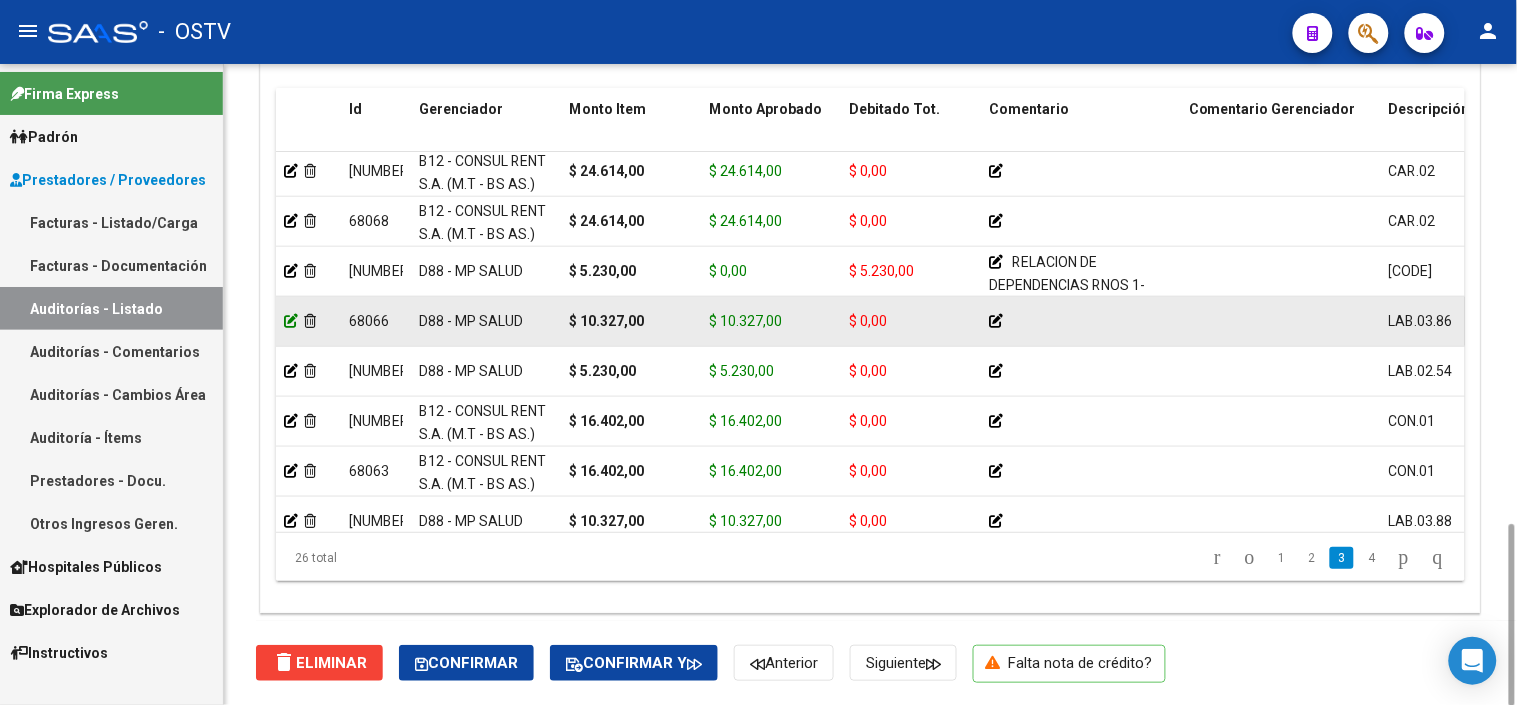 click 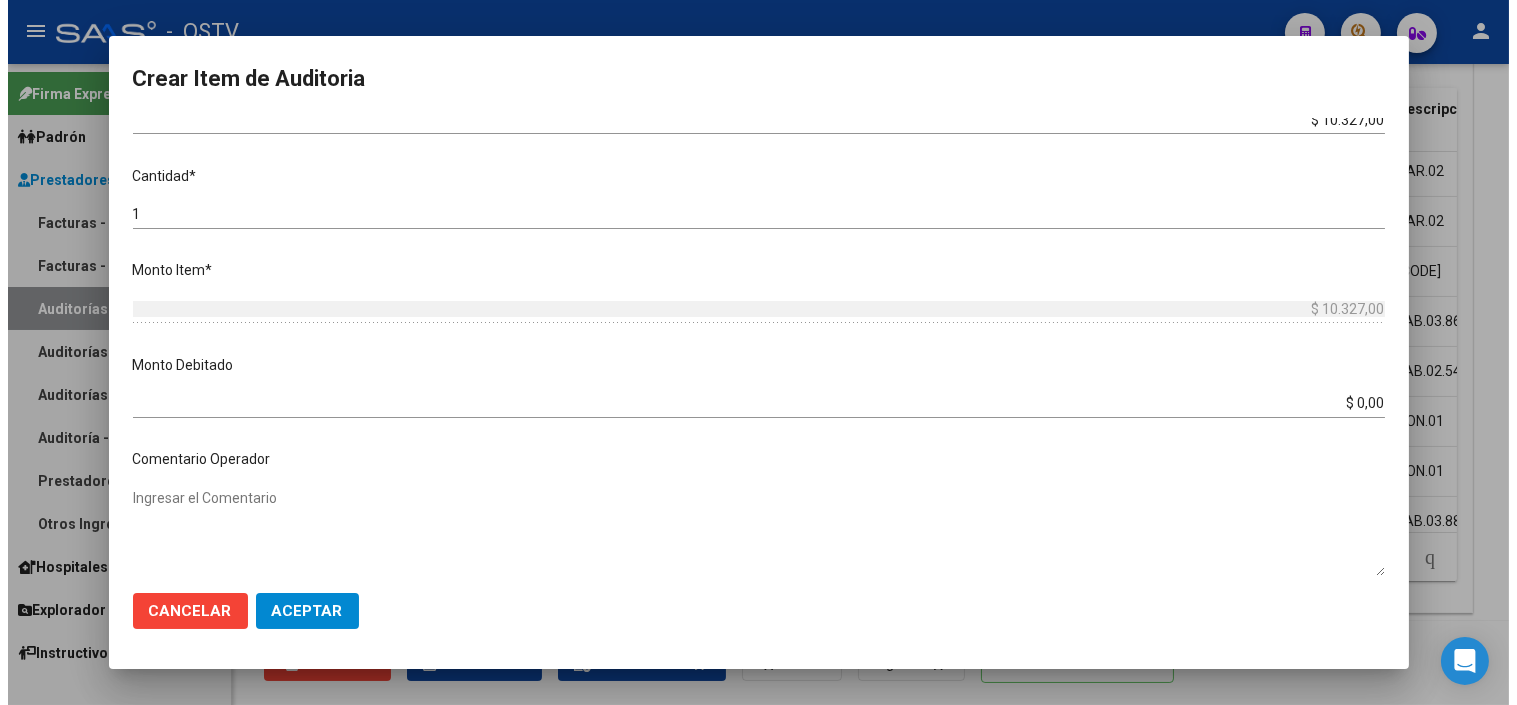 scroll, scrollTop: 495, scrollLeft: 0, axis: vertical 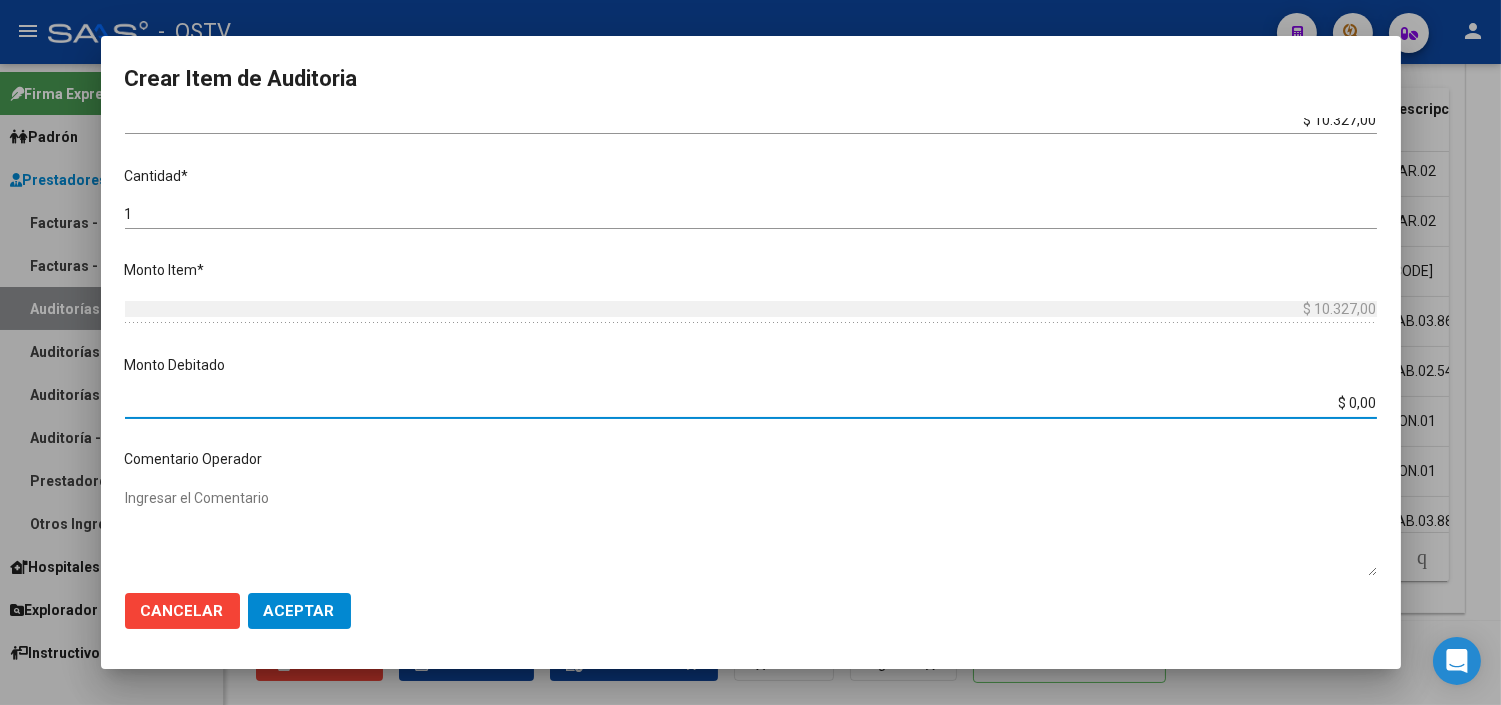 click on "$ 0,00" at bounding box center (751, 403) 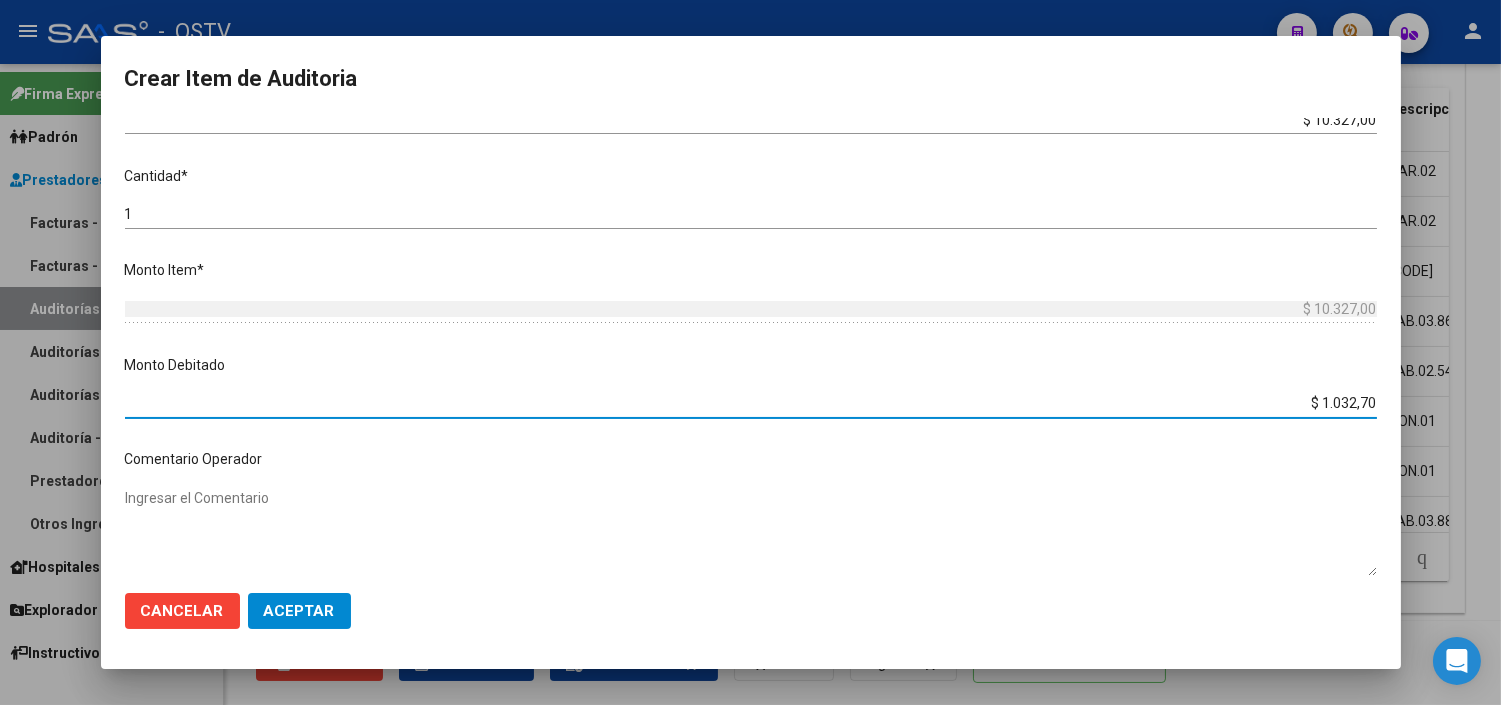 type on "$ 10.327,00" 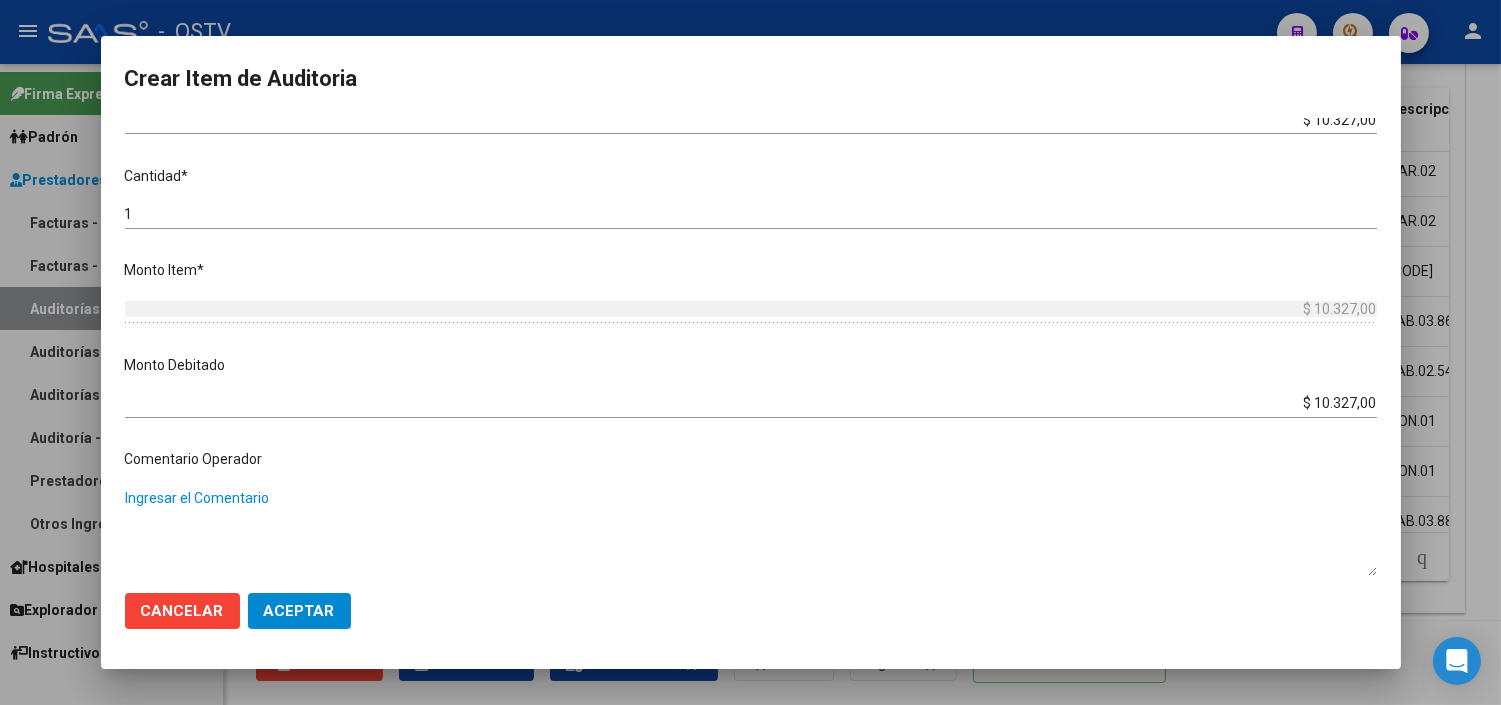 paste on "RELACION DE DEPENDENCIAS RNOS 1-0900-4 - MONOTRIBUTO SIN APORTES DESDE 04/2025" 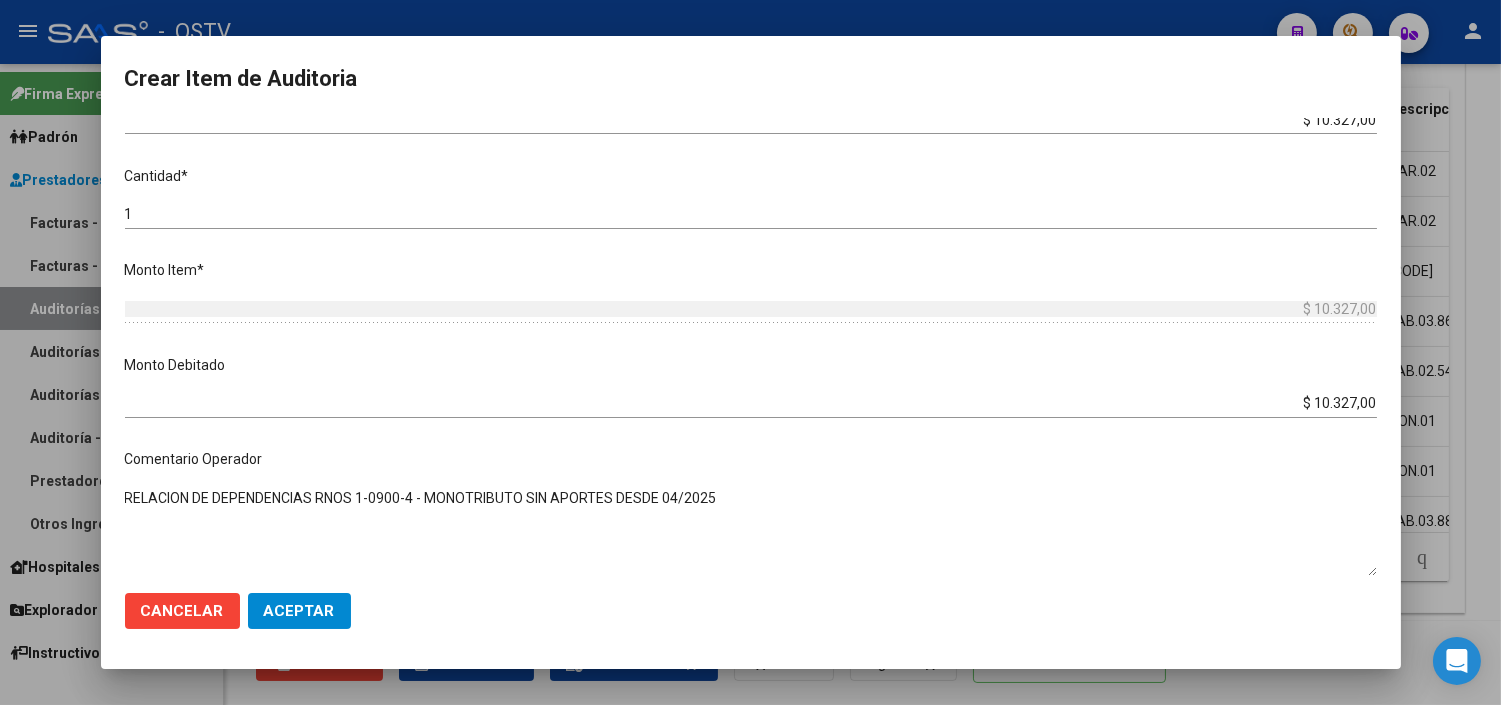 type on "RELACION DE DEPENDENCIAS RNOS 1-0900-4 - MONOTRIBUTO SIN APORTES DESDE 04/2025" 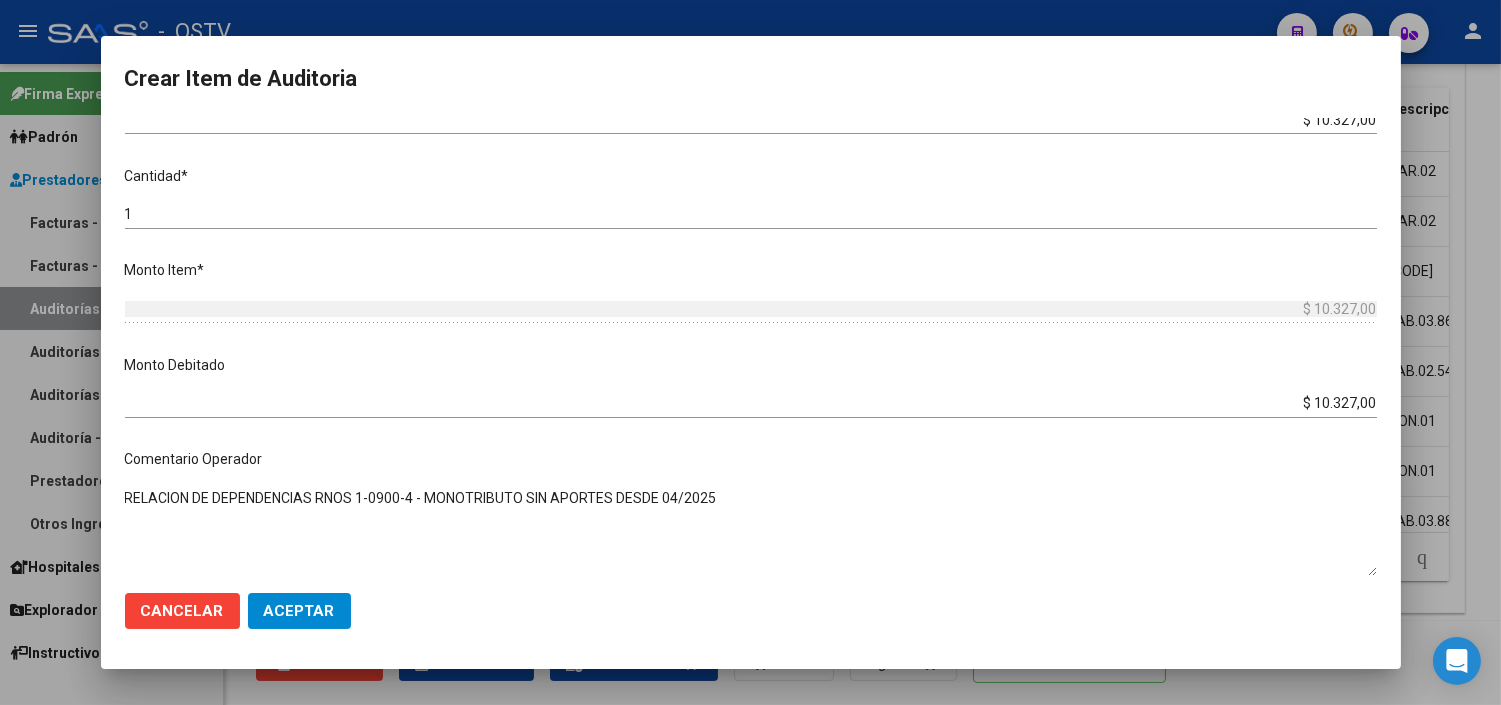 click on "Aceptar" 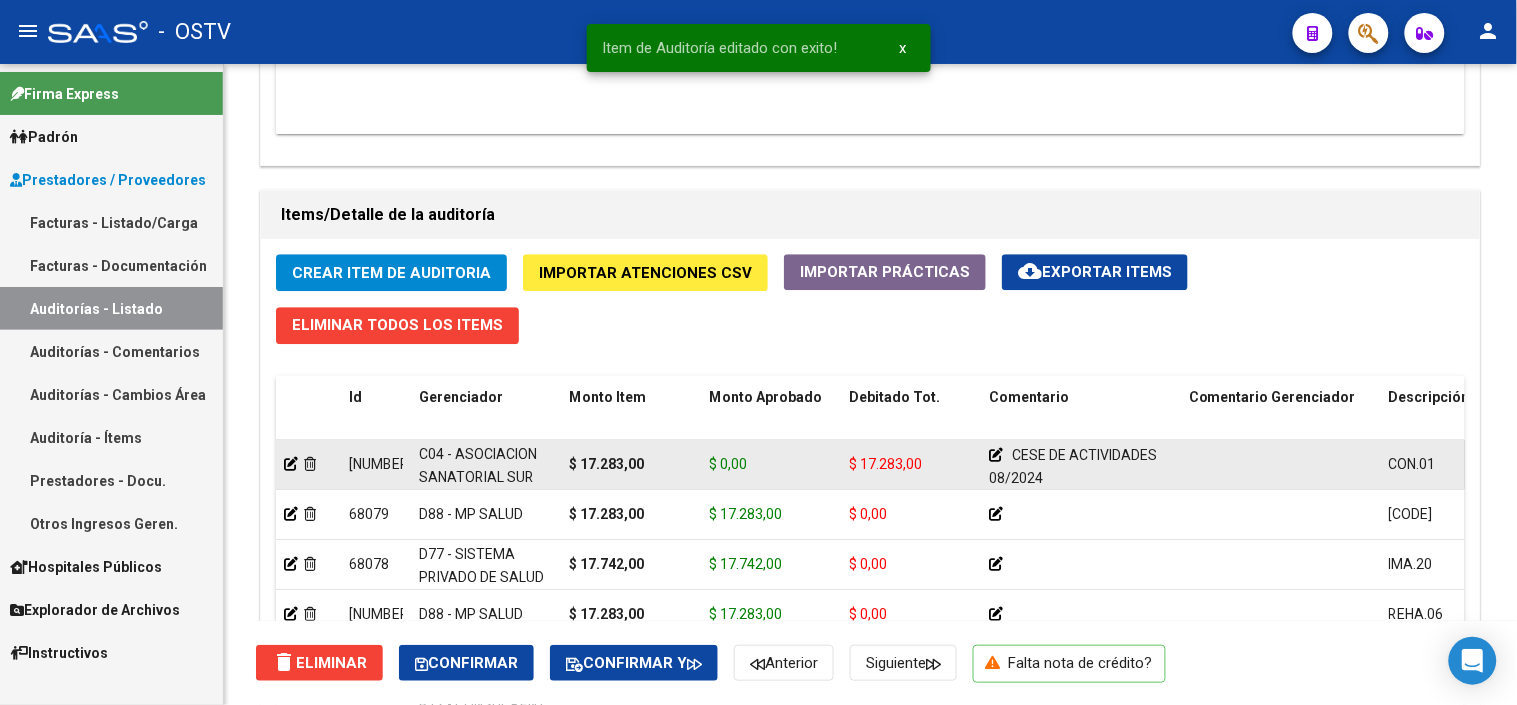 scroll, scrollTop: 1621, scrollLeft: 0, axis: vertical 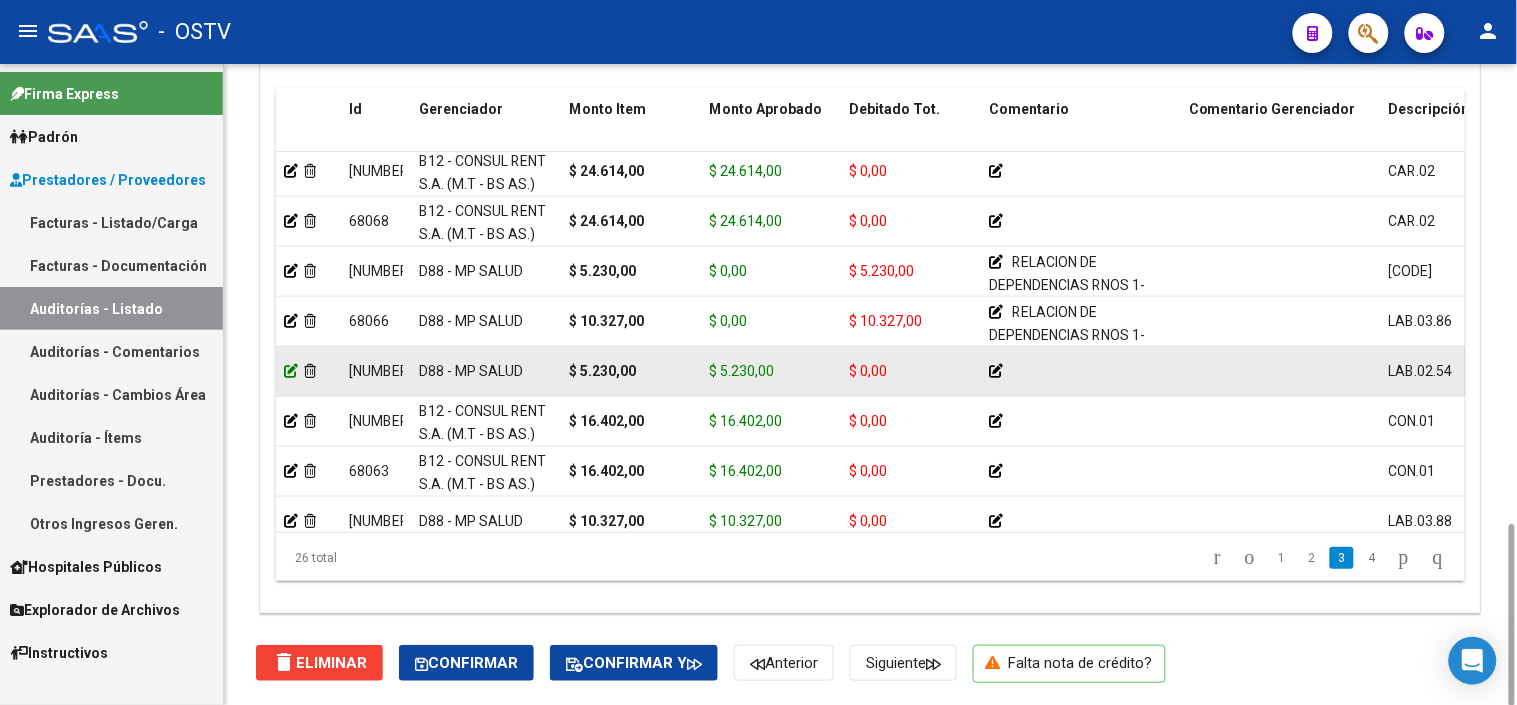 click 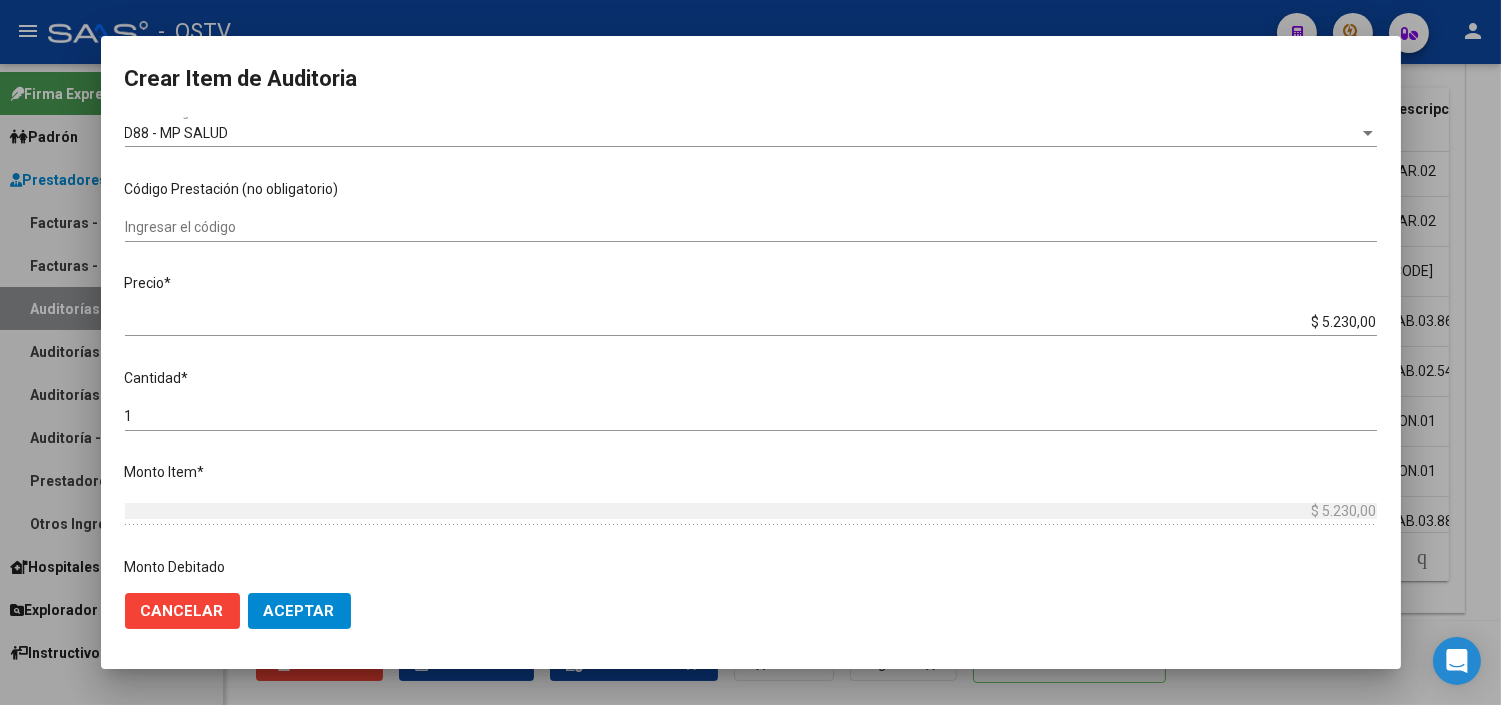 scroll, scrollTop: 333, scrollLeft: 0, axis: vertical 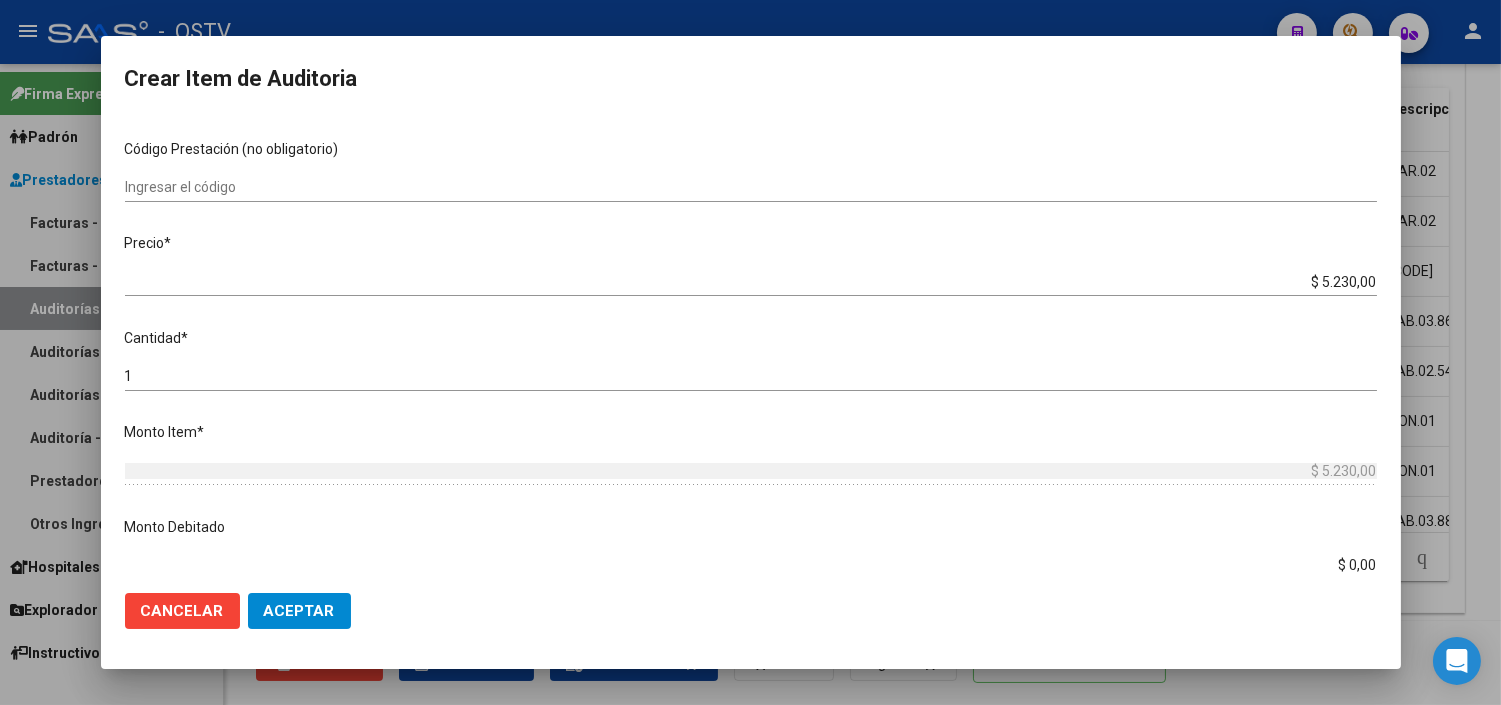 click on "$ 0,00" at bounding box center [751, 565] 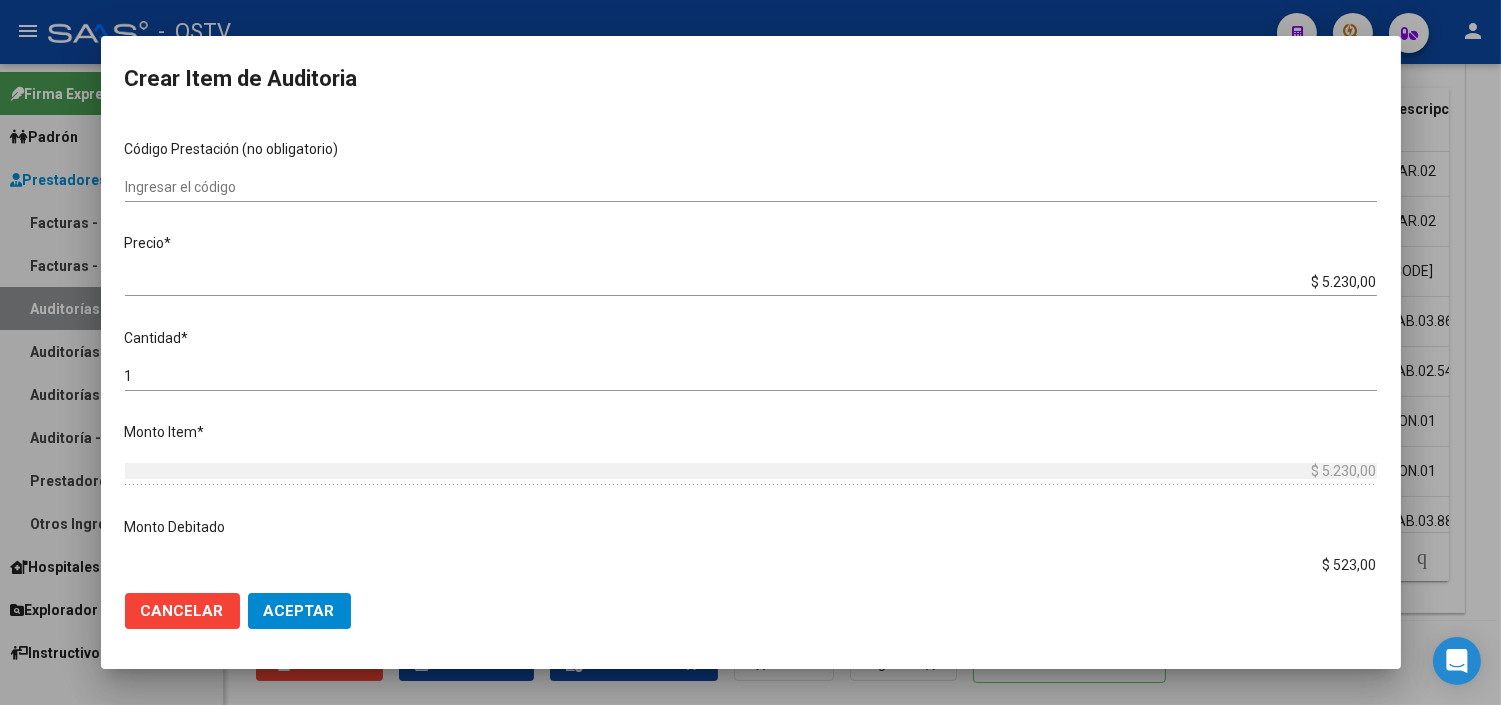 type on "$ 5.230,00" 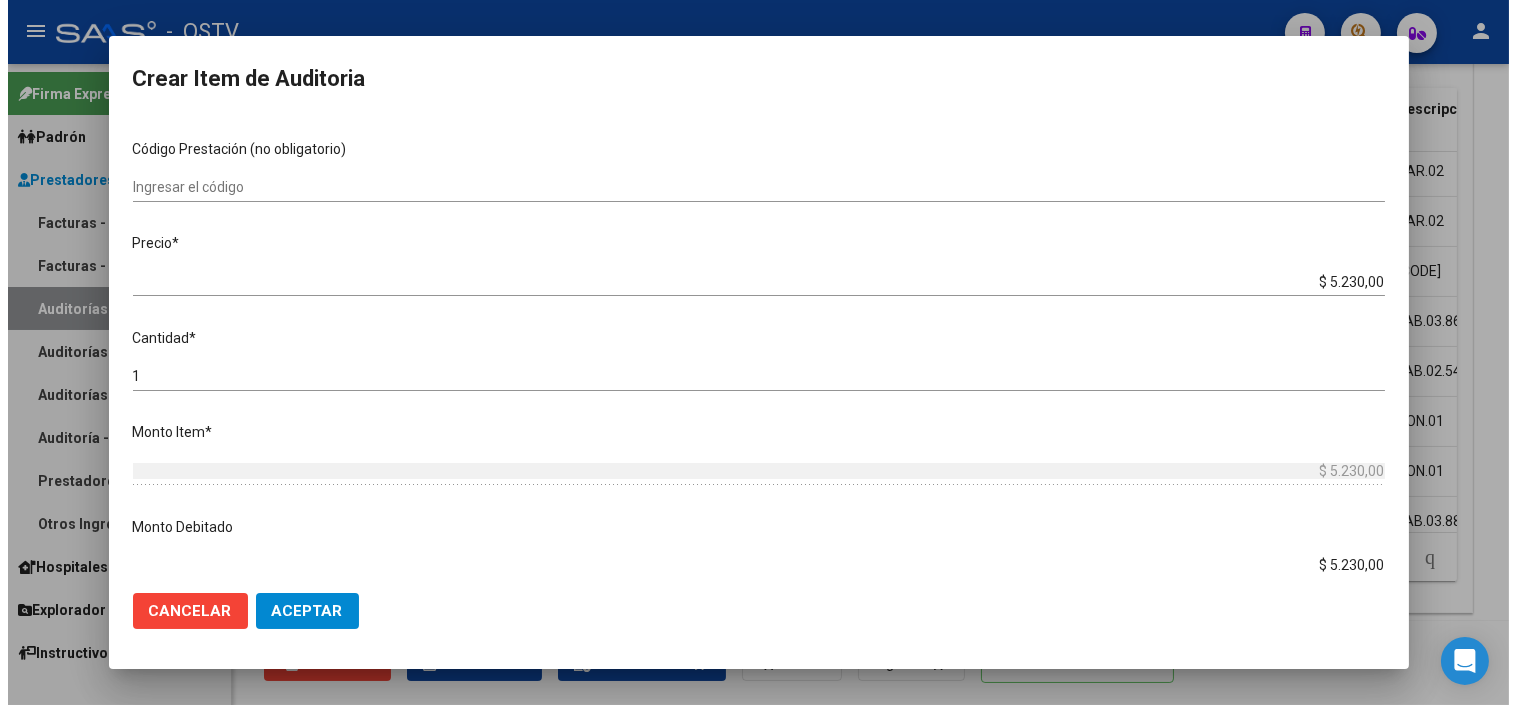 scroll, scrollTop: 644, scrollLeft: 0, axis: vertical 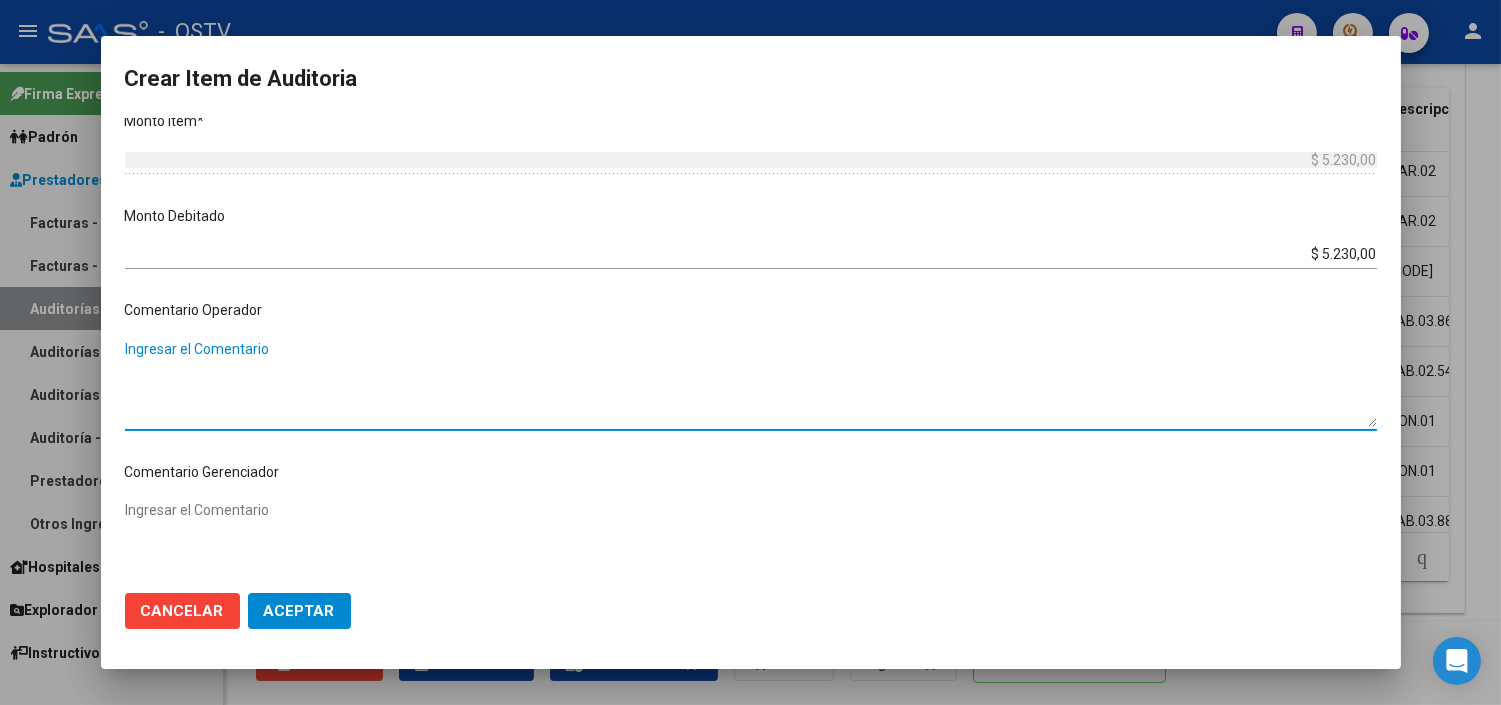 paste on "RELACION DE DEPENDENCIAS RNOS 1-0900-4 - MONOTRIBUTO SIN APORTES DESDE 04/2025" 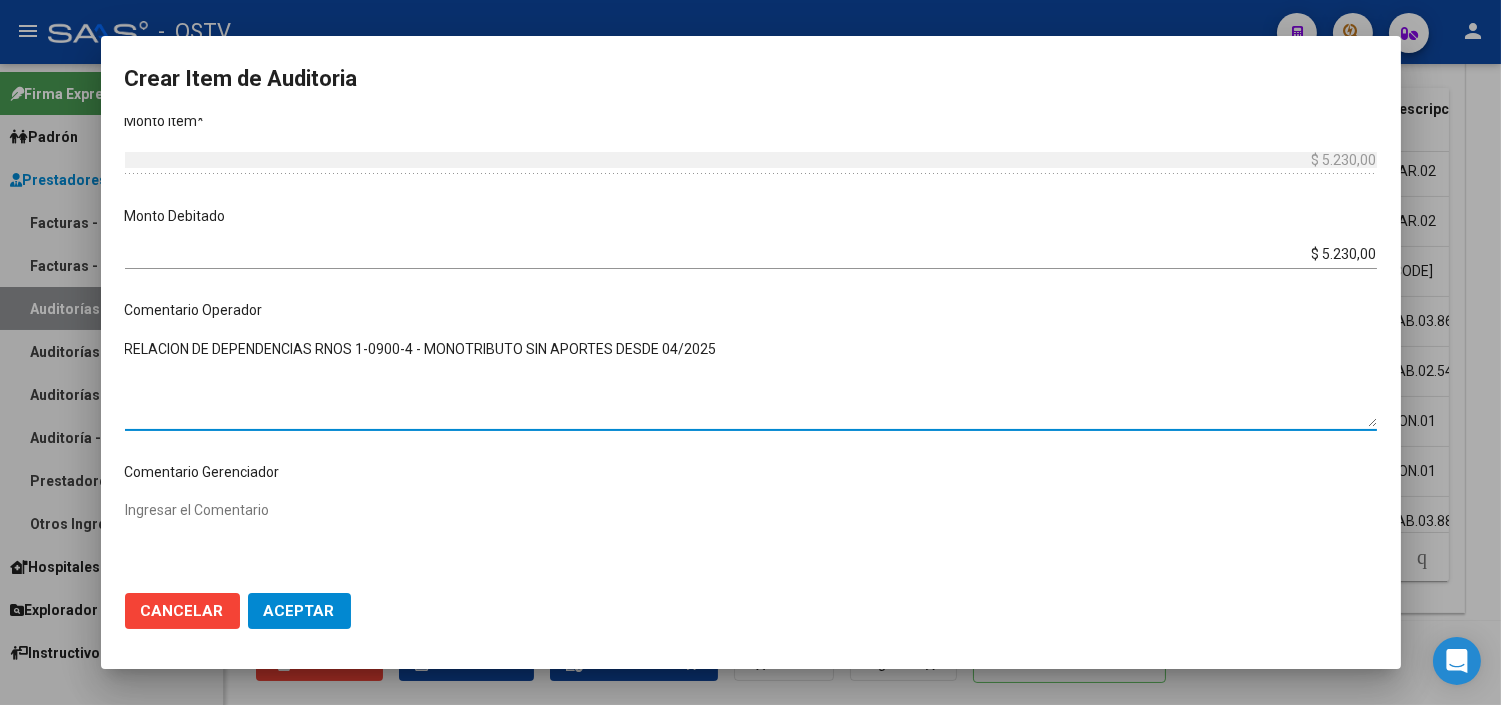 type on "RELACION DE DEPENDENCIAS RNOS 1-0900-4 - MONOTRIBUTO SIN APORTES DESDE 04/2025" 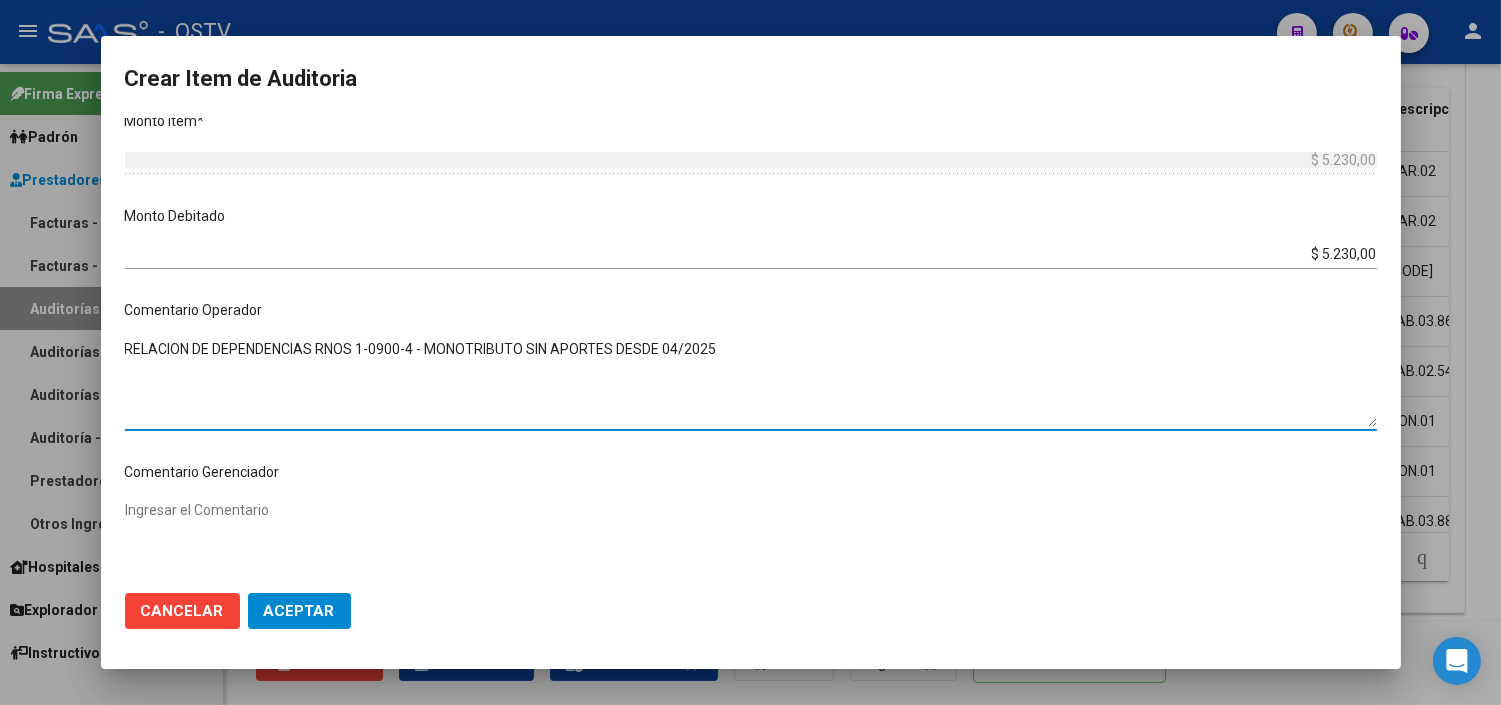 click on "Aceptar" 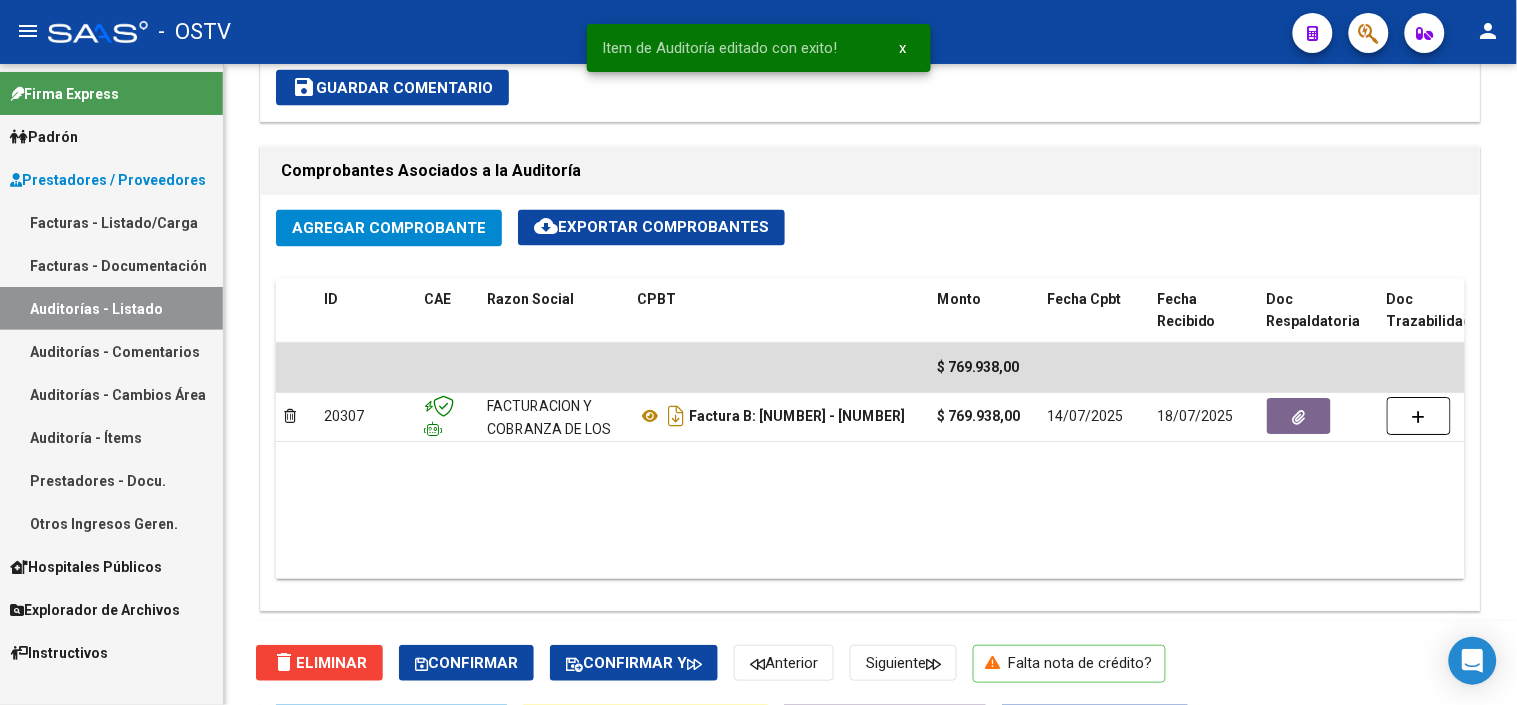 scroll, scrollTop: 1621, scrollLeft: 0, axis: vertical 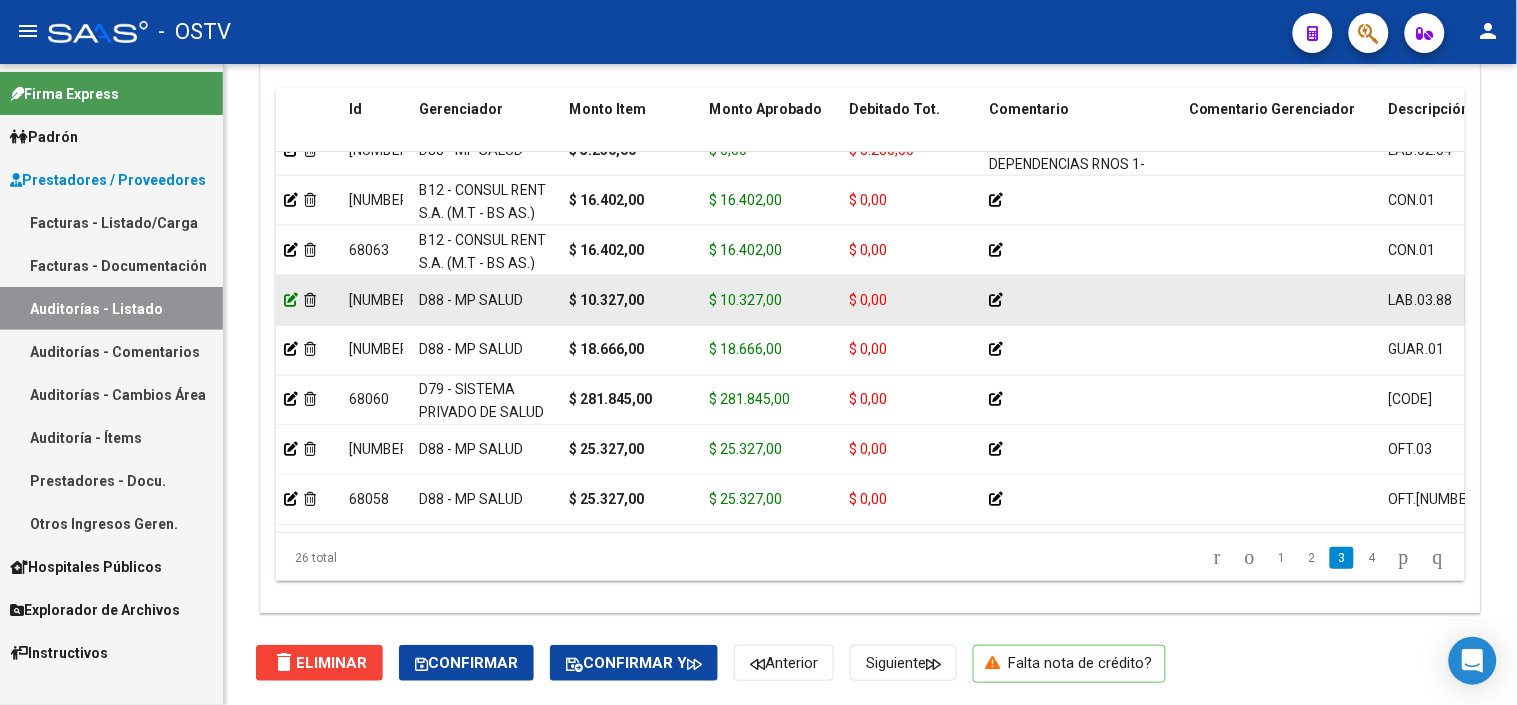 click 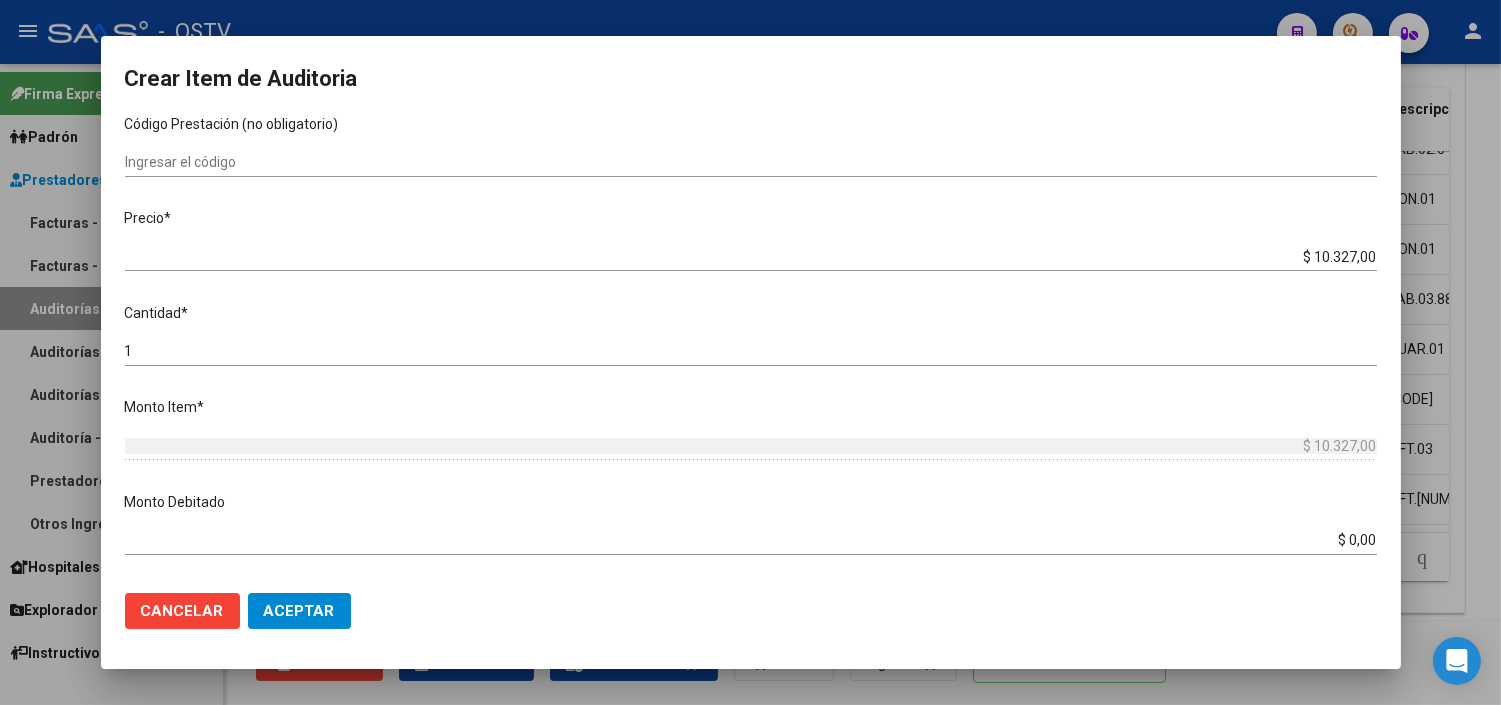 scroll, scrollTop: 384, scrollLeft: 0, axis: vertical 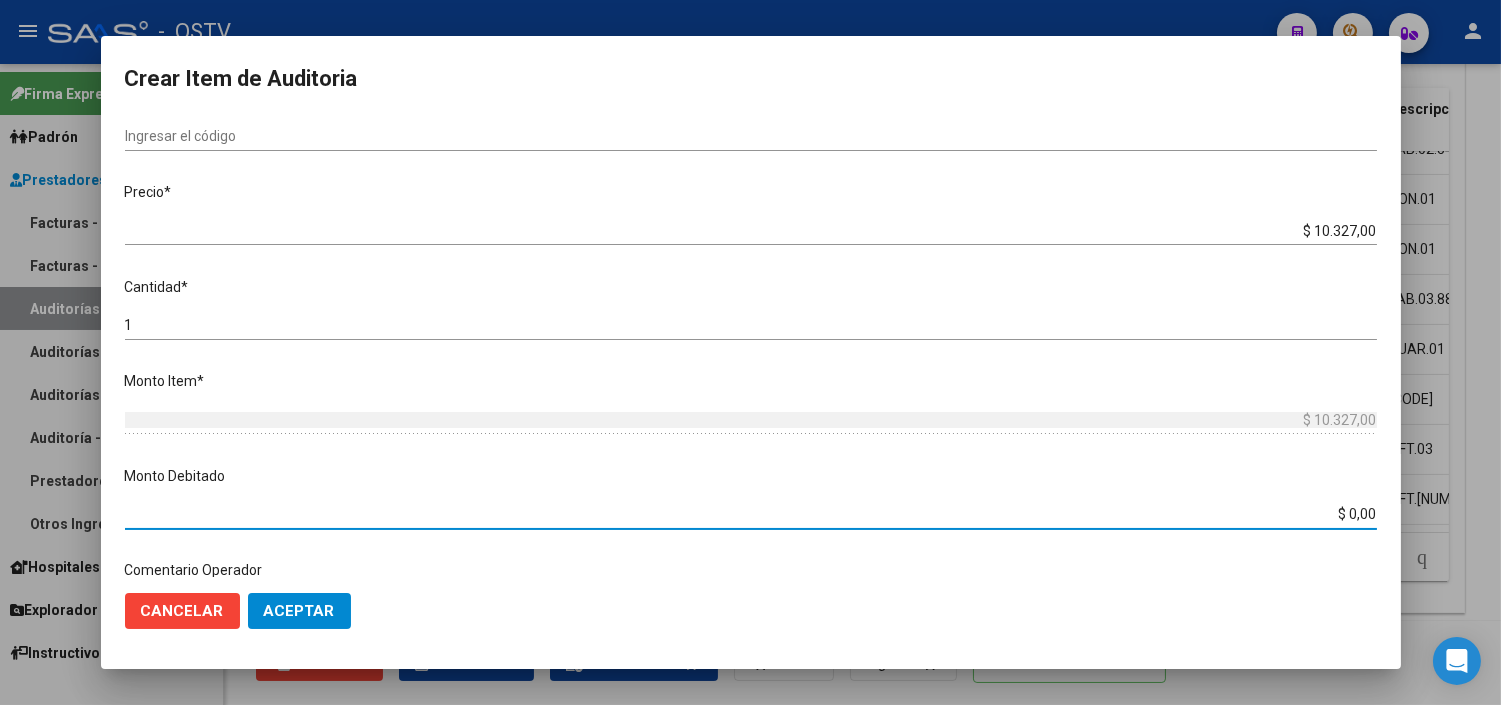 click on "$ 0,00" at bounding box center [751, 514] 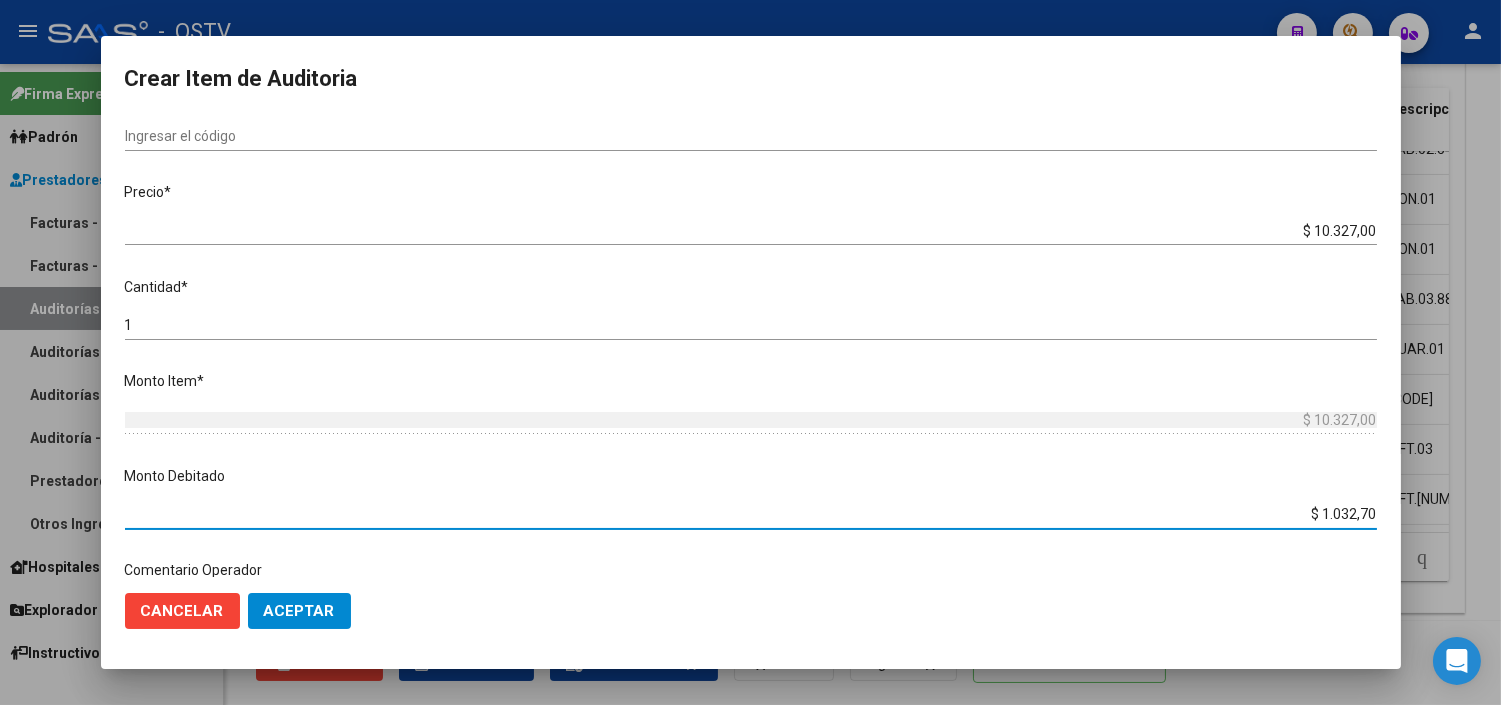 type on "$ 10.327,00" 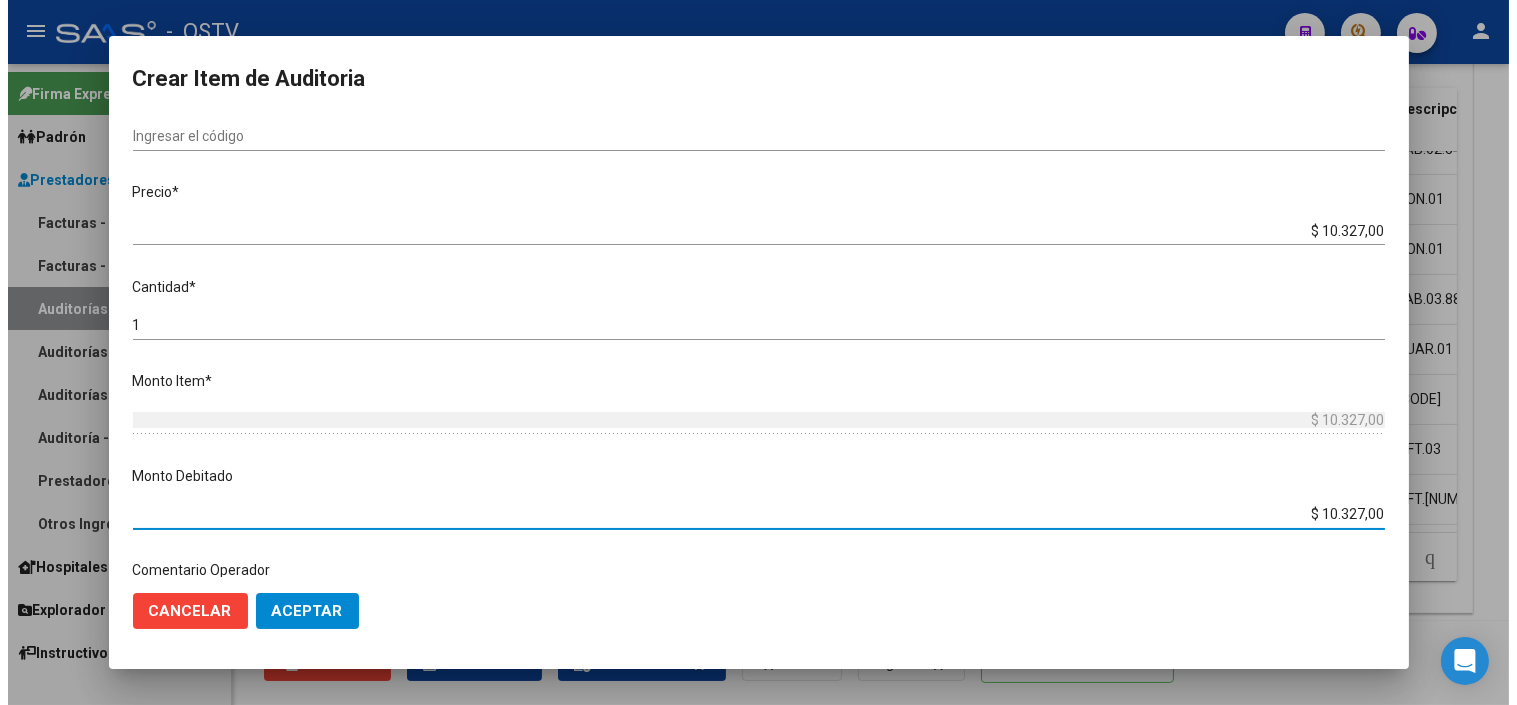 scroll, scrollTop: 644, scrollLeft: 0, axis: vertical 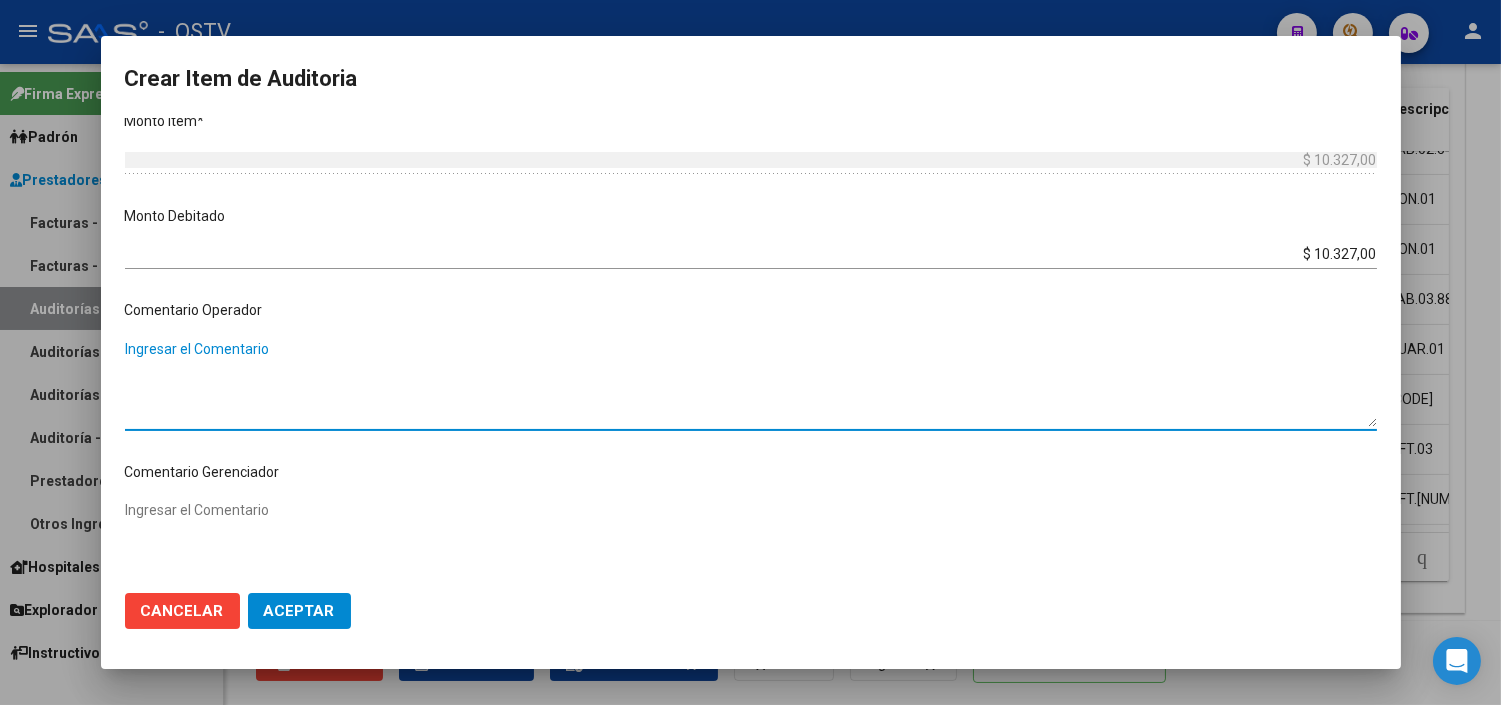 paste on "RELACION DE DEPENDENCIAS RNOS 1-0900-4 - MONOTRIBUTO SIN APORTES DESDE 04/2025" 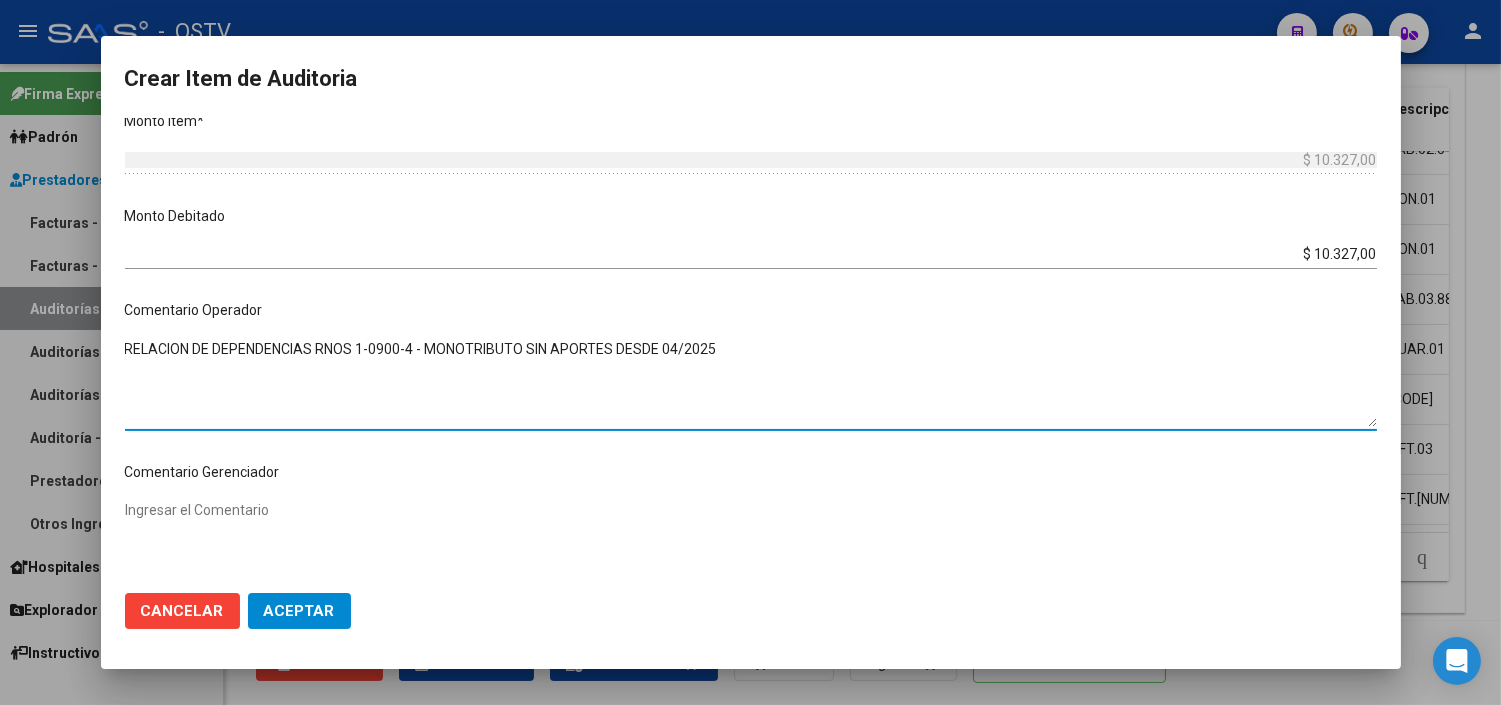 type on "RELACION DE DEPENDENCIAS RNOS 1-0900-4 - MONOTRIBUTO SIN APORTES DESDE 04/2025" 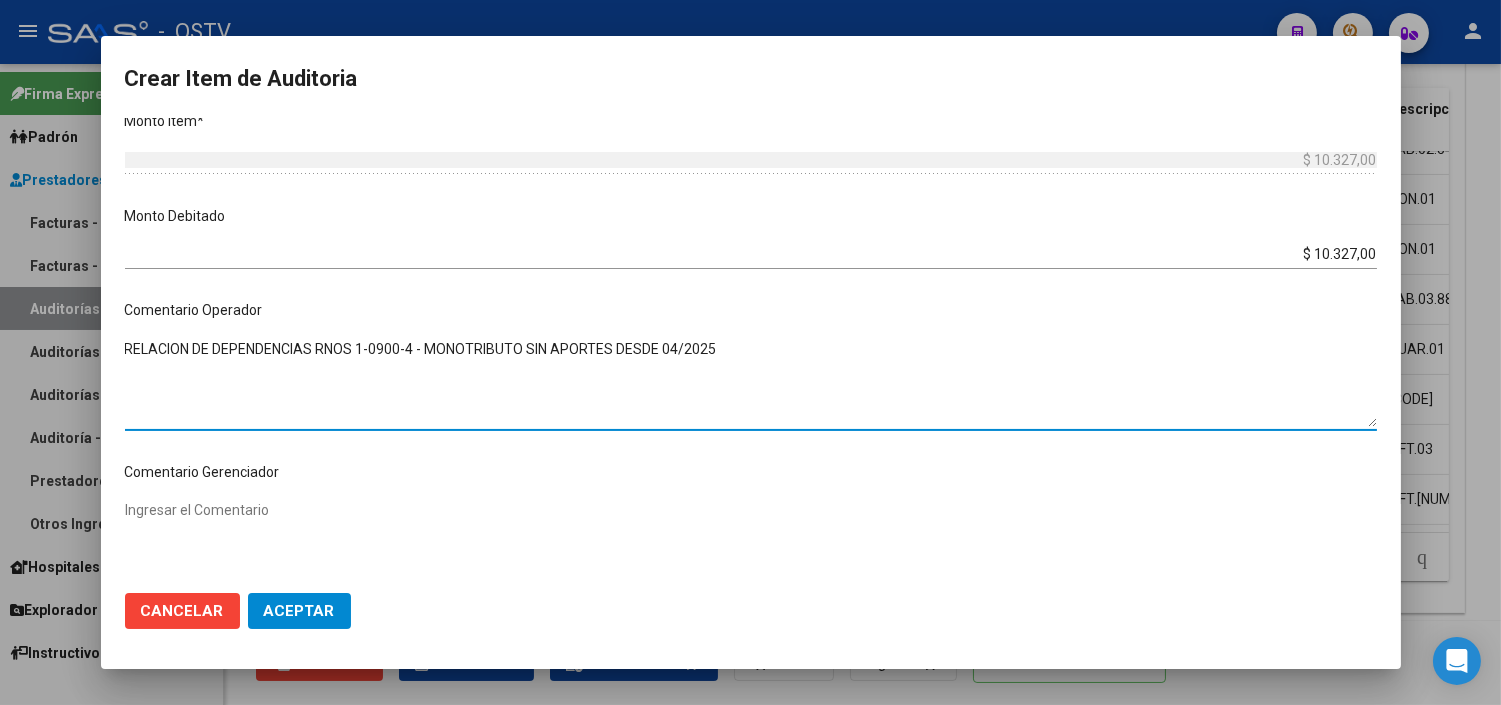 click on "Aceptar" 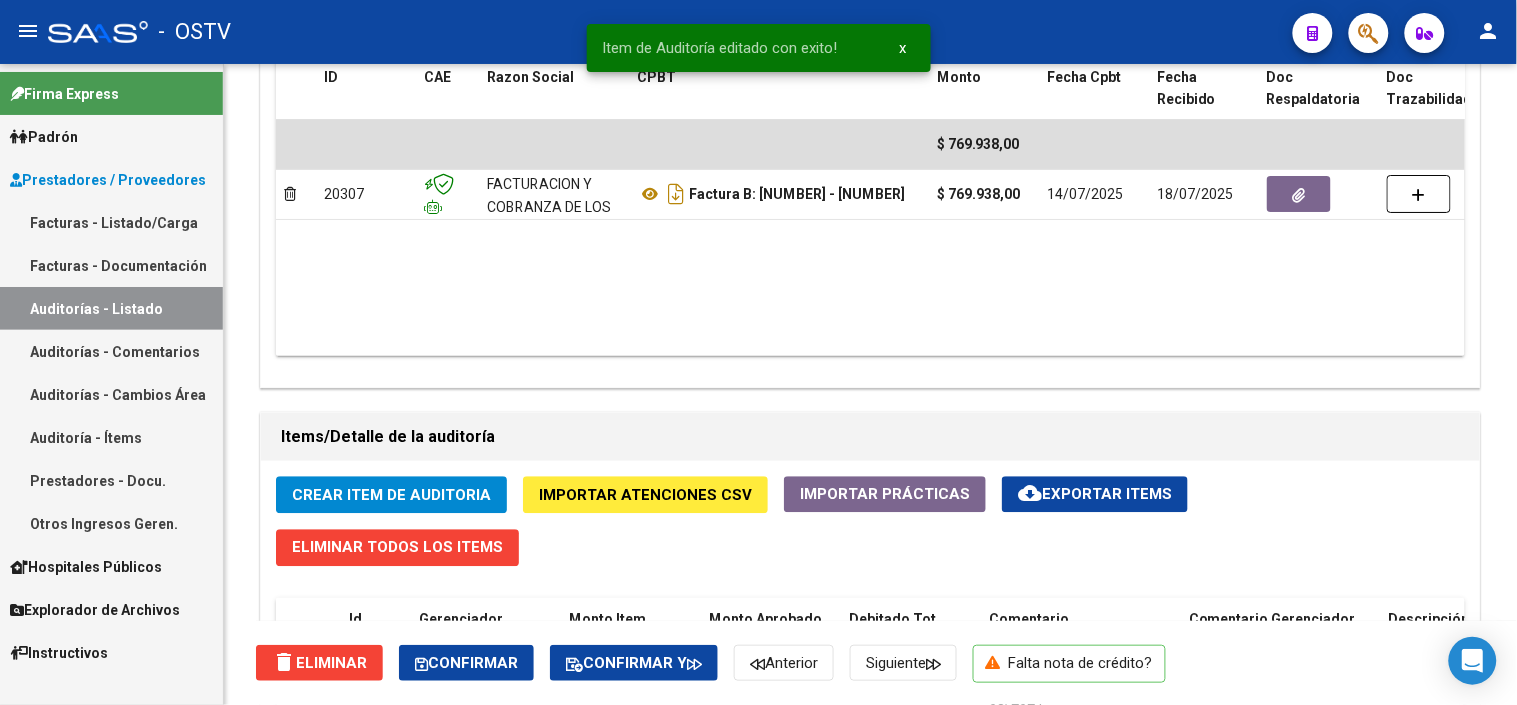 scroll, scrollTop: 1621, scrollLeft: 0, axis: vertical 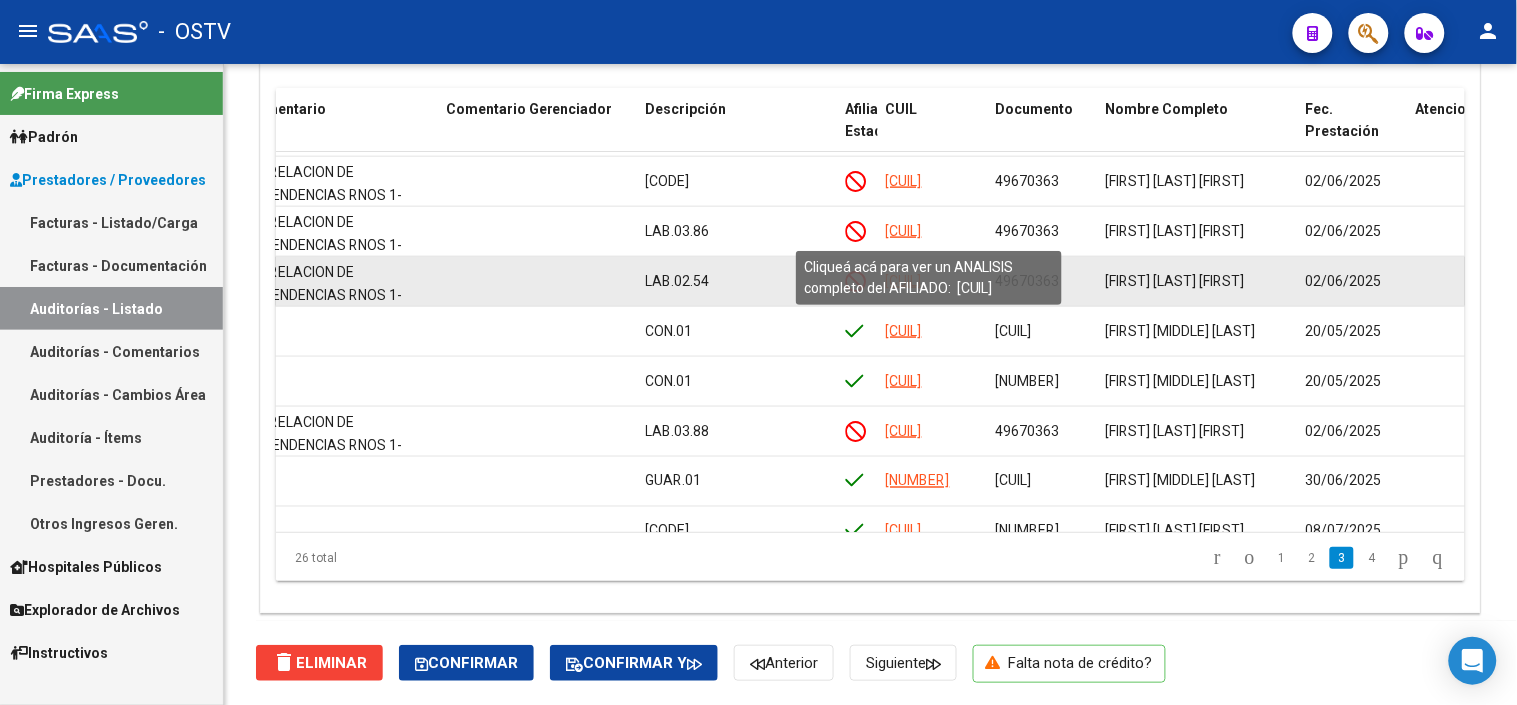 click on "[CUIL]" 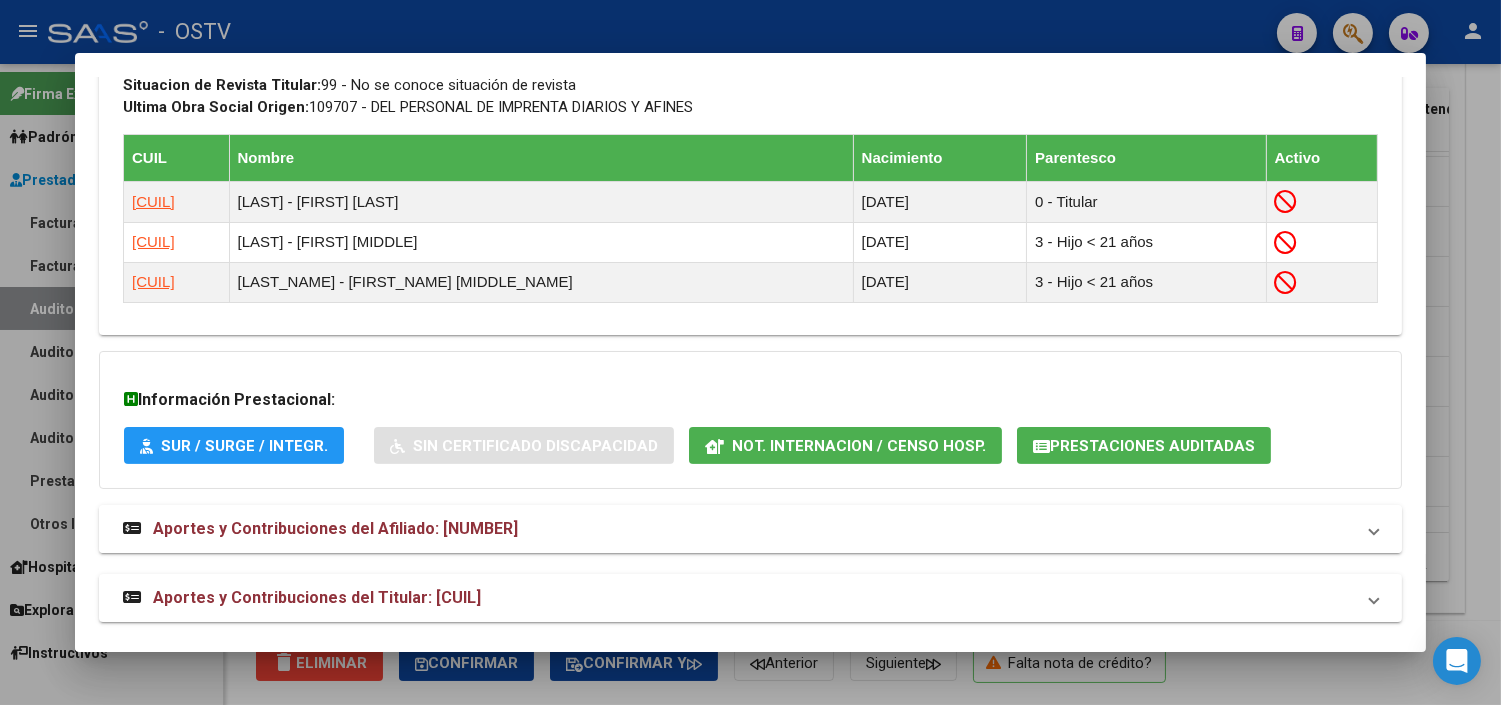scroll, scrollTop: 1121, scrollLeft: 0, axis: vertical 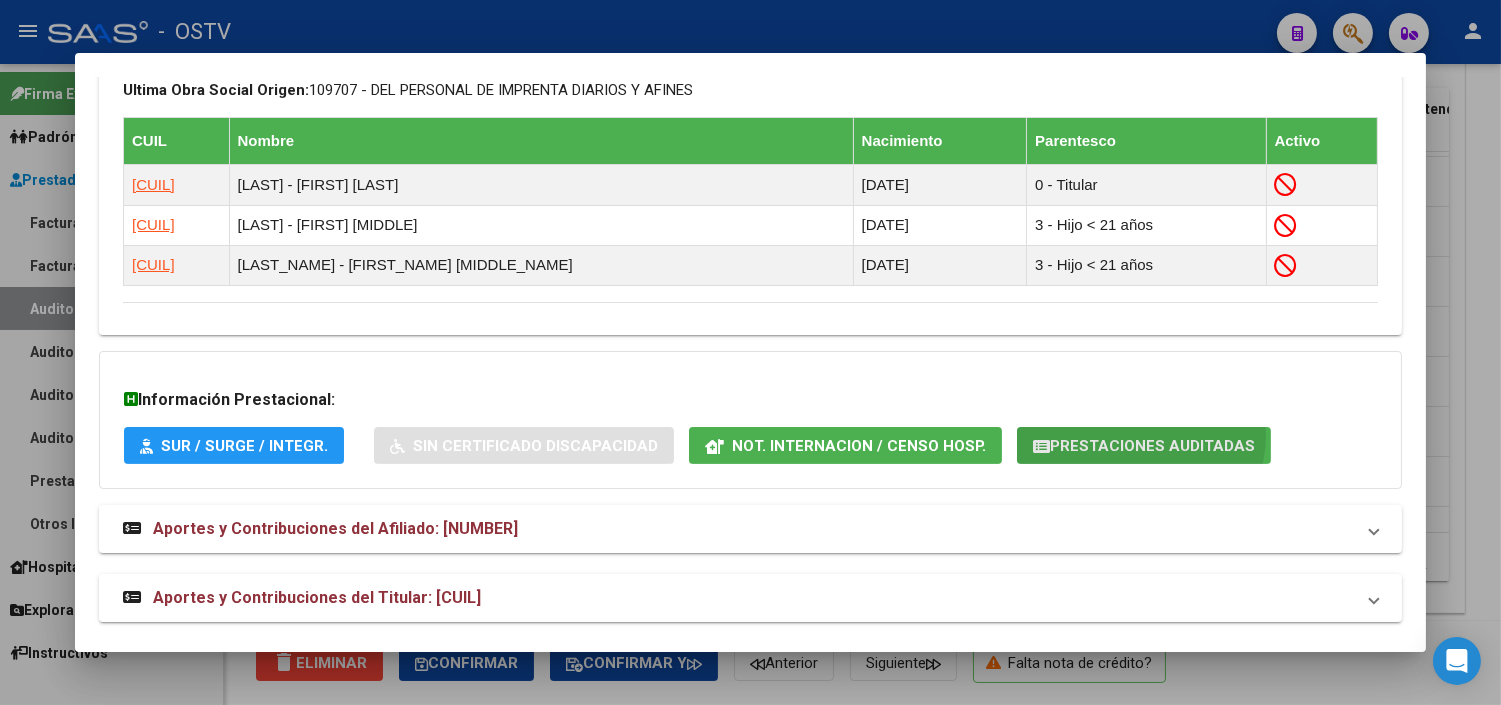 click on "Prestaciones Auditadas" 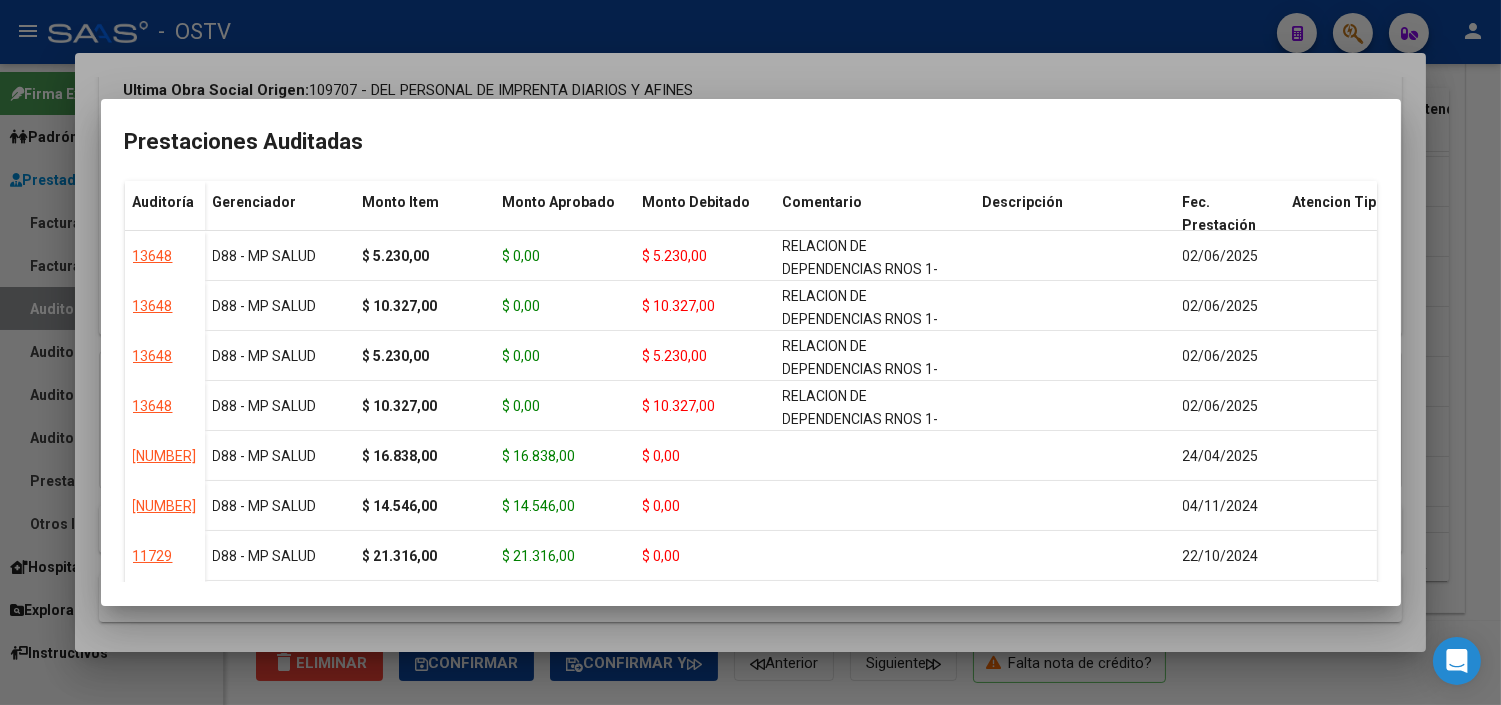 click at bounding box center (750, 352) 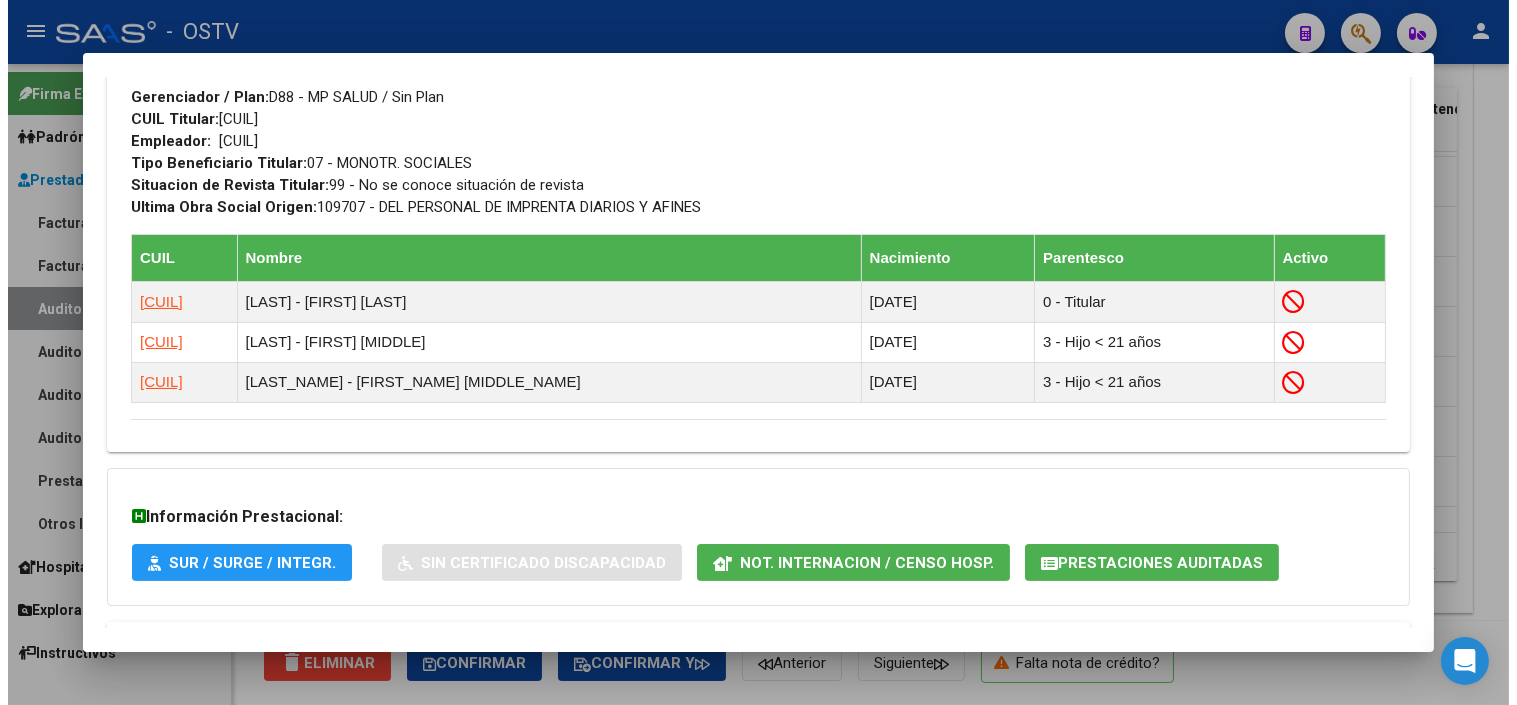 scroll, scrollTop: 1138, scrollLeft: 0, axis: vertical 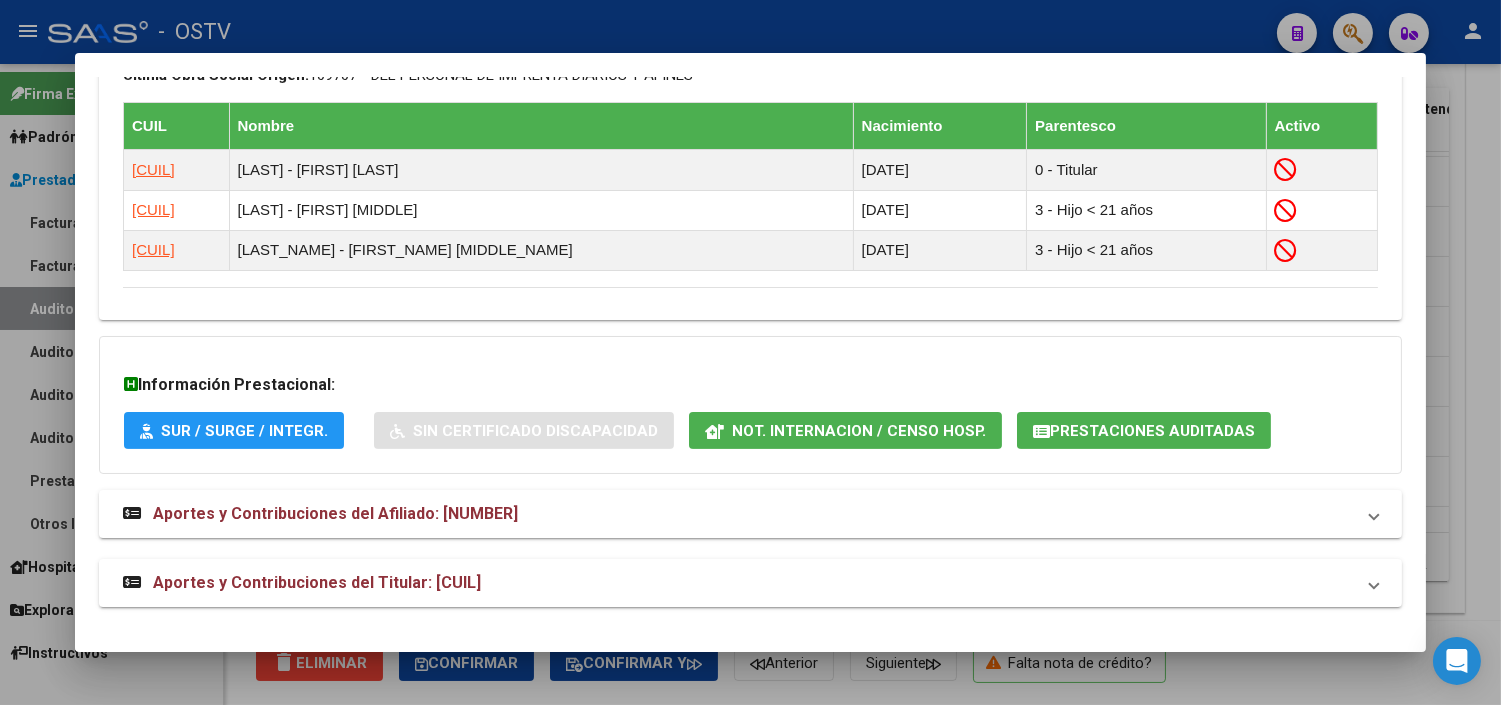 click on "Información Prestacional:       SUR / SURGE / INTEGR.    Sin Certificado Discapacidad    Not. Internacion / Censo Hosp.  Prestaciones Auditadas" at bounding box center (750, 405) 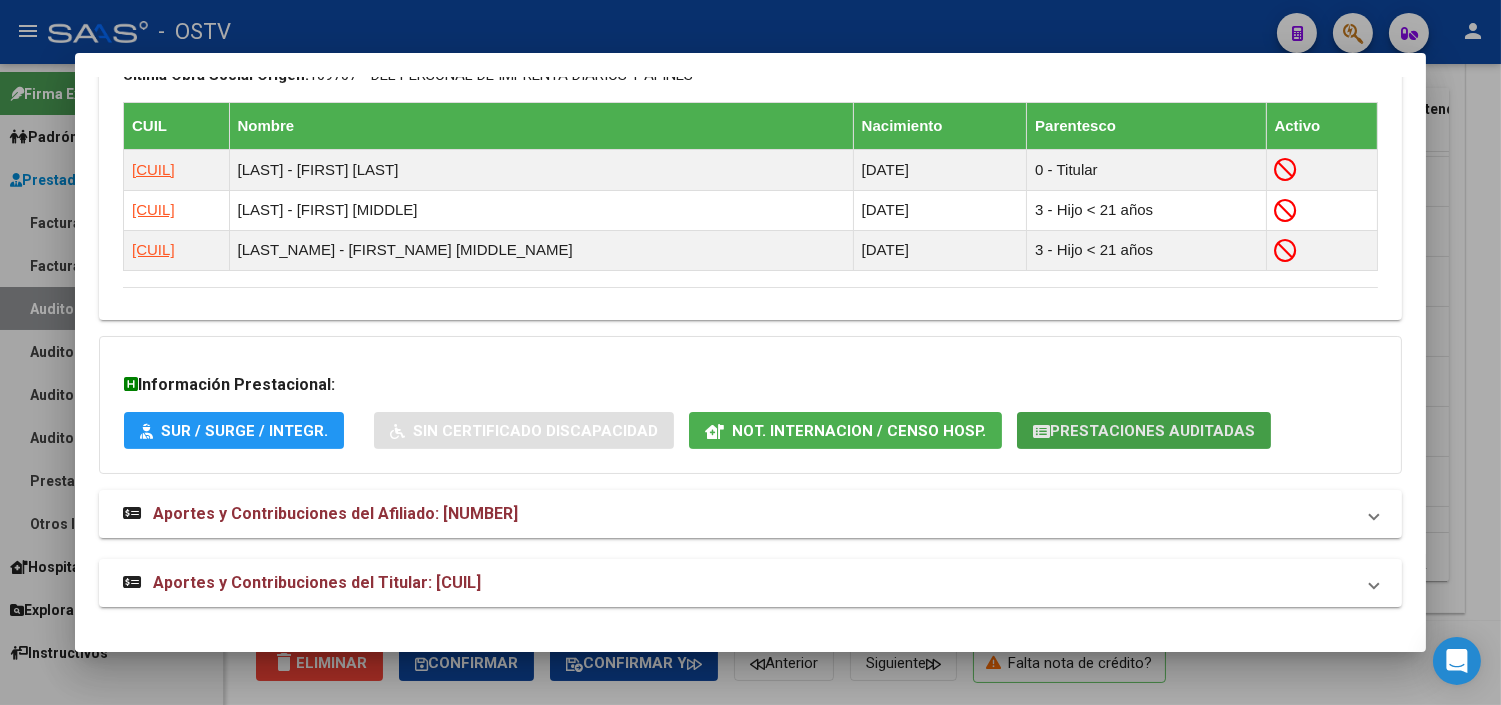 click on "Prestaciones Auditadas" 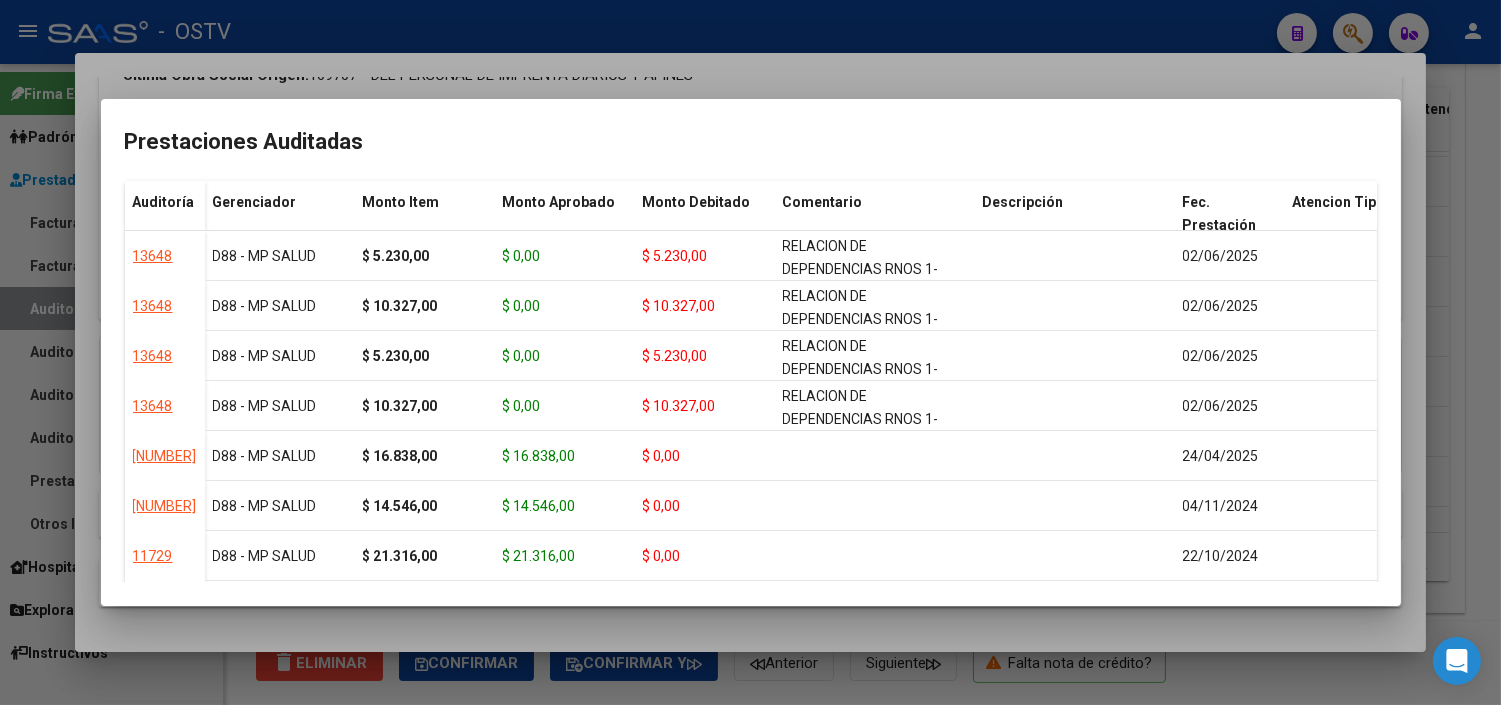 click at bounding box center [750, 352] 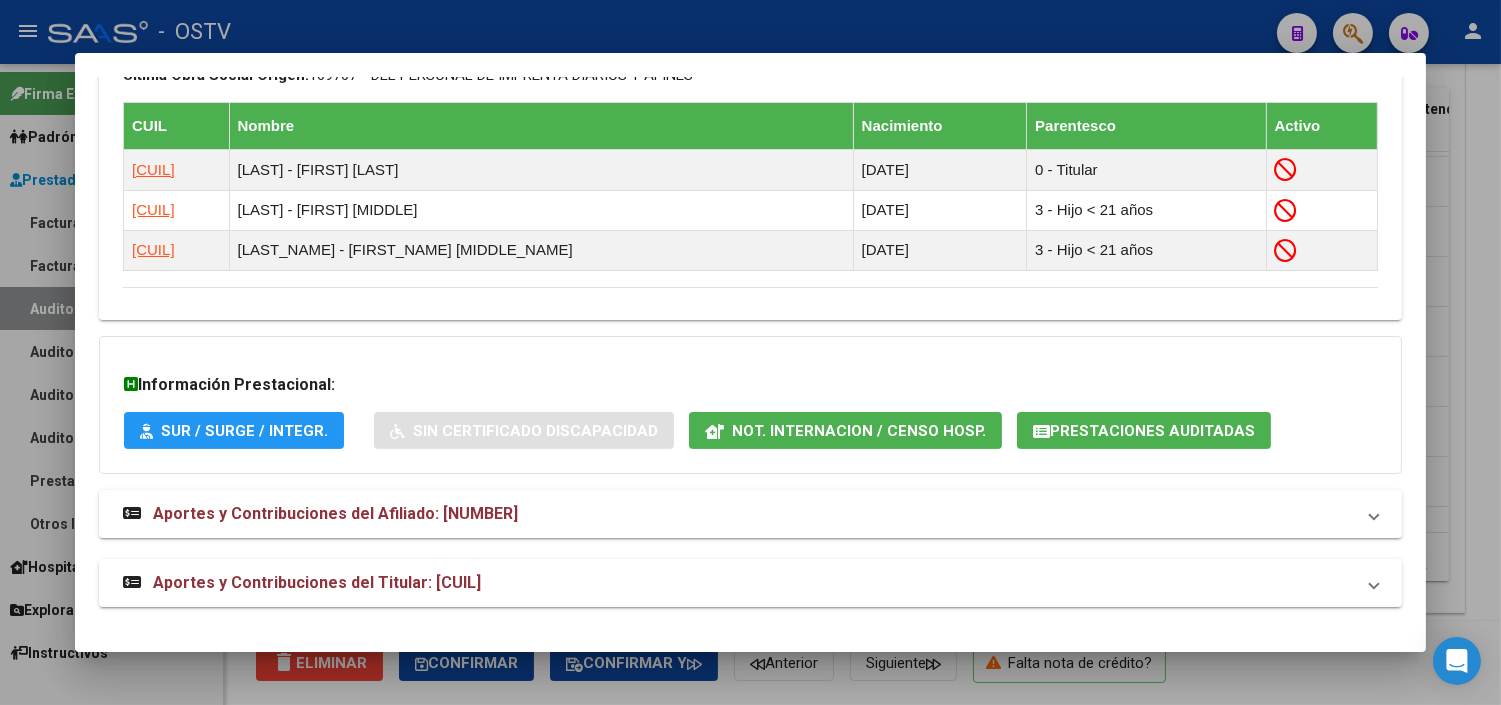 click at bounding box center [750, 352] 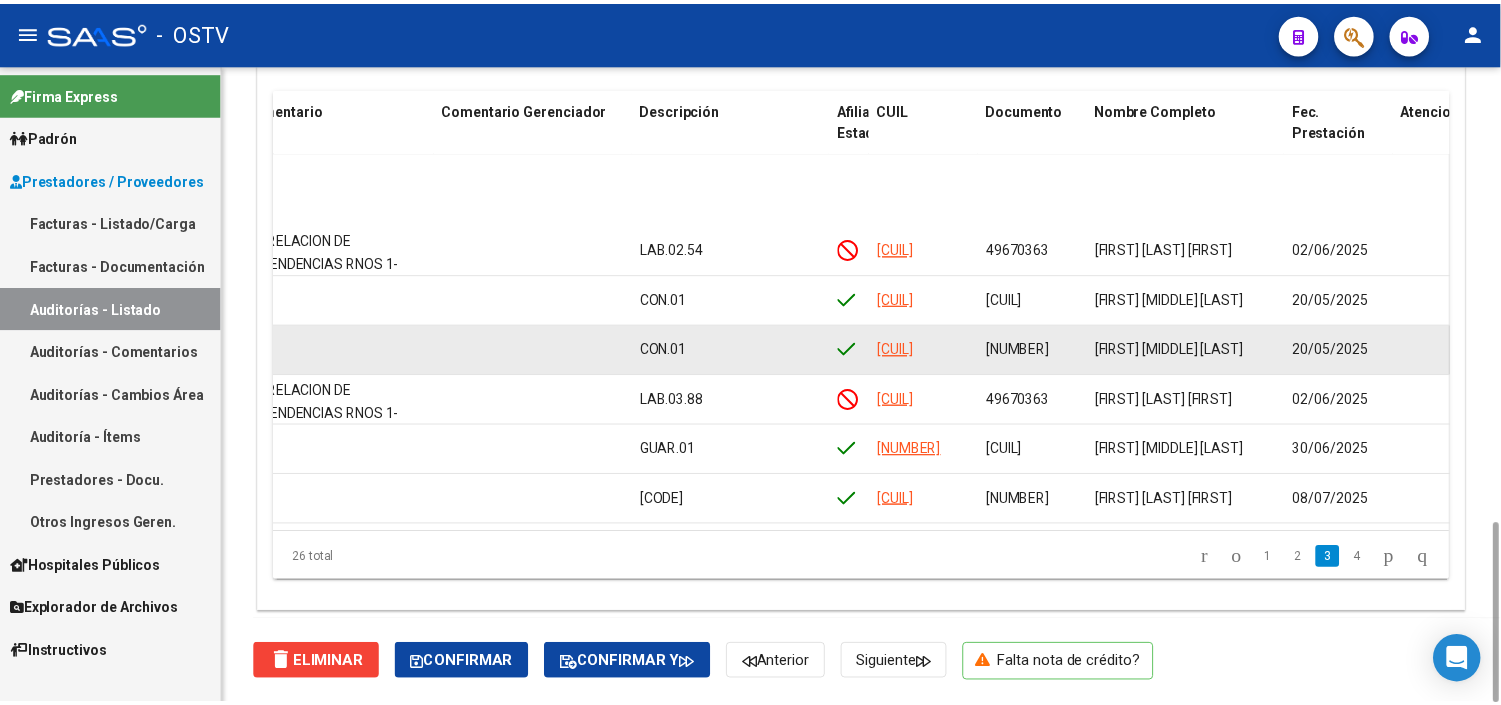 scroll, scrollTop: 756, scrollLeft: 743, axis: both 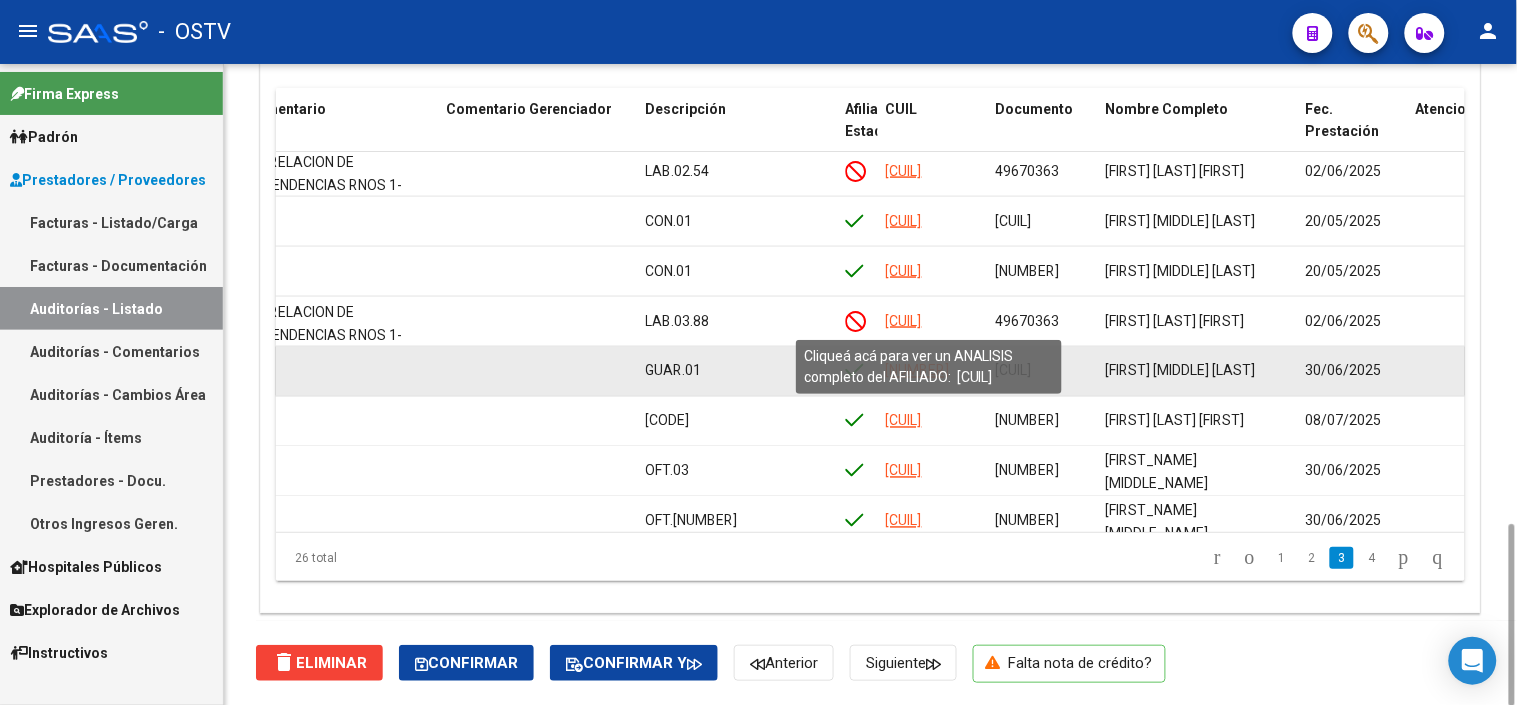 click on "[NUMBER]" 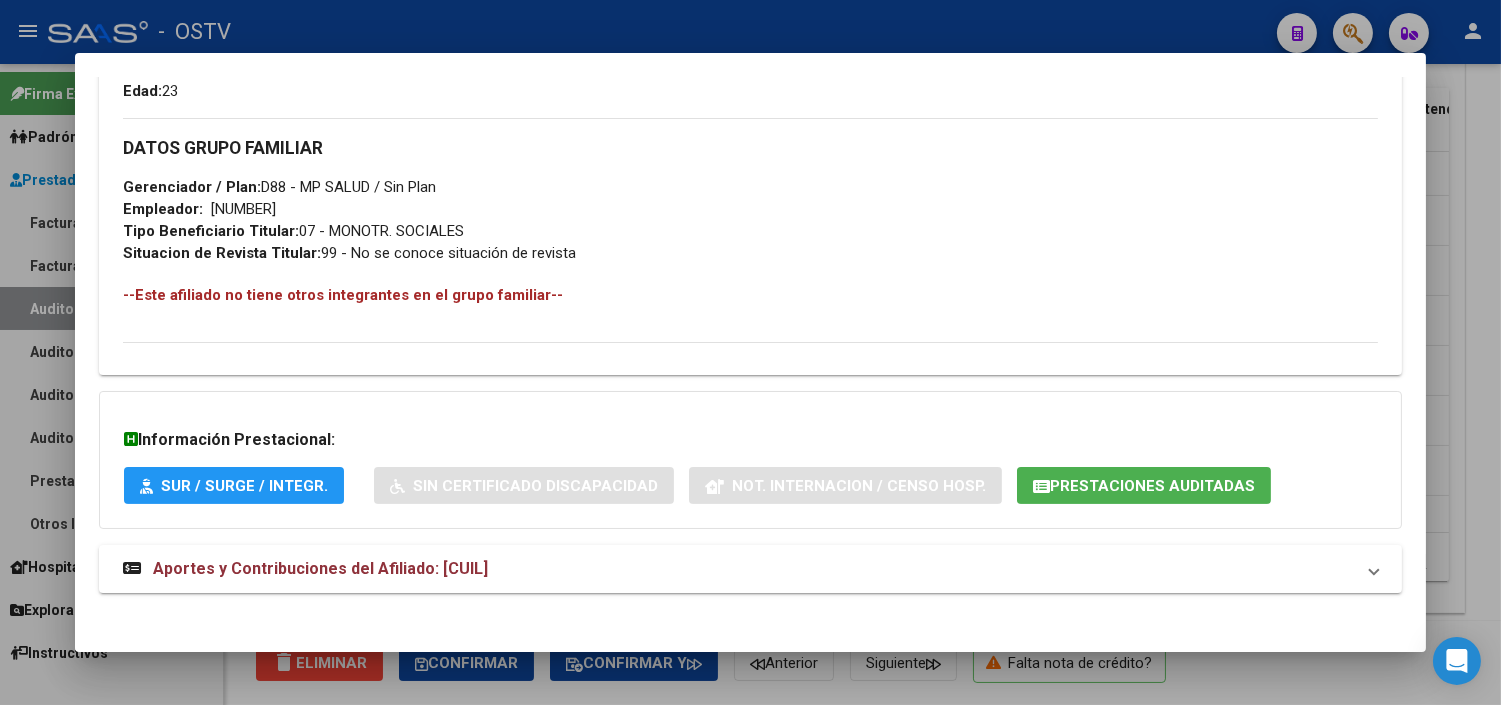 scroll, scrollTop: 937, scrollLeft: 0, axis: vertical 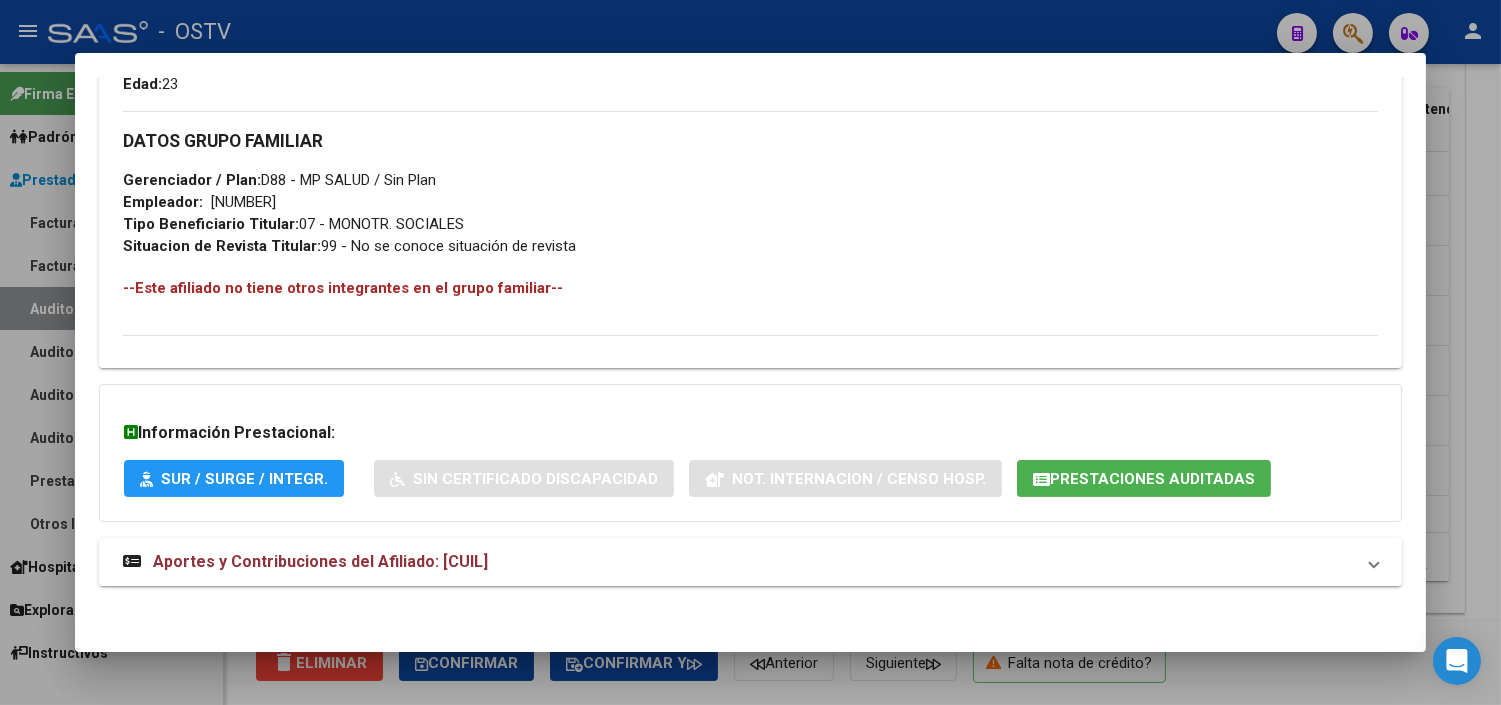 drag, startPoint x: 337, startPoint y: 554, endPoint x: 445, endPoint y: 543, distance: 108.55874 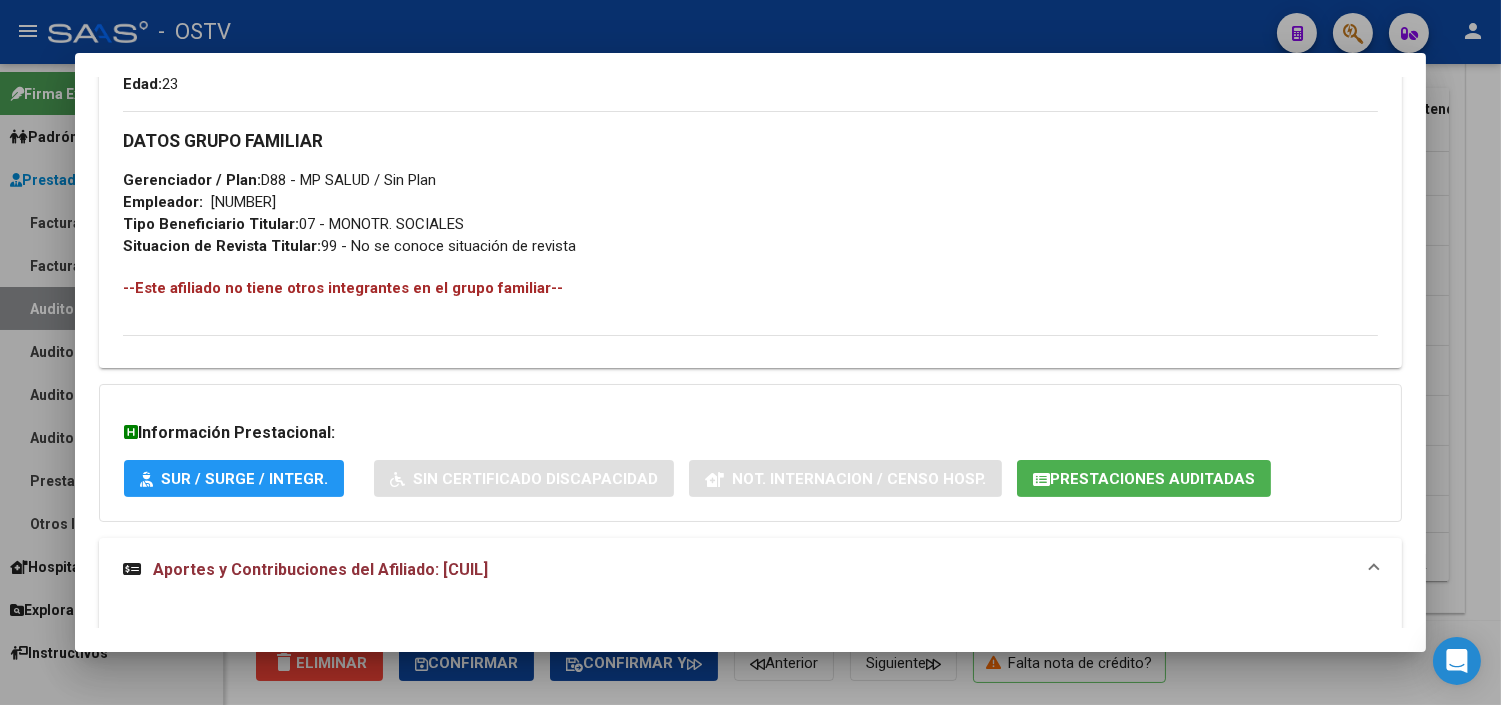 click on "Prestaciones Auditadas" 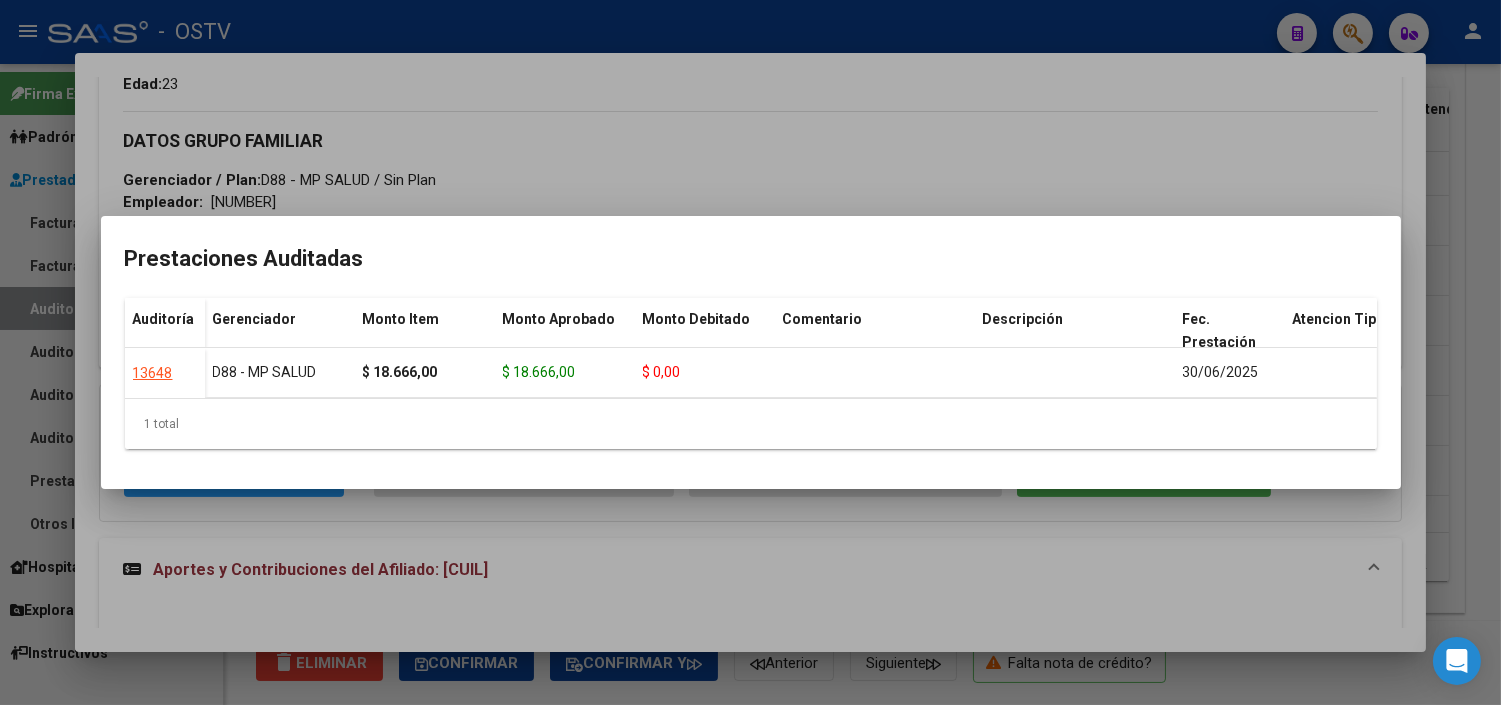 click at bounding box center (750, 352) 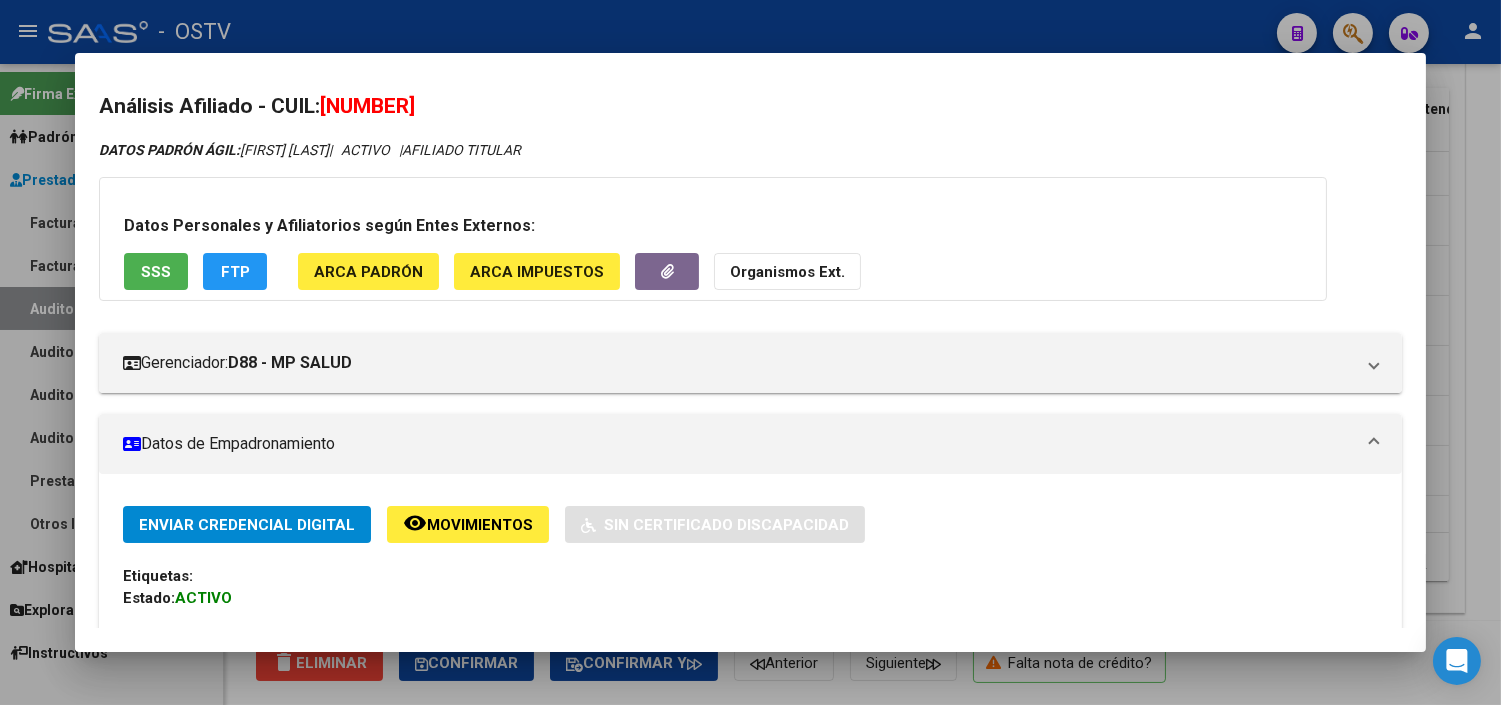 scroll, scrollTop: 0, scrollLeft: 0, axis: both 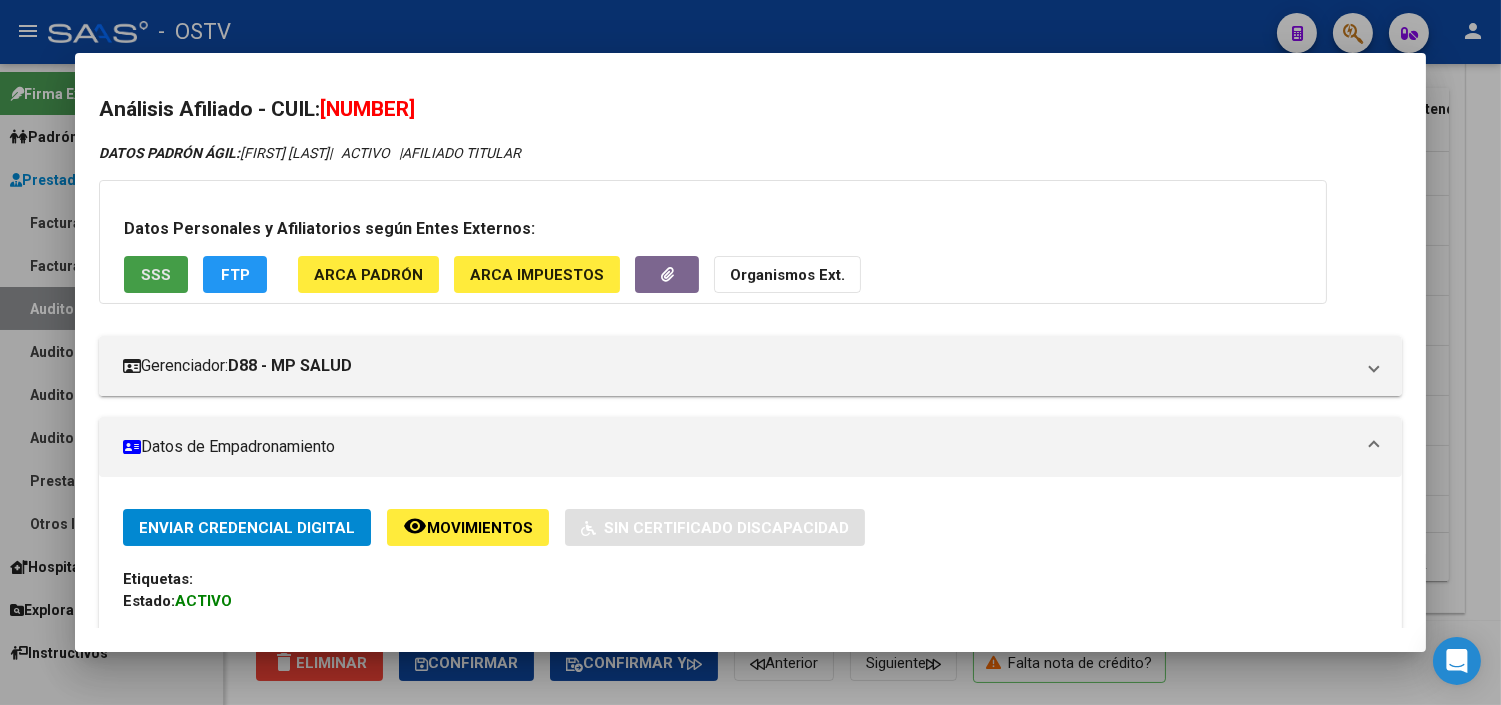 click on "SSS" at bounding box center (156, 275) 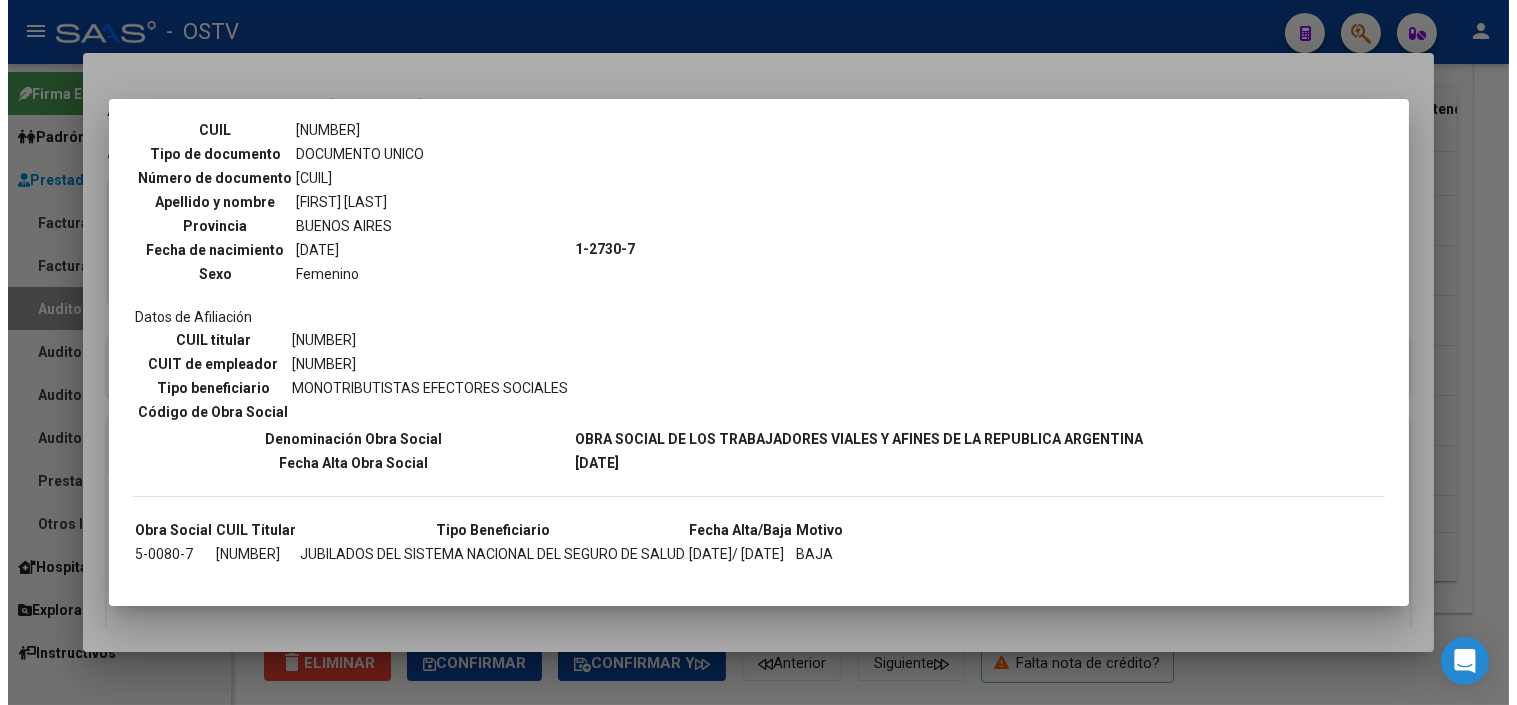 scroll, scrollTop: 158, scrollLeft: 0, axis: vertical 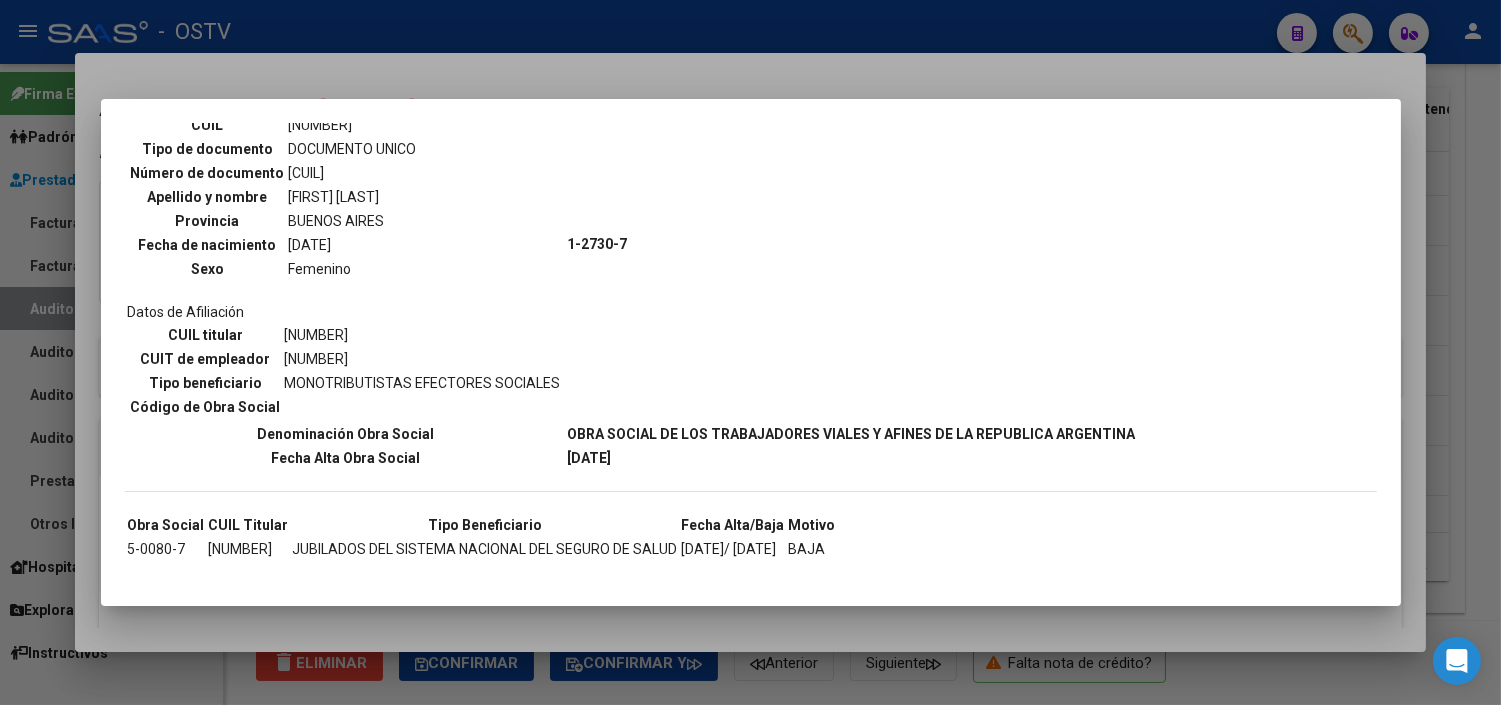 click at bounding box center [750, 352] 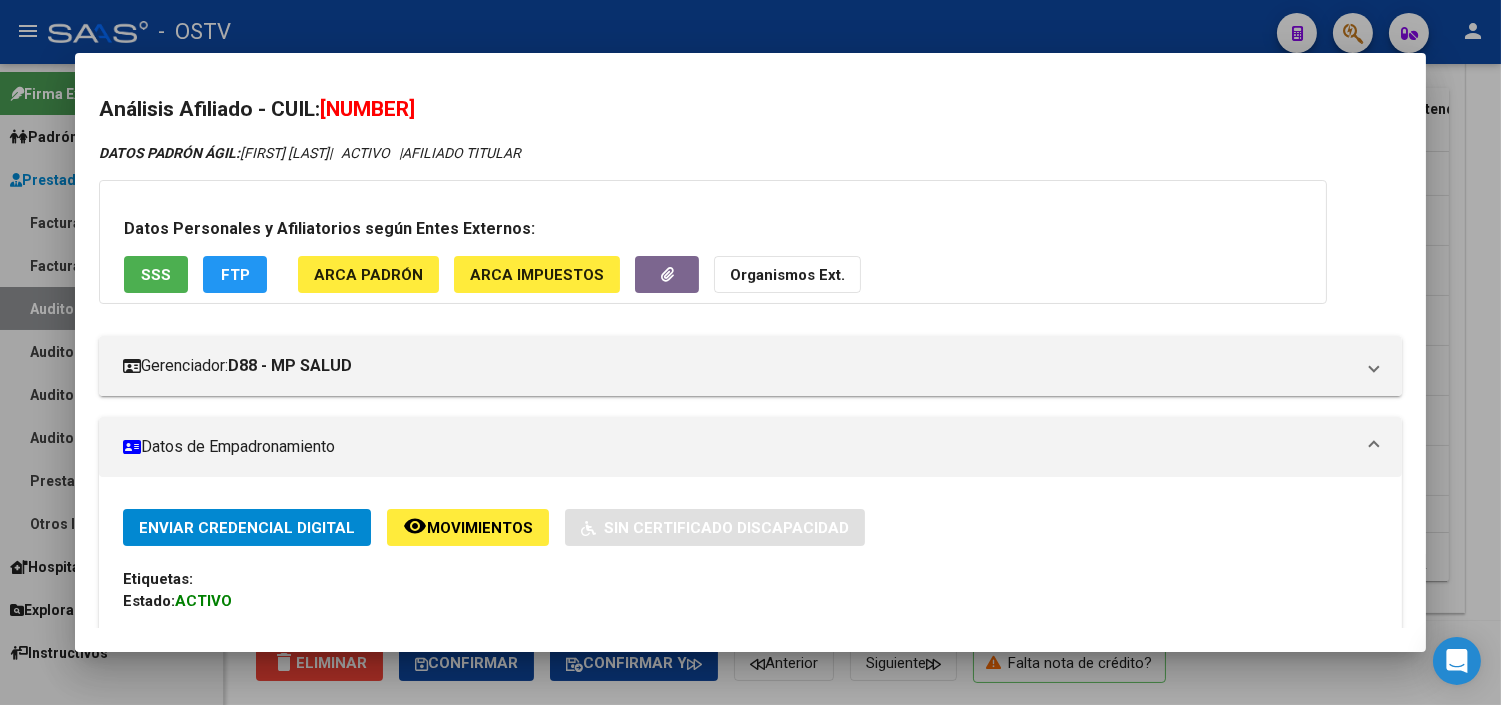 click at bounding box center [750, 352] 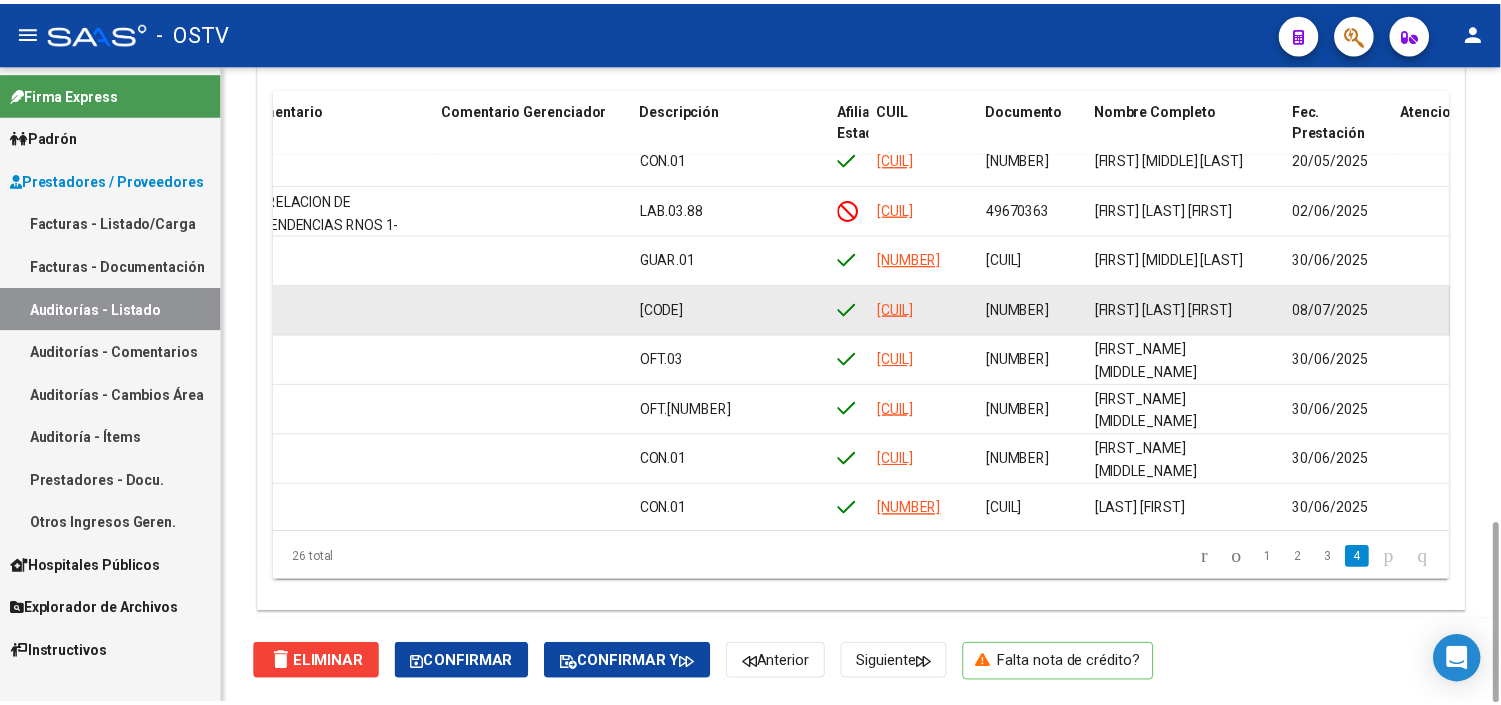scroll, scrollTop: 943, scrollLeft: 743, axis: both 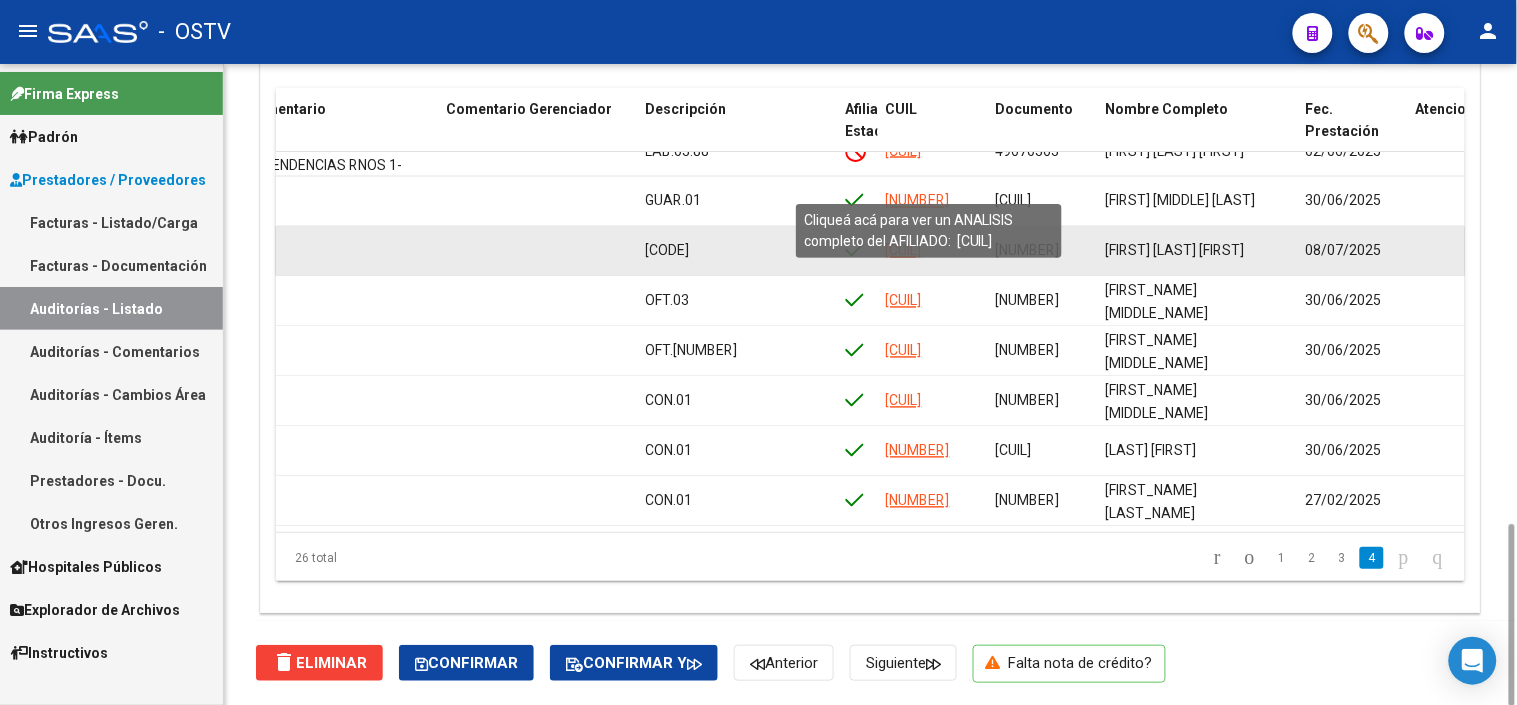 click on "[CUIL]" 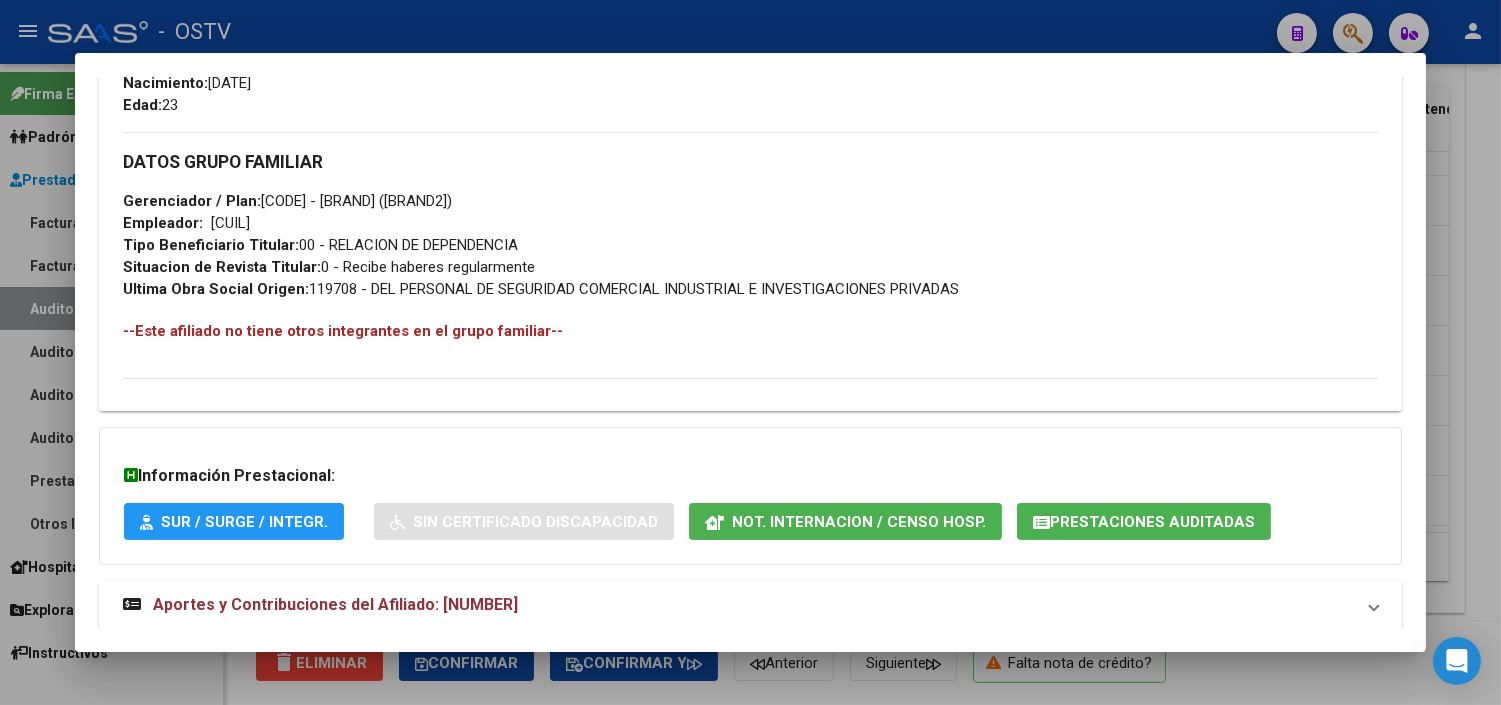 scroll, scrollTop: 937, scrollLeft: 0, axis: vertical 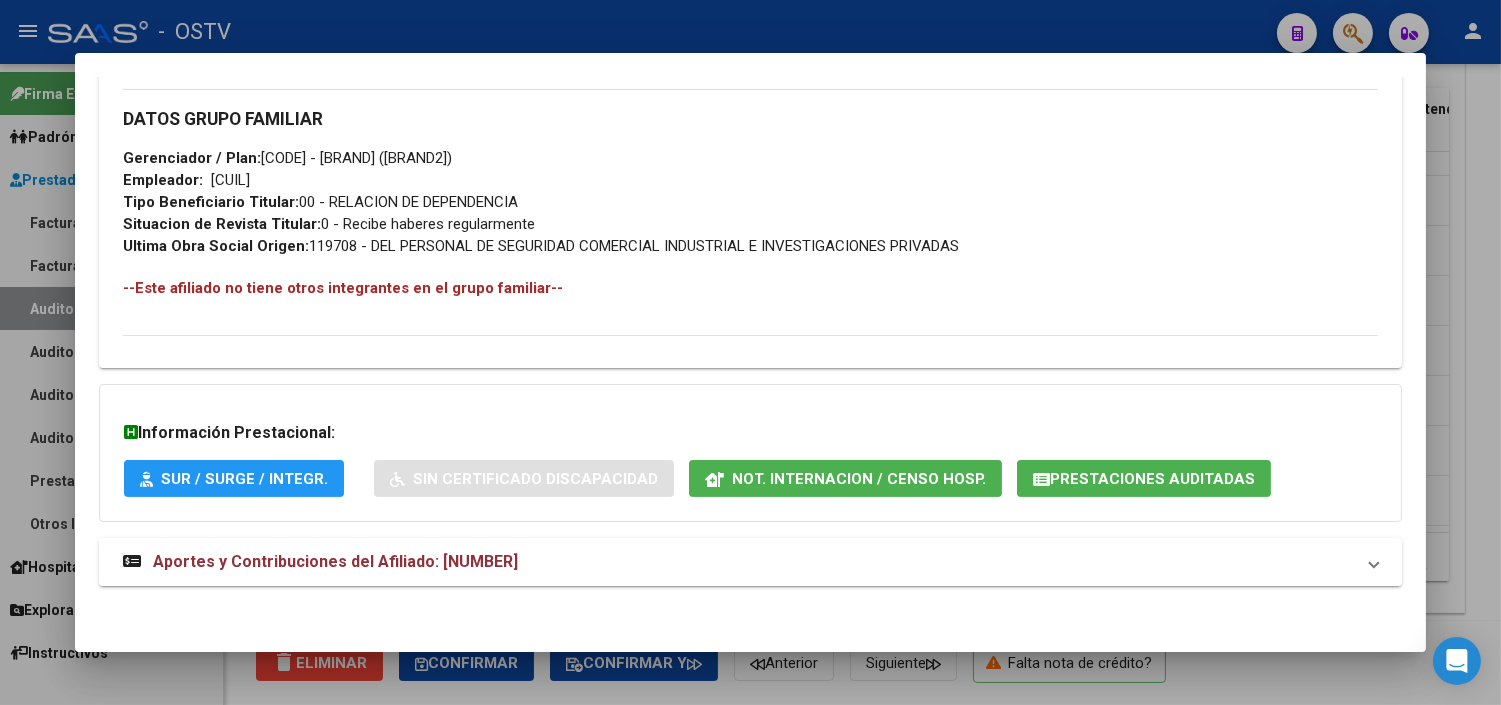 click on "Aportes y Contribuciones del Afiliado: [NUMBER]" at bounding box center (335, 561) 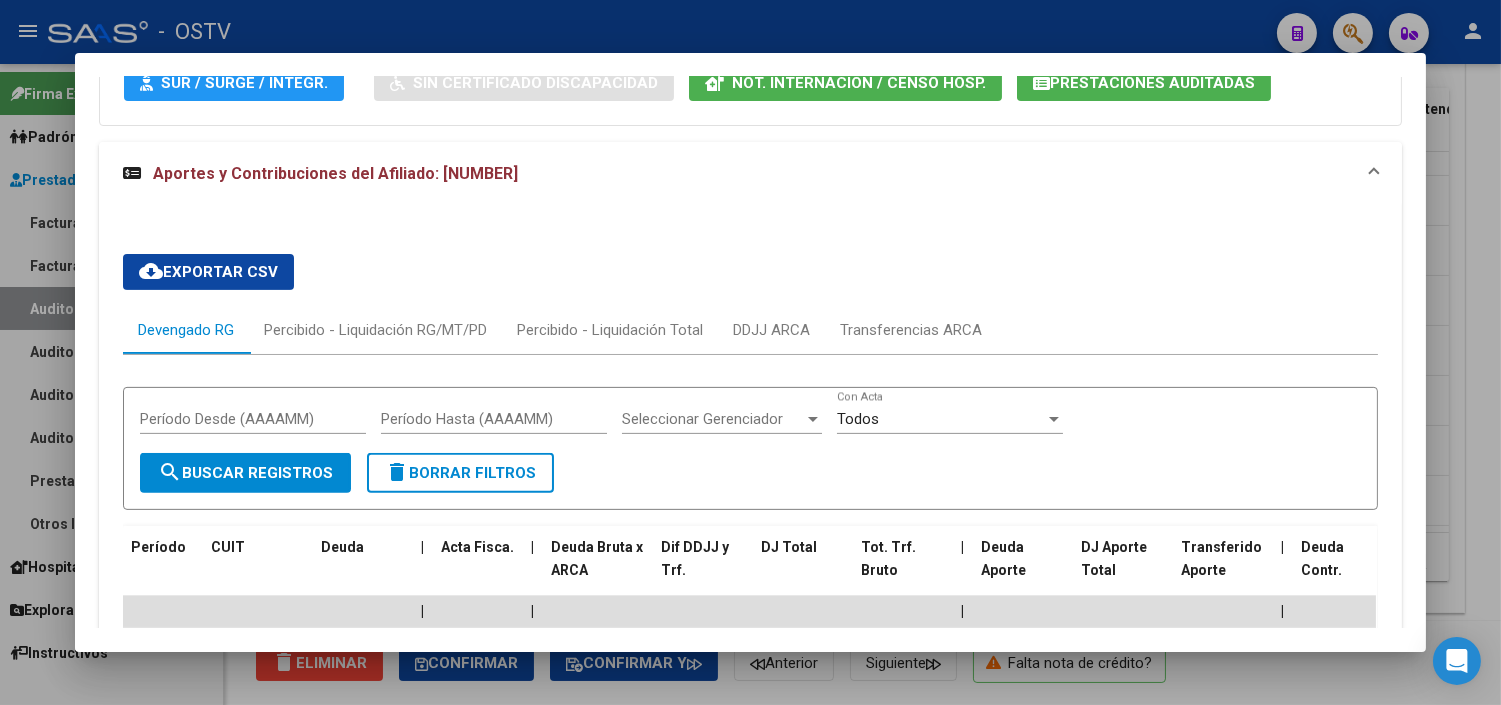 scroll, scrollTop: 1222, scrollLeft: 0, axis: vertical 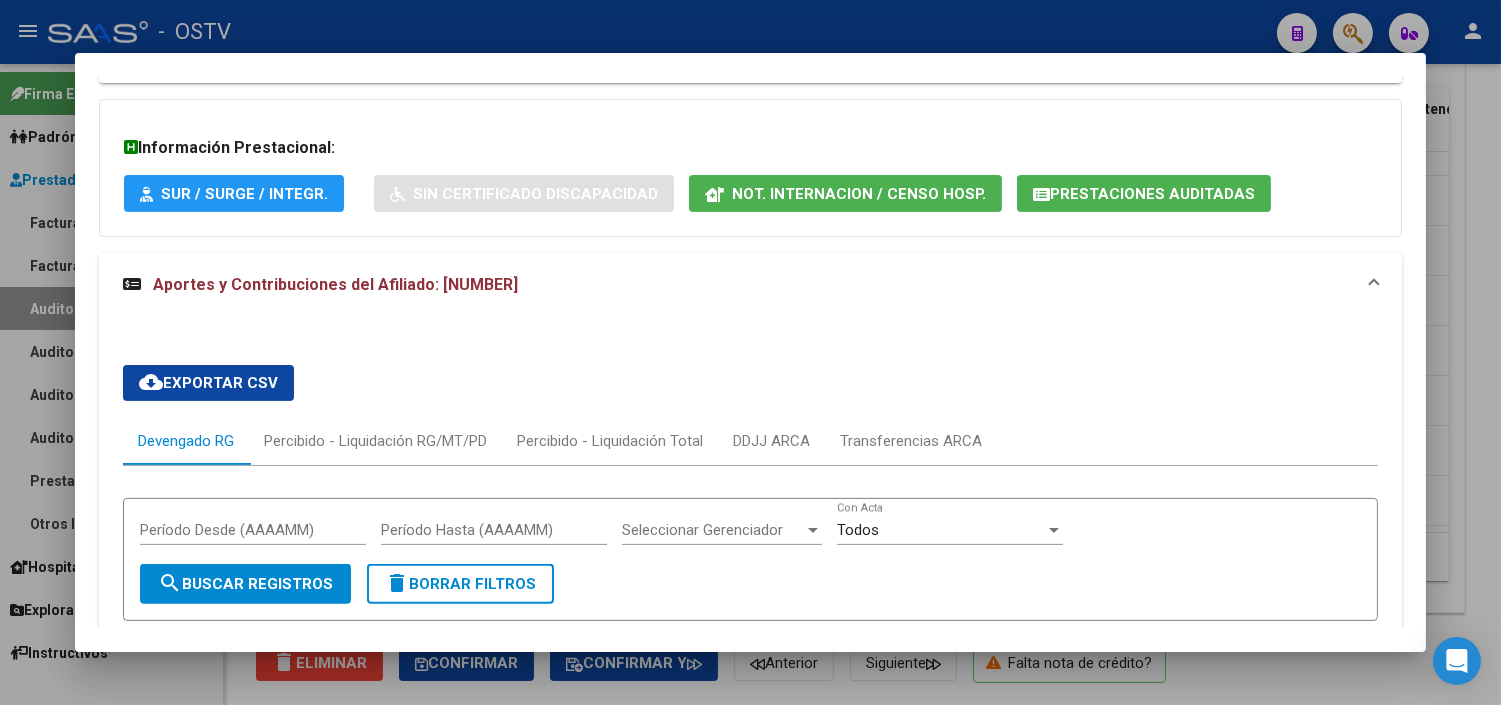 click on "Prestaciones Auditadas" 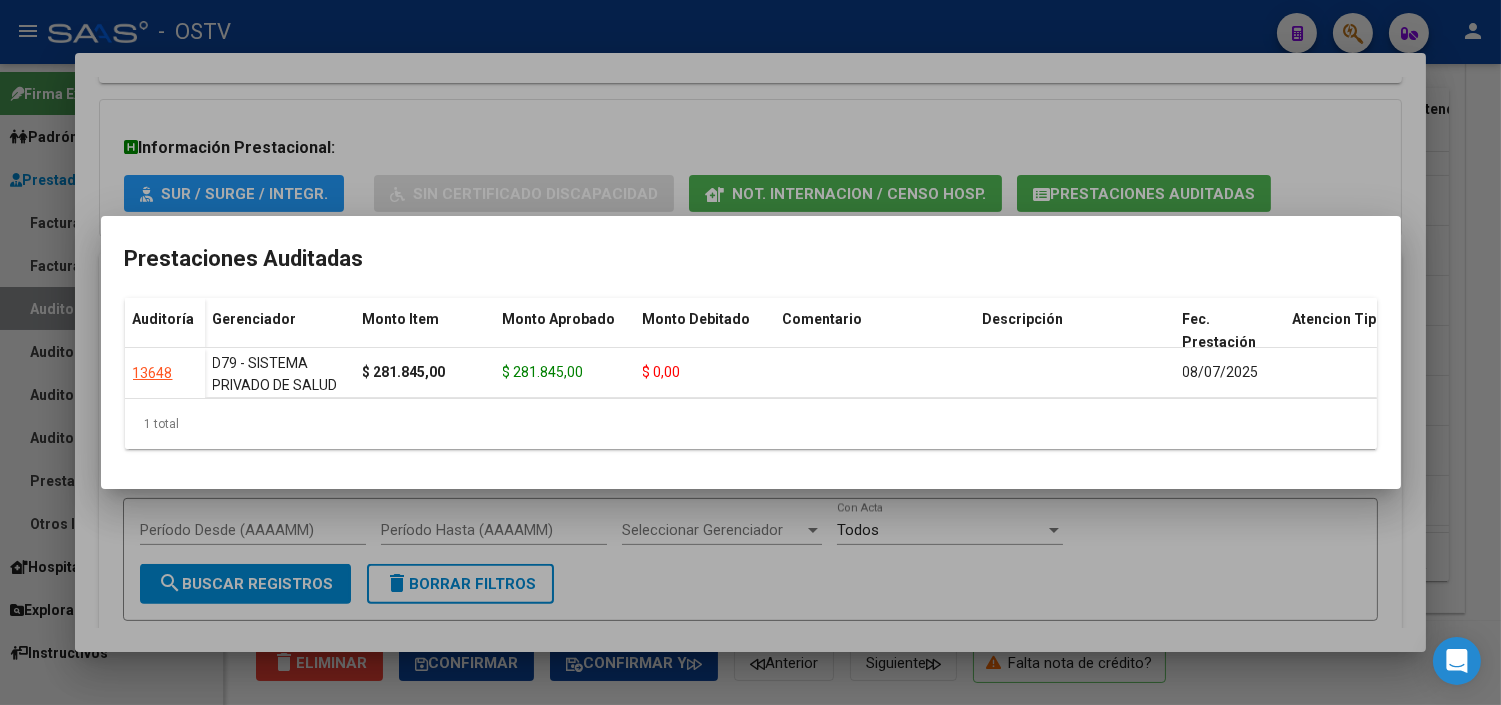 click at bounding box center [750, 352] 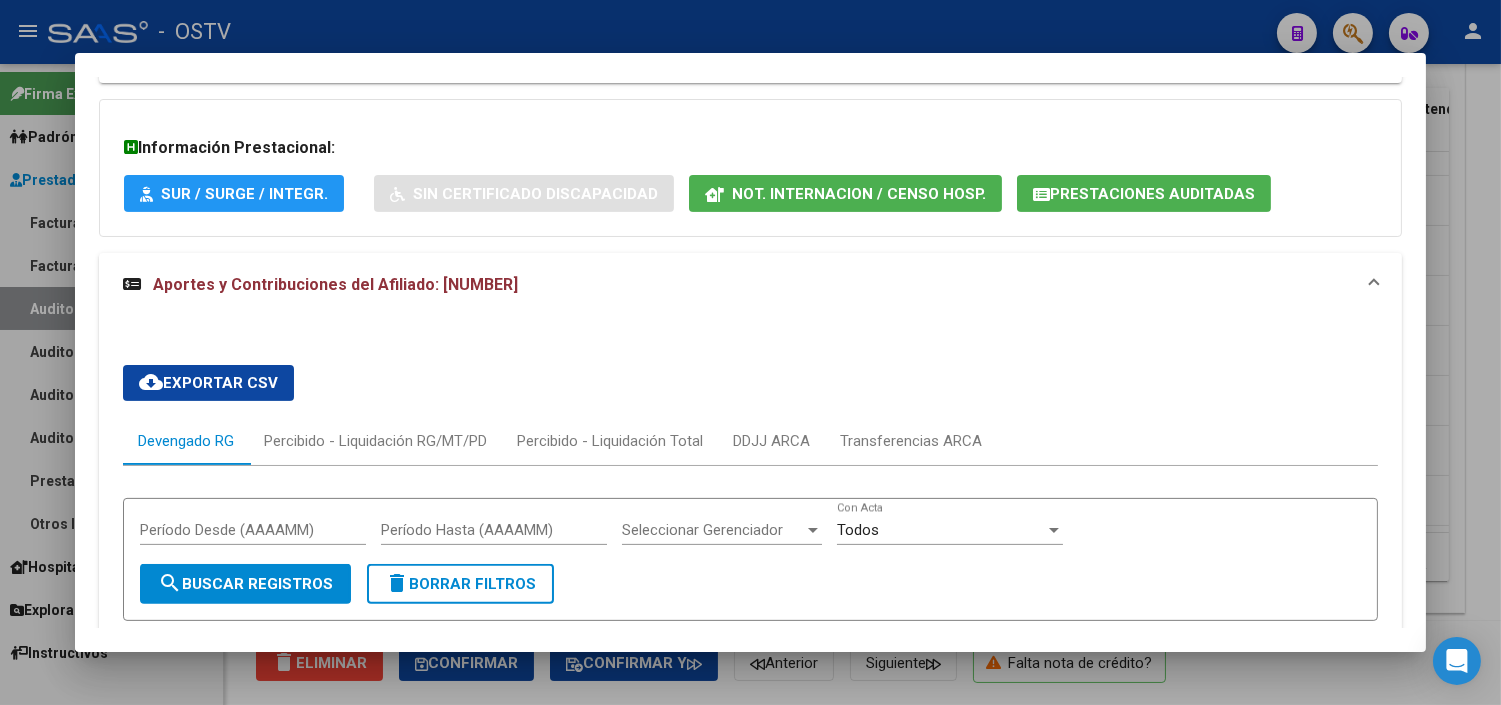 click on "Período Desde (AAAAMM) Período Hasta (AAAAMM) Seleccionar Gerenciador Seleccionar Gerenciador Todos  Con Acta search  Buscar Registros  delete  Borrar Filtros" at bounding box center (750, 559) 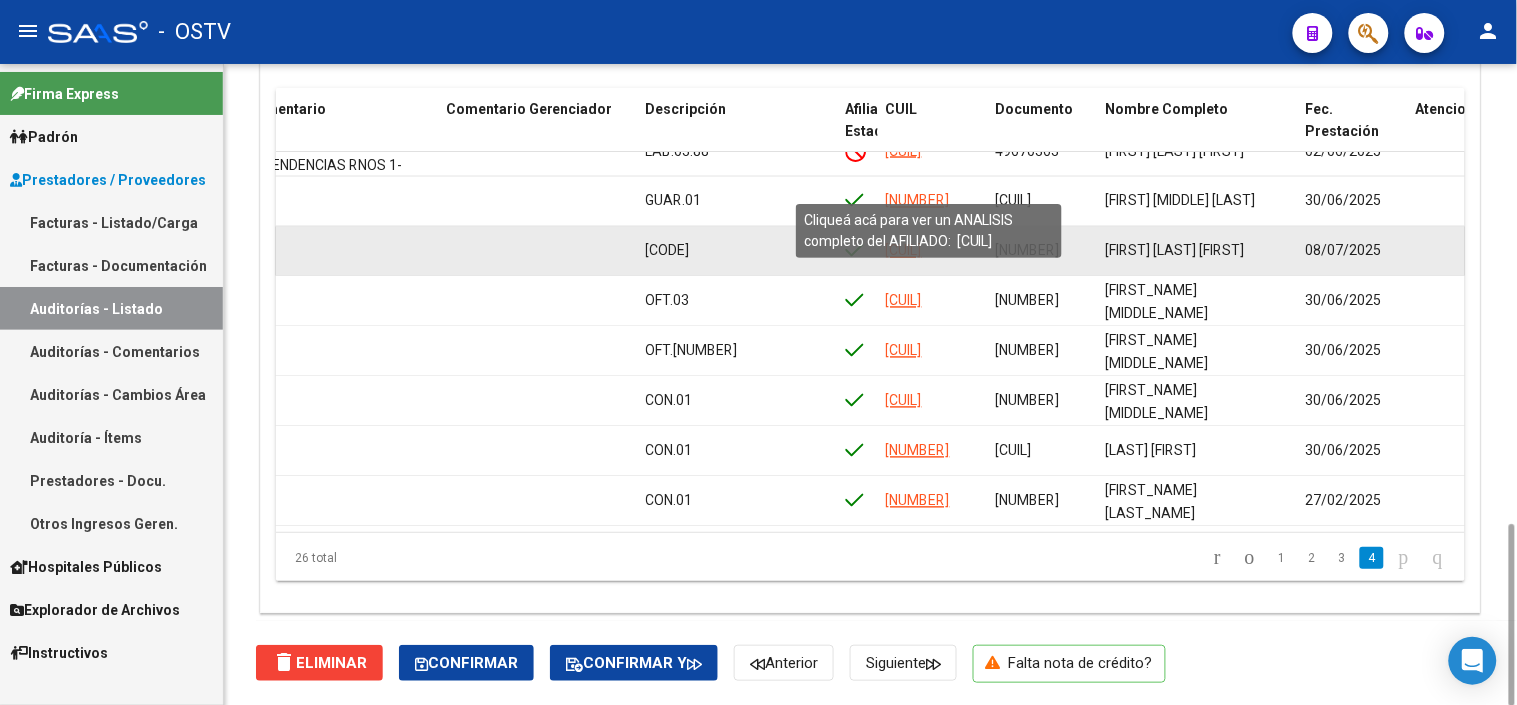 click on "[CUIL]" 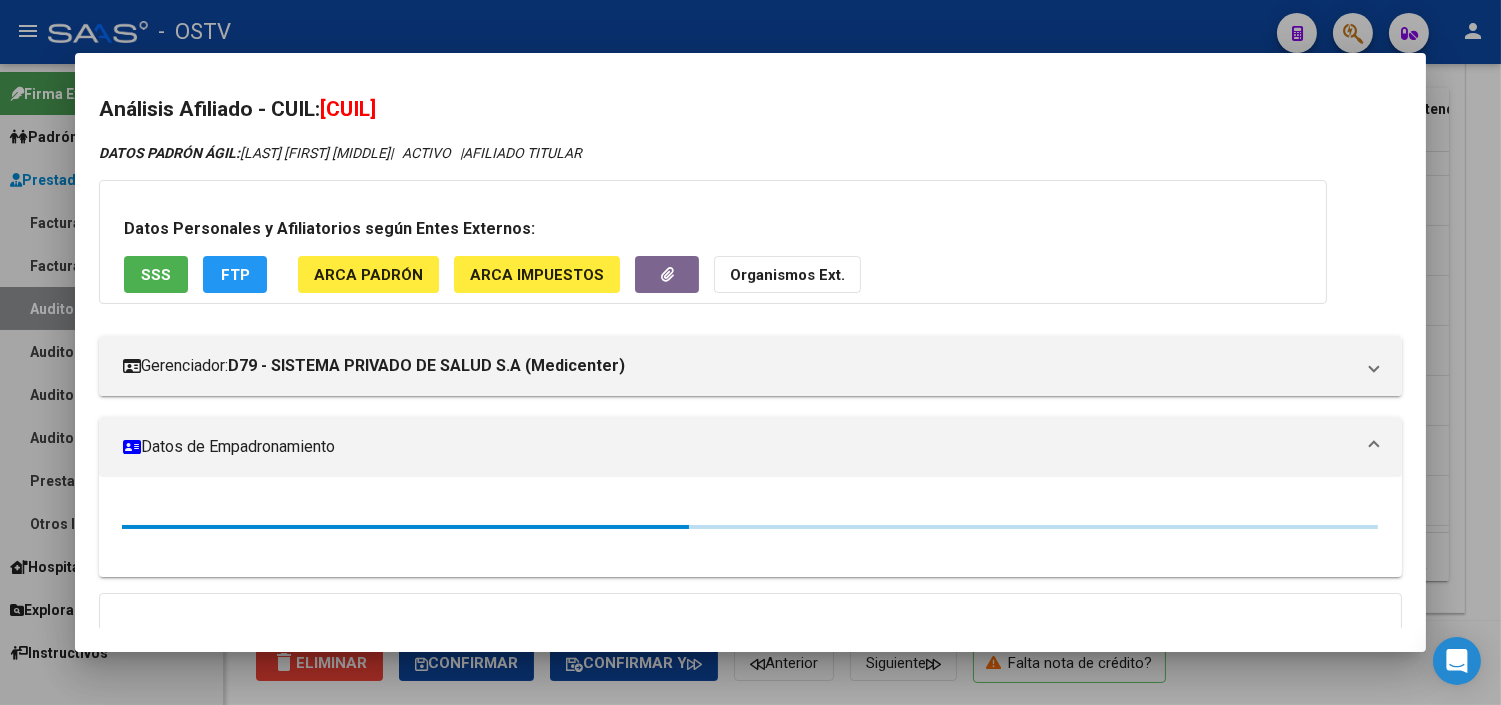 click on "SSS" at bounding box center (156, 275) 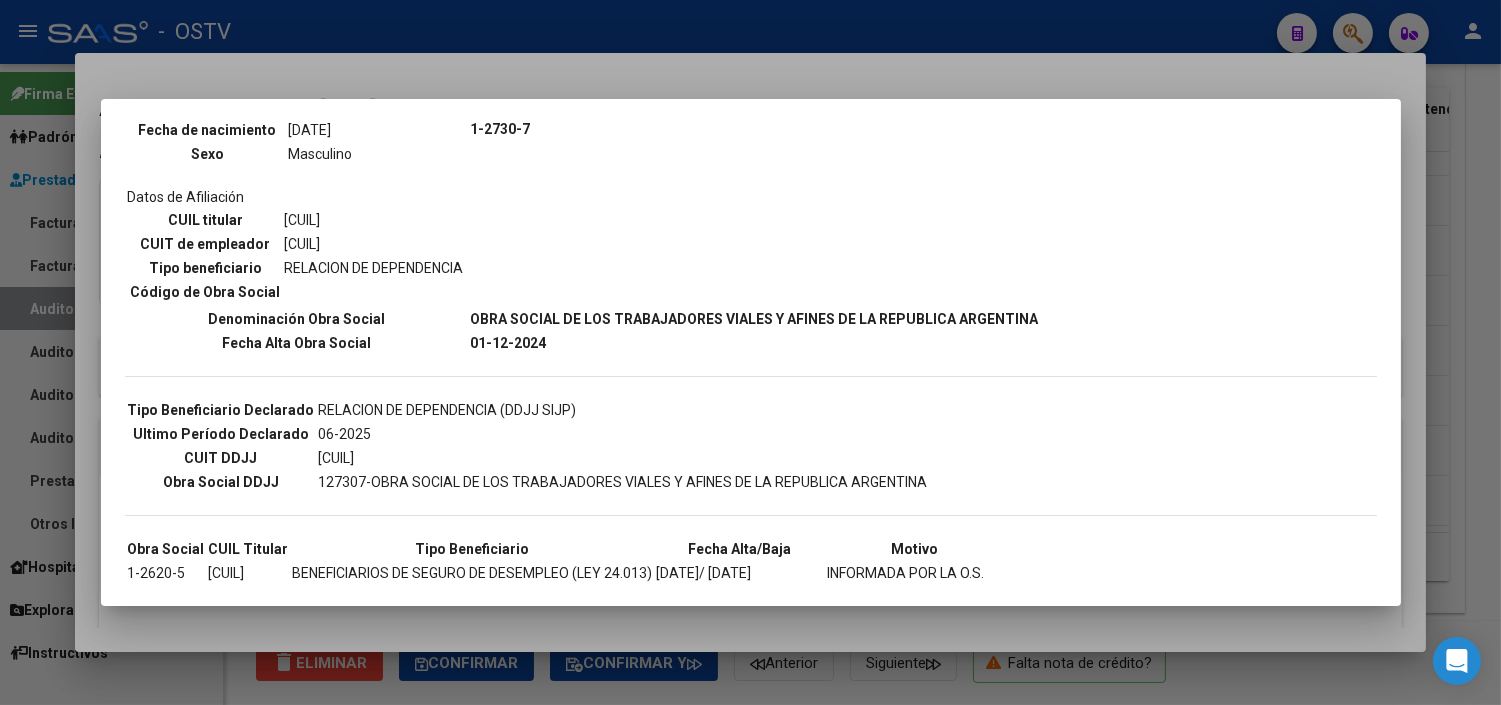 scroll, scrollTop: 502, scrollLeft: 0, axis: vertical 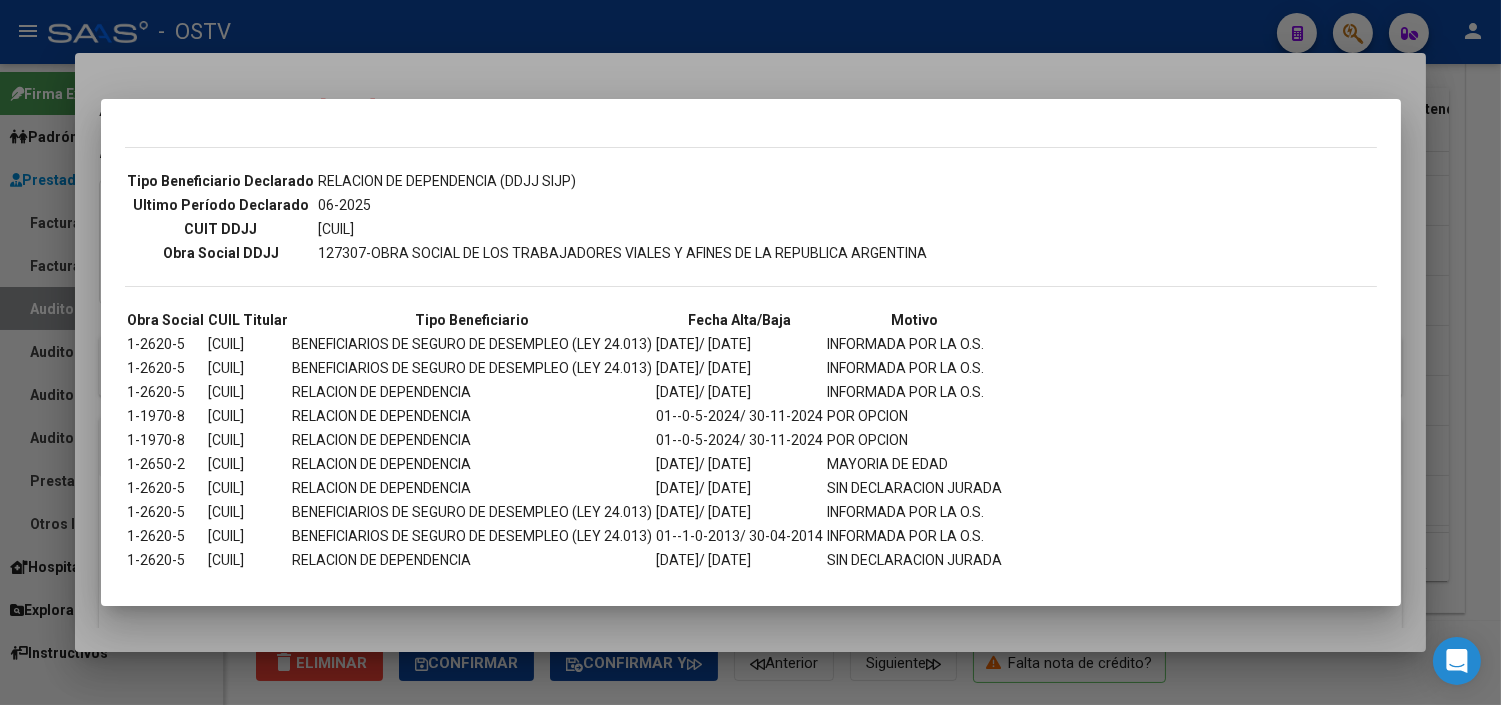 click at bounding box center (750, 352) 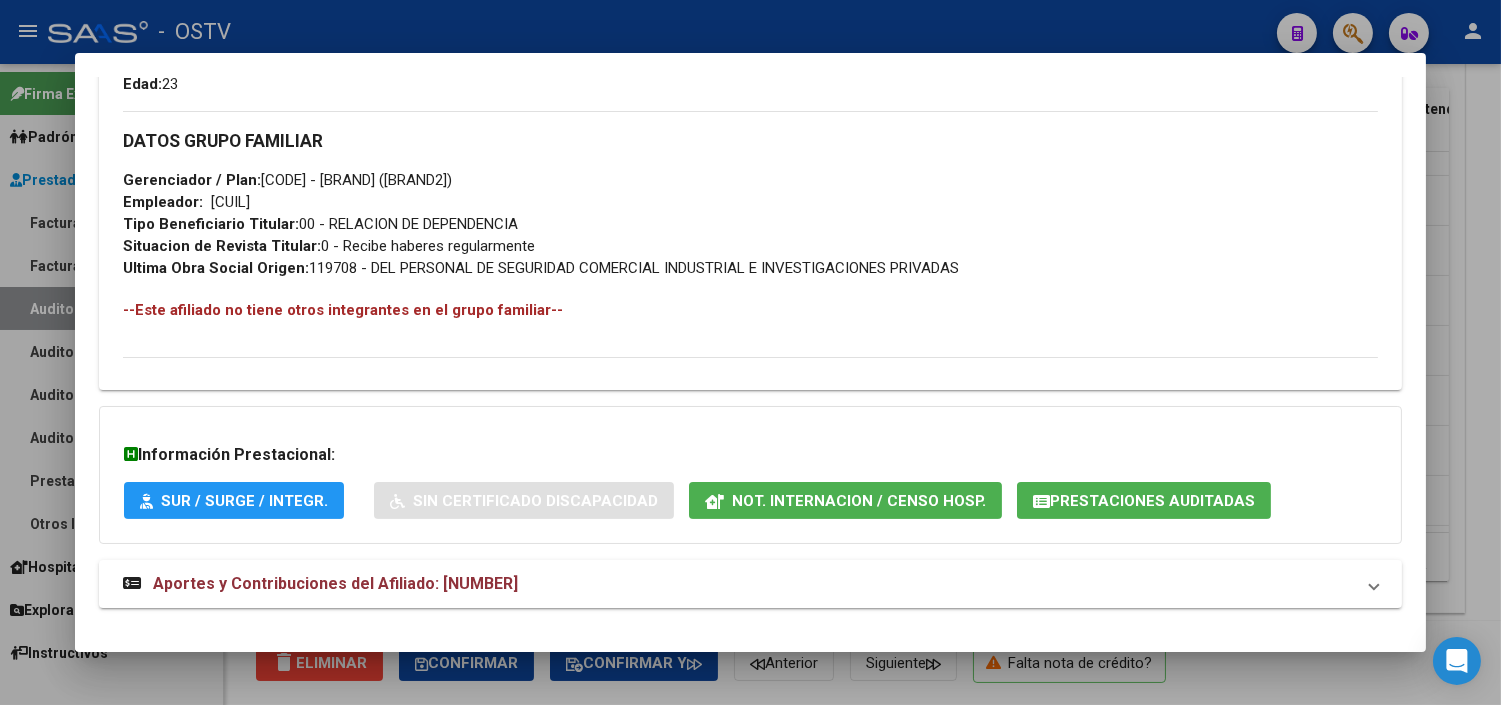 scroll, scrollTop: 937, scrollLeft: 0, axis: vertical 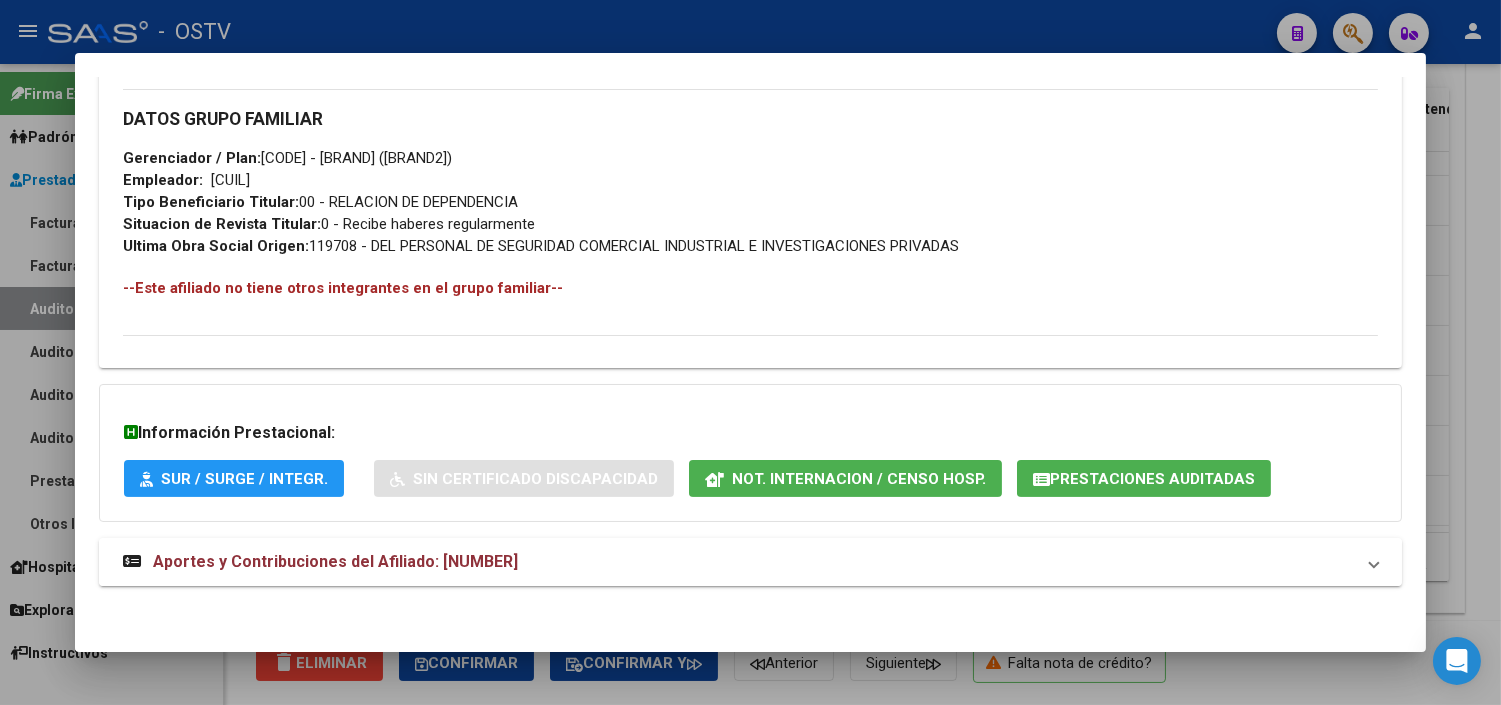 click on "Aportes y Contribuciones del Afiliado: [NUMBER]" at bounding box center [335, 561] 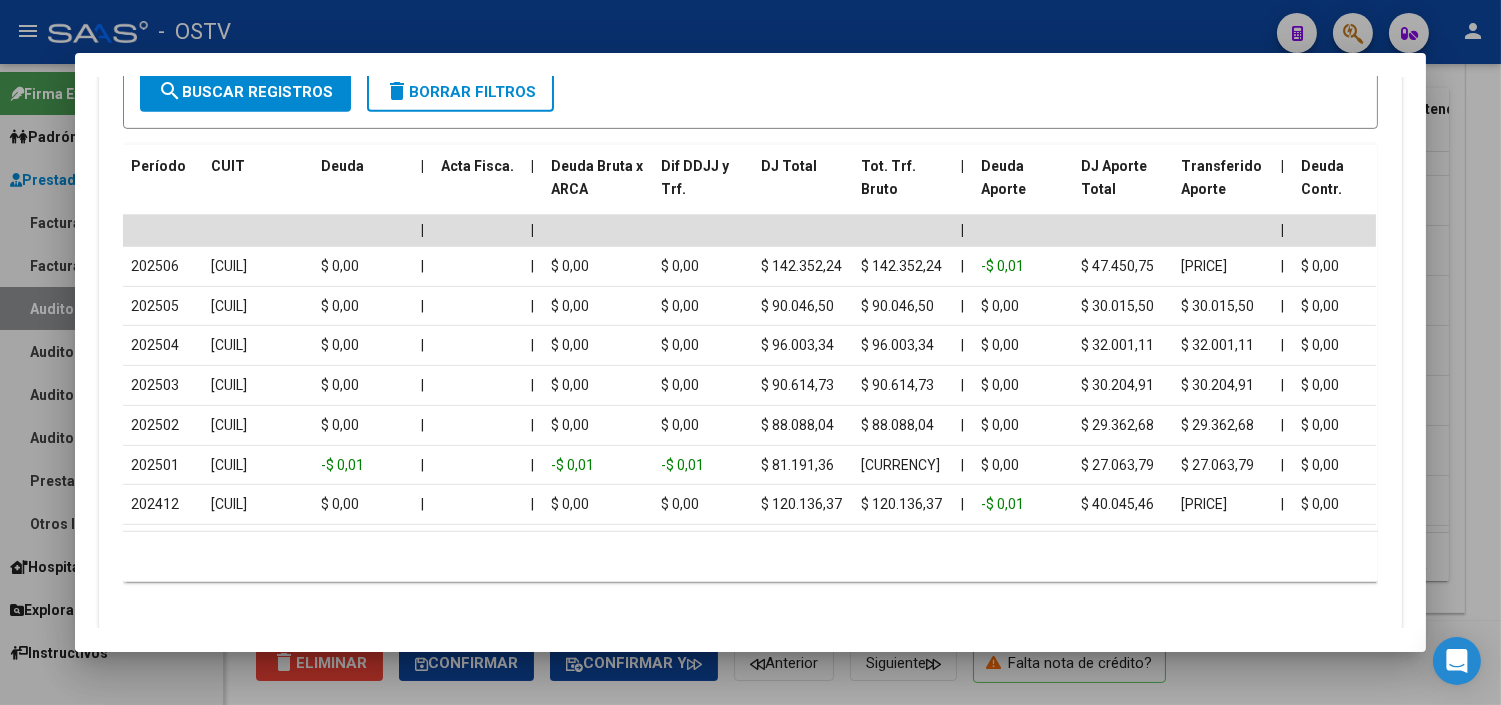 scroll, scrollTop: 1715, scrollLeft: 0, axis: vertical 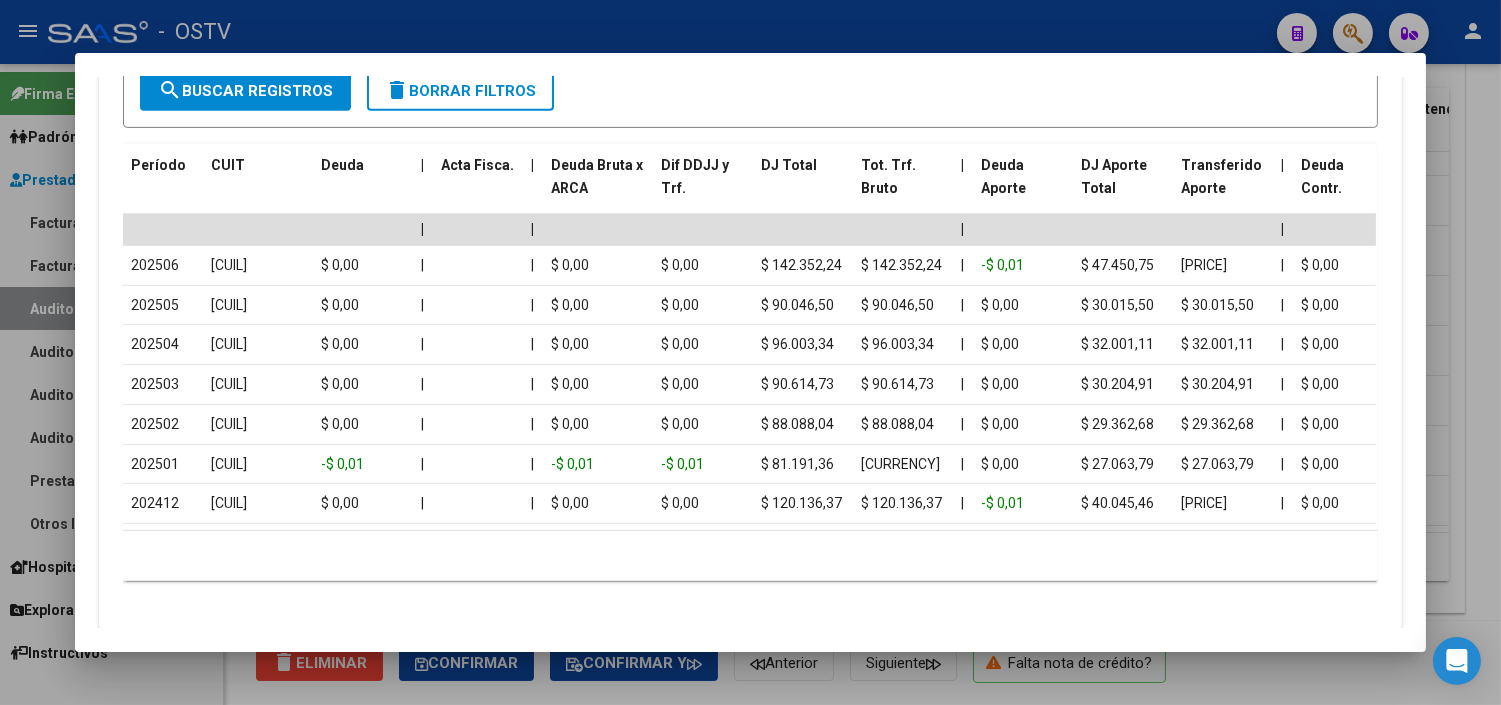 click at bounding box center [750, 352] 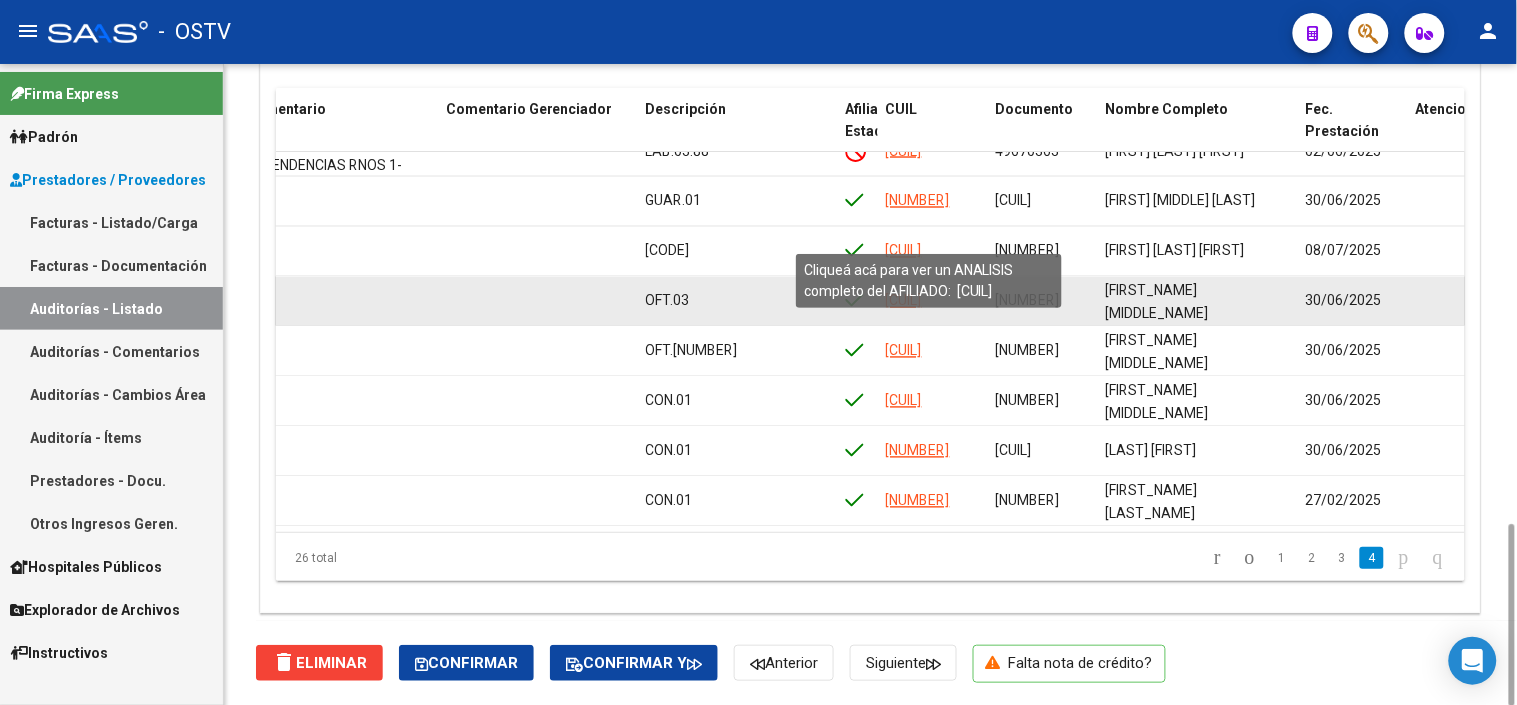 click on "[CUIL]" 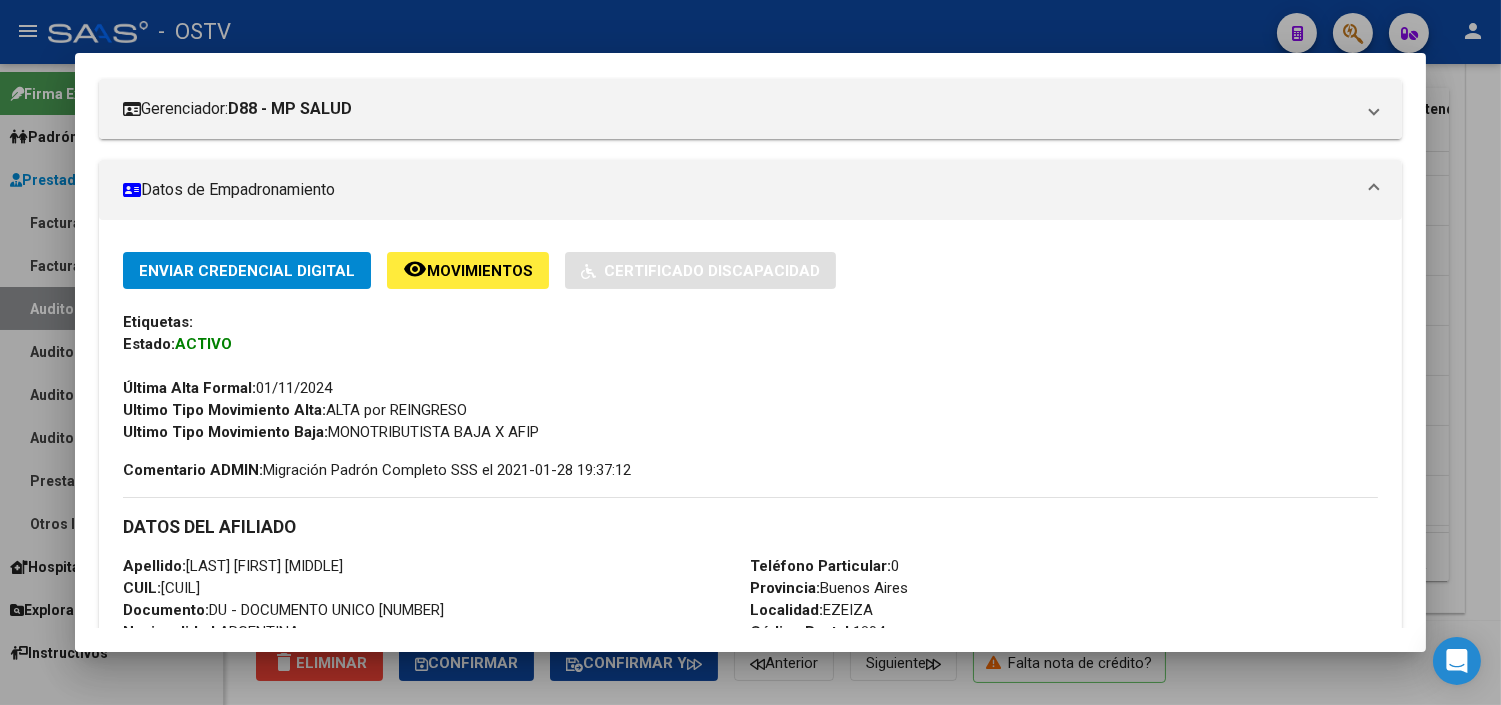 scroll, scrollTop: 368, scrollLeft: 0, axis: vertical 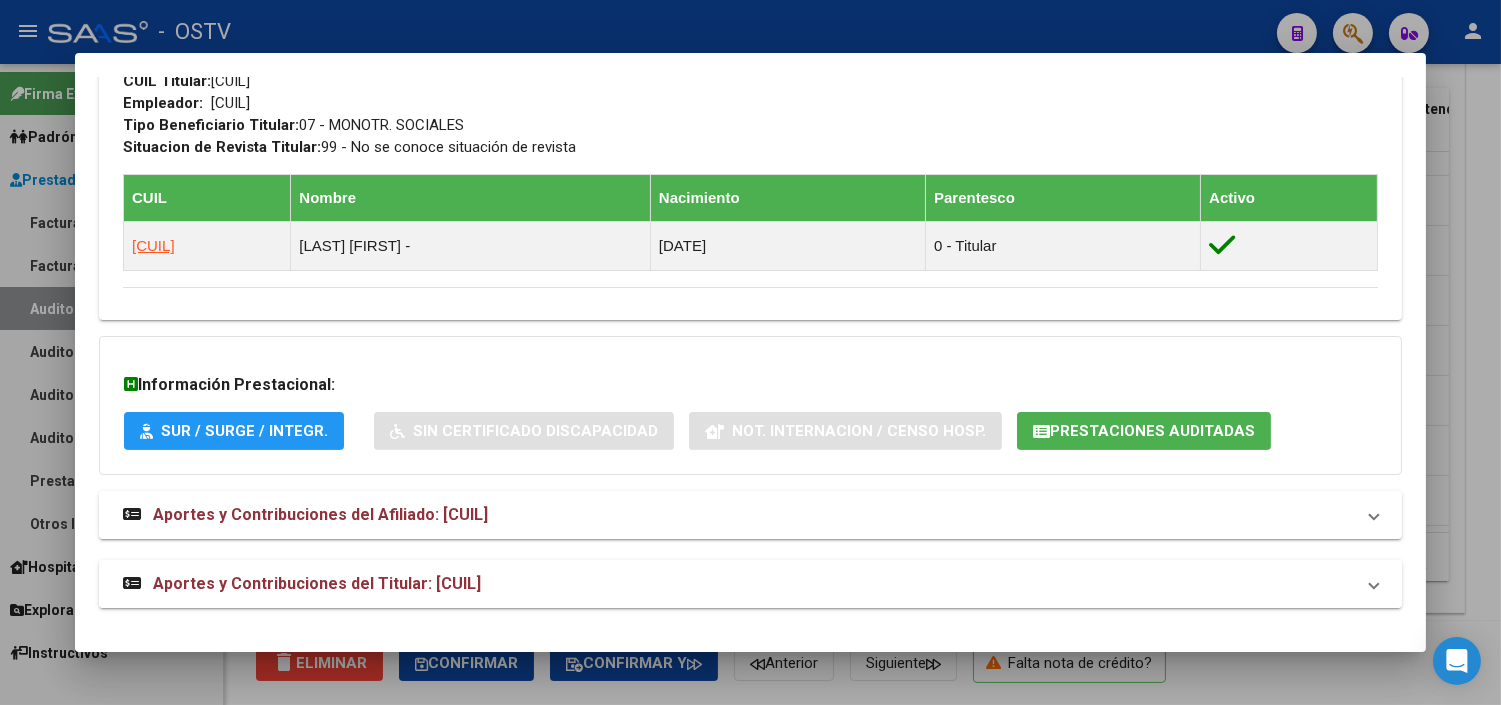 click on "Aportes y Contribuciones del Titular: [CUIL]" at bounding box center [317, 583] 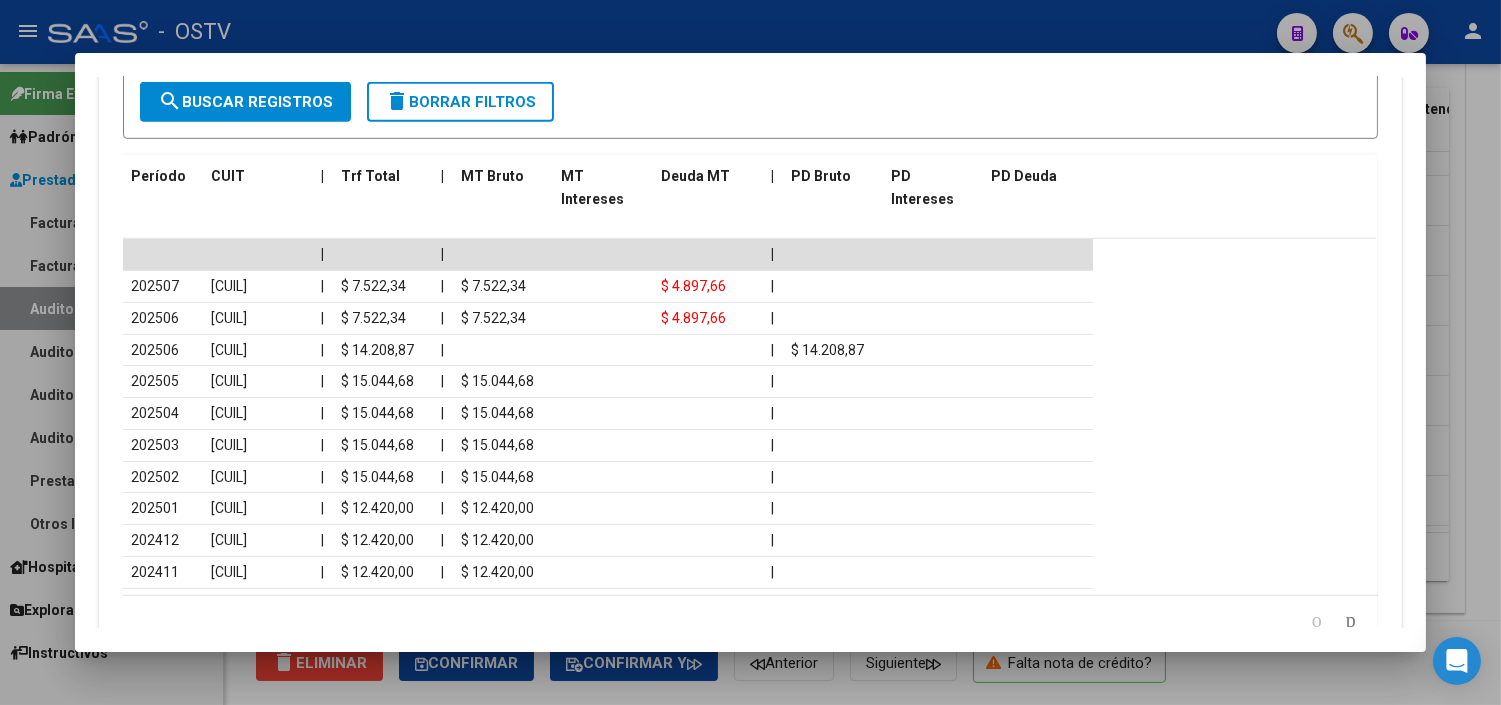 scroll, scrollTop: 1883, scrollLeft: 0, axis: vertical 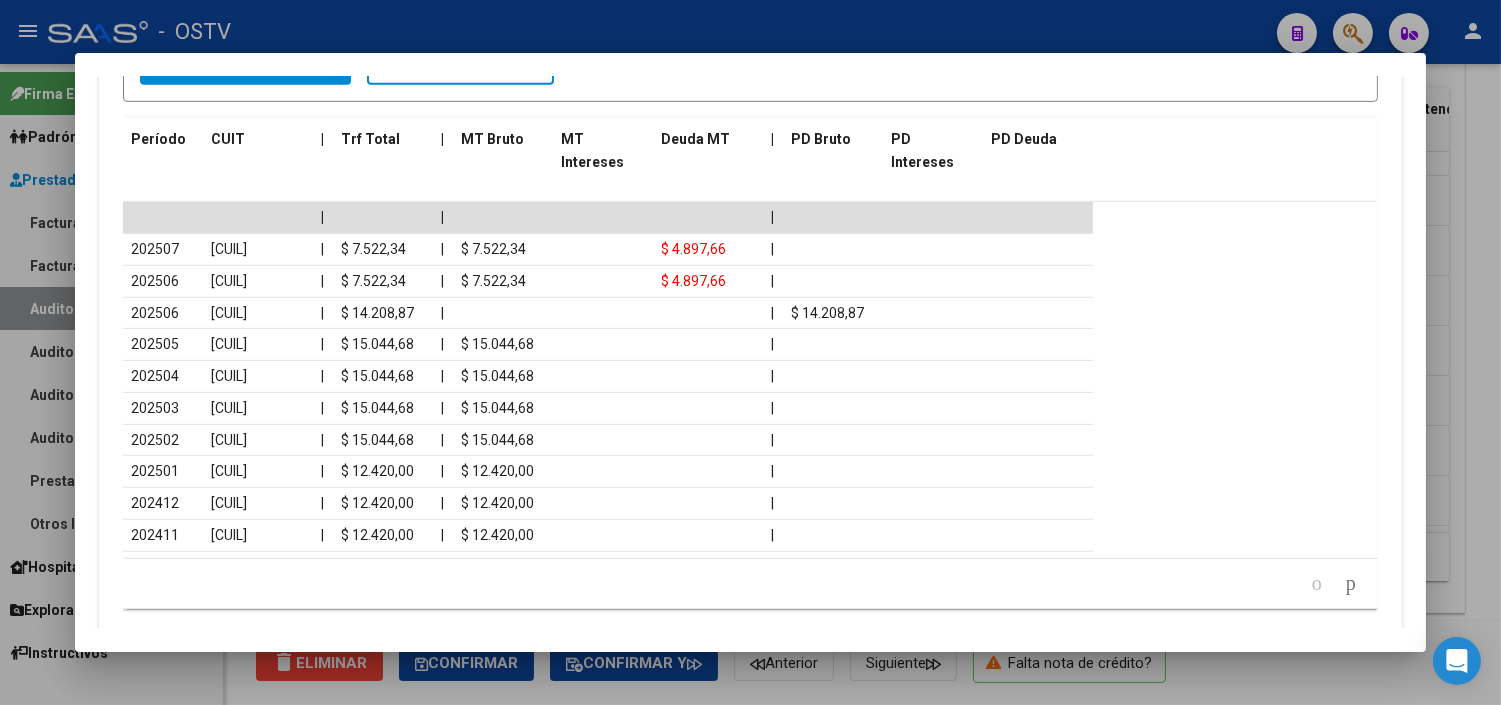click at bounding box center [750, 352] 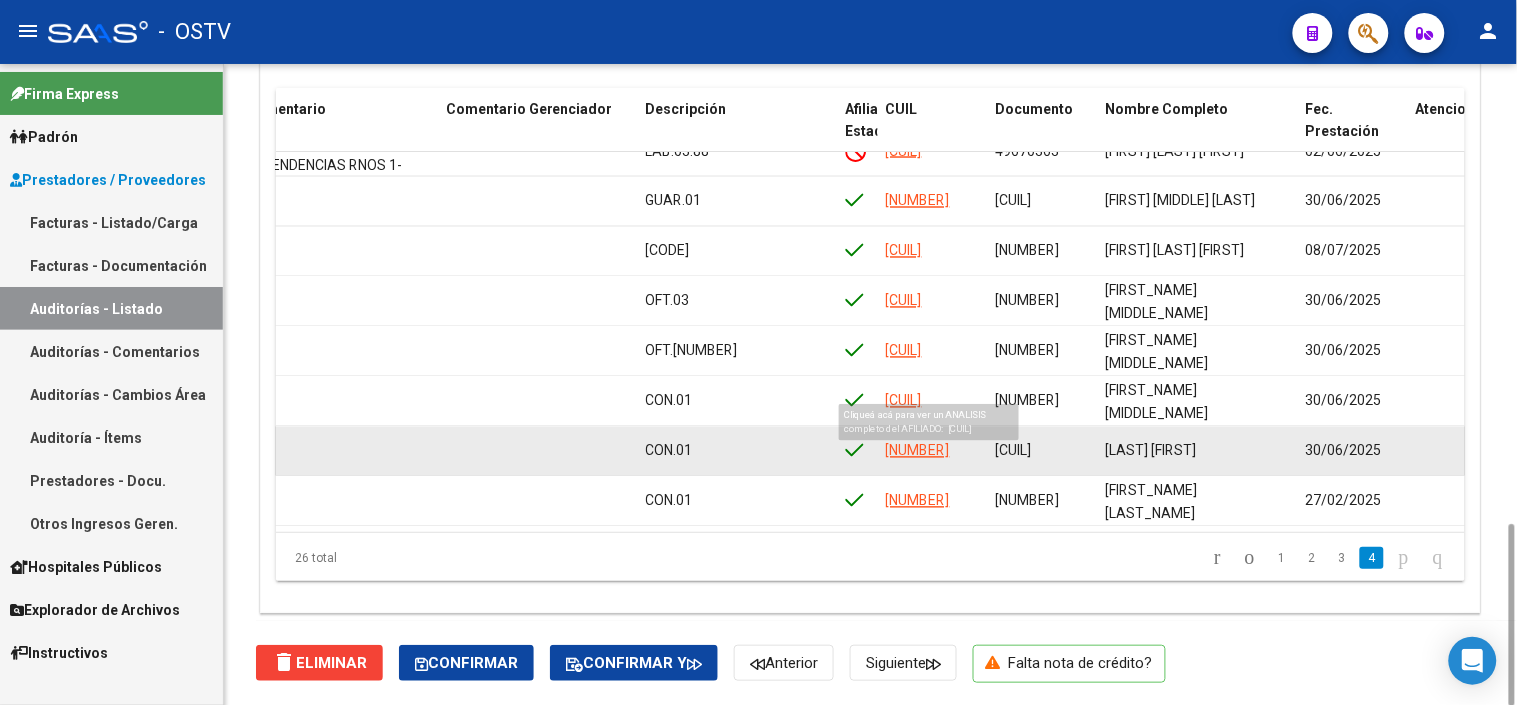 click on "[NUMBER]" 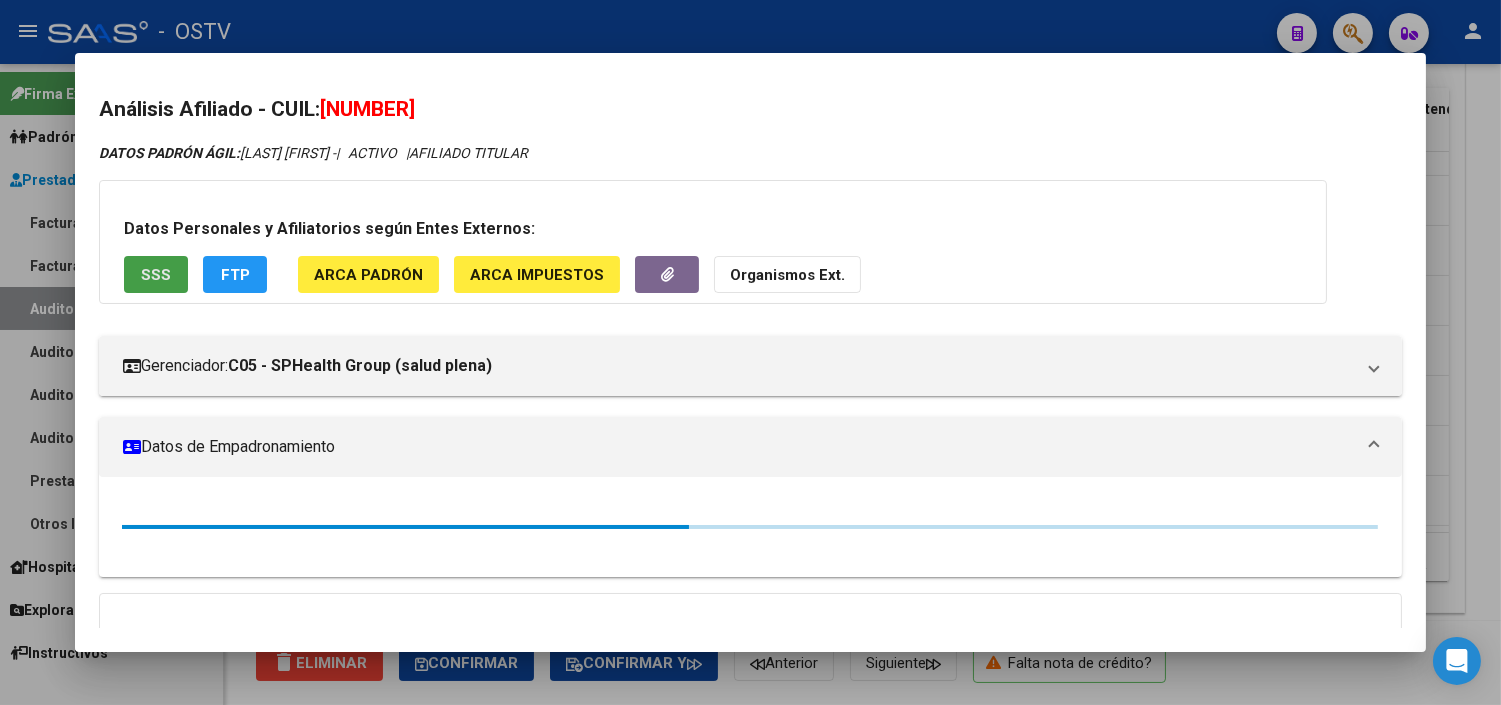 click on "SSS" at bounding box center [156, 274] 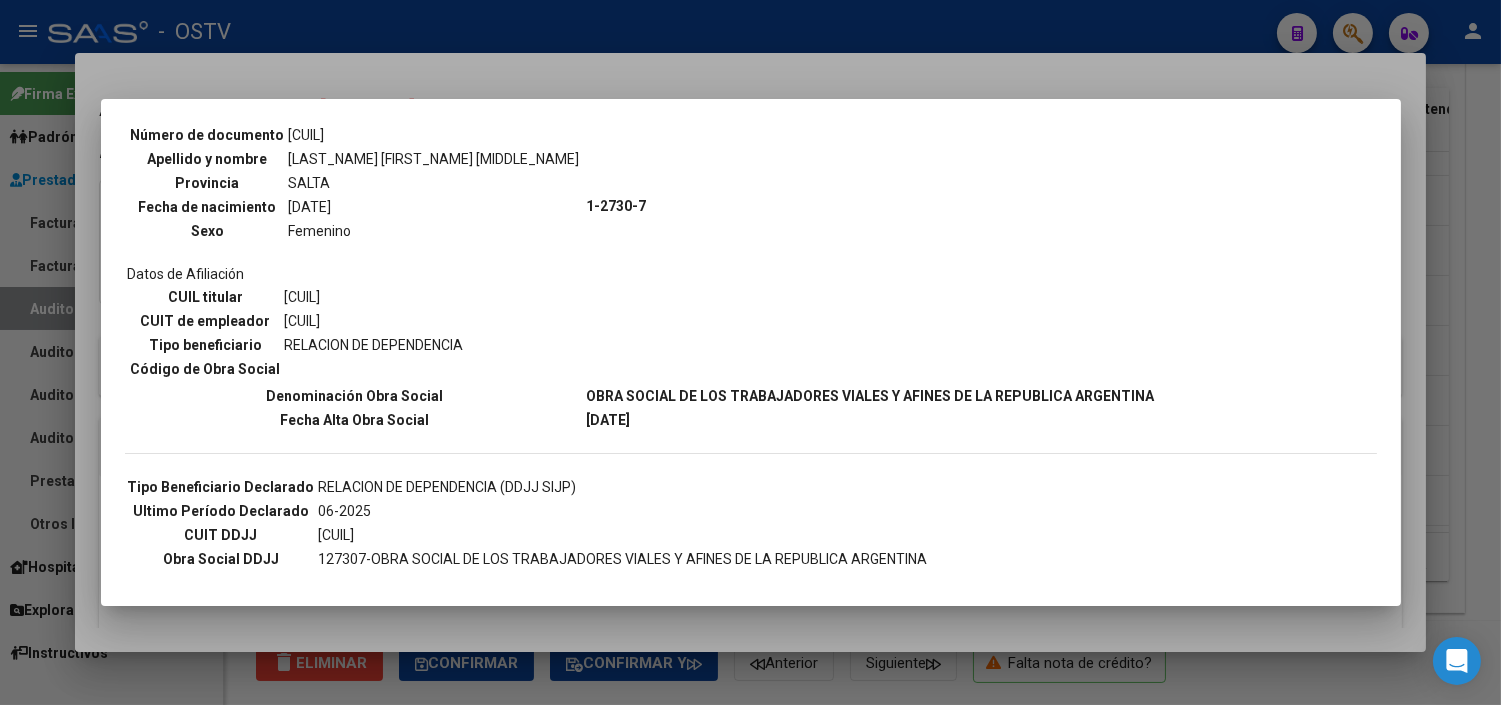 scroll, scrollTop: 478, scrollLeft: 0, axis: vertical 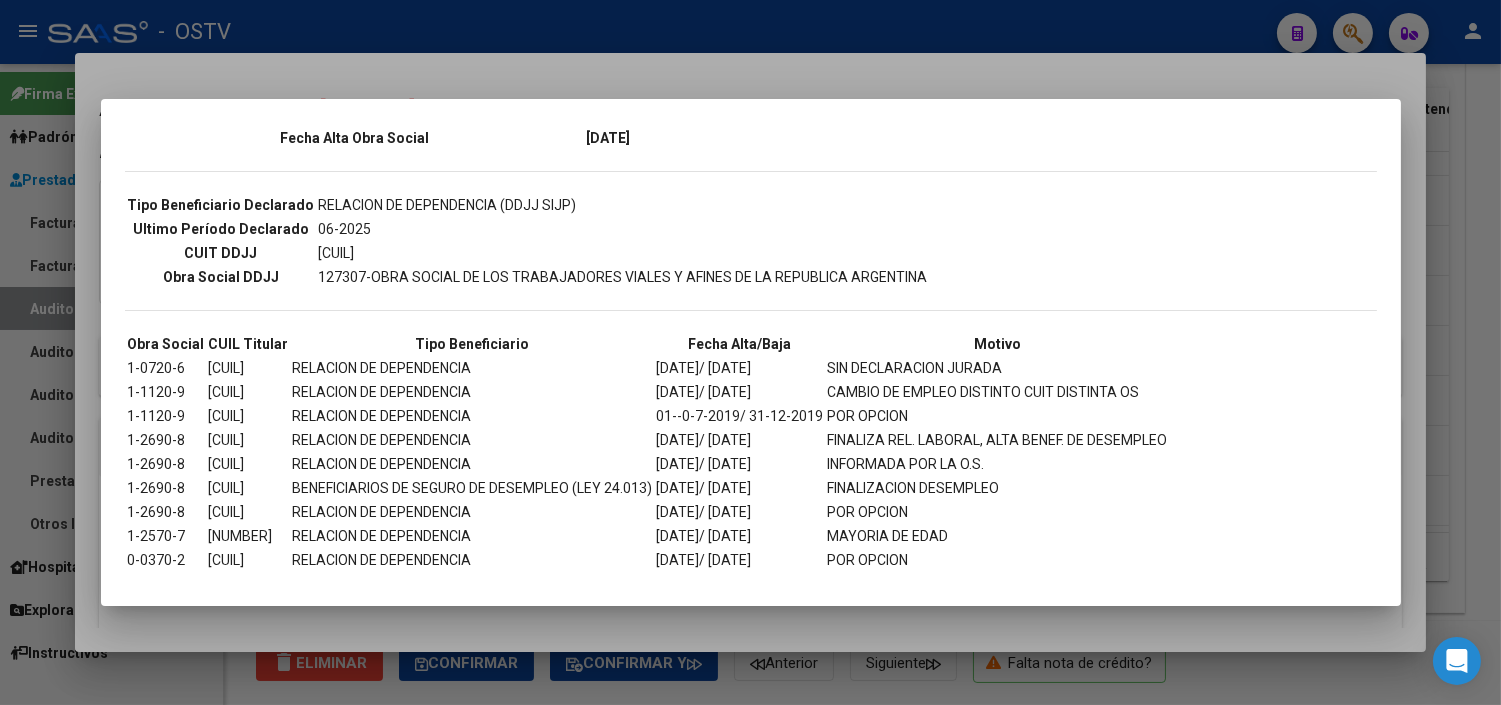 click at bounding box center (750, 352) 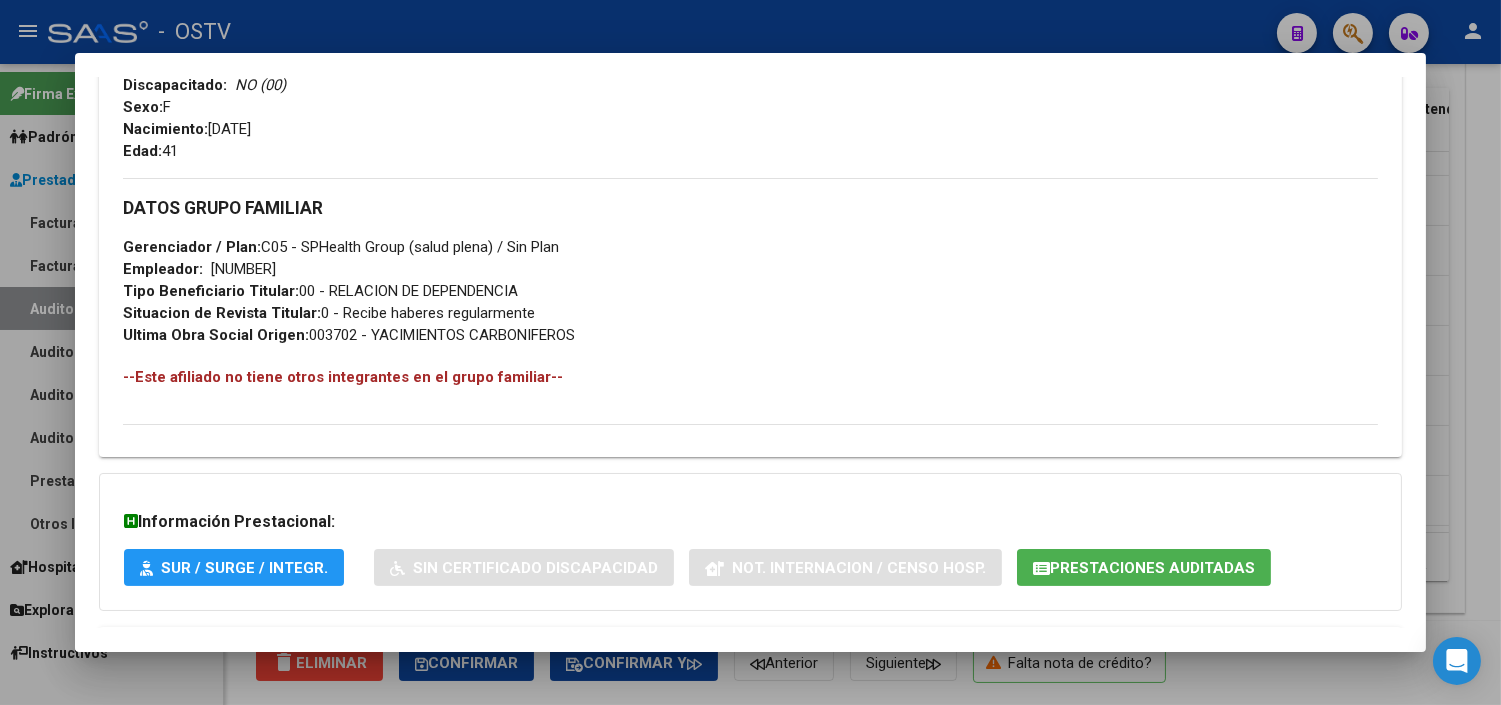 scroll, scrollTop: 937, scrollLeft: 0, axis: vertical 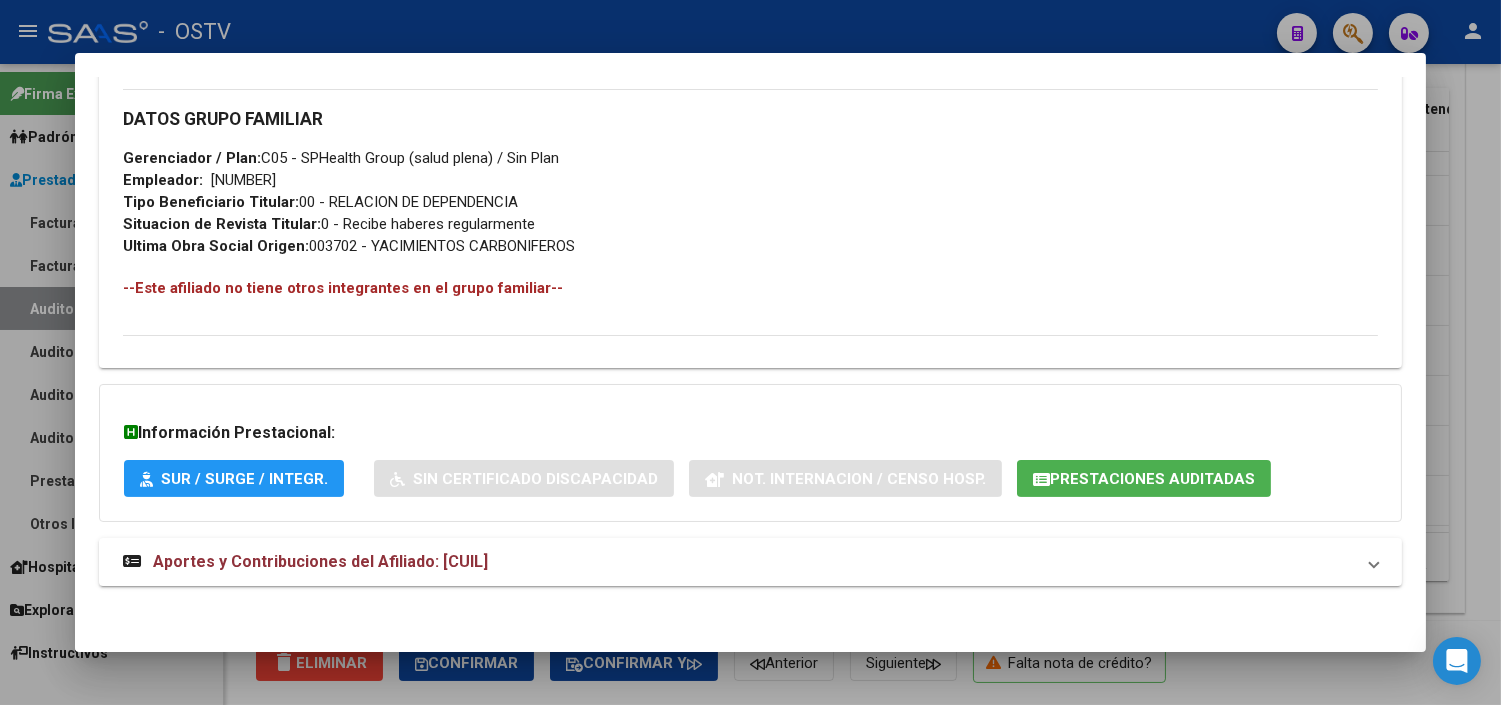 drag, startPoint x: 390, startPoint y: 563, endPoint x: 388, endPoint y: 507, distance: 56.0357 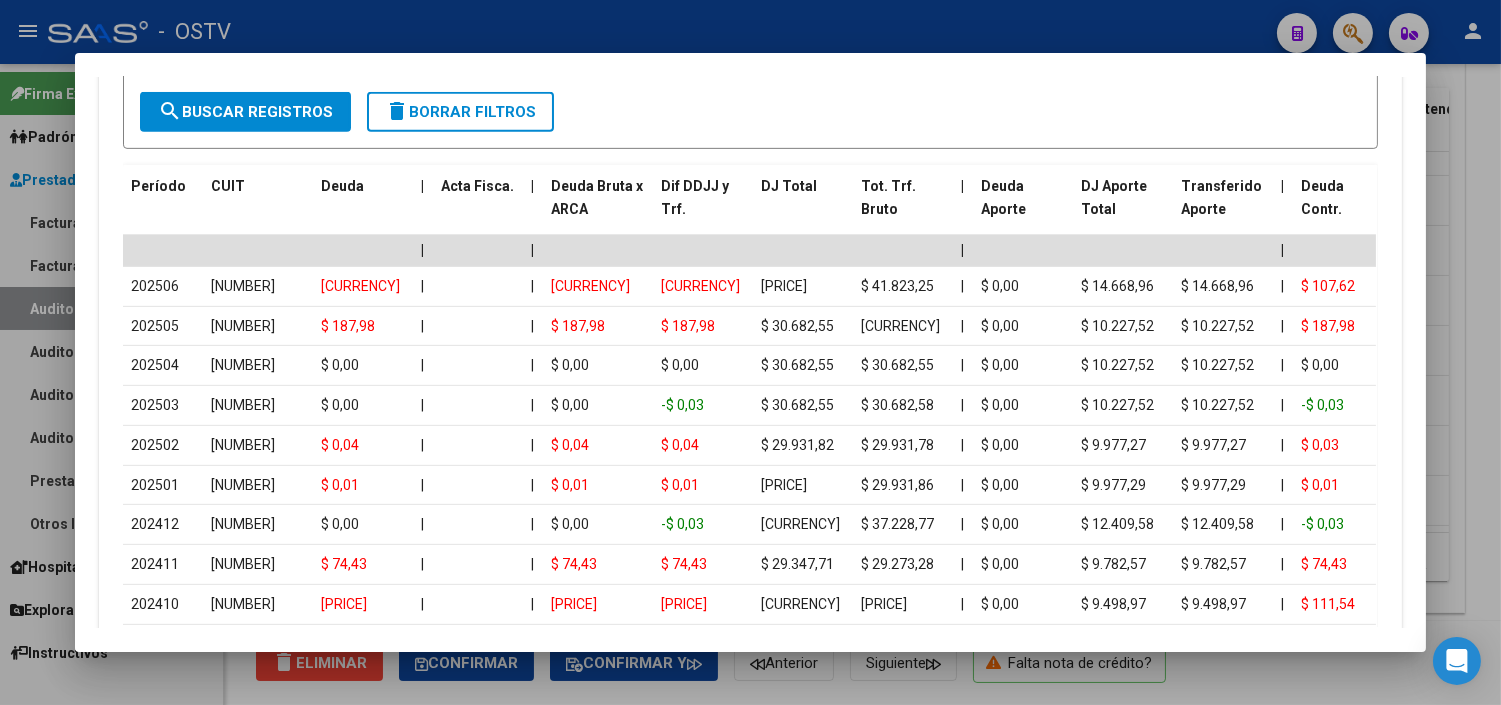 scroll, scrollTop: 1636, scrollLeft: 0, axis: vertical 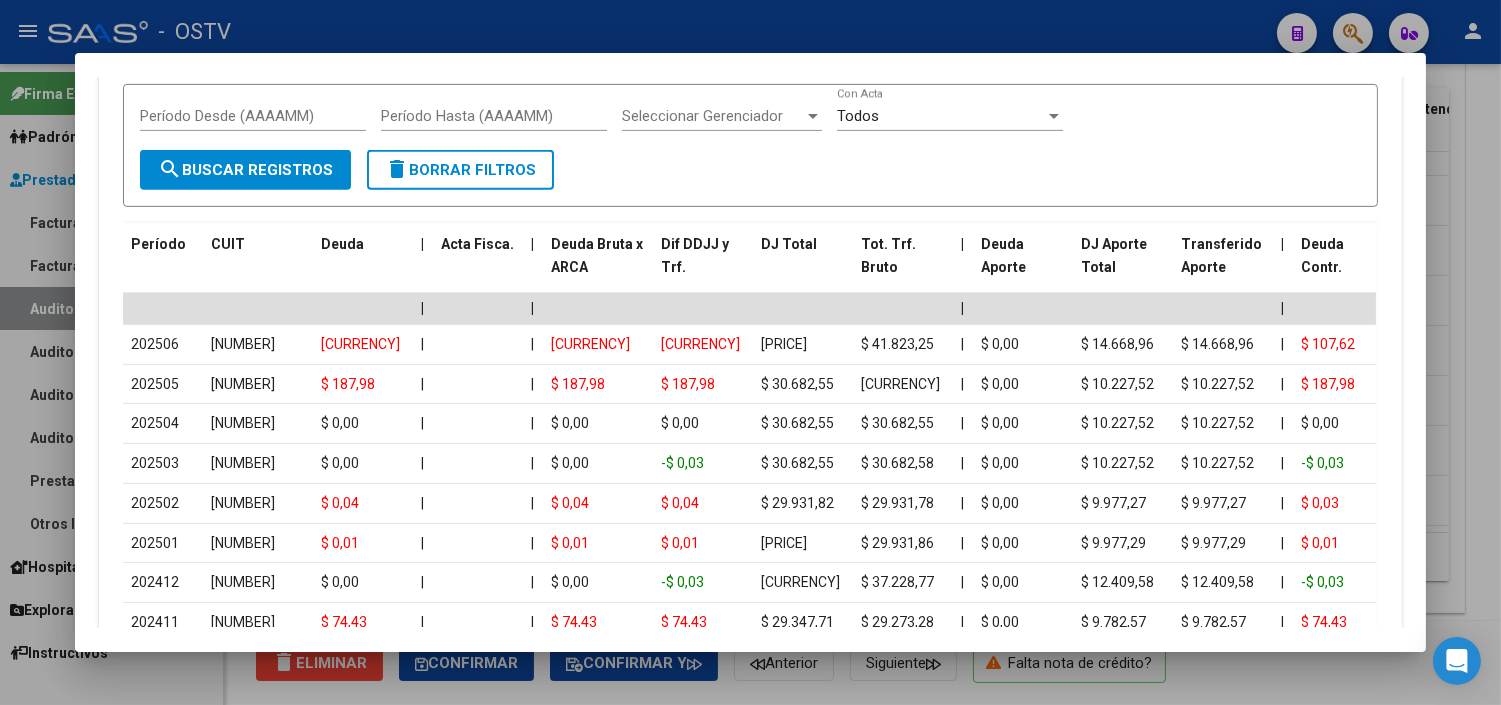 click at bounding box center (750, 352) 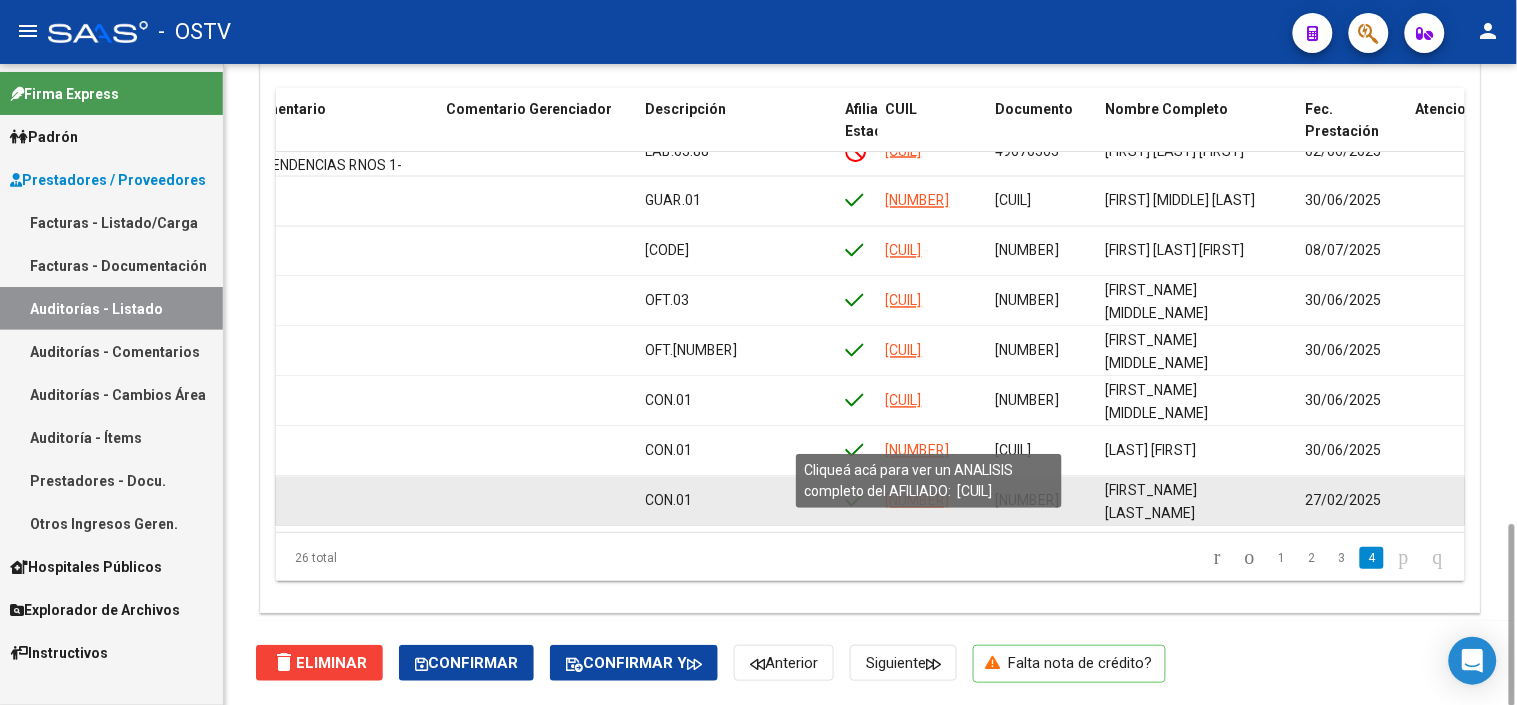 click on "[NUMBER]" 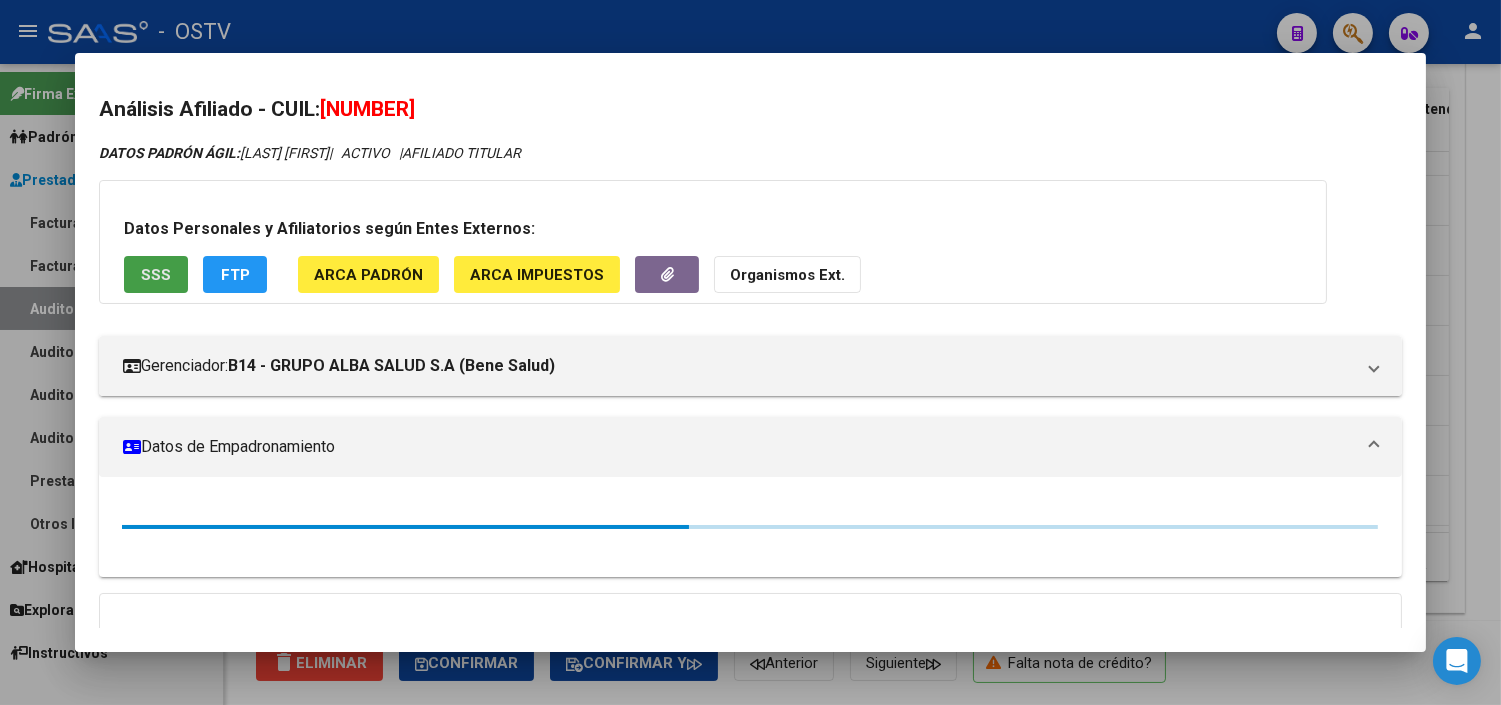 click on "SSS" at bounding box center (156, 275) 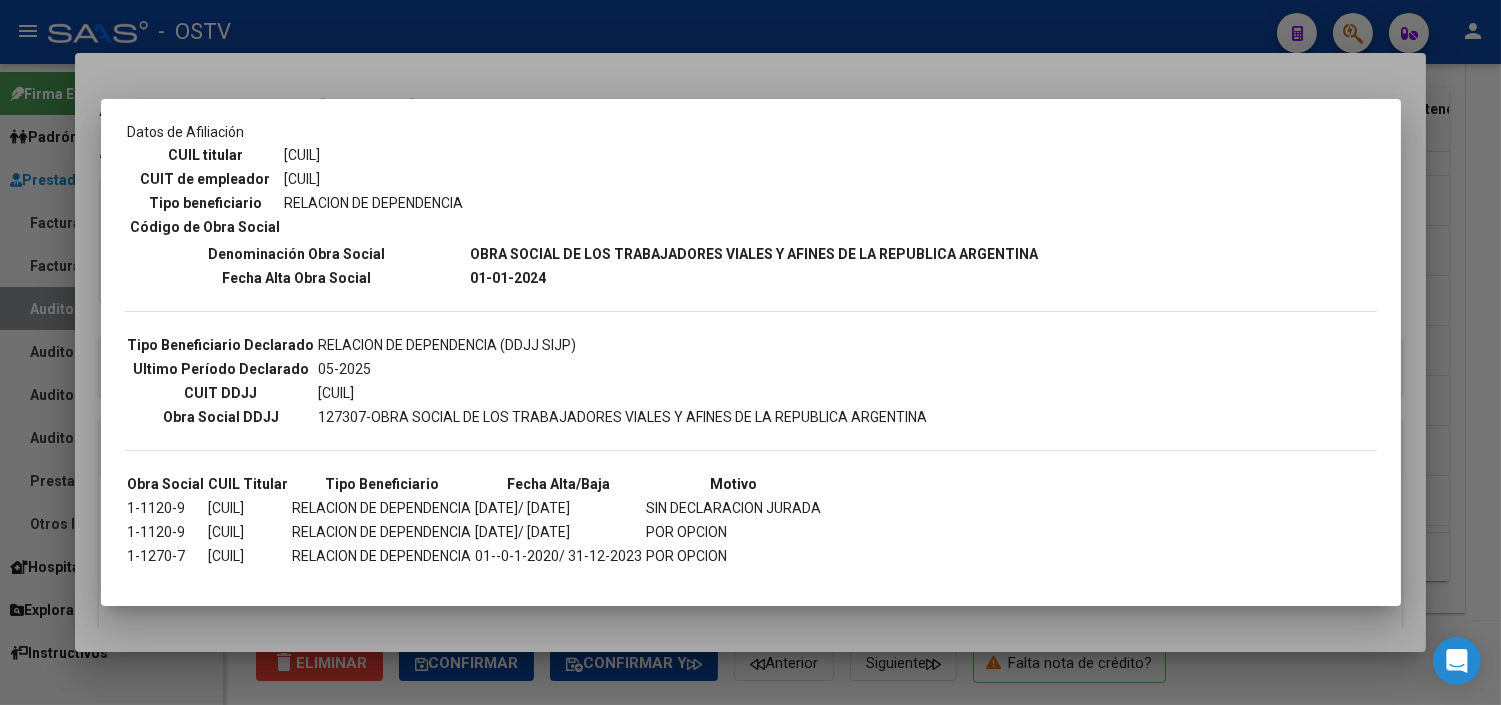 scroll, scrollTop: 340, scrollLeft: 0, axis: vertical 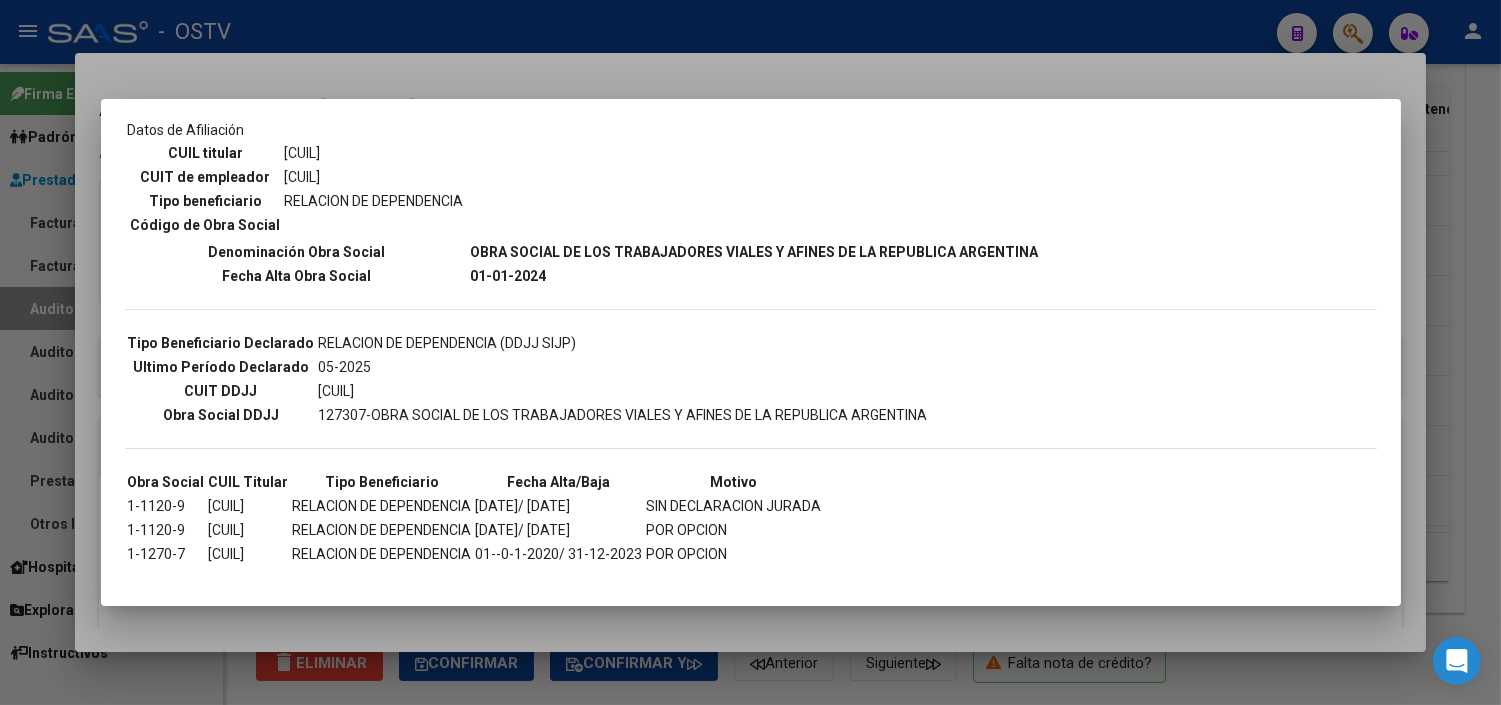 click at bounding box center (750, 352) 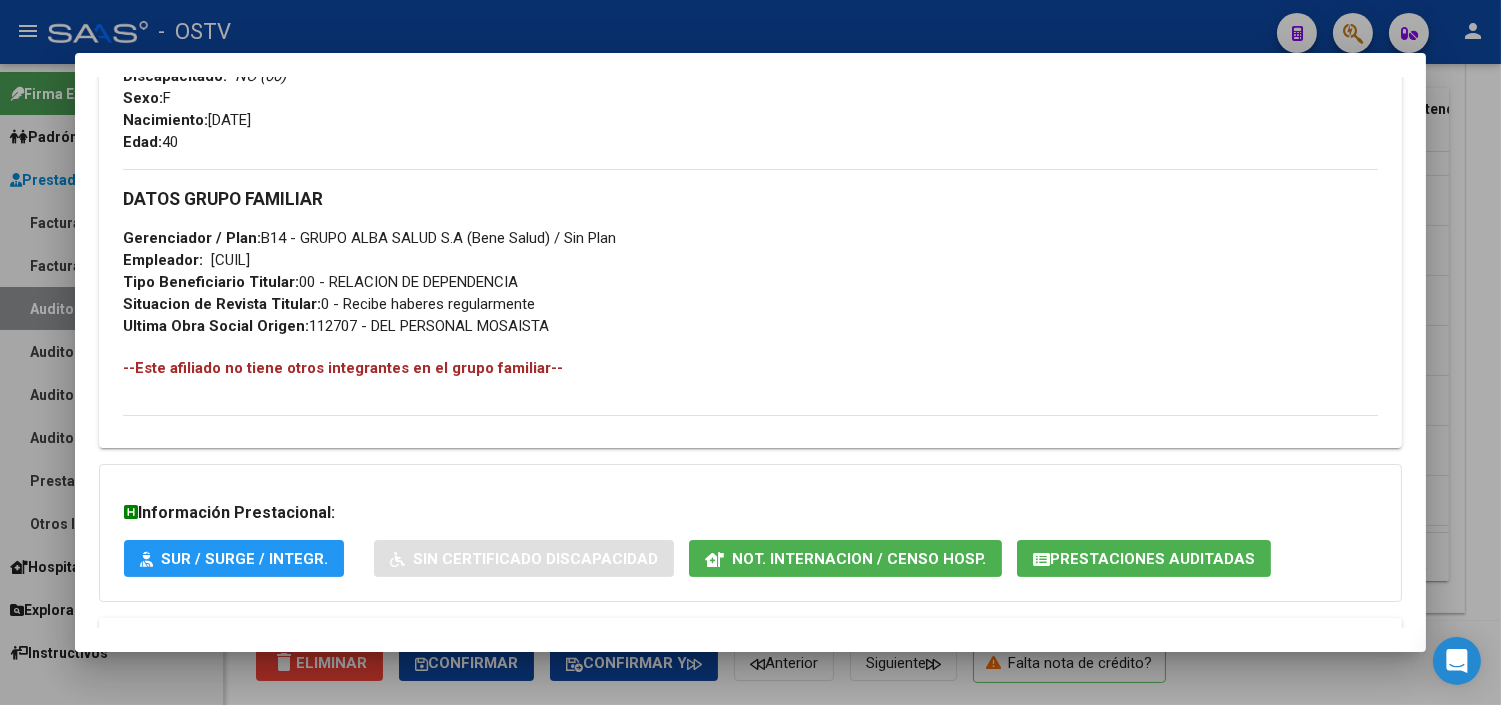 scroll, scrollTop: 937, scrollLeft: 0, axis: vertical 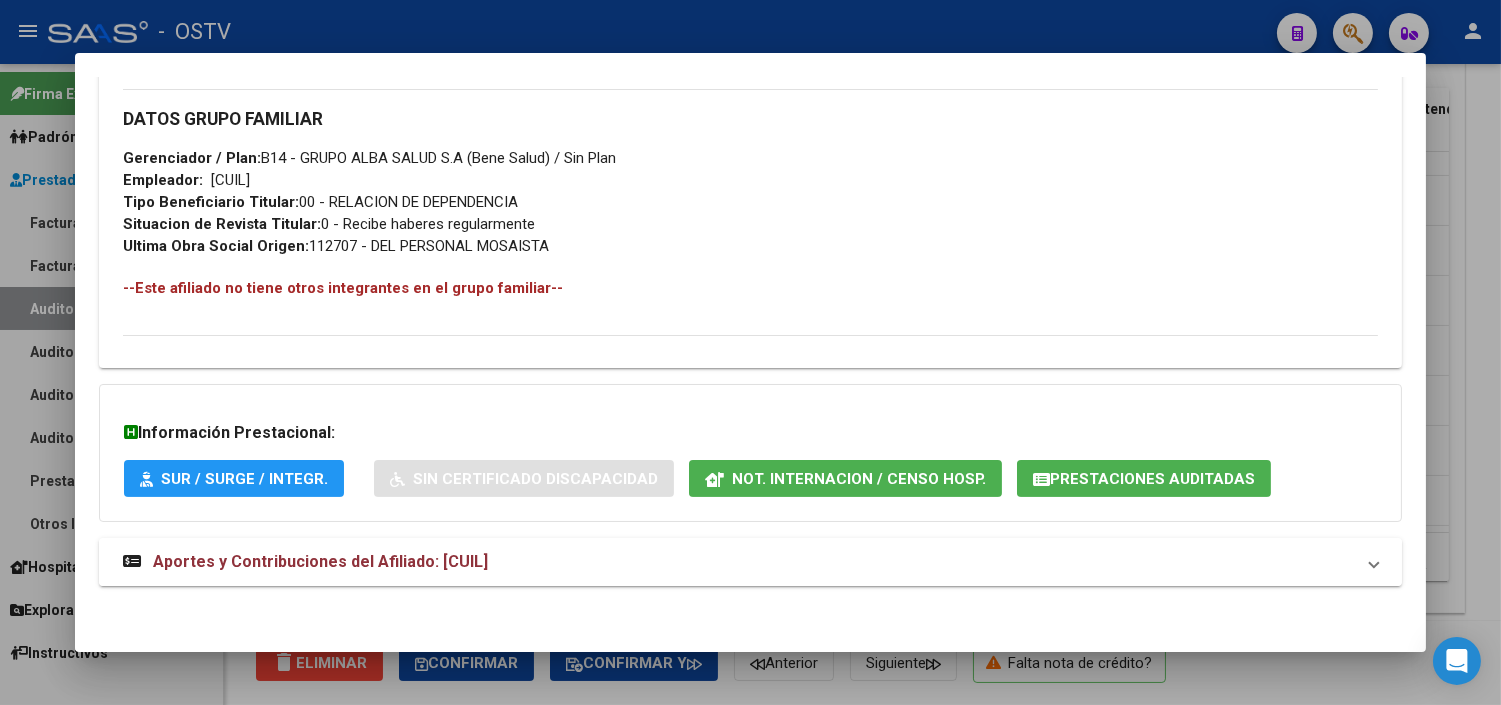 click on "Aportes y Contribuciones del Afiliado: [CUIL]" at bounding box center [320, 561] 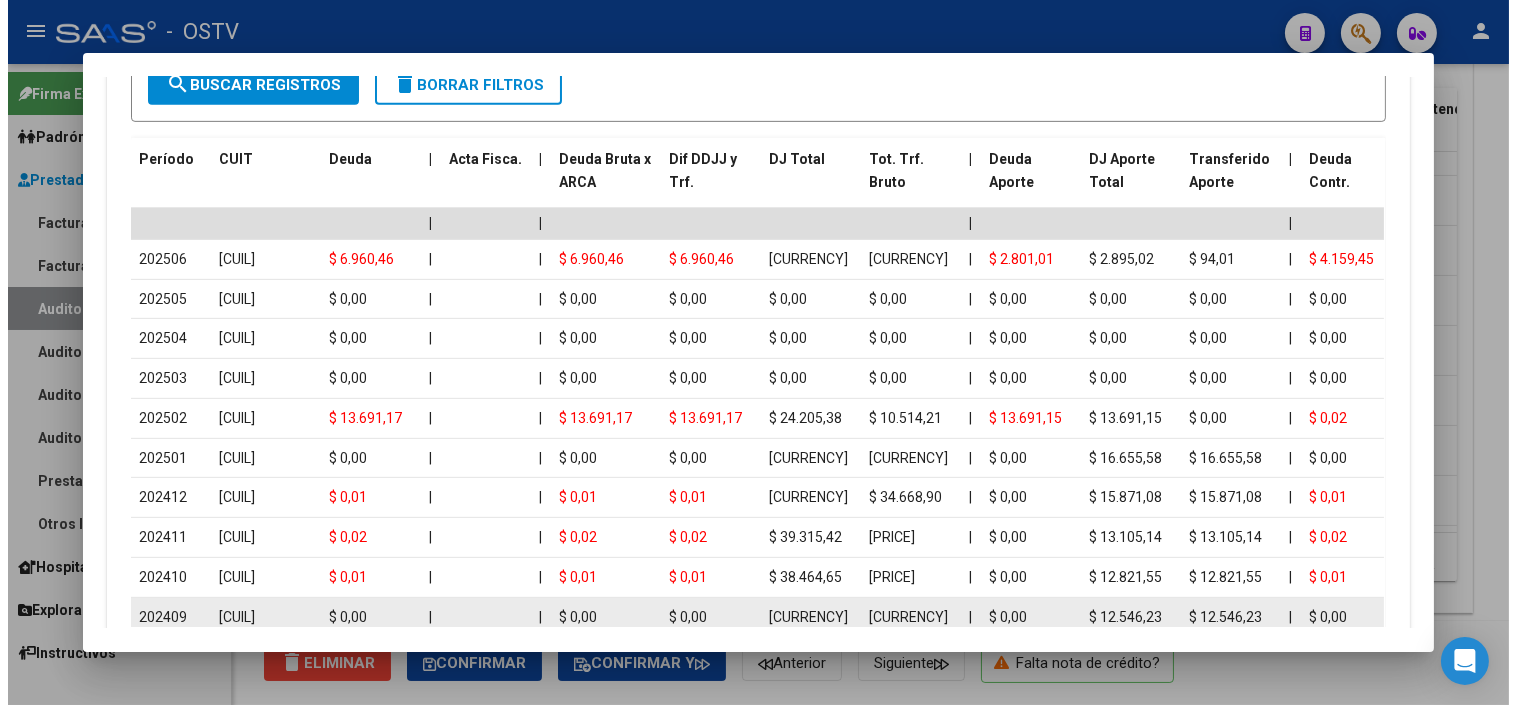 scroll, scrollTop: 1681, scrollLeft: 0, axis: vertical 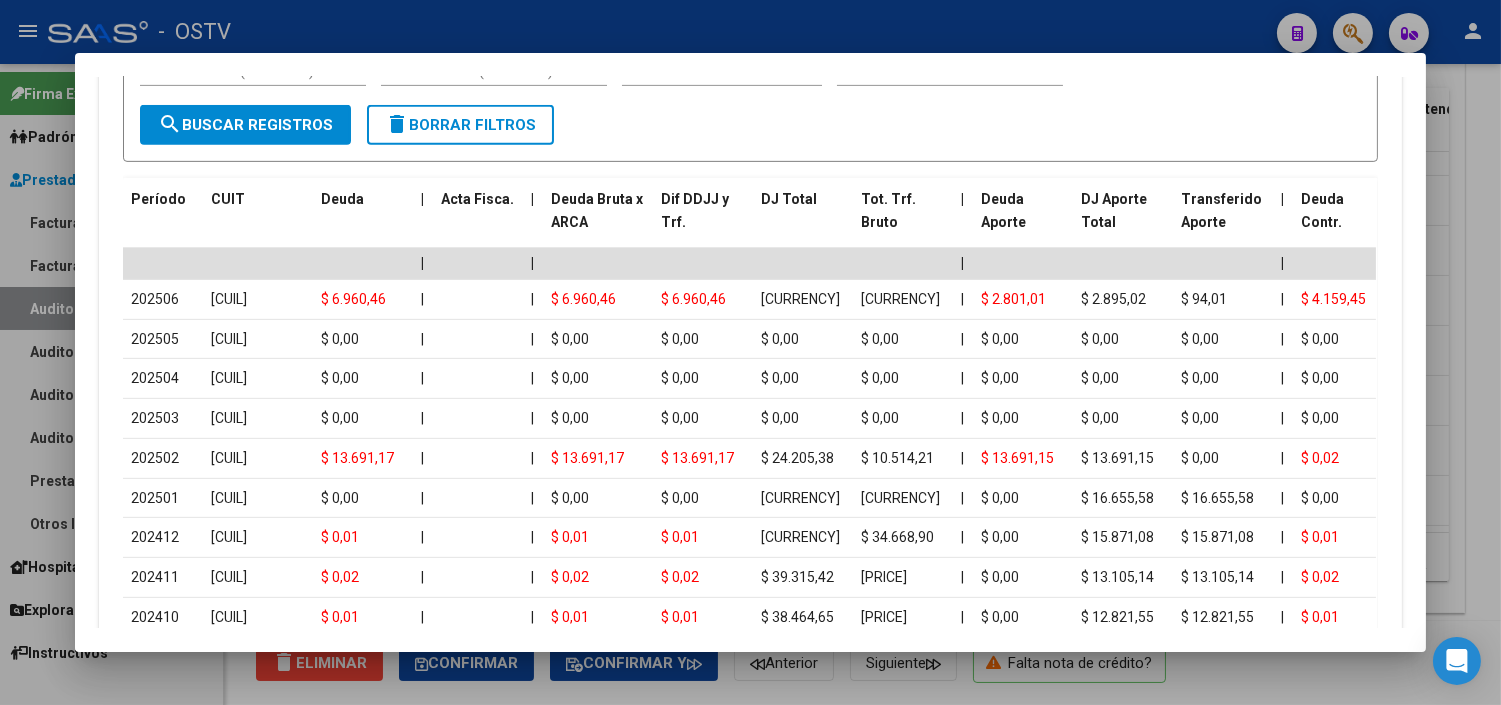 click at bounding box center [750, 352] 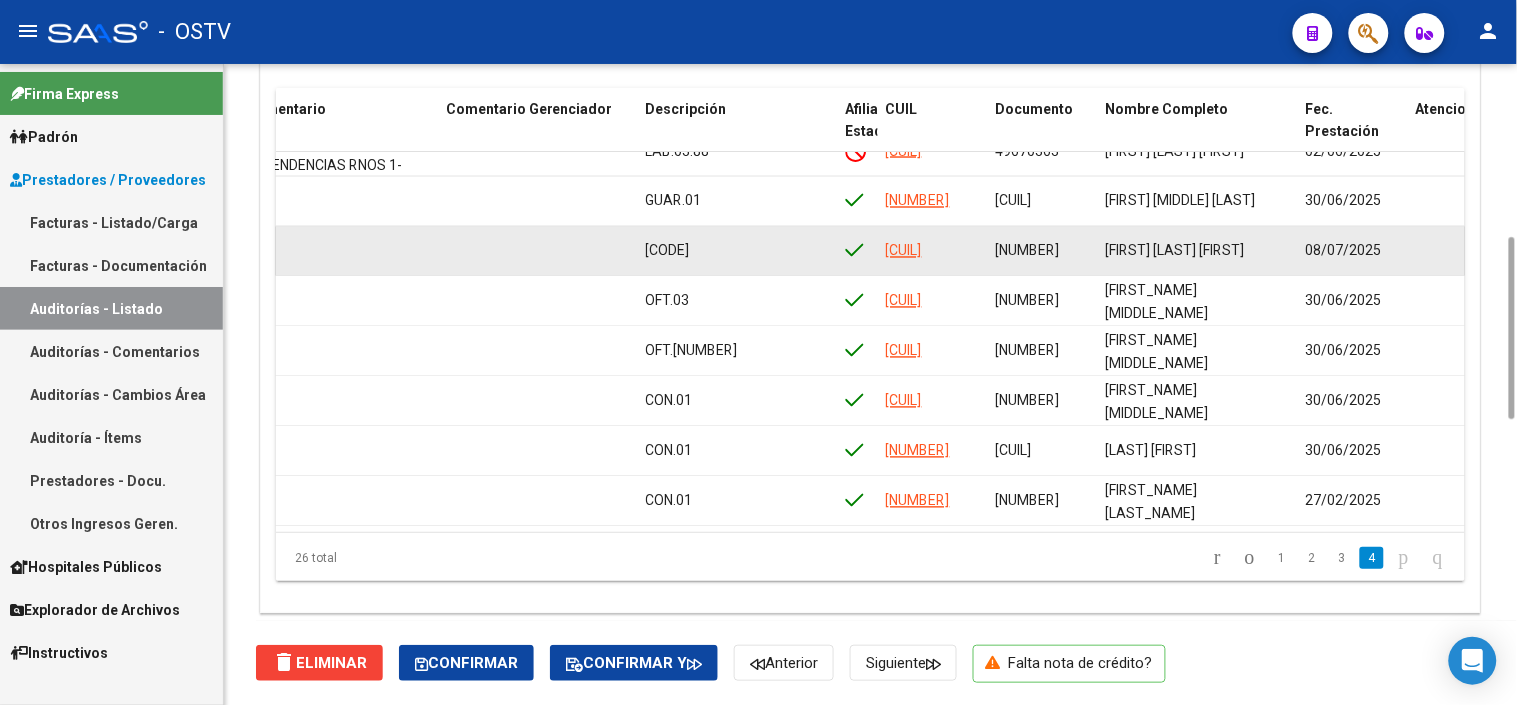 scroll, scrollTop: 1398, scrollLeft: 0, axis: vertical 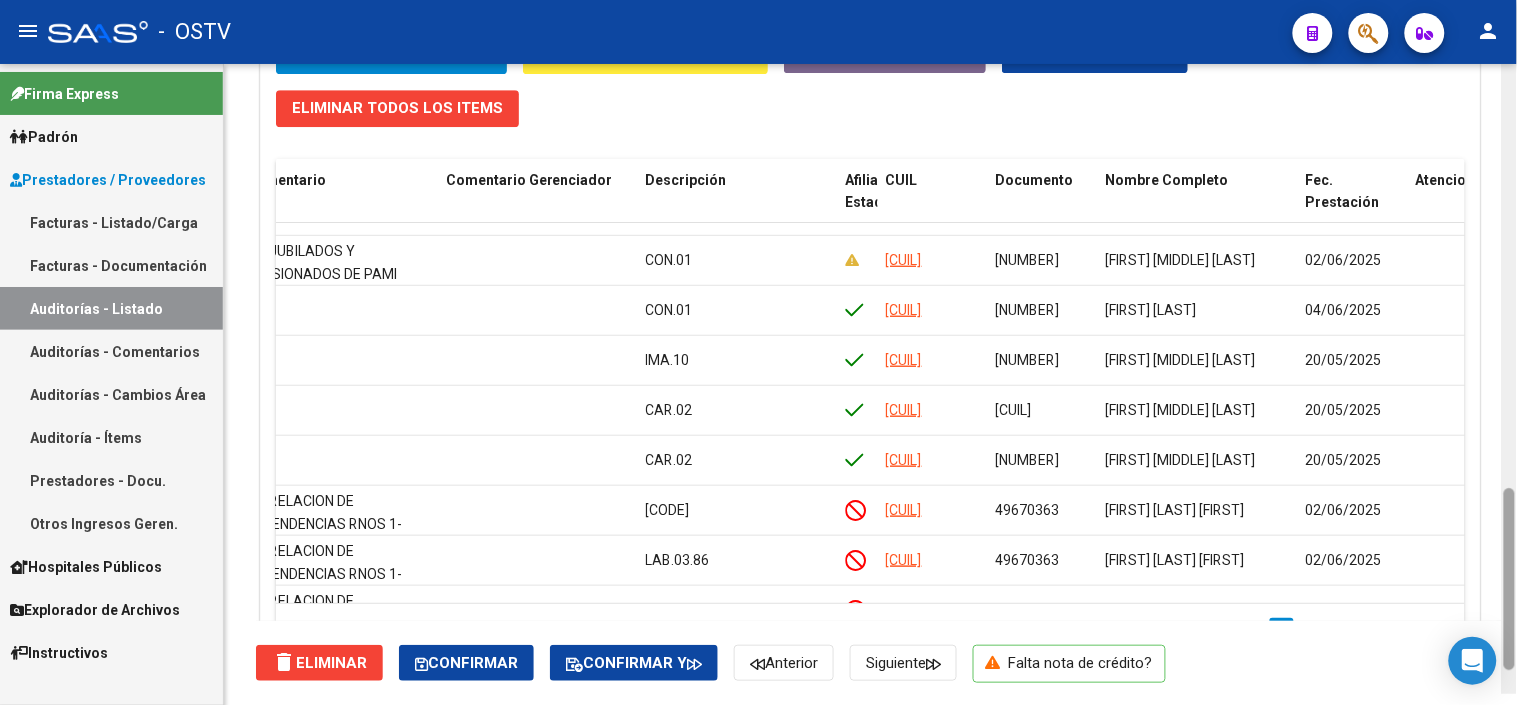 drag, startPoint x: 1513, startPoint y: 201, endPoint x: 1514, endPoint y: 641, distance: 440.00113 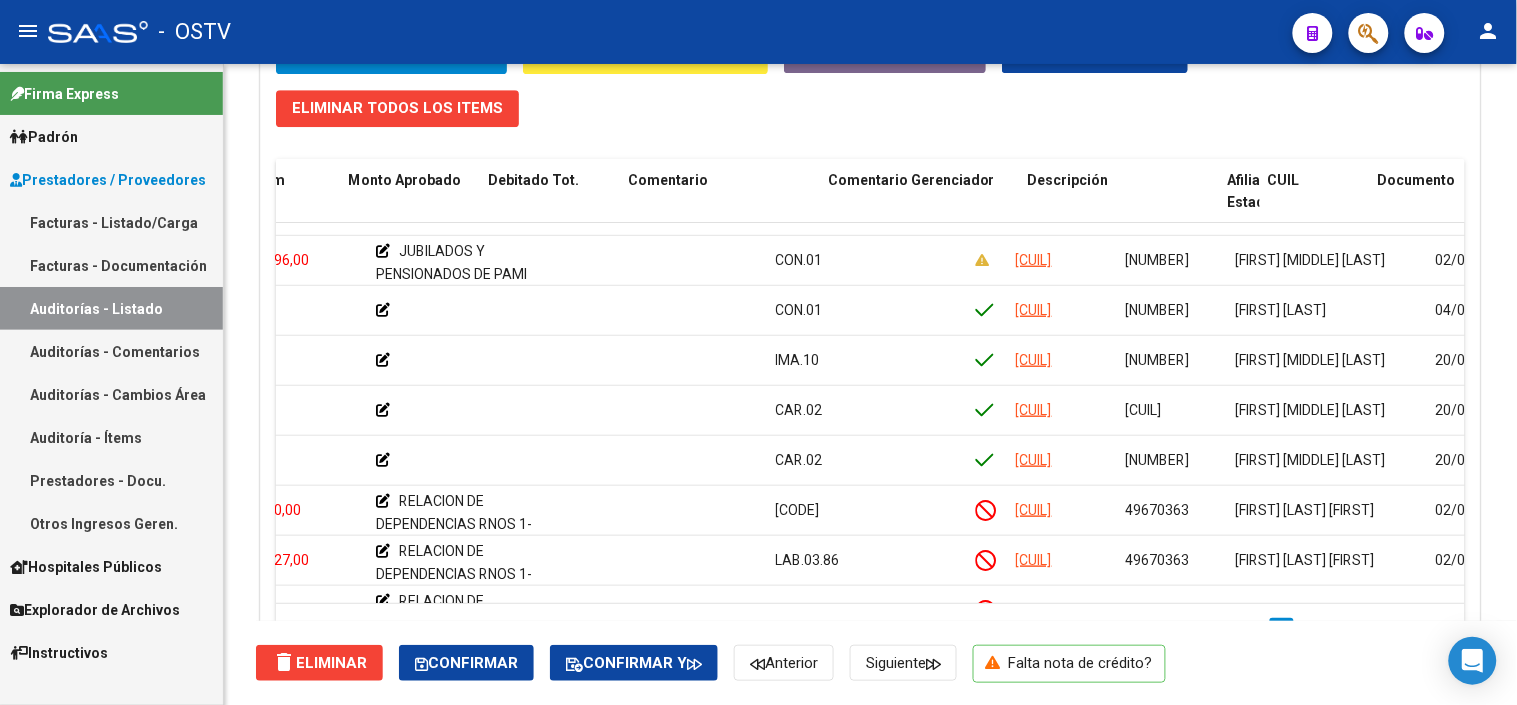 scroll, scrollTop: 387, scrollLeft: 0, axis: vertical 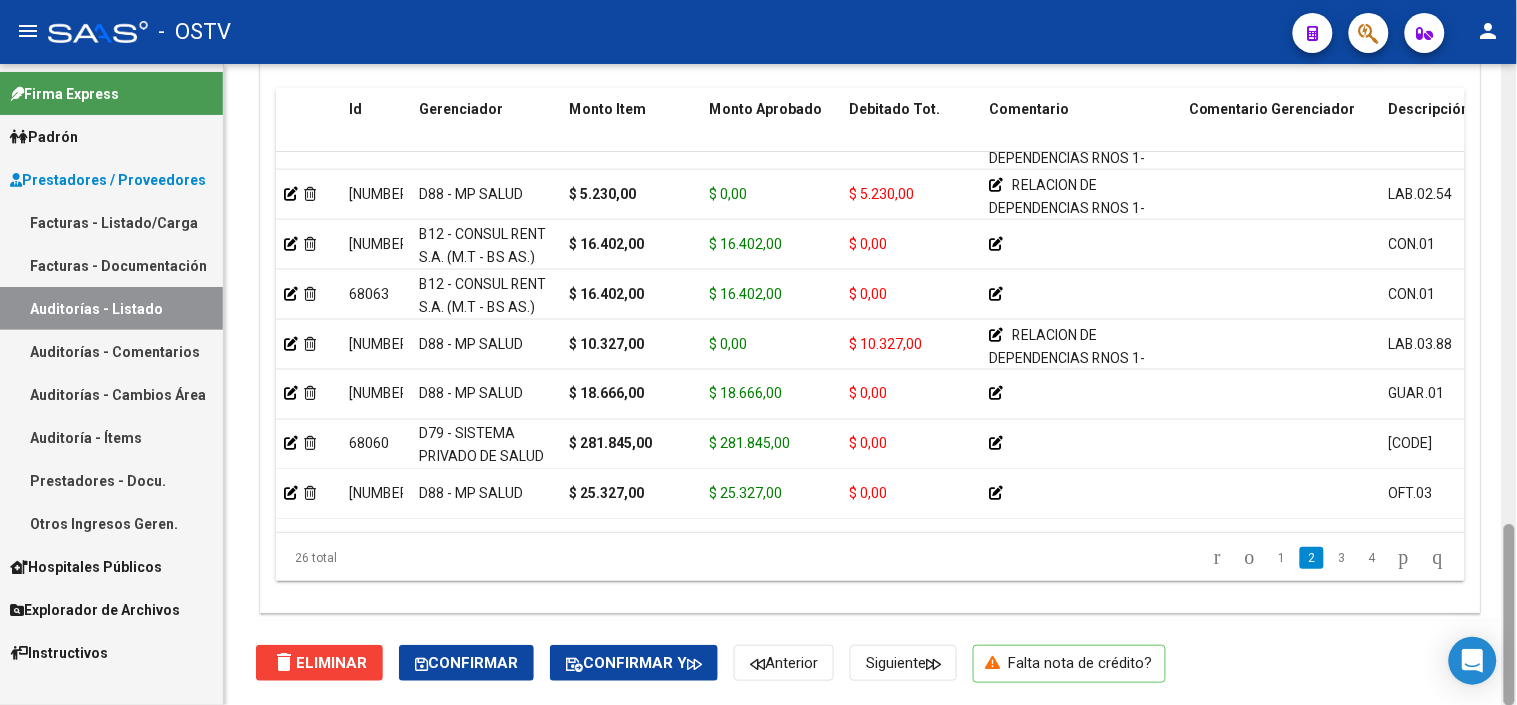 drag, startPoint x: 1516, startPoint y: 555, endPoint x: 1511, endPoint y: 530, distance: 25.495098 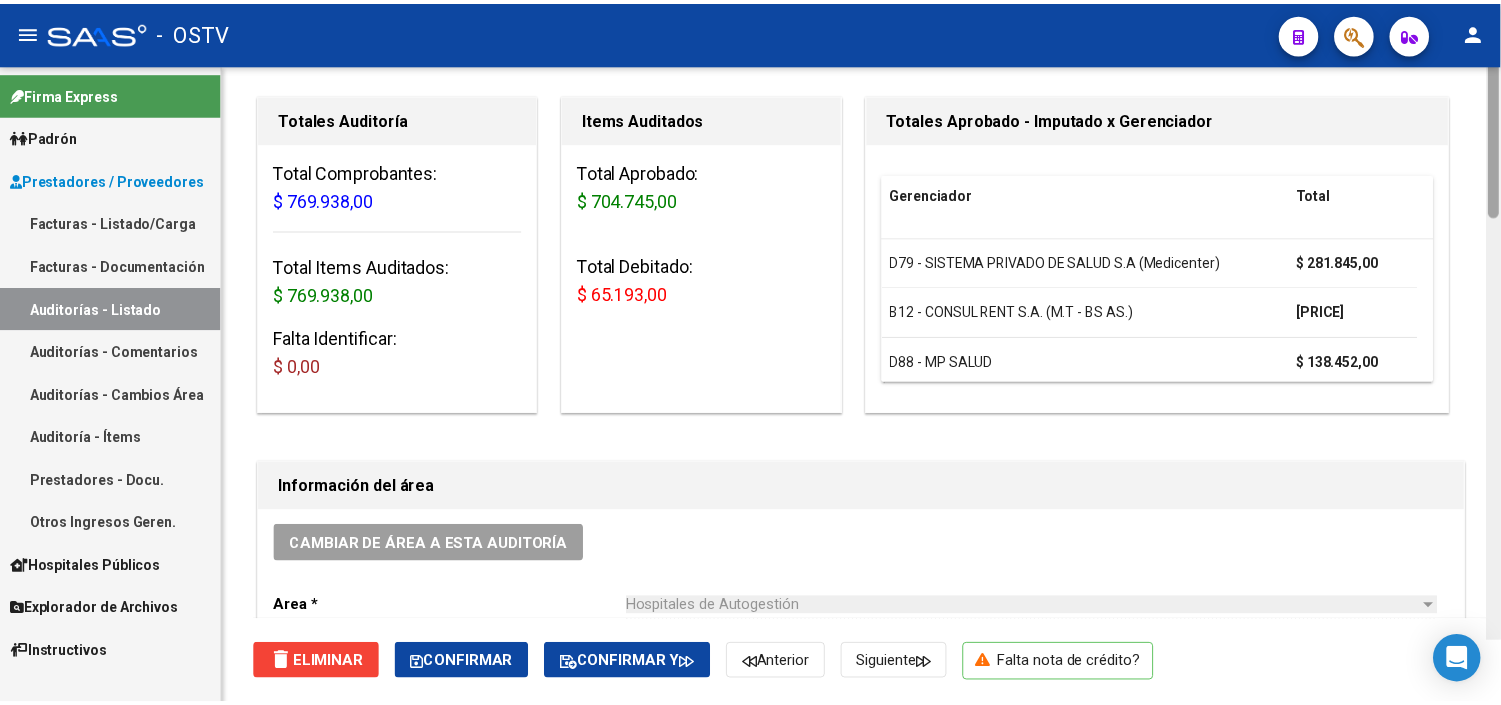 scroll, scrollTop: 14, scrollLeft: 0, axis: vertical 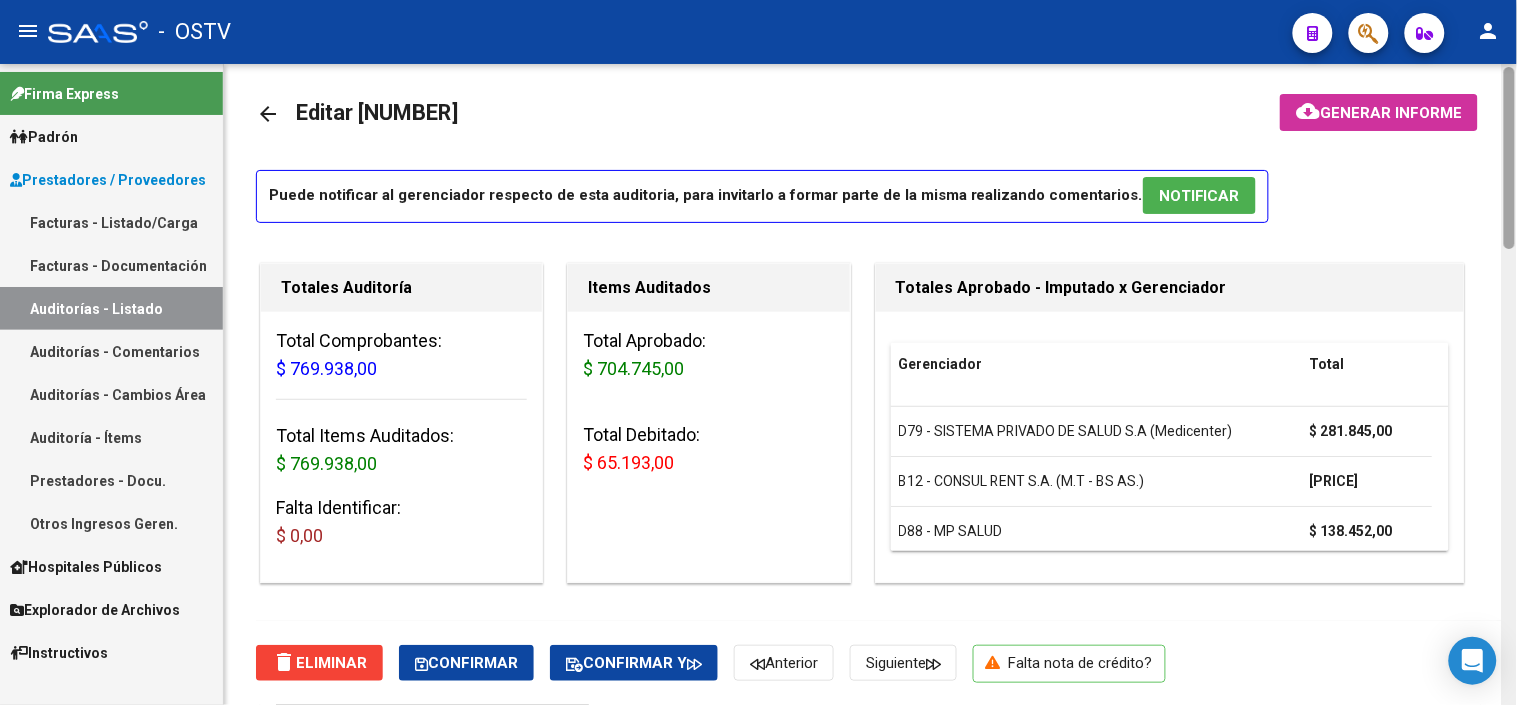 drag, startPoint x: 1510, startPoint y: 540, endPoint x: 1510, endPoint y: 84, distance: 456 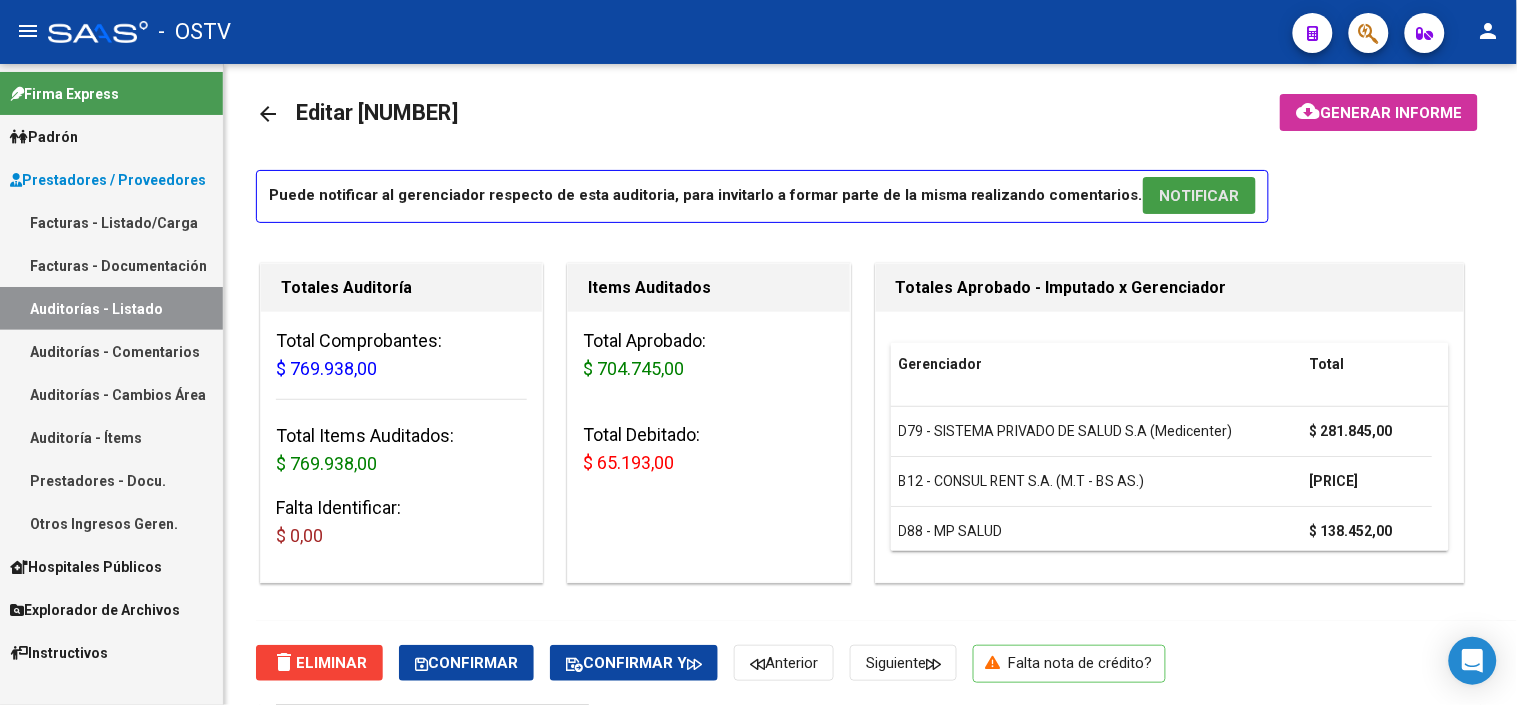 click on "NOTIFICAR" at bounding box center [1199, 196] 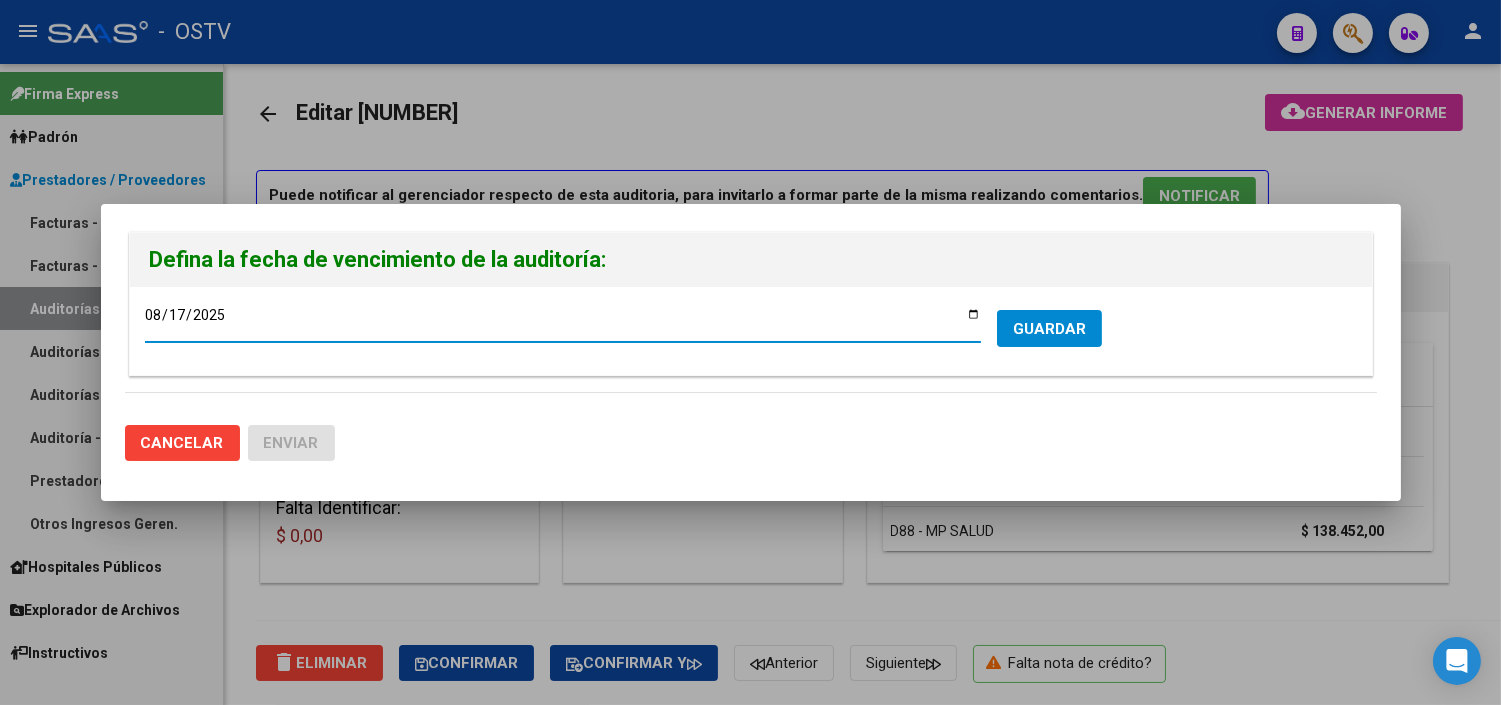 click on "GUARDAR" at bounding box center (1049, 328) 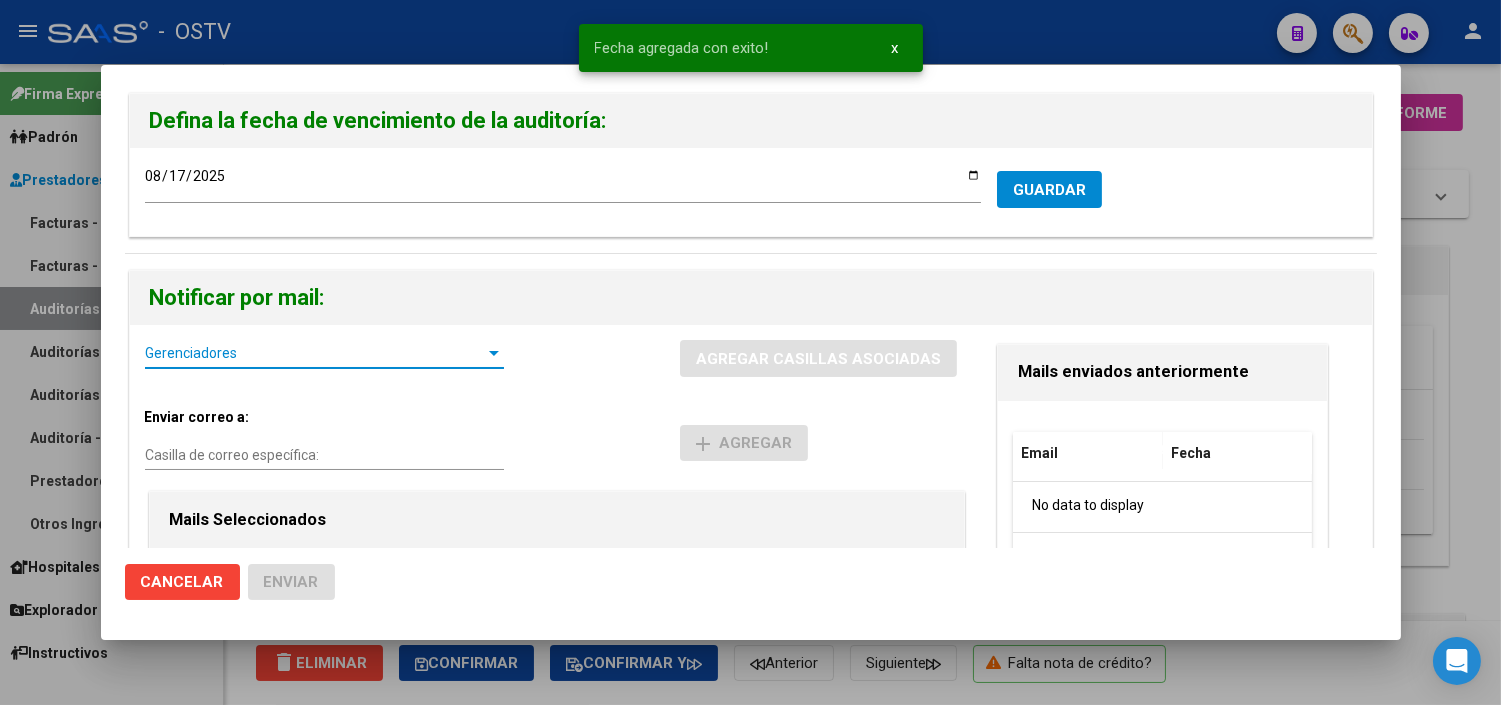 click on "Gerenciadores" at bounding box center (315, 353) 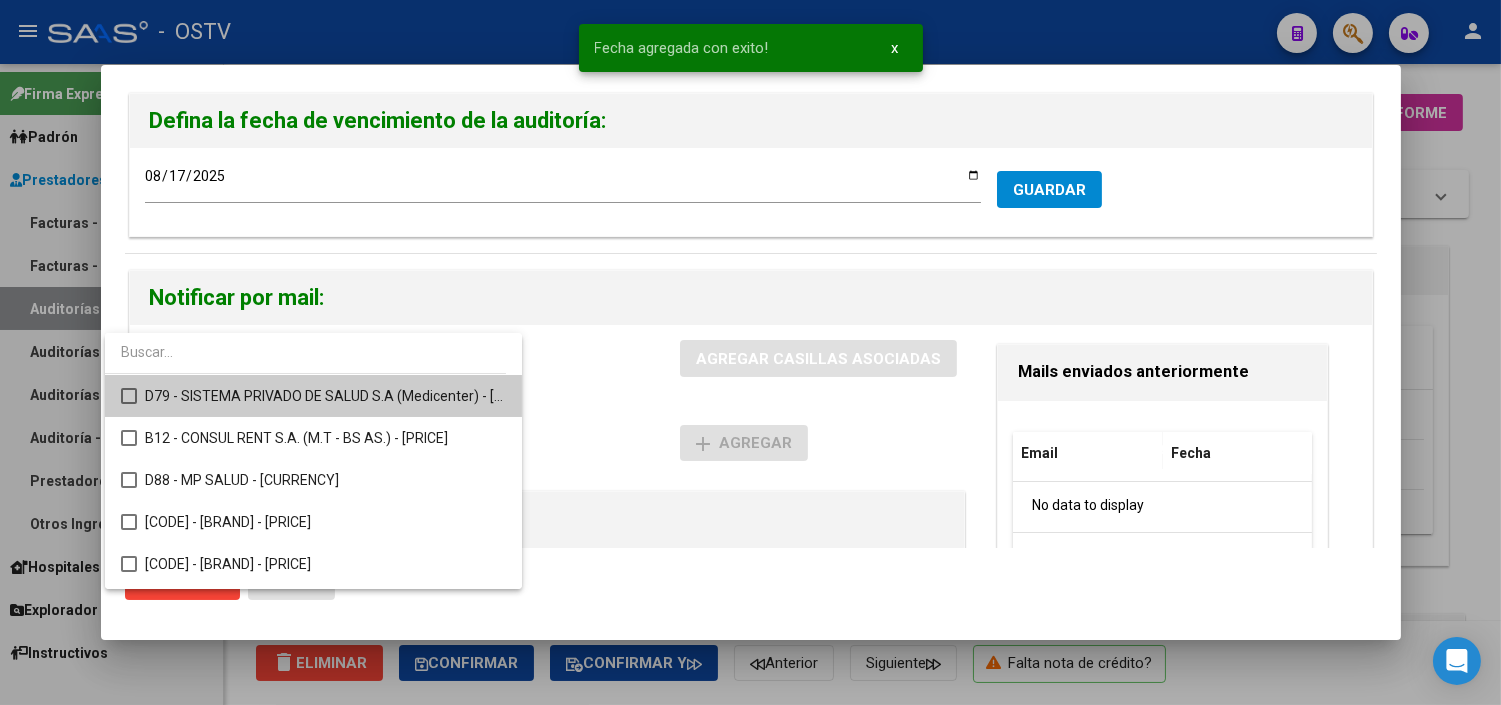 click on "D79 - SISTEMA PRIVADO DE SALUD S.A (Medicenter) - [PRICE]" at bounding box center (325, 396) 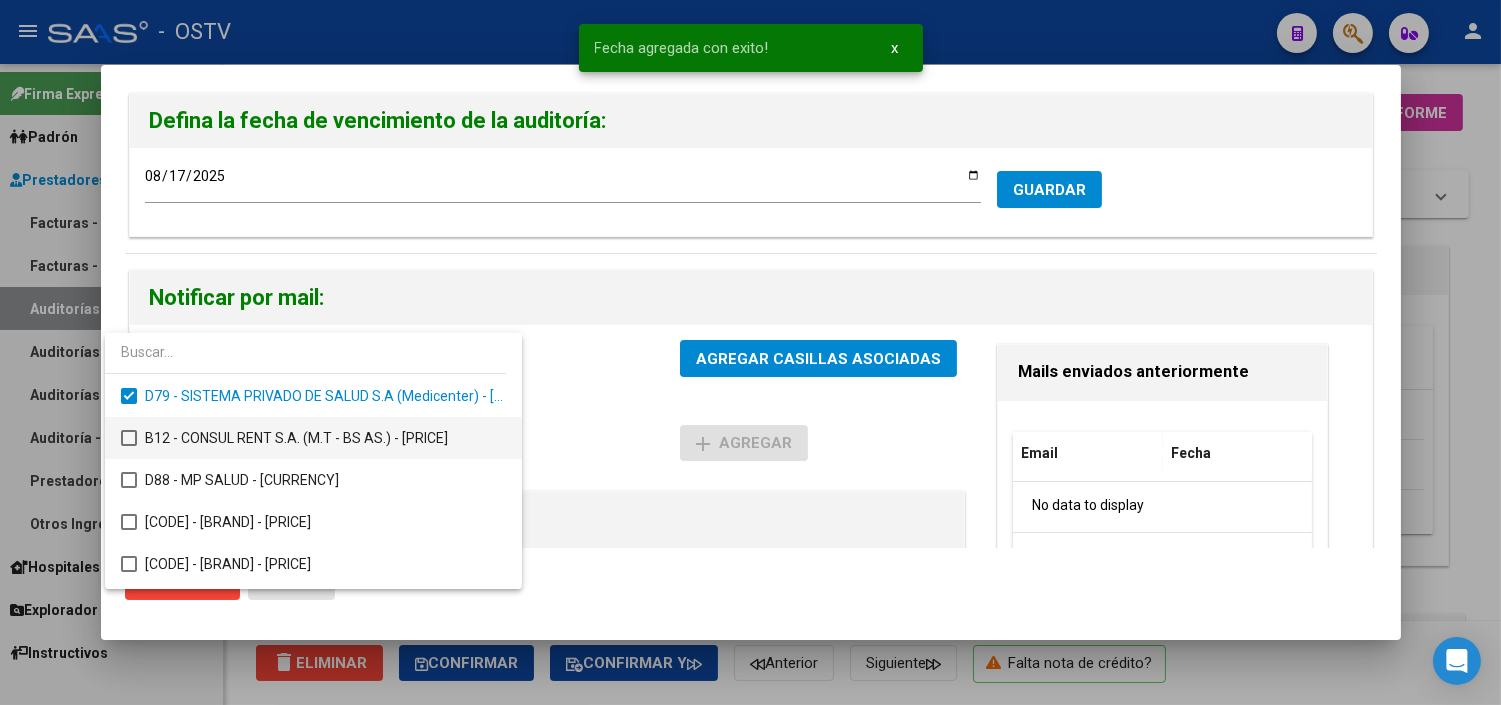 click on "B12 - CONSUL RENT S.A. (M.T - BS  AS.) - [PRICE]" at bounding box center [325, 438] 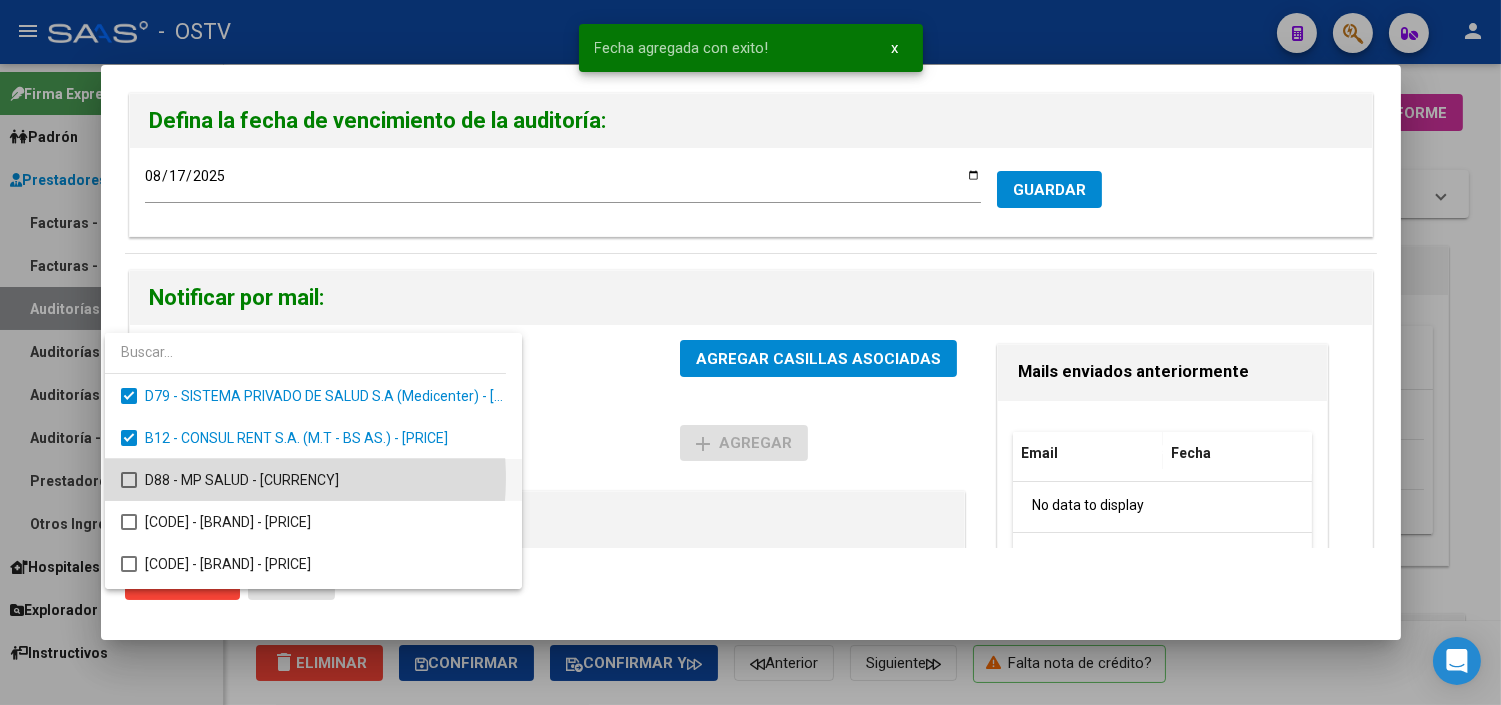 click on "D88 - MP SALUD - [CURRENCY]" at bounding box center (325, 480) 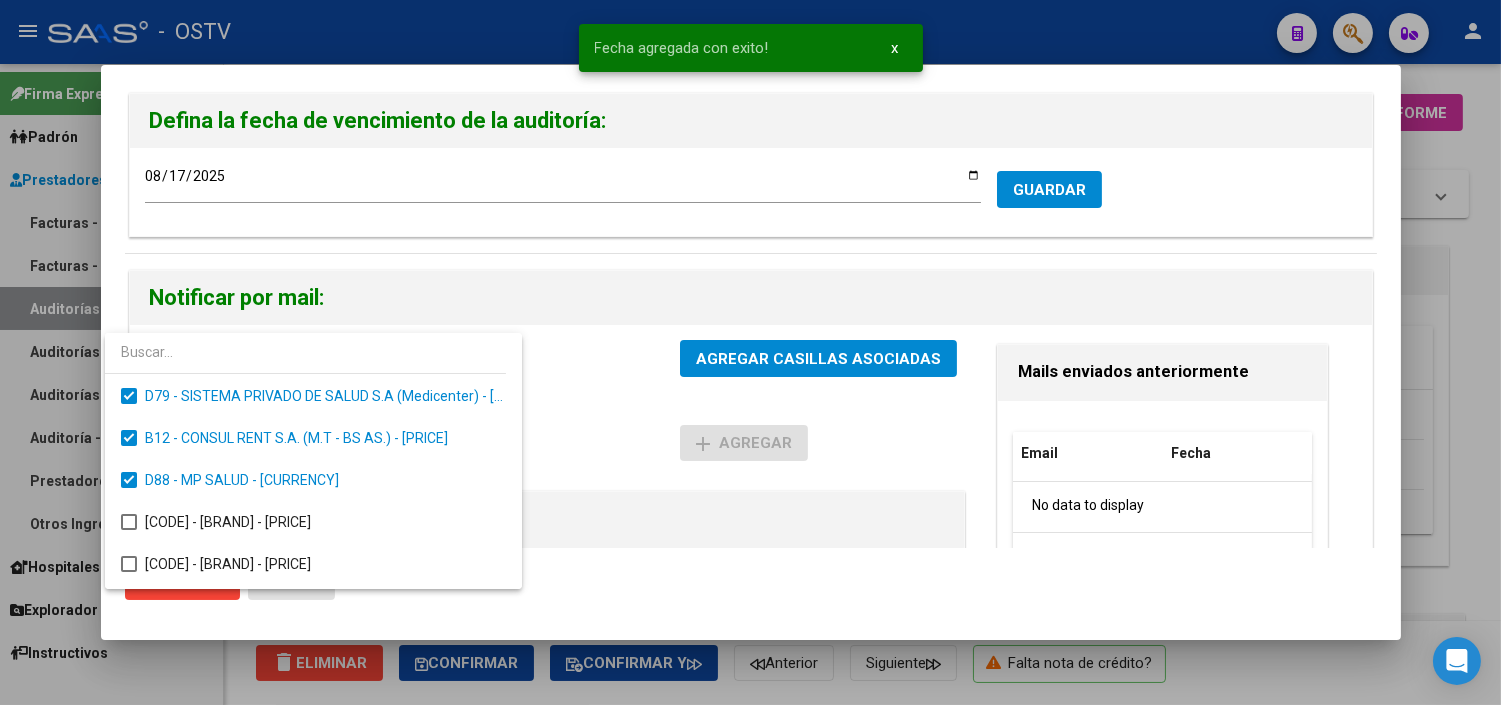 click at bounding box center [750, 352] 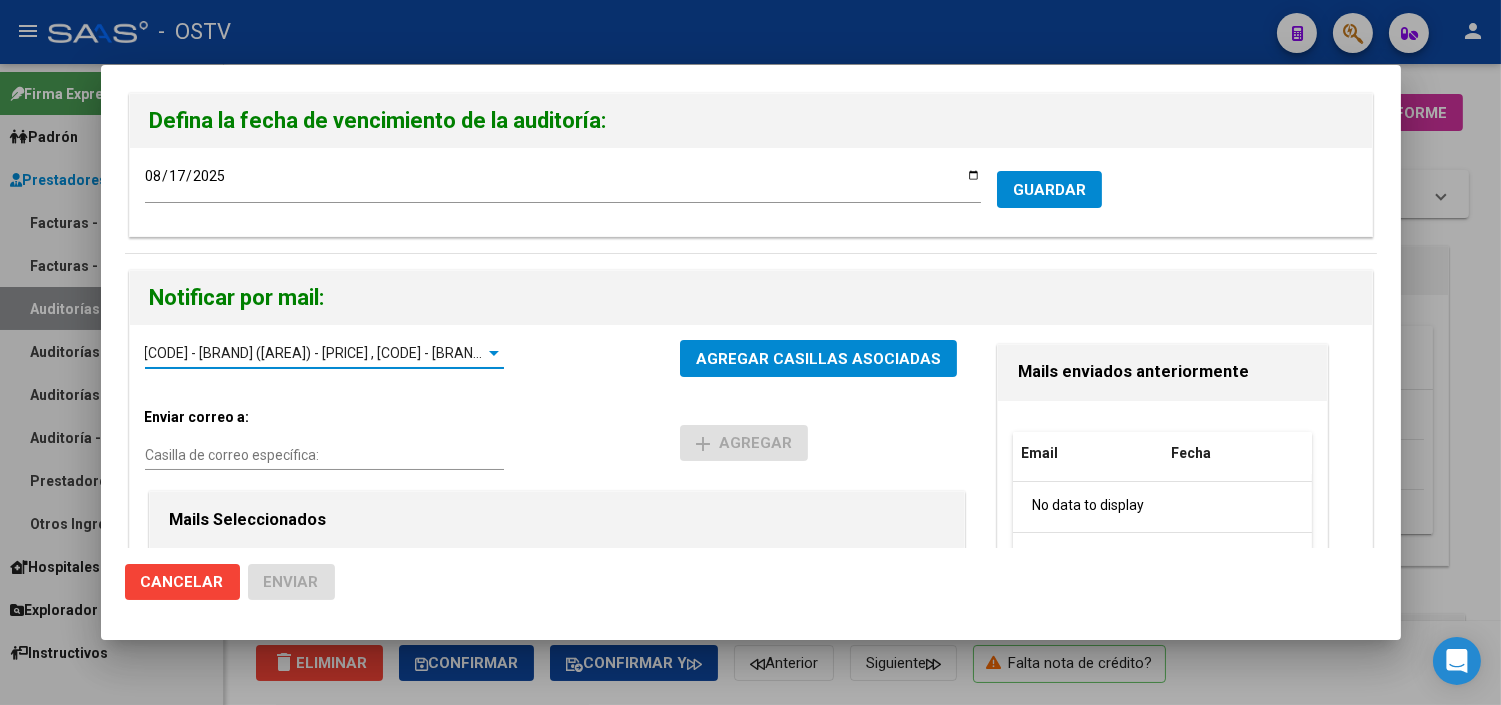 click on "[CODE] - [BRAND] ([AREA]) - [PRICE] , [CODE] - [BRAND] ([AREA]) - [PRICE] , [CODE] - [BRAND] - [PRICE]" at bounding box center (461, 353) 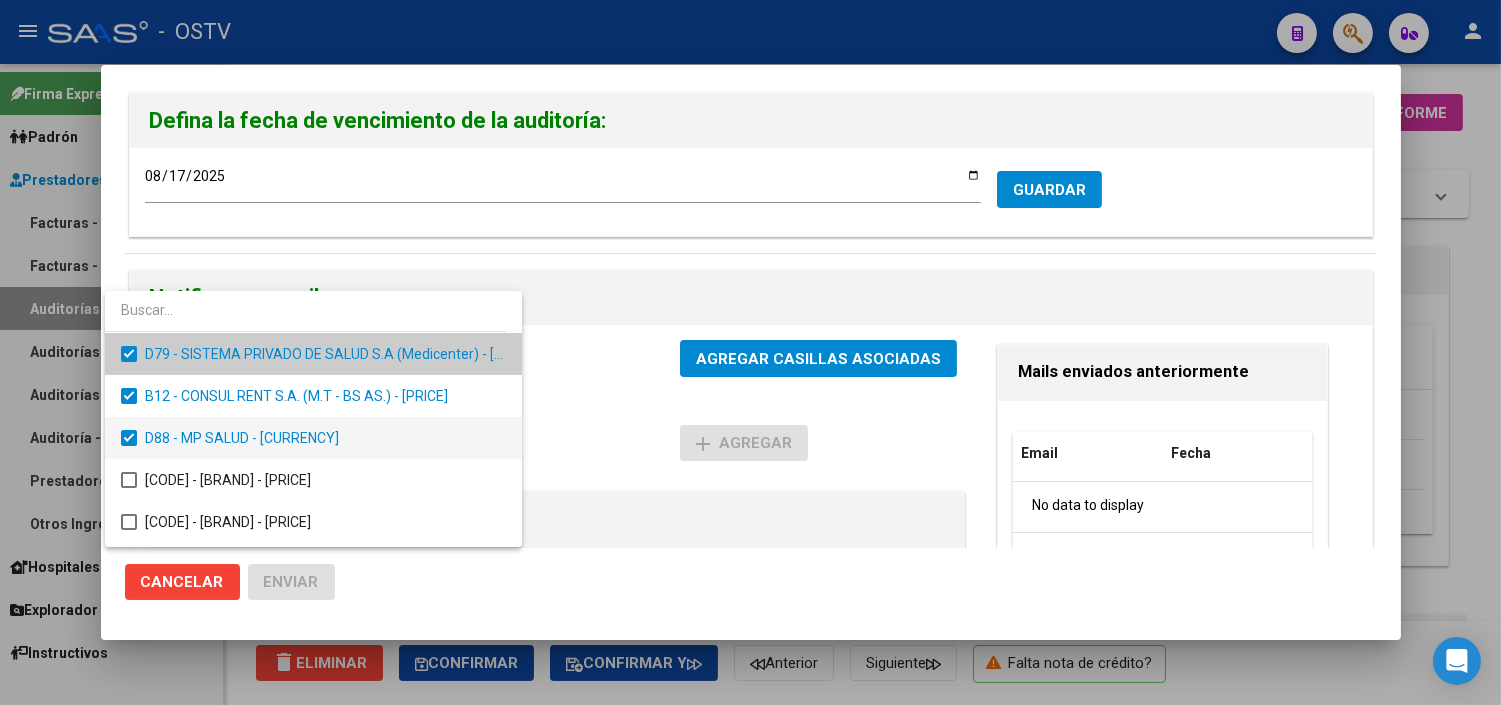 click at bounding box center (129, 438) 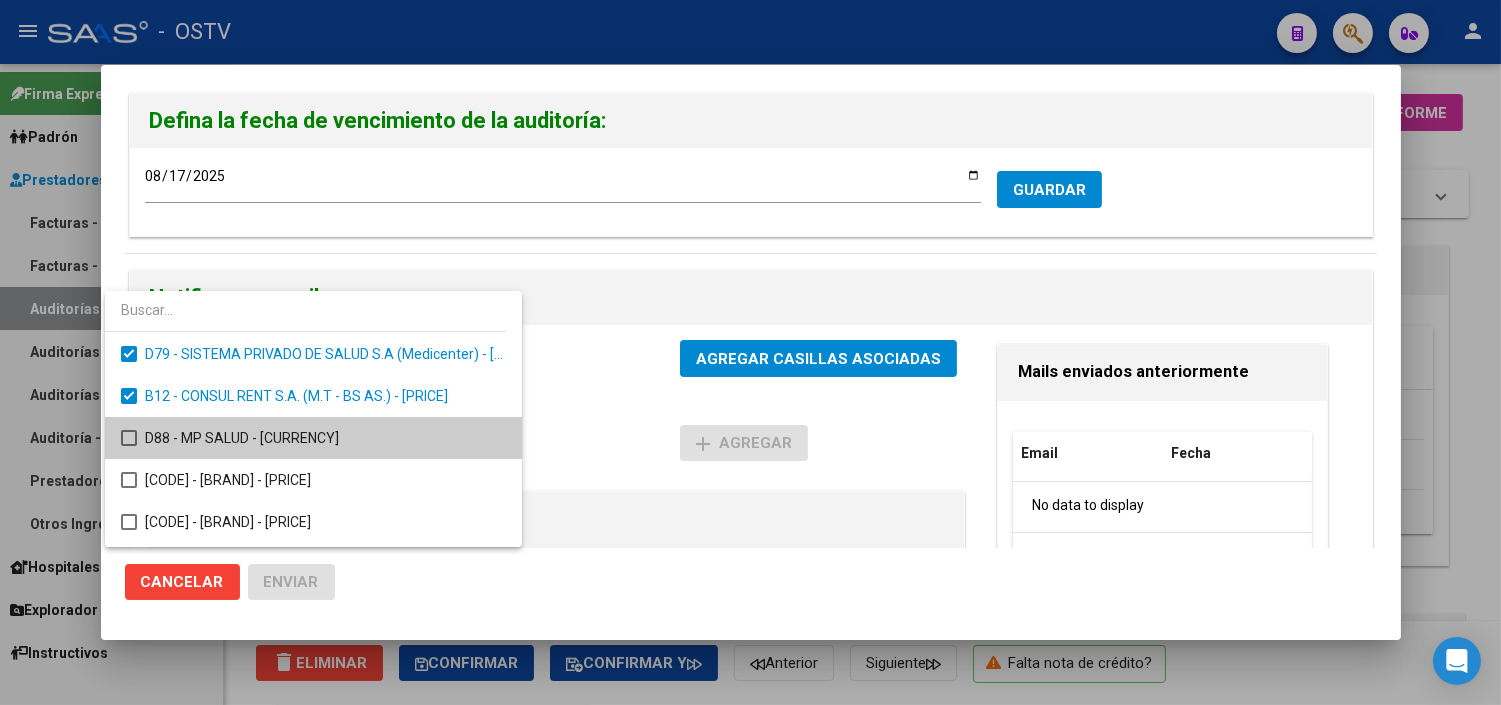 click at bounding box center (750, 352) 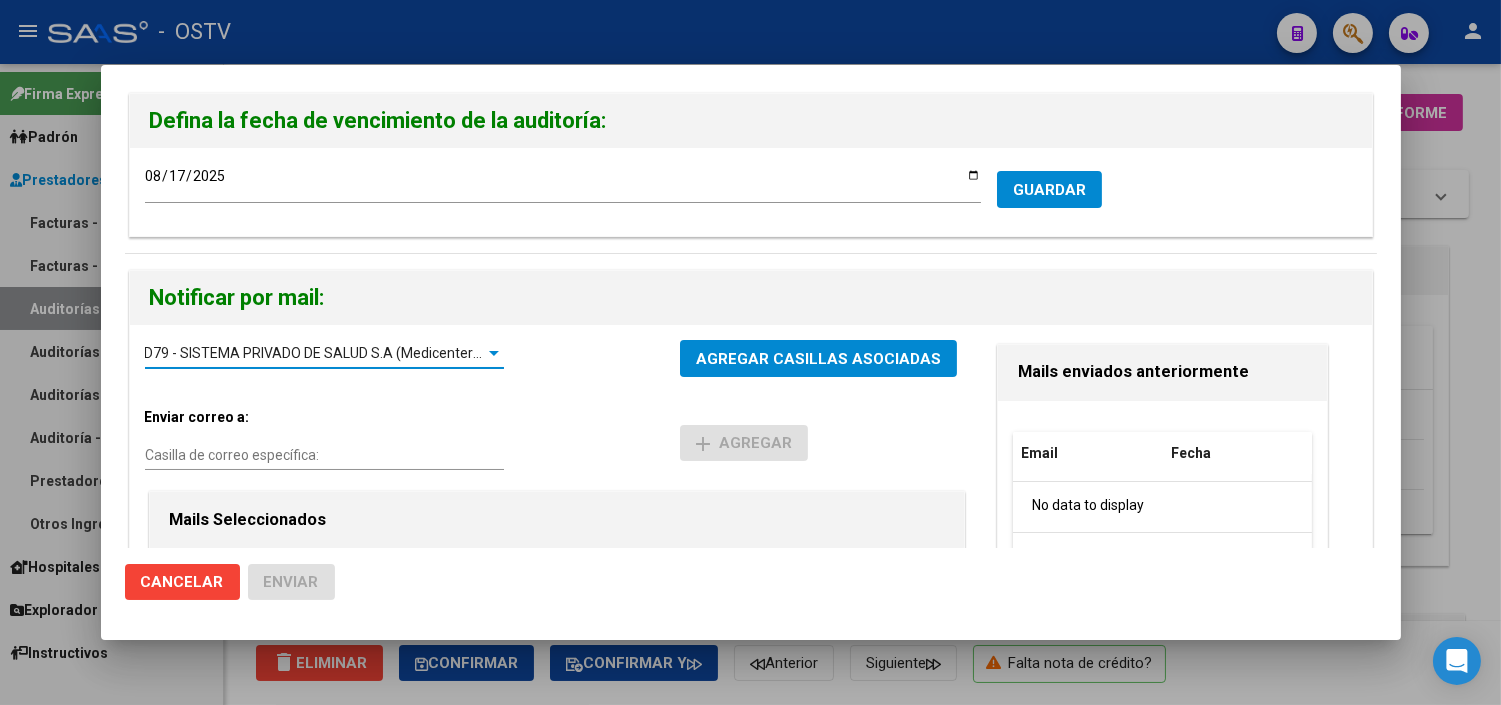 click on "D79 - SISTEMA PRIVADO DE SALUD S.A (Medicenter) - $[PRICE] , B12 - CONSUL RENT S.A. (M.T - [STATE]) - $[PRICE]" at bounding box center [508, 353] 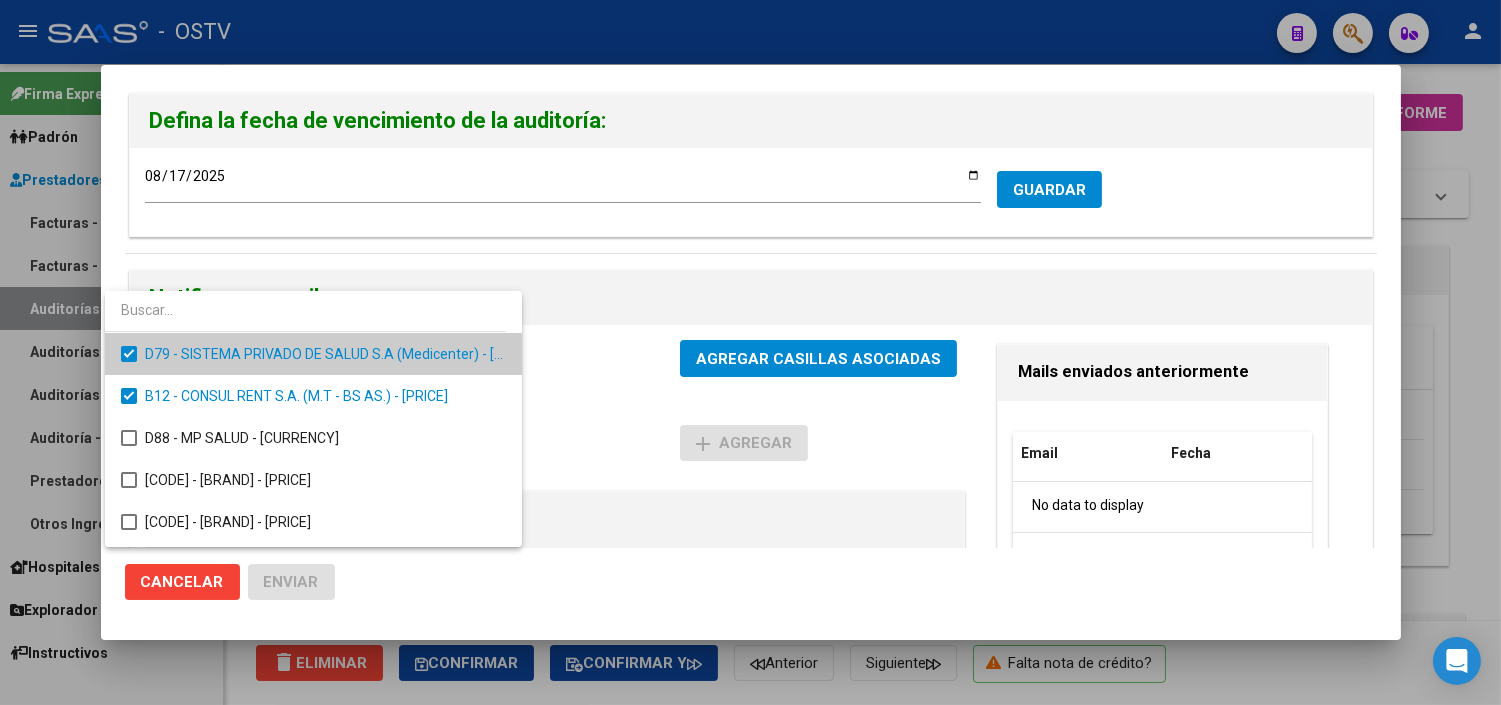 click at bounding box center (750, 352) 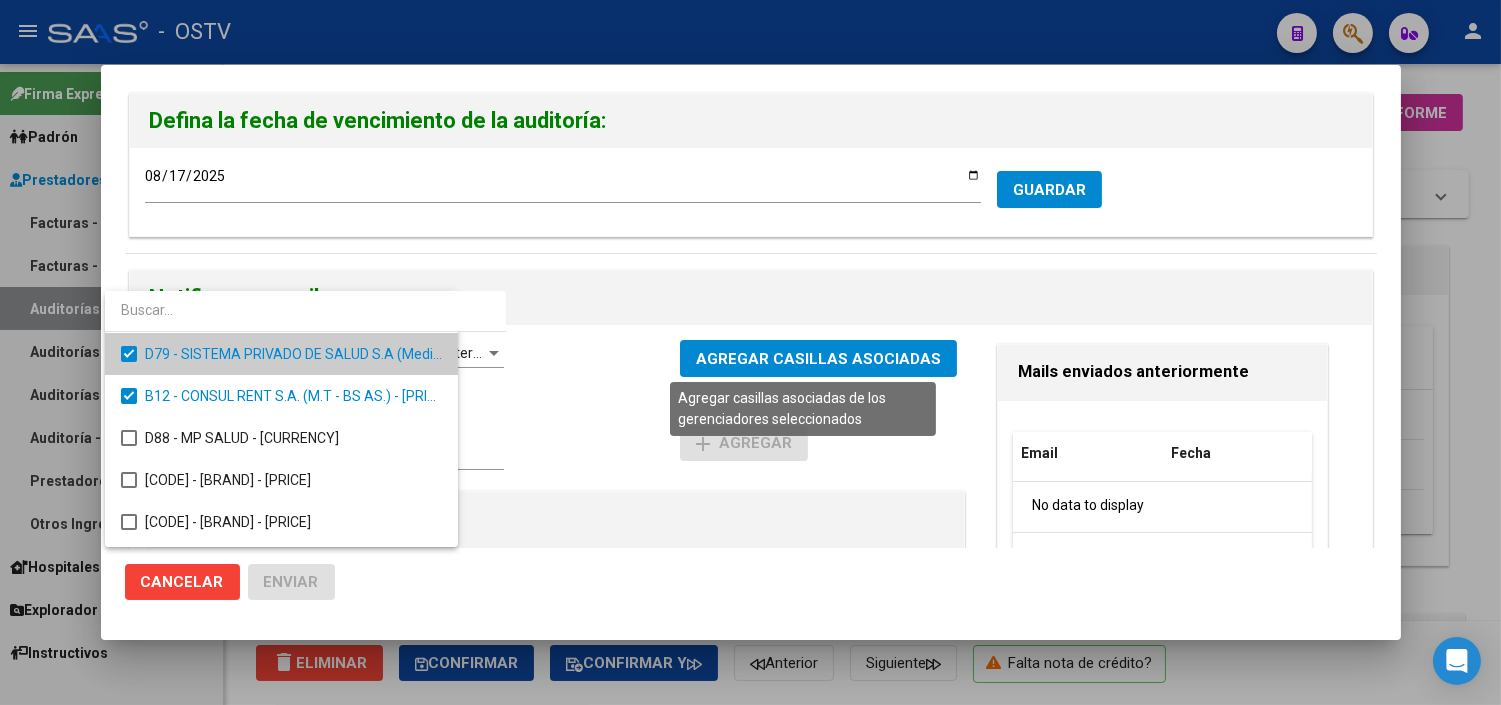 click on "AGREGAR CASILLAS ASOCIADAS" at bounding box center [818, 359] 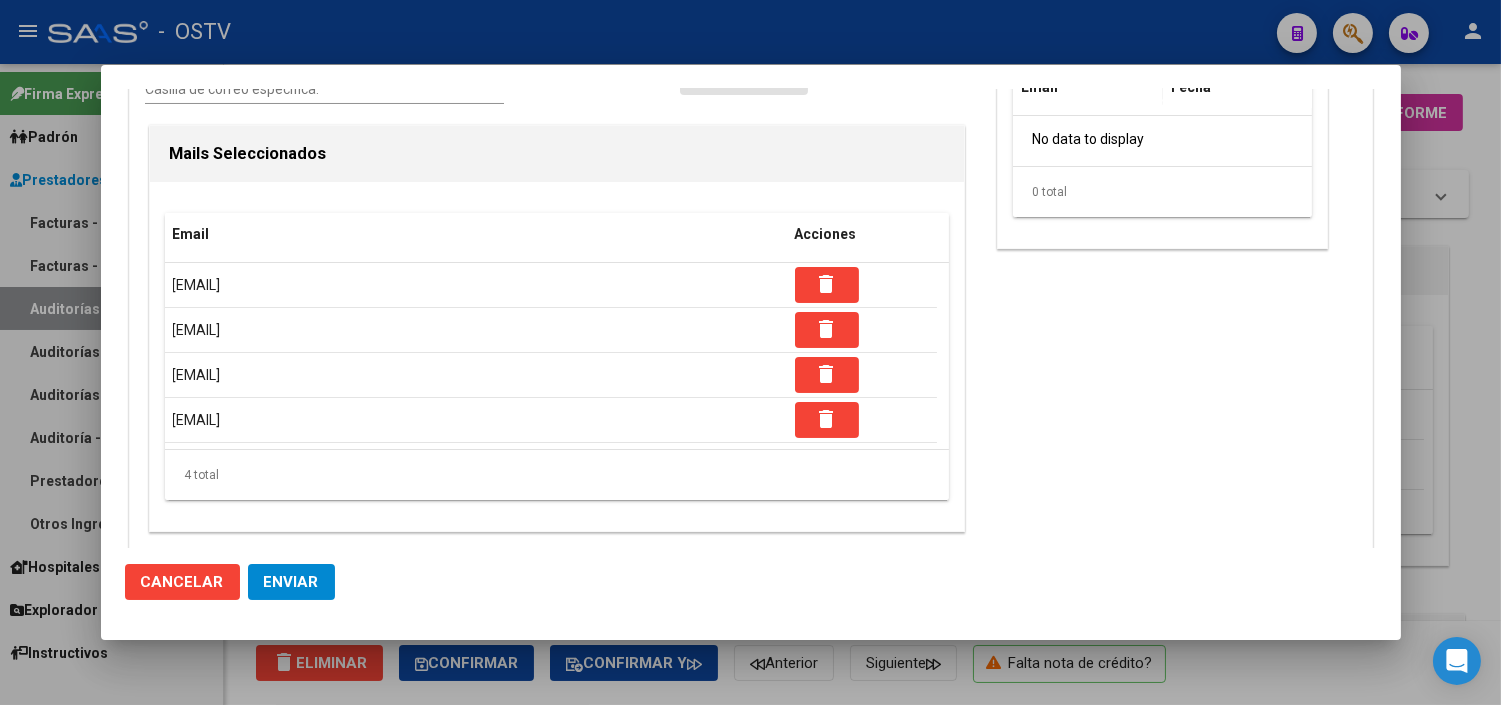 scroll, scrollTop: 375, scrollLeft: 0, axis: vertical 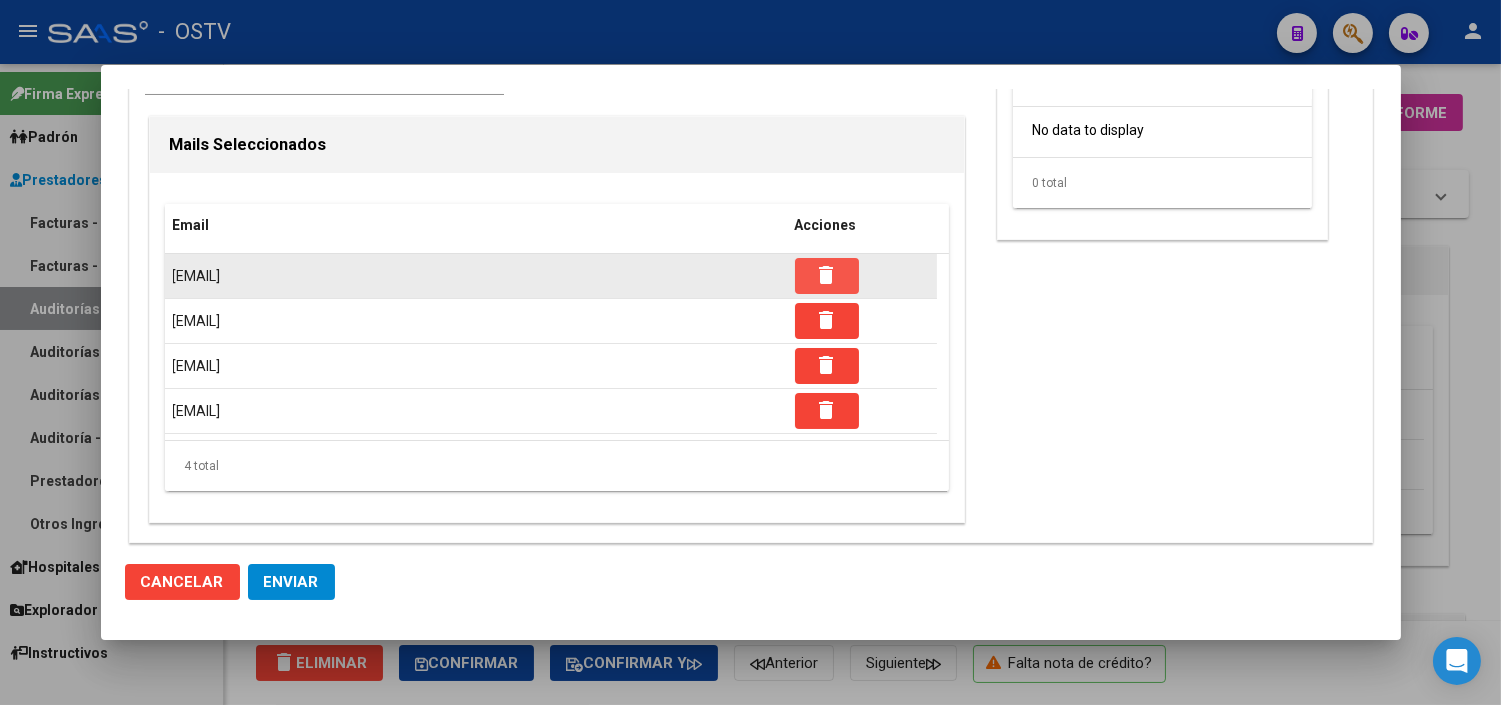 drag, startPoint x: 813, startPoint y: 276, endPoint x: 818, endPoint y: 303, distance: 27.45906 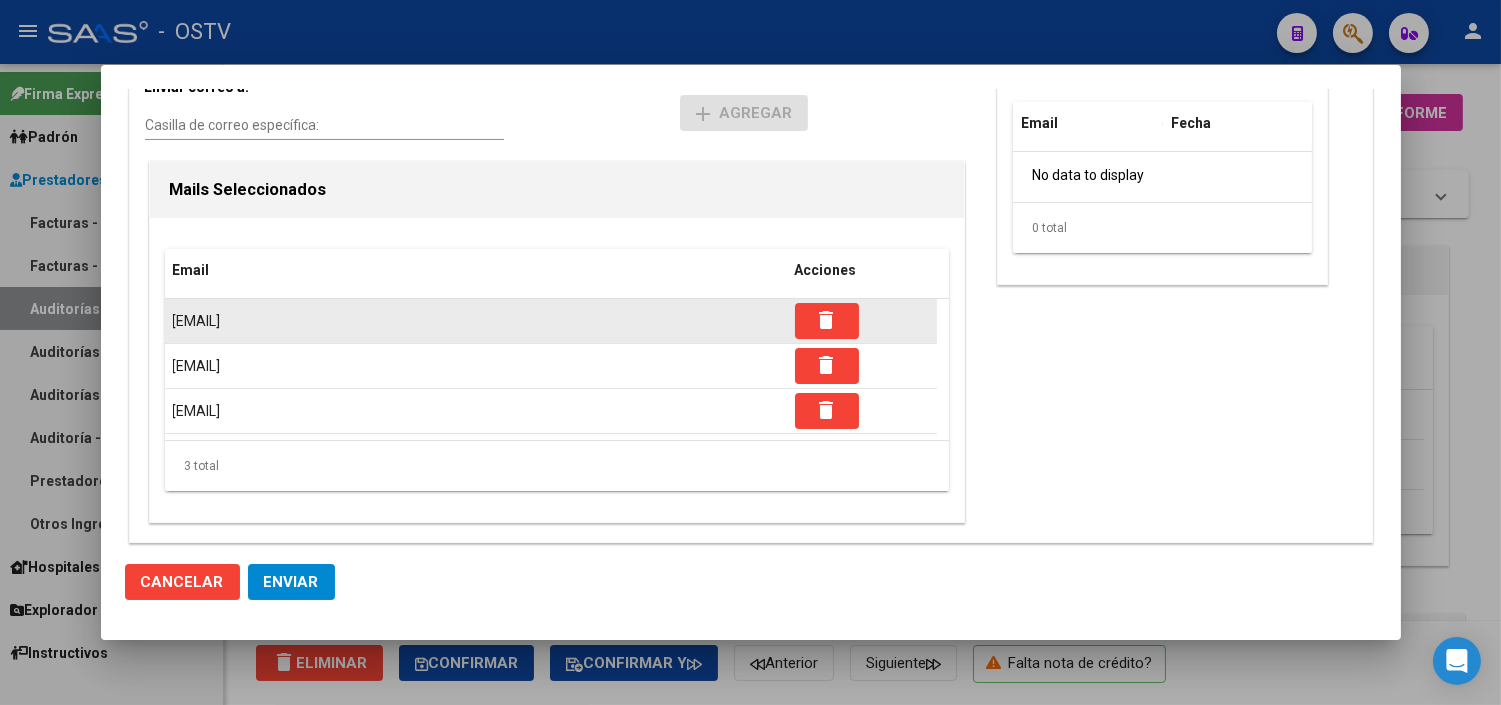 click on "delete" 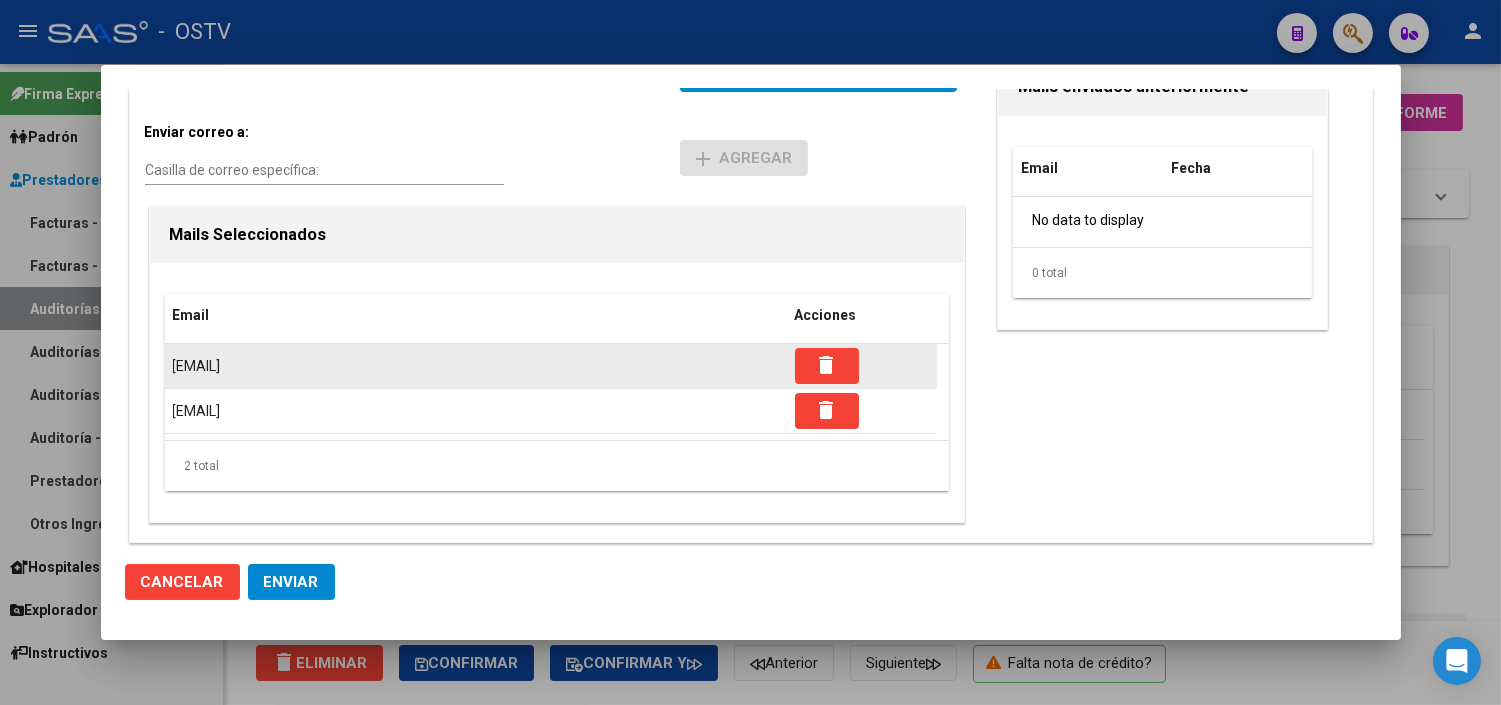 click on "delete" 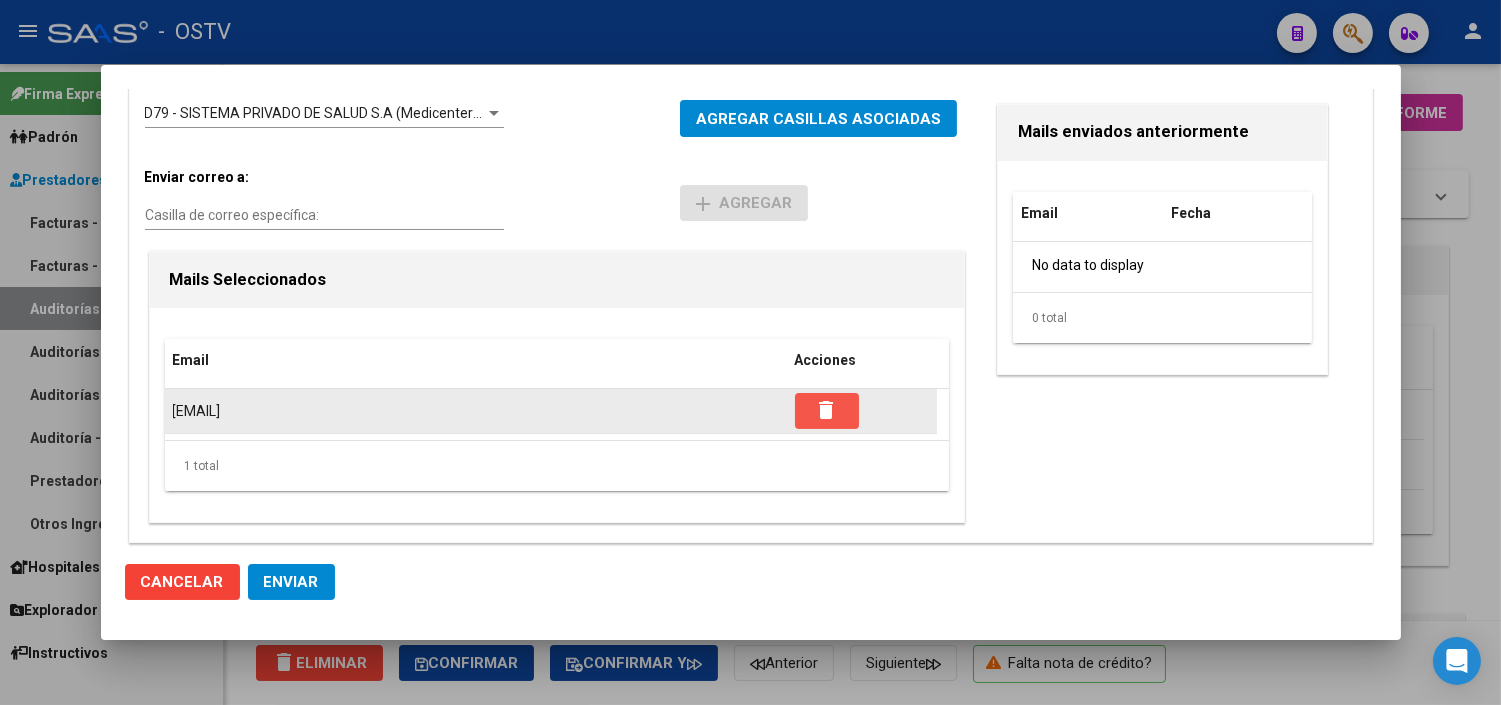 click on "delete" 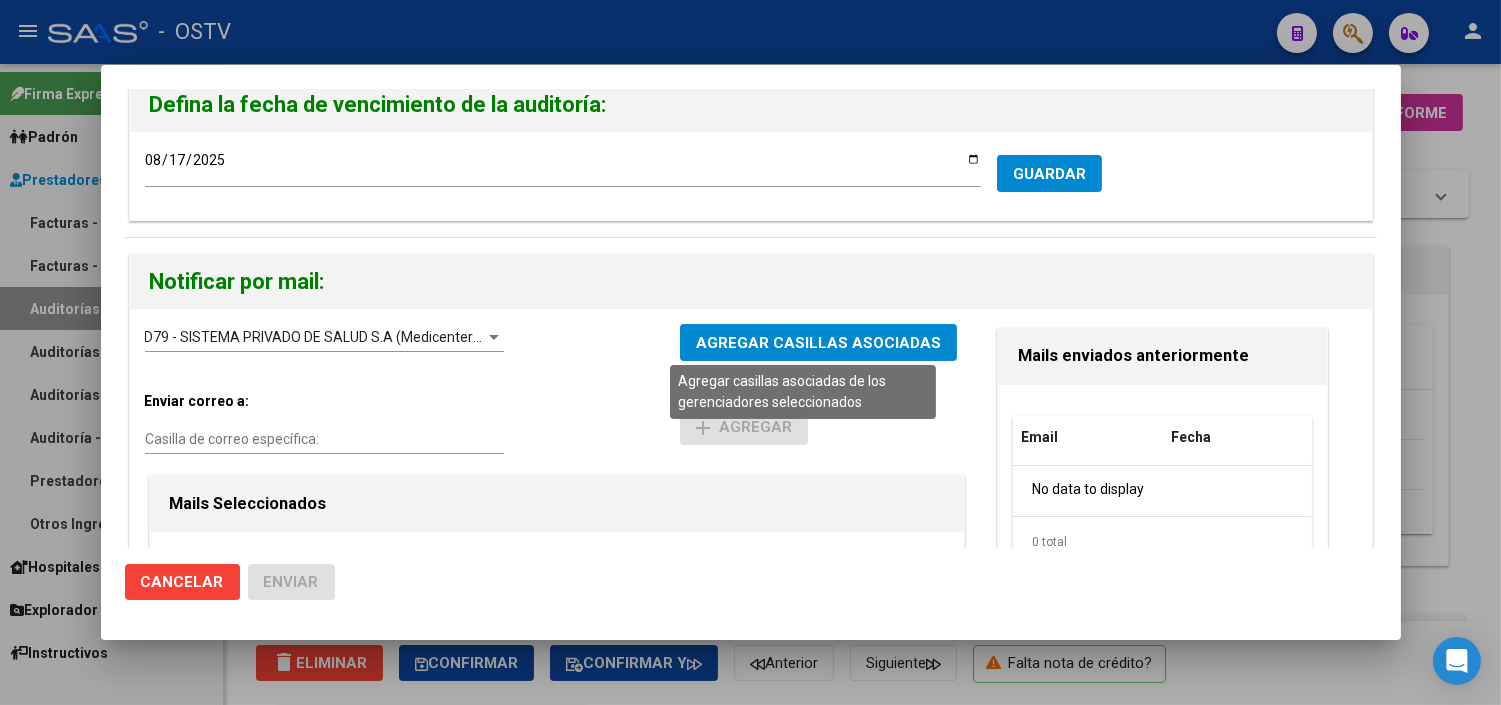 click on "AGREGAR CASILLAS ASOCIADAS" at bounding box center (818, 343) 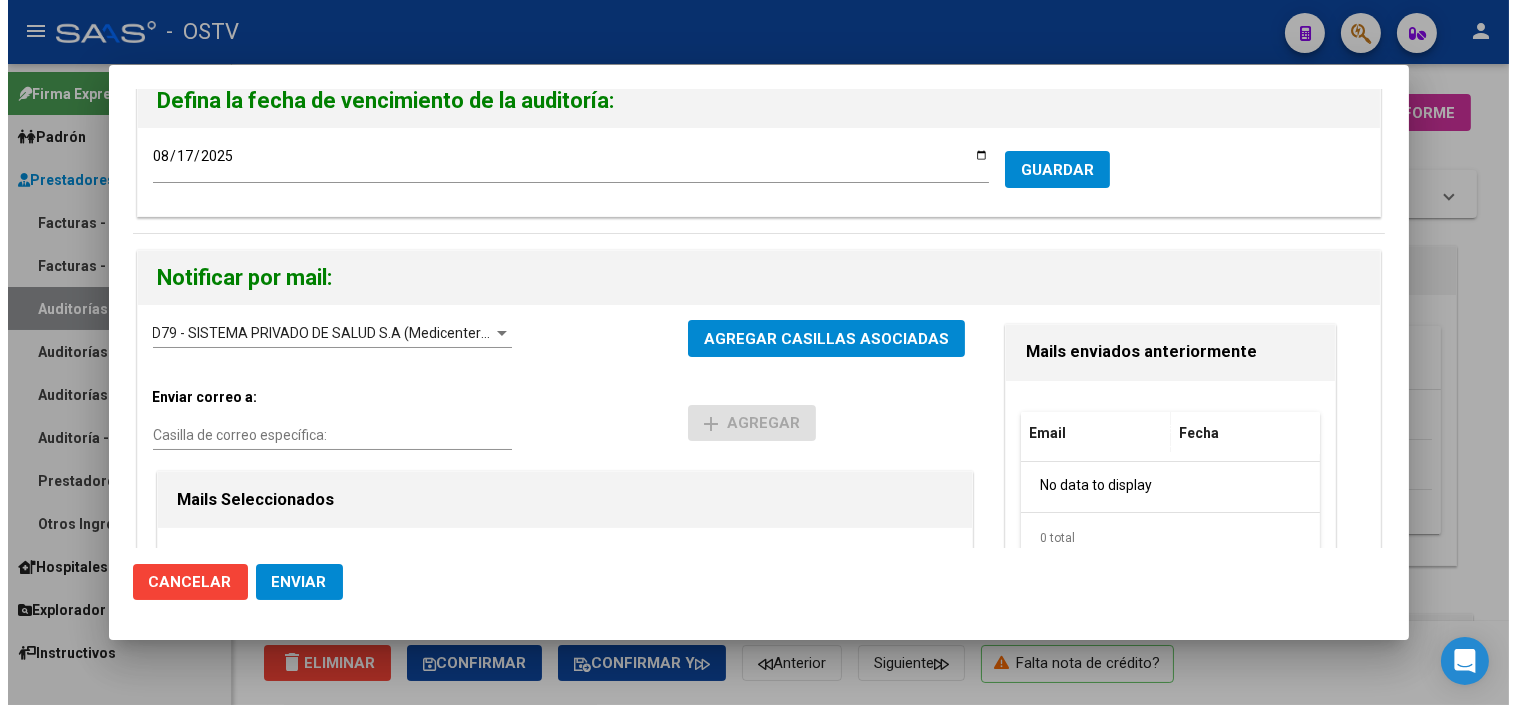 scroll, scrollTop: 0, scrollLeft: 0, axis: both 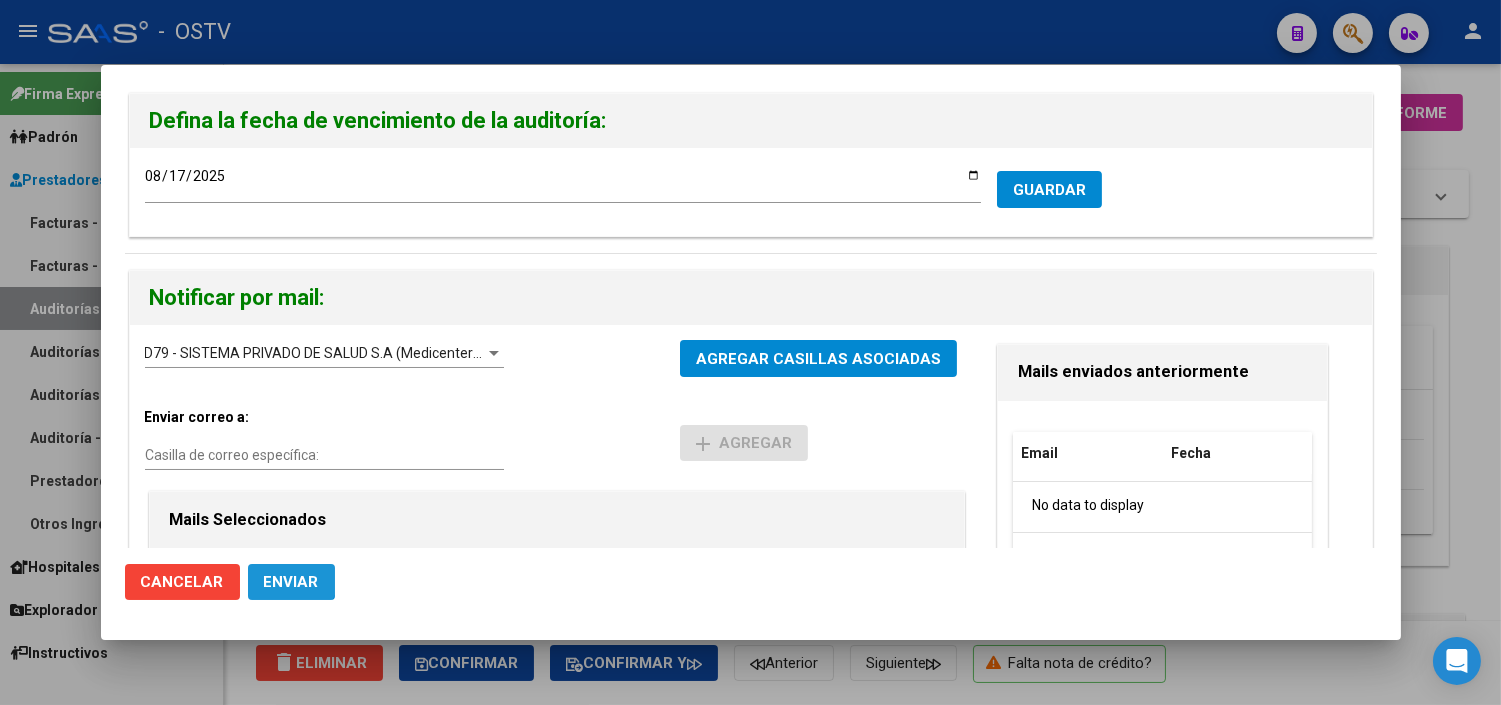 click on "Enviar" 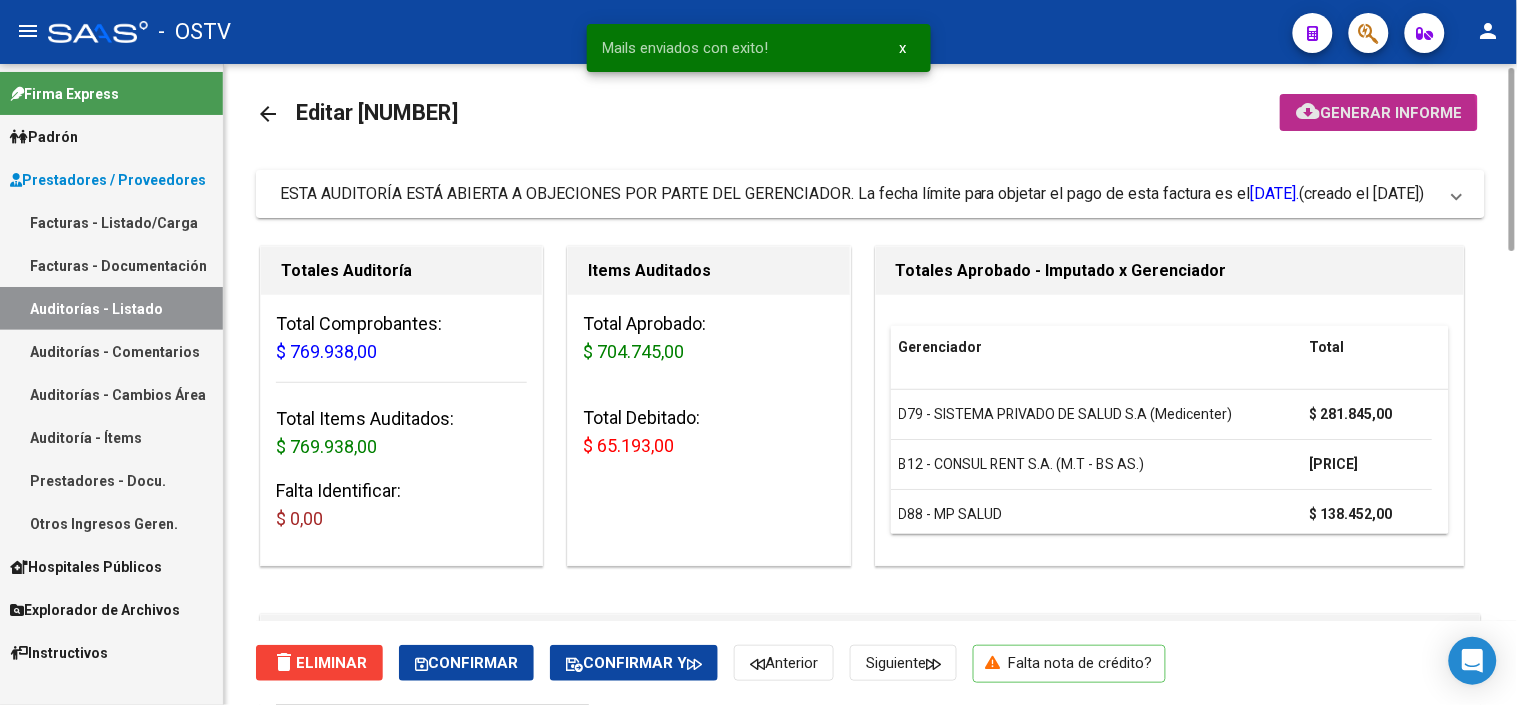 click on "Generar informe" 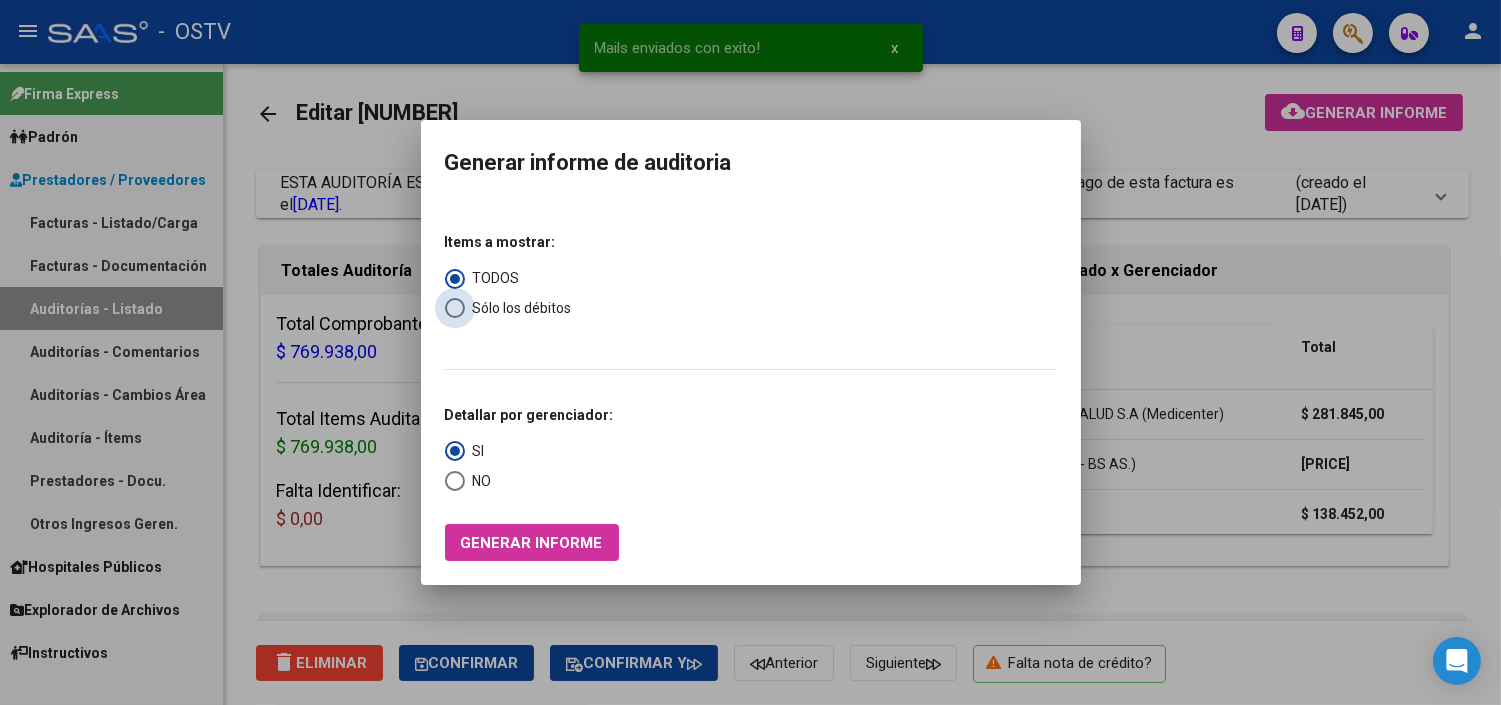 click on "Sólo los débitos" at bounding box center [518, 308] 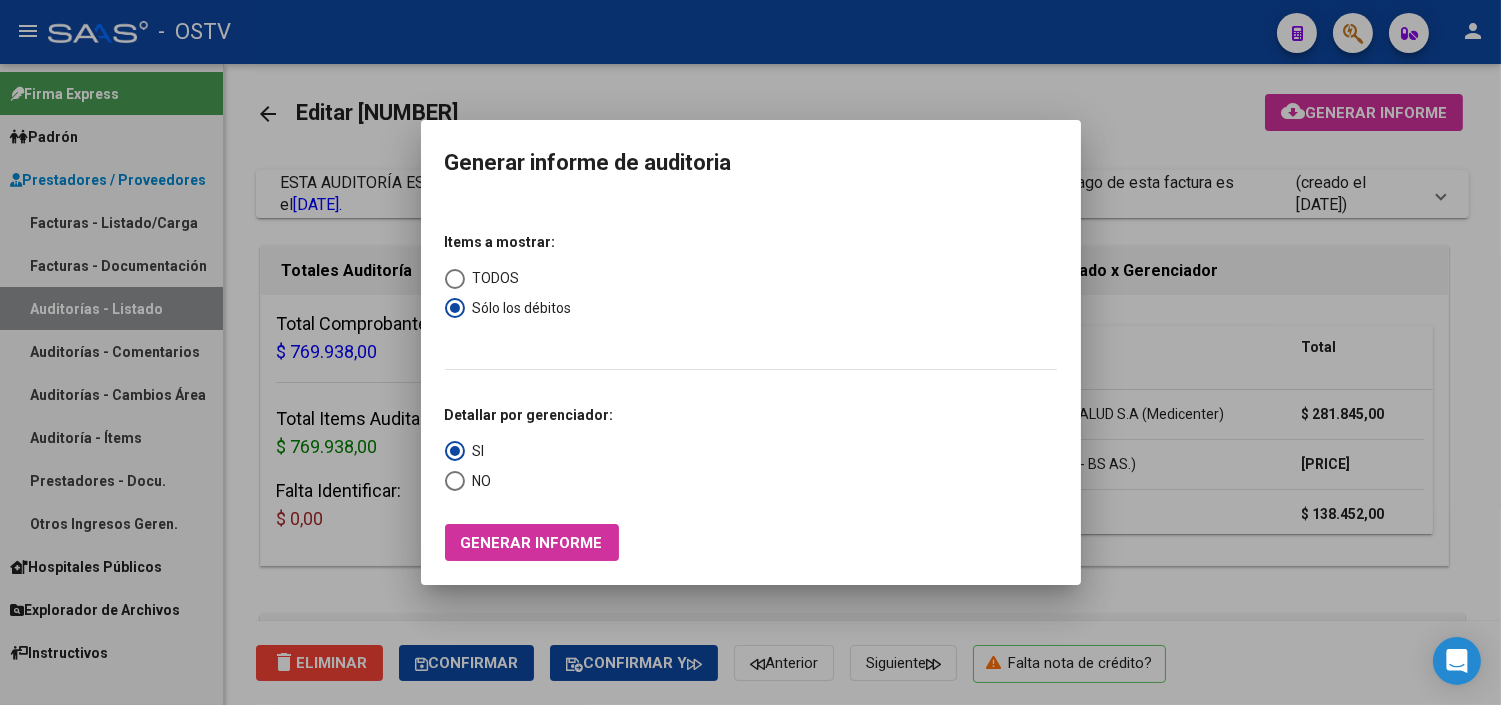 click on "Items a mostrar:   TODOS    Sólo los débitos Detallar por gerenciador:   SI   NO Generar informe" at bounding box center (751, 381) 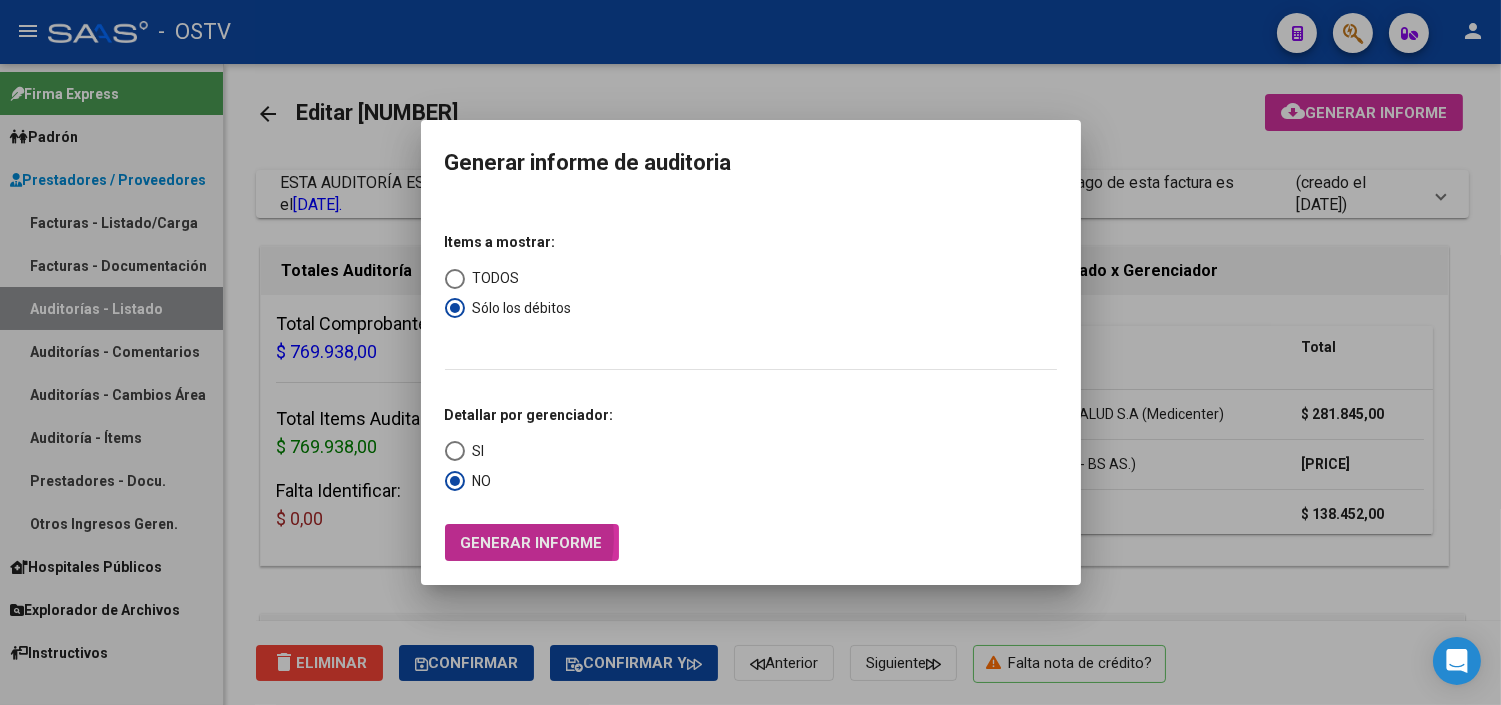 click on "Generar informe" at bounding box center (532, 543) 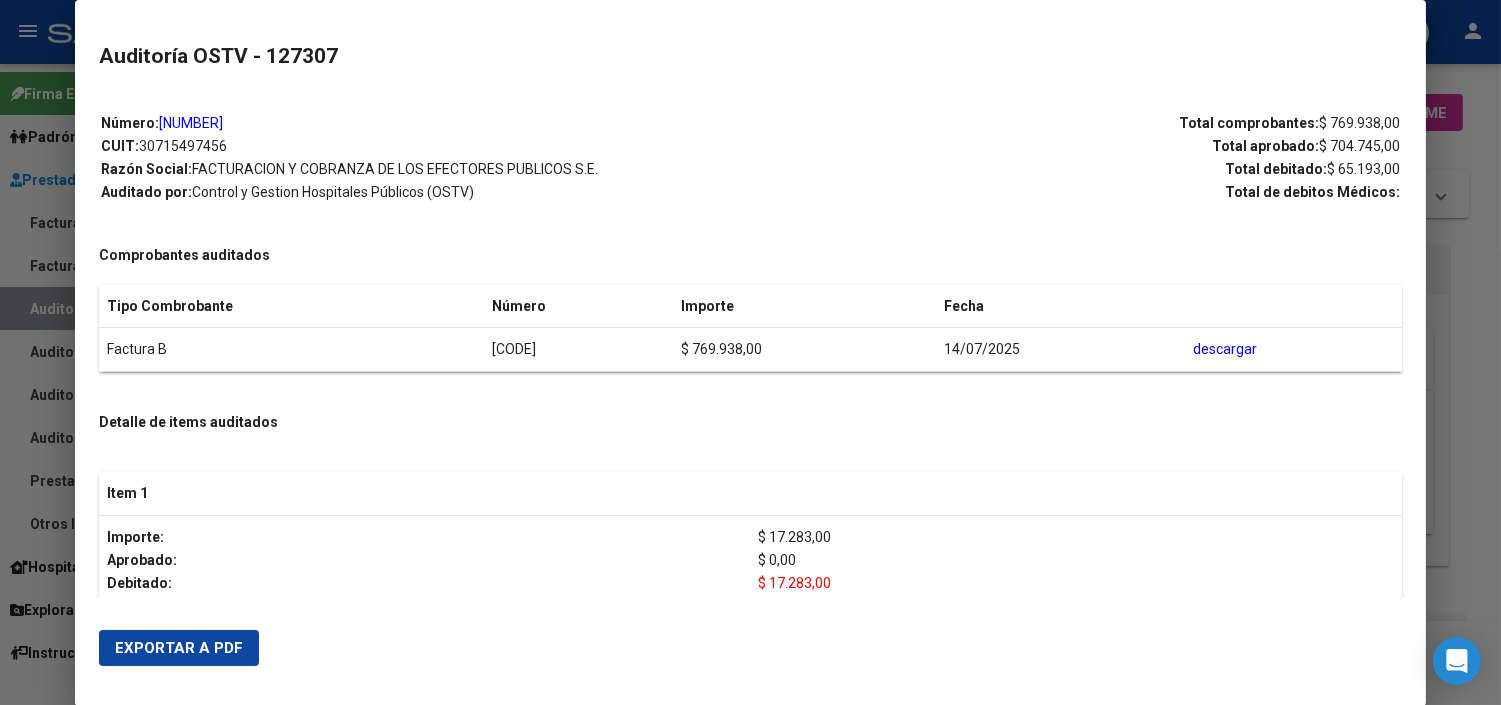 click on "Exportar a PDF" at bounding box center (179, 648) 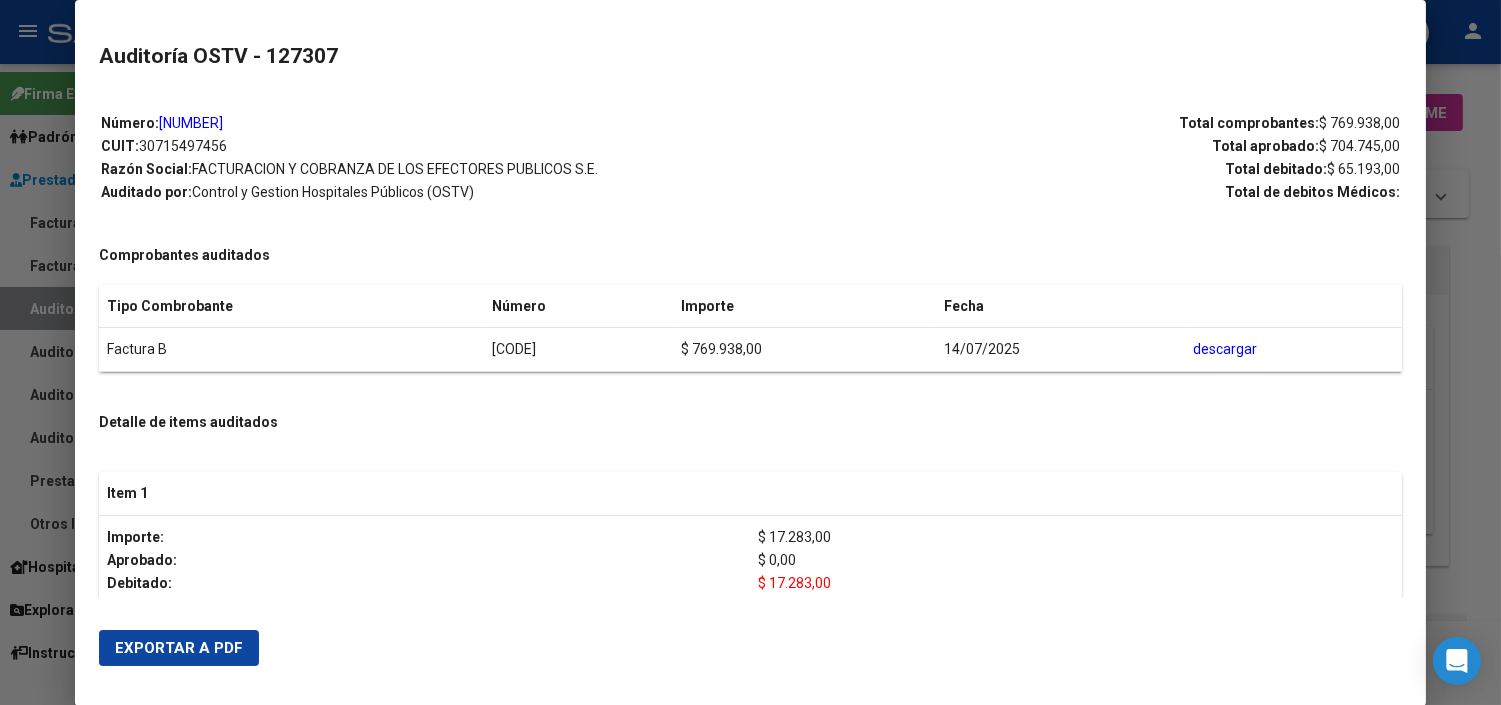 click at bounding box center [750, 352] 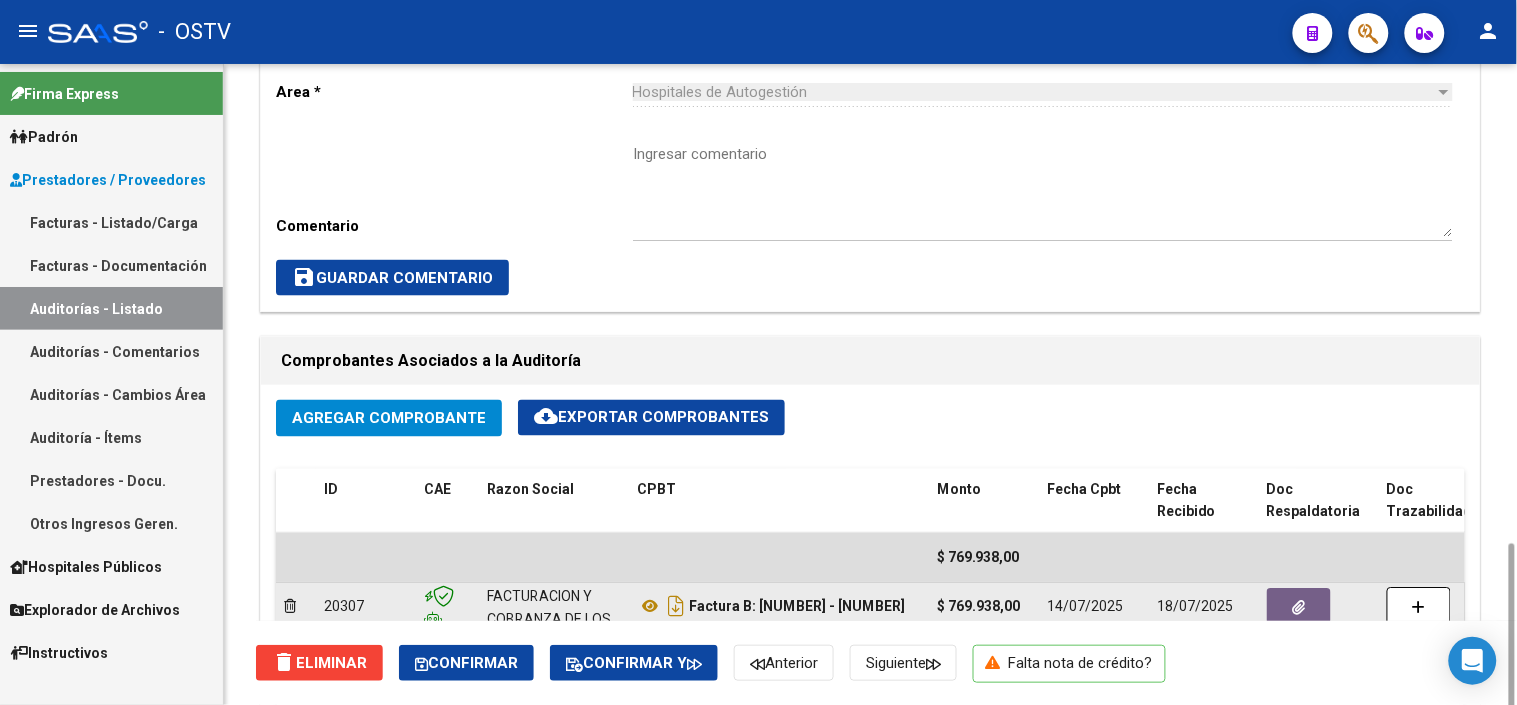 scroll, scrollTop: 903, scrollLeft: 0, axis: vertical 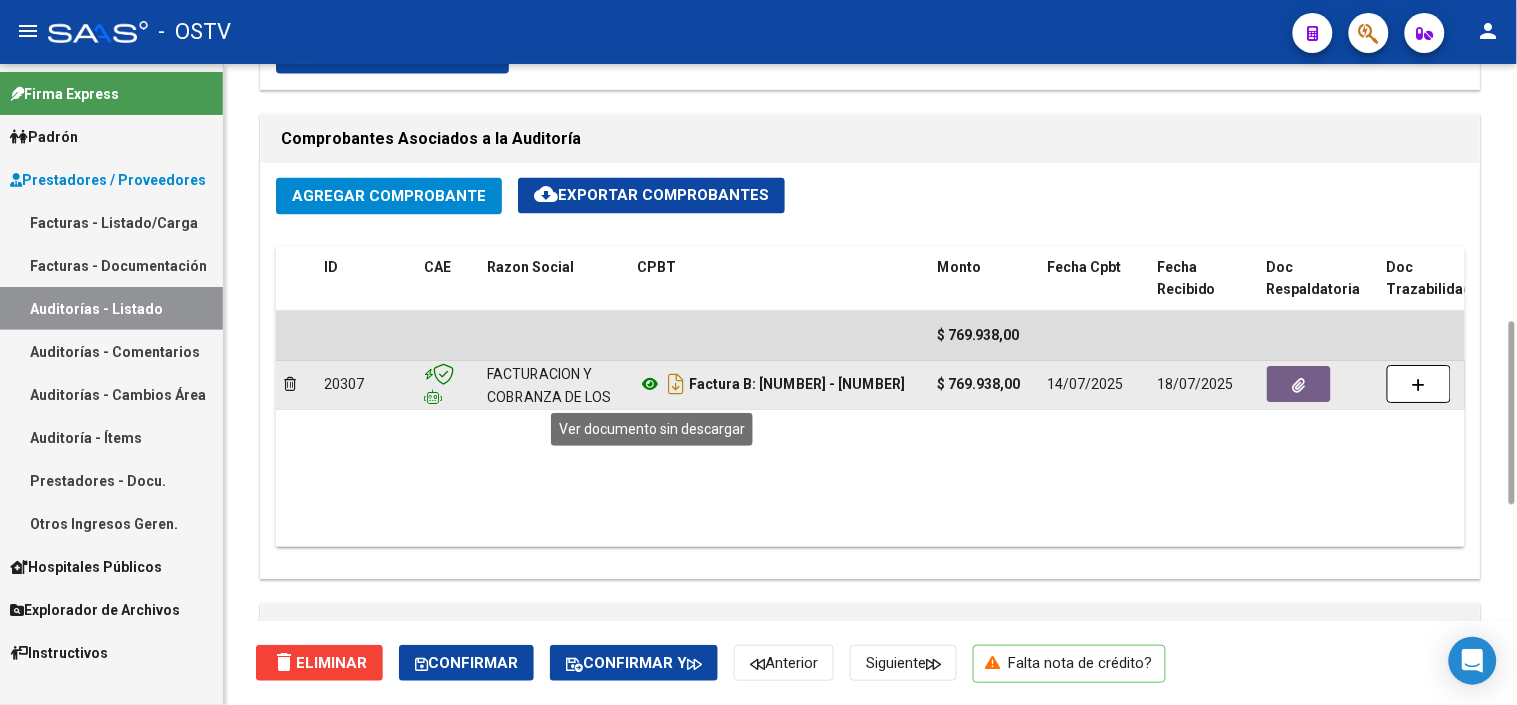 click 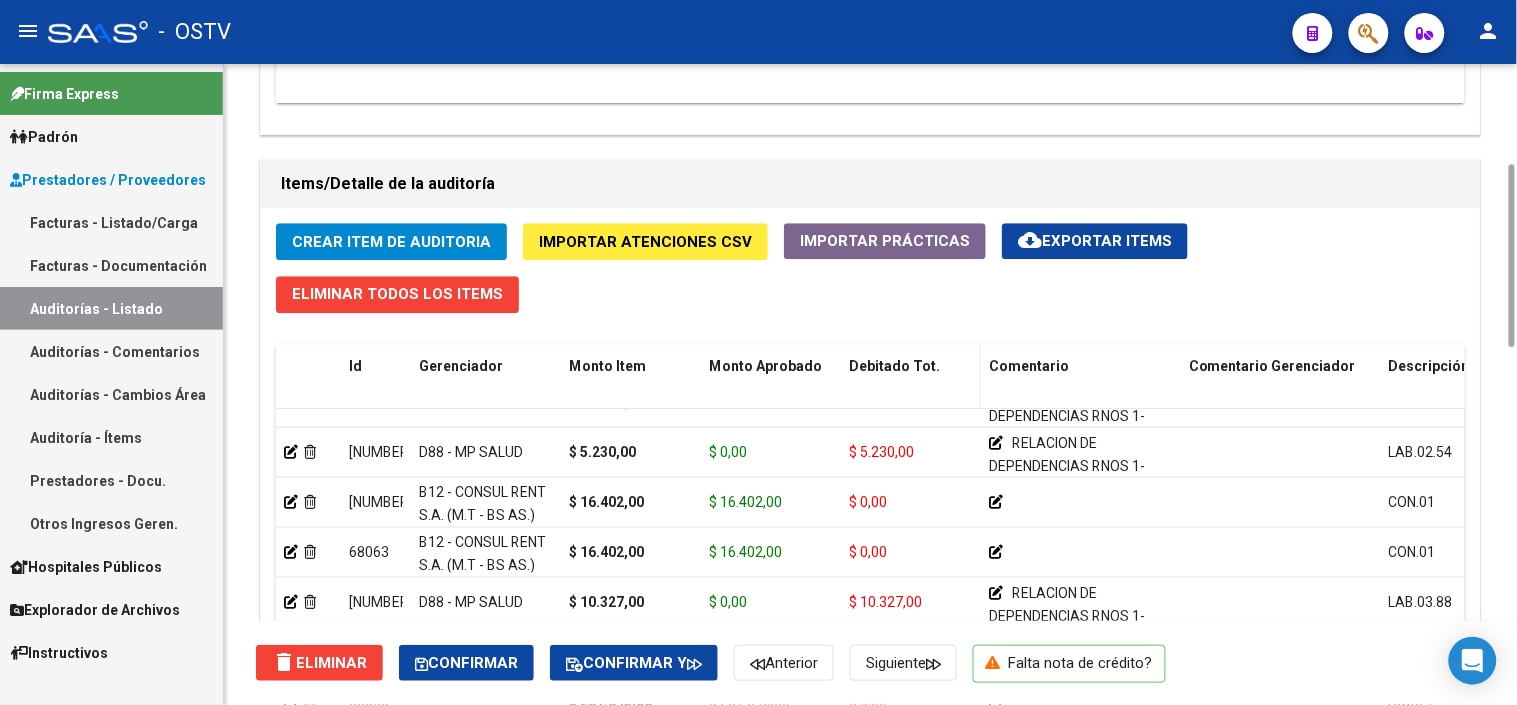 scroll, scrollTop: 903, scrollLeft: 0, axis: vertical 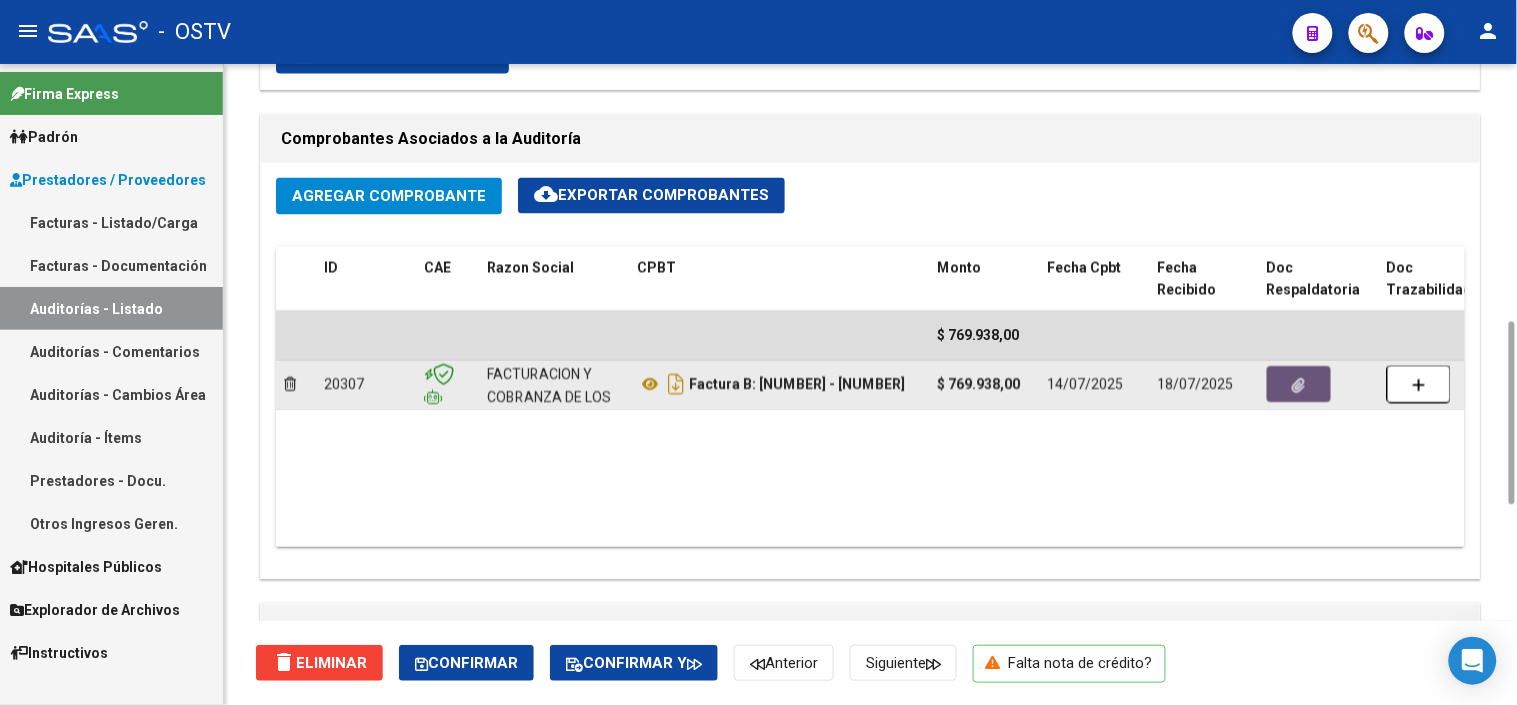 click 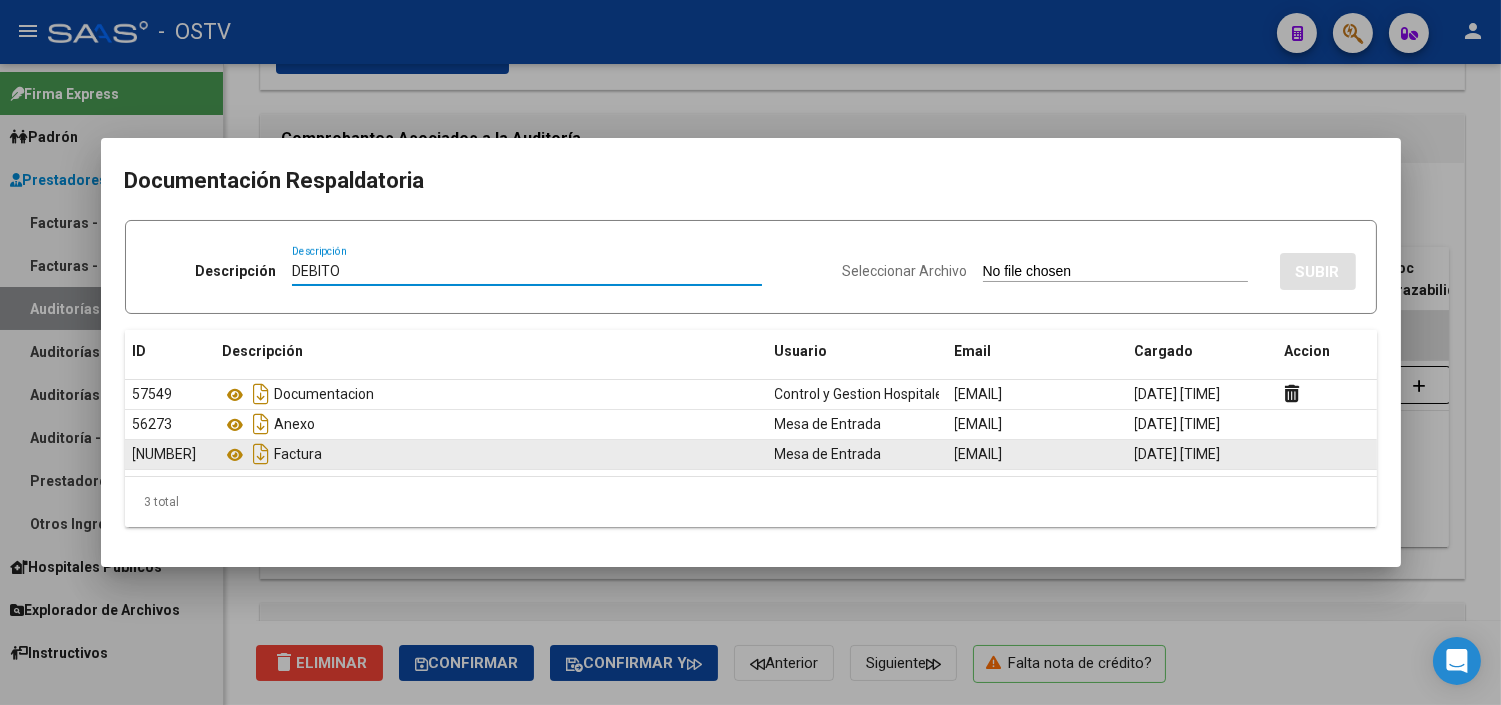 type on "DEBITO" 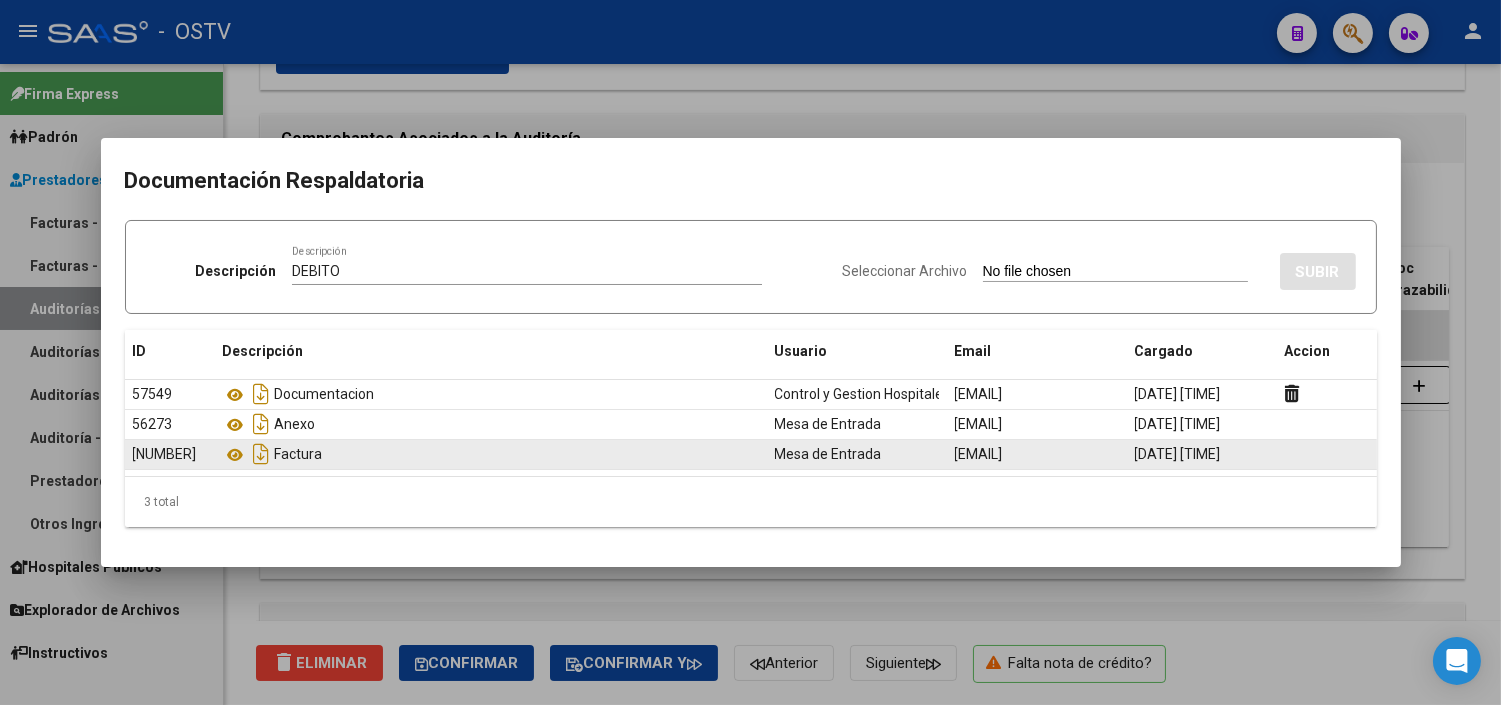 click on "Seleccionar Archivo" at bounding box center (1115, 272) 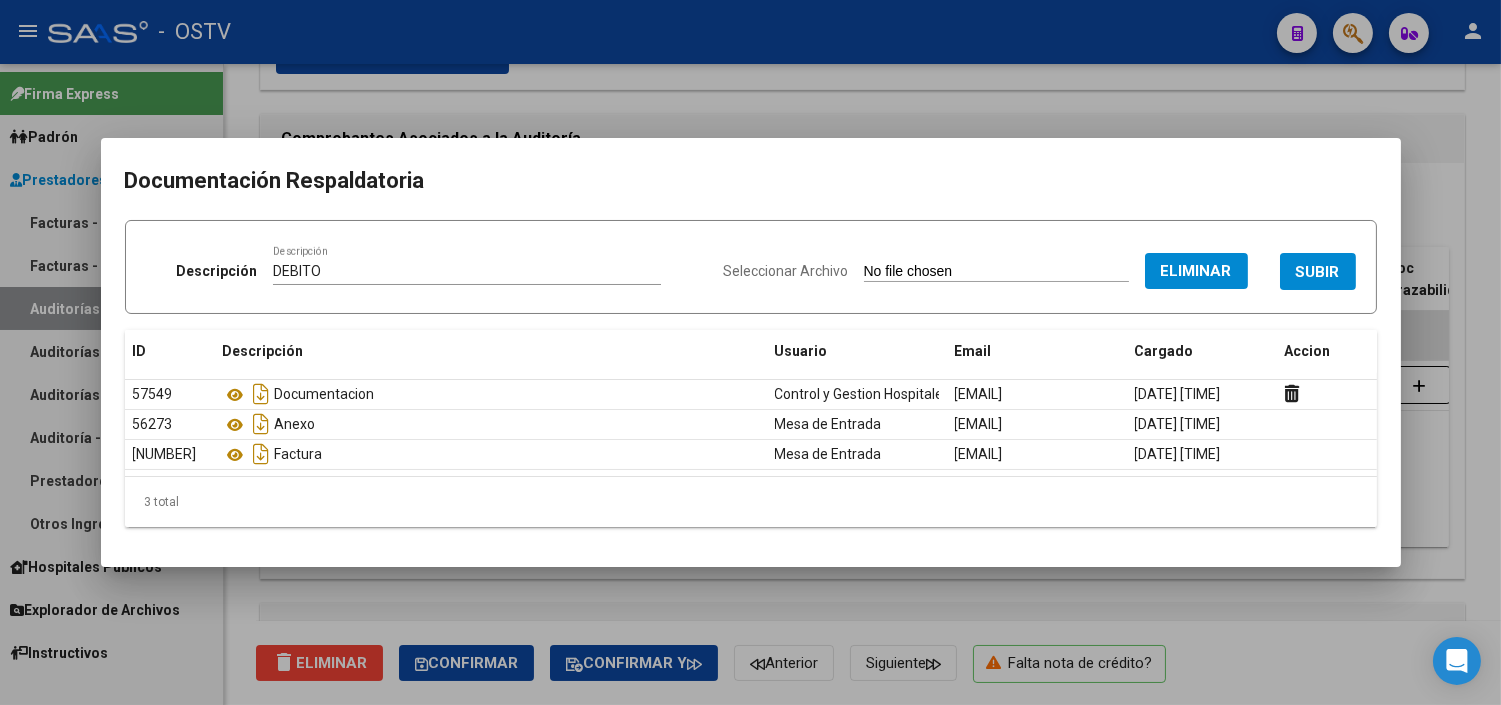 click on "SUBIR" at bounding box center [1318, 272] 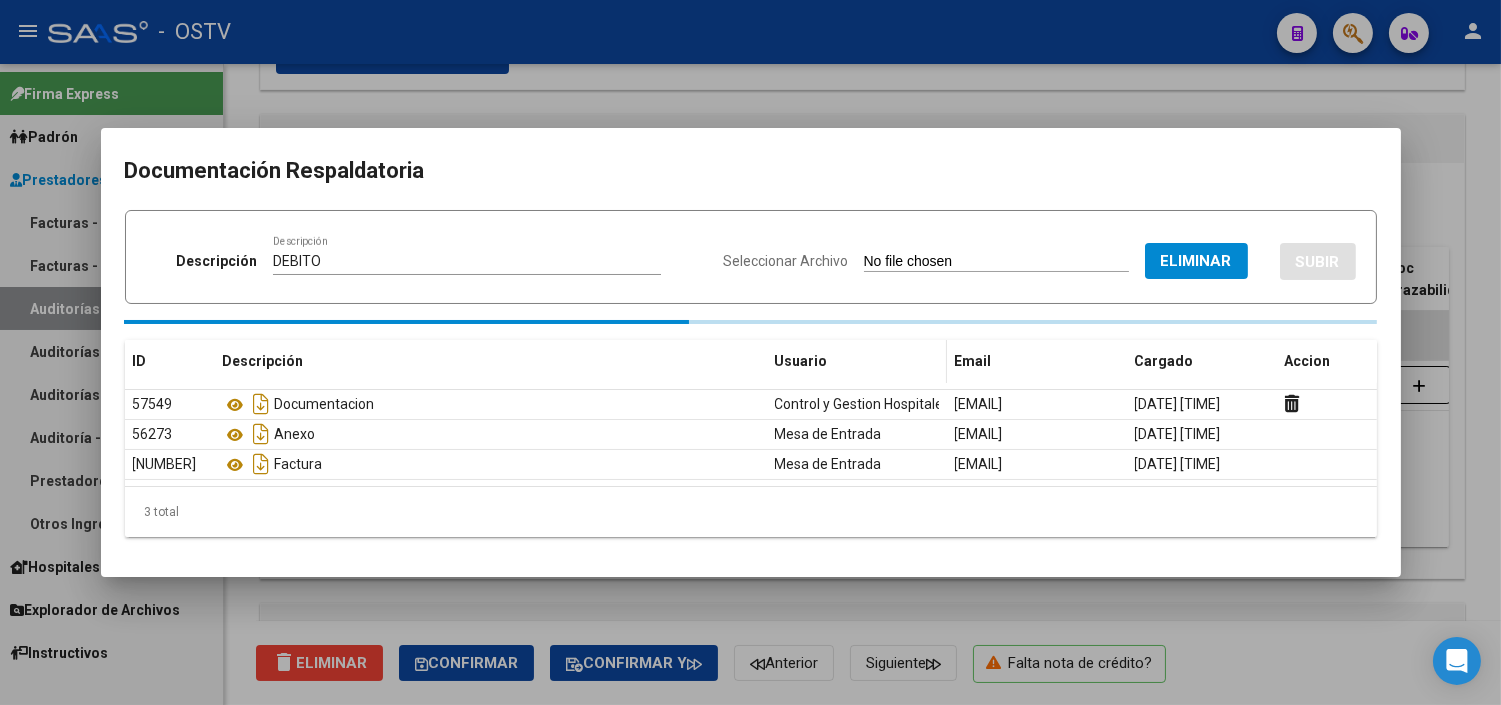type 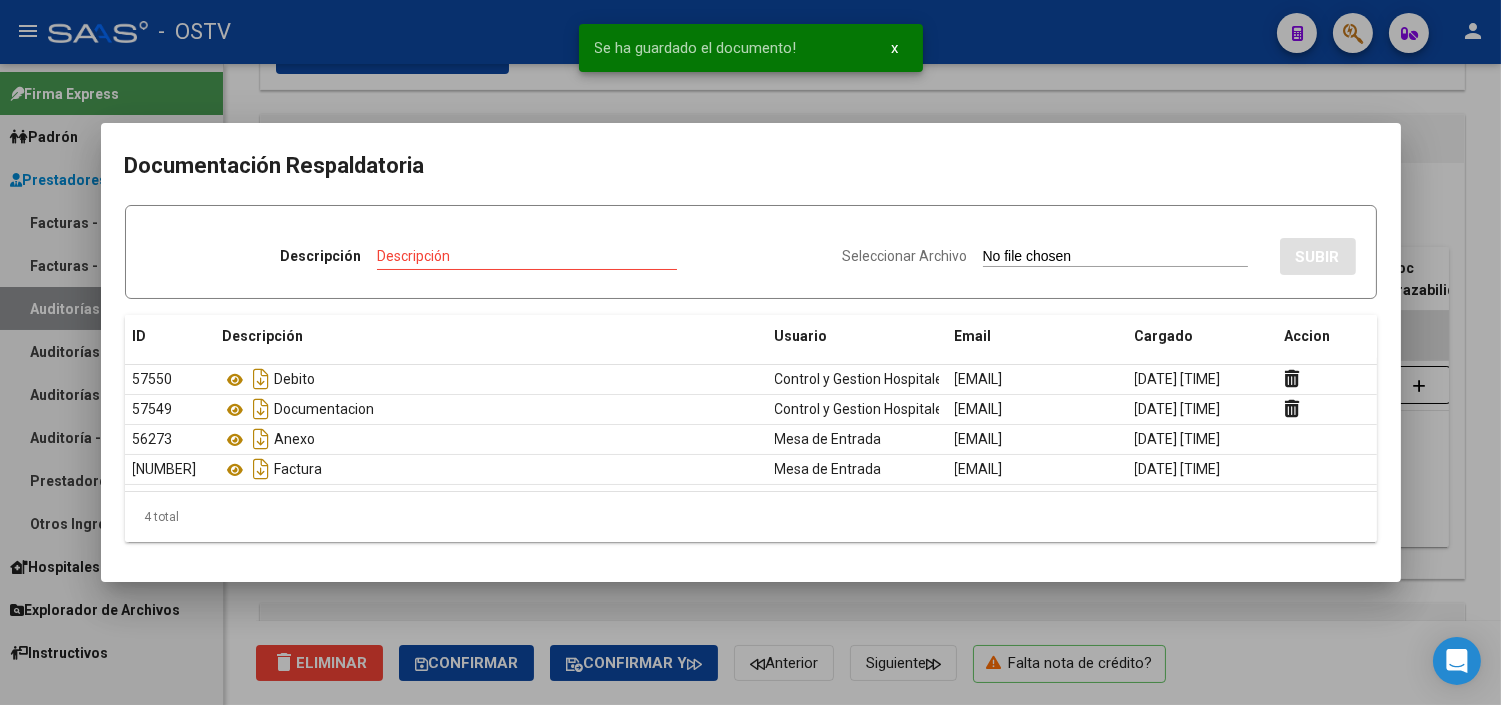 click at bounding box center [750, 352] 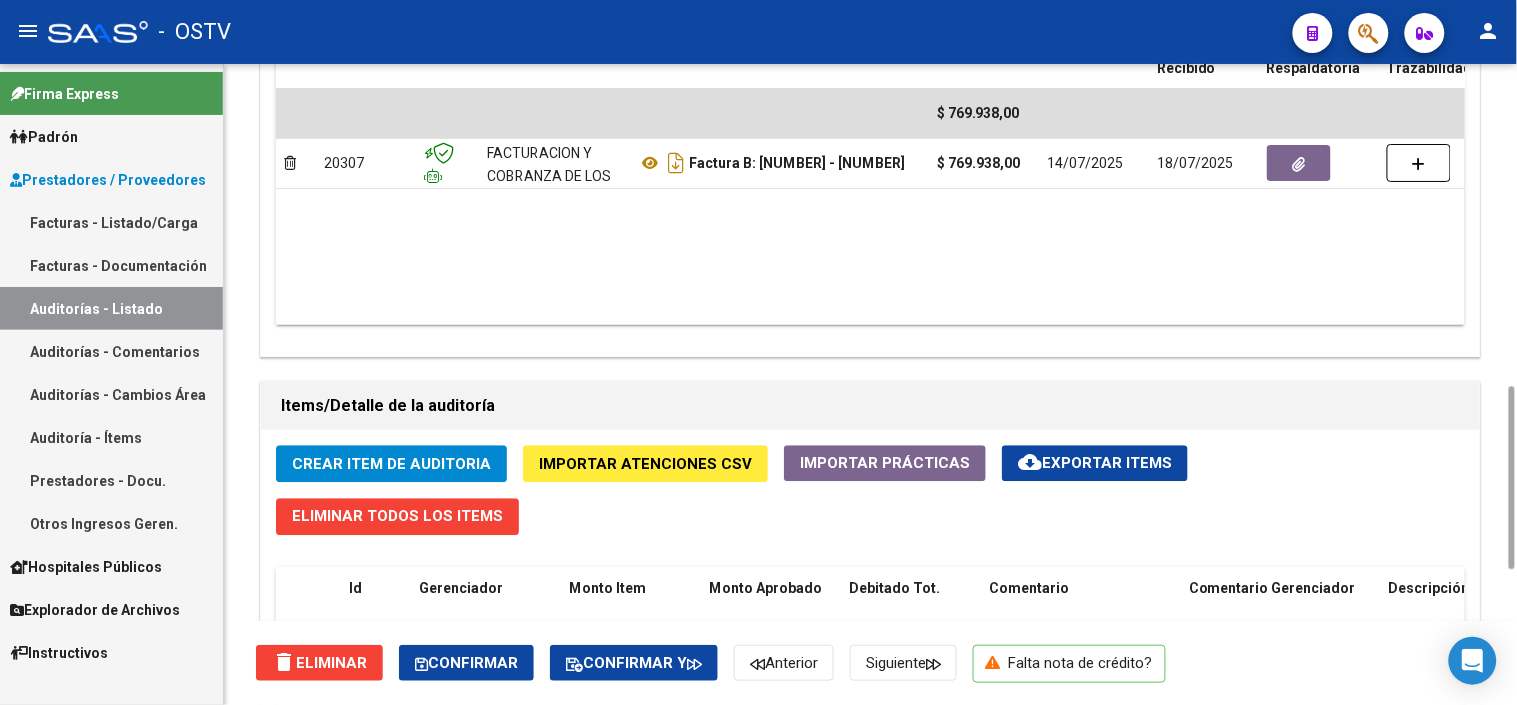 scroll, scrollTop: 1347, scrollLeft: 0, axis: vertical 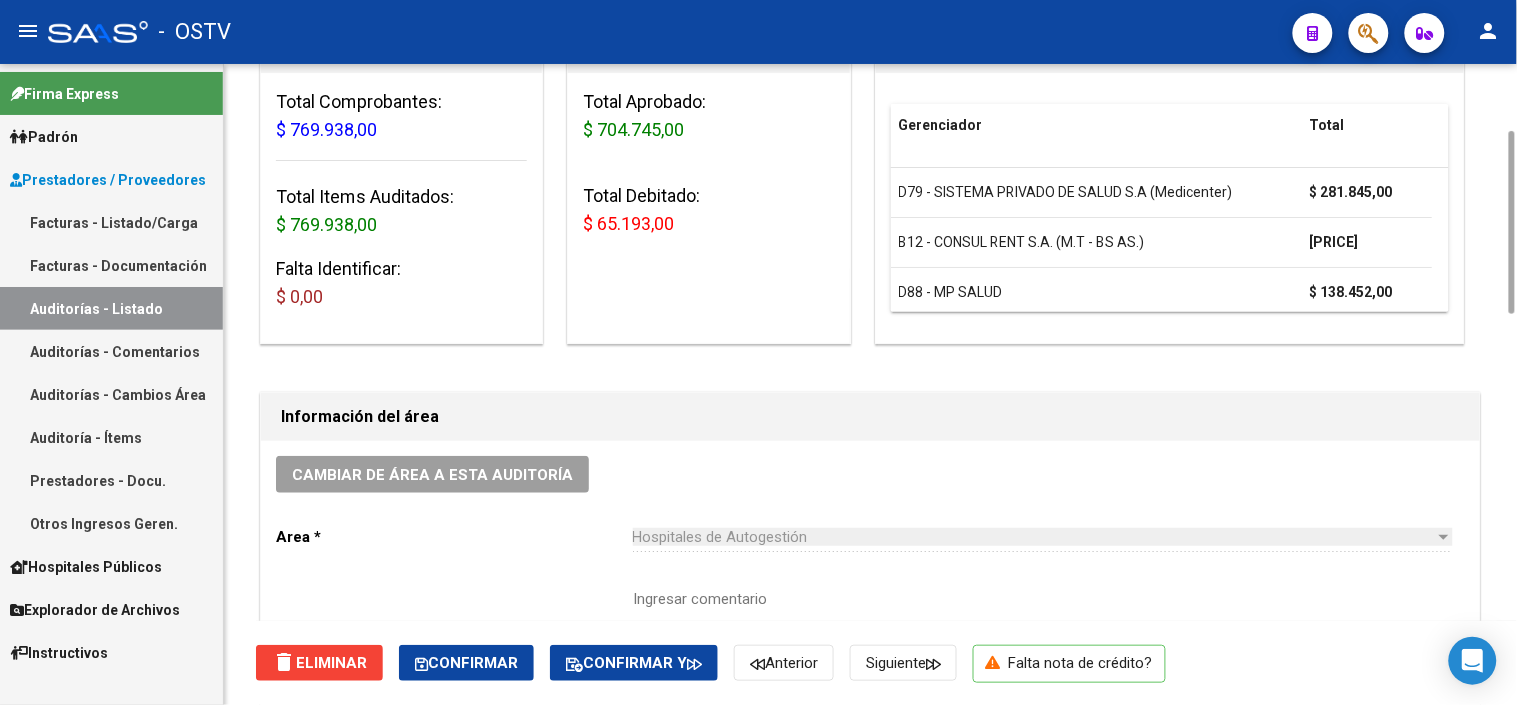 click on "Ingresar comentario" at bounding box center [1043, 635] 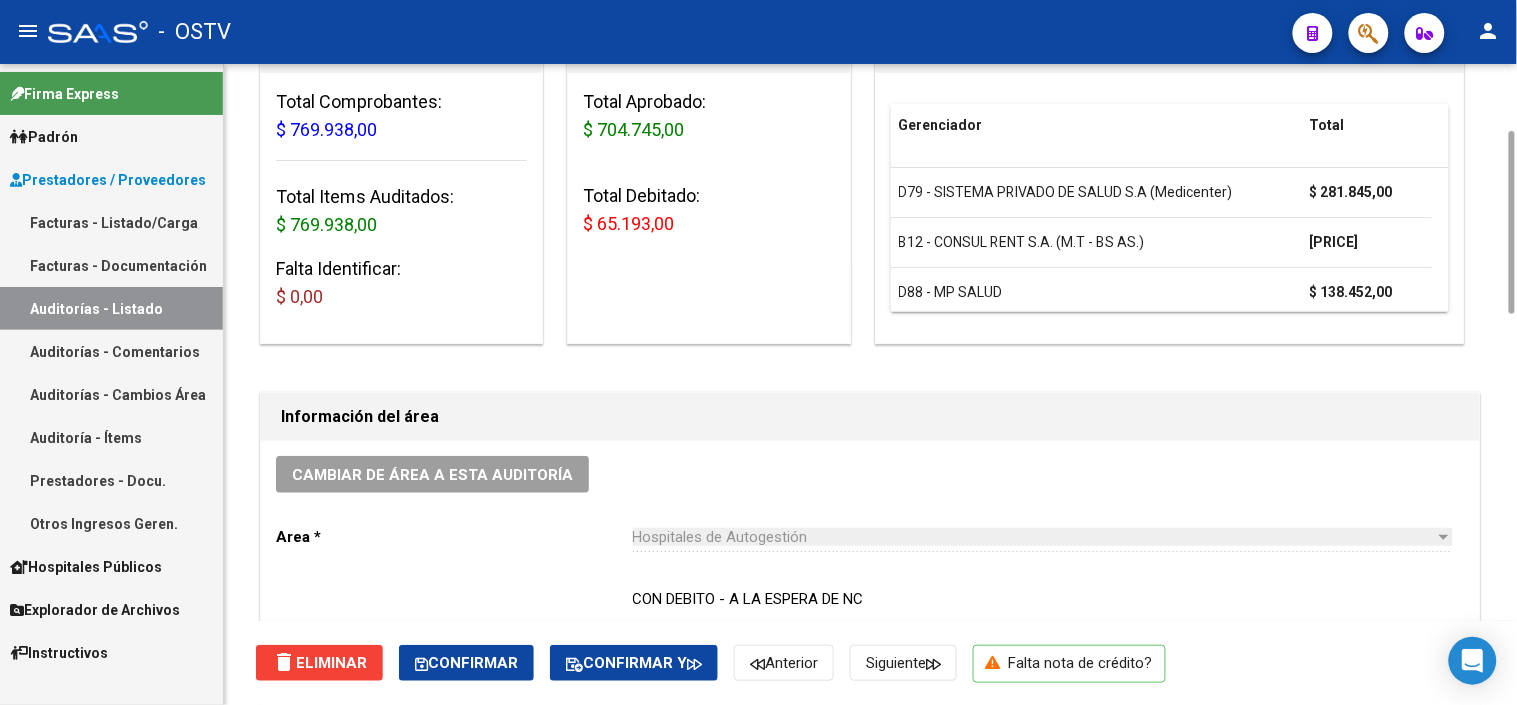 scroll, scrollTop: 681, scrollLeft: 0, axis: vertical 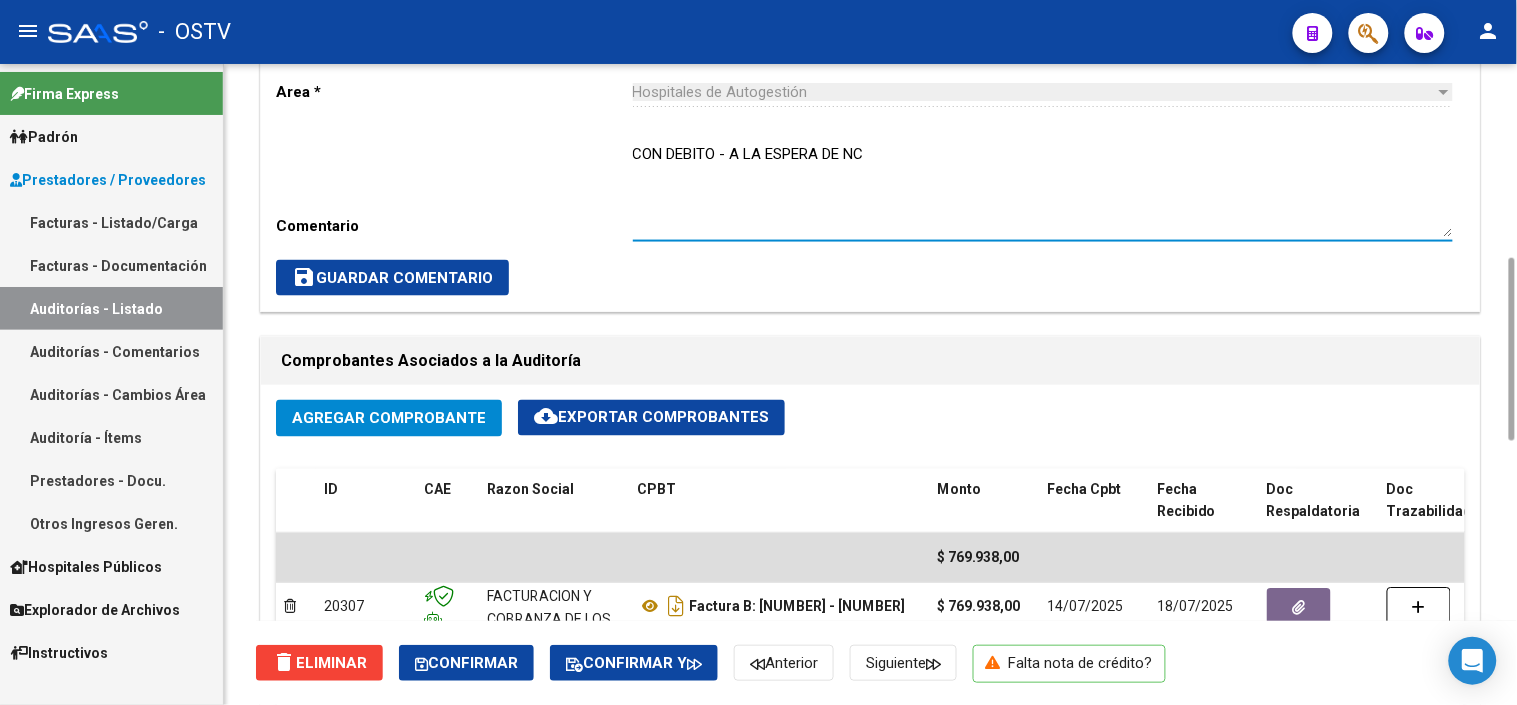type on "CON DEBITO - A LA ESPERA DE NC" 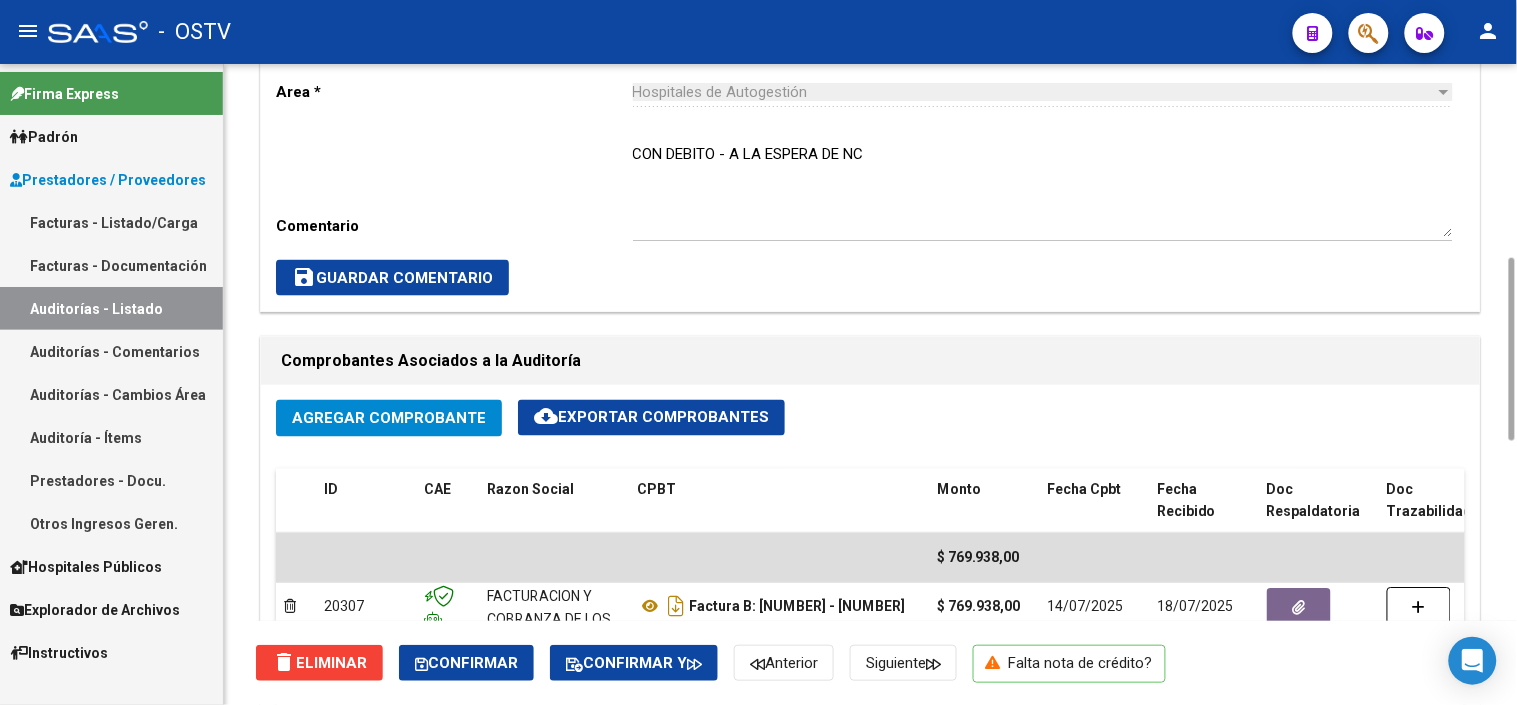 click on "Cambiar de área a esta auditoría  Area * Hospitales de Autogestión Seleccionar area Comentario    CON DEBITO - A LA ESPERA DE NC Ingresar comentario  save  Guardar Comentario" 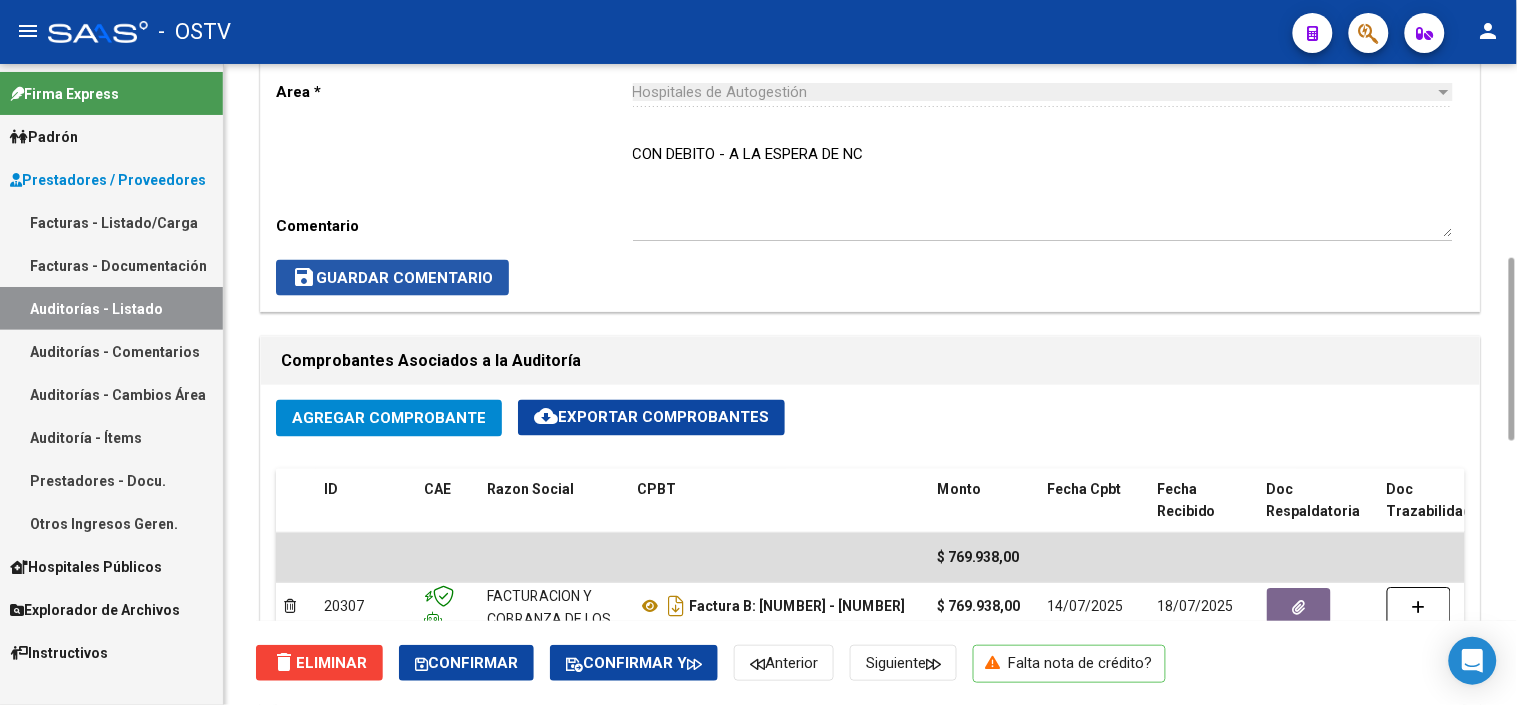 click on "save  Guardar Comentario" 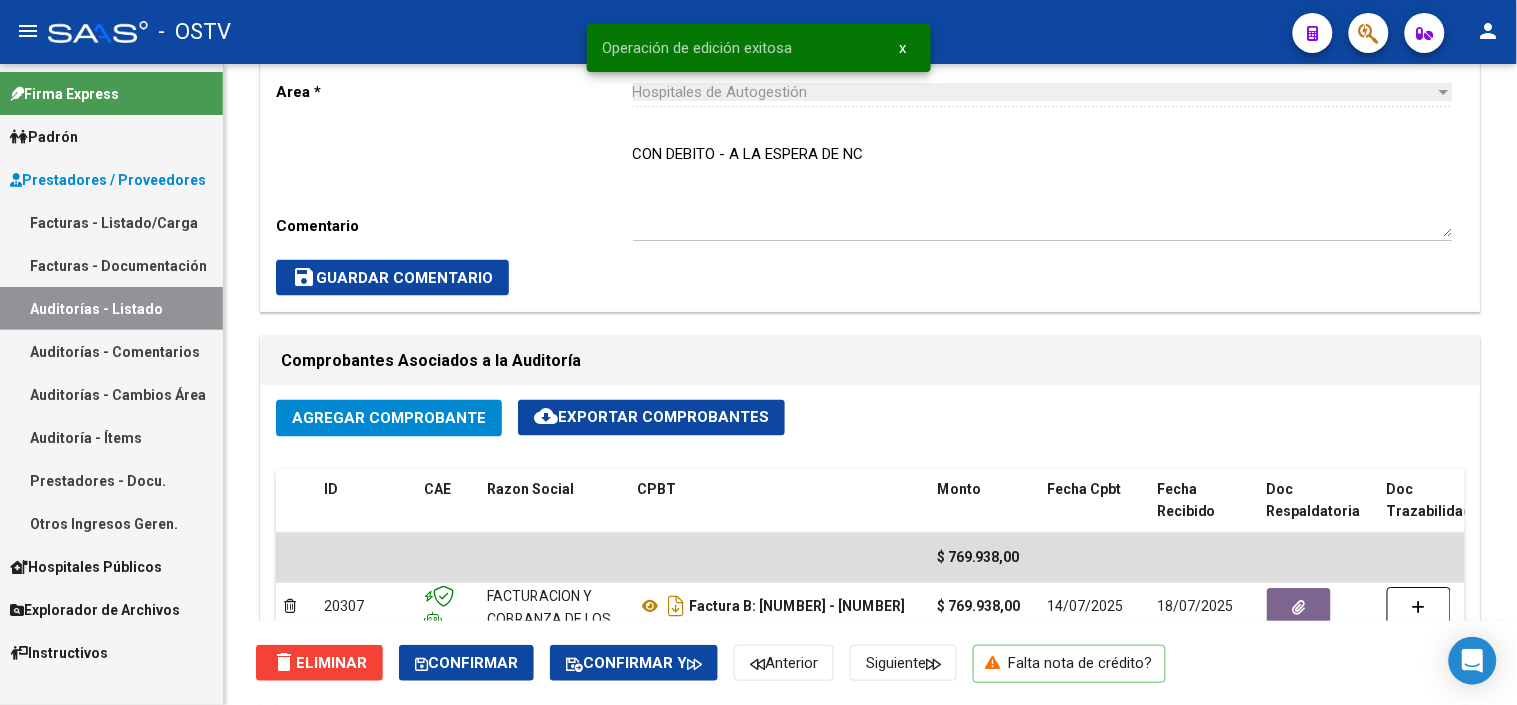 click on "Auditorías - Listado" at bounding box center (111, 308) 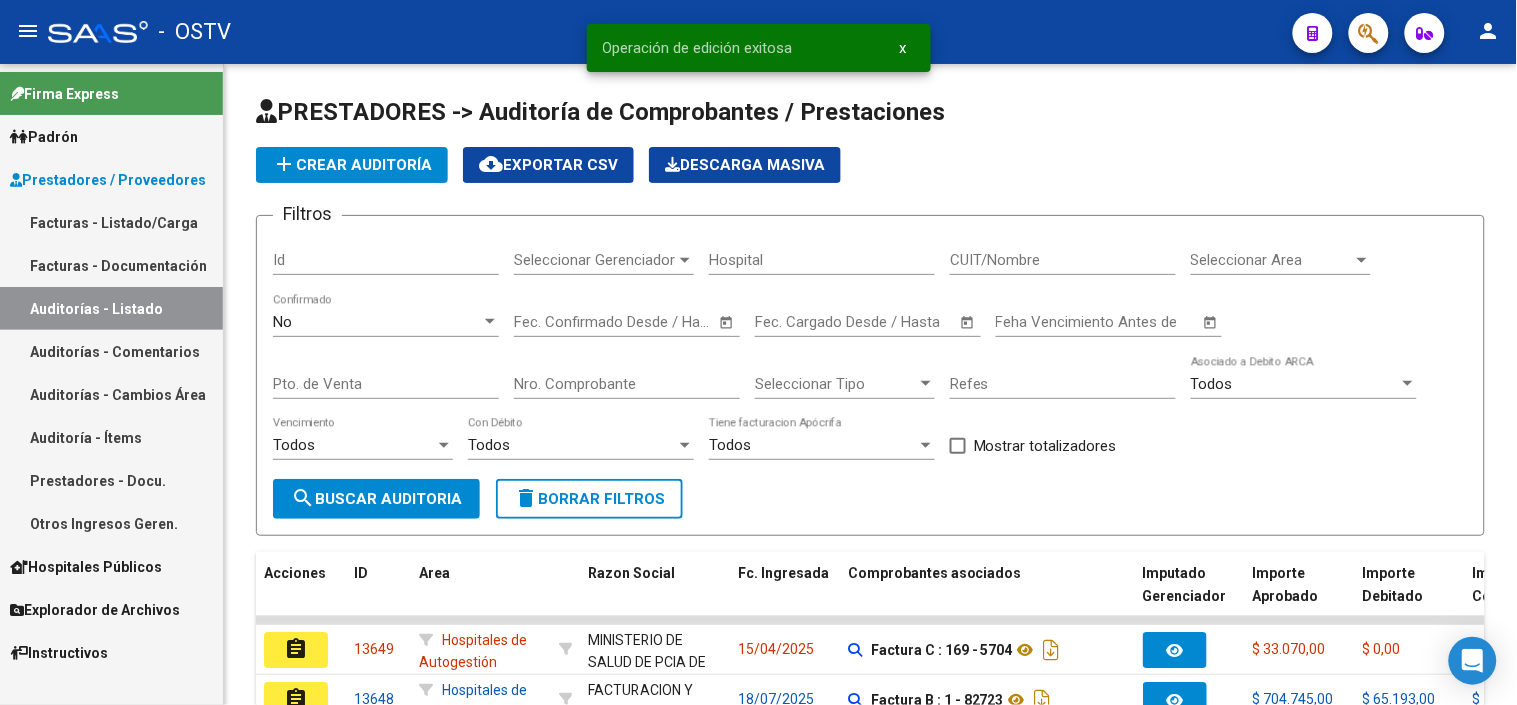 scroll, scrollTop: 444, scrollLeft: 0, axis: vertical 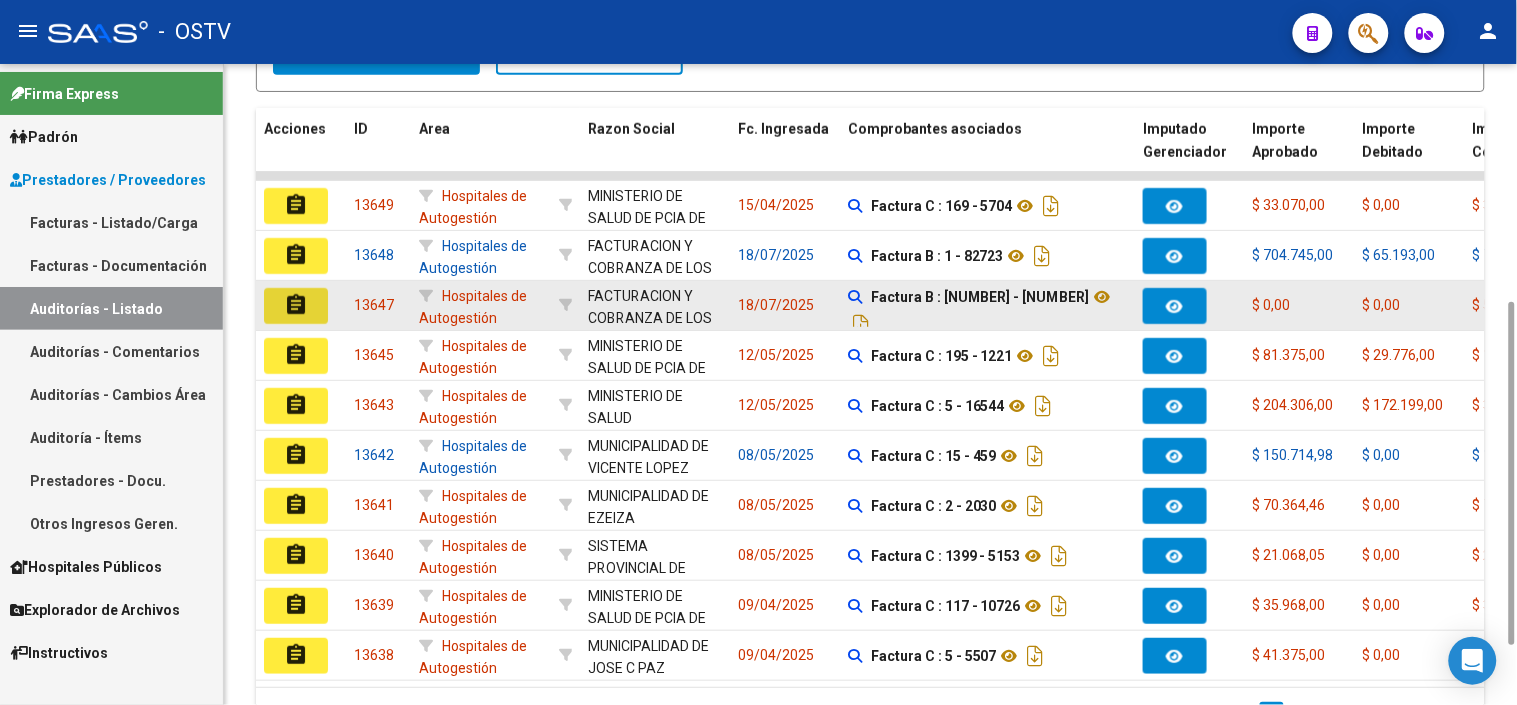 click on "assignment" 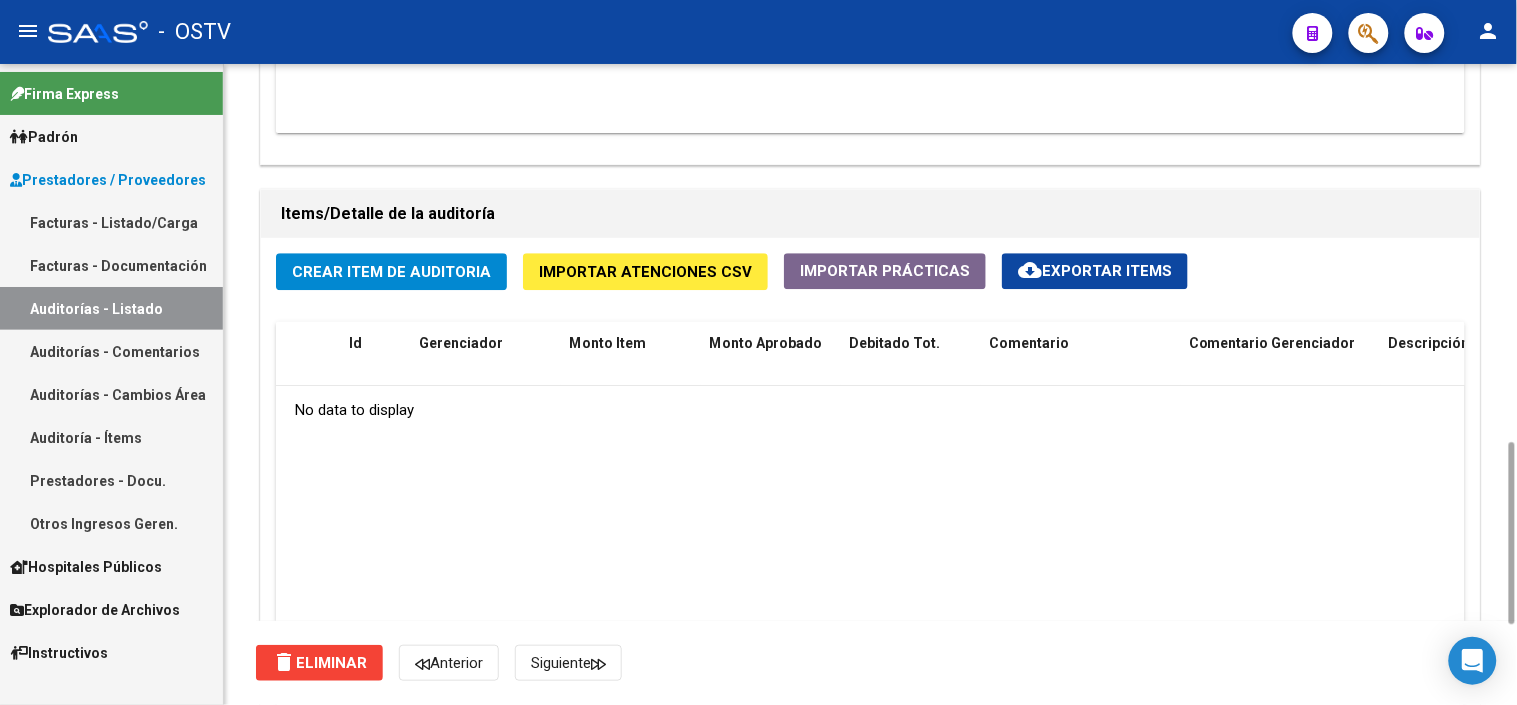scroll, scrollTop: 1111, scrollLeft: 0, axis: vertical 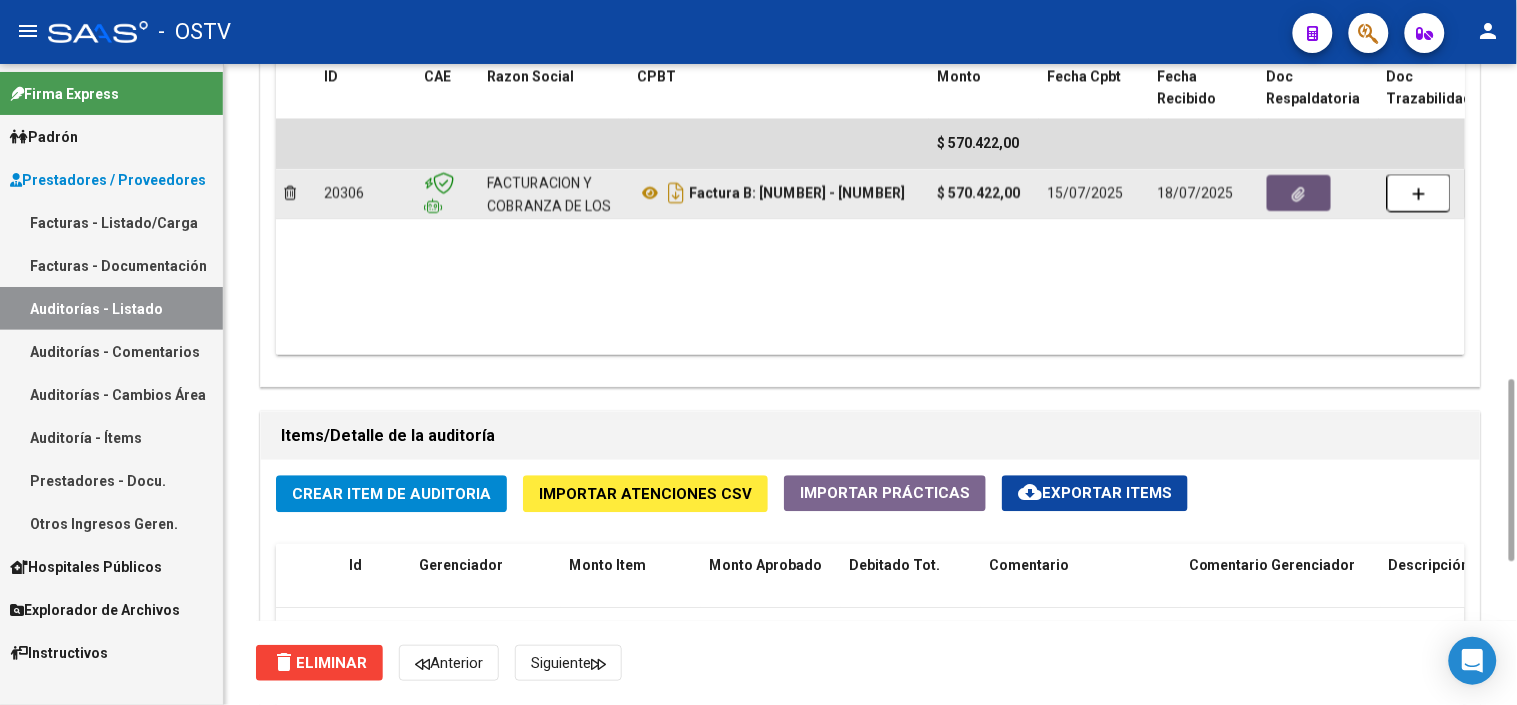 click 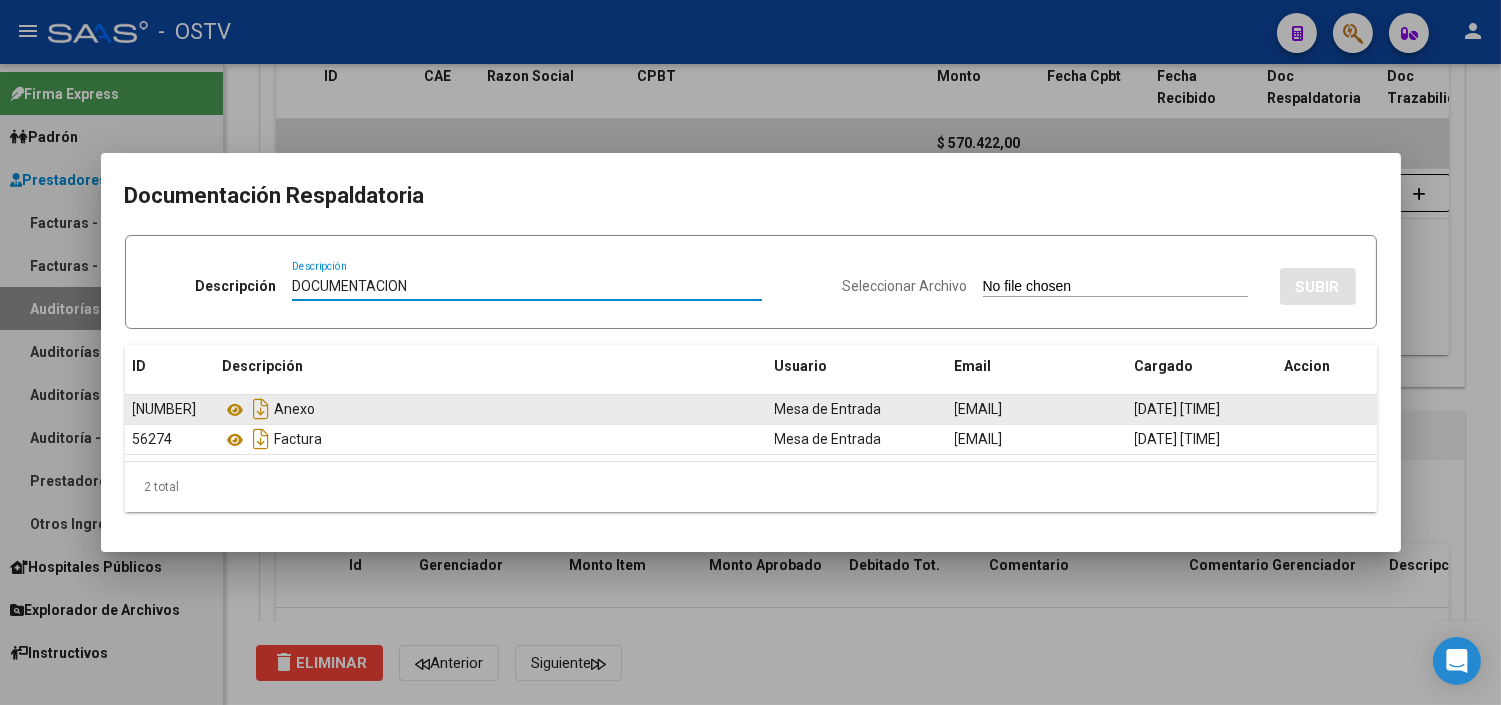 type on "DOCUMENTACION" 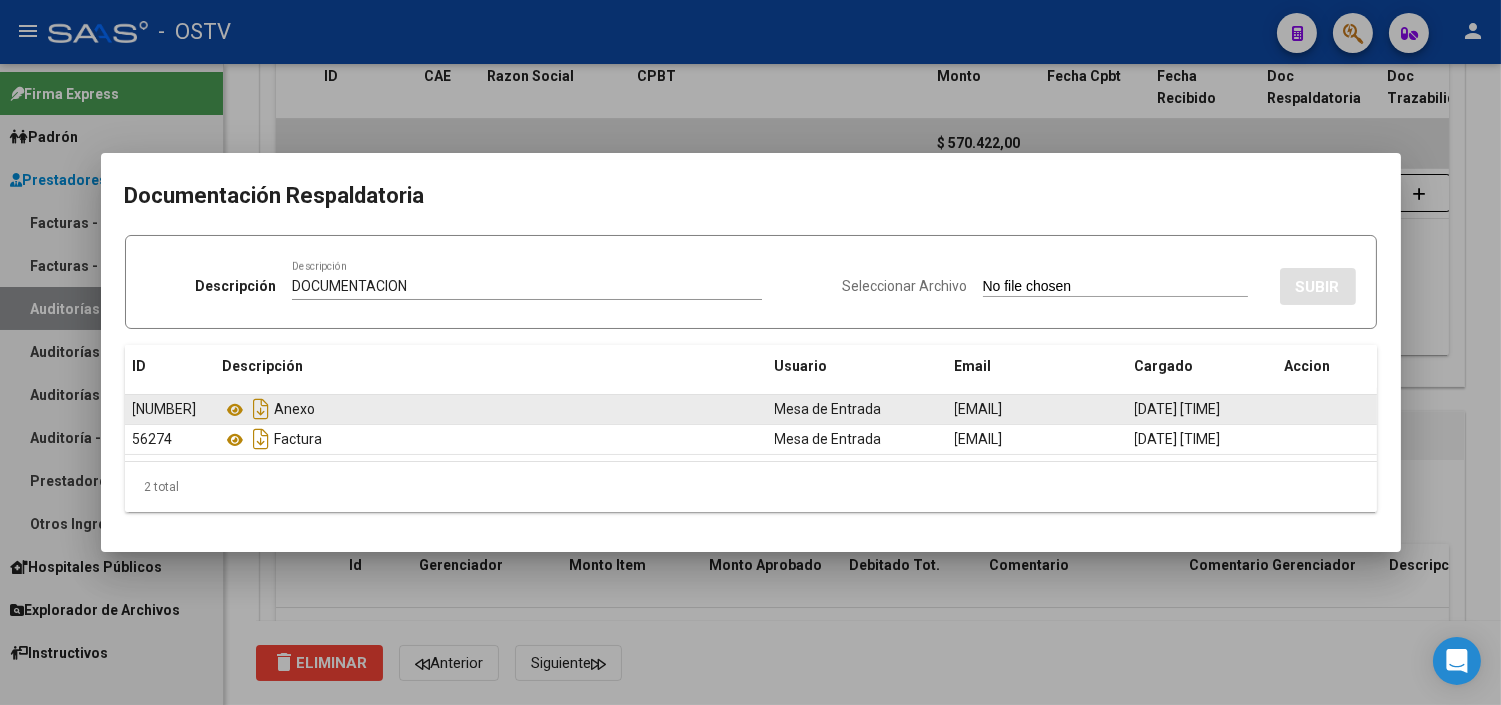 click on "Seleccionar Archivo" at bounding box center (1115, 287) 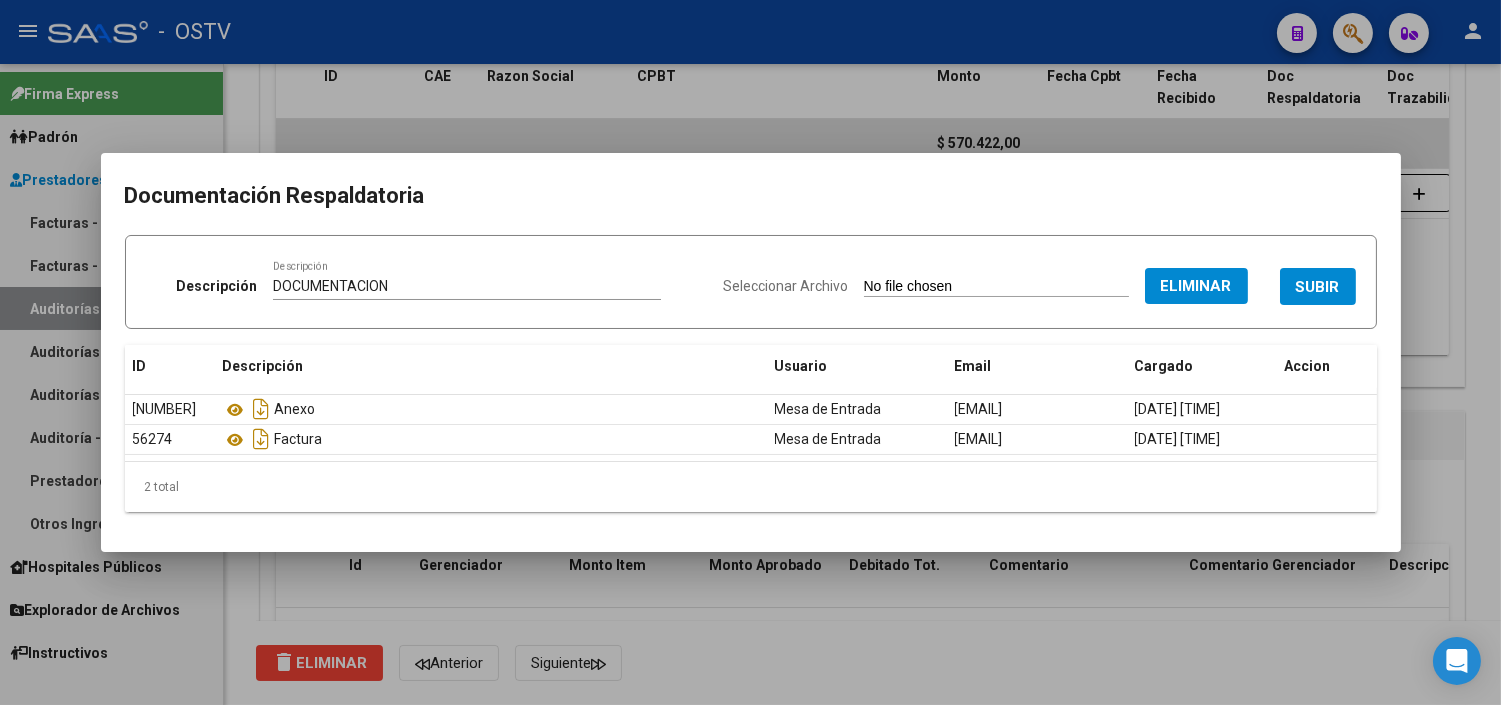click on "SUBIR" at bounding box center (1318, 286) 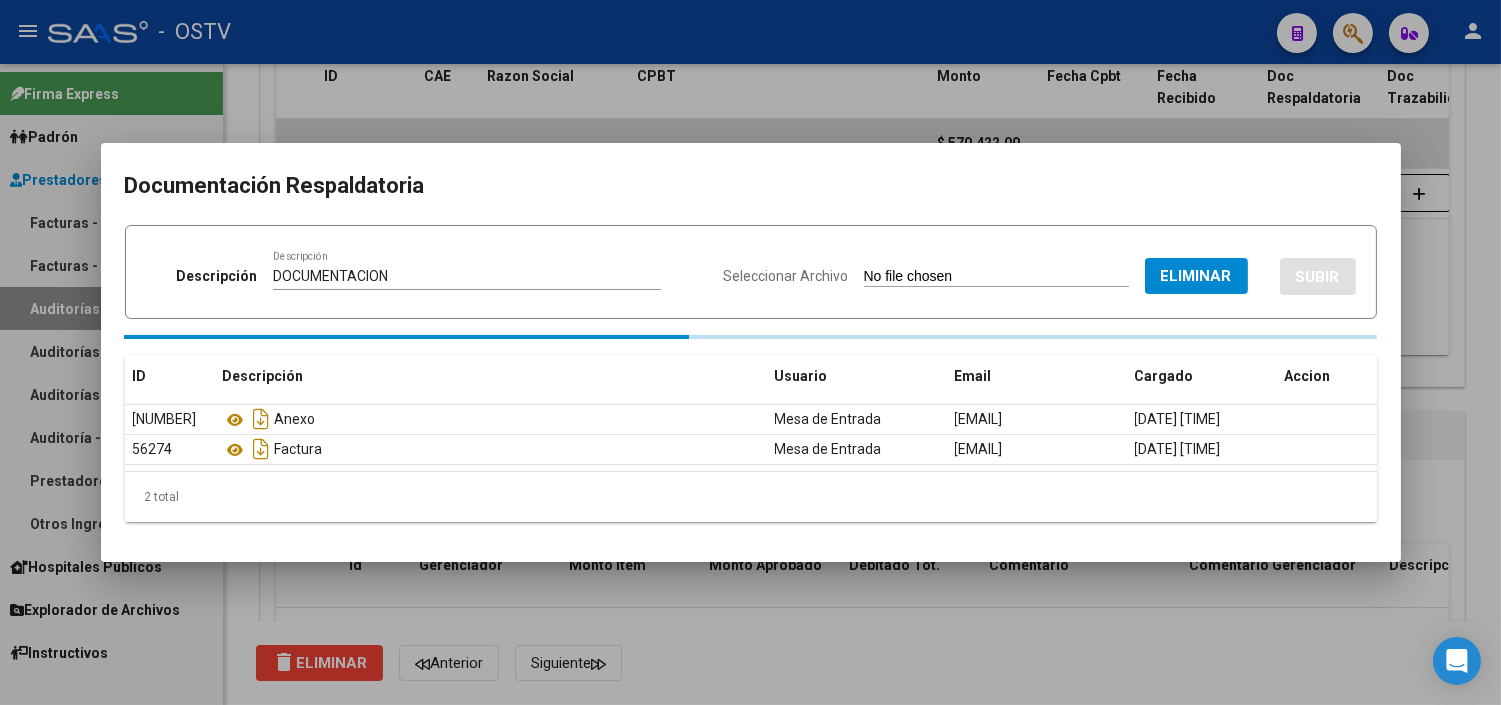 click at bounding box center (750, 352) 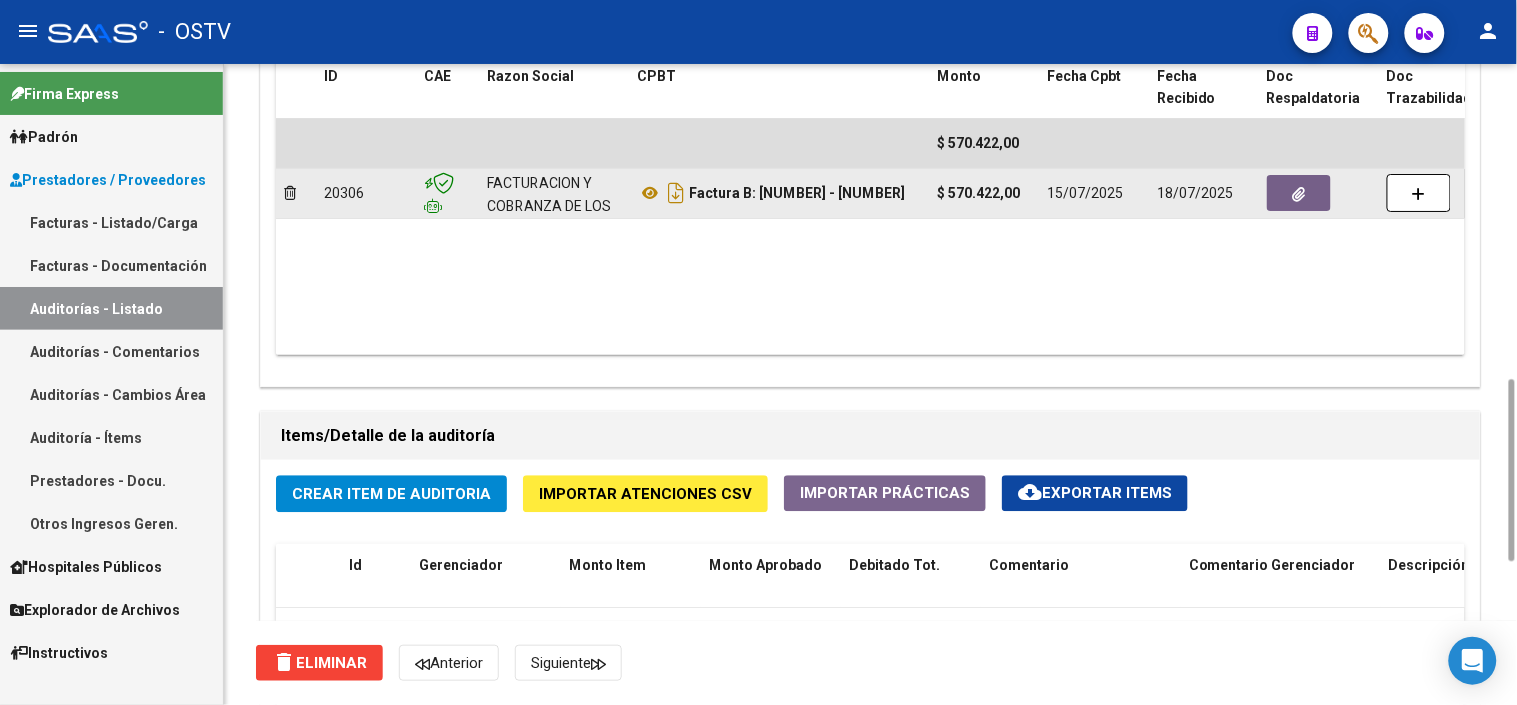 click 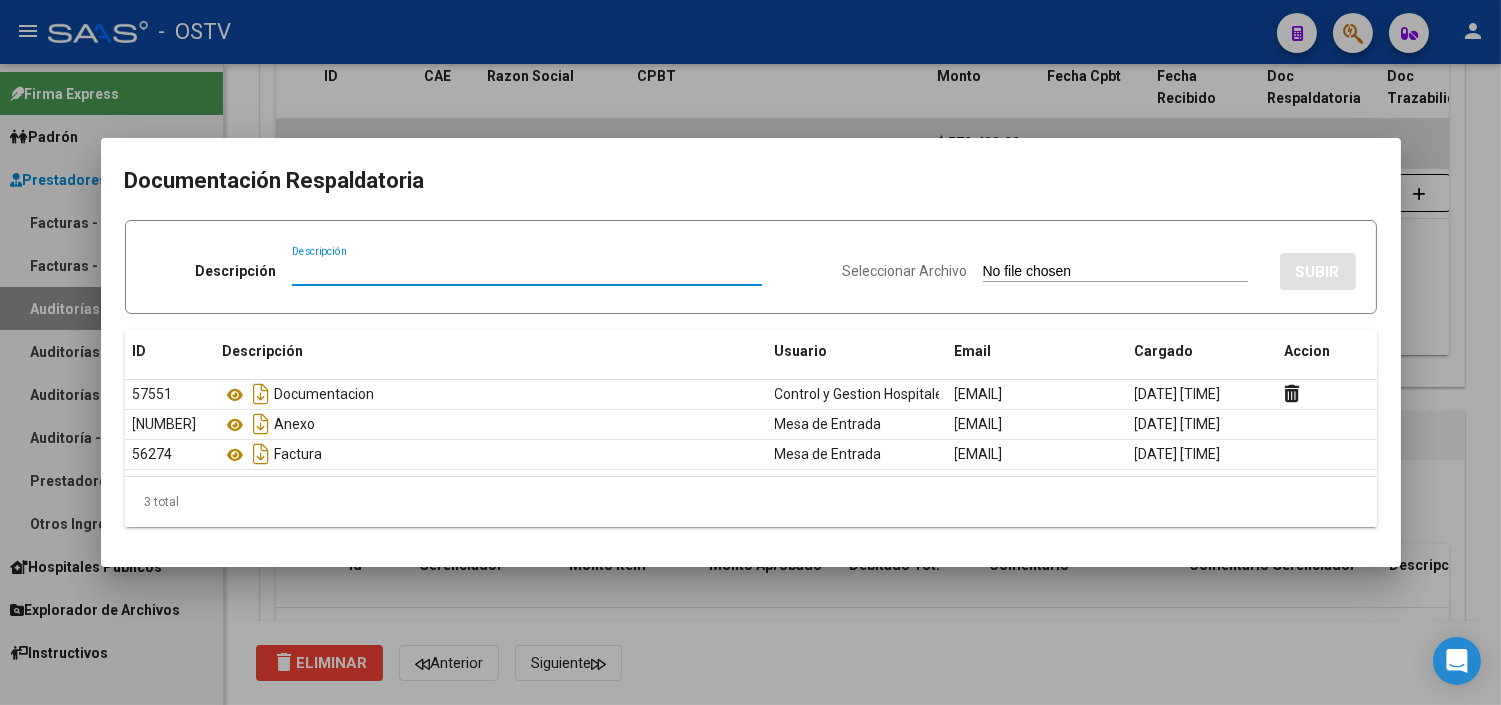 click at bounding box center (750, 352) 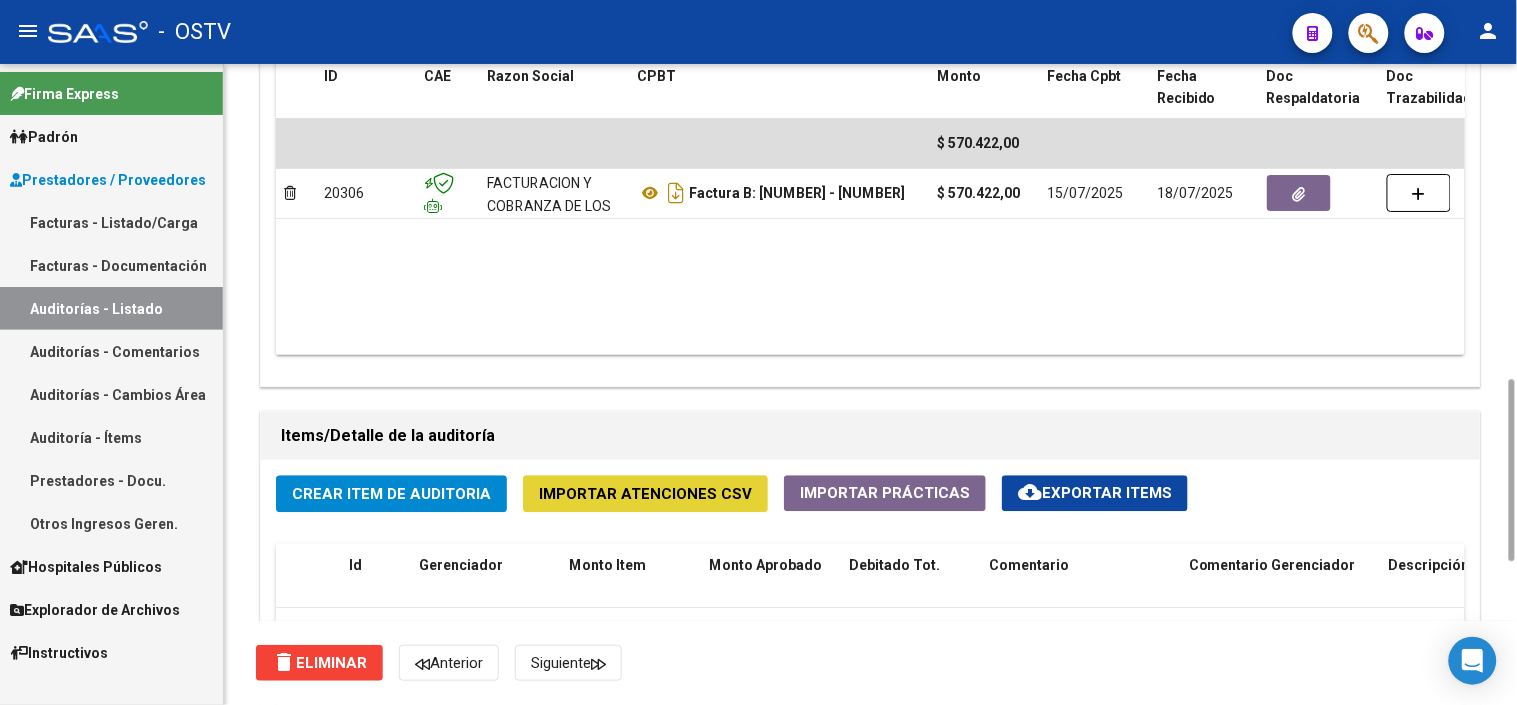 click on "Importar Atenciones CSV" 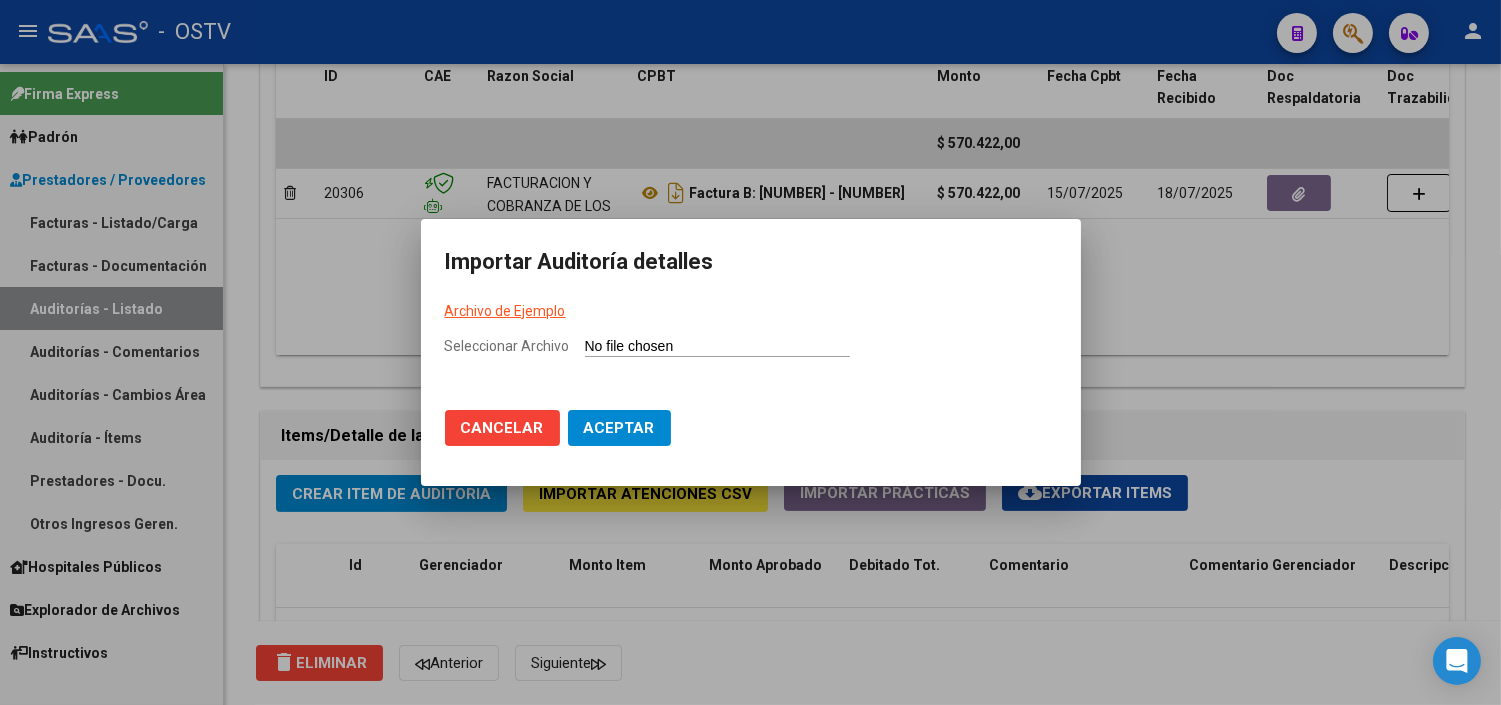 click on "Archivo de Ejemplo" at bounding box center [505, 311] 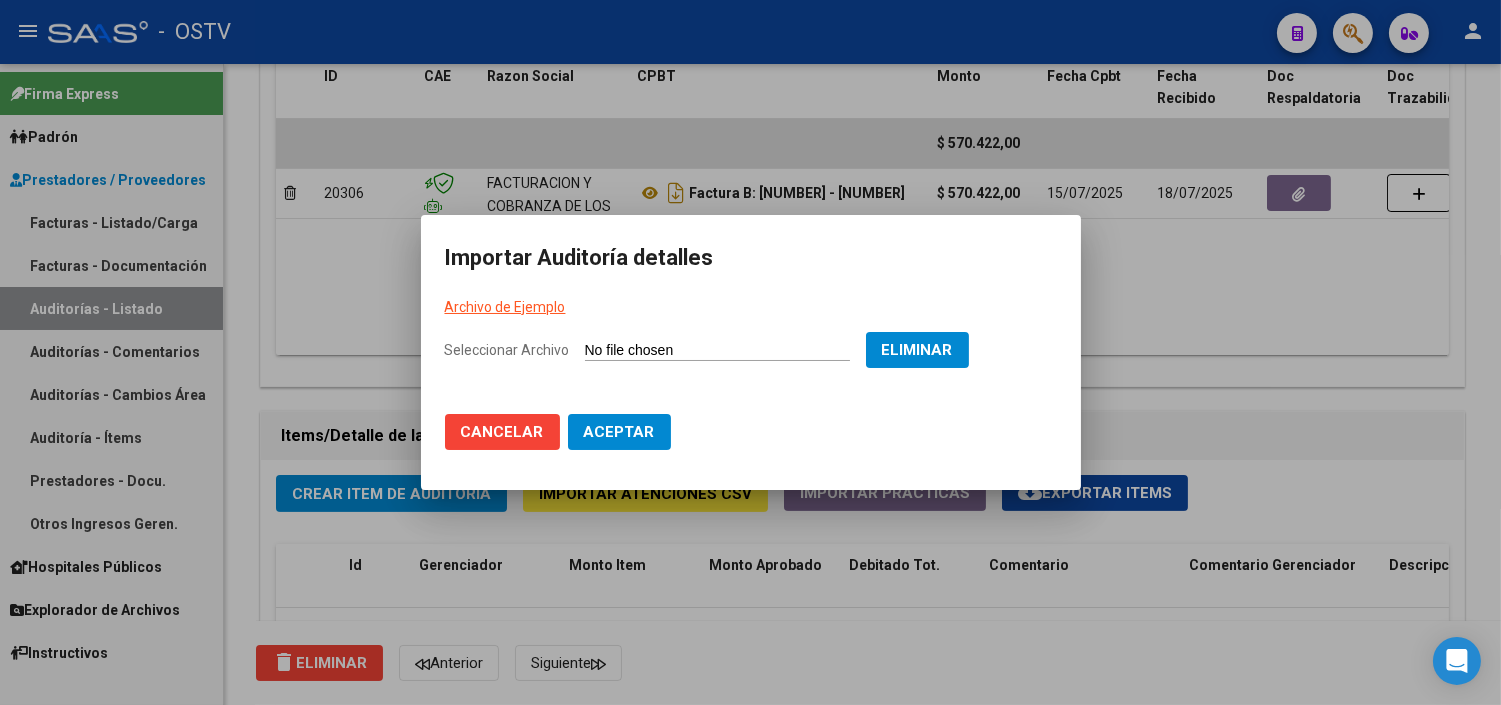 click on "Aceptar" 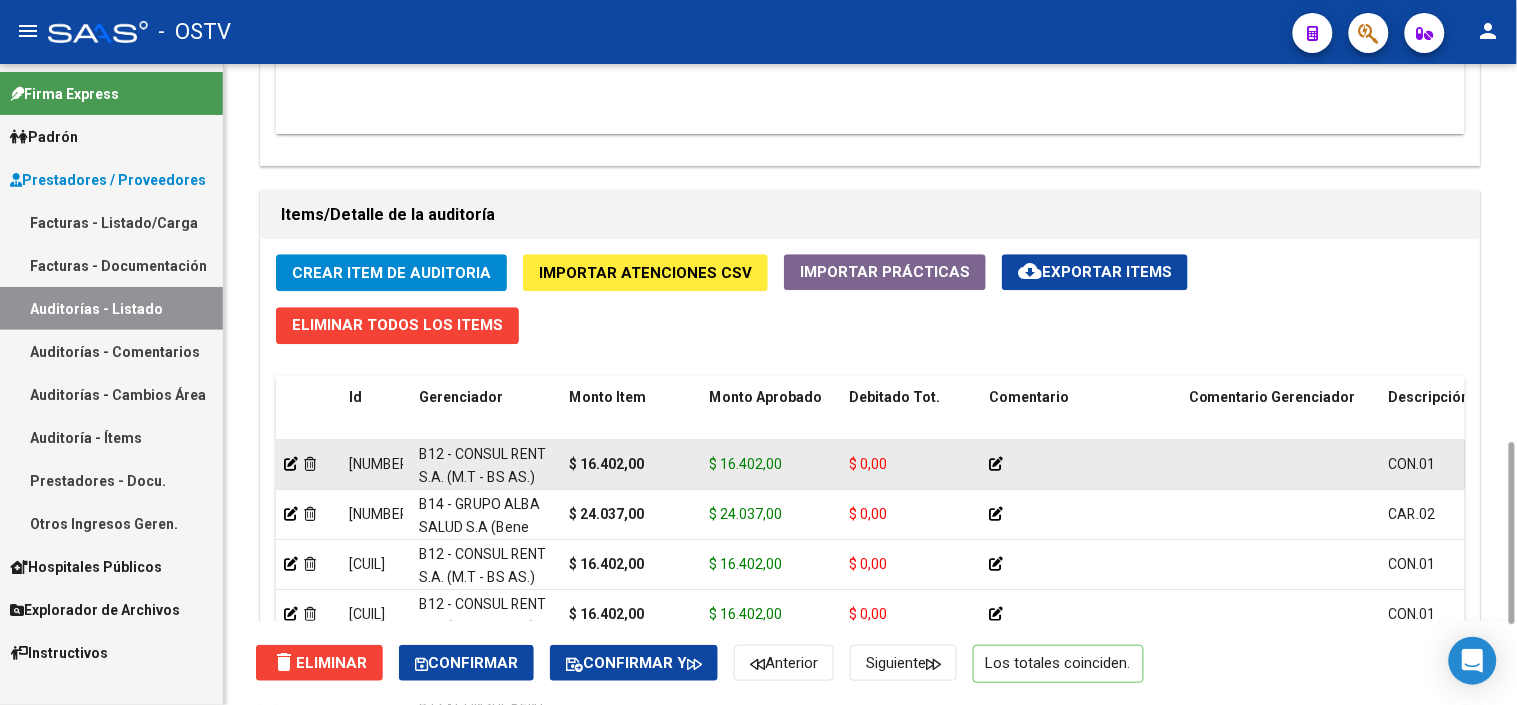scroll, scrollTop: 1555, scrollLeft: 0, axis: vertical 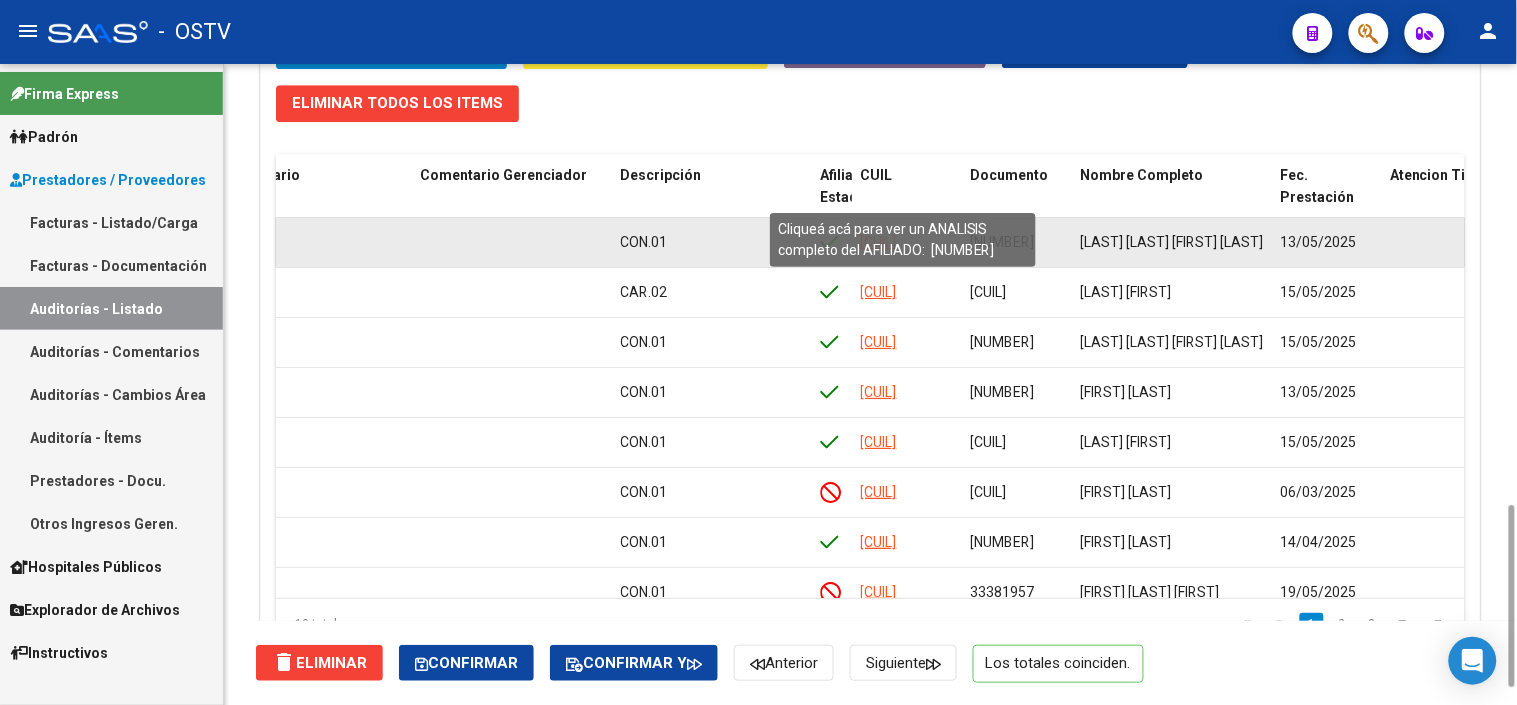 click on "[CUIL]" 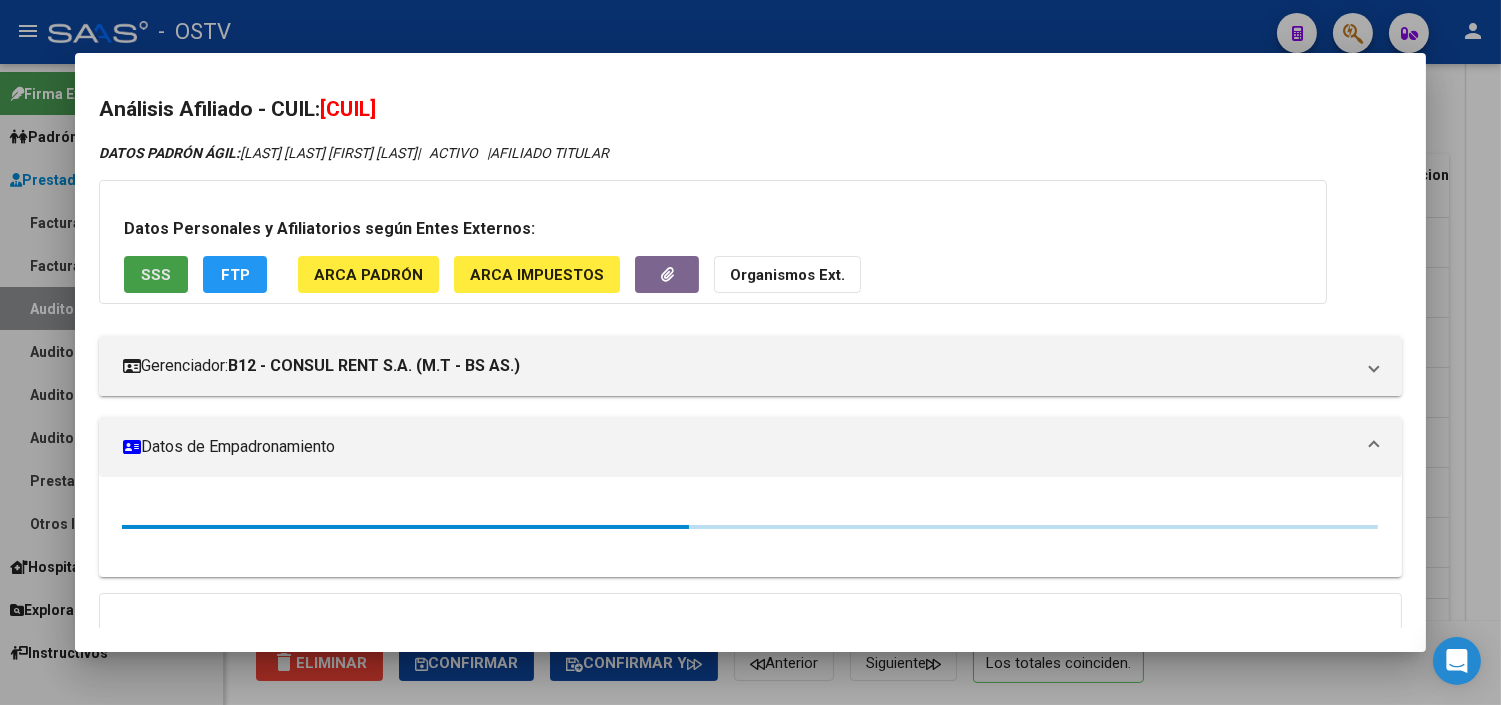 click on "SSS" at bounding box center (156, 274) 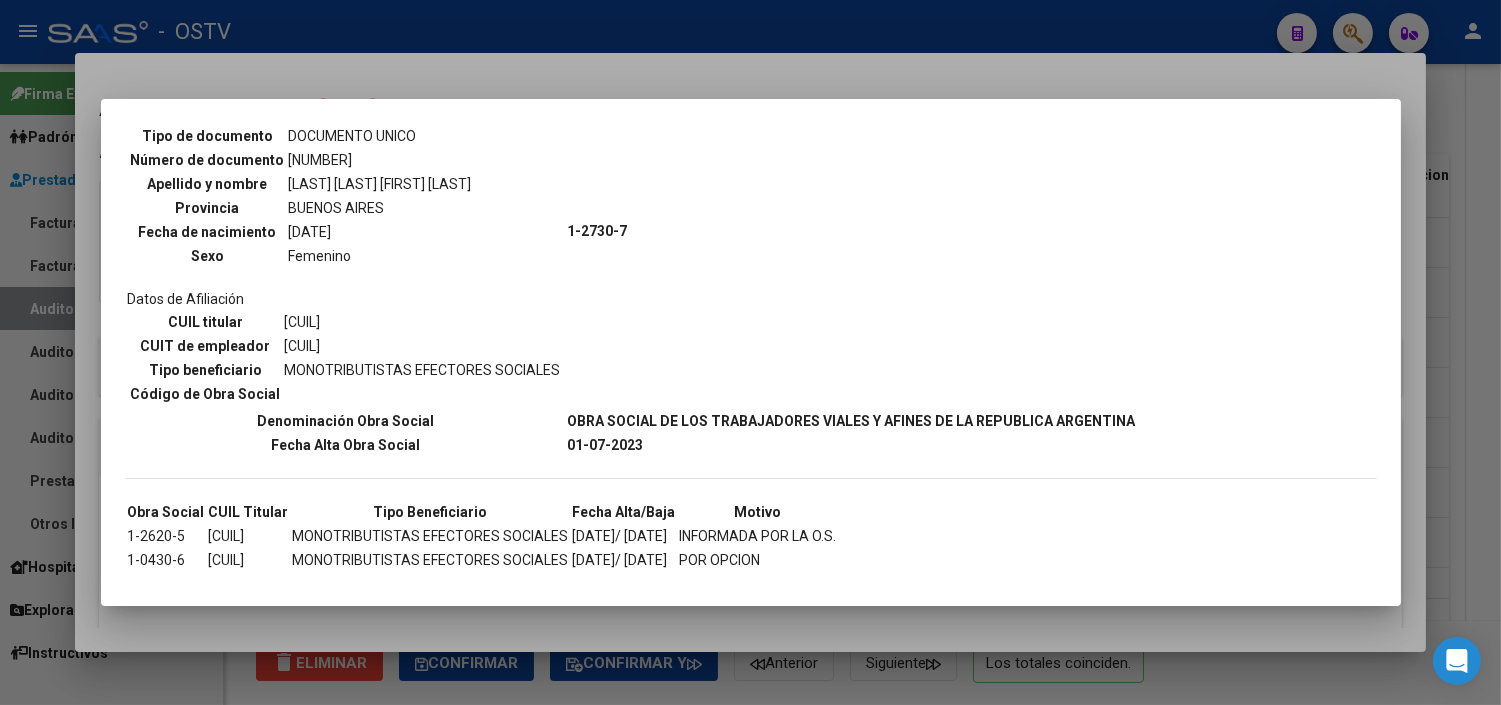 scroll, scrollTop: 182, scrollLeft: 0, axis: vertical 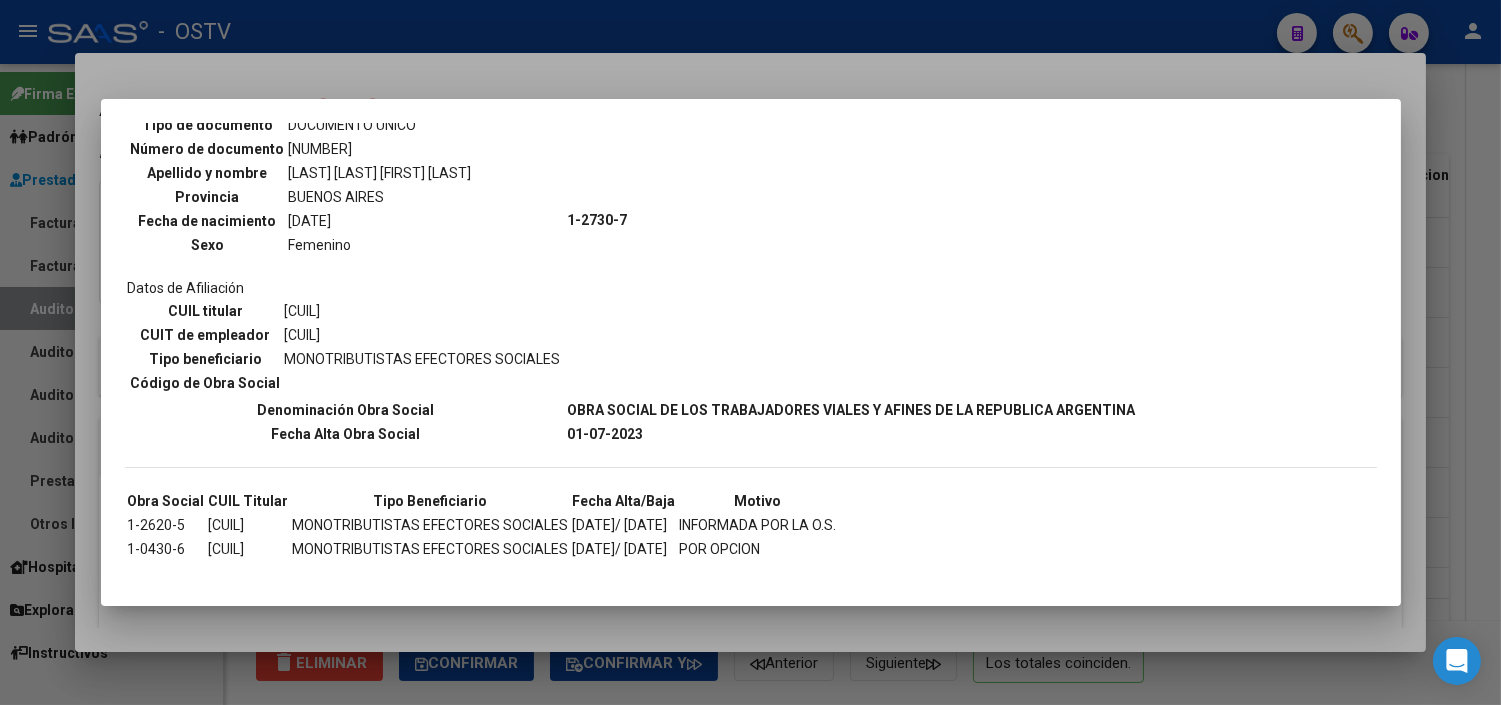 click at bounding box center (750, 352) 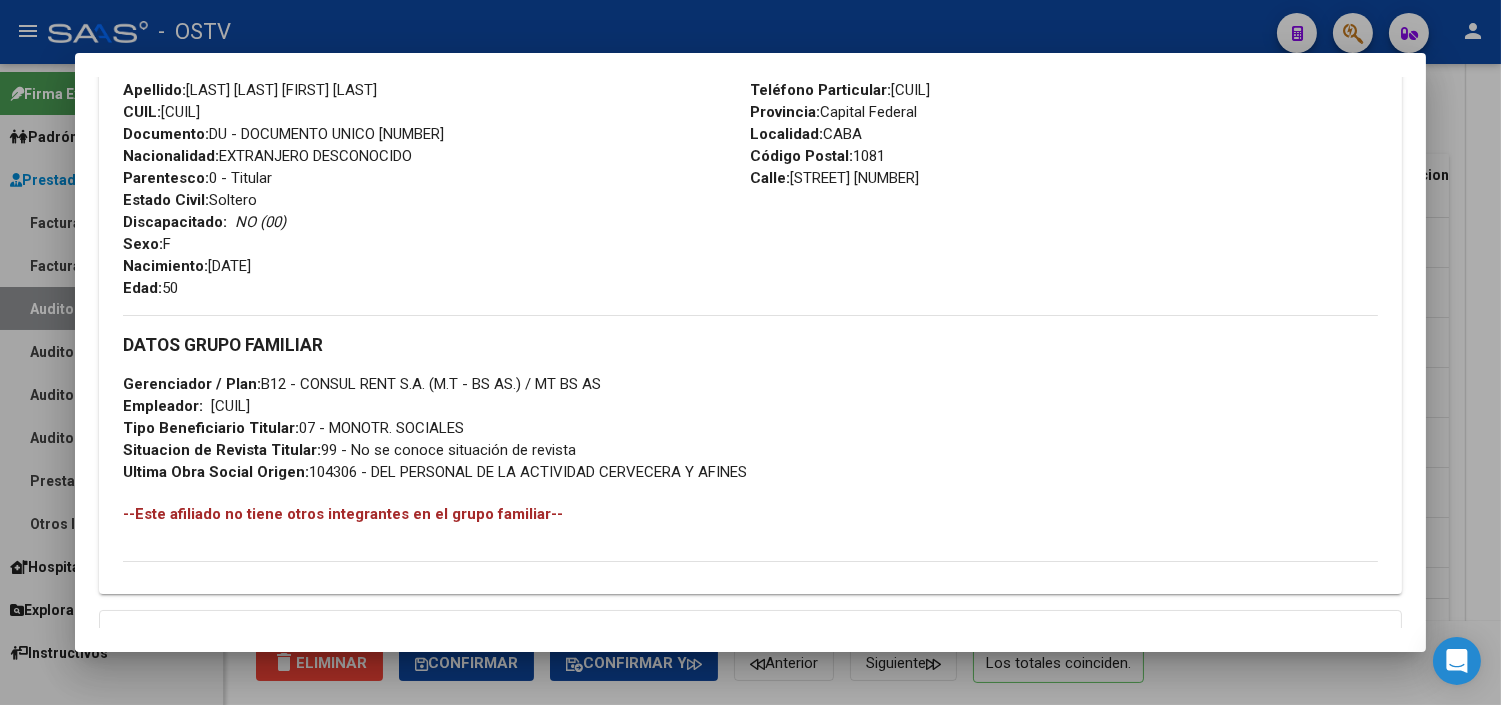 scroll, scrollTop: 937, scrollLeft: 0, axis: vertical 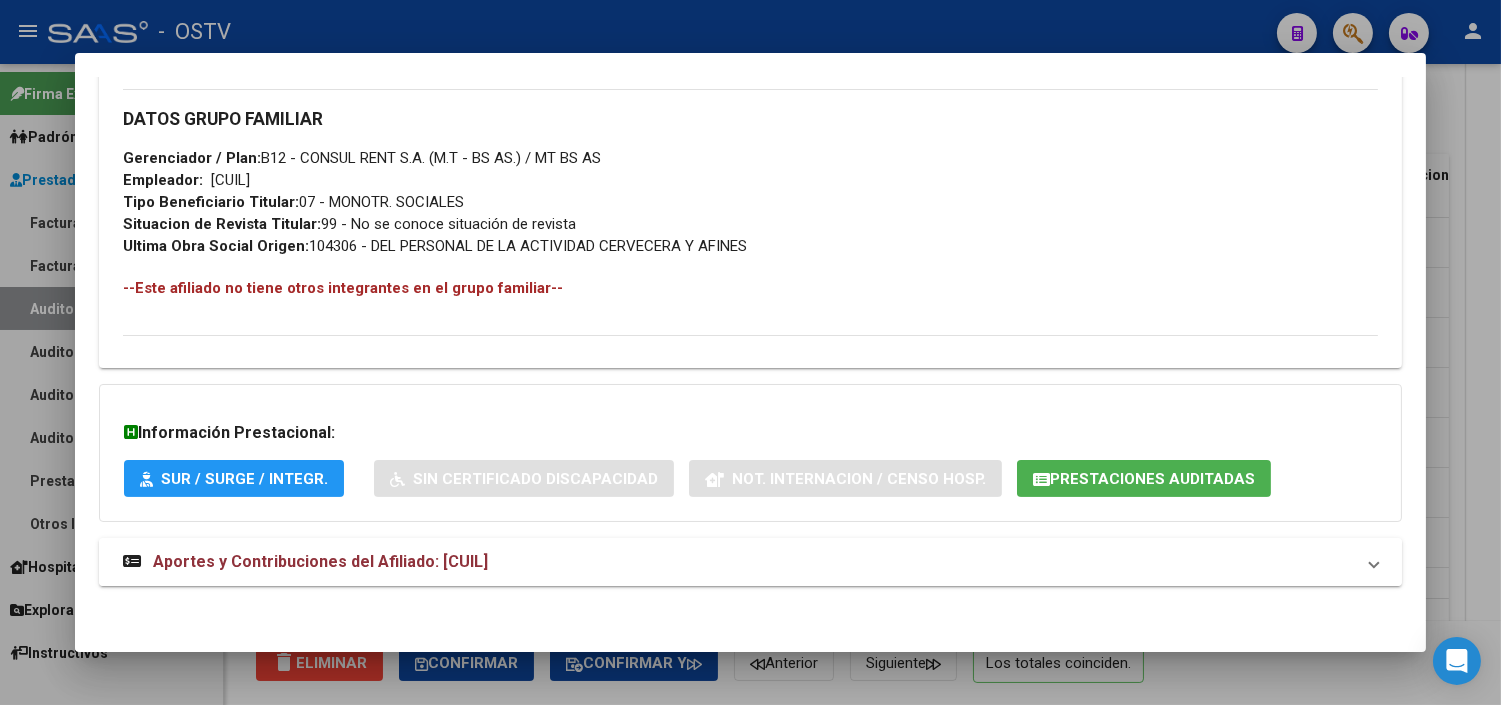 click on "Aportes y Contribuciones del Afiliado: [CUIL]" at bounding box center (320, 561) 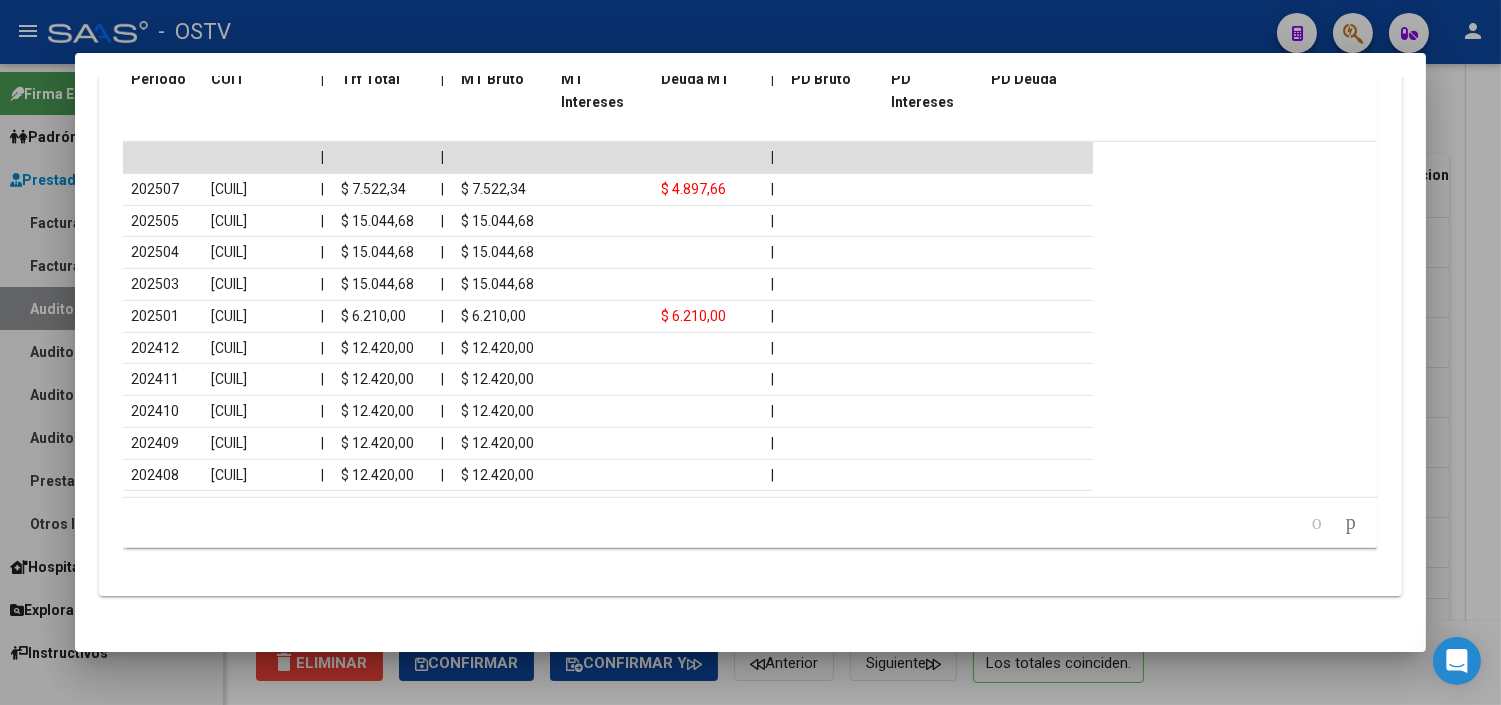 scroll, scrollTop: 1812, scrollLeft: 0, axis: vertical 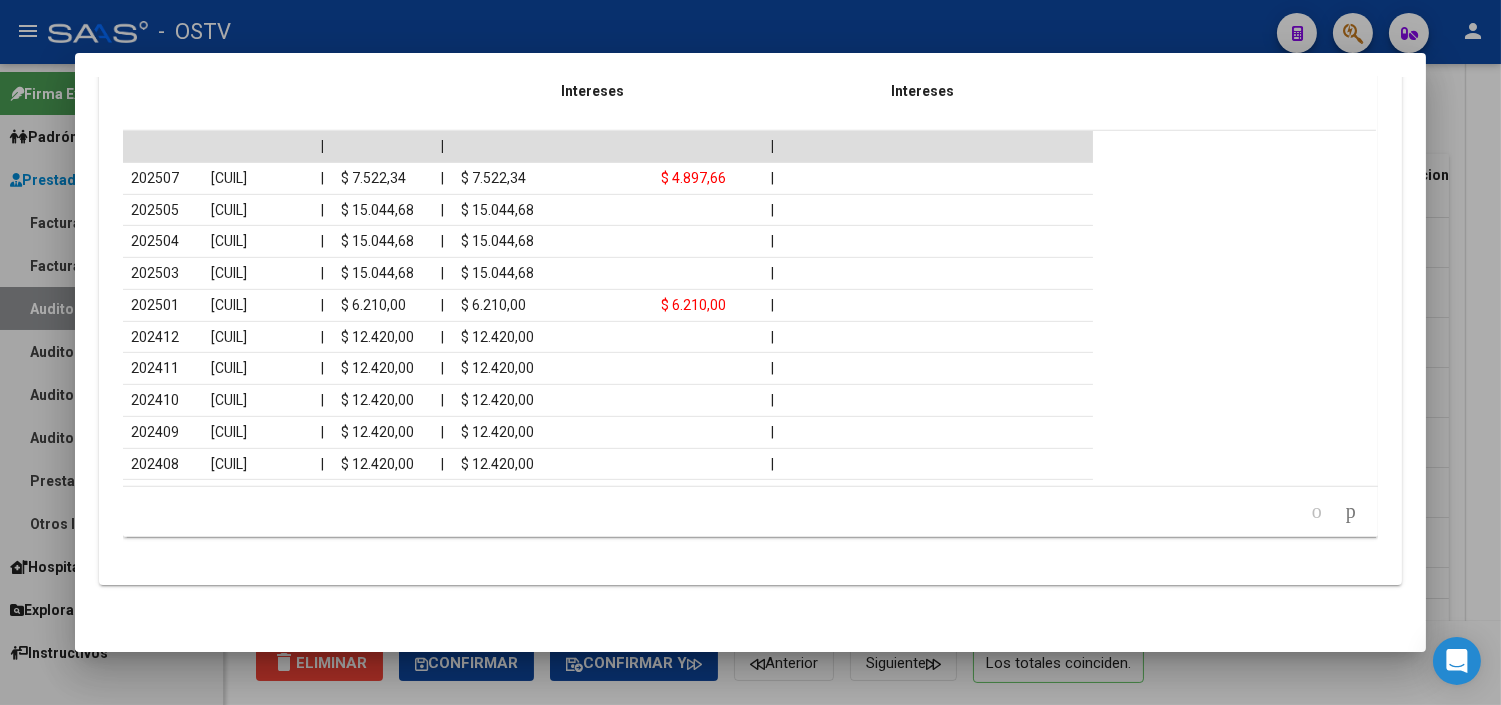 click at bounding box center (750, 352) 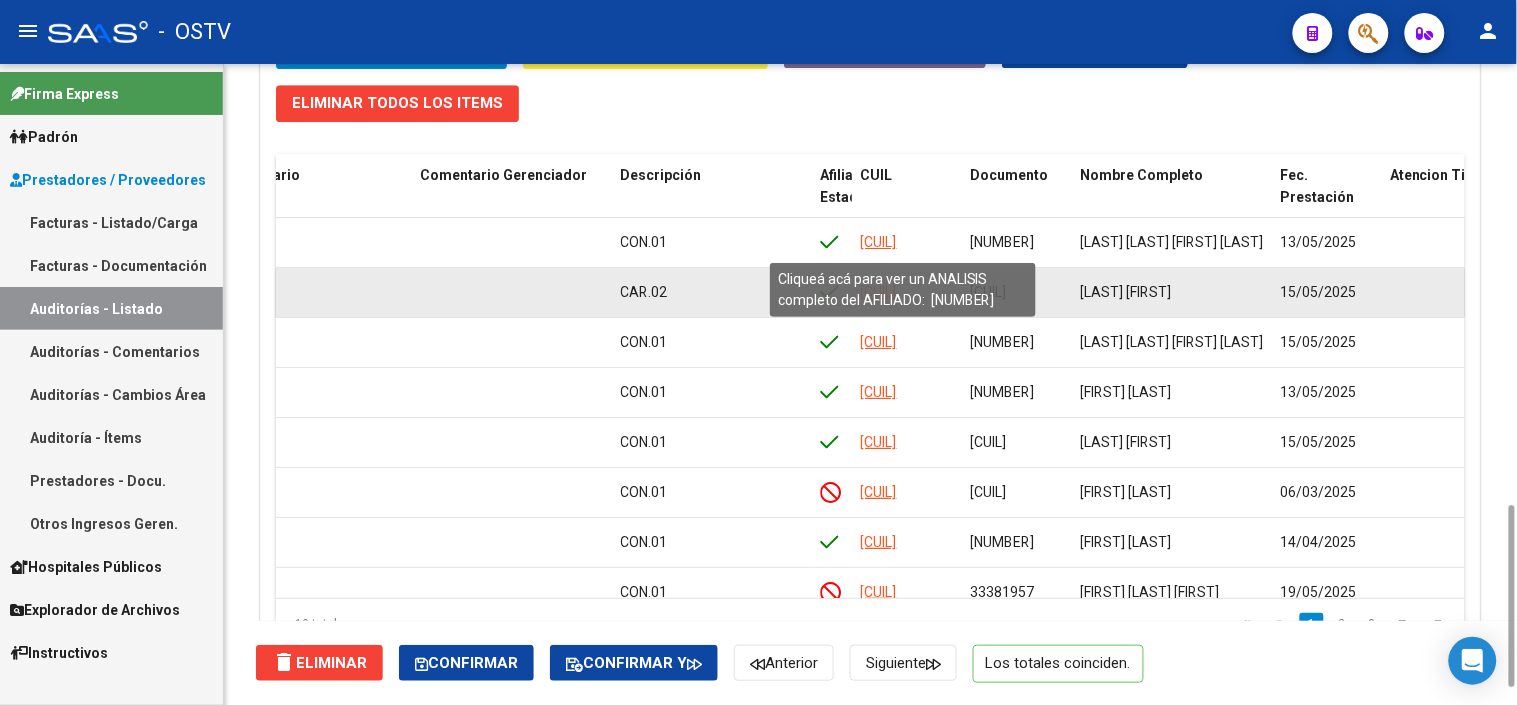 click on "[CUIL]" 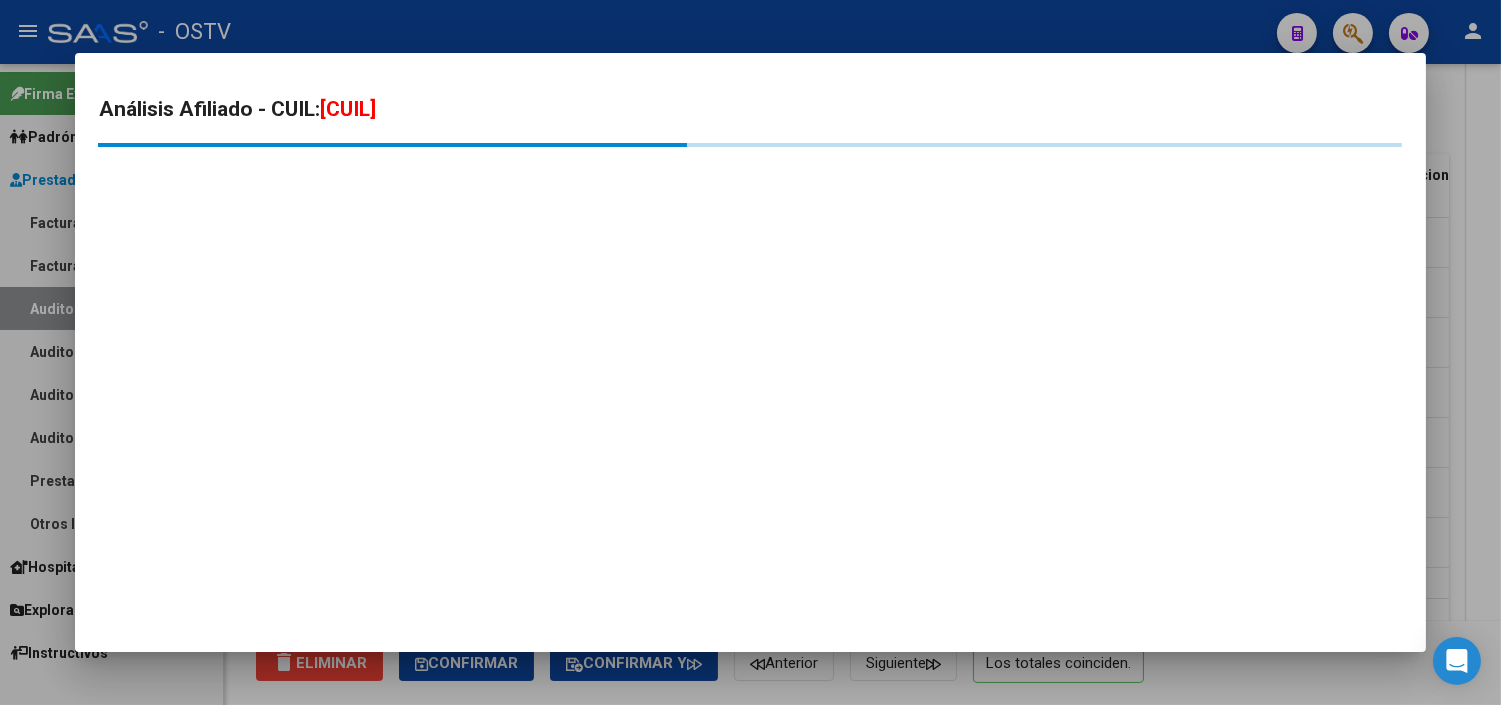 click on "Análisis Afiliado - CUIL:  [NUMBER]" at bounding box center [750, 352] 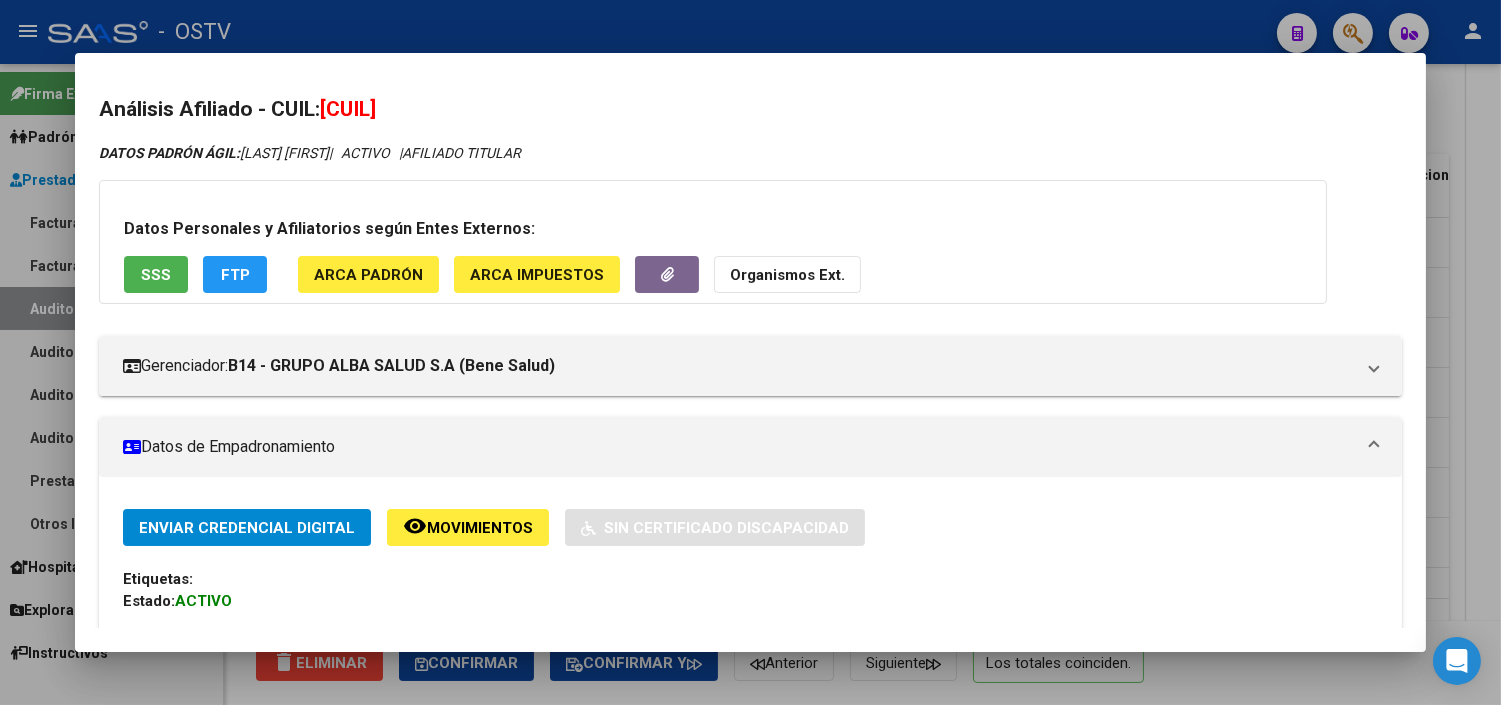 scroll, scrollTop: 111, scrollLeft: 0, axis: vertical 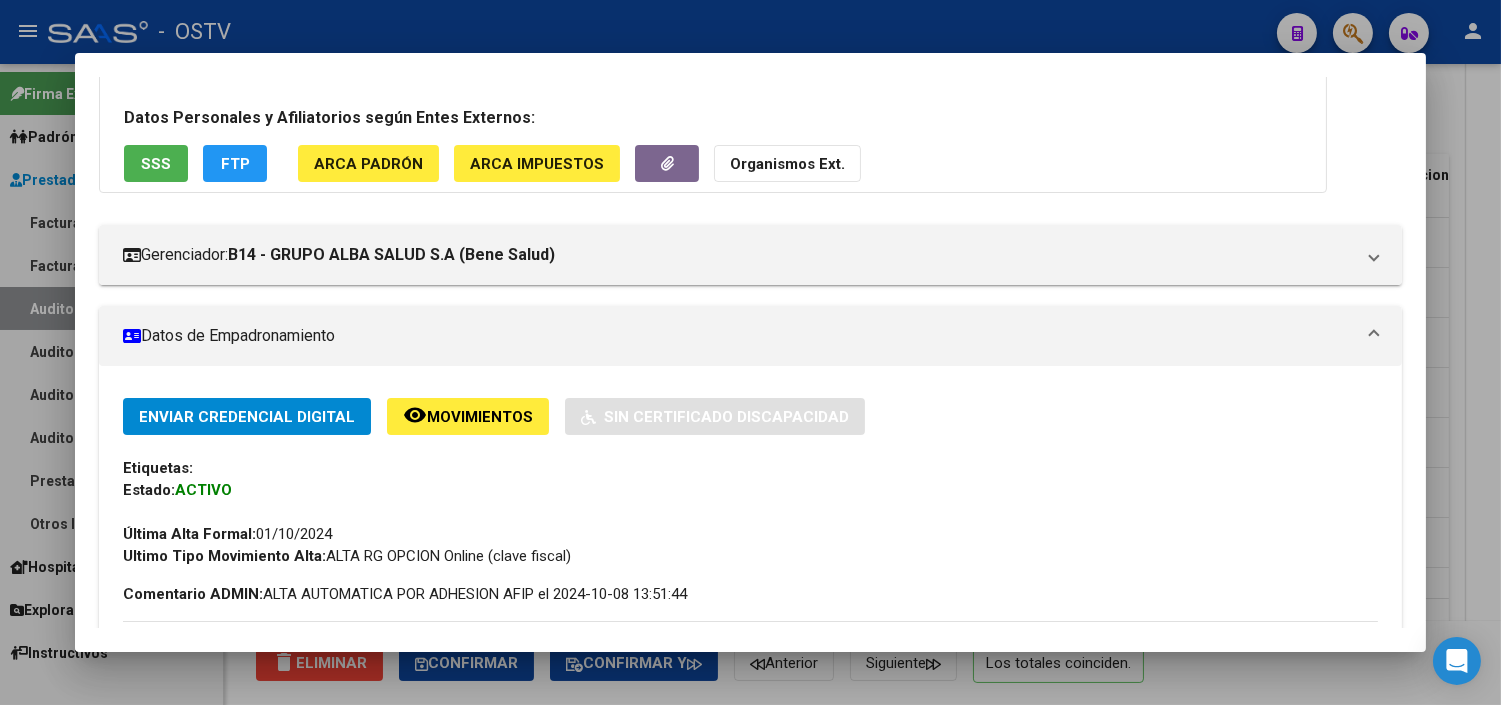 click on "SSS" at bounding box center (156, 163) 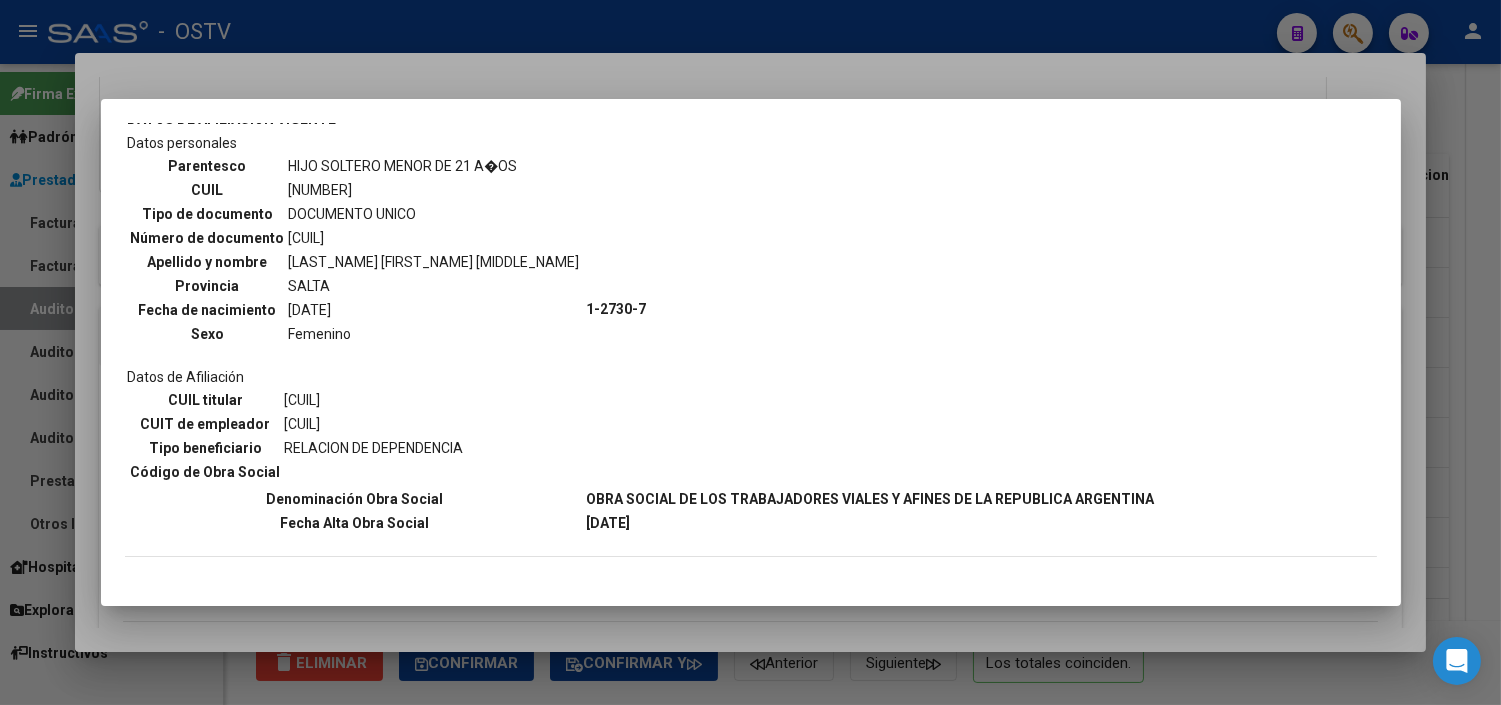 scroll, scrollTop: 1271, scrollLeft: 0, axis: vertical 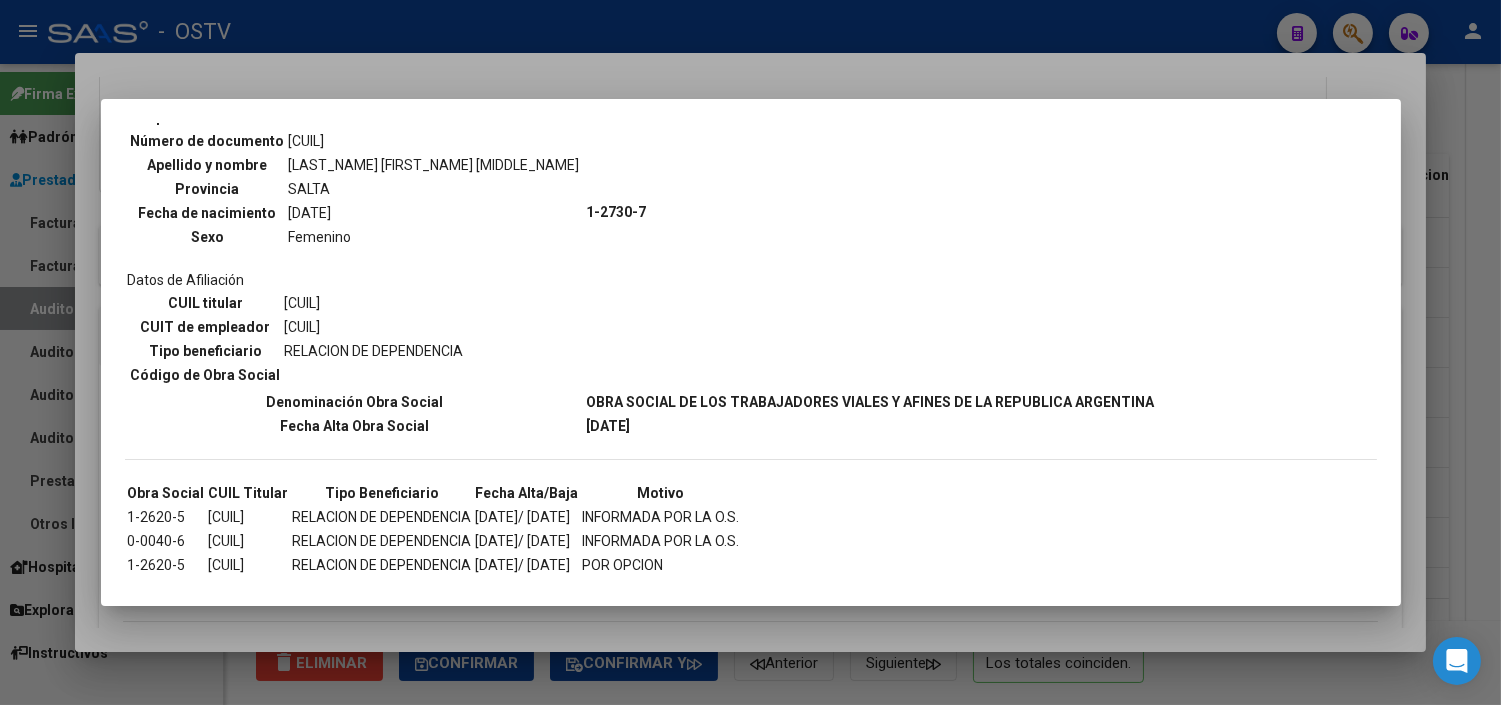 click at bounding box center [750, 352] 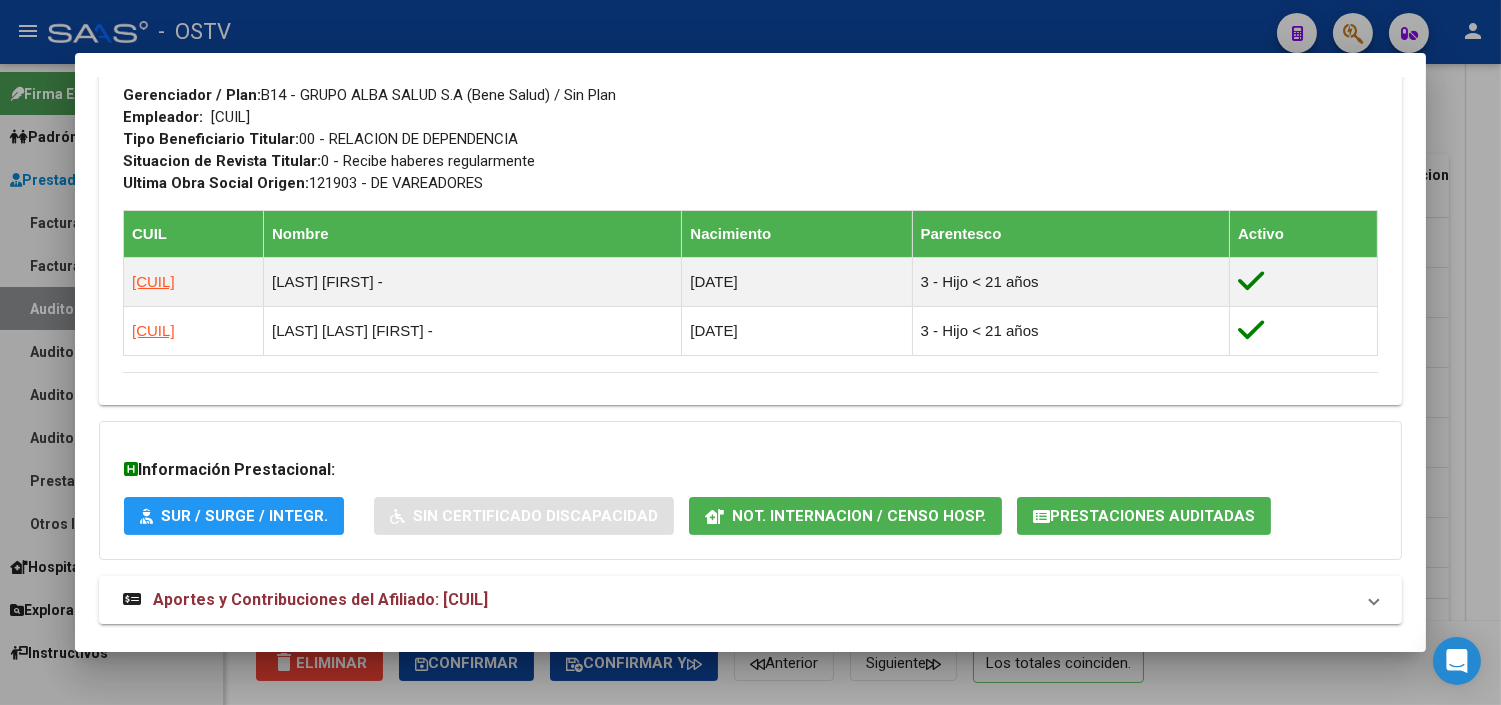 scroll, scrollTop: 1038, scrollLeft: 0, axis: vertical 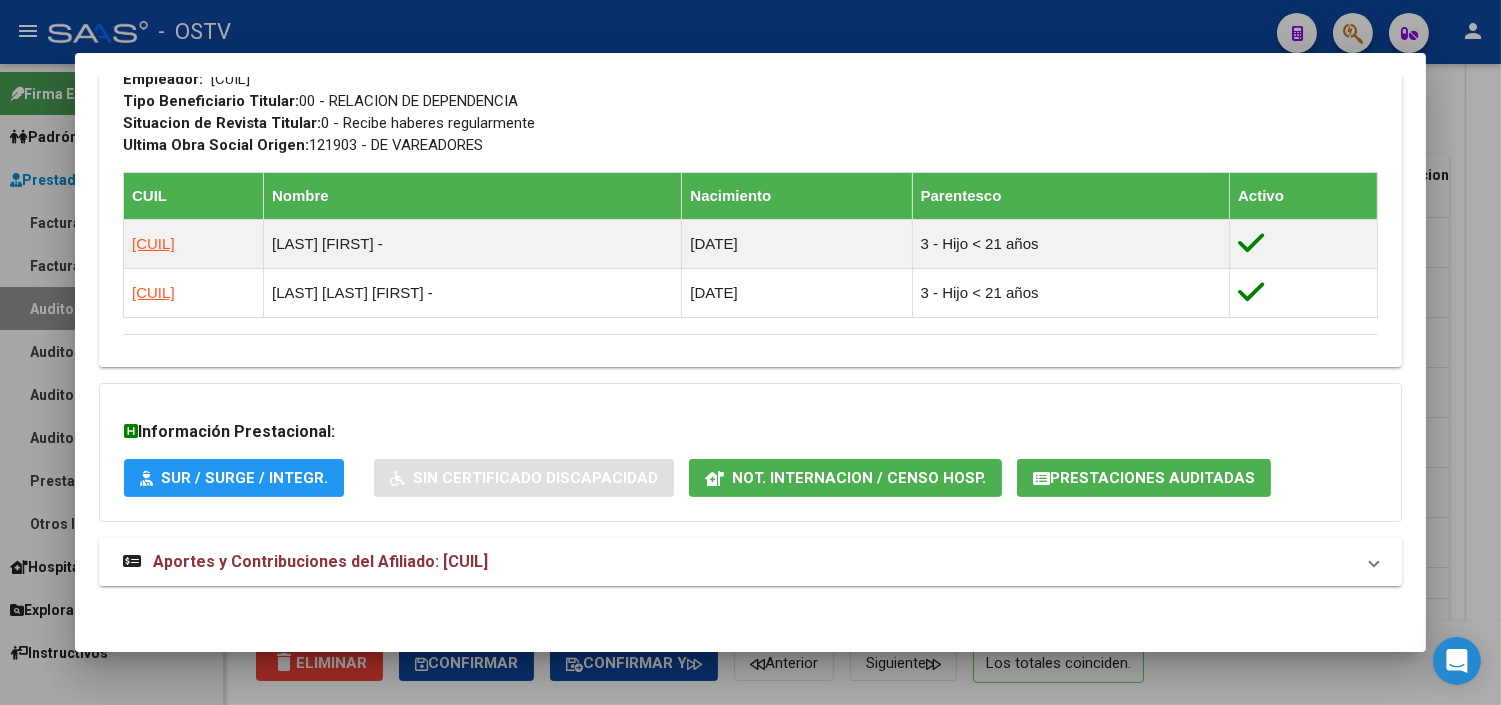 click on "Aportes y Contribuciones del Afiliado: [CUIL]" at bounding box center (320, 561) 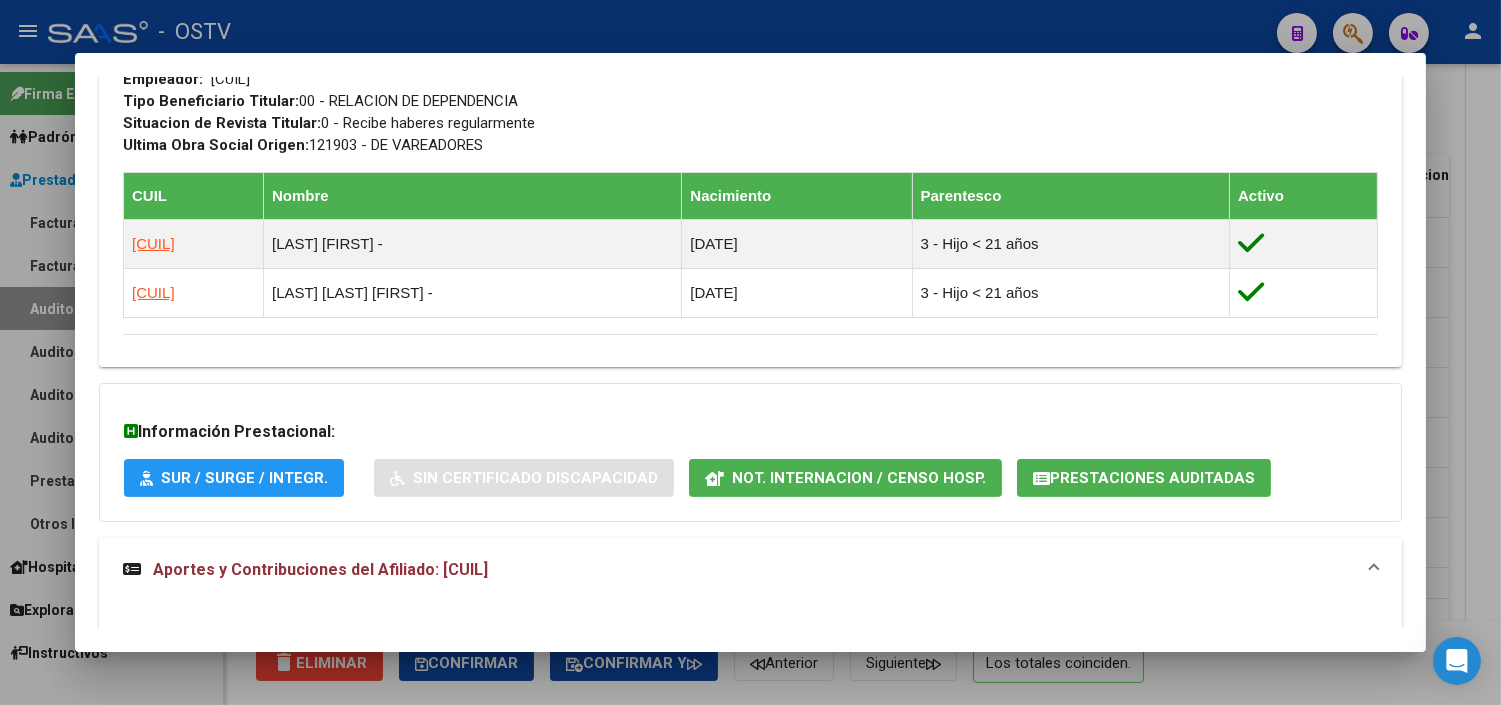 click on "Prestaciones Auditadas" 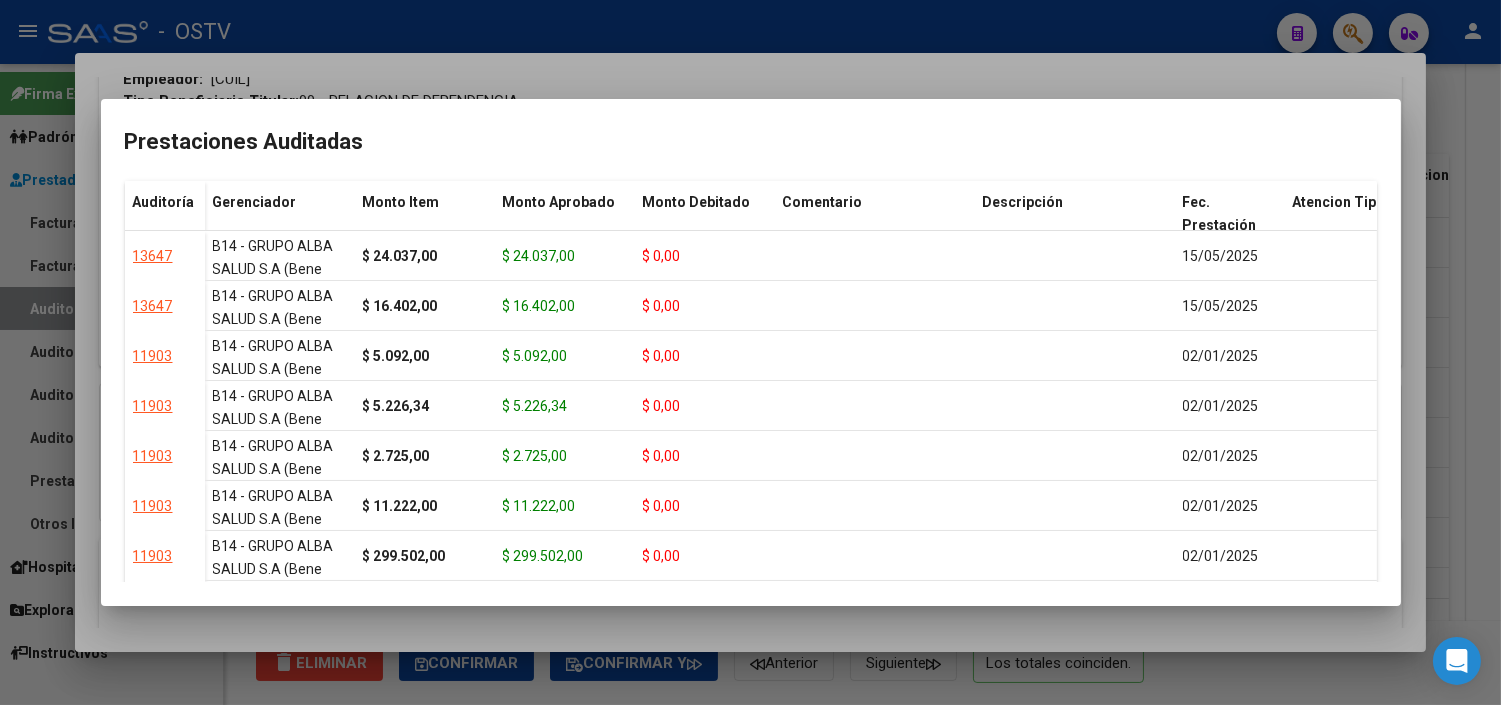 click at bounding box center [750, 352] 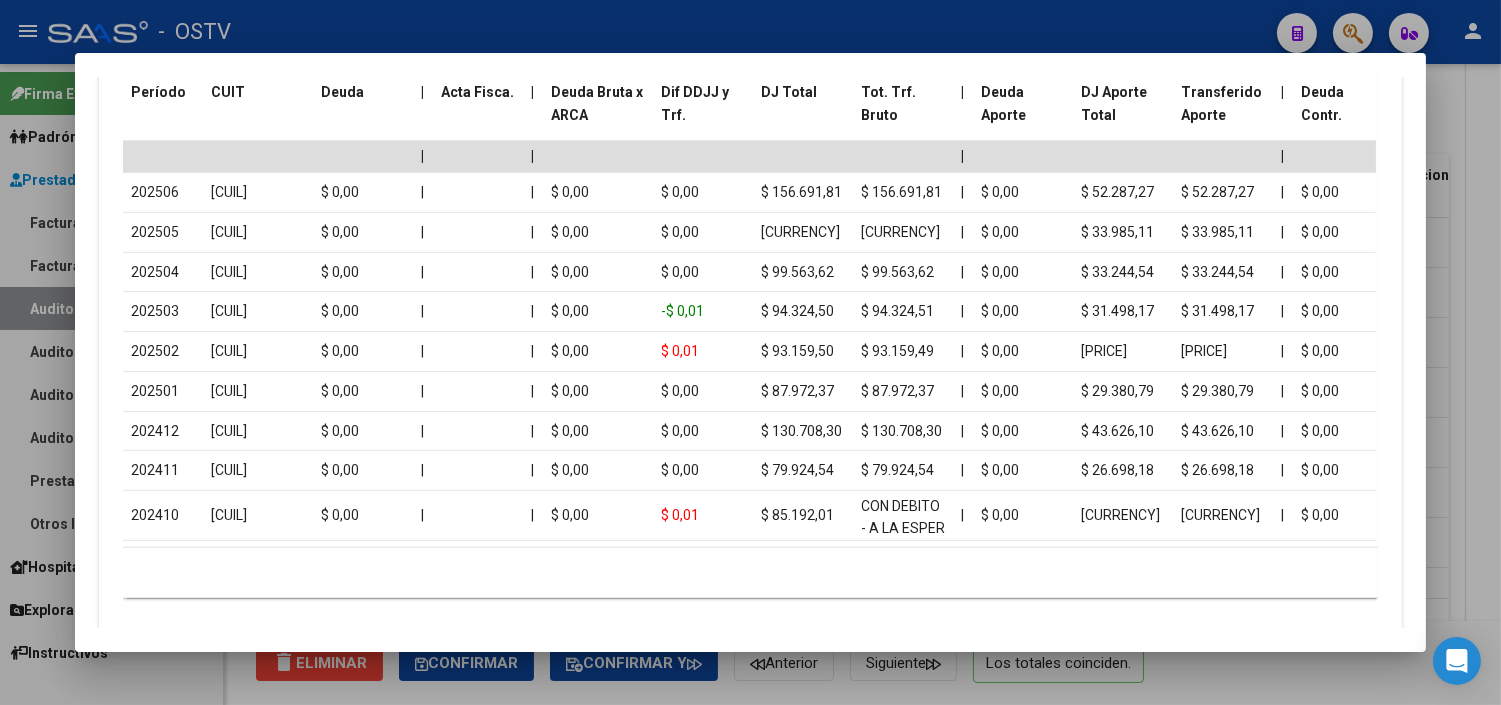 scroll, scrollTop: 1927, scrollLeft: 0, axis: vertical 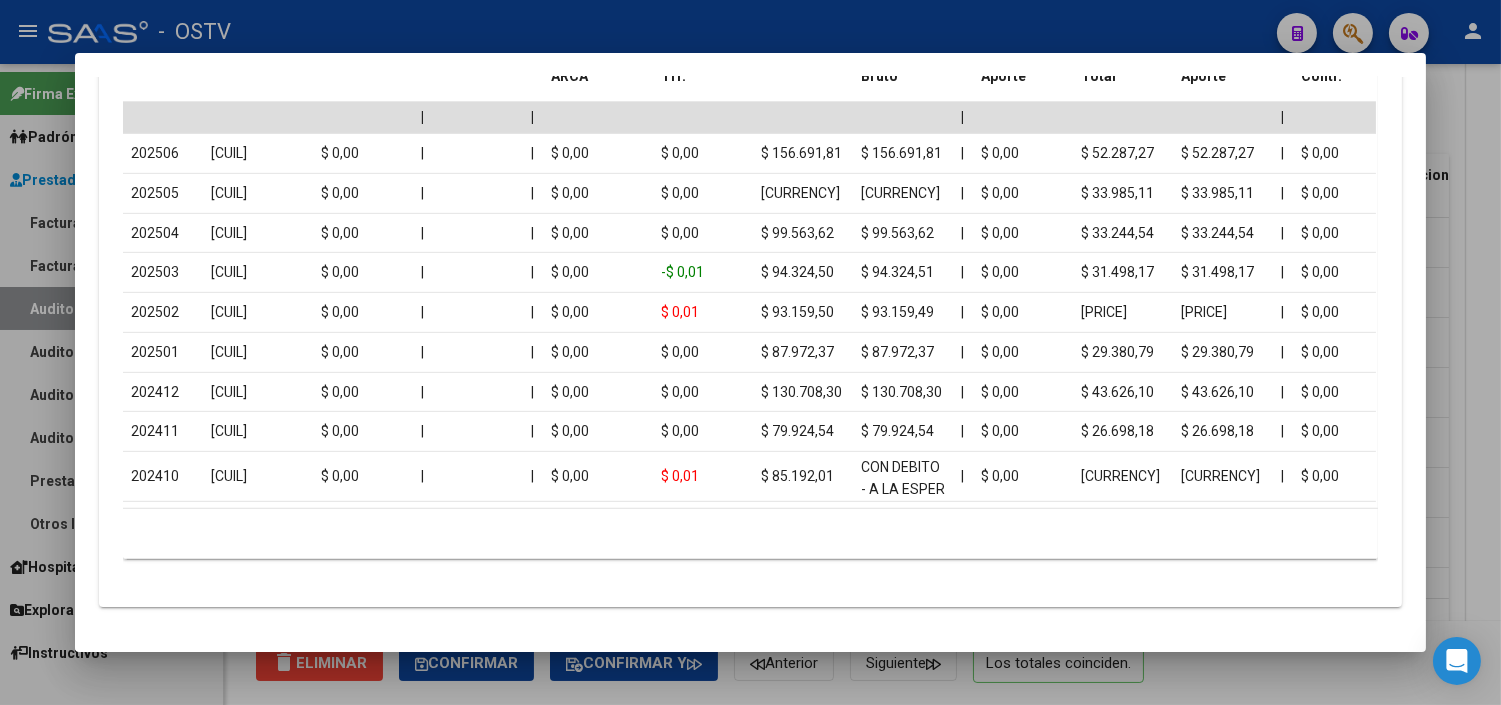 click at bounding box center [750, 352] 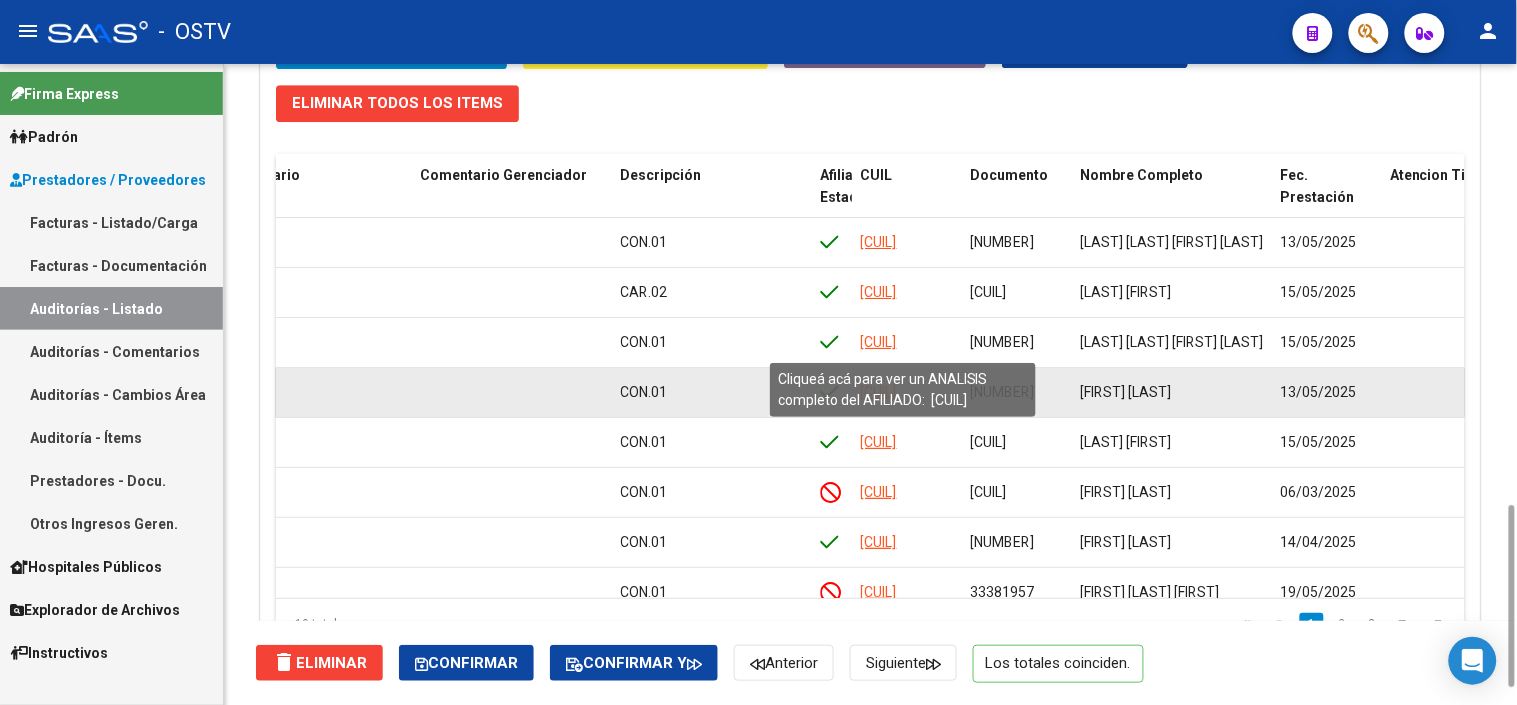 click on "[CUIL]" 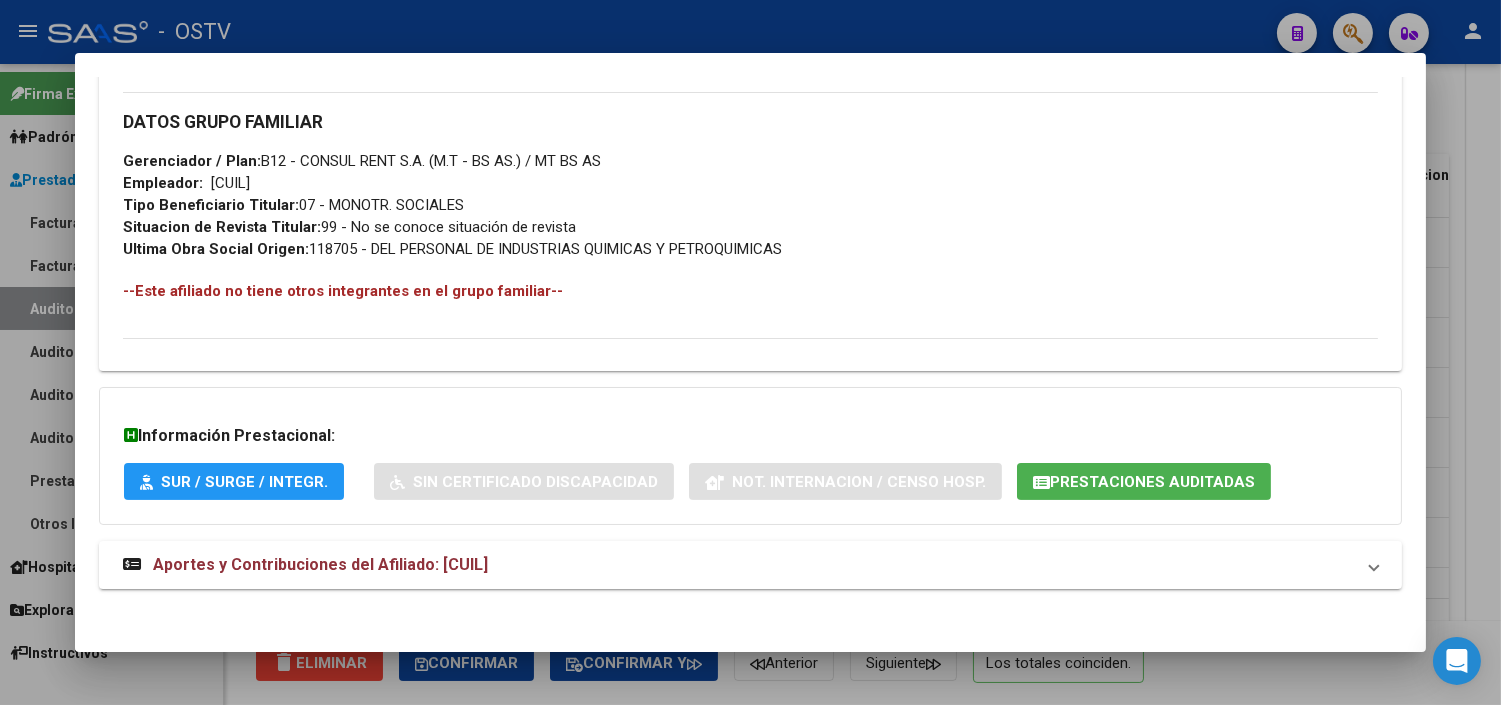 scroll, scrollTop: 937, scrollLeft: 0, axis: vertical 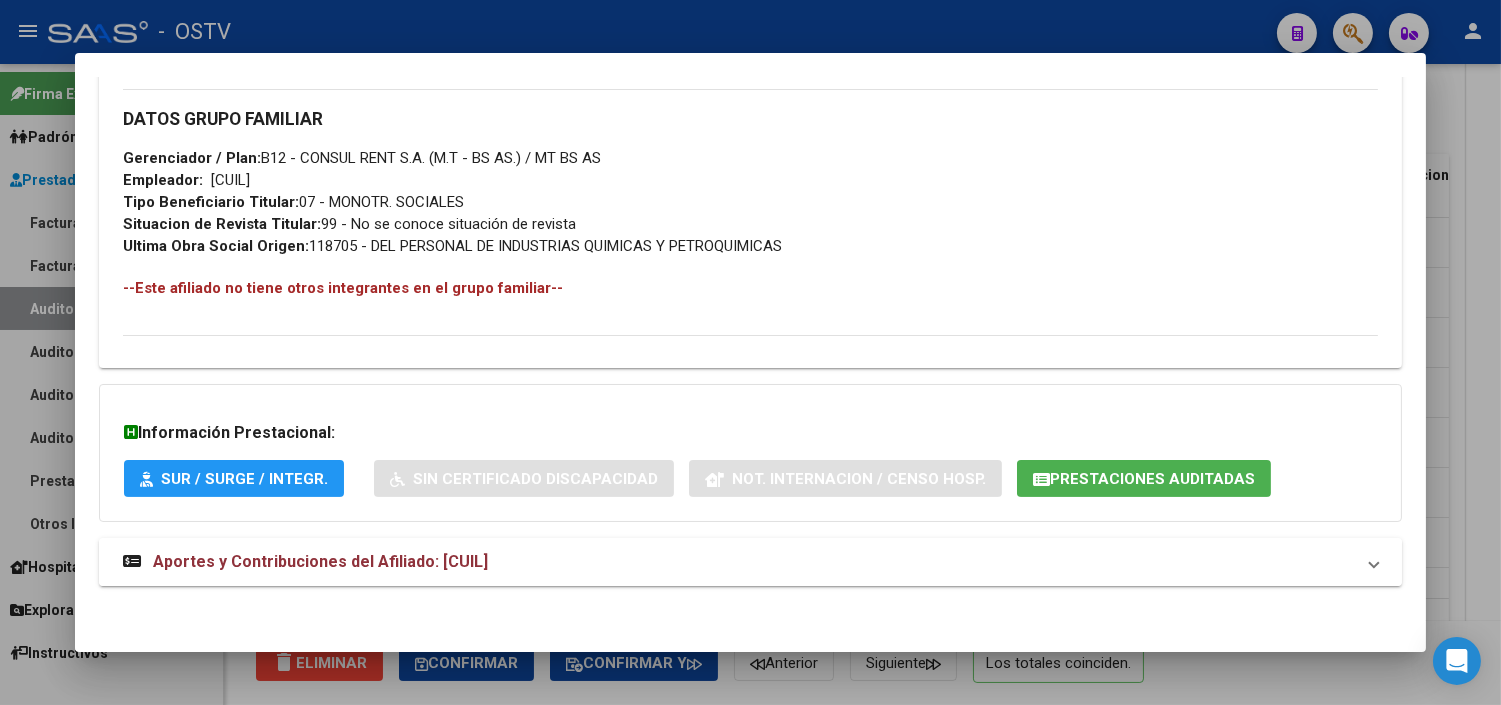 click on "Aportes y Contribuciones del Afiliado: [CUIL]" at bounding box center (320, 561) 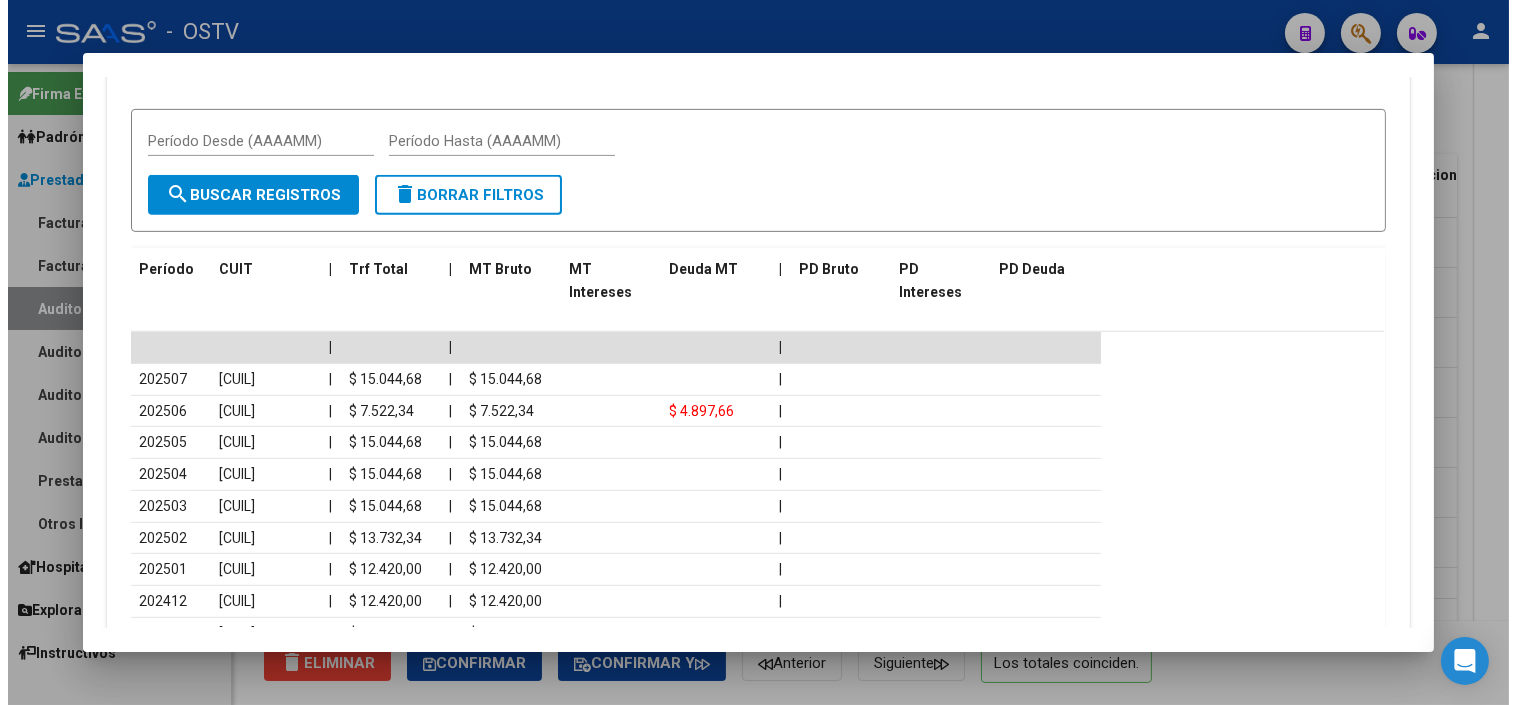 scroll, scrollTop: 1722, scrollLeft: 0, axis: vertical 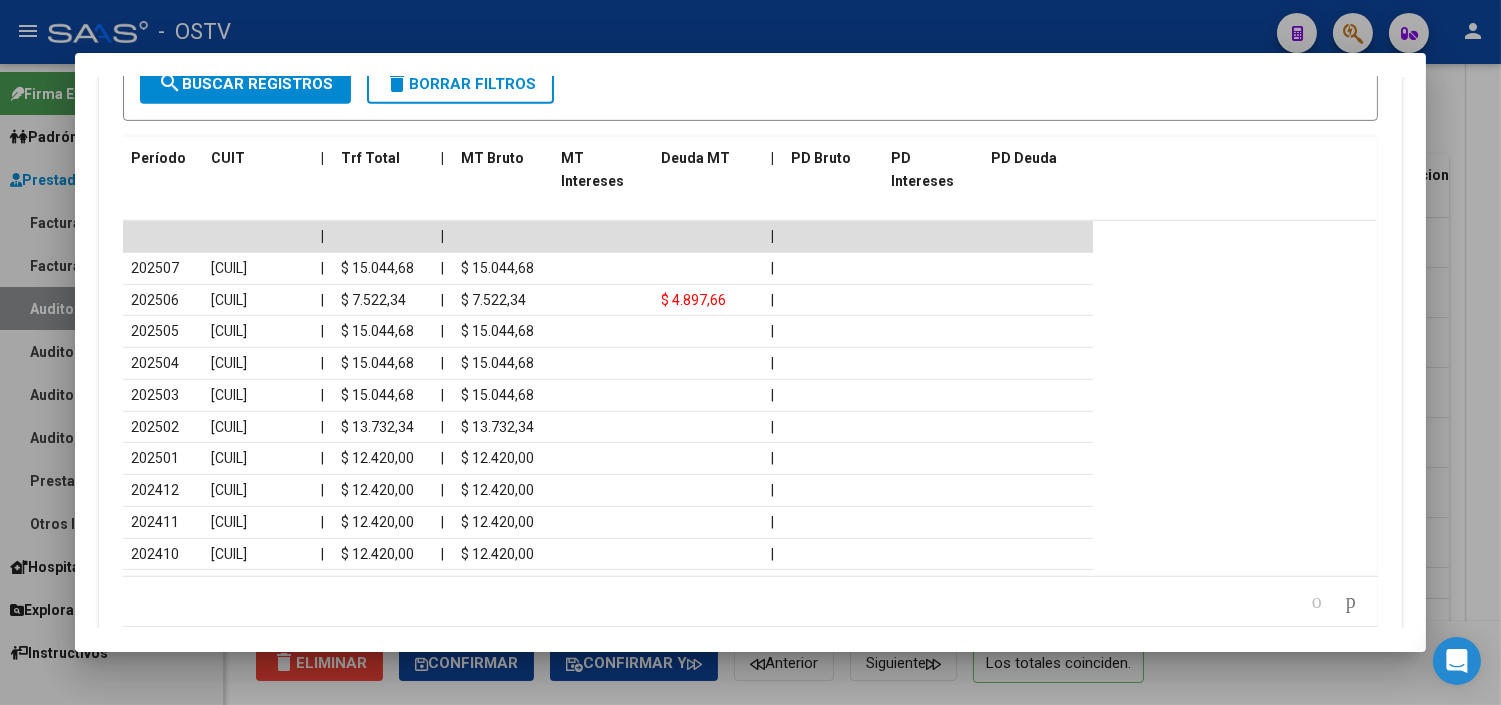 click at bounding box center [750, 352] 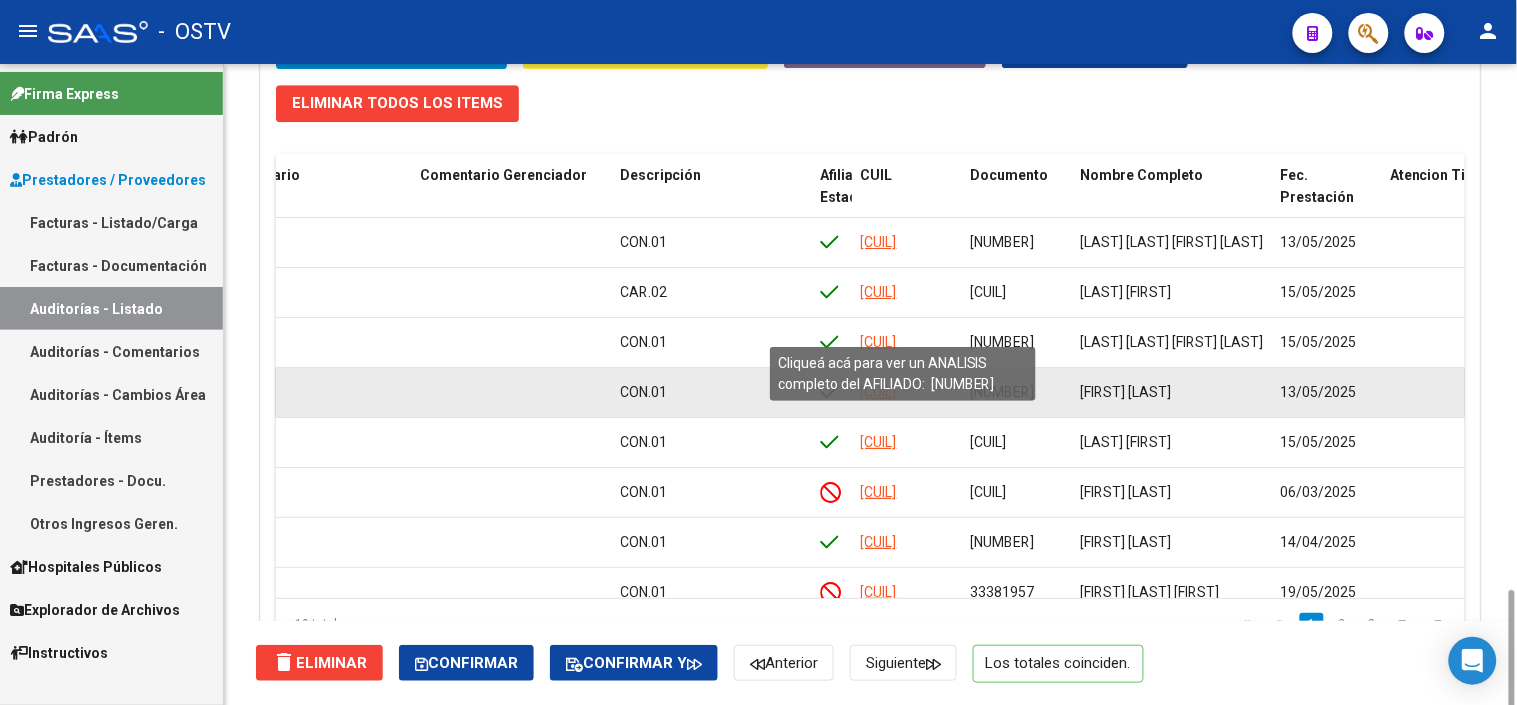 scroll, scrollTop: 1621, scrollLeft: 0, axis: vertical 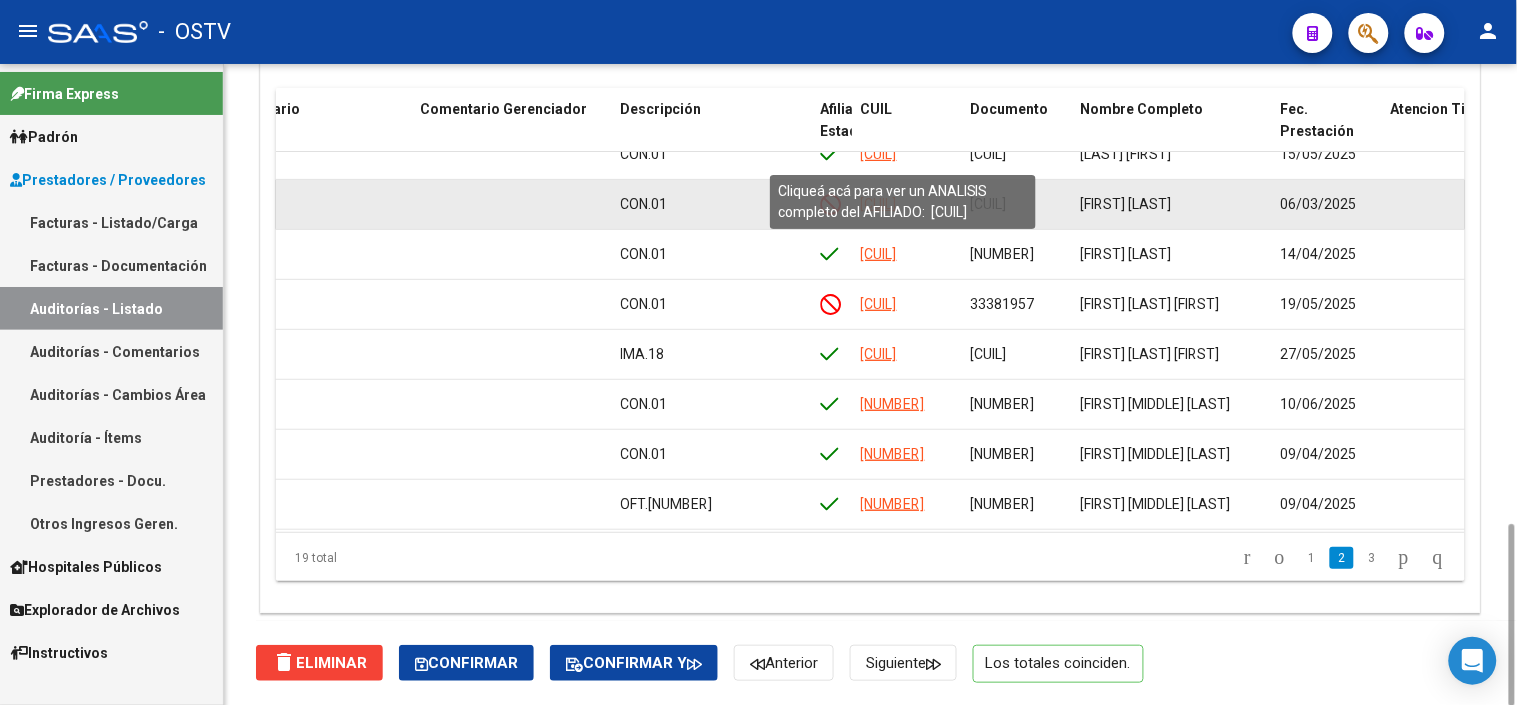 click on "[CUIL]" 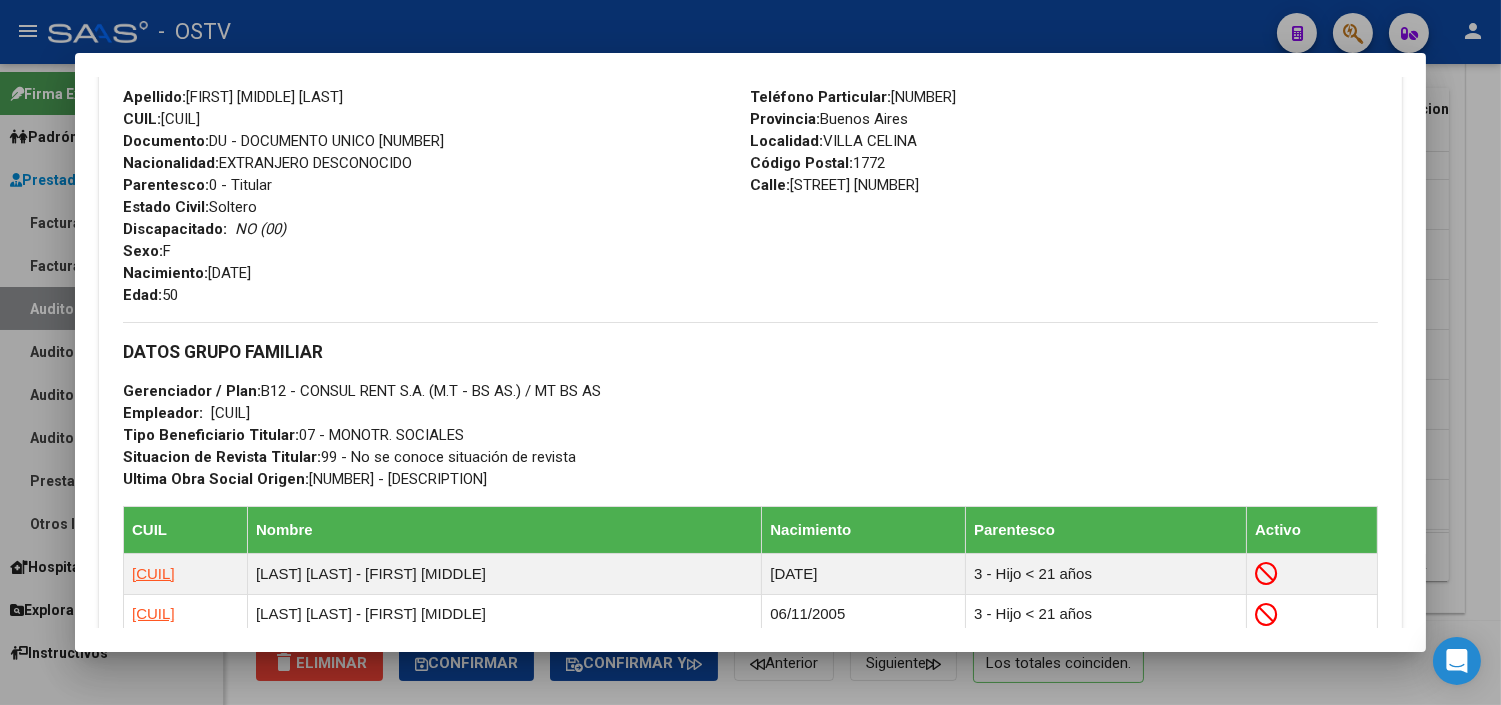 scroll, scrollTop: 1065, scrollLeft: 0, axis: vertical 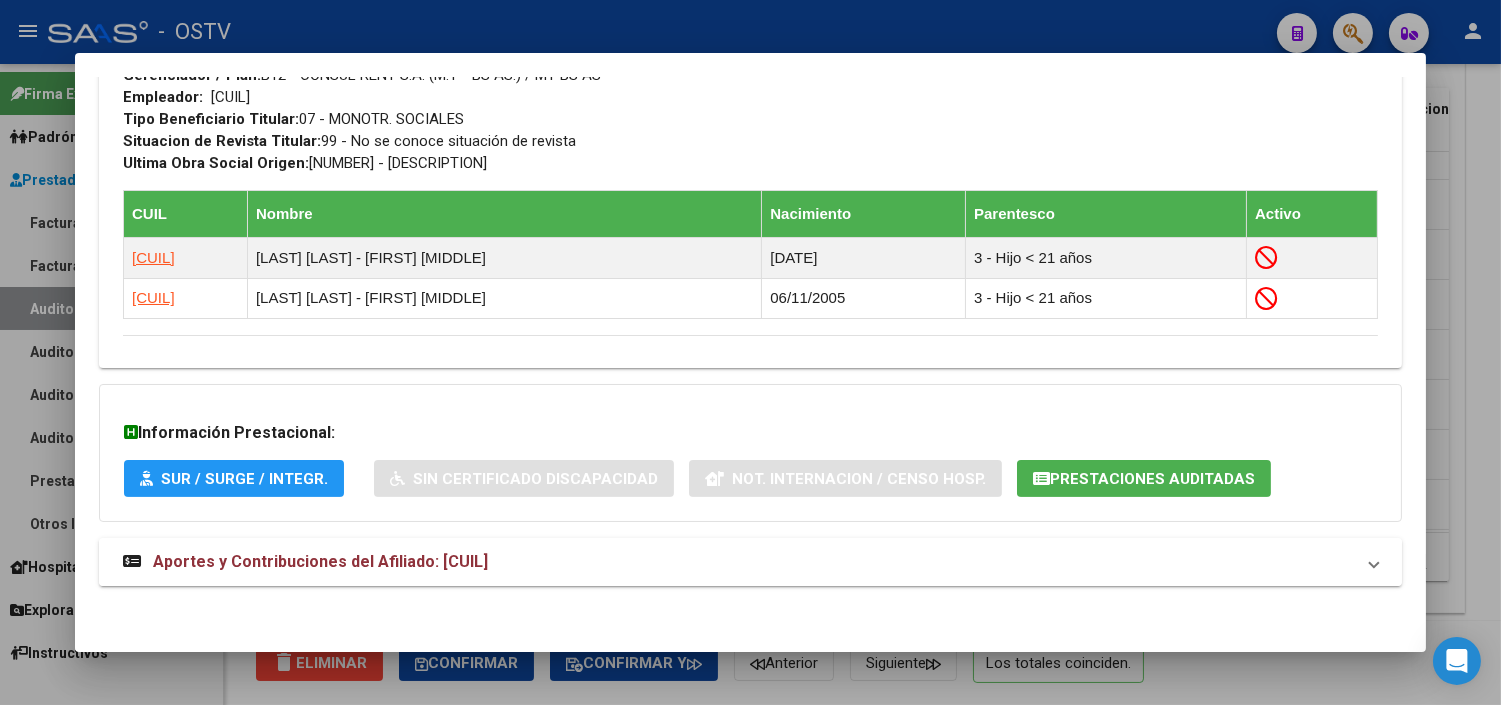 click on "Aportes y Contribuciones del Afiliado: [CUIL]" at bounding box center [320, 561] 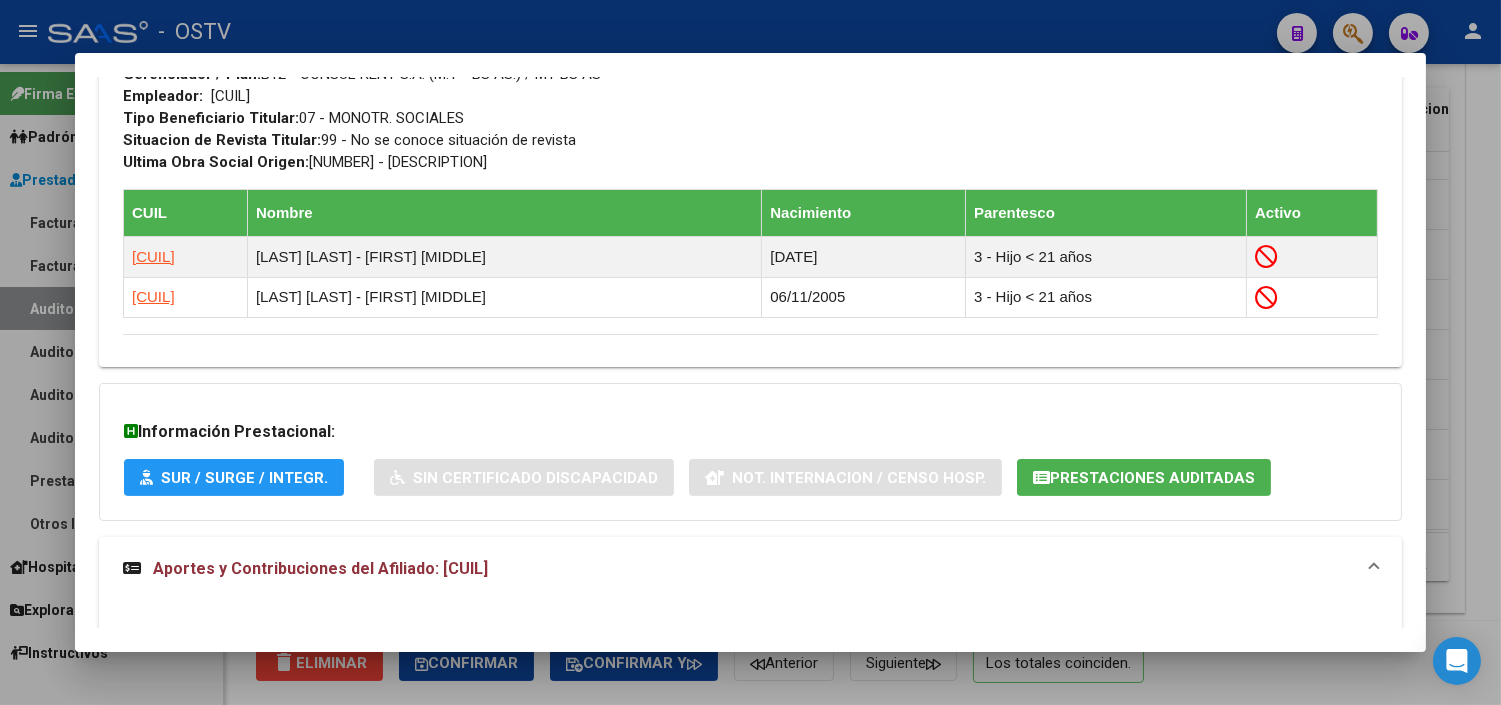 click on "Prestaciones Auditadas" 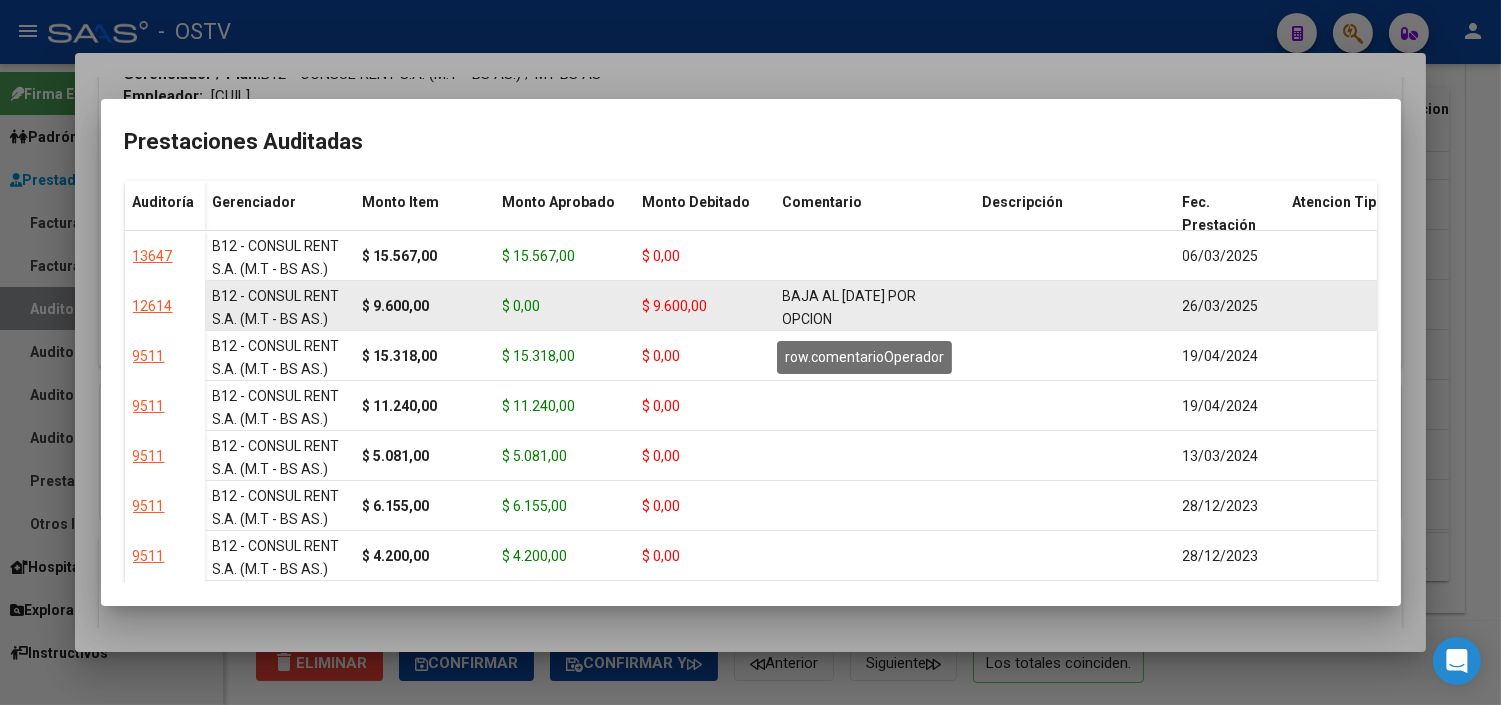 scroll, scrollTop: 3, scrollLeft: 0, axis: vertical 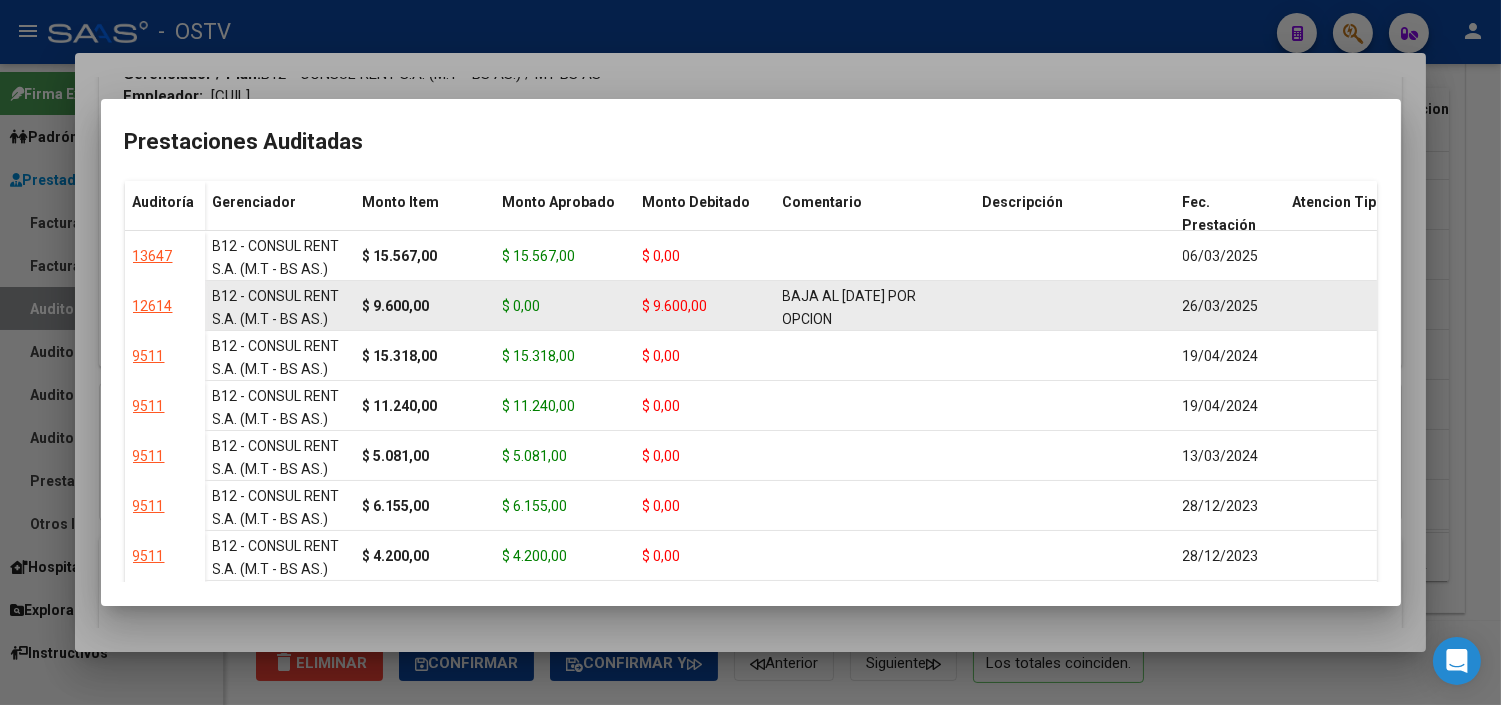 drag, startPoint x: 834, startPoint y: 311, endPoint x: 761, endPoint y: 285, distance: 77.491936 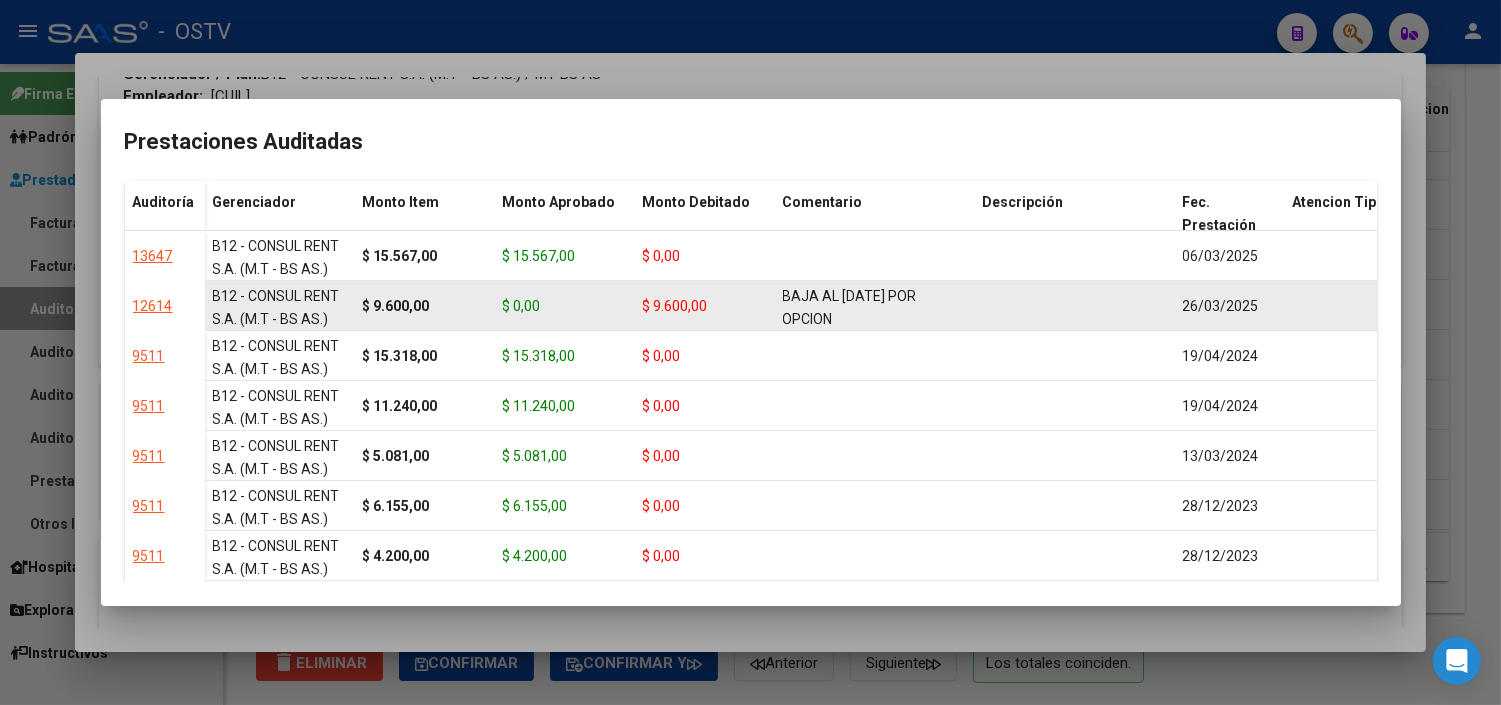 copy on "[CURRENCY] BAJA AL [DATE] POR OPCION" 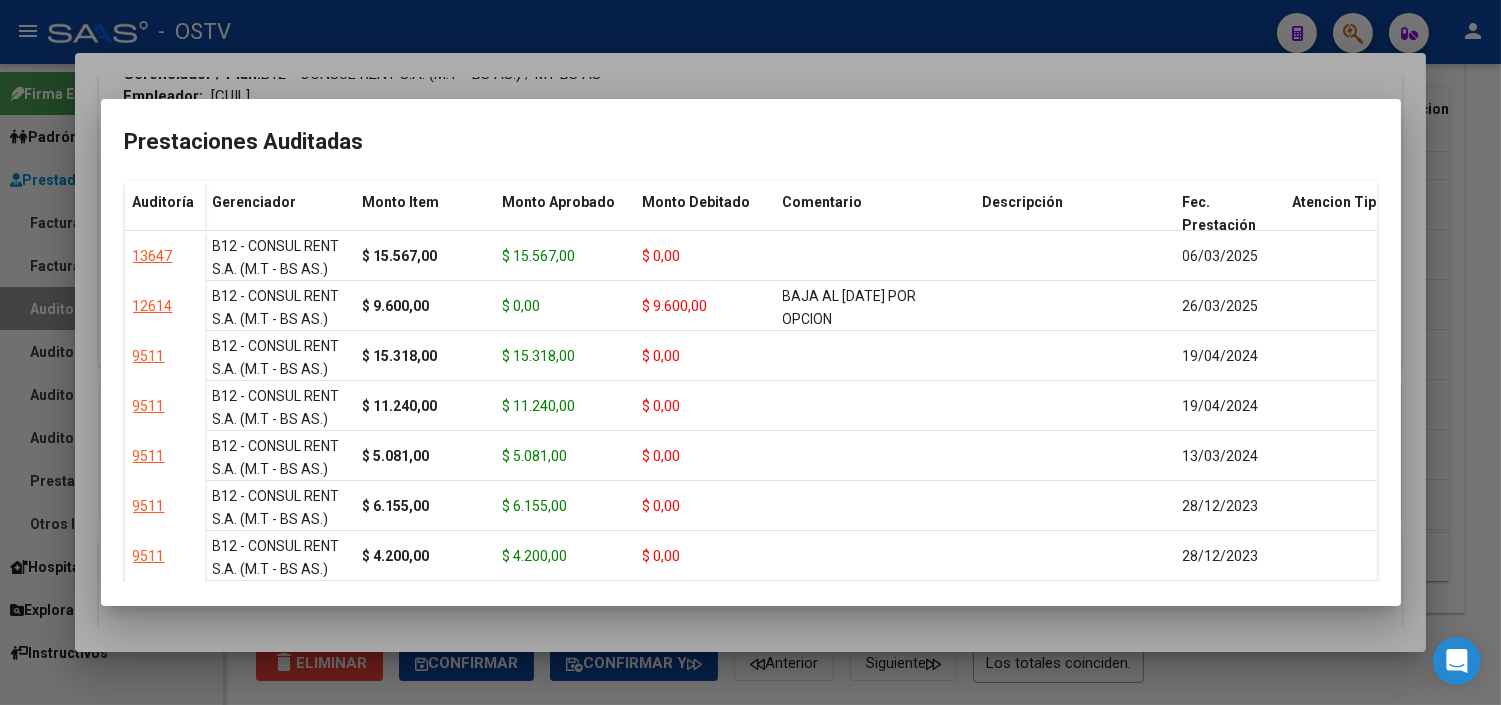 click at bounding box center [750, 352] 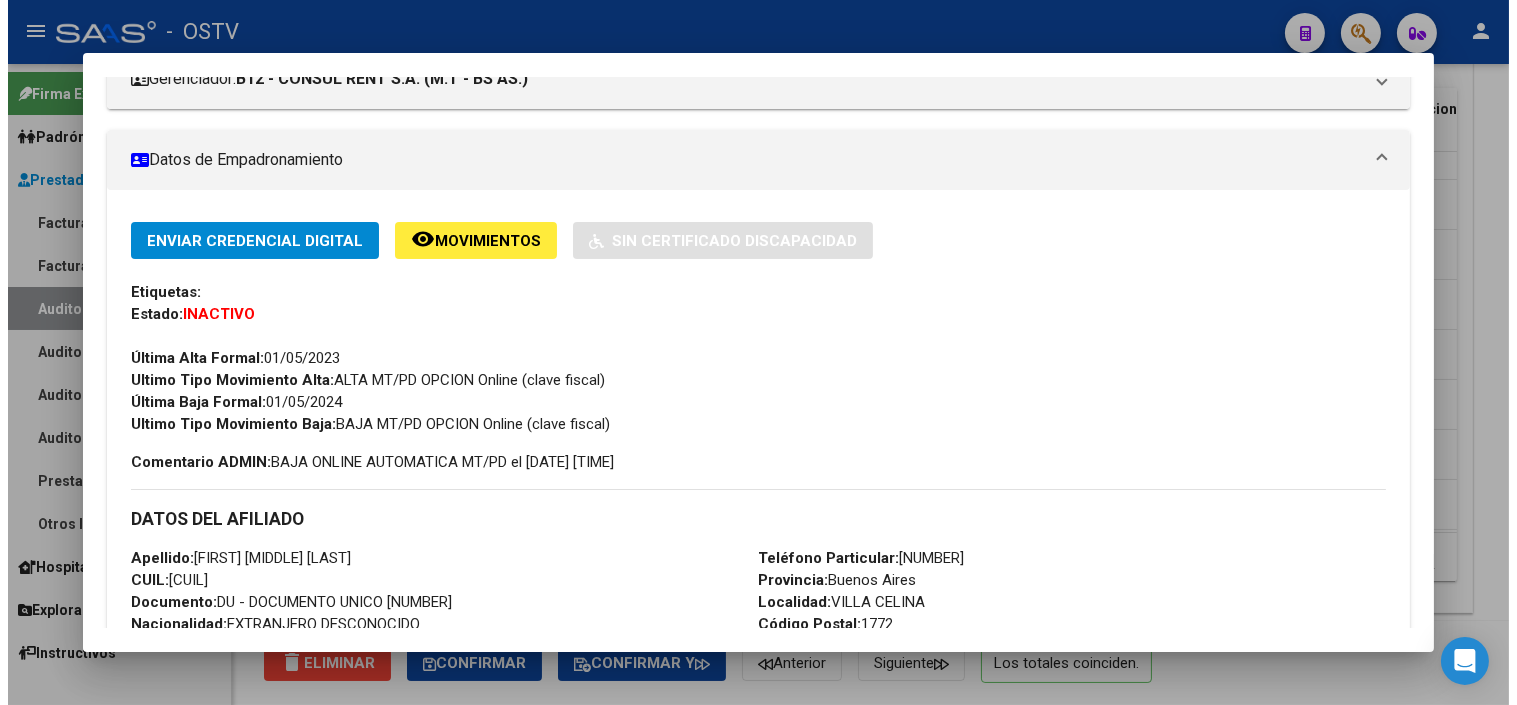 scroll, scrollTop: 0, scrollLeft: 0, axis: both 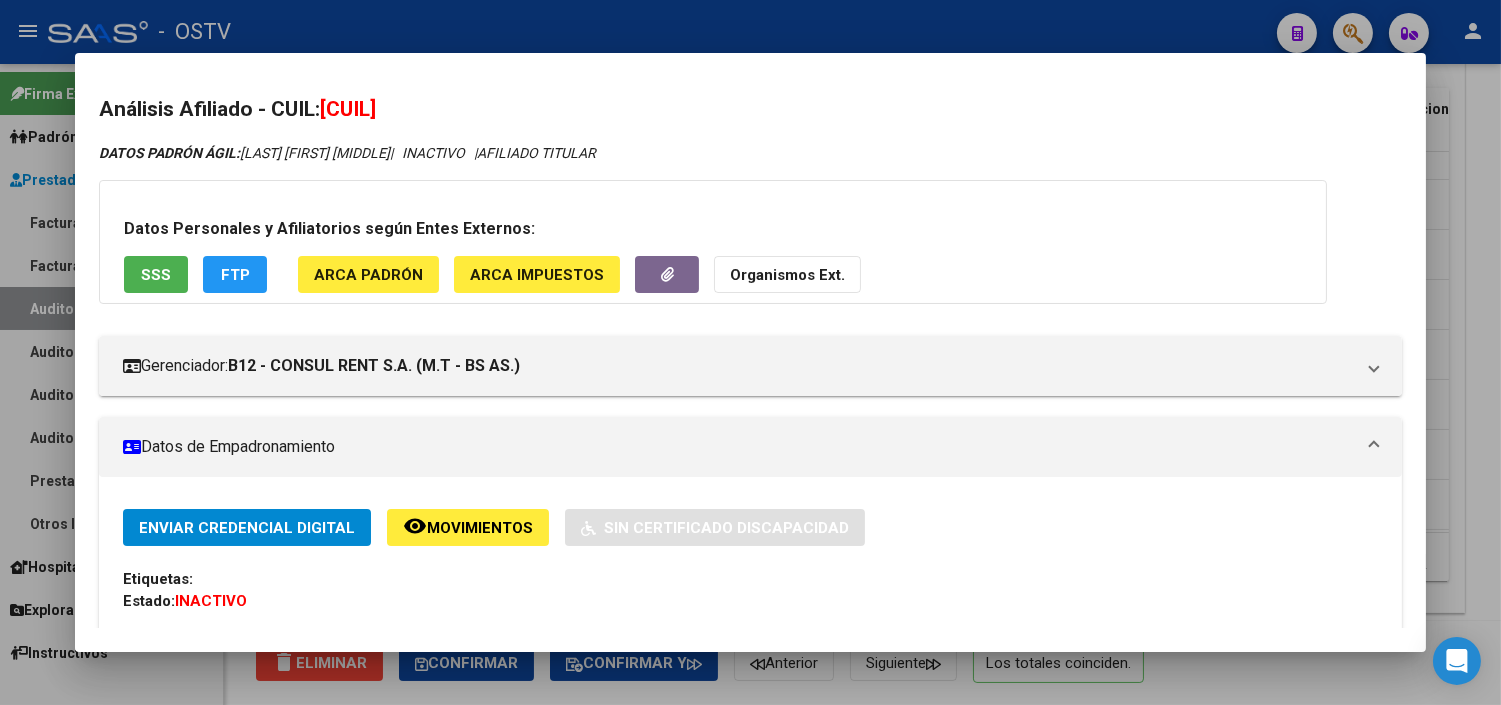 click on "SSS" at bounding box center [156, 274] 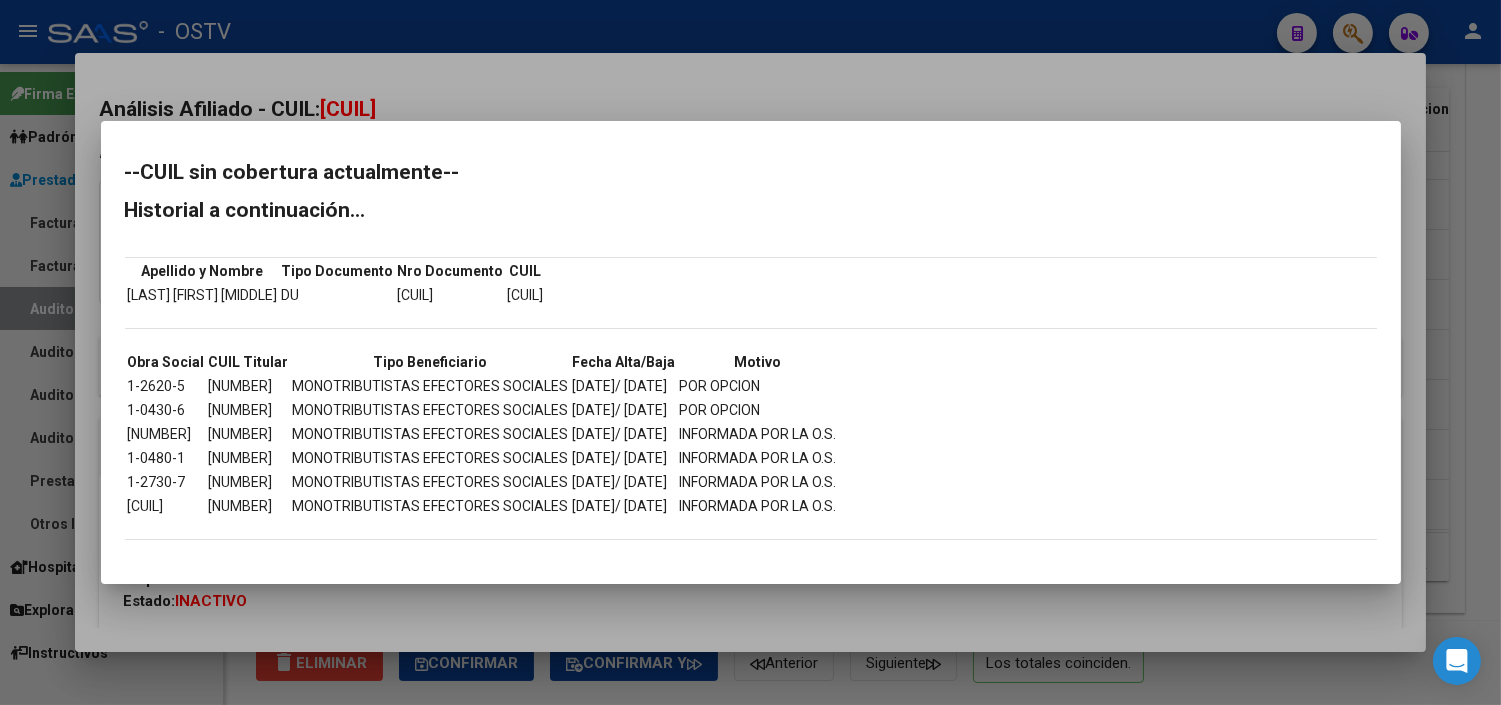 click at bounding box center [750, 352] 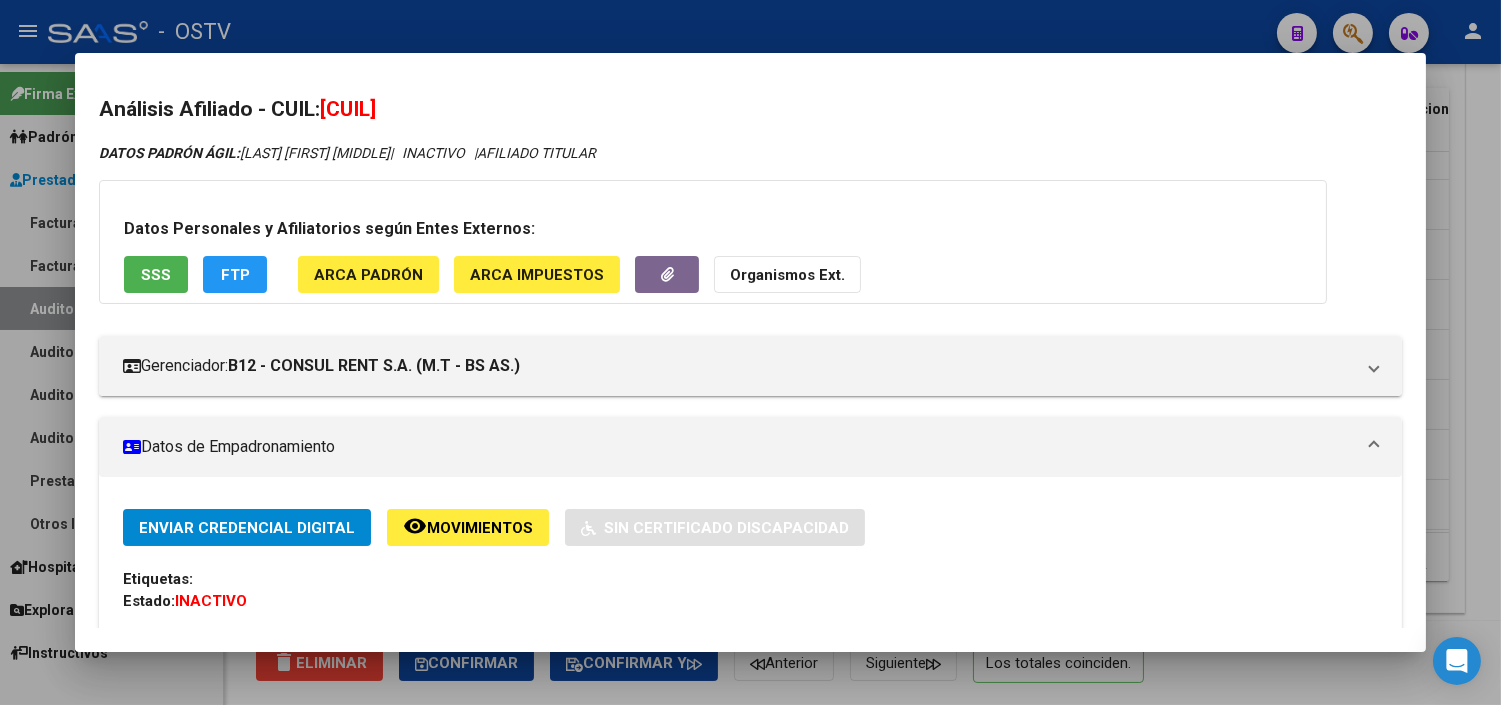 click at bounding box center (750, 352) 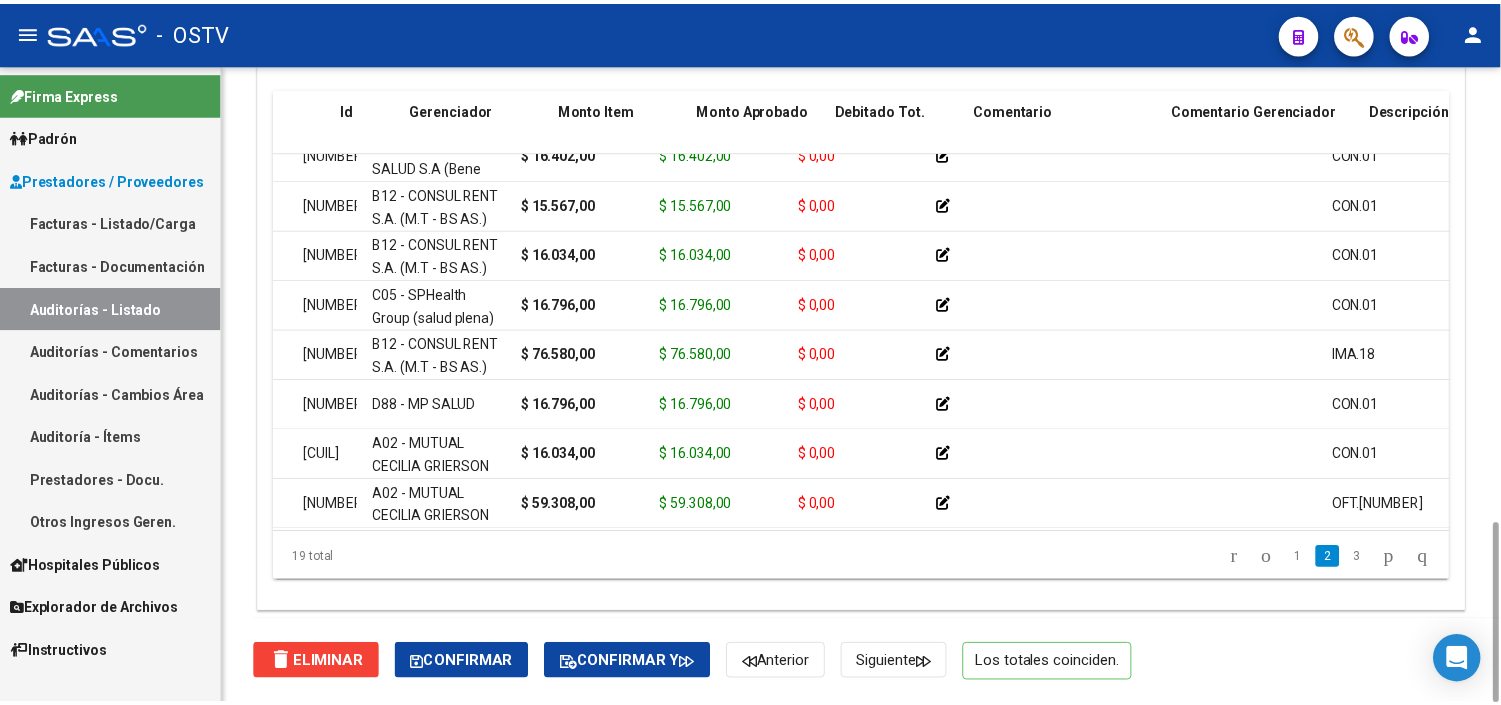 scroll, scrollTop: 222, scrollLeft: 0, axis: vertical 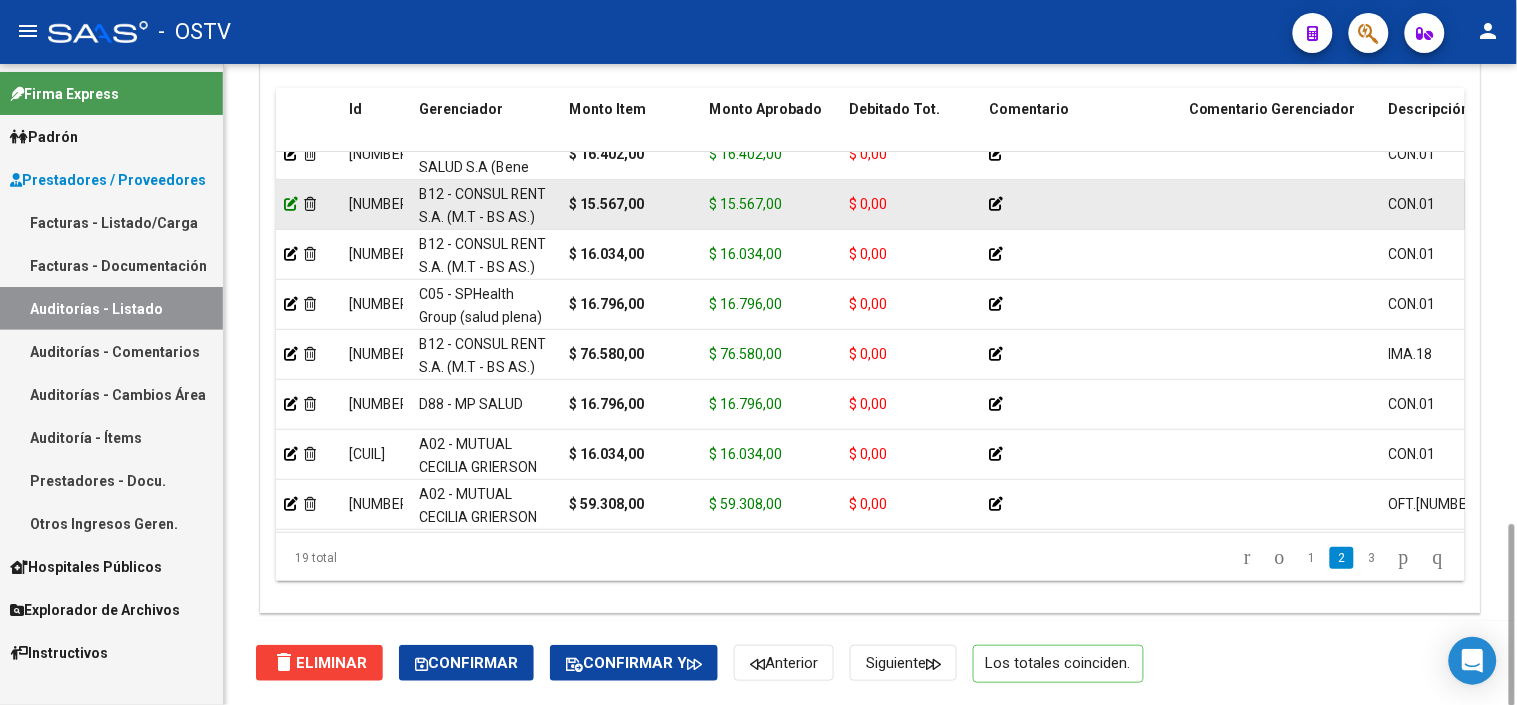 click 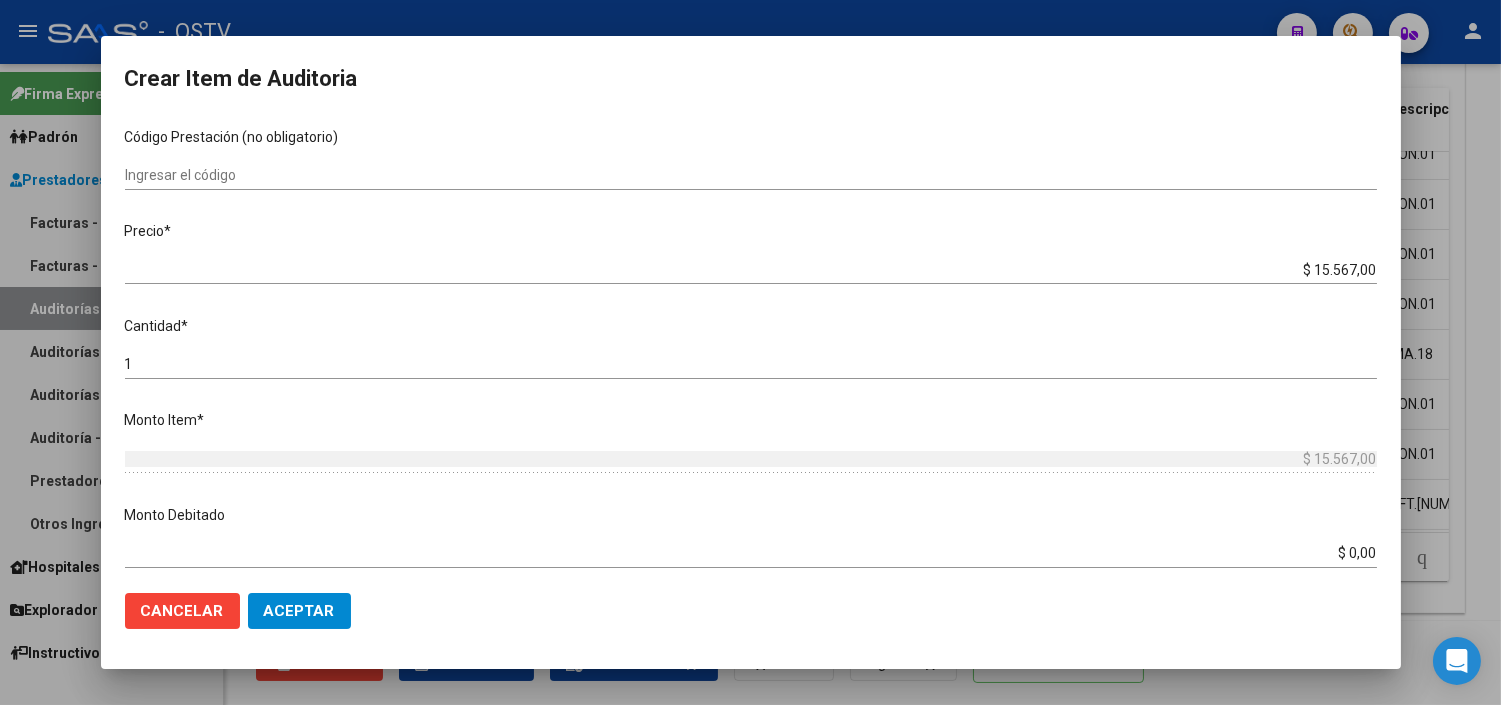scroll, scrollTop: 333, scrollLeft: 0, axis: vertical 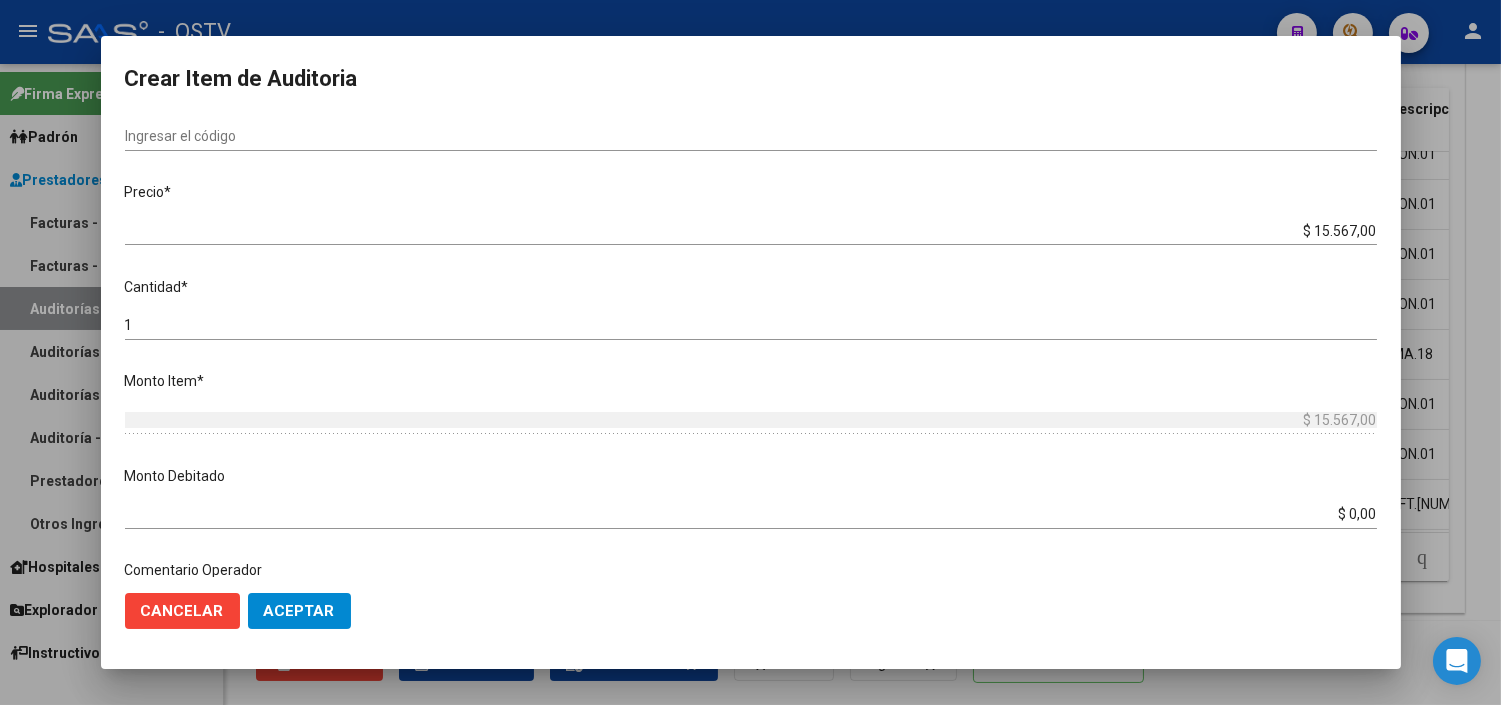click on "$ 0,00" at bounding box center [751, 514] 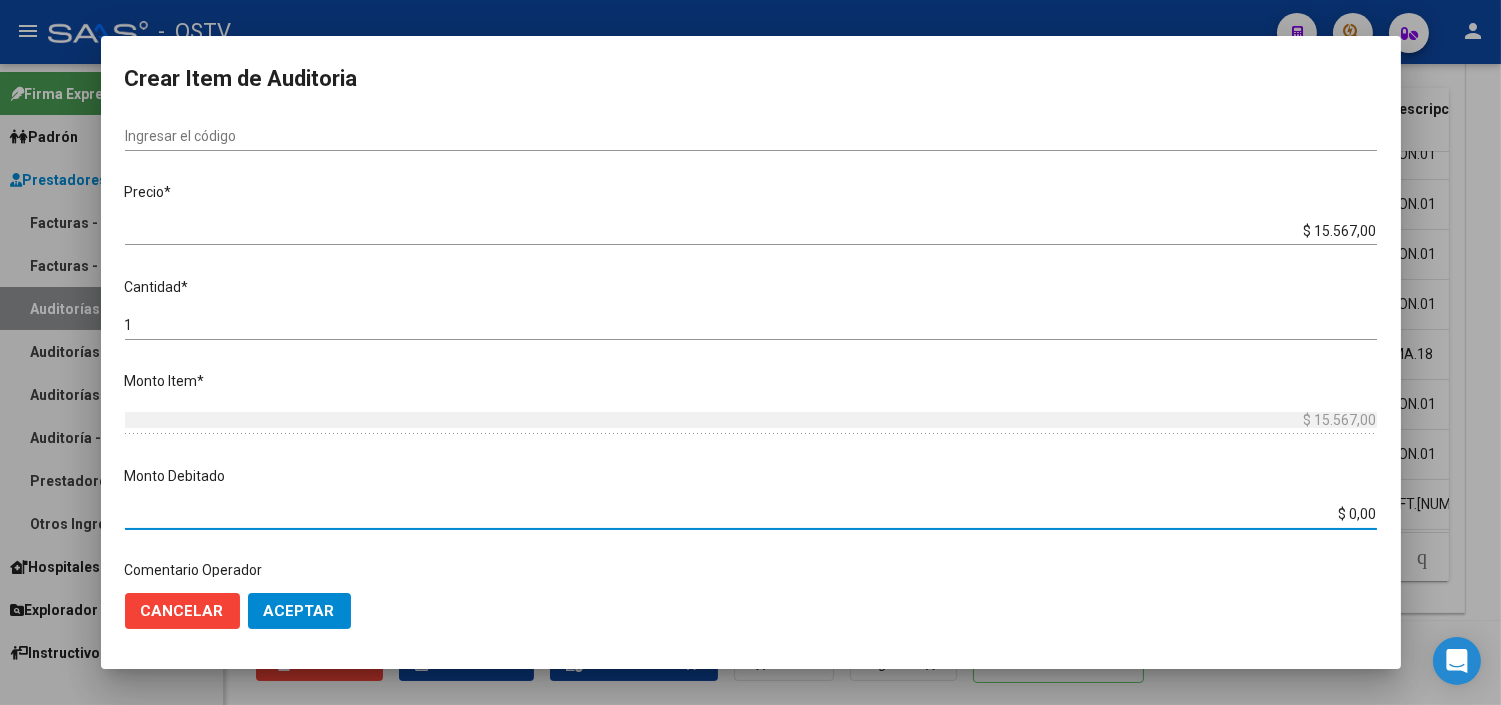 click on "$ 0,00" at bounding box center [751, 514] 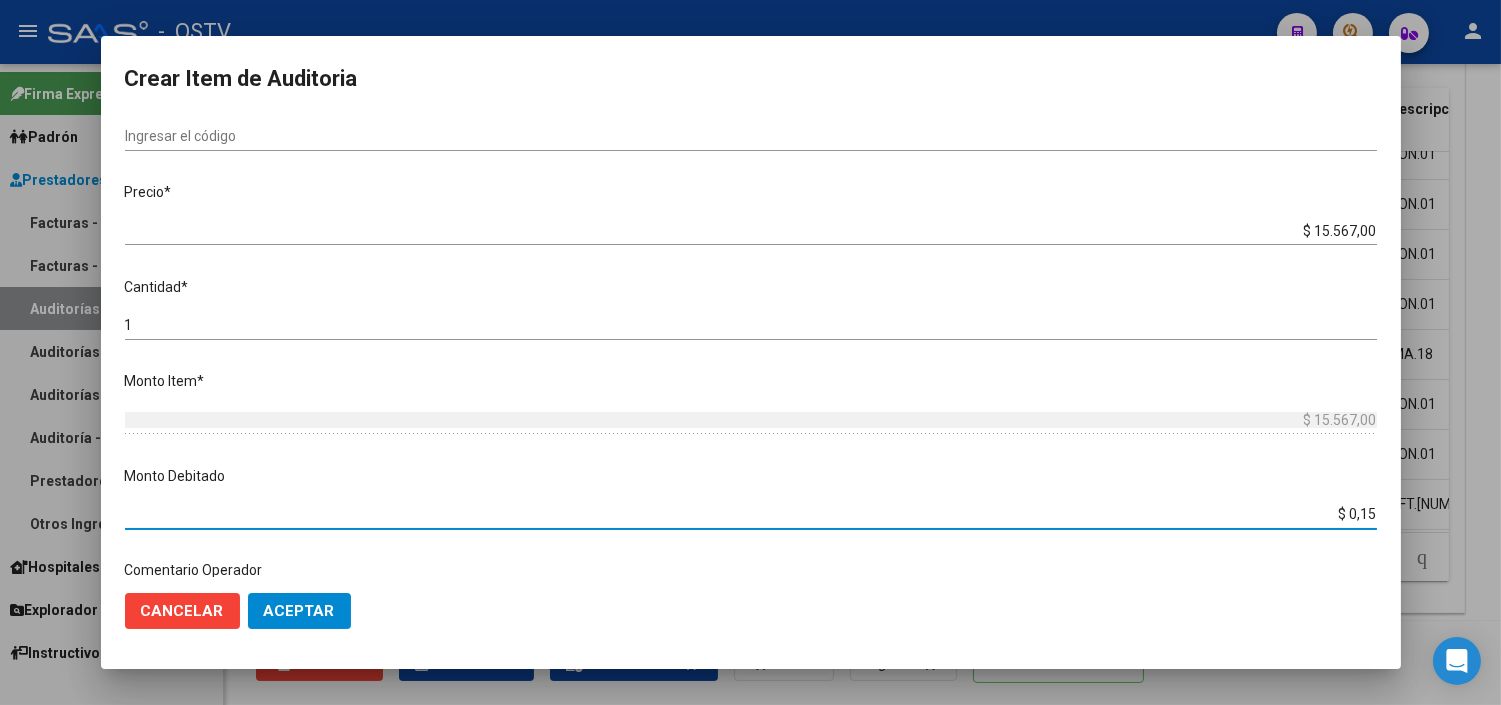 scroll, scrollTop: 384, scrollLeft: 0, axis: vertical 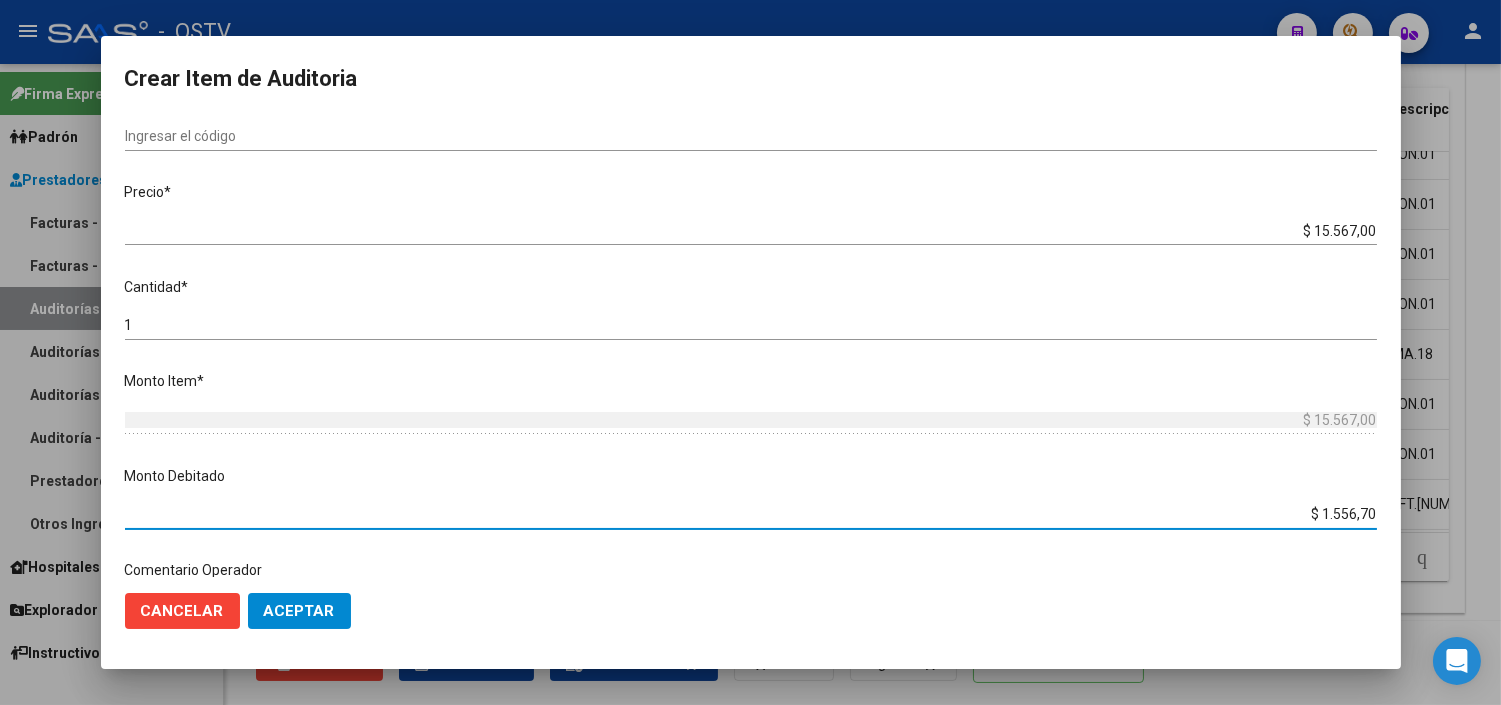 type on "$ 15.567,00" 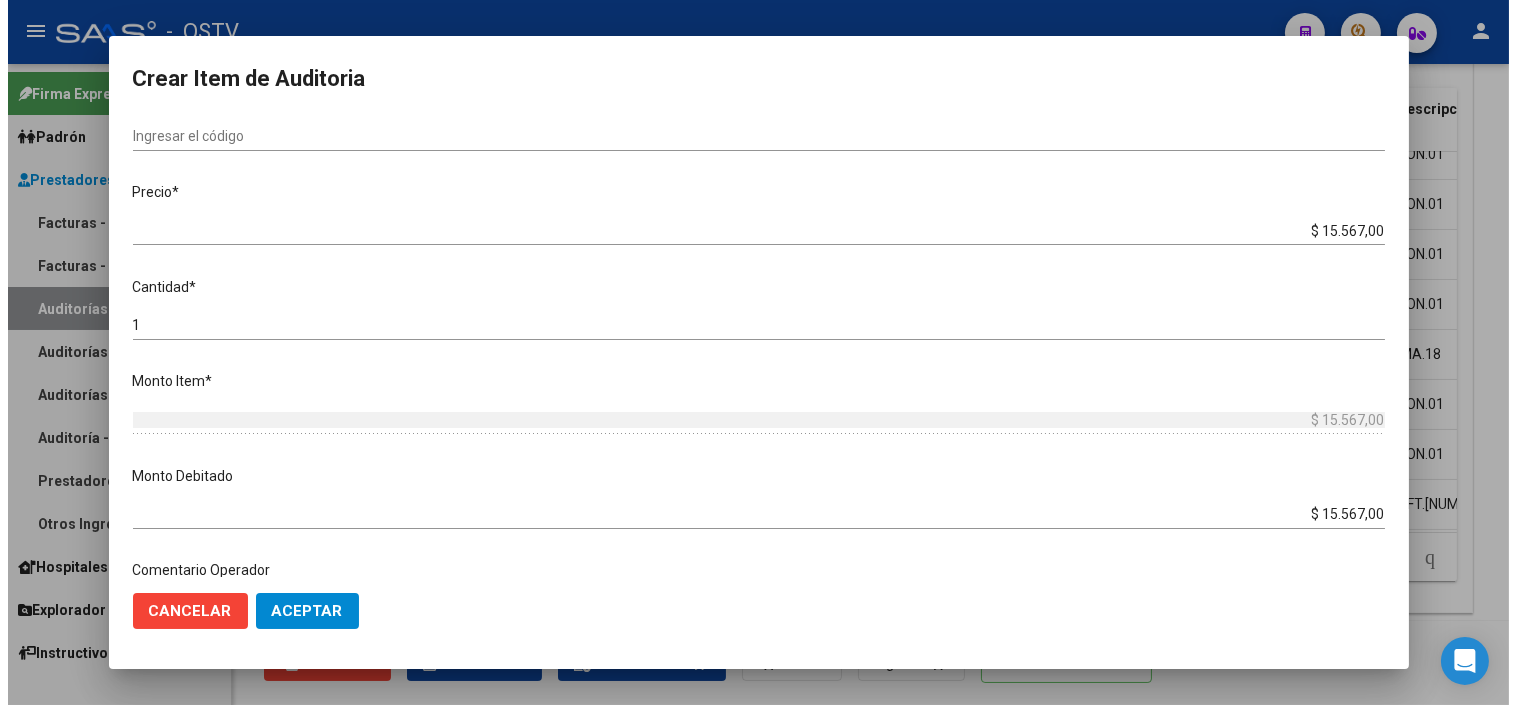 scroll, scrollTop: 644, scrollLeft: 0, axis: vertical 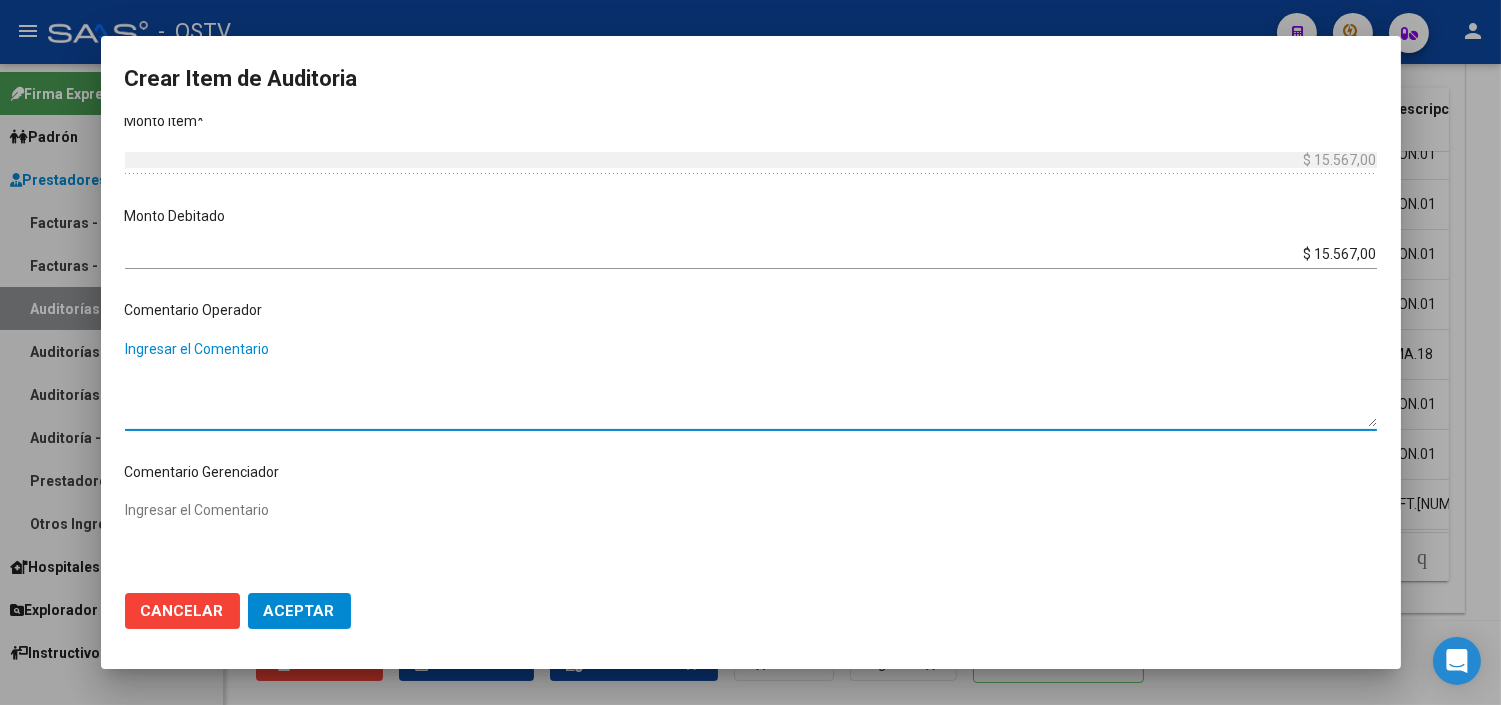 paste on "BAJA AL [DATE] POR OPCION" 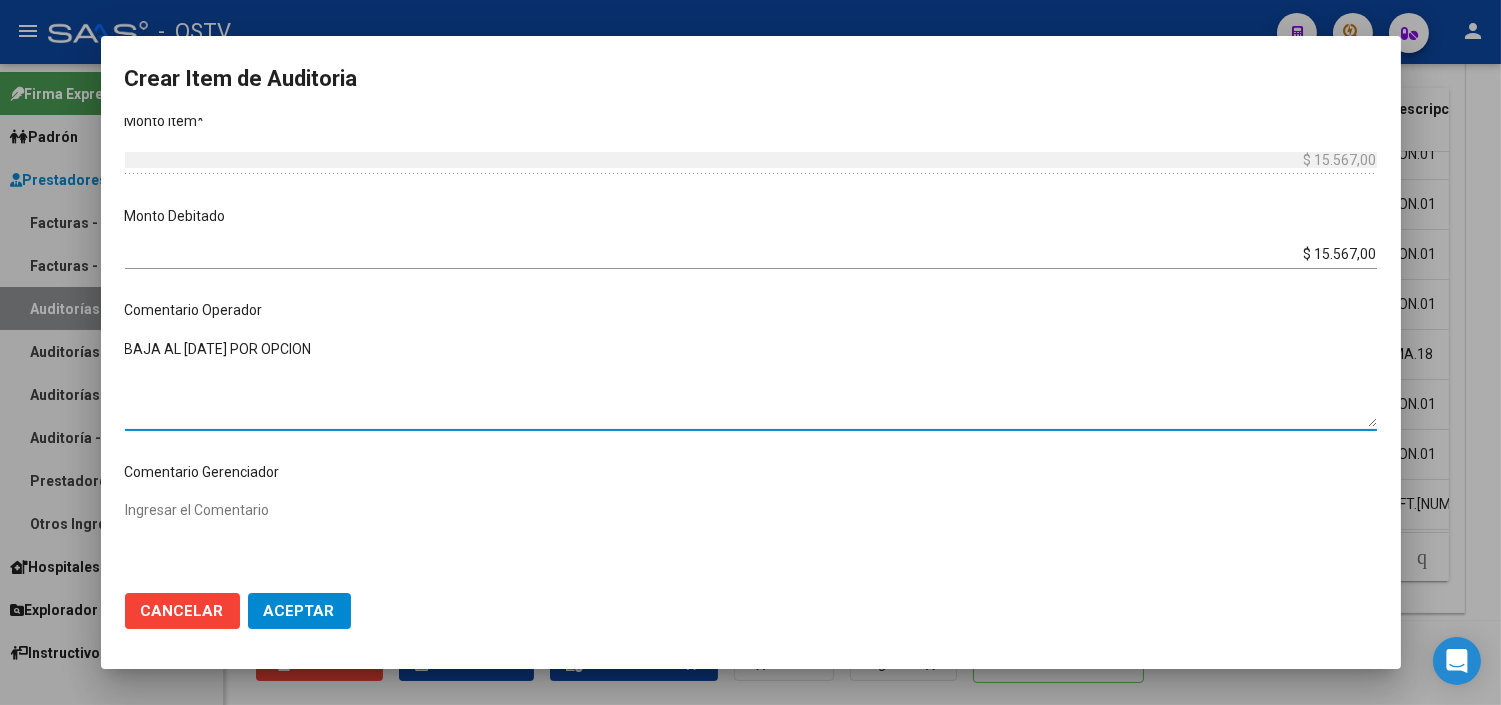 type on "BAJA AL [DATE] POR OPCION" 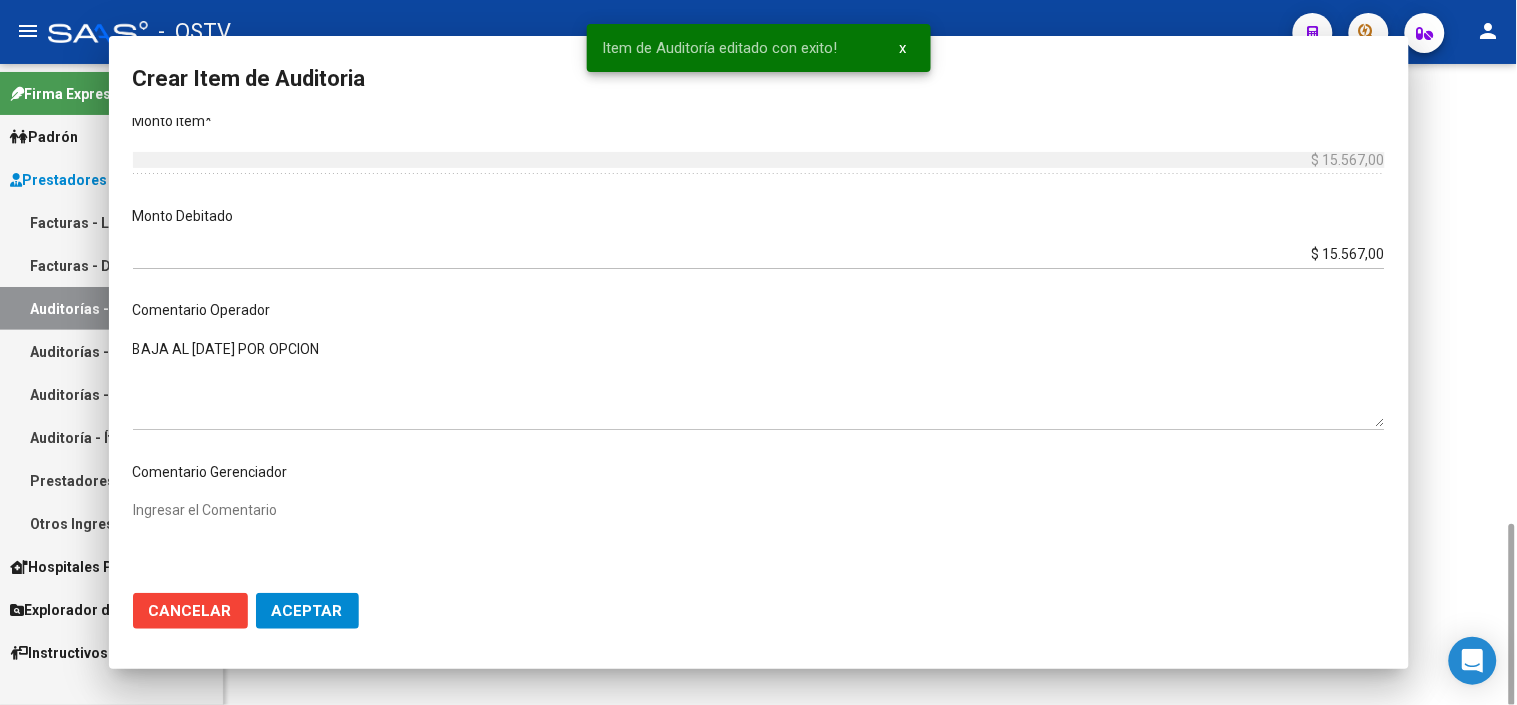 scroll, scrollTop: 0, scrollLeft: 0, axis: both 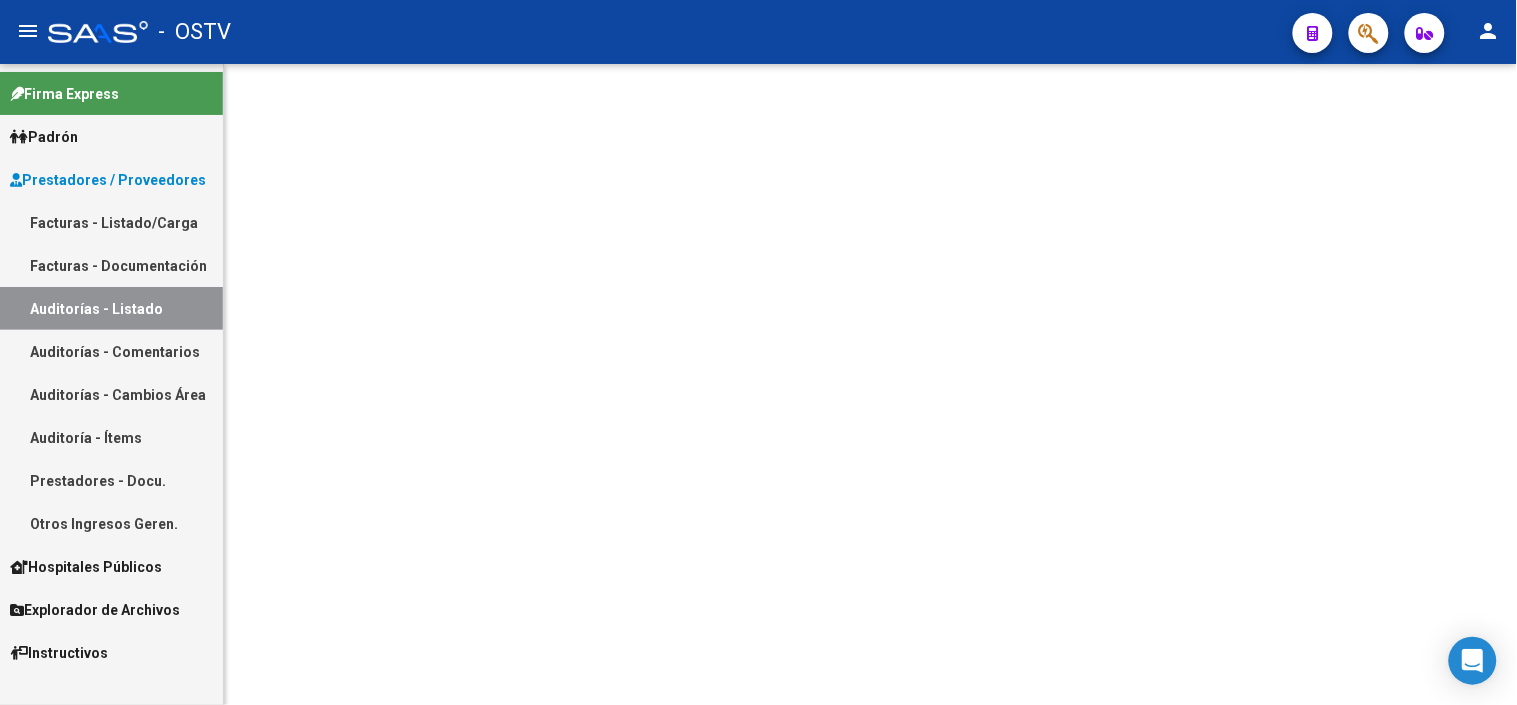 click 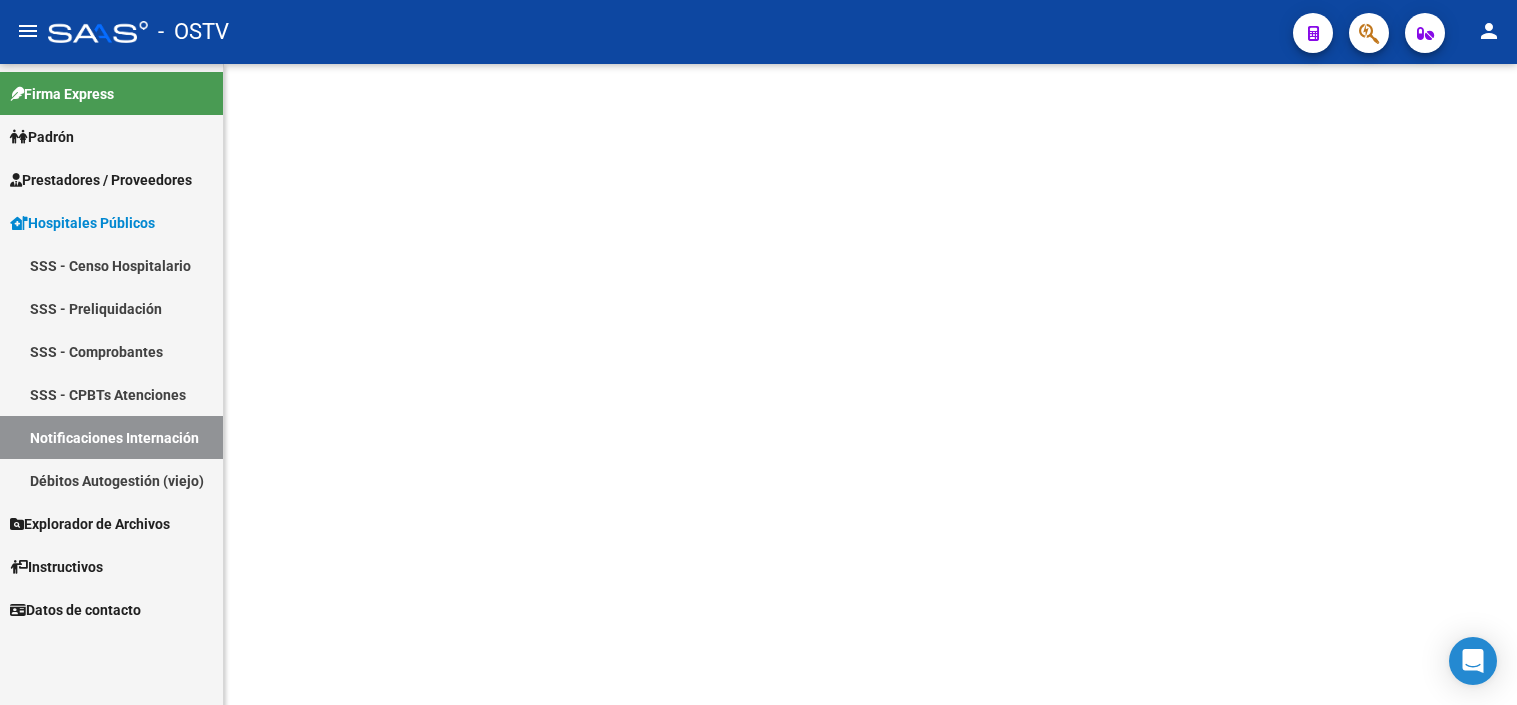 scroll, scrollTop: 0, scrollLeft: 0, axis: both 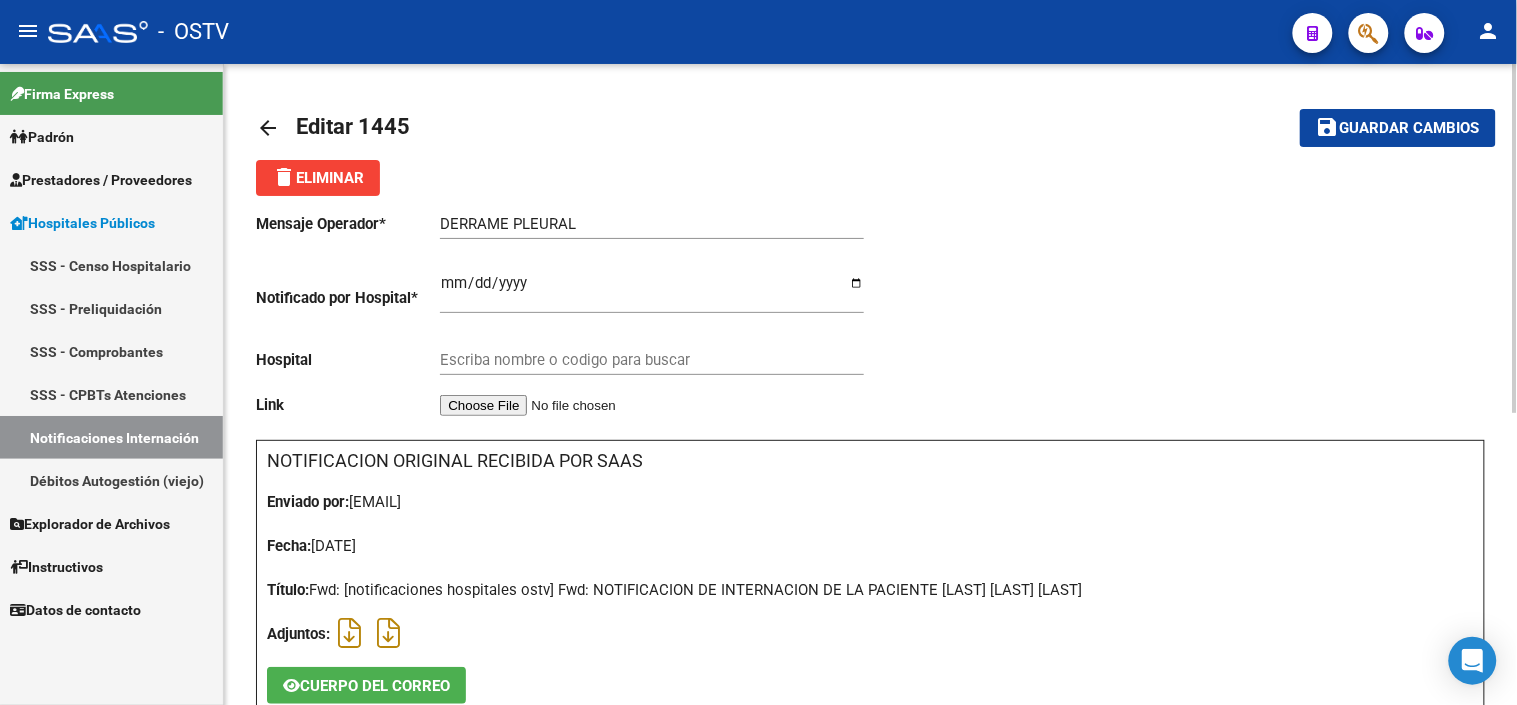 type on "HOSPITAL ZONAL GENERAL DE AGUDOS MI PUEBLO" 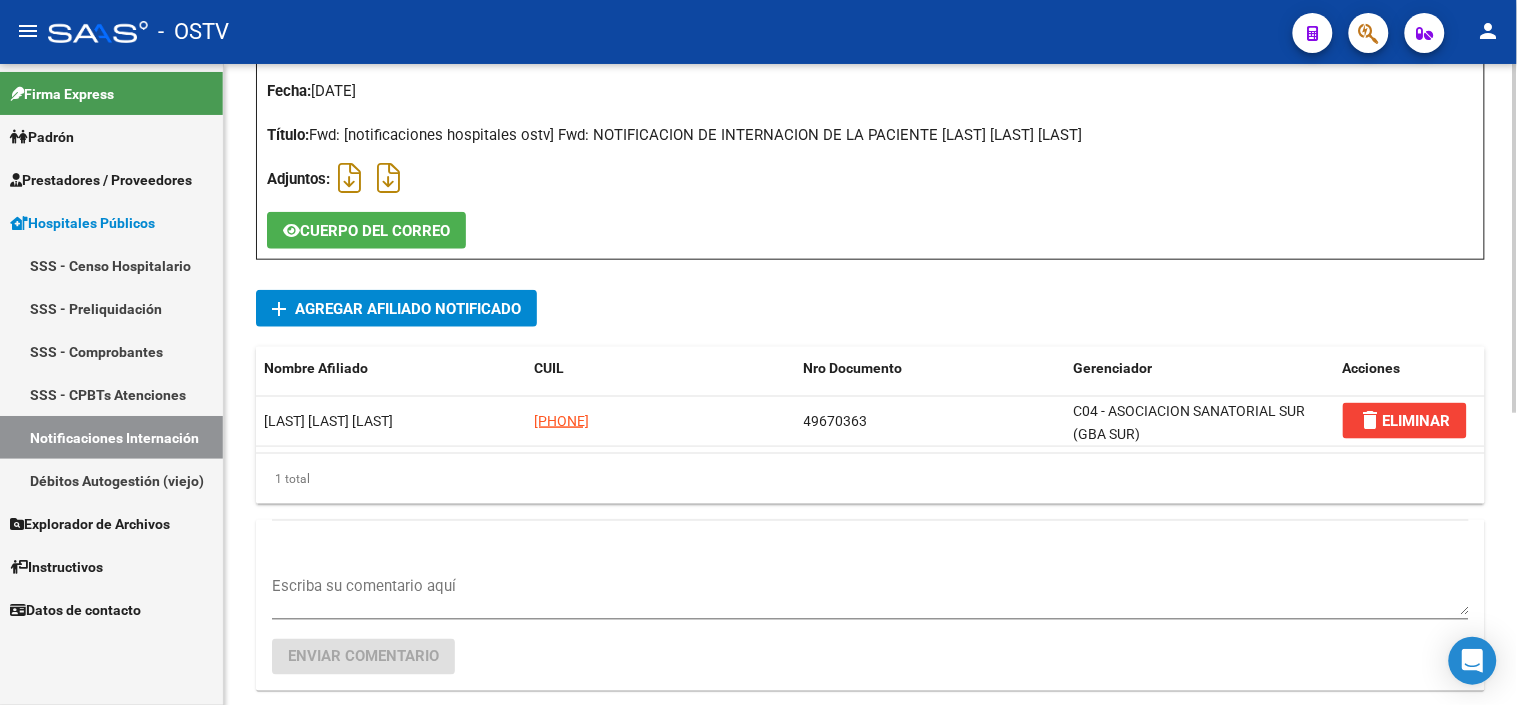 scroll, scrollTop: 538, scrollLeft: 0, axis: vertical 